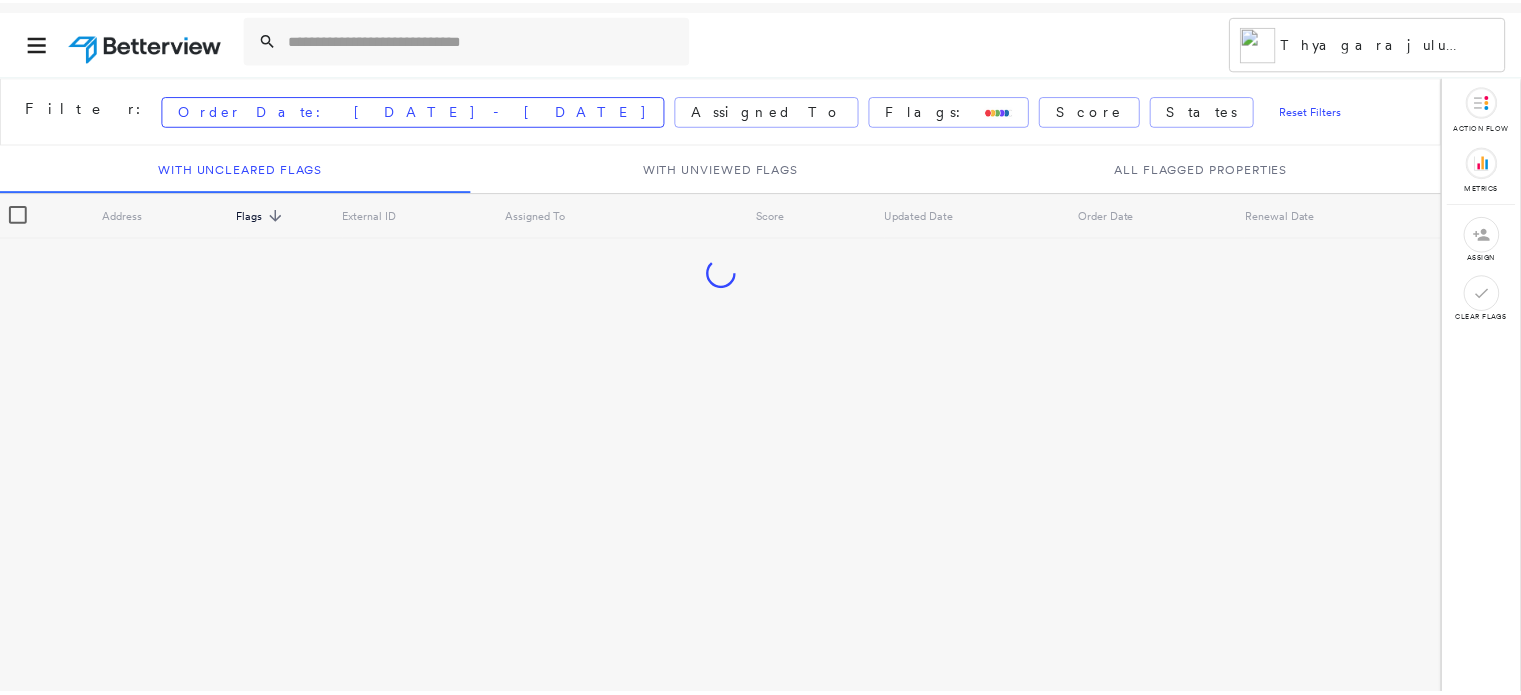 scroll, scrollTop: 0, scrollLeft: 0, axis: both 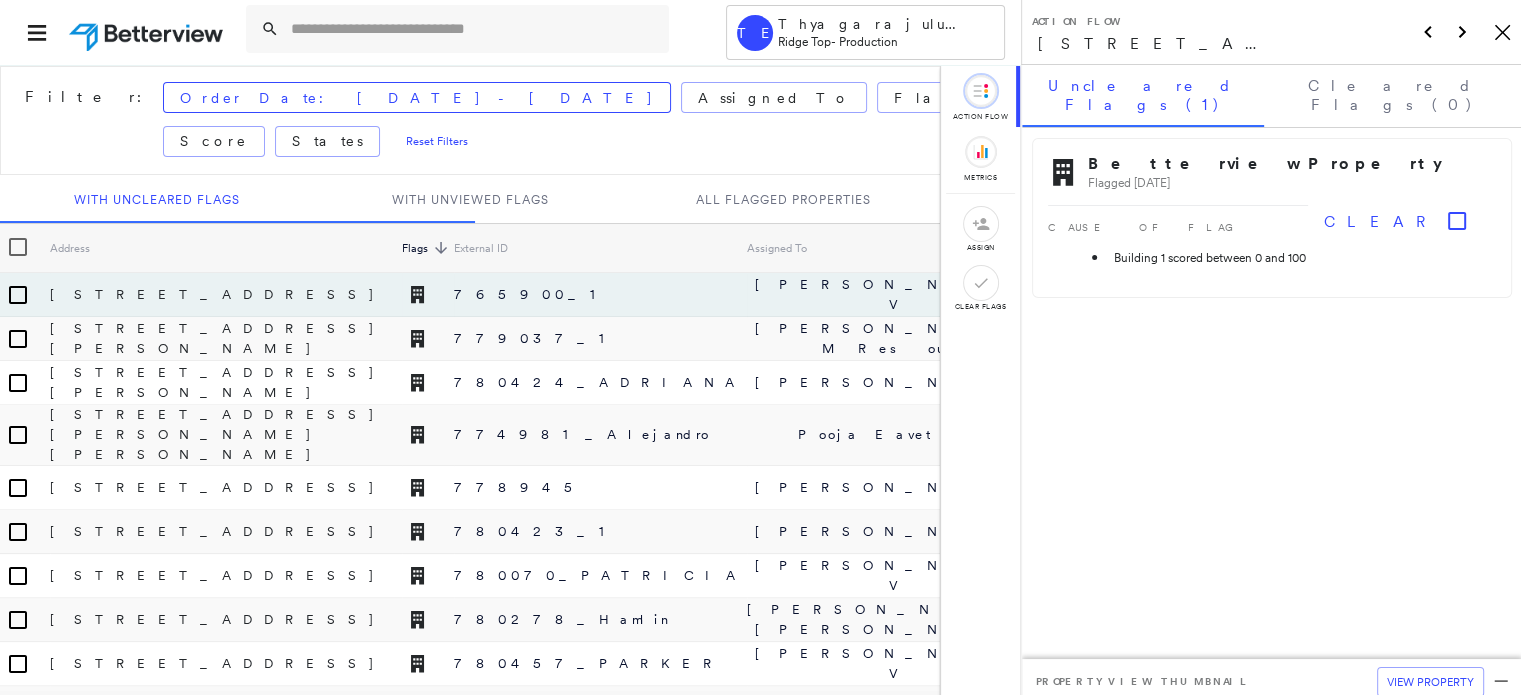 drag, startPoint x: 946, startPoint y: 241, endPoint x: 987, endPoint y: 231, distance: 42.201897 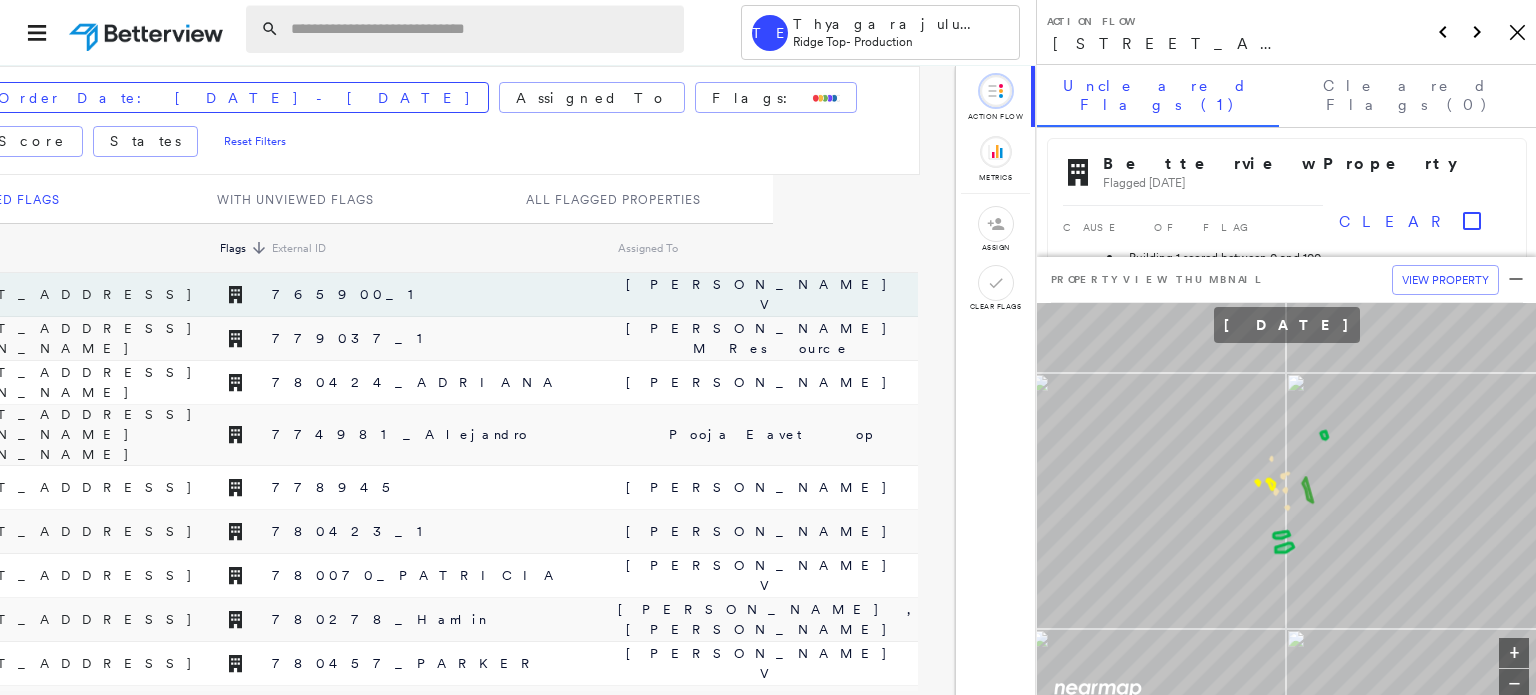 scroll, scrollTop: 0, scrollLeft: 196, axis: horizontal 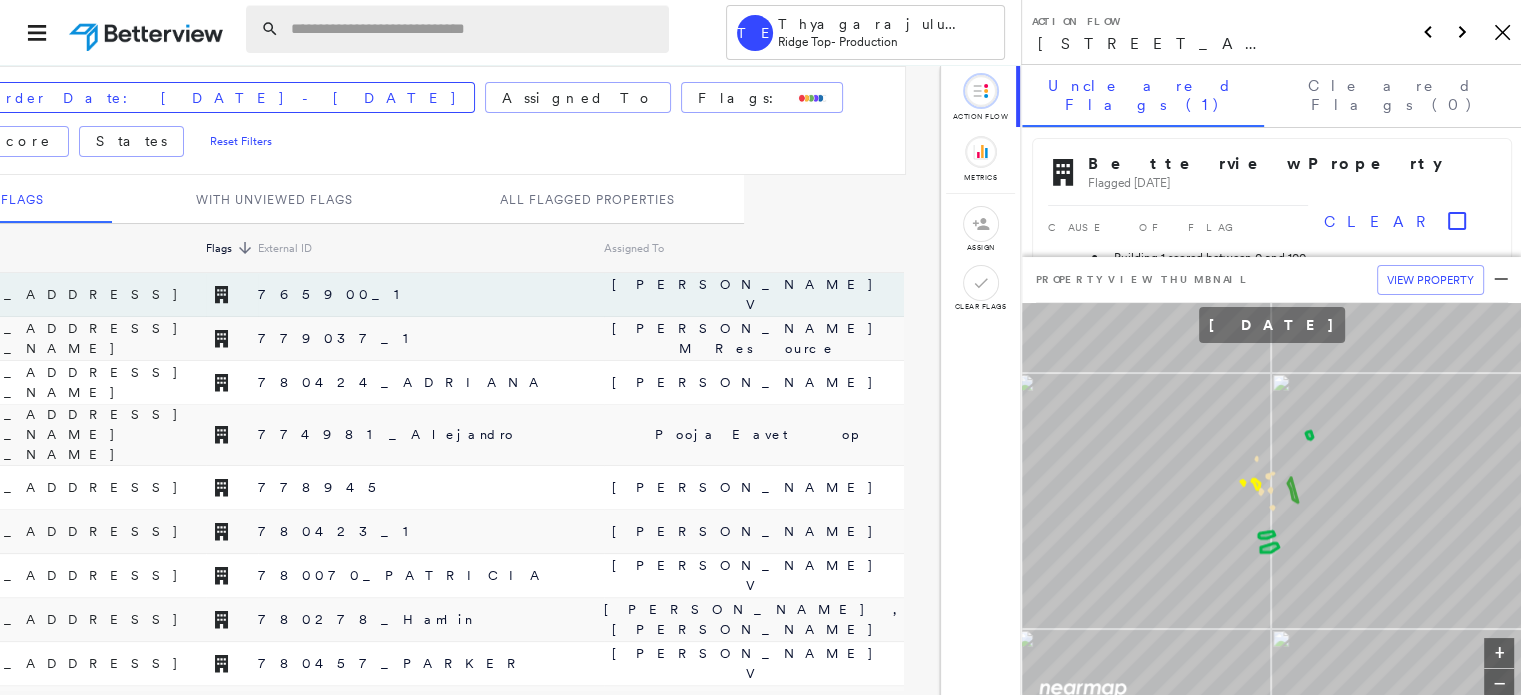 click at bounding box center [474, 29] 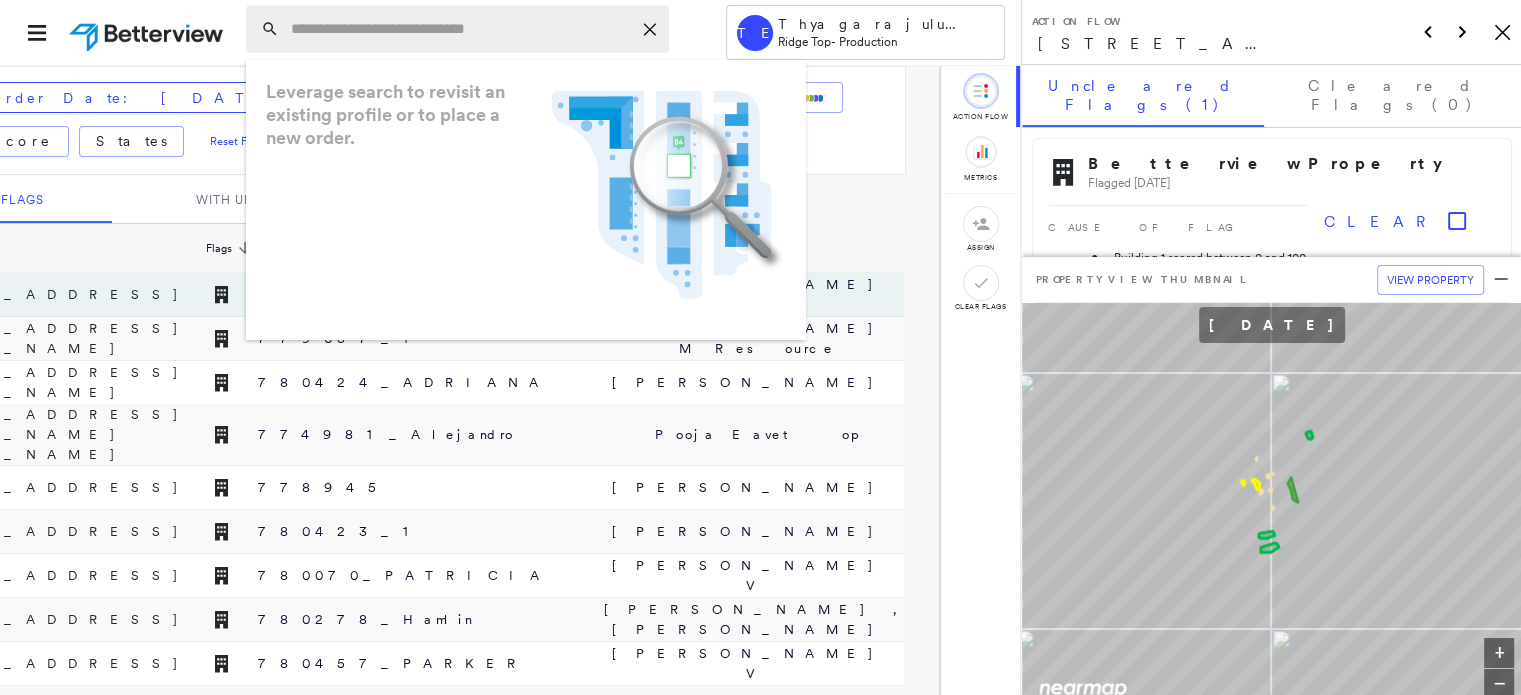 paste on "**********" 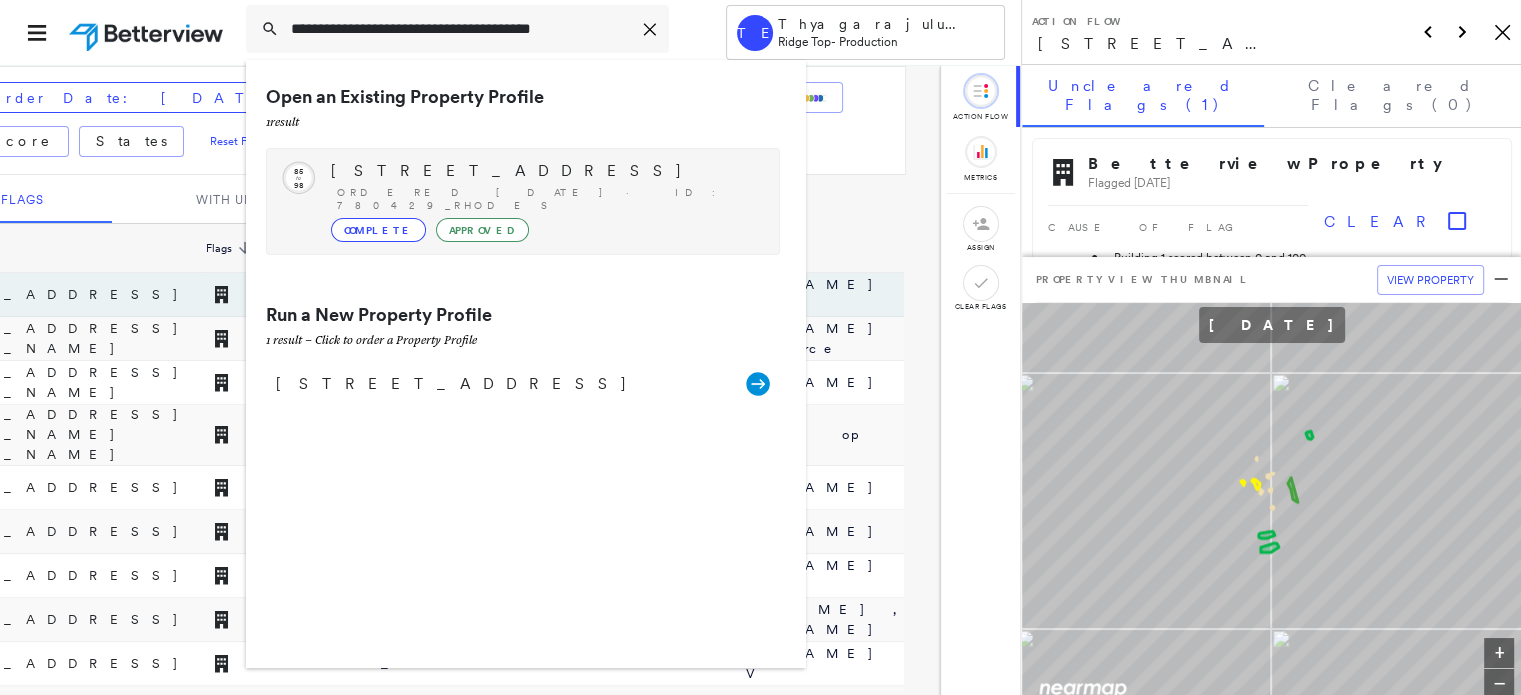 type on "**********" 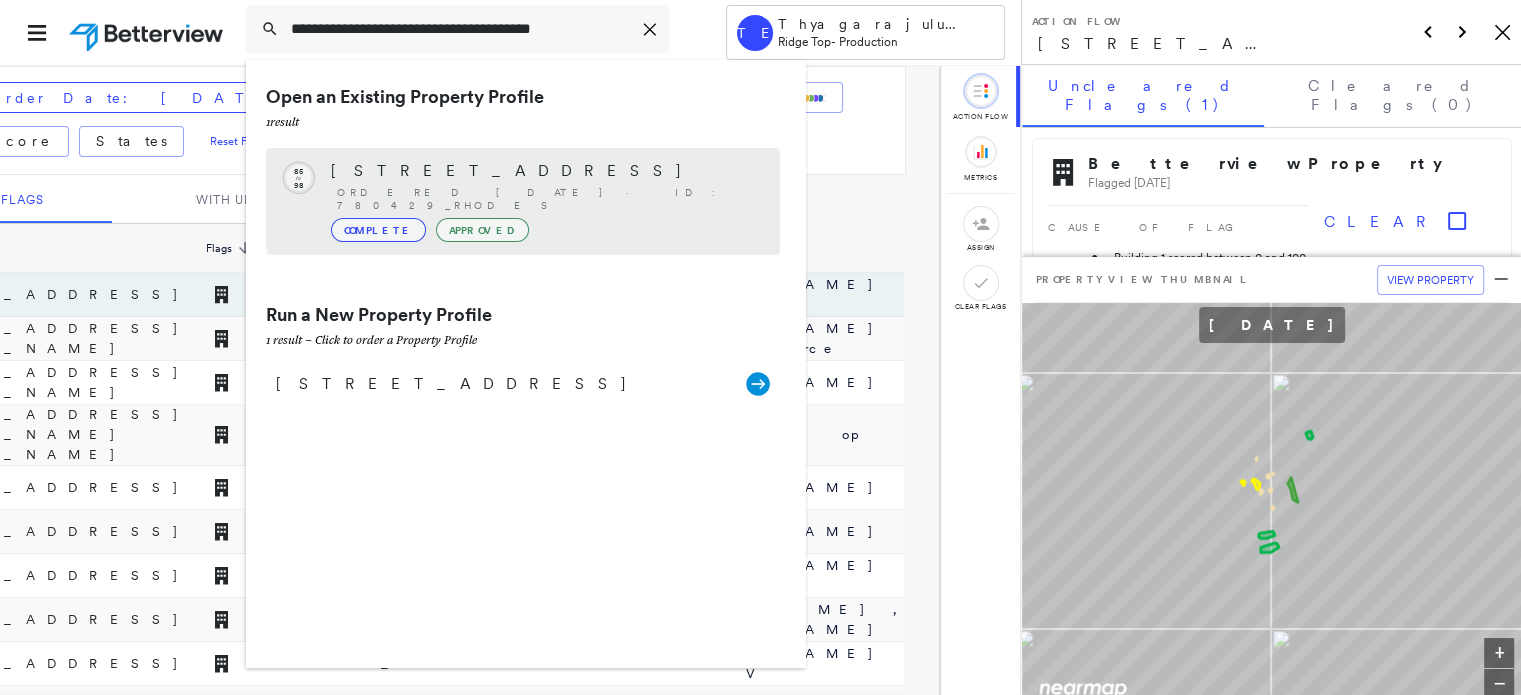 click on "[STREET_ADDRESS]" at bounding box center (545, 171) 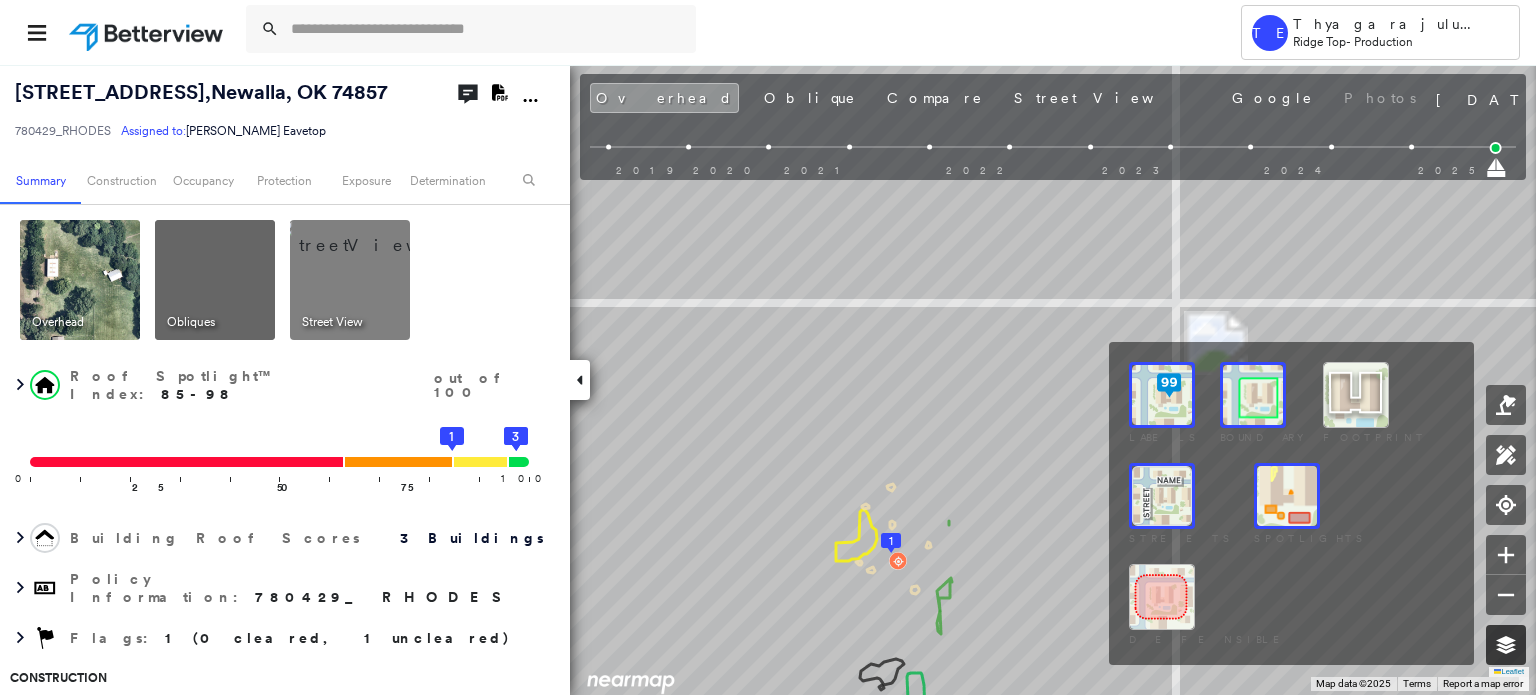 click 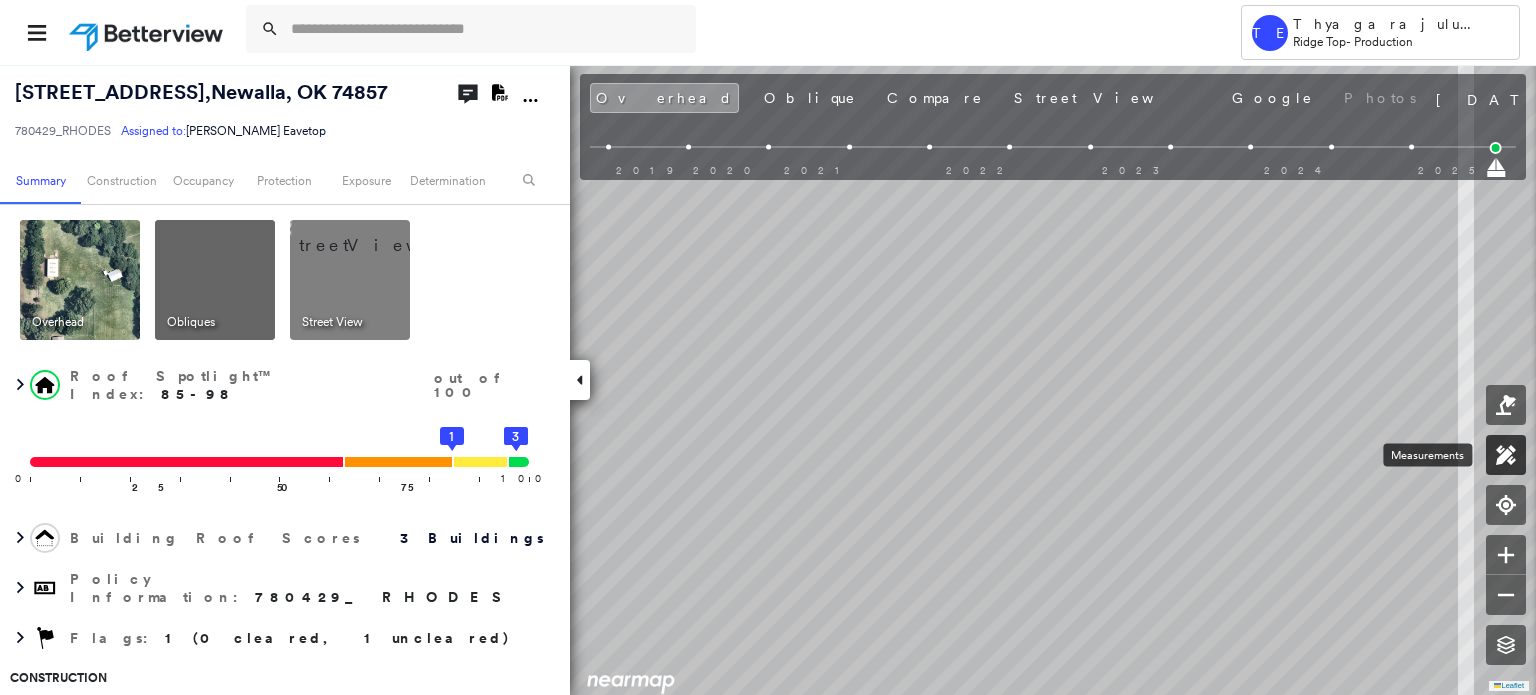 click 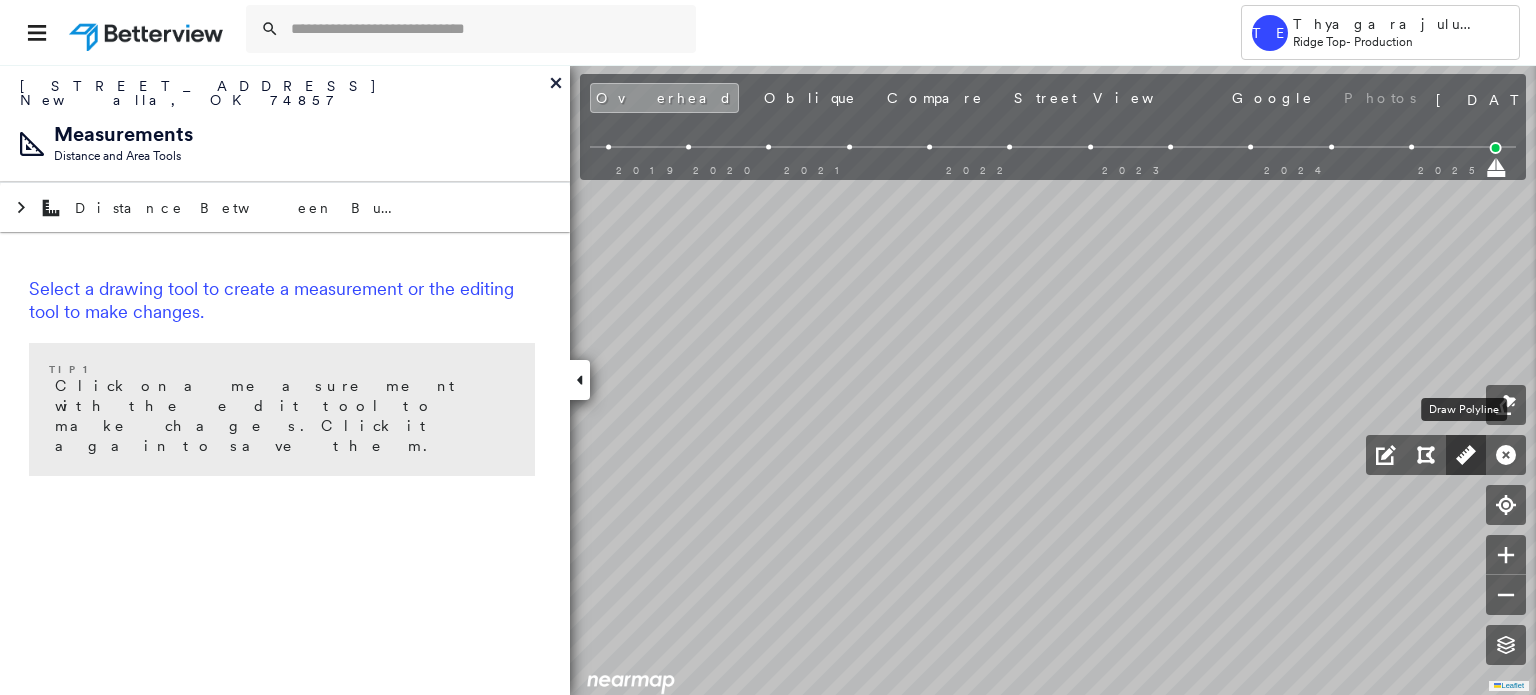 click 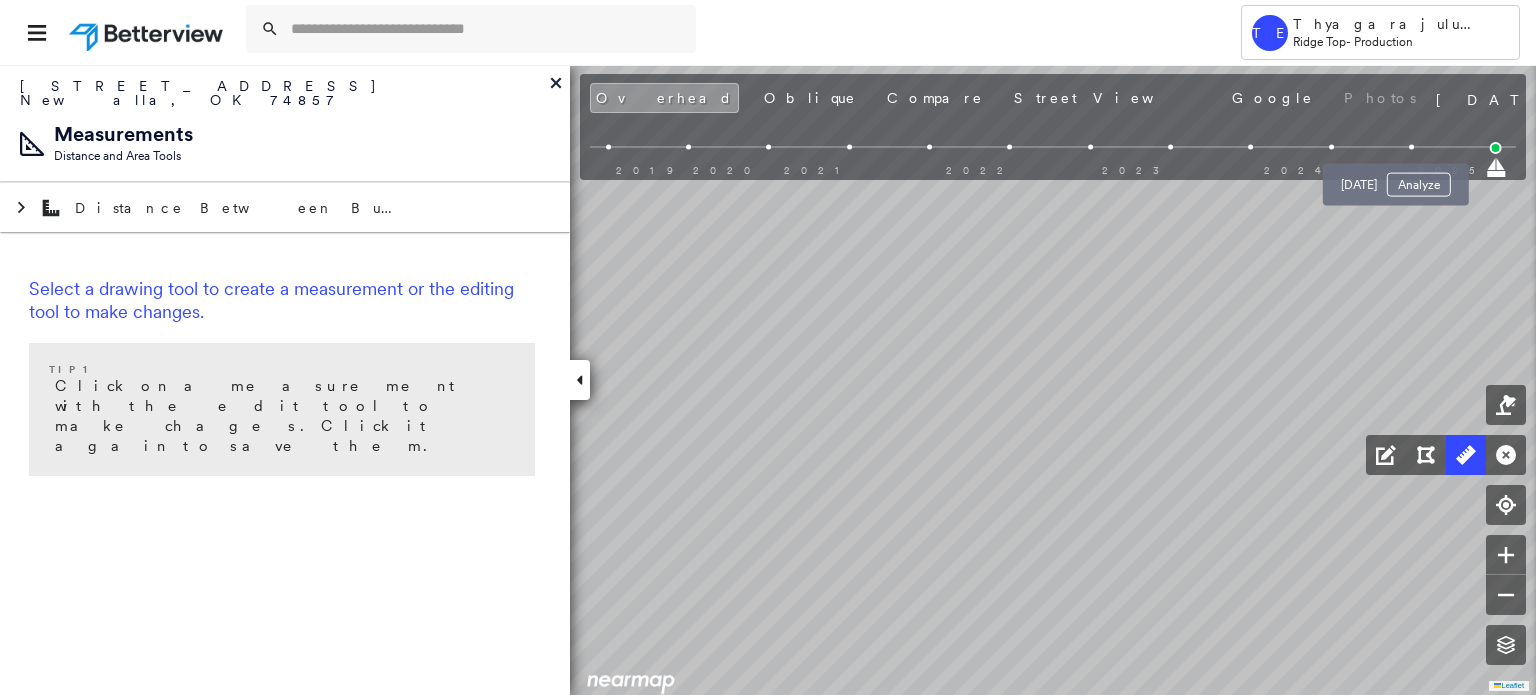 click at bounding box center (1411, 147) 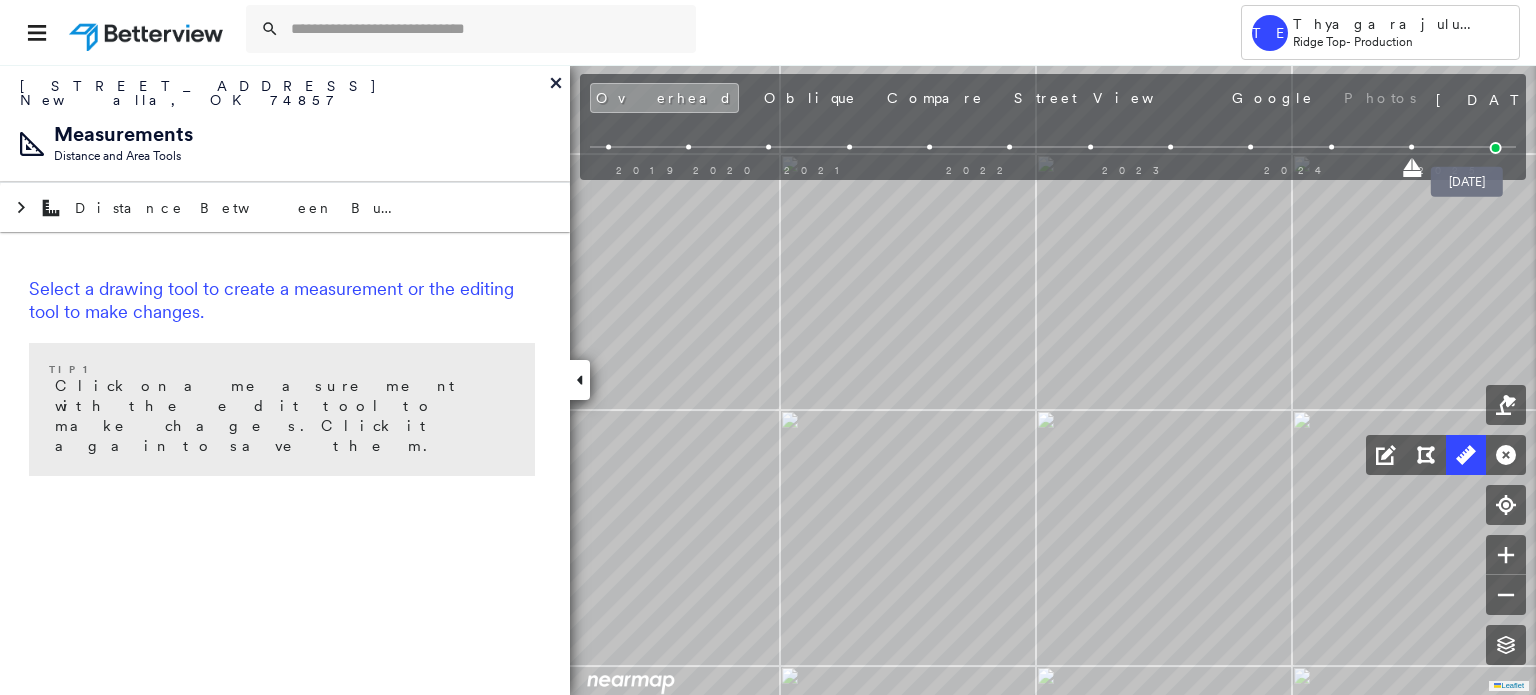 click at bounding box center (1496, 148) 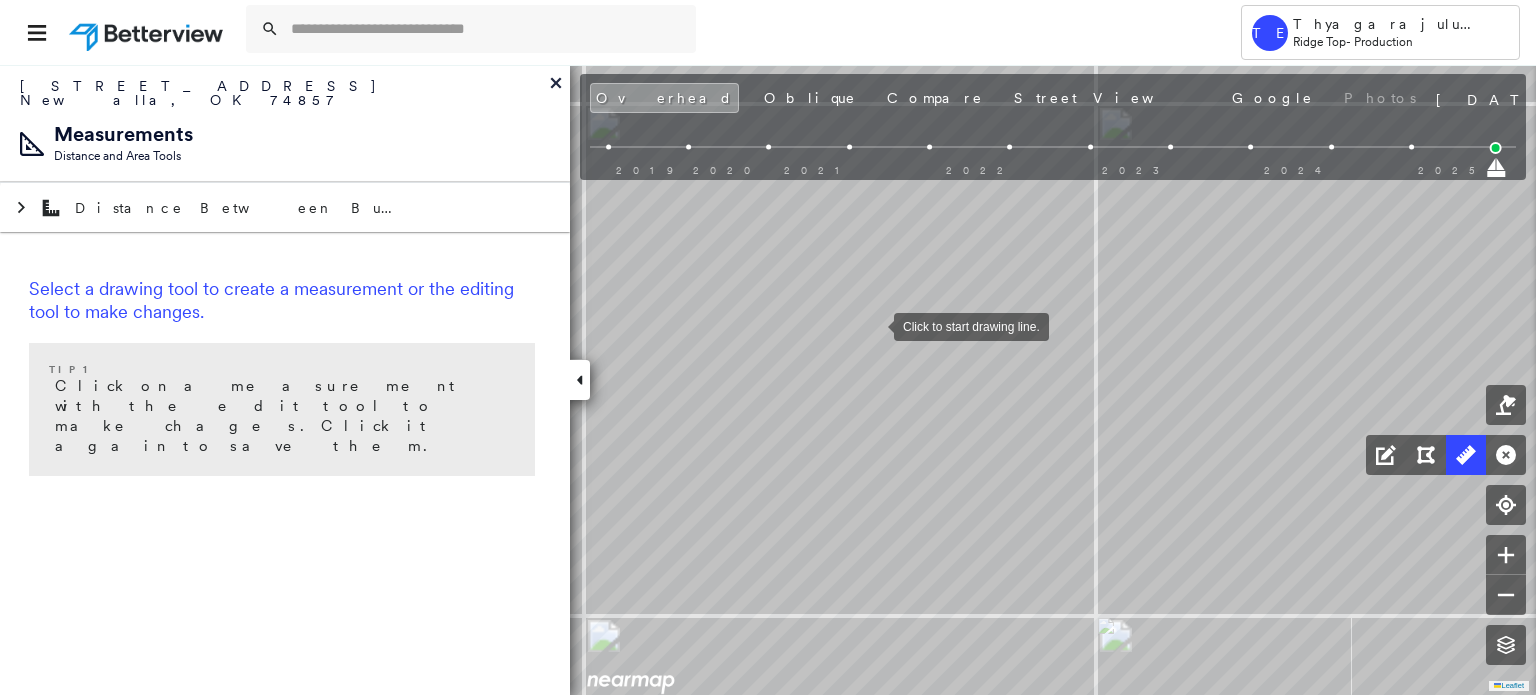 drag, startPoint x: 883, startPoint y: 289, endPoint x: 861, endPoint y: 432, distance: 144.6824 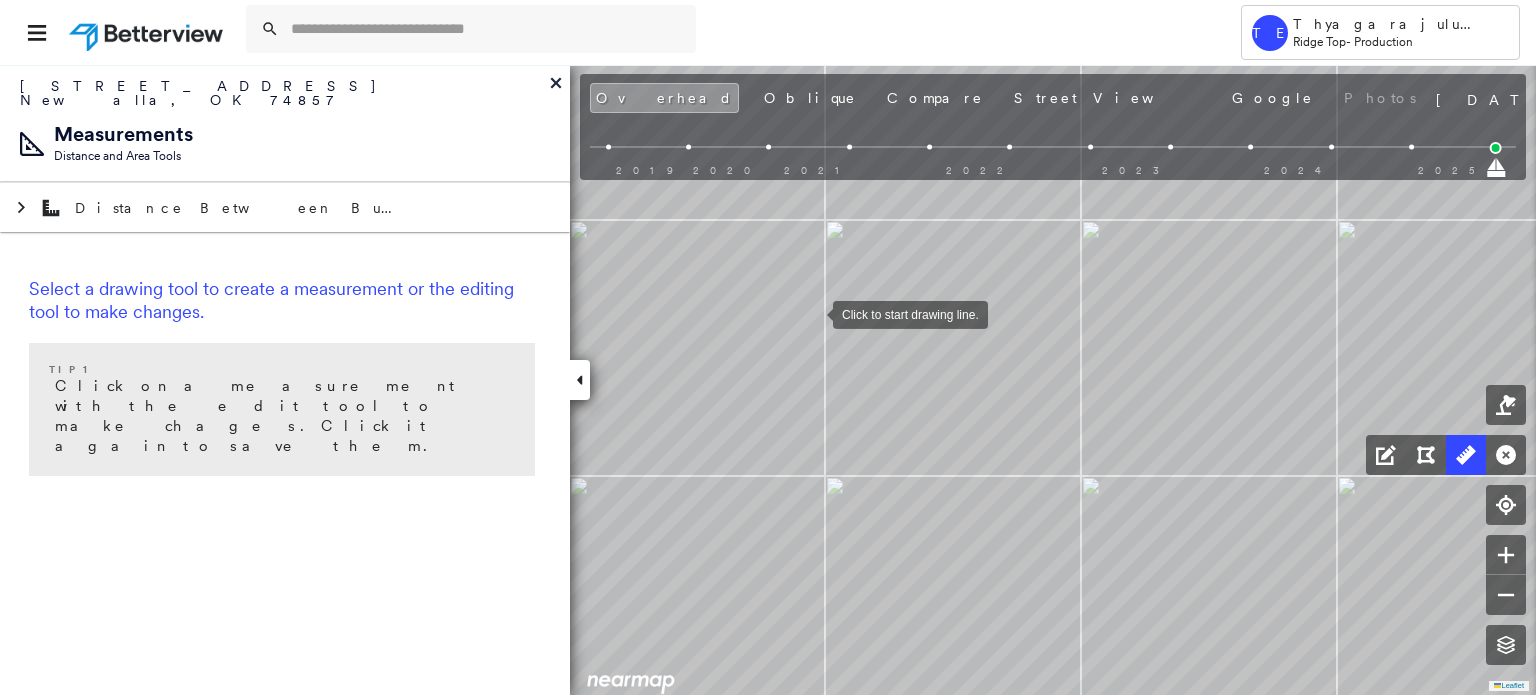 click at bounding box center [813, 313] 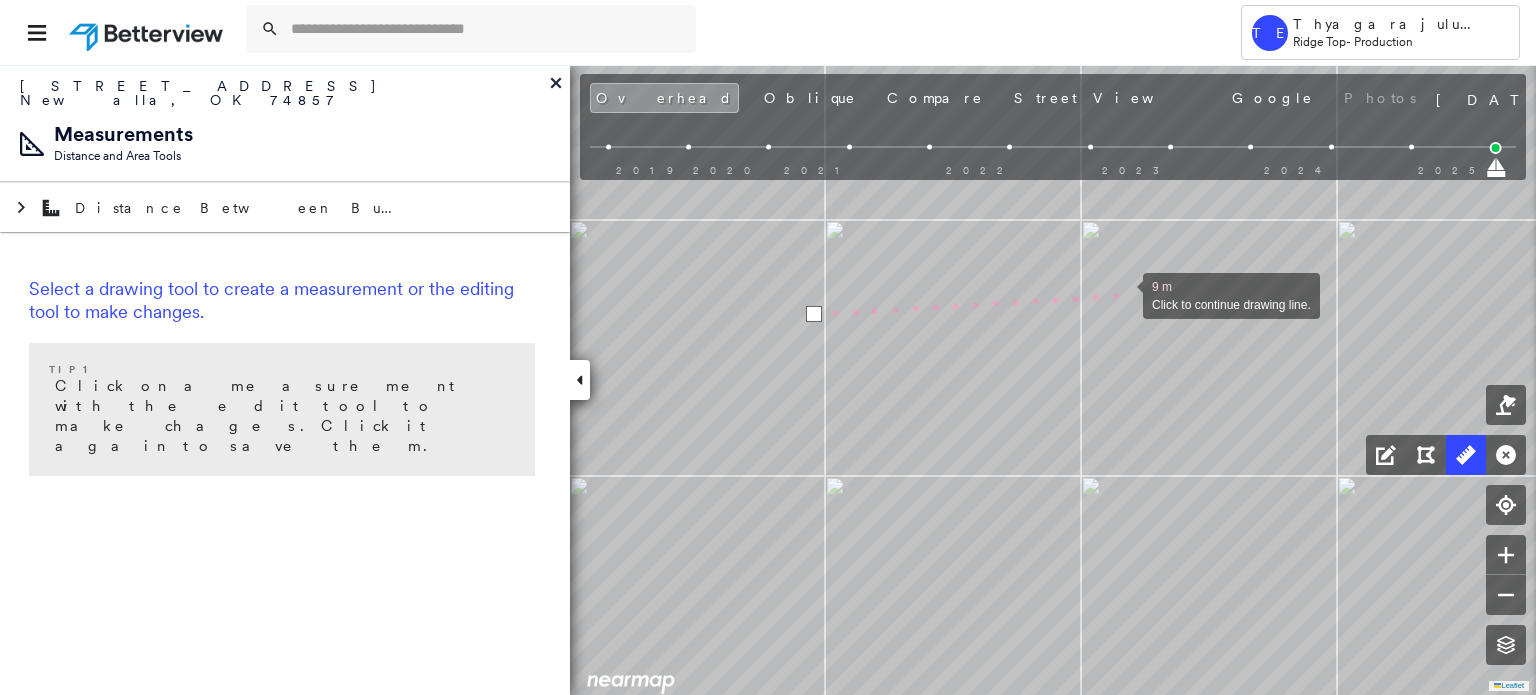 click at bounding box center (1123, 294) 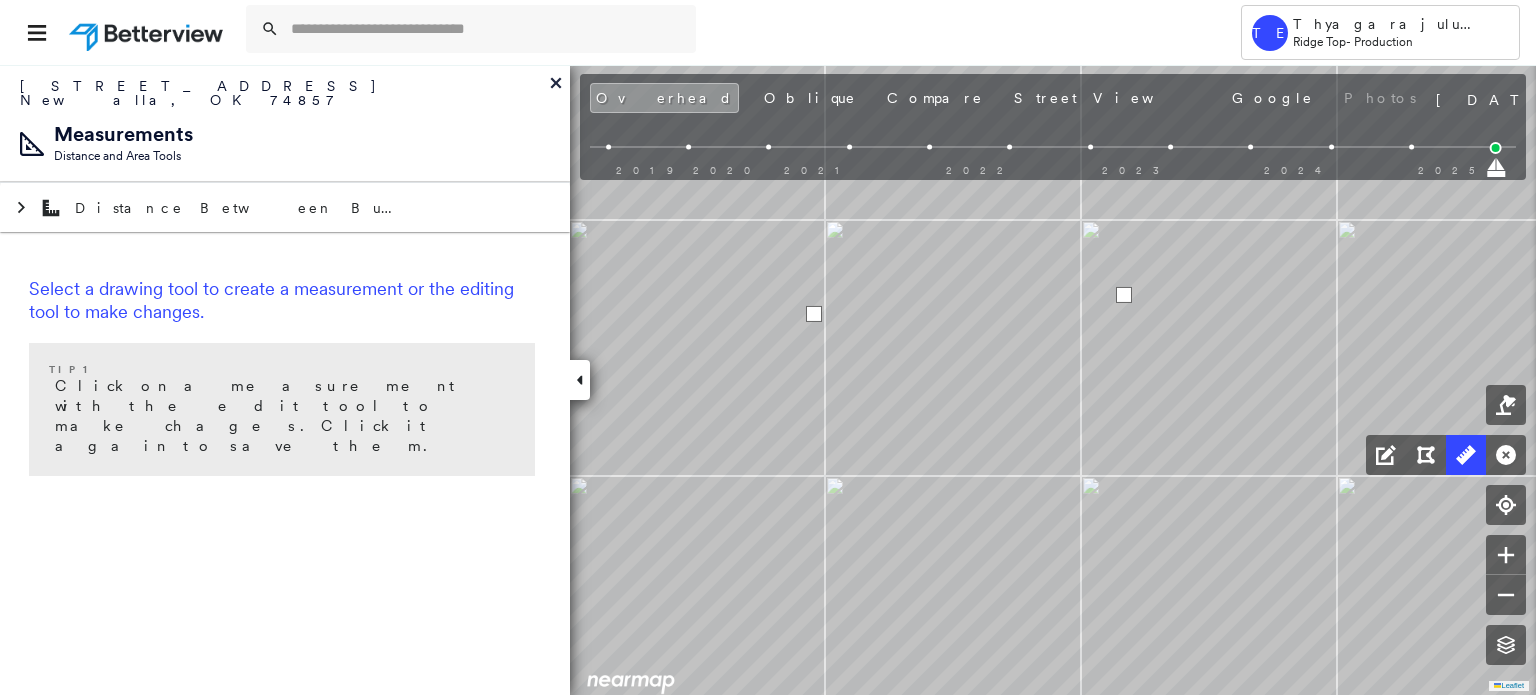 click at bounding box center (1124, 295) 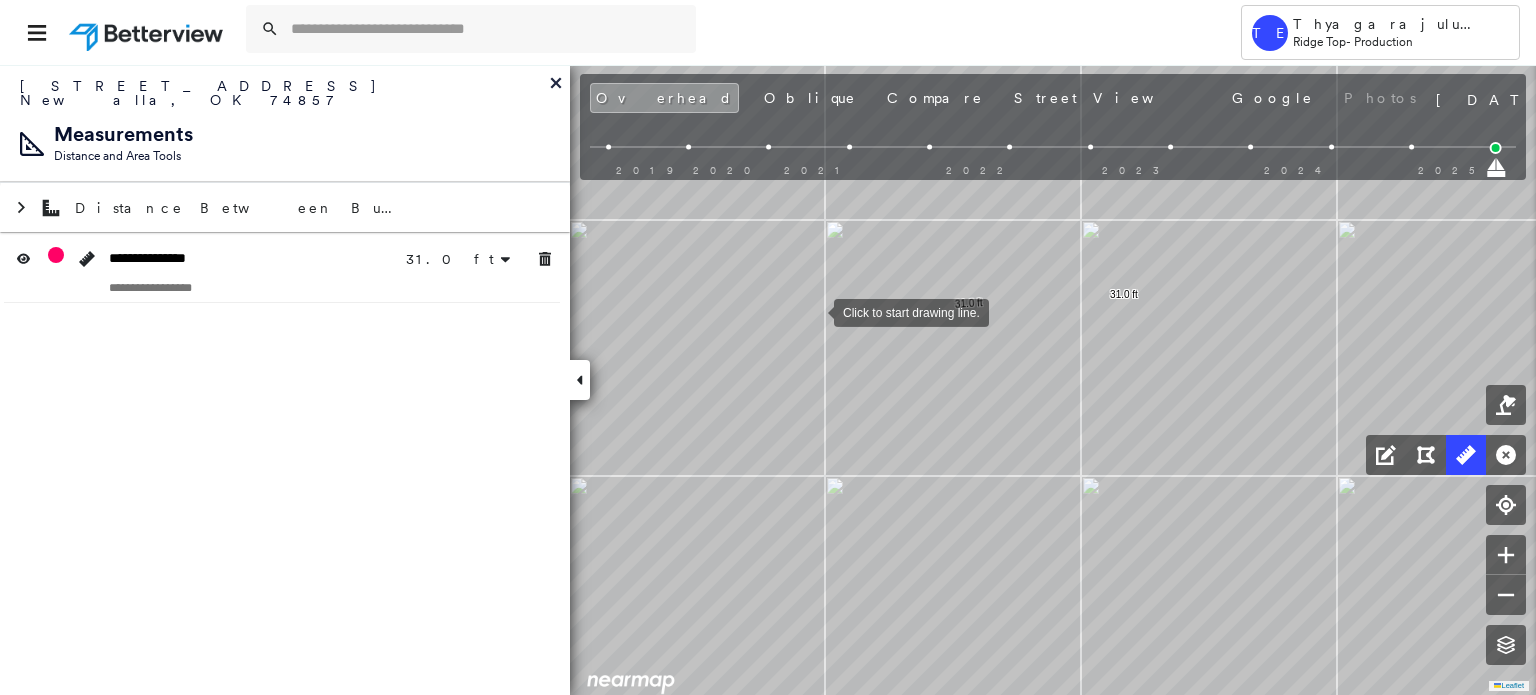 click at bounding box center (814, 311) 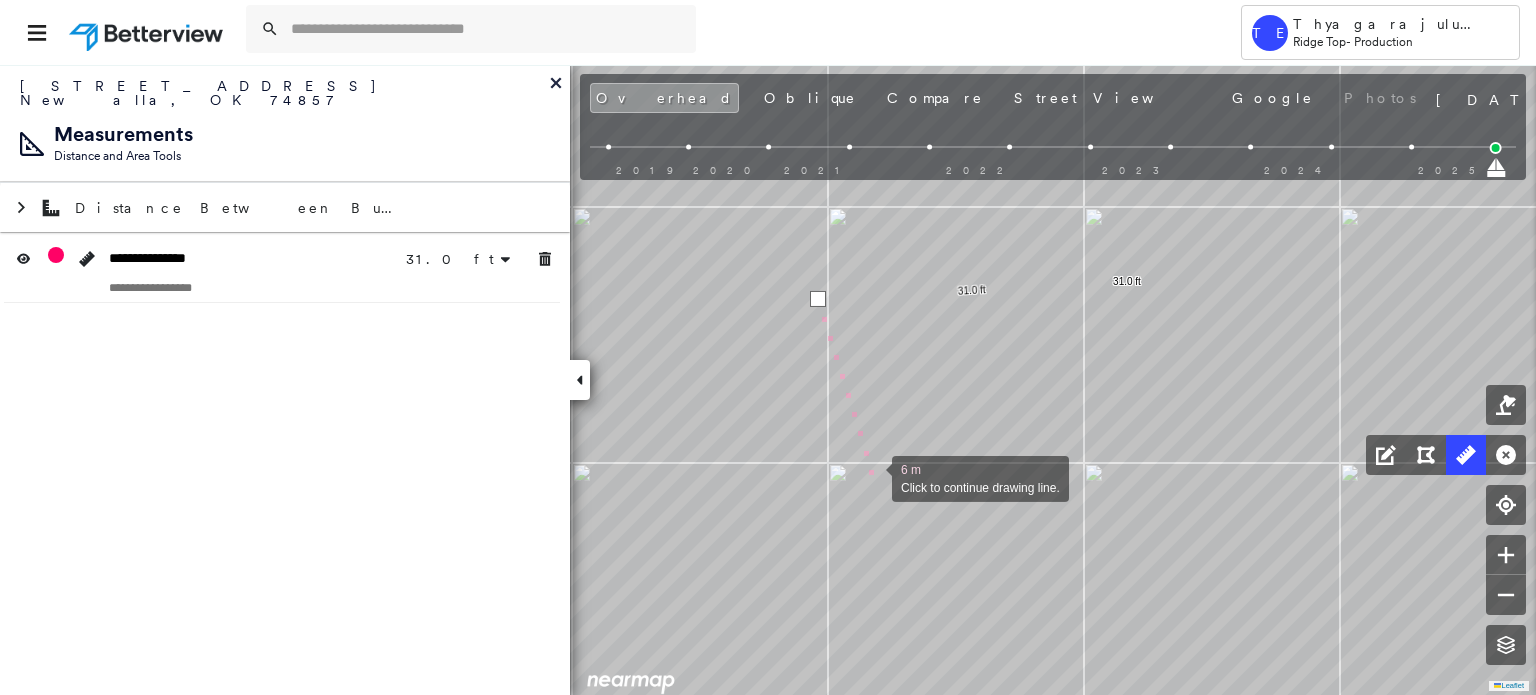 drag, startPoint x: 868, startPoint y: 499, endPoint x: 876, endPoint y: 214, distance: 285.11224 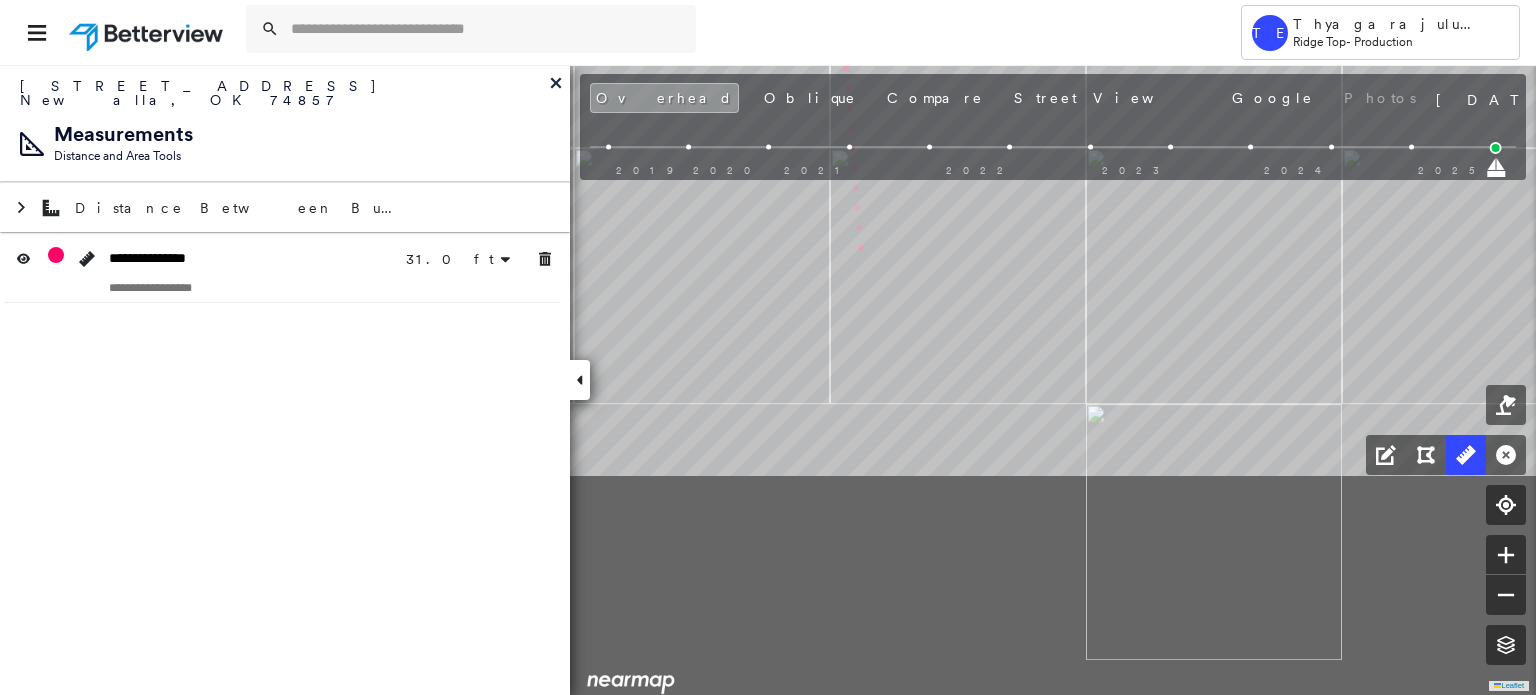 click on "31.0 ft 31.0 ft 16 m Click to continue drawing line." at bounding box center (35, -520) 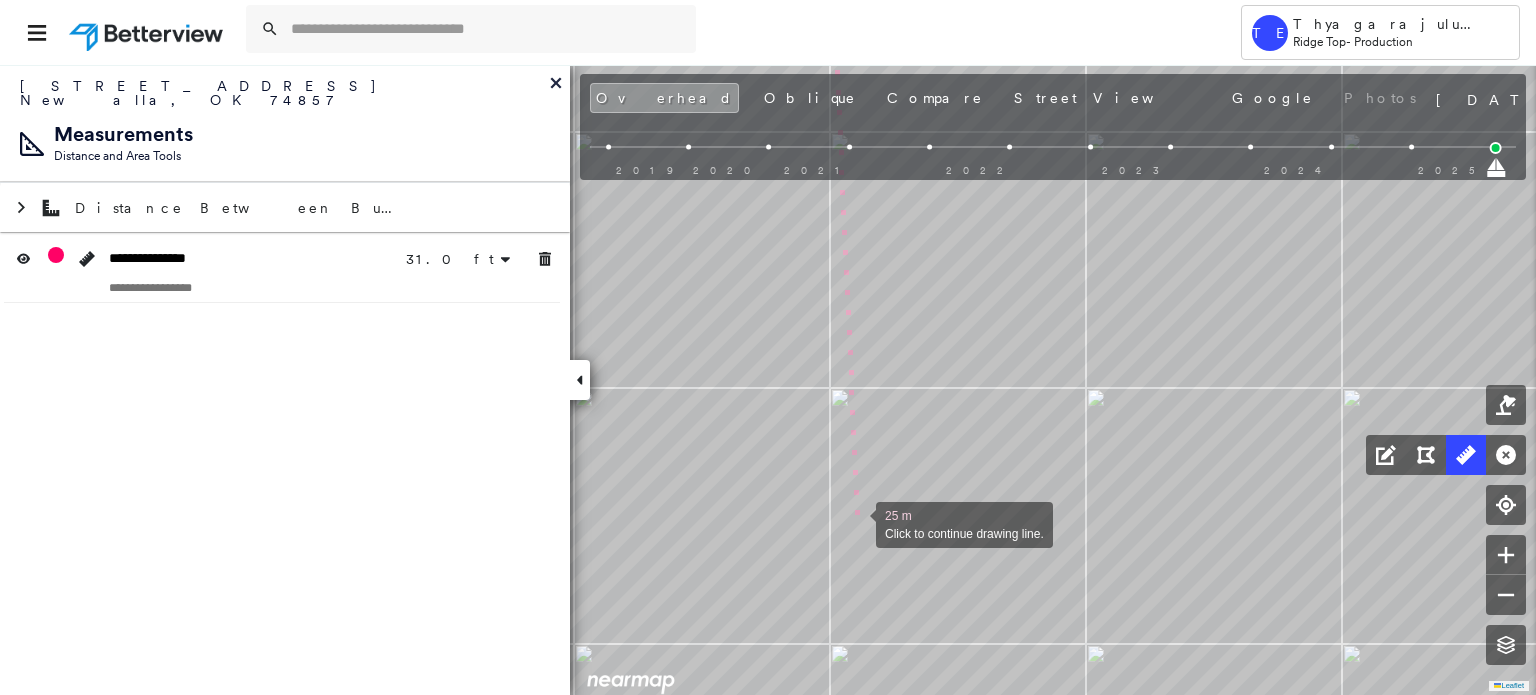 click at bounding box center [856, 523] 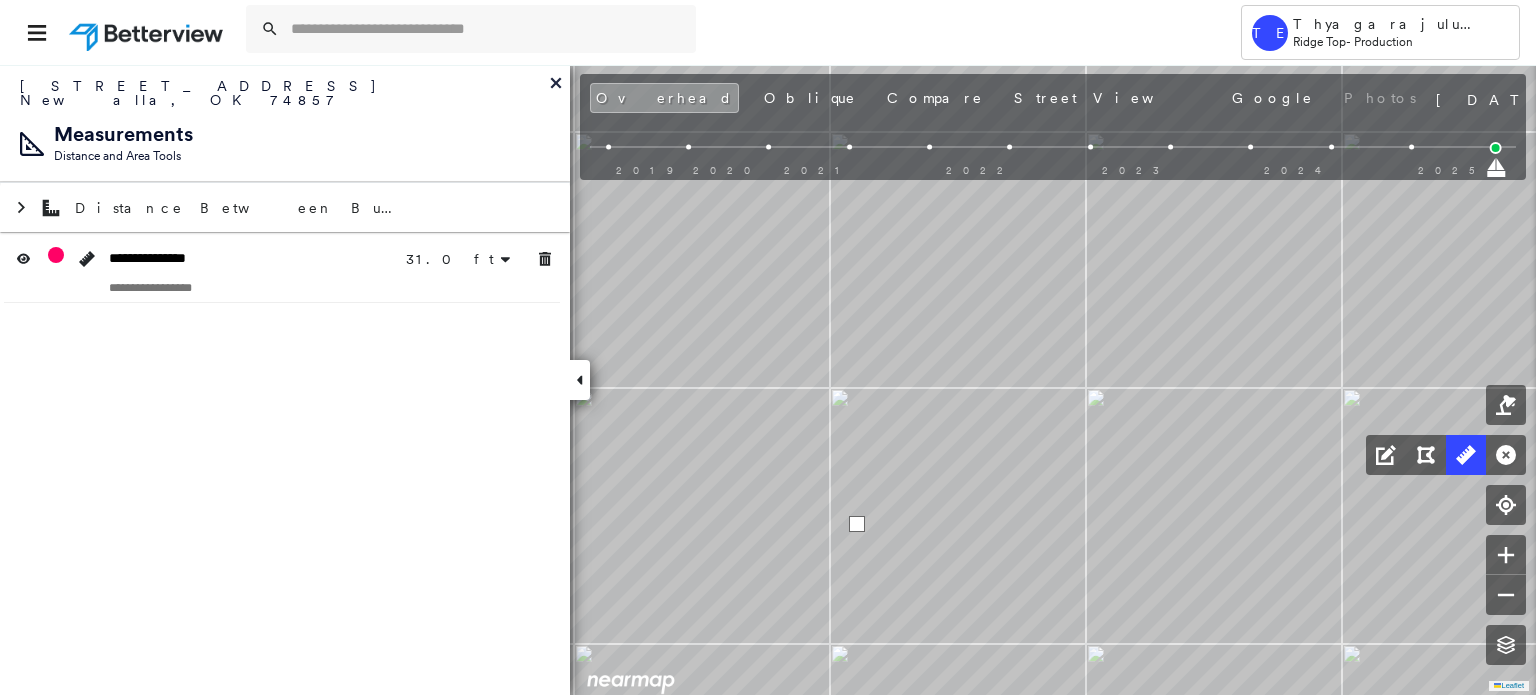 click at bounding box center (857, 524) 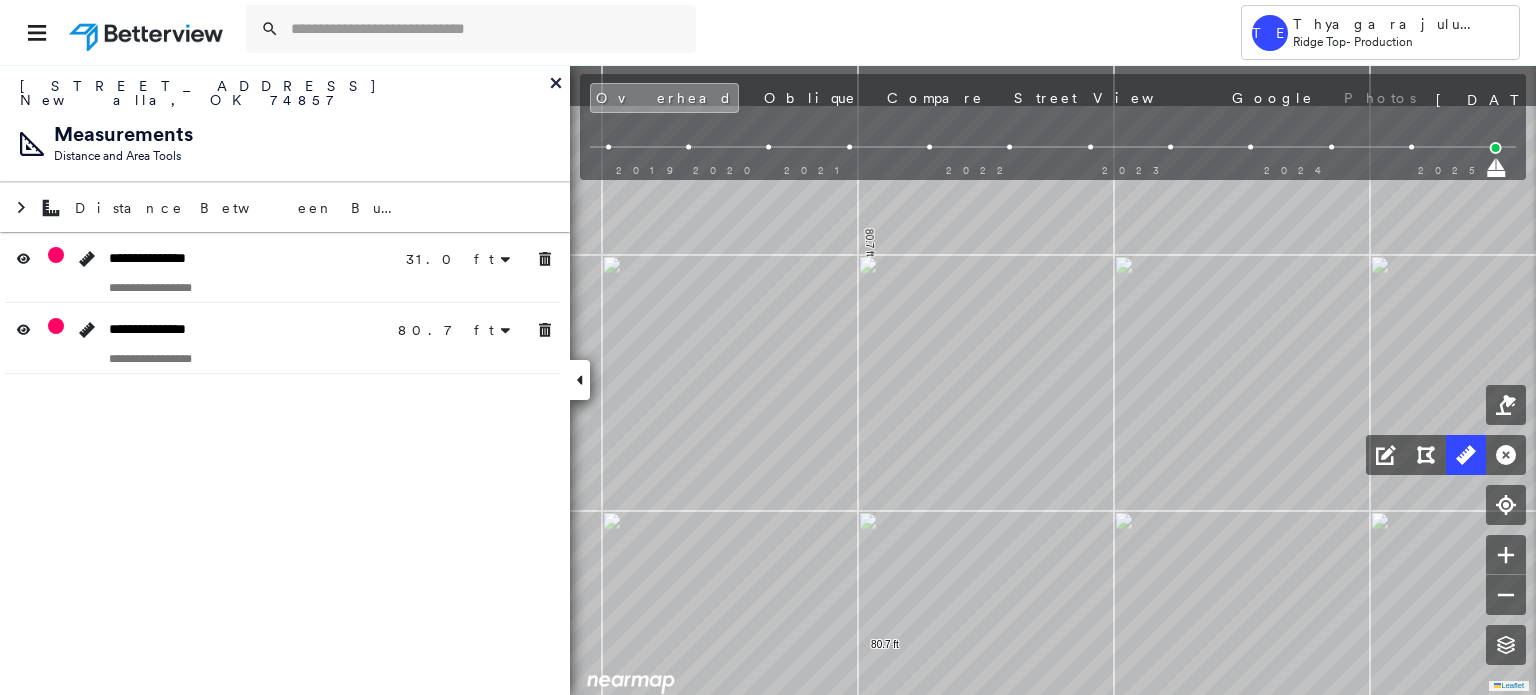 drag, startPoint x: 992, startPoint y: 292, endPoint x: 982, endPoint y: 683, distance: 391.12787 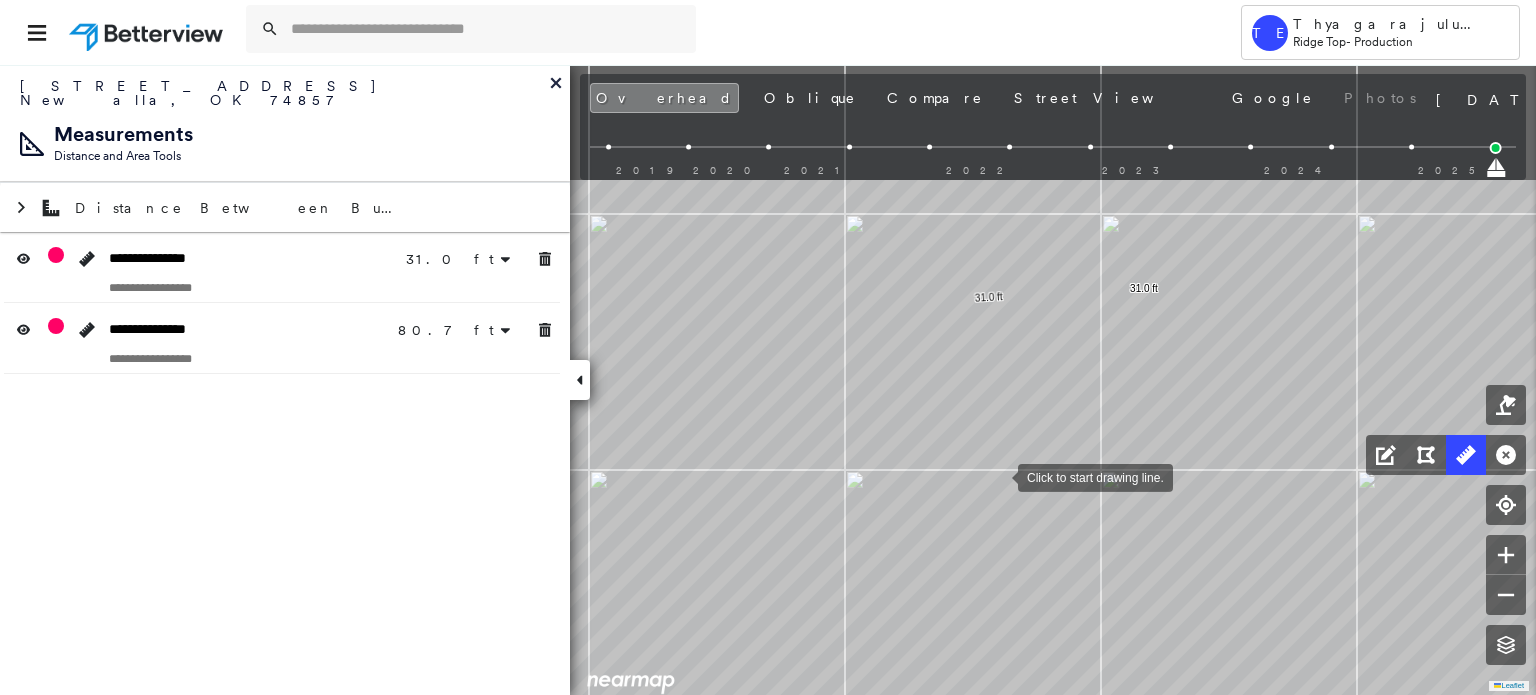 drag, startPoint x: 1001, startPoint y: 376, endPoint x: 998, endPoint y: 475, distance: 99.04544 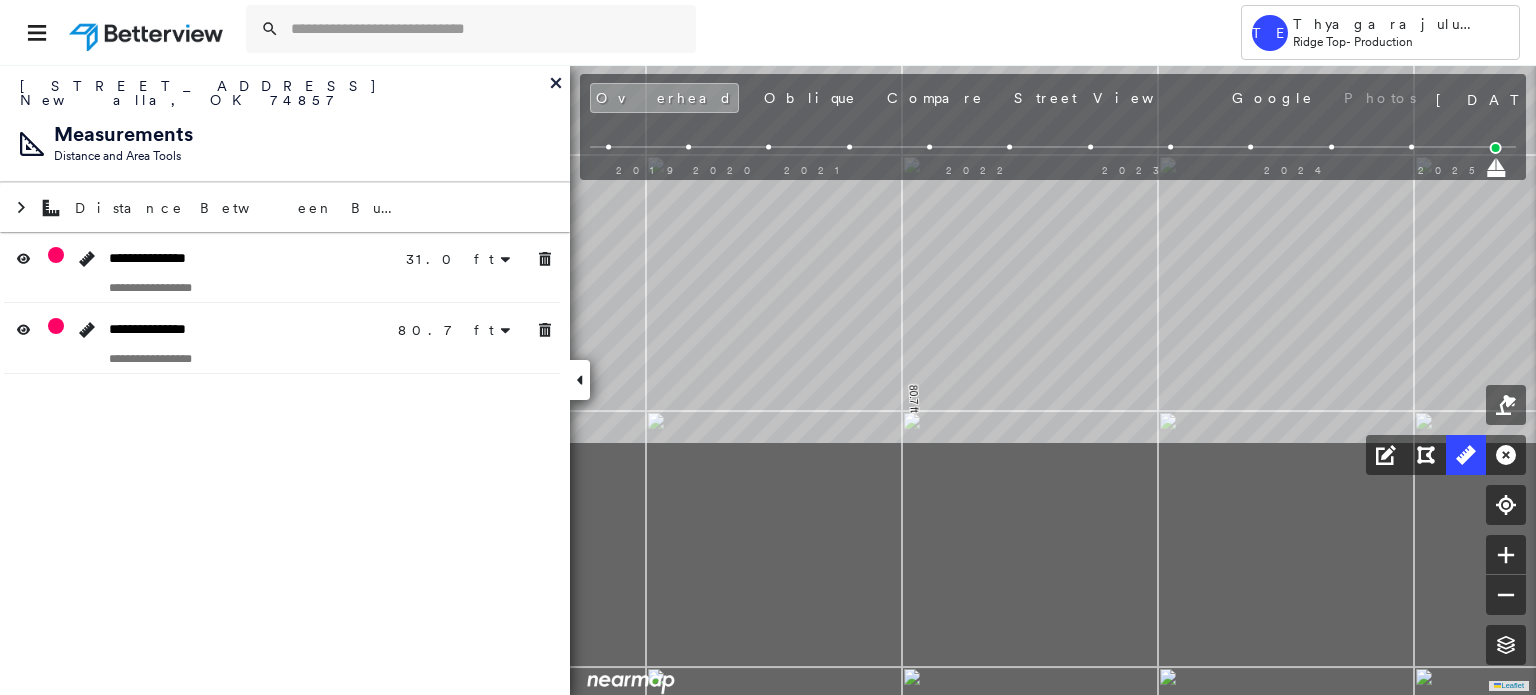 click on "31.0 ft 31.0 ft 80.7 ft 80.7 ft Click to start drawing line." at bounding box center [79, -275] 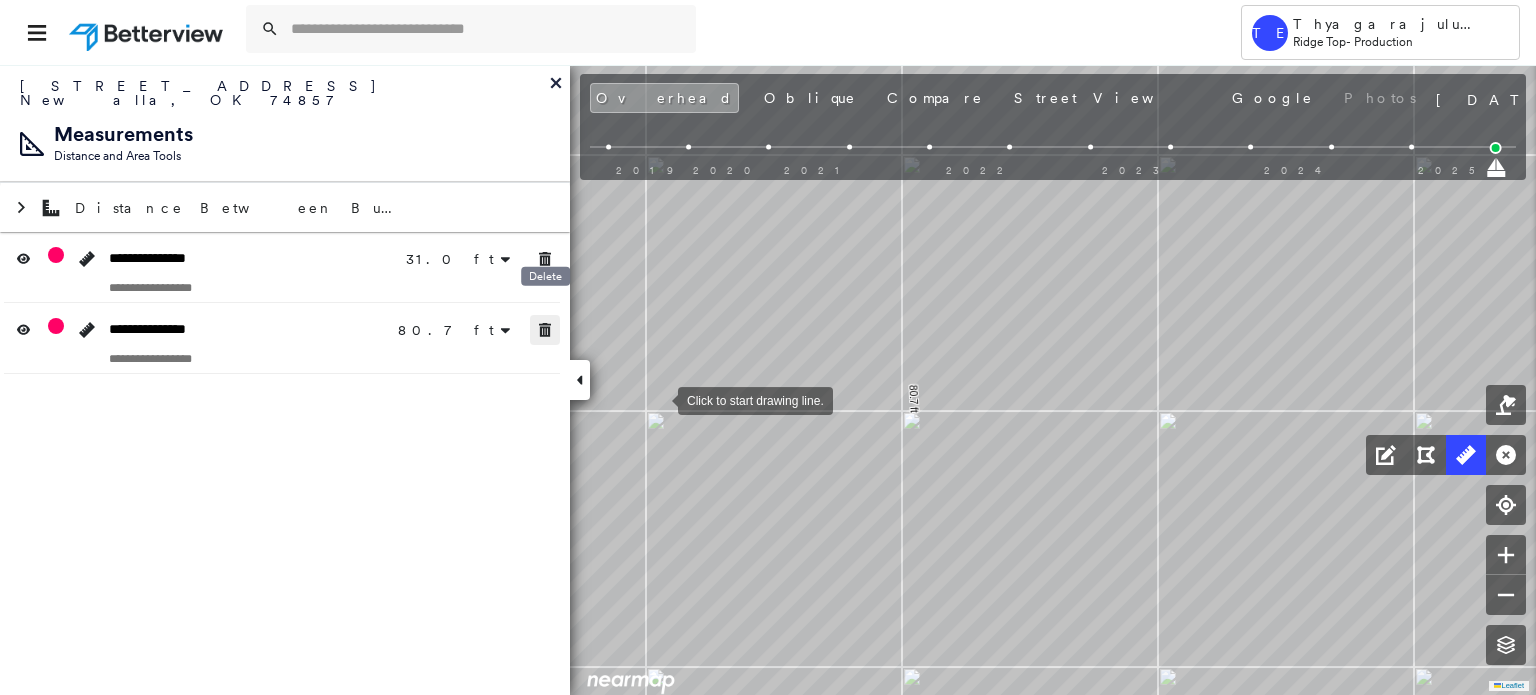 click at bounding box center (545, 330) 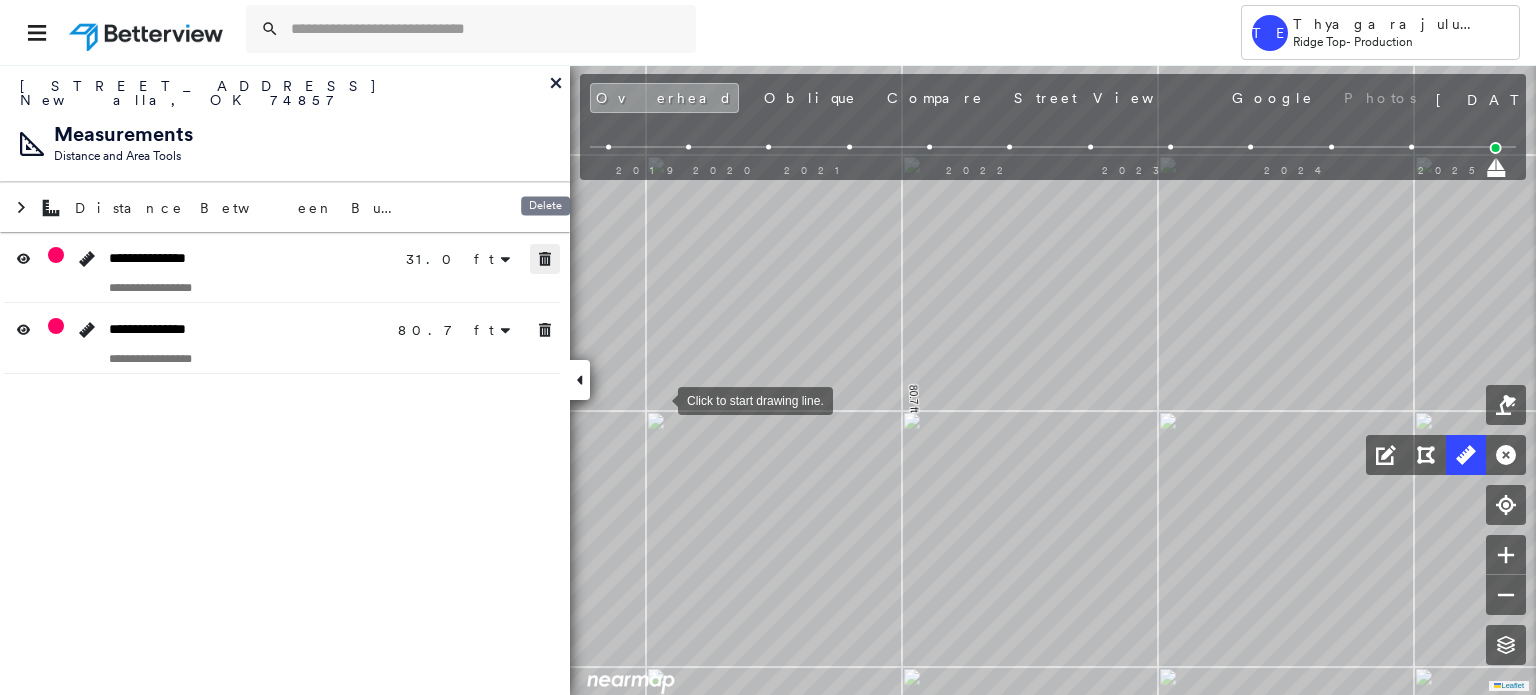 click 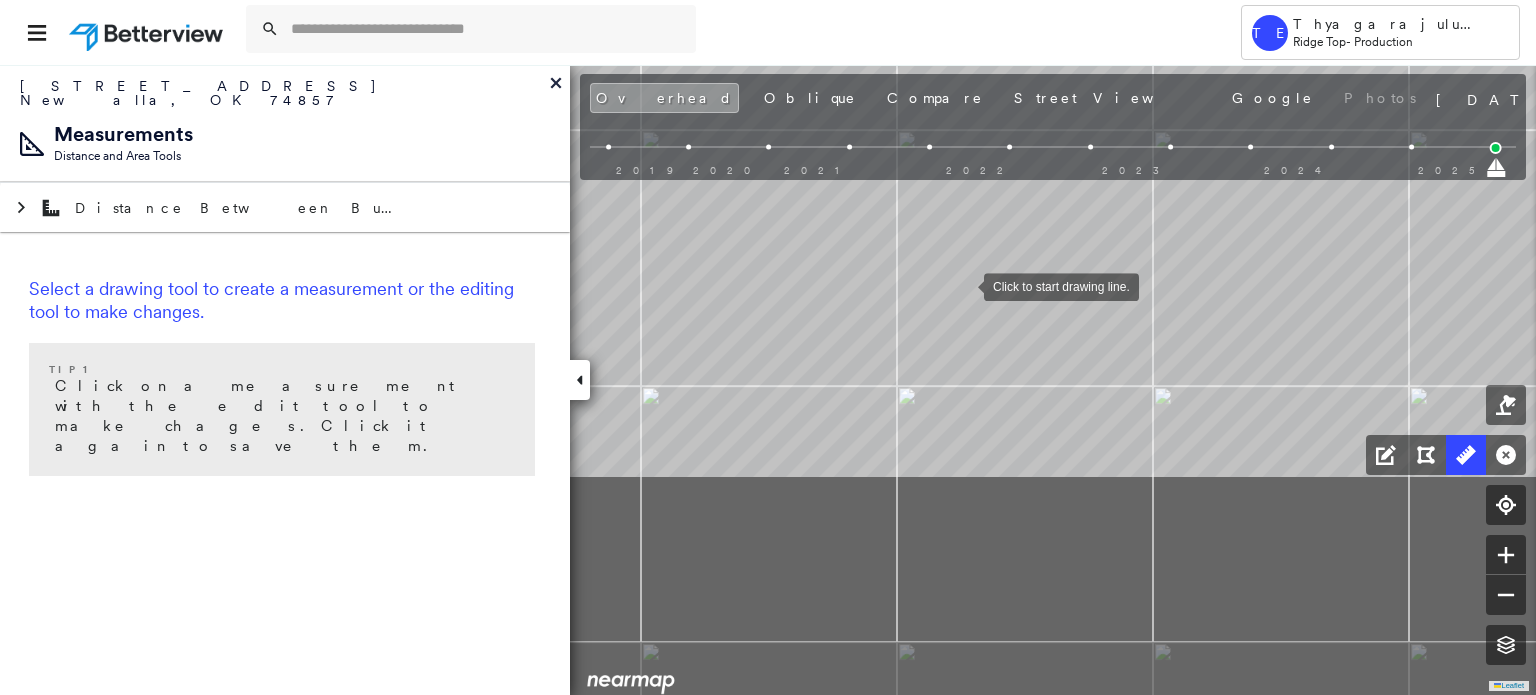 drag, startPoint x: 968, startPoint y: 561, endPoint x: 964, endPoint y: 287, distance: 274.0292 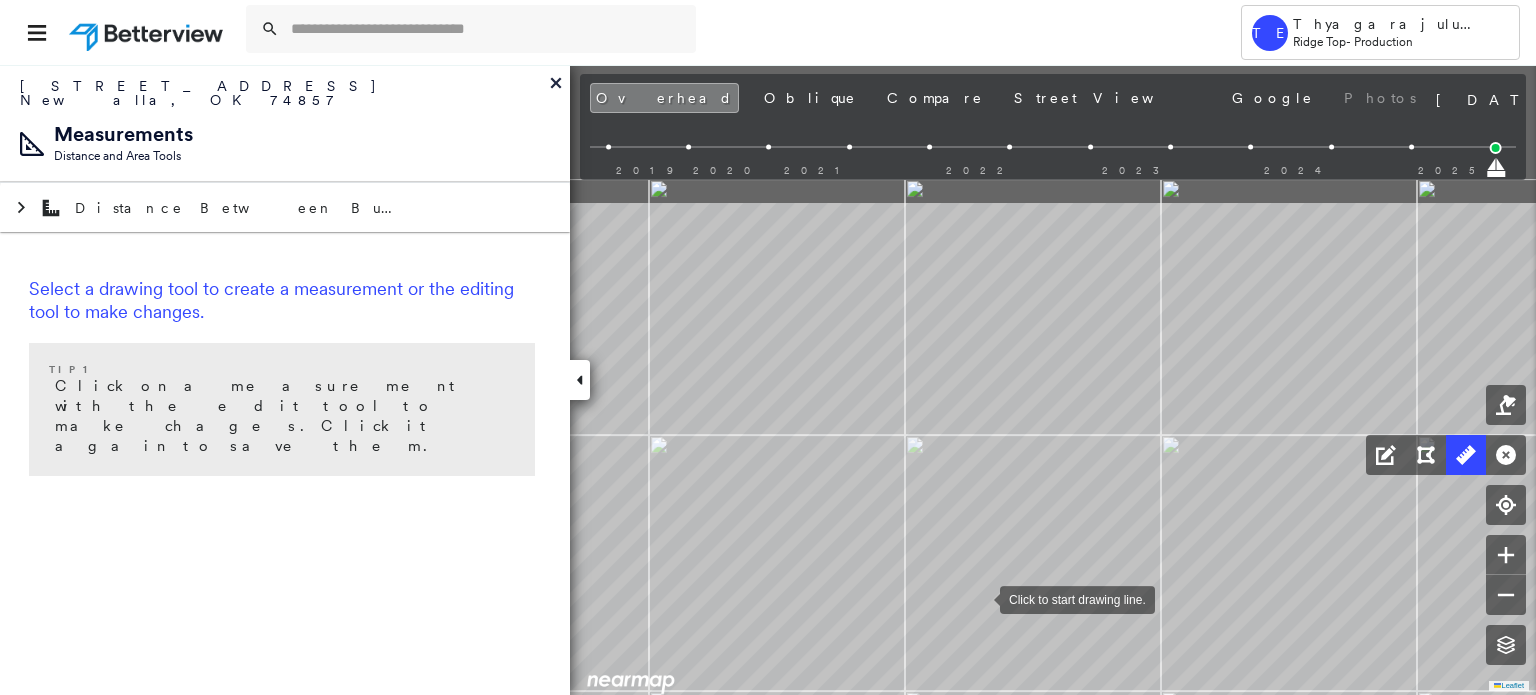 click on "Click to start drawing line." at bounding box center [113, -354] 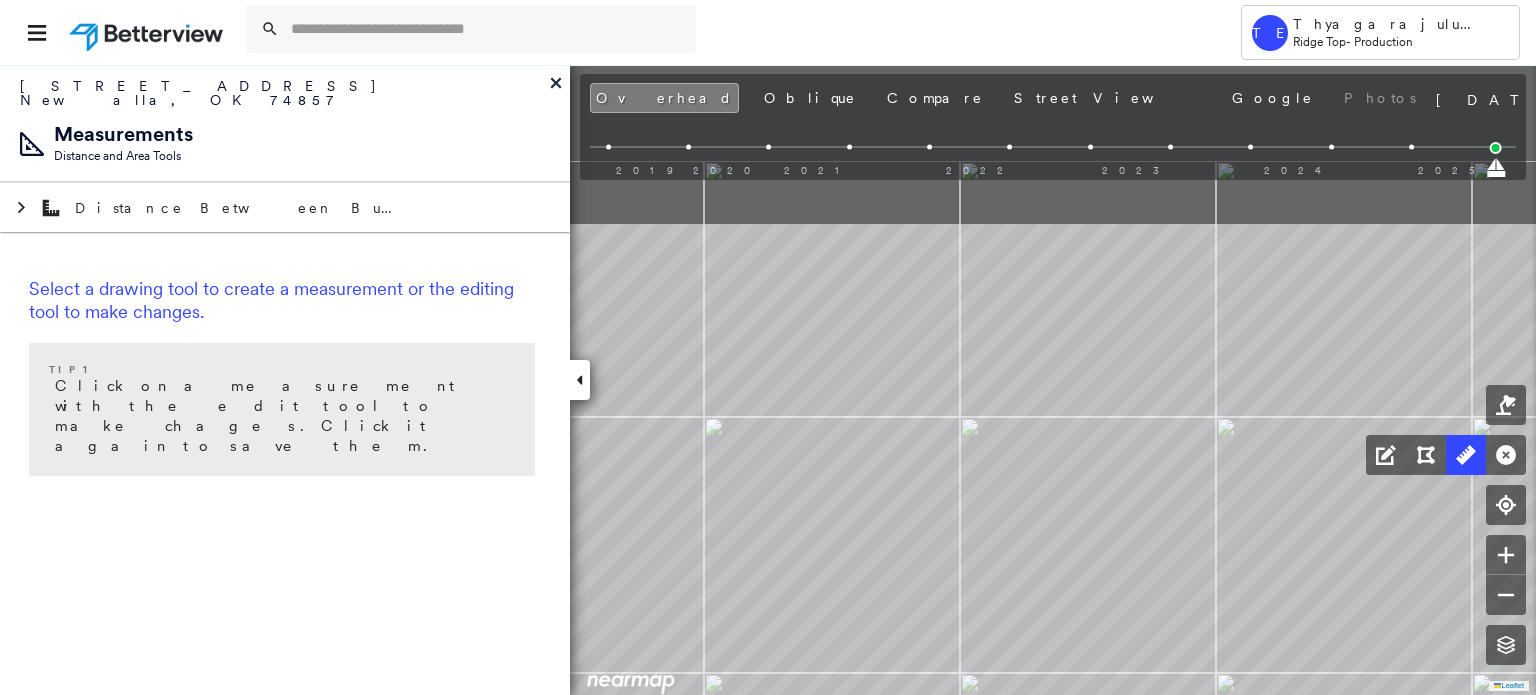 click on "Click to start drawing line." at bounding box center [168, -116] 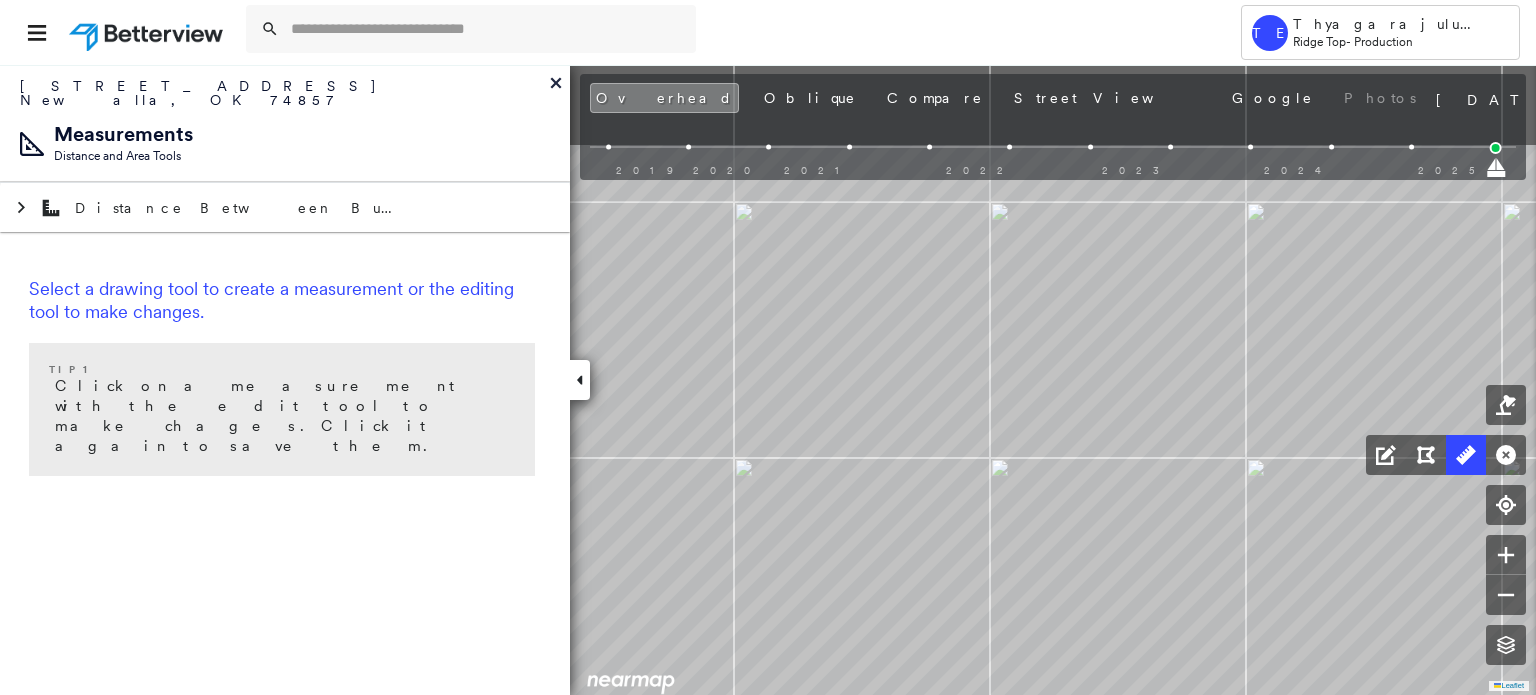 drag, startPoint x: 1044, startPoint y: 358, endPoint x: 1020, endPoint y: 615, distance: 258.1182 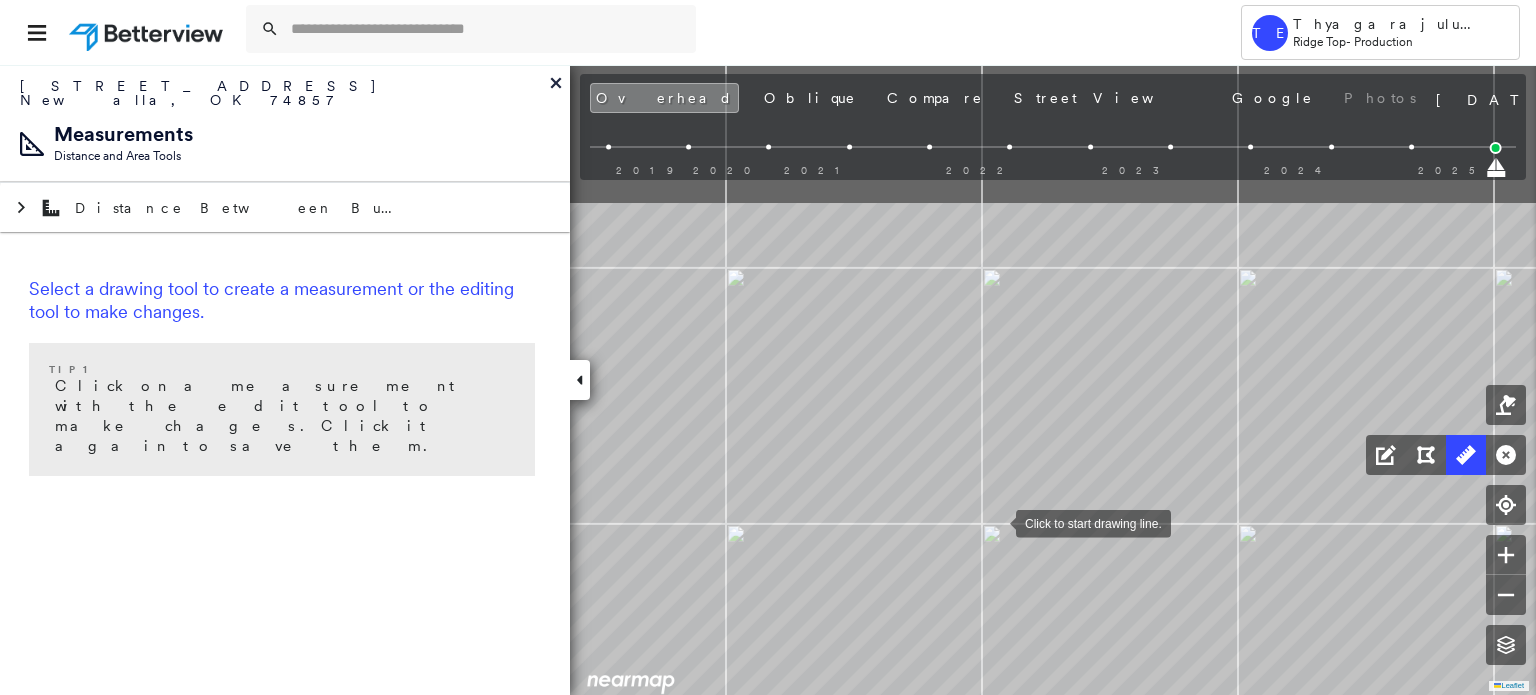 drag, startPoint x: 988, startPoint y: 319, endPoint x: 996, endPoint y: 521, distance: 202.15836 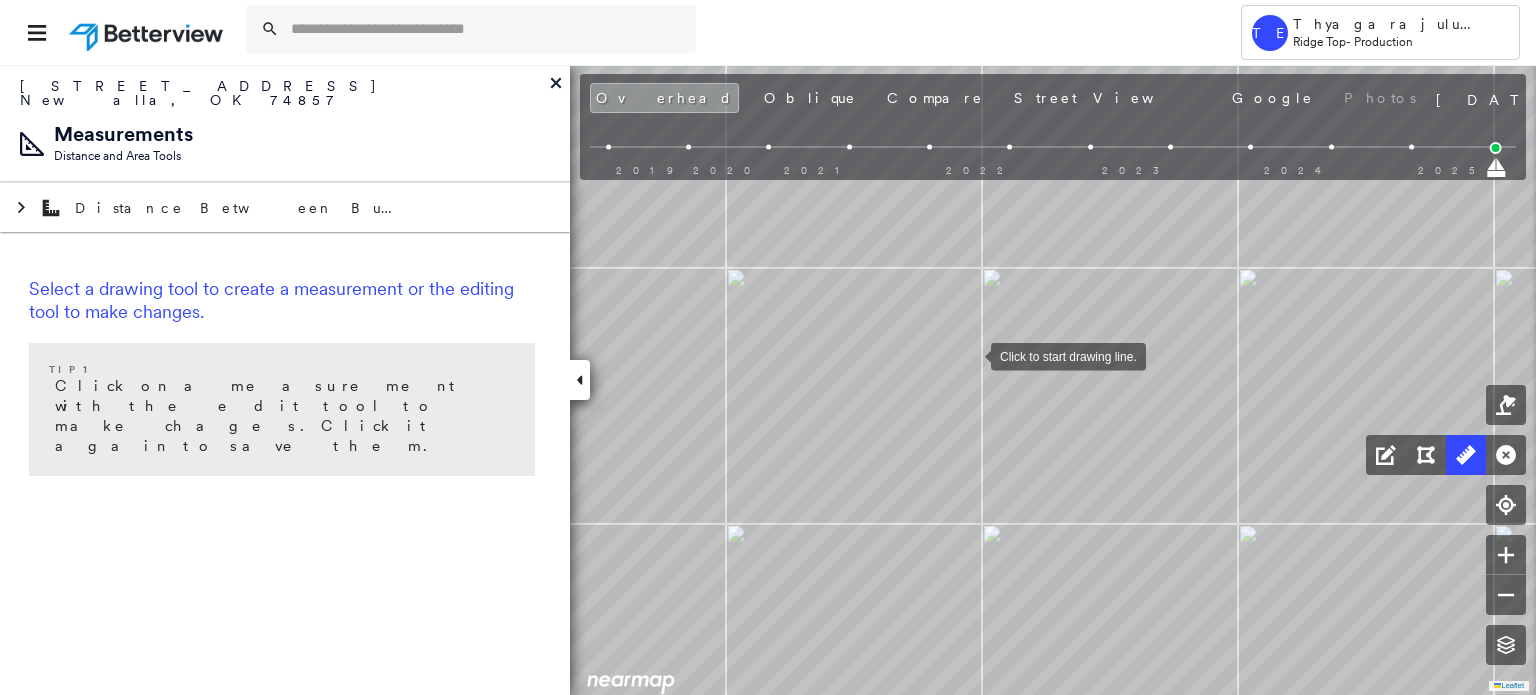 click at bounding box center (971, 355) 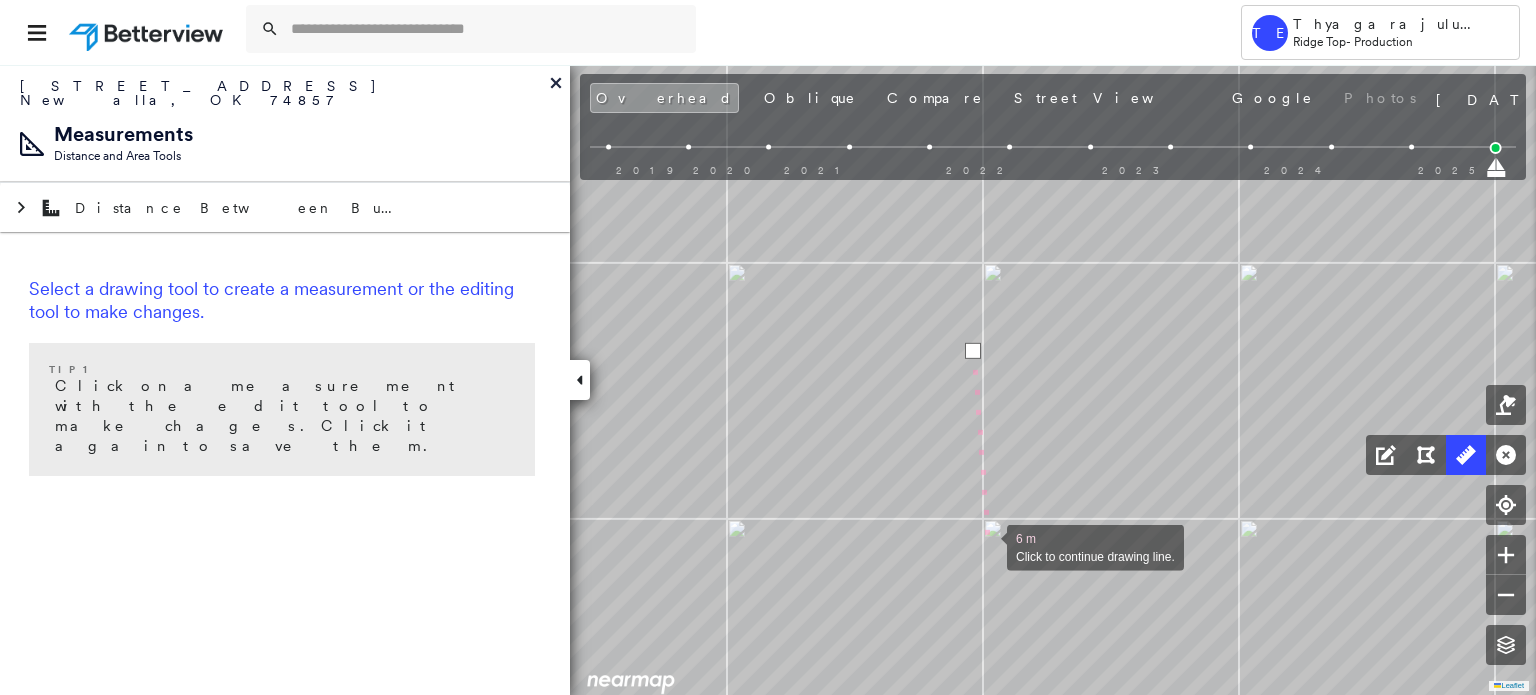 click on "6 m Click to continue drawing line." at bounding box center (153, 345) 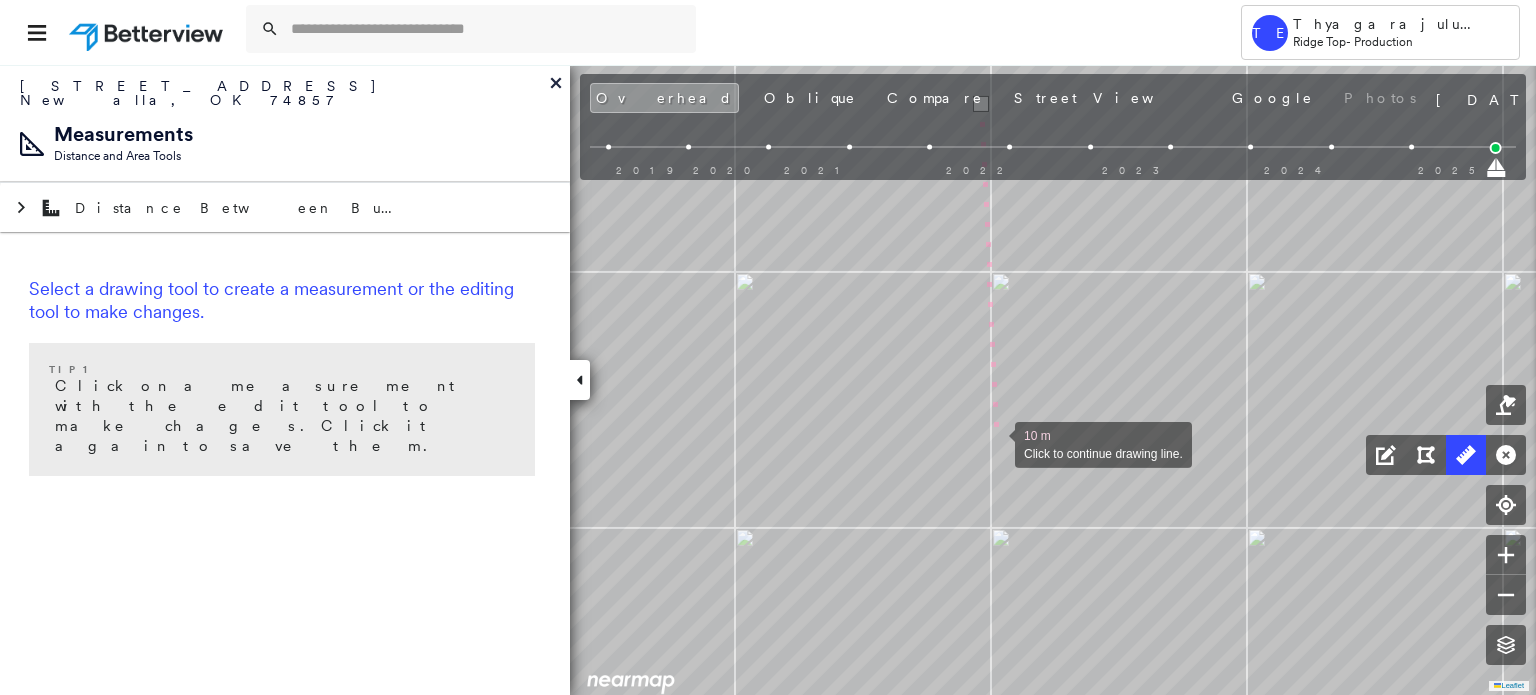click at bounding box center [995, 443] 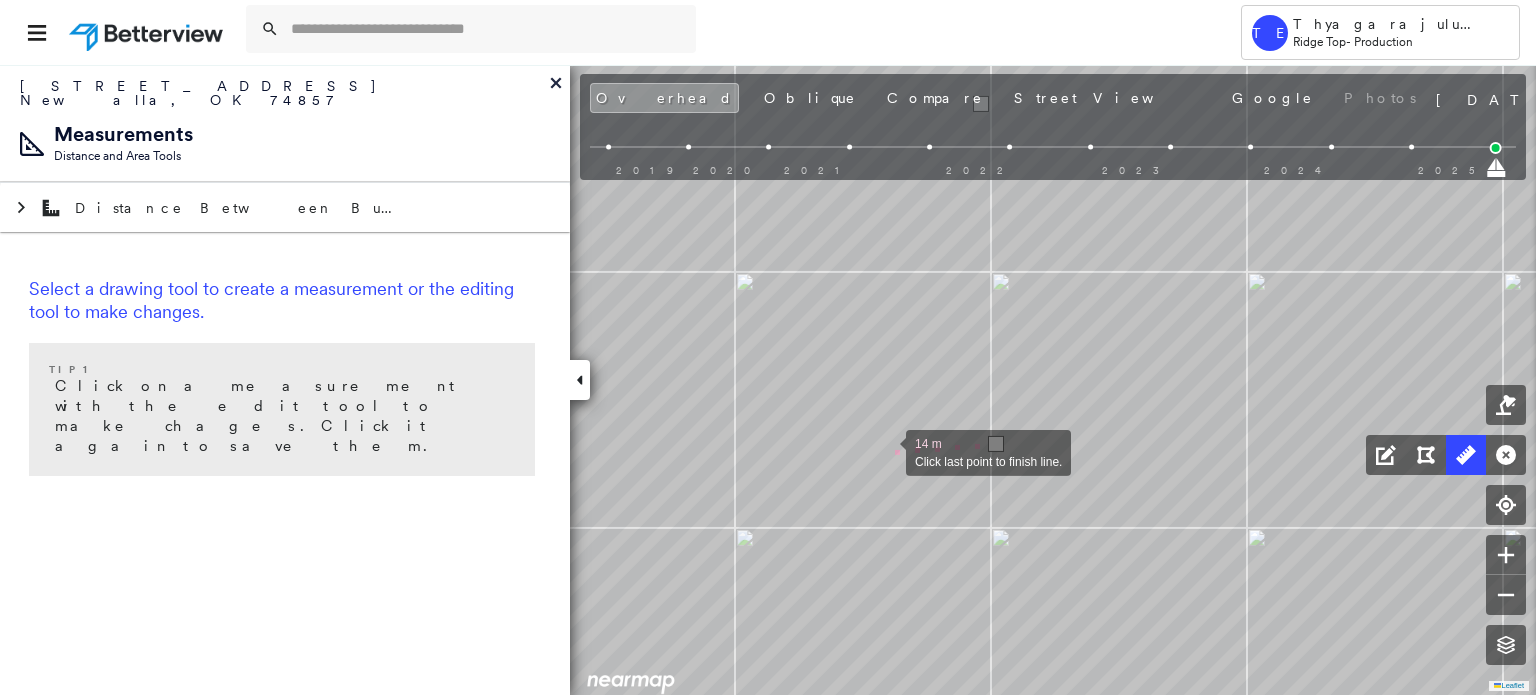 click at bounding box center (886, 451) 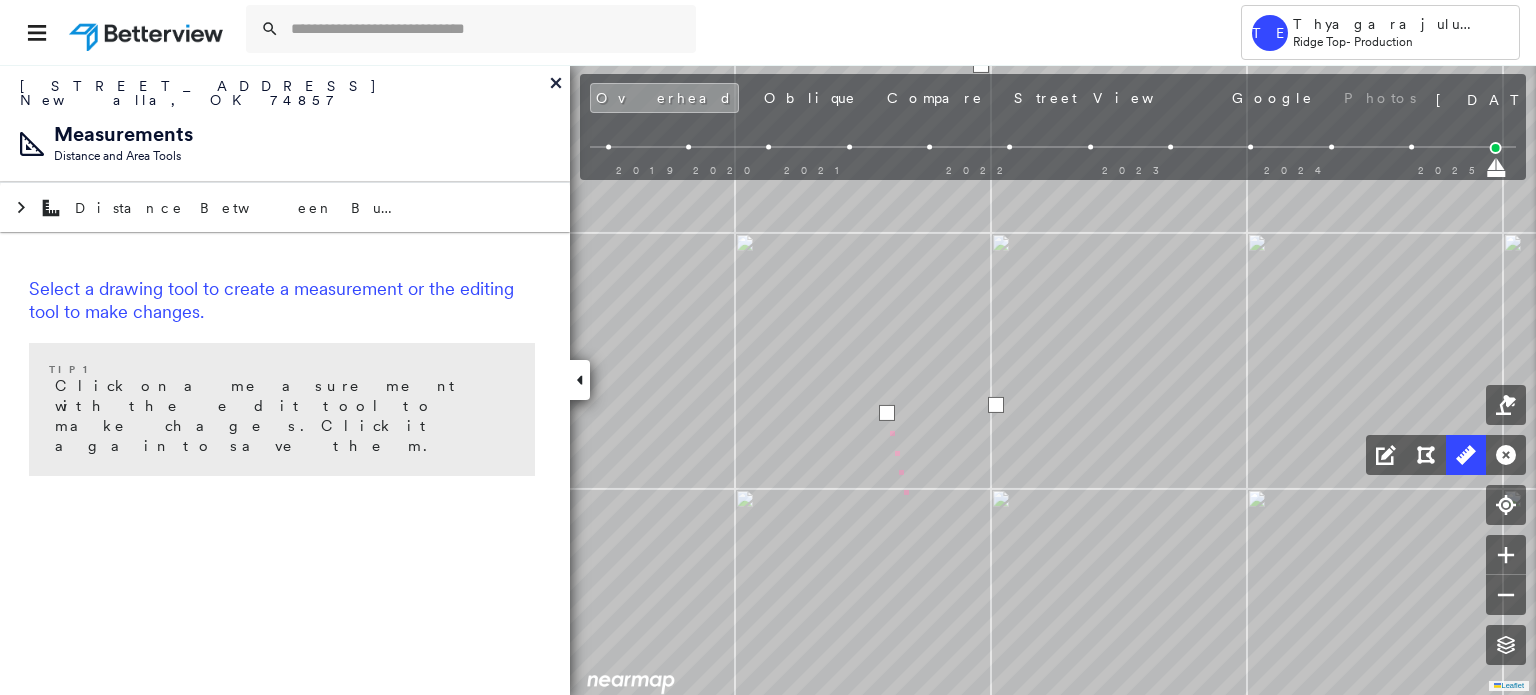 drag, startPoint x: 906, startPoint y: 542, endPoint x: 920, endPoint y: 366, distance: 176.55594 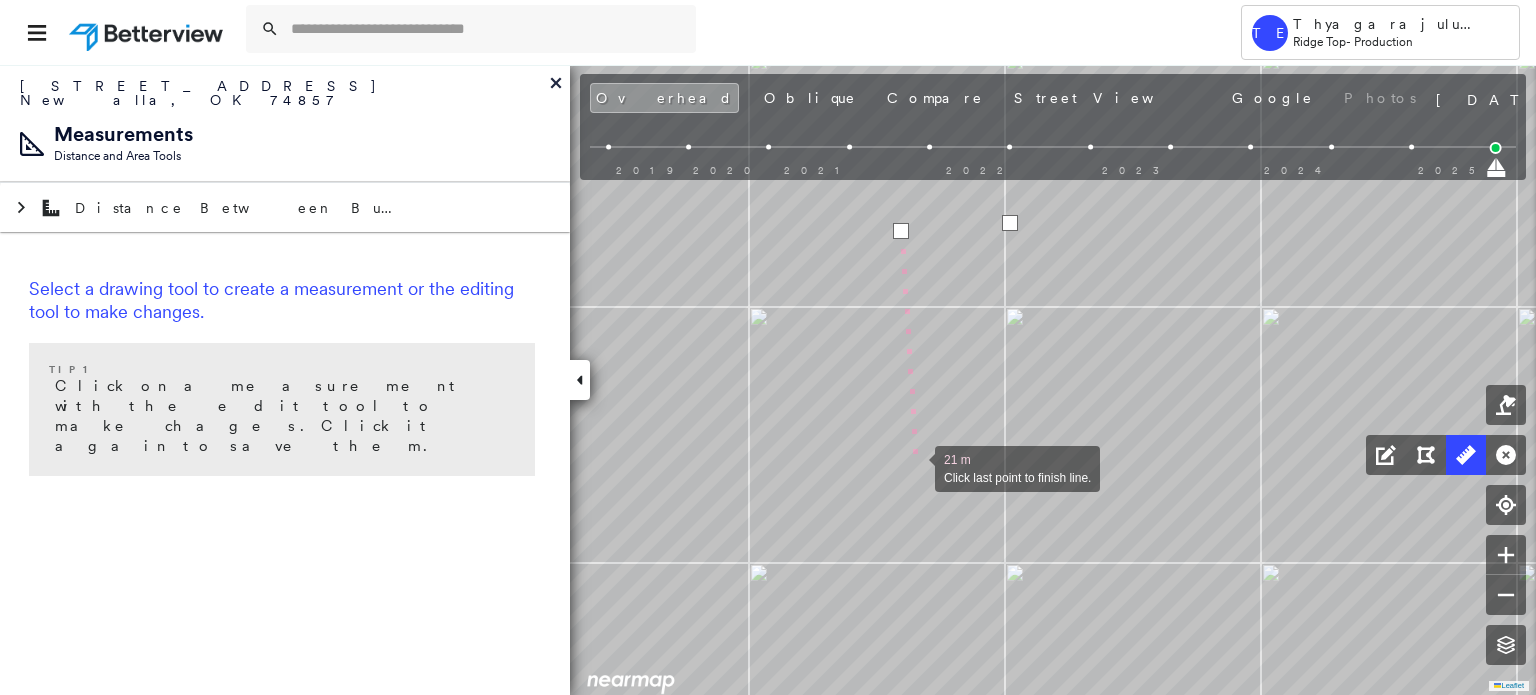 click at bounding box center [915, 467] 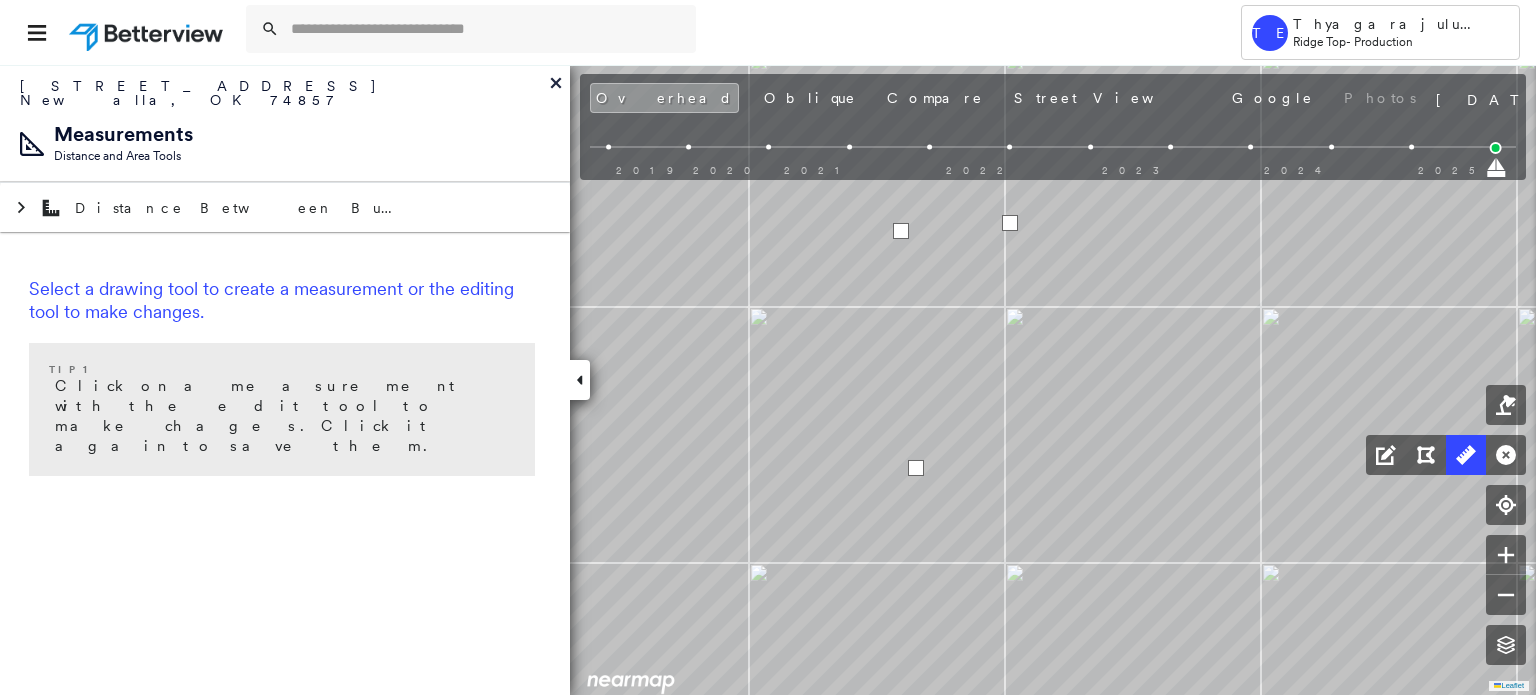 click at bounding box center (916, 468) 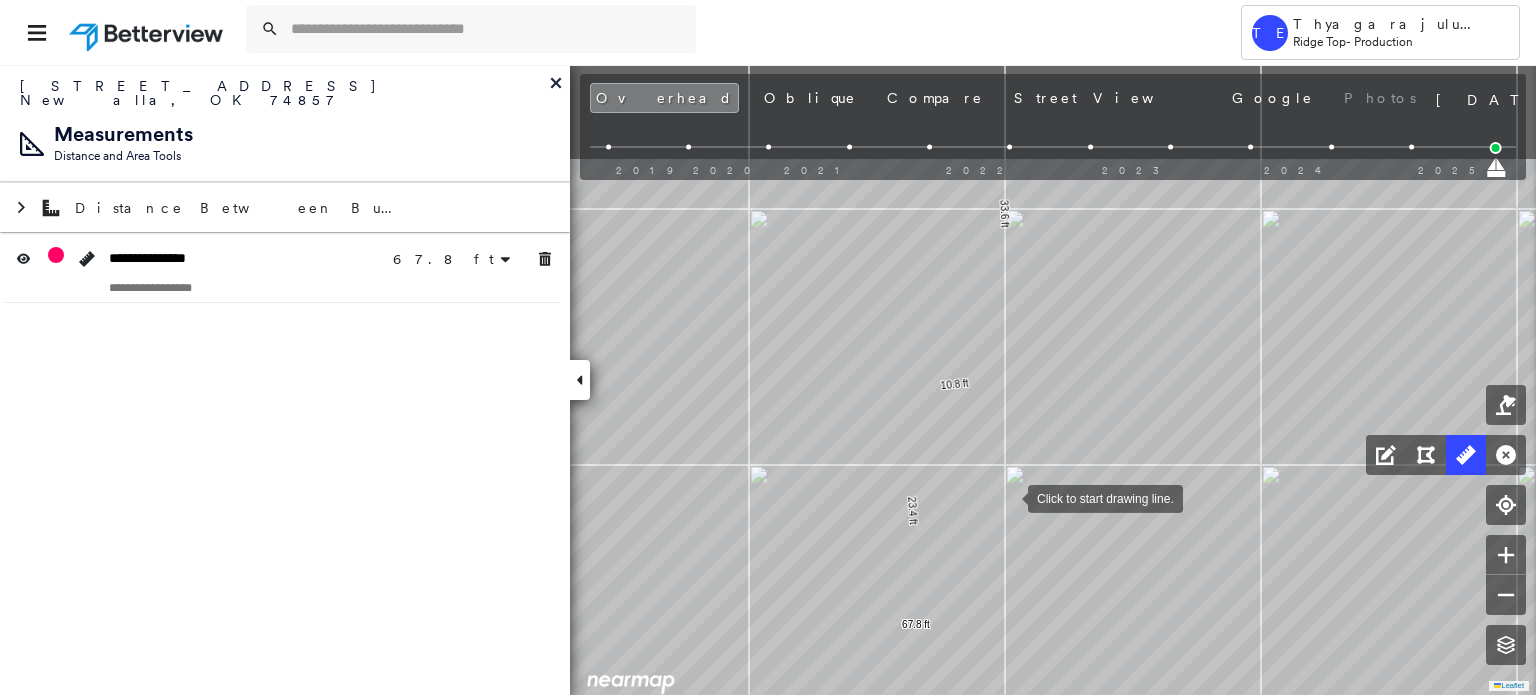 drag, startPoint x: 1008, startPoint y: 338, endPoint x: 1008, endPoint y: 496, distance: 158 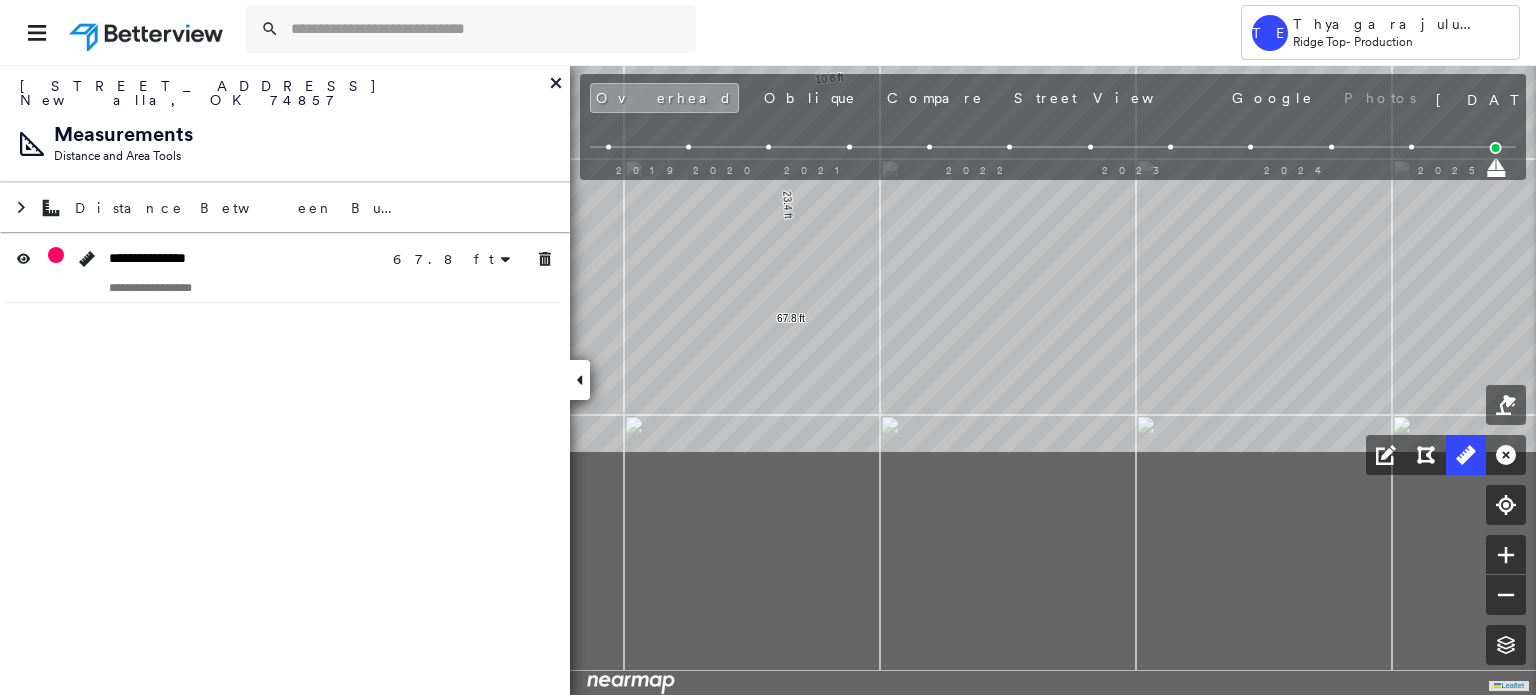 click on "[STREET_ADDRESS] Assigned to:  [PERSON_NAME] Eavetop Assigned to:  [PERSON_NAME] Eavetop 780429_RHODES Assigned to:  [PERSON_NAME] Eavetop Open Comments Download PDF Report Summary Construction Occupancy Protection Exposure Determination Overhead Obliques Street View Roof Spotlight™ Index :  85-98 out of 100 0 100 25 50 75 3 2 1 Building Roof Scores 3 Buildings Policy Information :  780429_RHODES Flags :  1 (0 cleared, 1 uncleared) Construction Roof Spotlights :  Staining, Overhang, Skylight, Vent Property Features :  Car, Water Hazard, Significantly Stained Pavement, Trailer Roof Size & Shape :  3 buildings  Occupancy Protection Exposure Determination Flags :  1 (0 cleared, 1 uncleared) Uncleared Flags (1) Cleared Flags  (0) Betterview Property Flagged [DATE] Clear Action Taken New Entry History Quote/New Business Terms & Conditions Added ACV Endorsement Added Cosmetic Endorsement Inspection/Loss Control Report Information Added to Inspection Survey General Save Renewal" at bounding box center (768, 379) 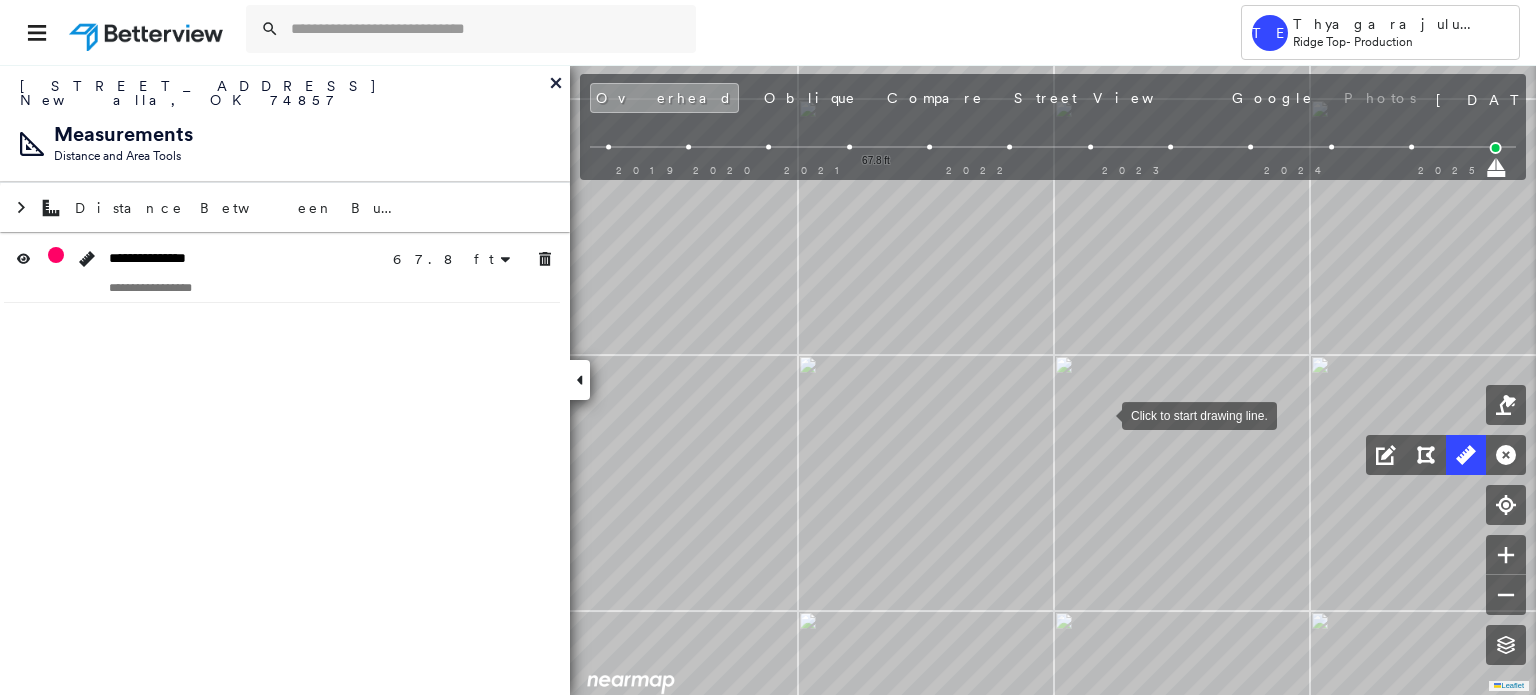 click at bounding box center [1102, 414] 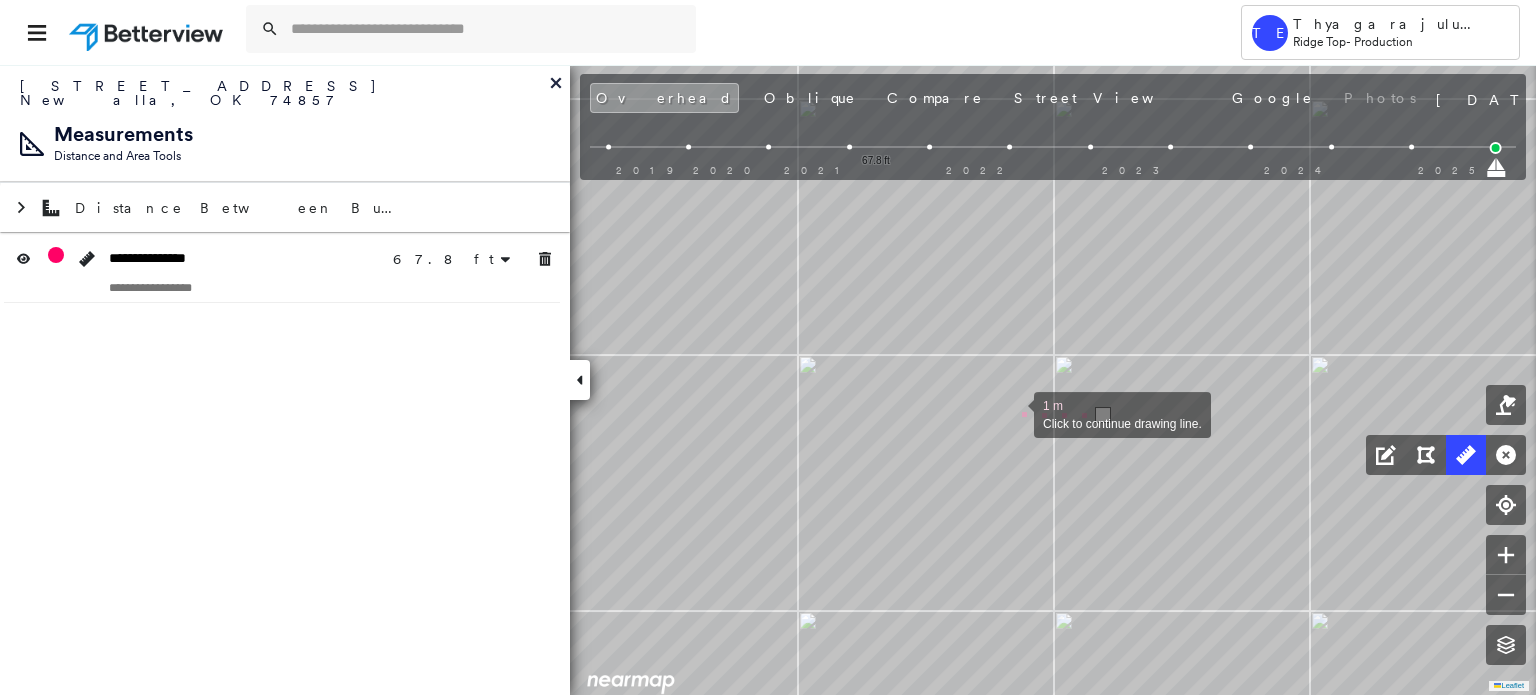 click at bounding box center (1014, 413) 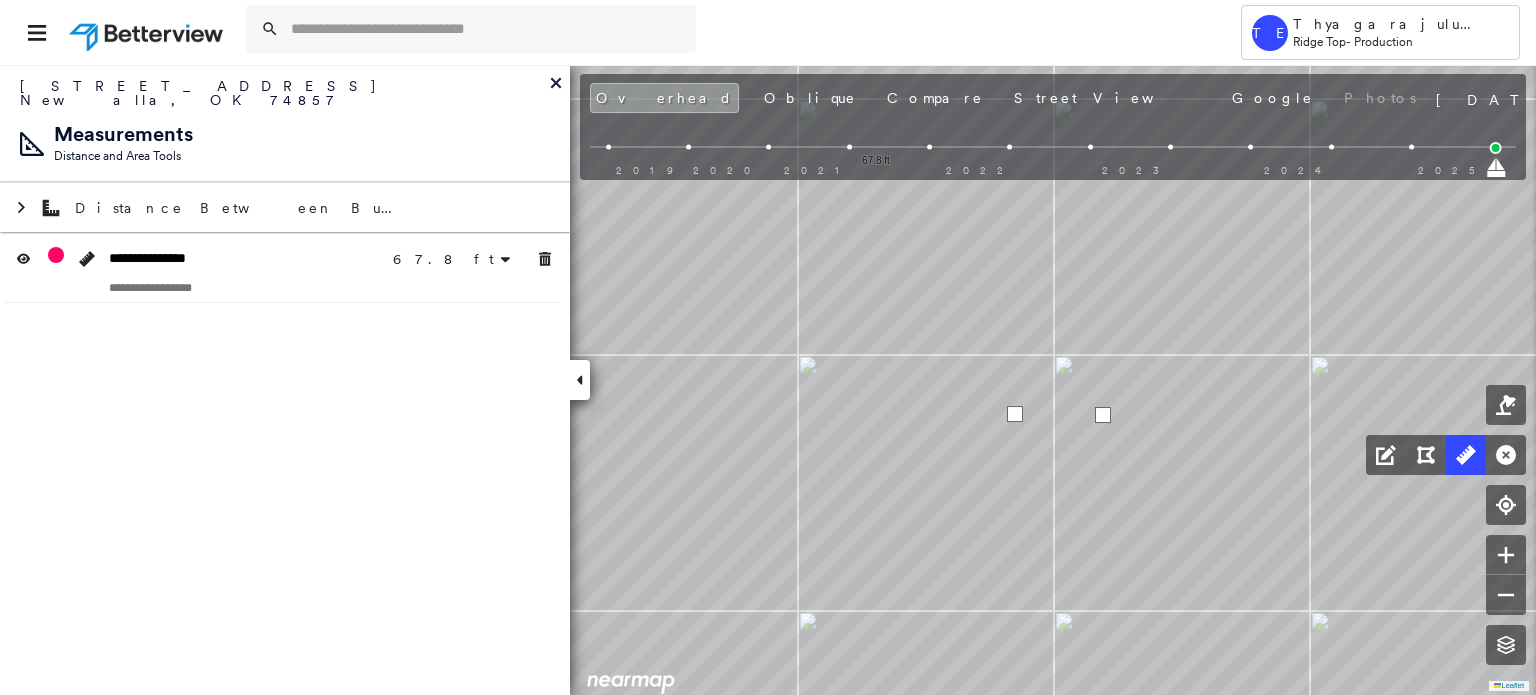 click at bounding box center [1015, 414] 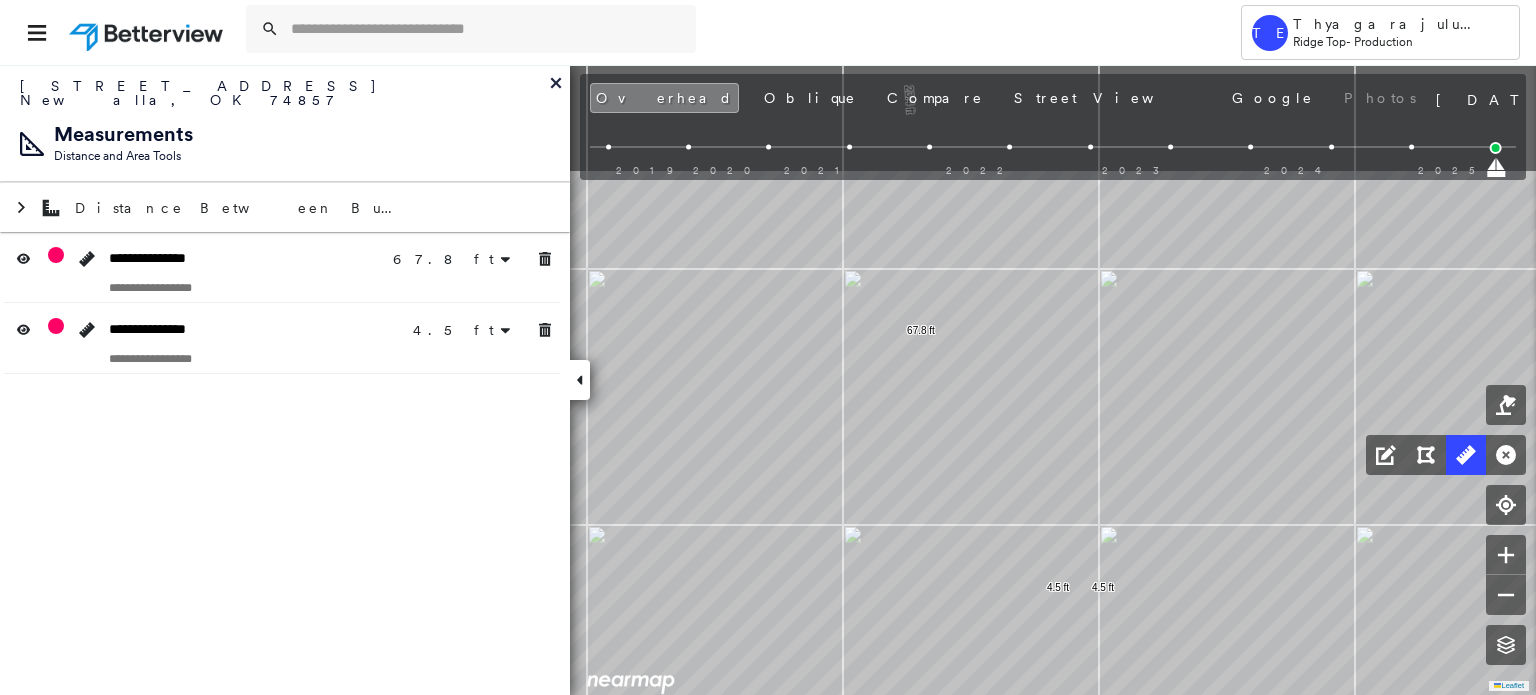 click on "33.6 ft 10.8 ft 23.4 ft 67.8 ft 4.5 ft 4.5 ft Click to start drawing line." at bounding box center [308, -100] 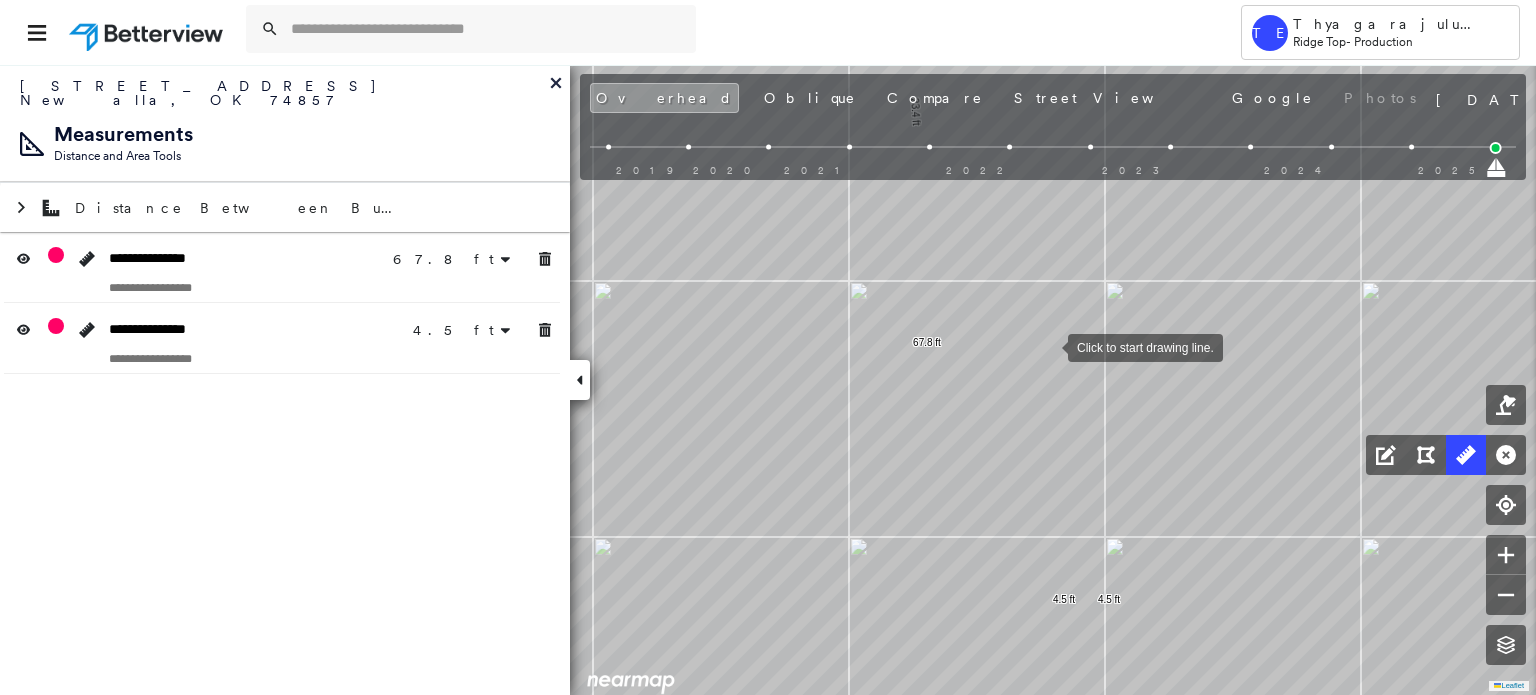 click at bounding box center [1048, 346] 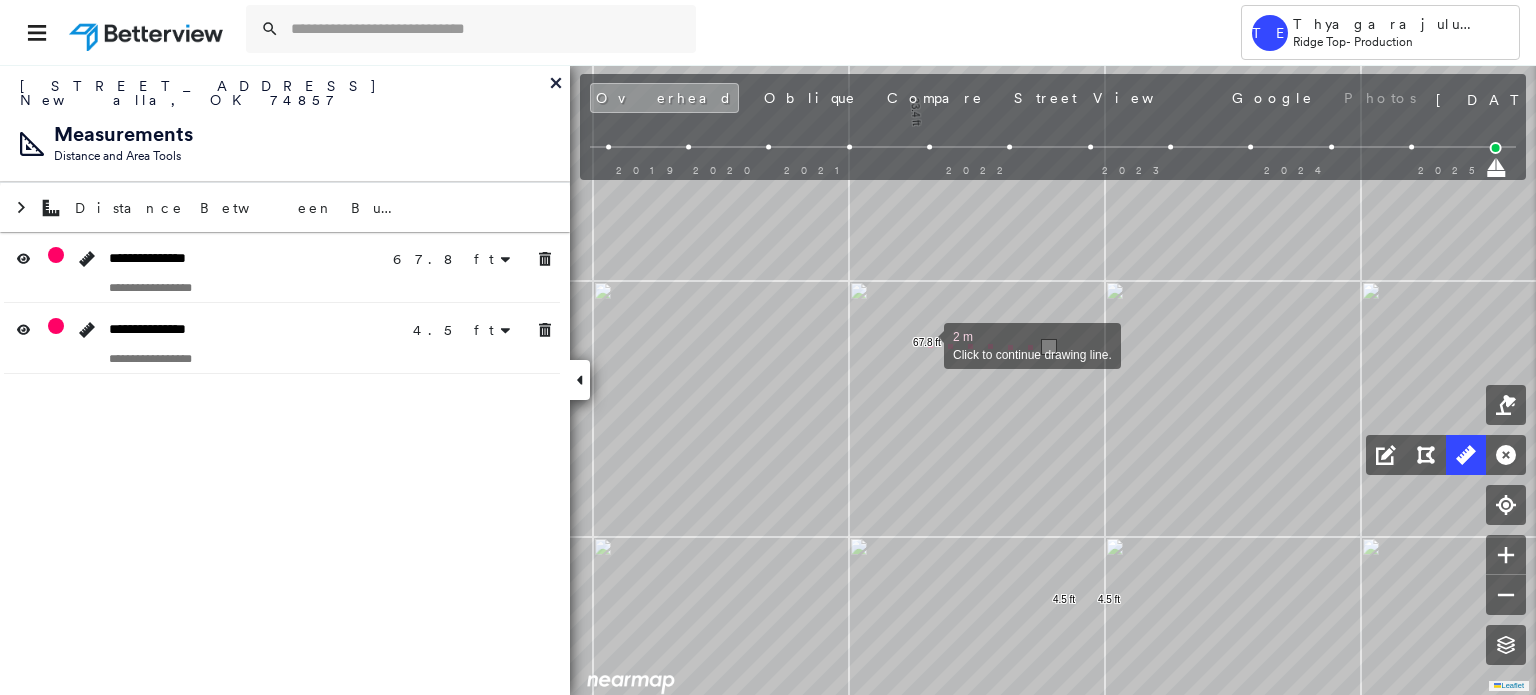 click at bounding box center (924, 344) 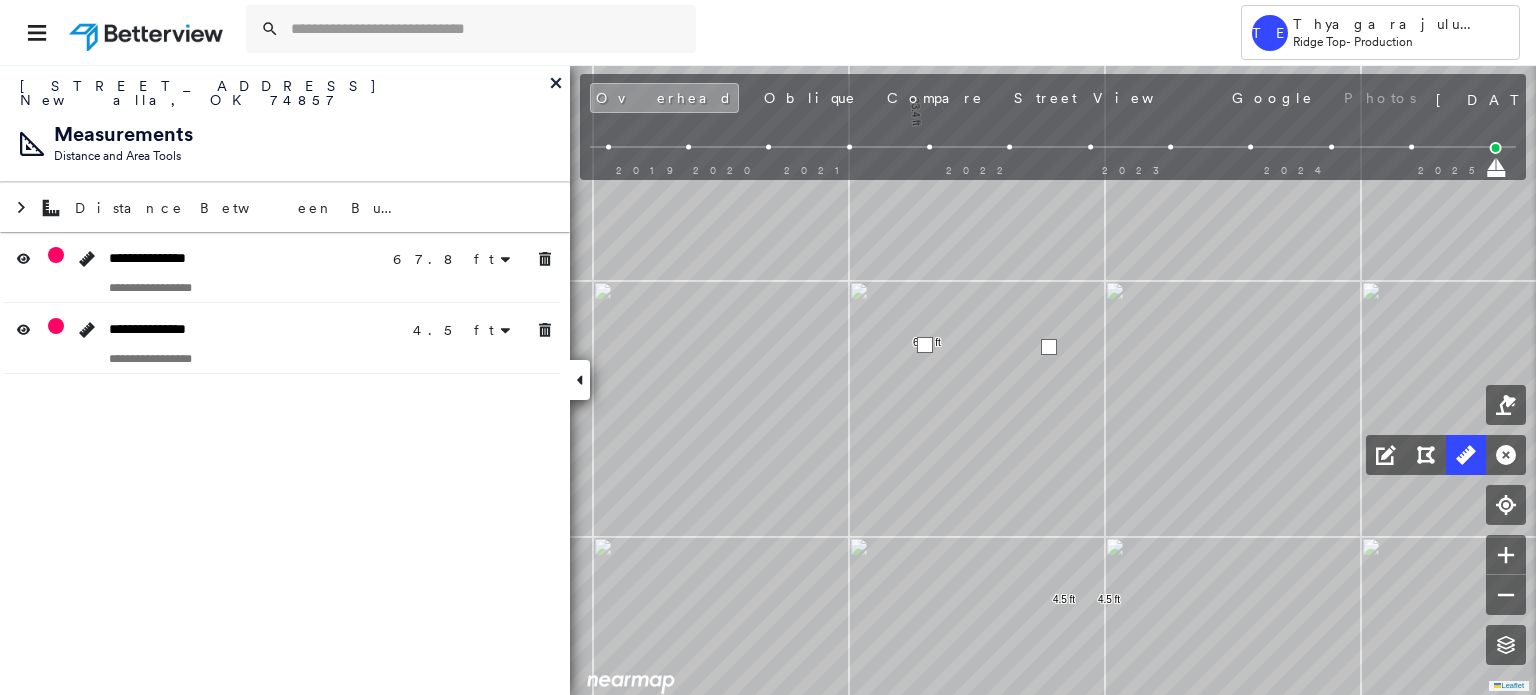 click at bounding box center [925, 345] 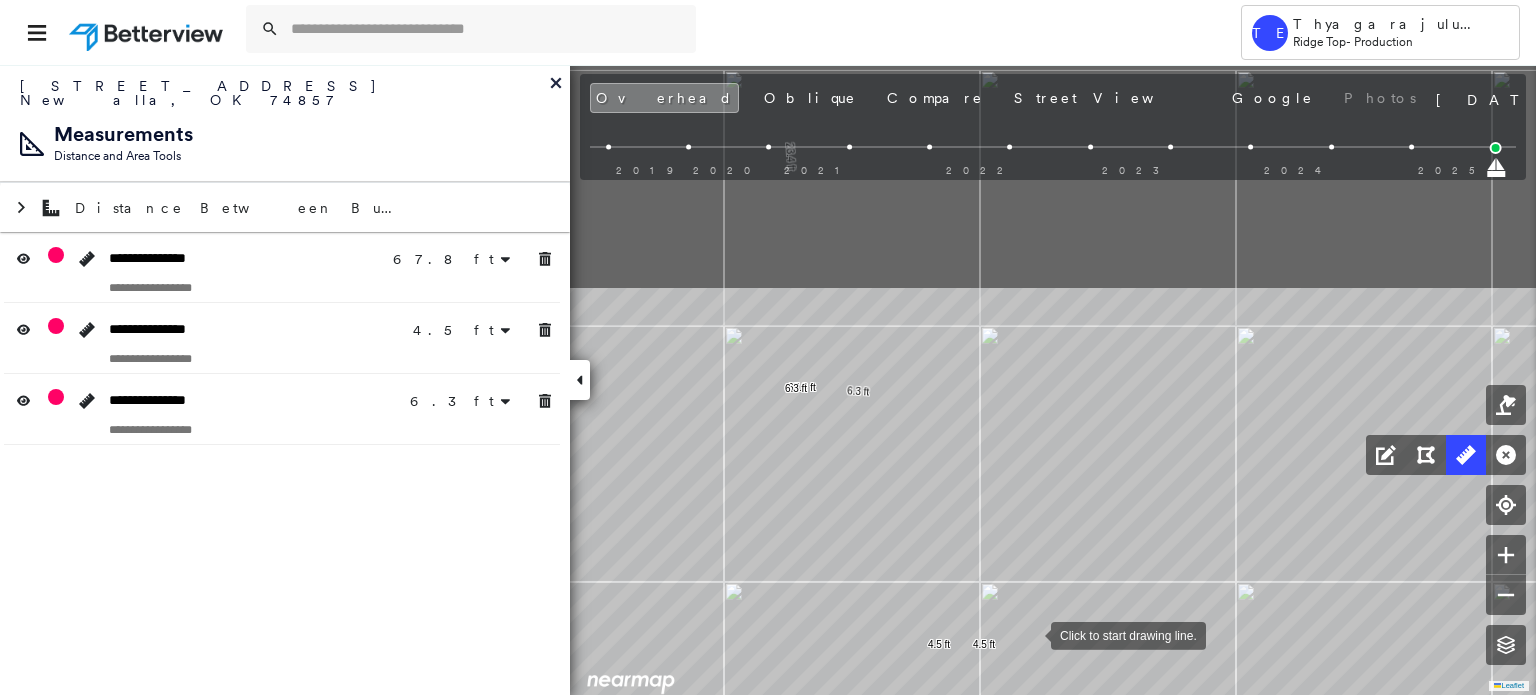 drag, startPoint x: 1032, startPoint y: 365, endPoint x: 1030, endPoint y: 633, distance: 268.00748 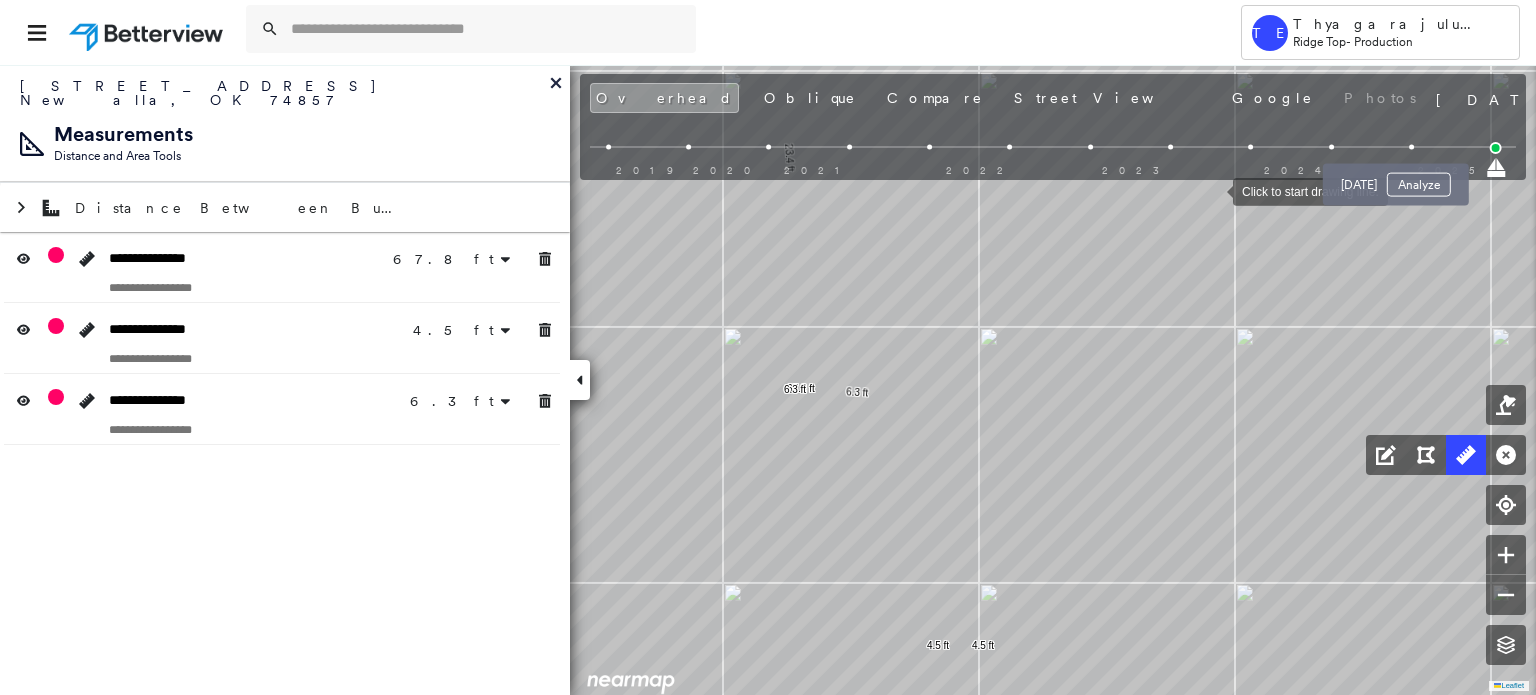 click at bounding box center [1411, 147] 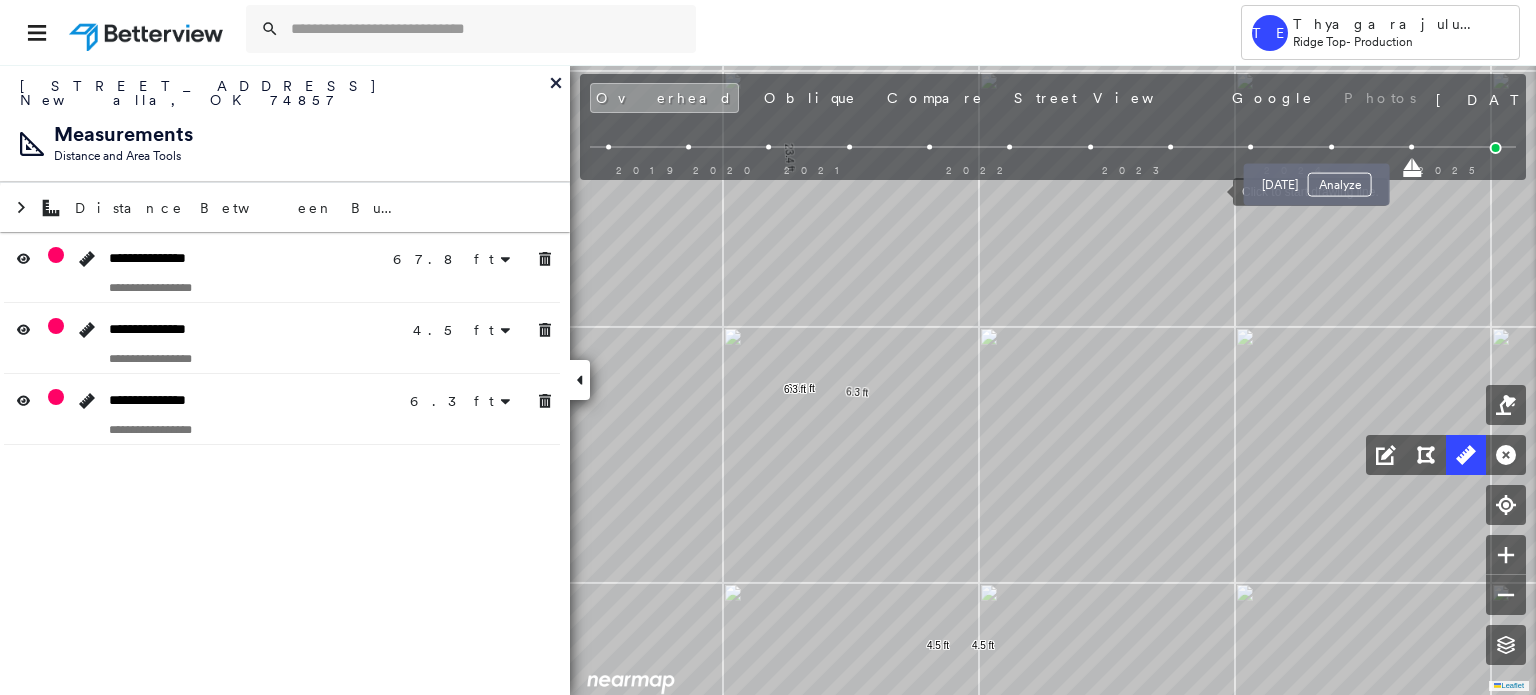 click at bounding box center [1331, 147] 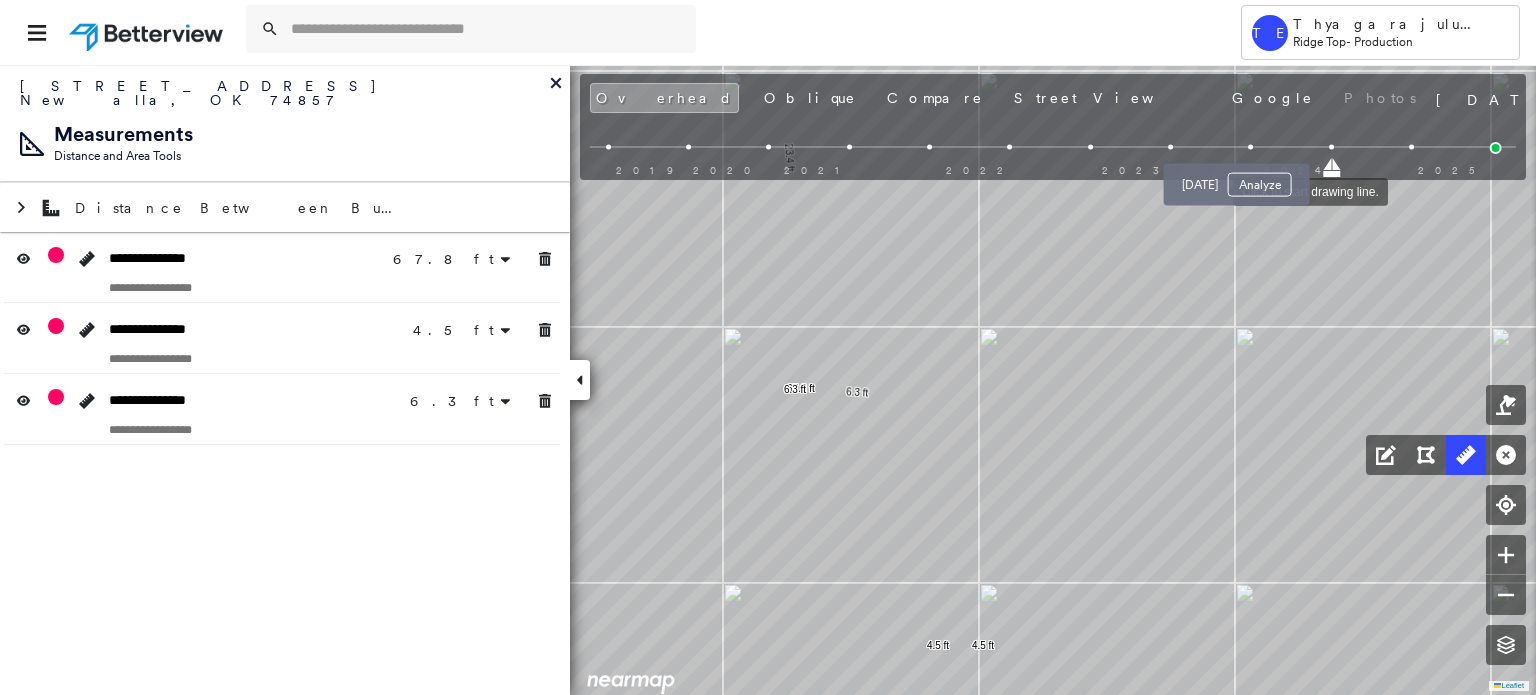 click at bounding box center [1251, 147] 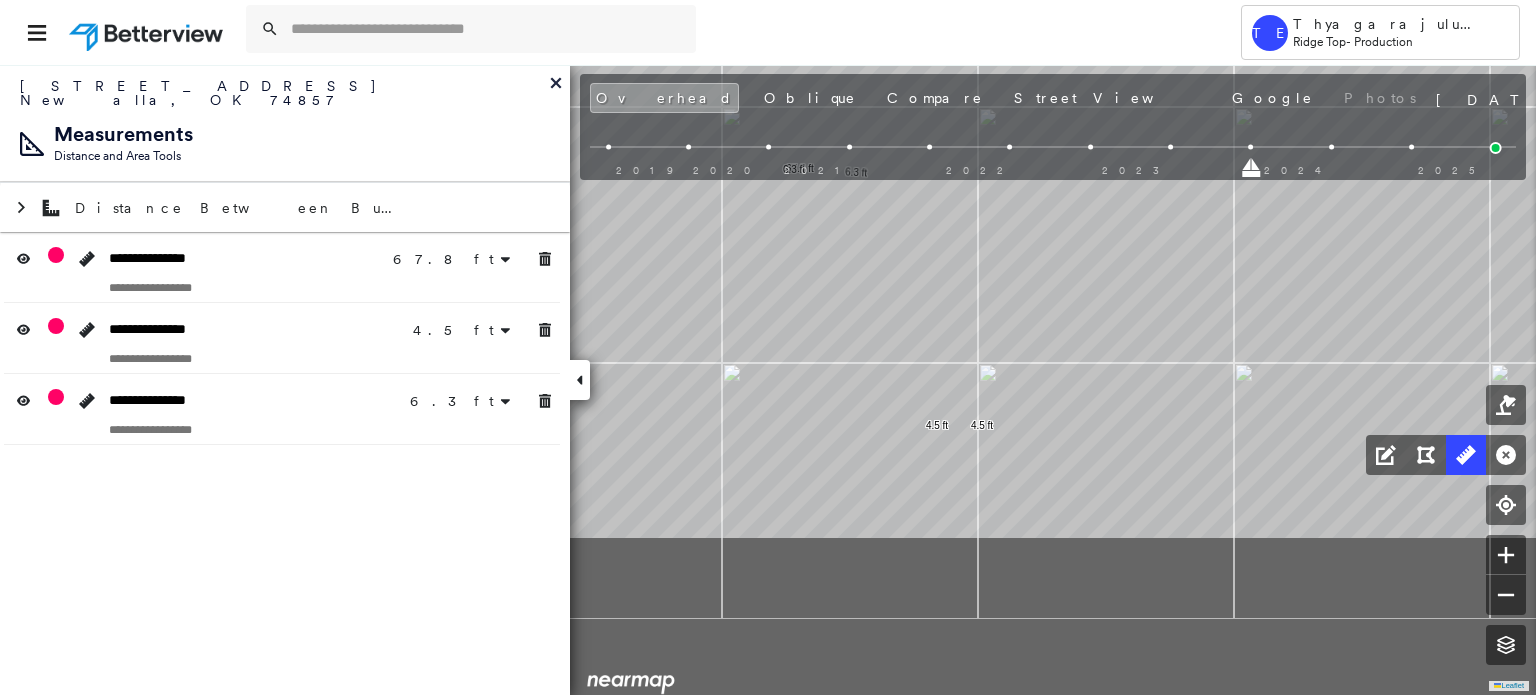 drag, startPoint x: 1143, startPoint y: 384, endPoint x: 1142, endPoint y: 164, distance: 220.00227 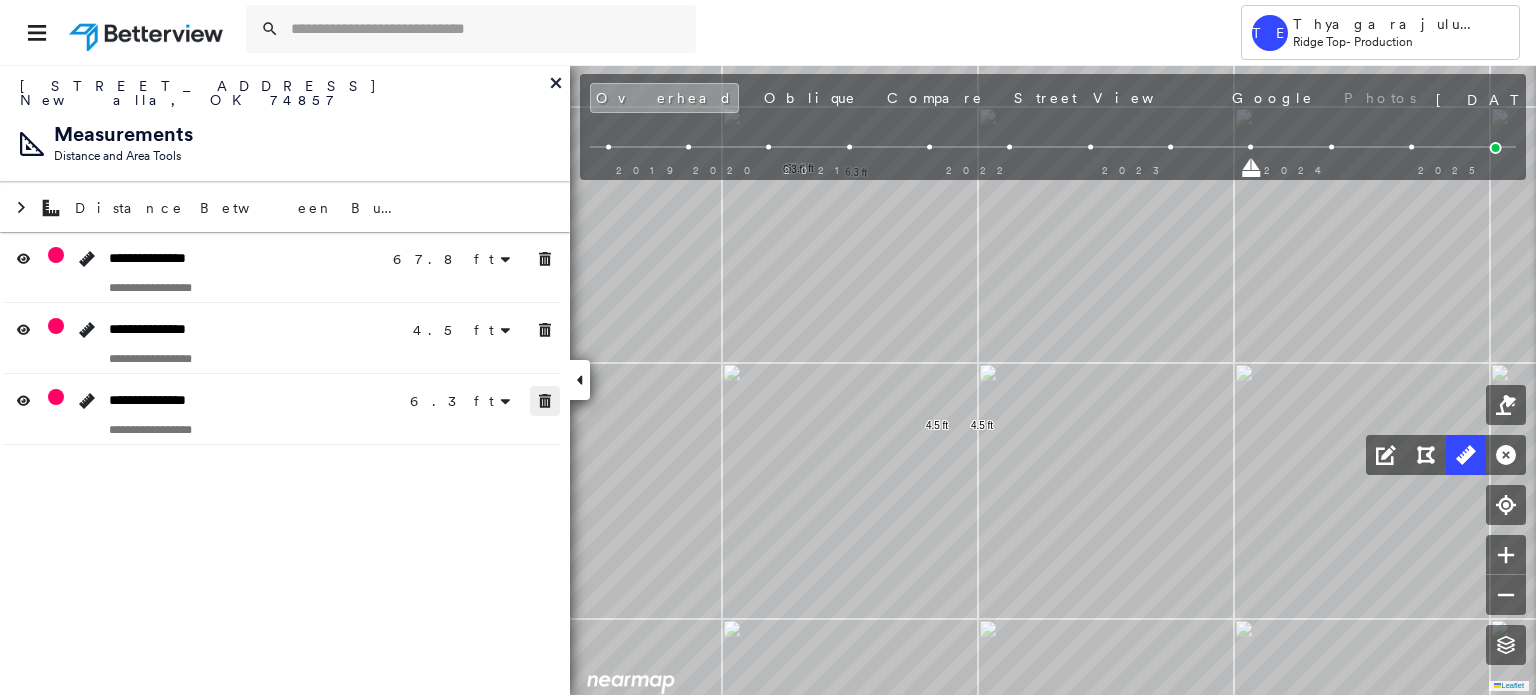 click at bounding box center (545, 401) 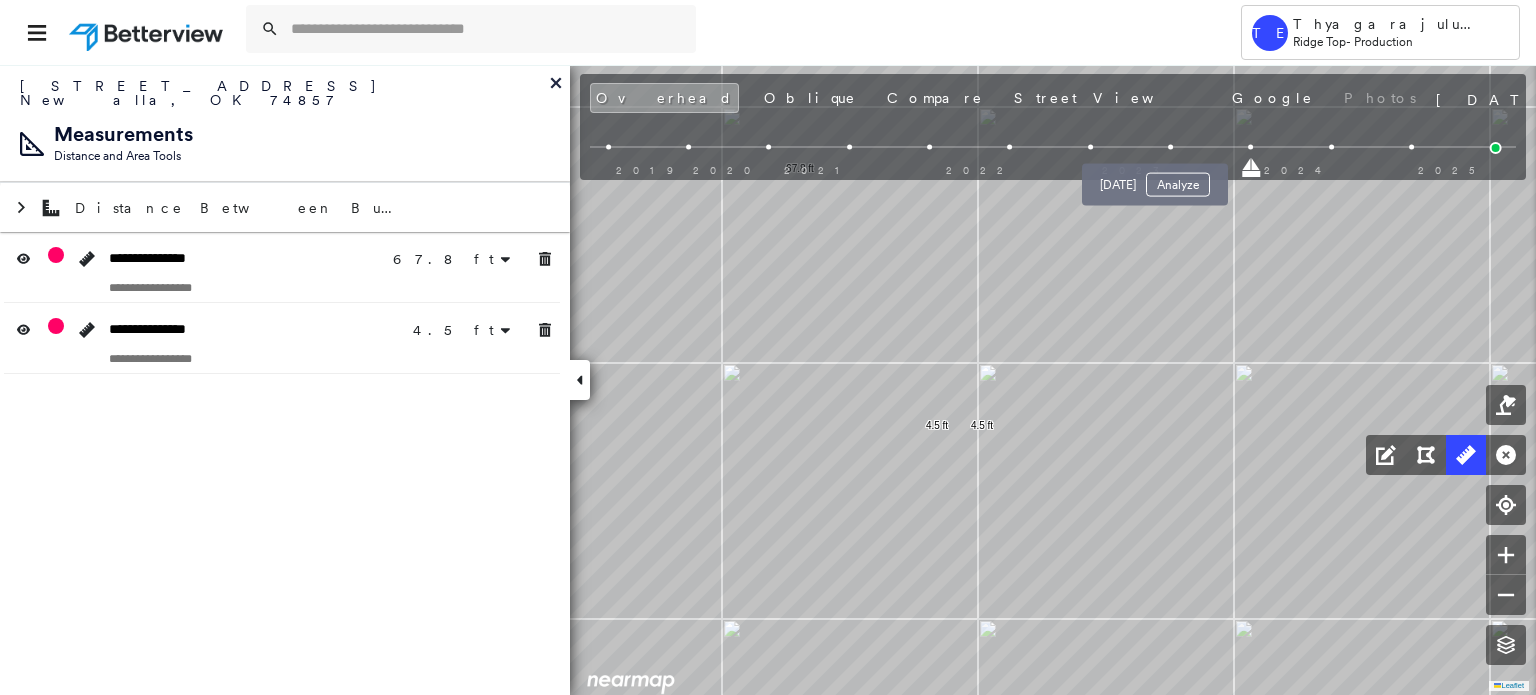 click at bounding box center (1170, 147) 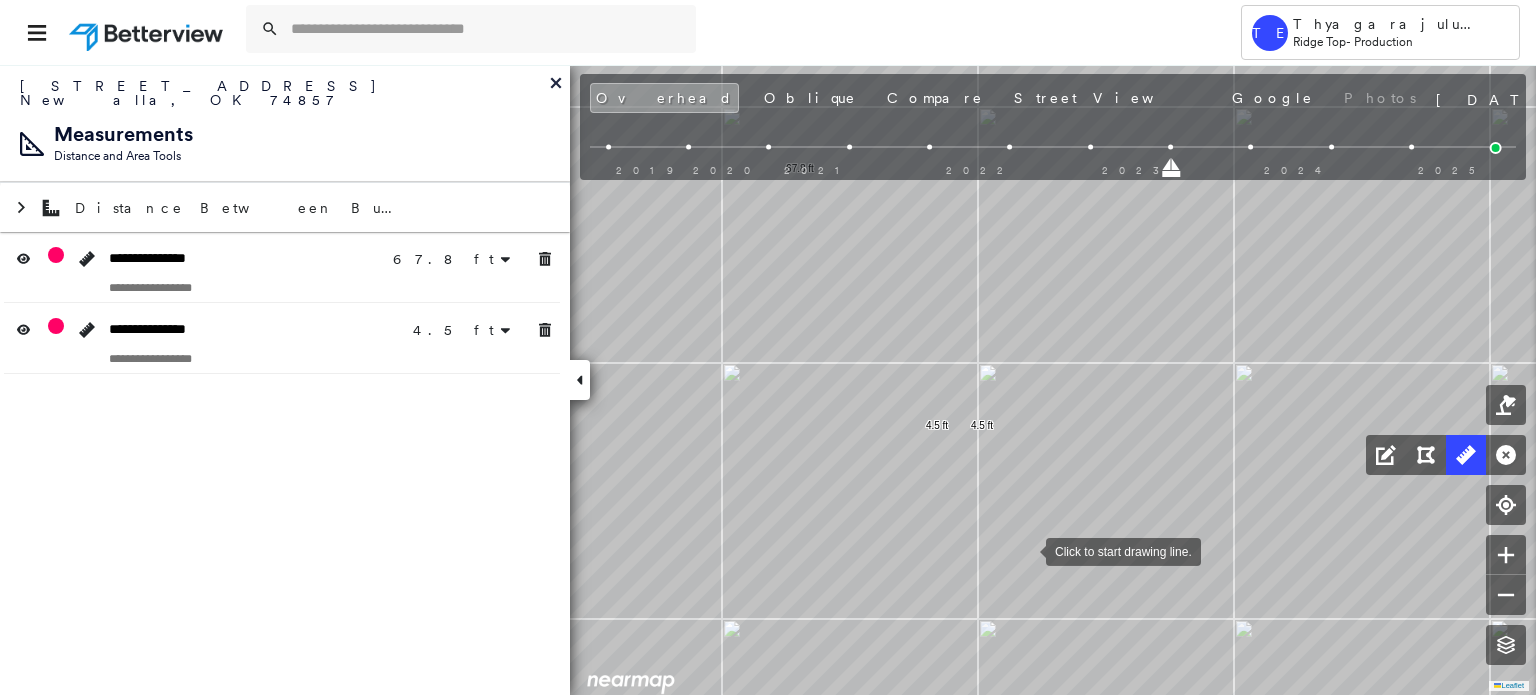 click at bounding box center [1026, 550] 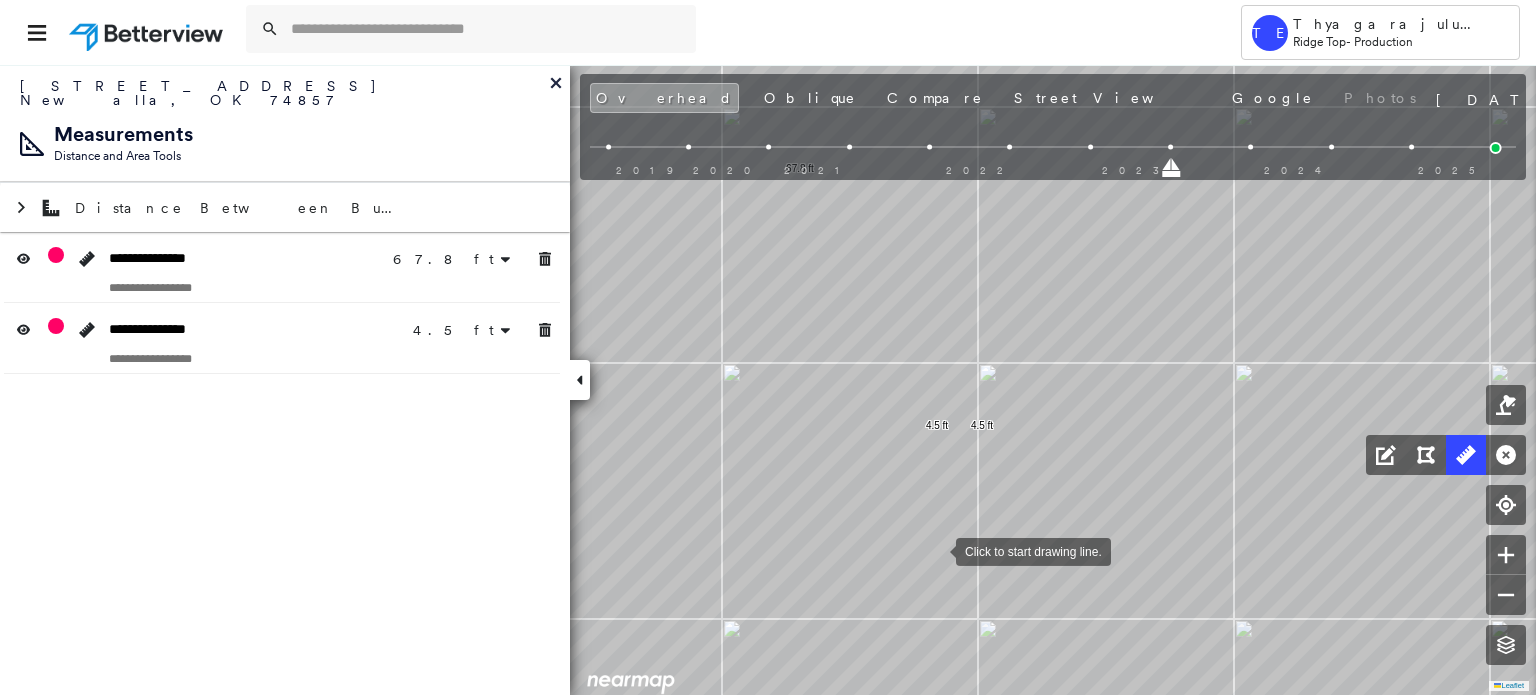 click at bounding box center (936, 550) 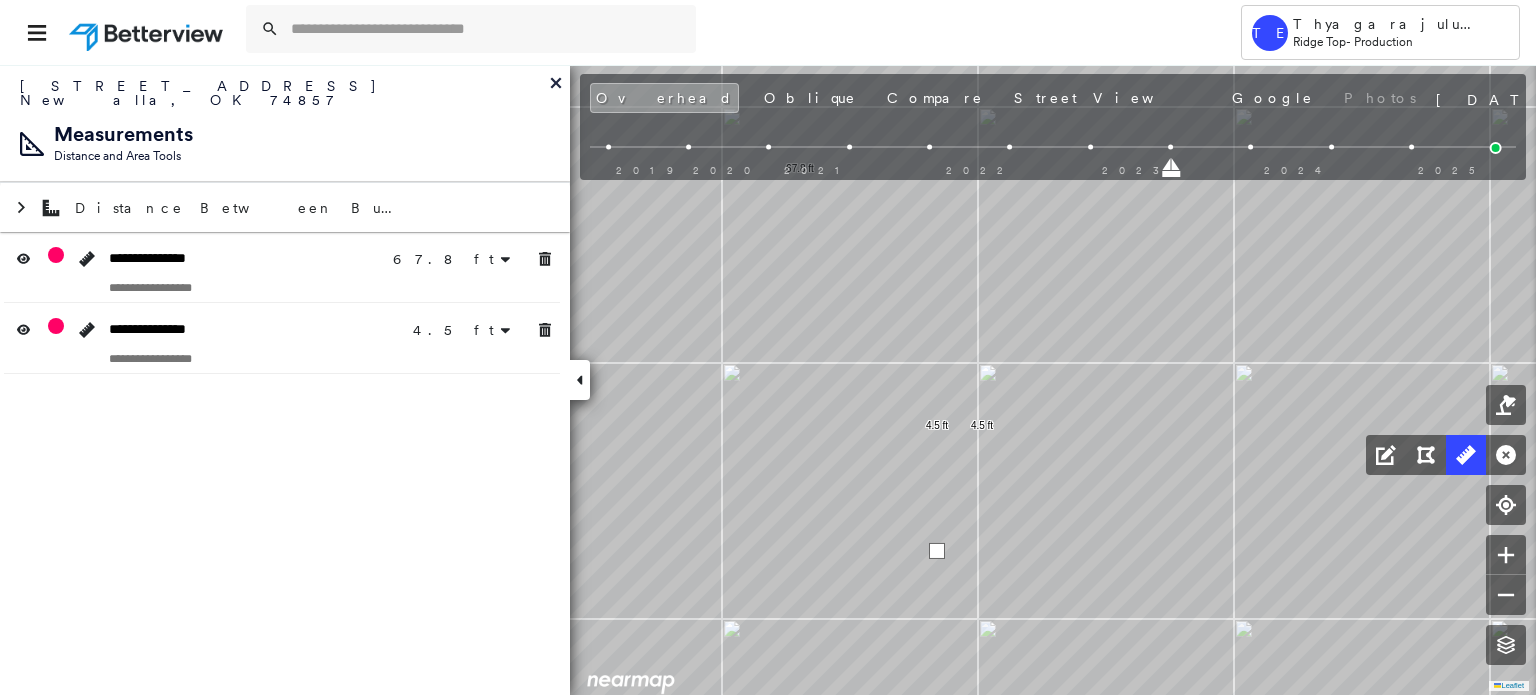 click at bounding box center [937, 551] 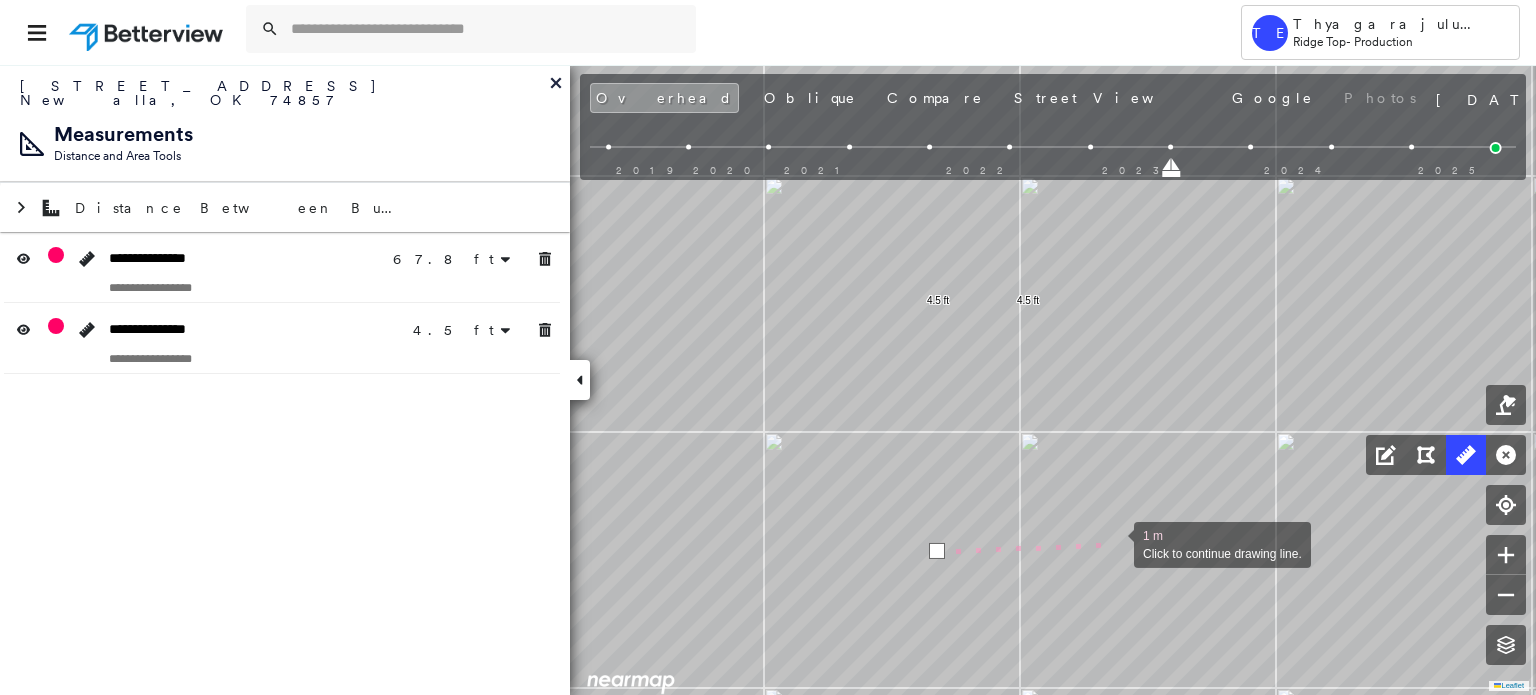 click at bounding box center [1114, 543] 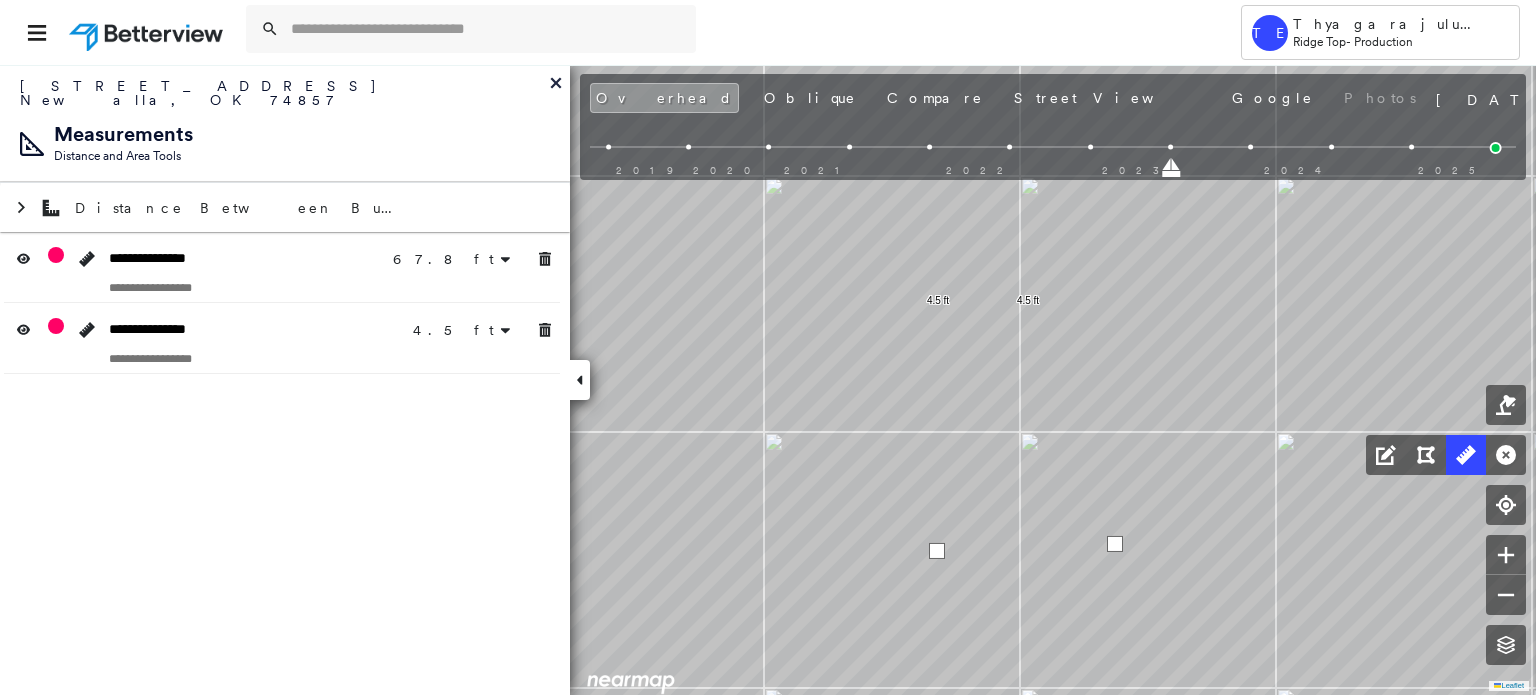 click at bounding box center (1115, 544) 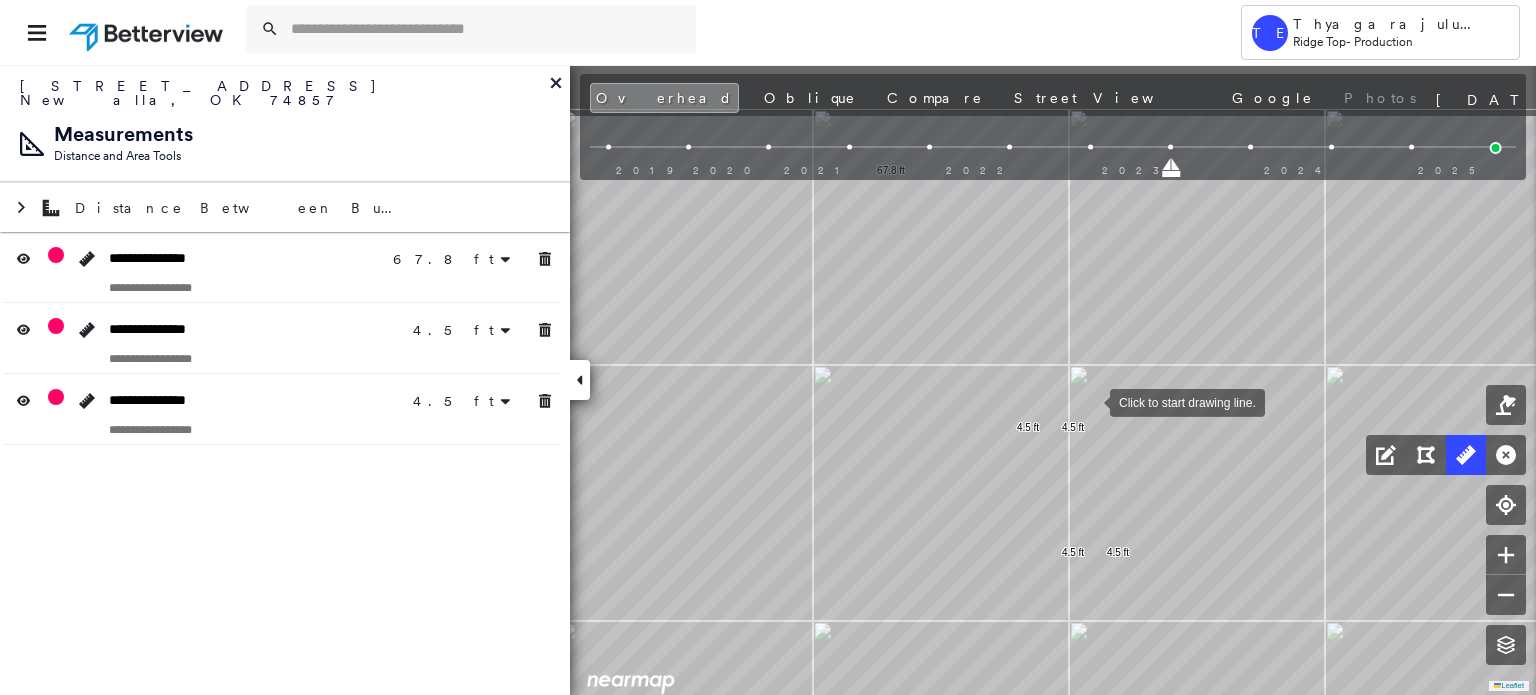 click on "33.6 ft 10.8 ft 23.4 ft 67.8 ft 4.5 ft 4.5 ft 4.5 ft 4.5 ft Click to start drawing line." at bounding box center (321, 95) 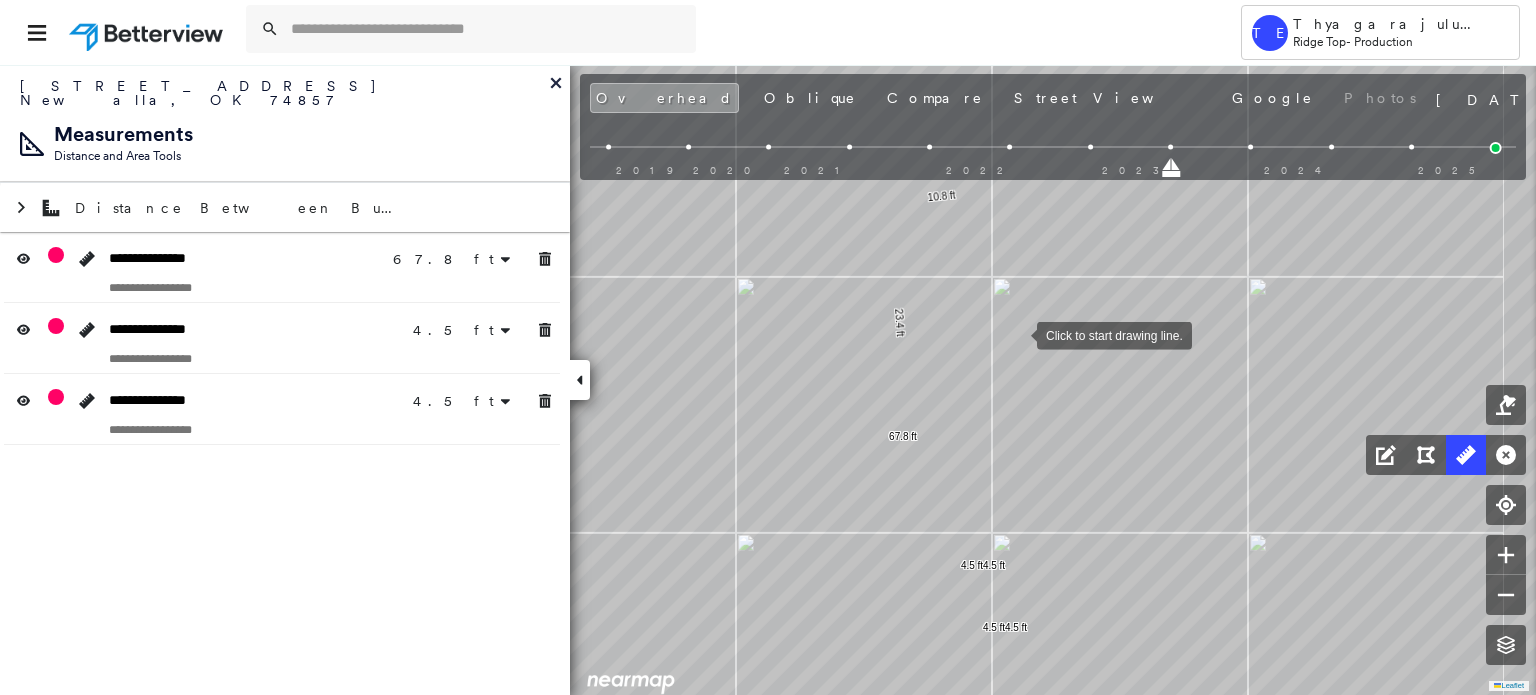 drag, startPoint x: 1108, startPoint y: 303, endPoint x: 1017, endPoint y: 330, distance: 94.92102 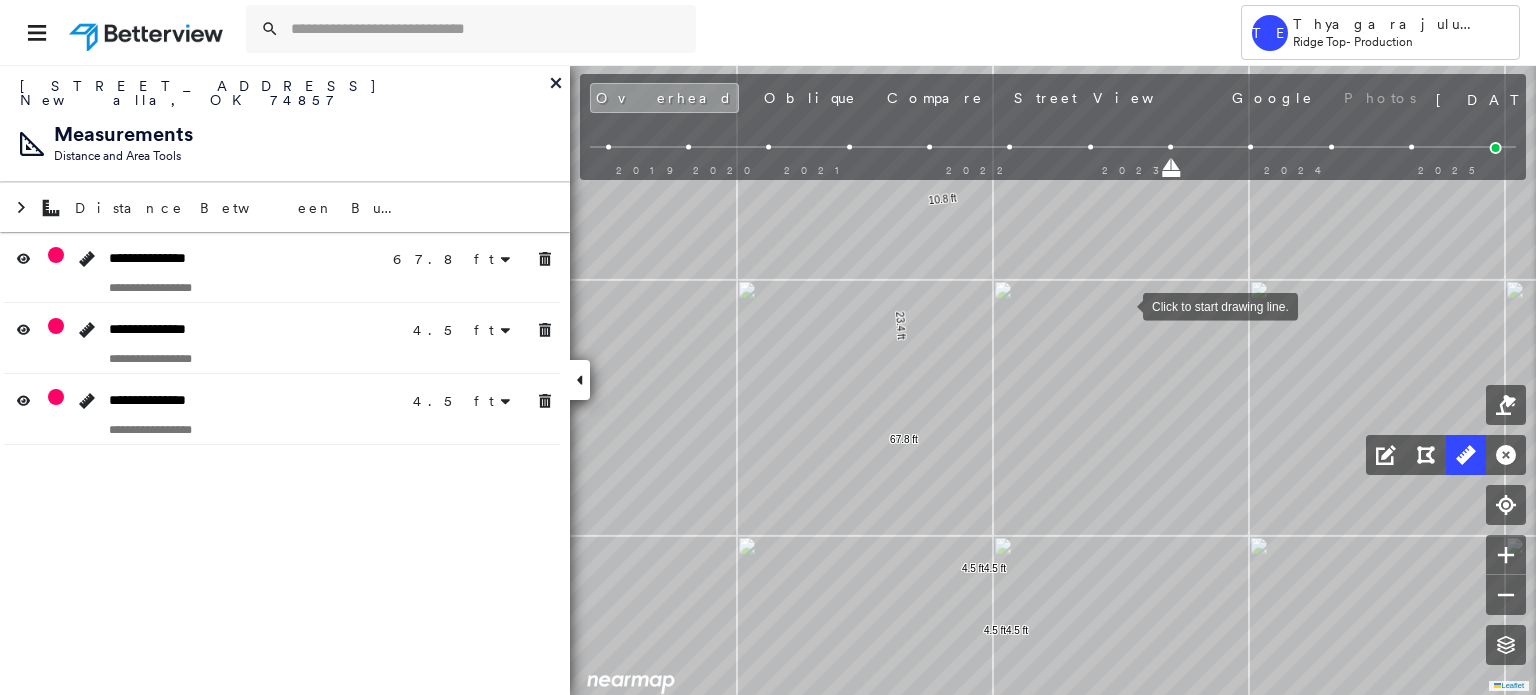 drag, startPoint x: 1123, startPoint y: 305, endPoint x: 1084, endPoint y: 307, distance: 39.051247 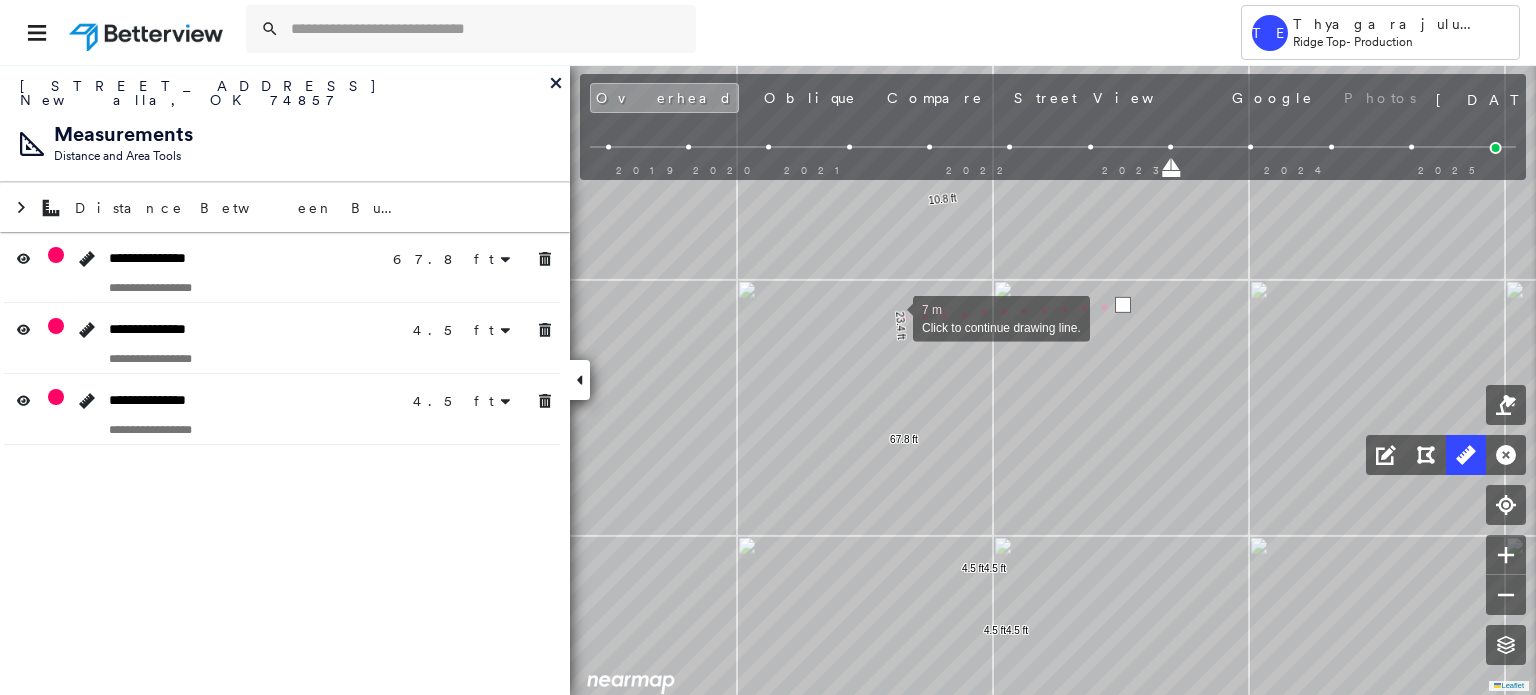 click at bounding box center (893, 317) 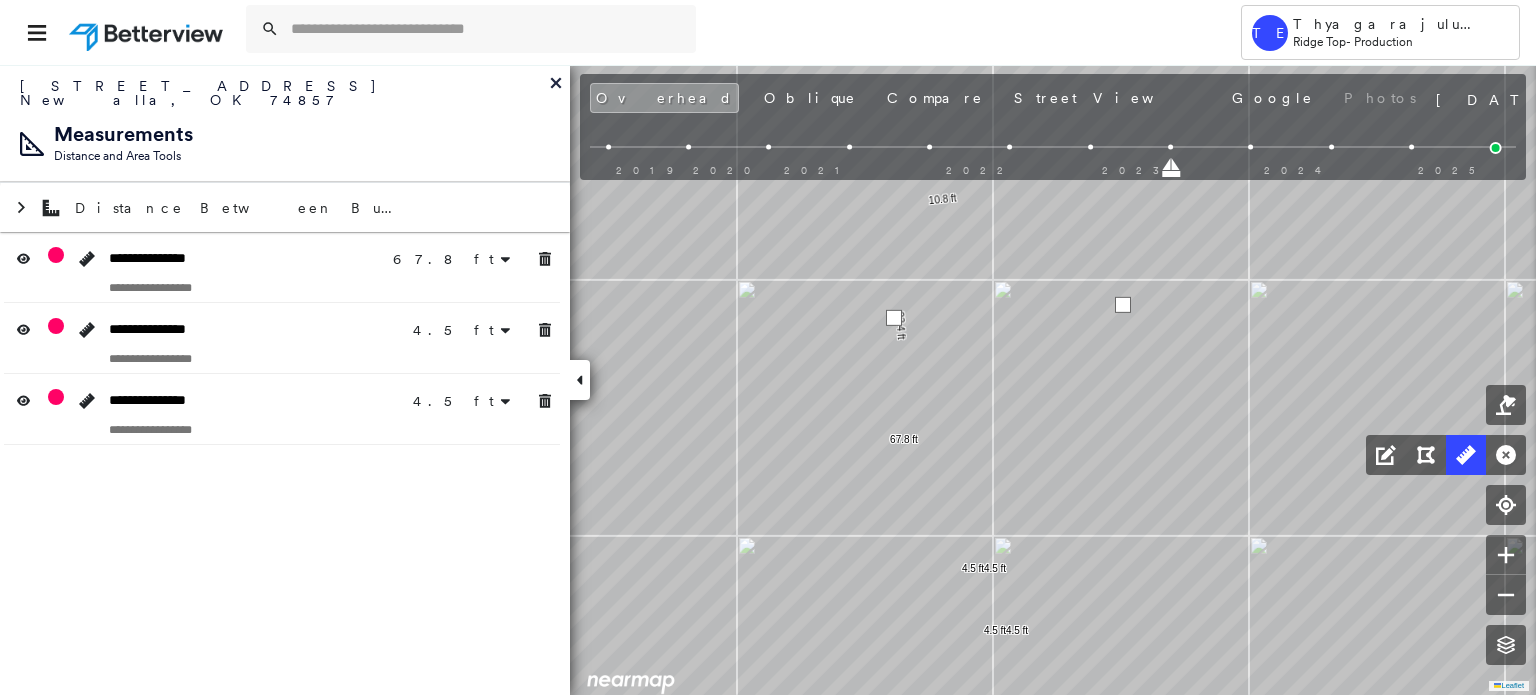 click at bounding box center [894, 318] 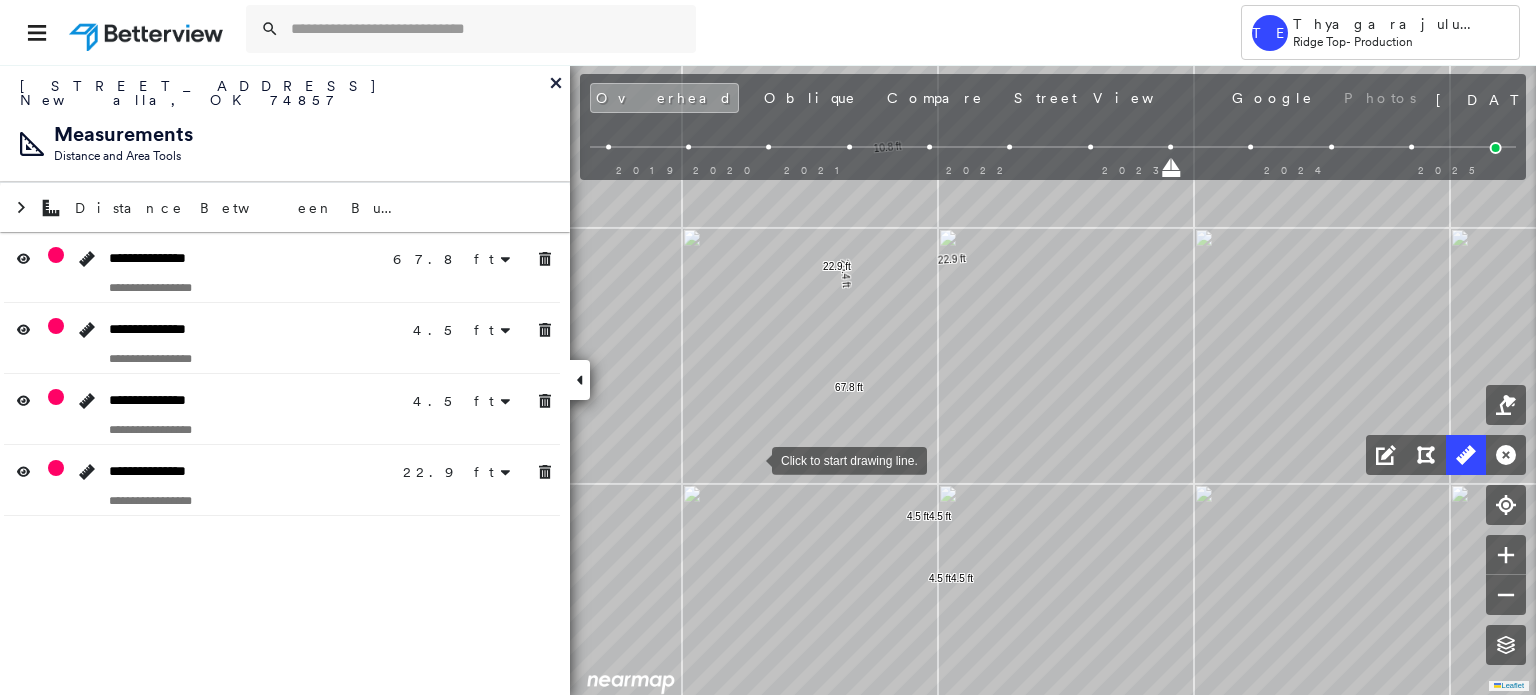 drag, startPoint x: 807, startPoint y: 511, endPoint x: 752, endPoint y: 459, distance: 75.690155 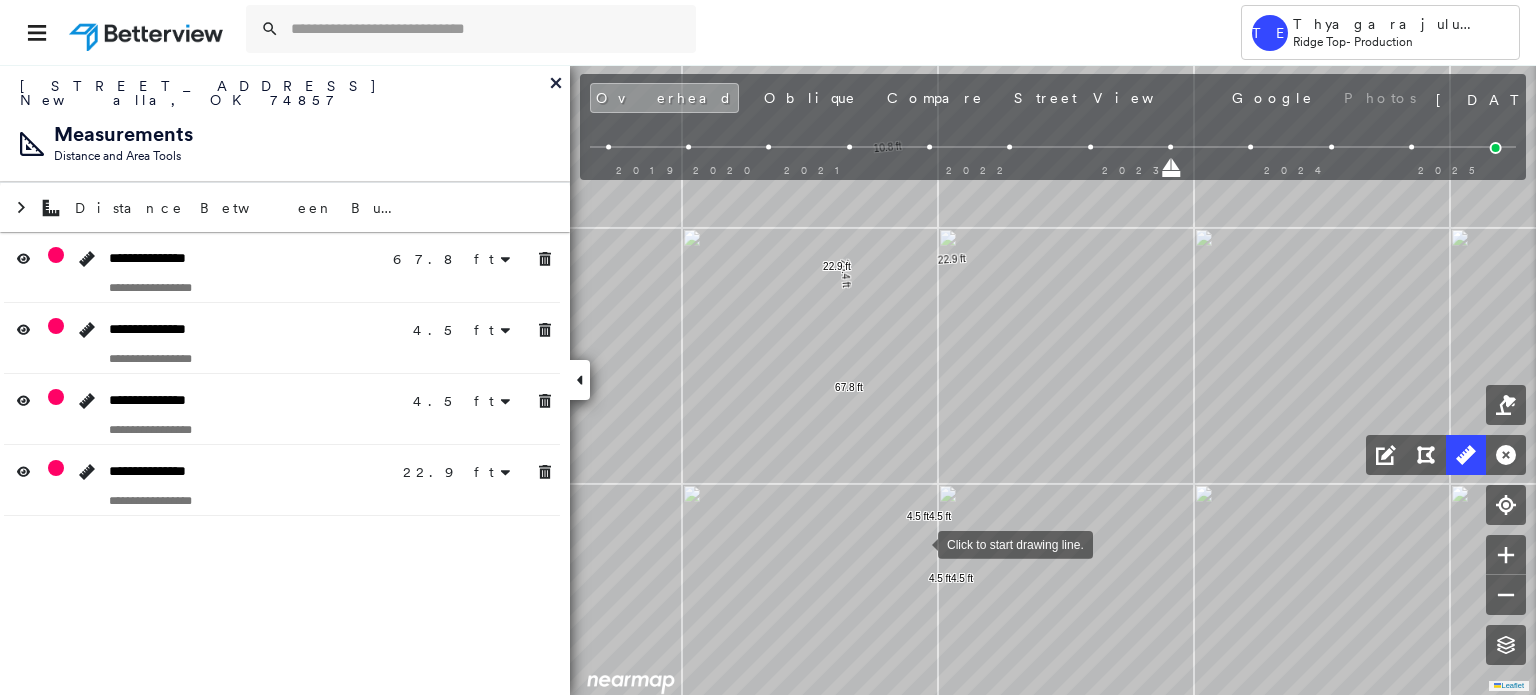 click at bounding box center [918, 543] 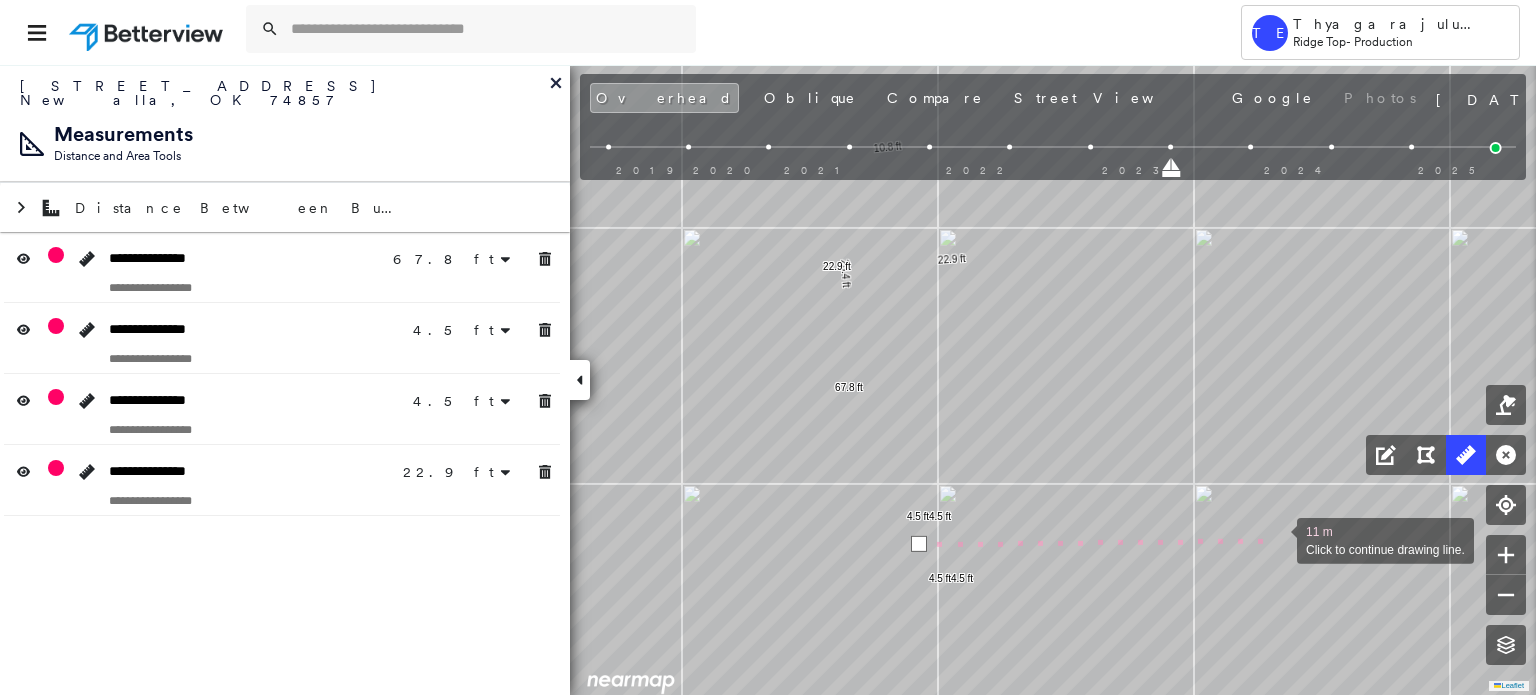 click at bounding box center [1277, 539] 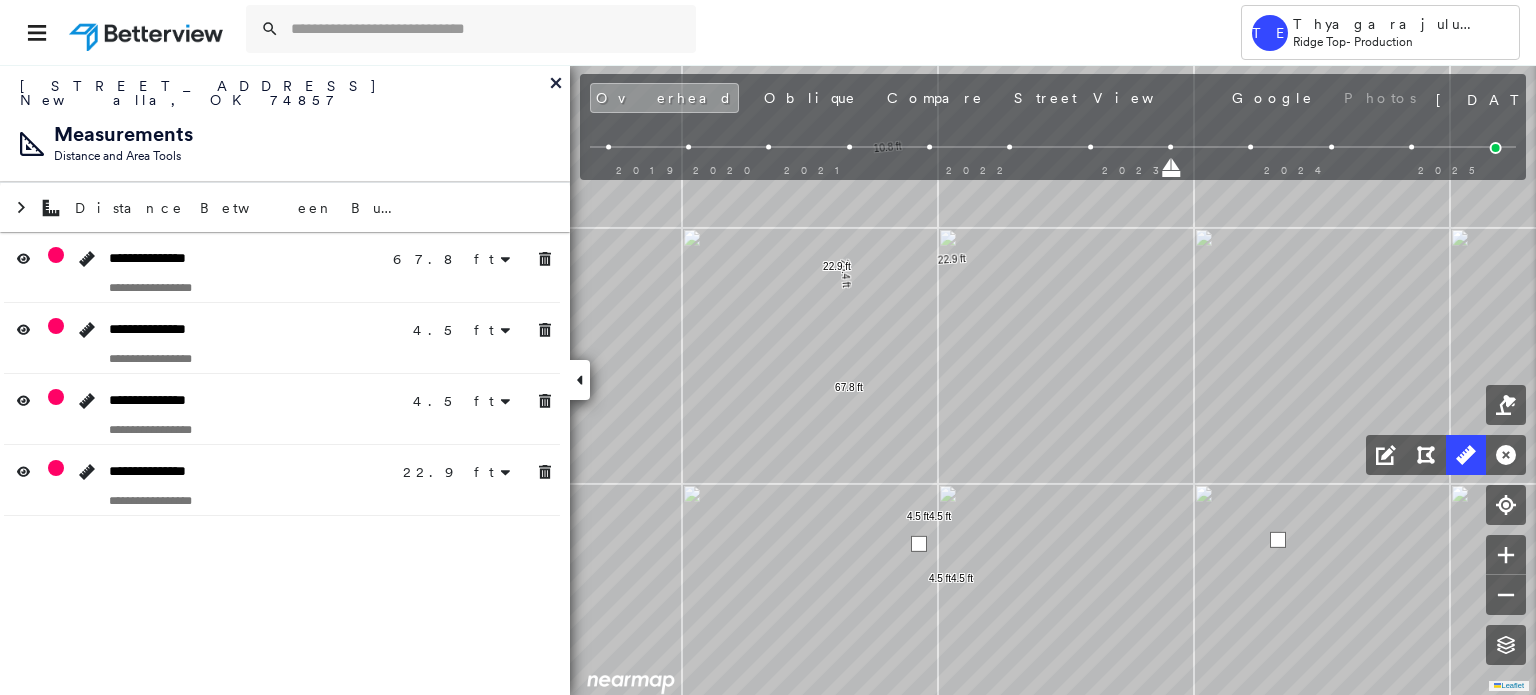 click at bounding box center [1278, 540] 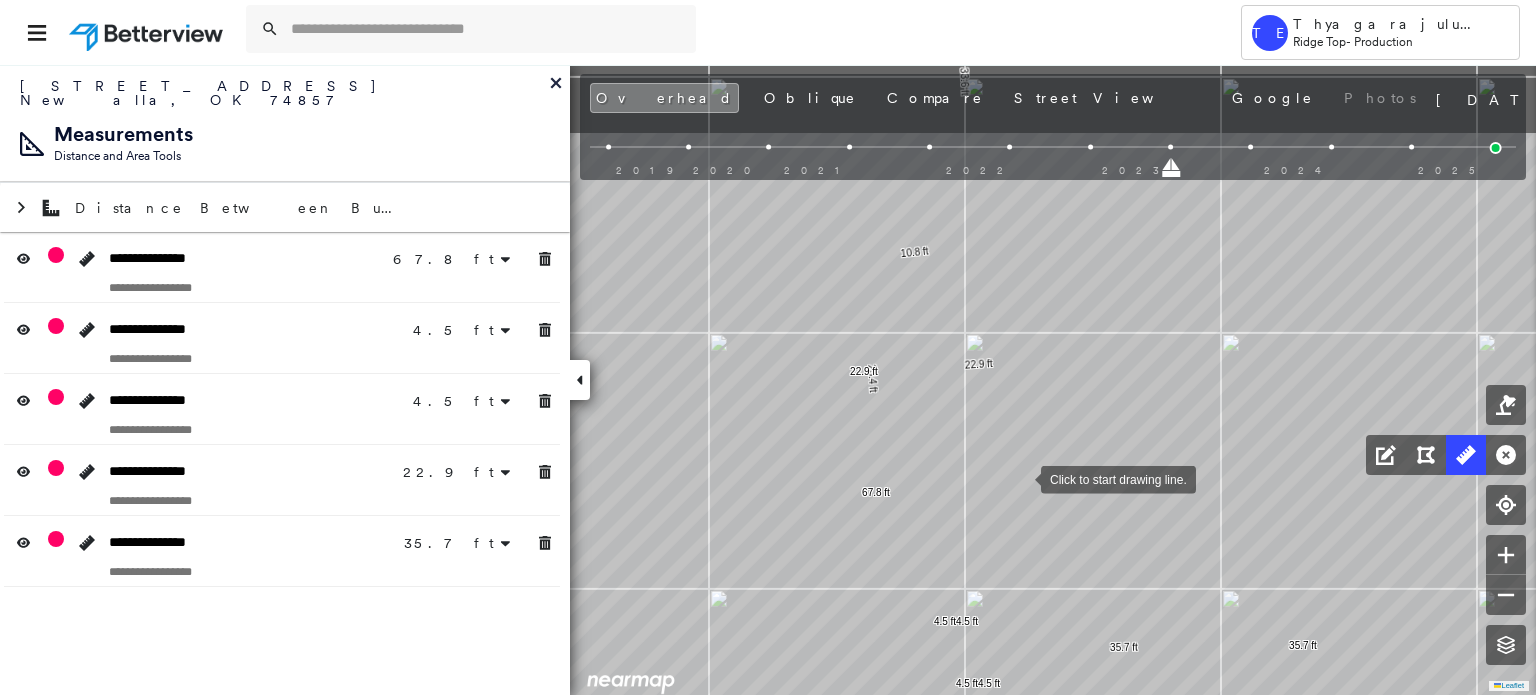 drag, startPoint x: 1068, startPoint y: 347, endPoint x: 1028, endPoint y: 466, distance: 125.54282 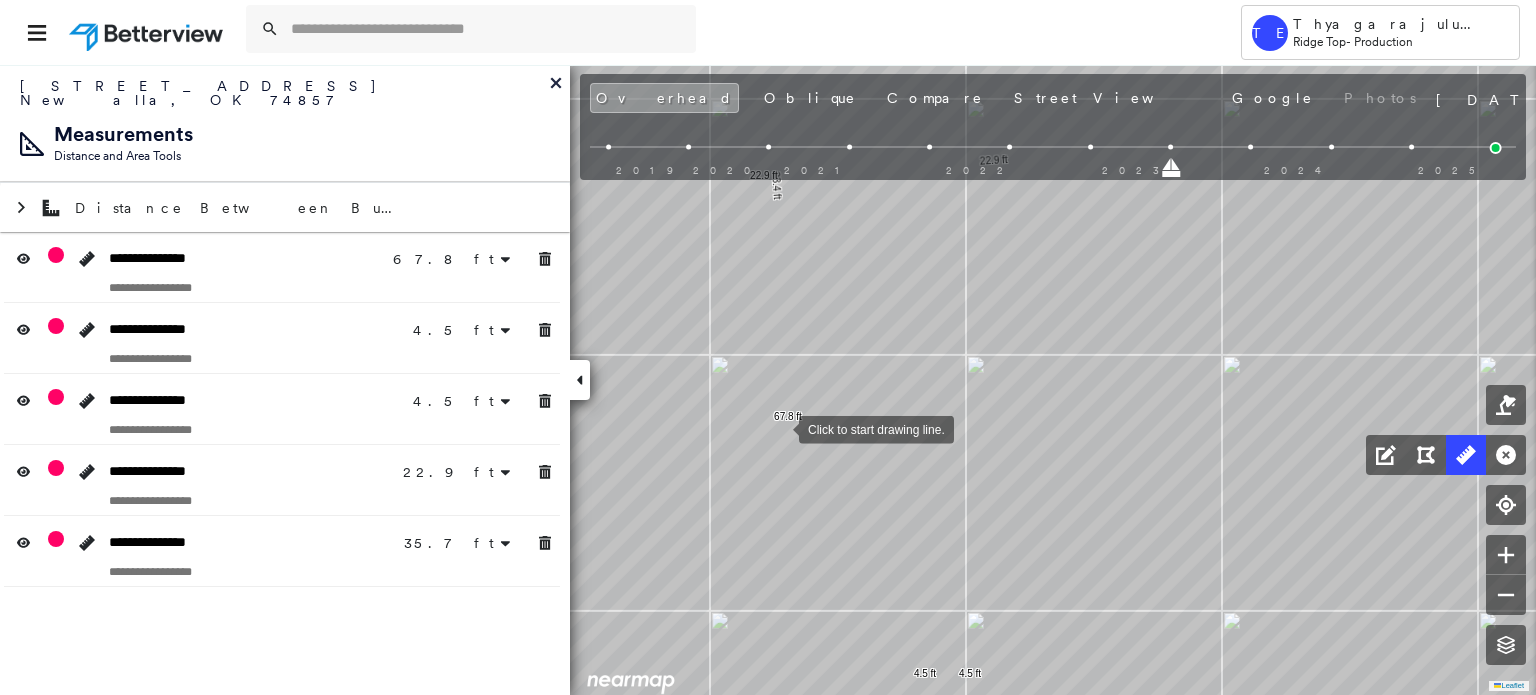 click at bounding box center [779, 428] 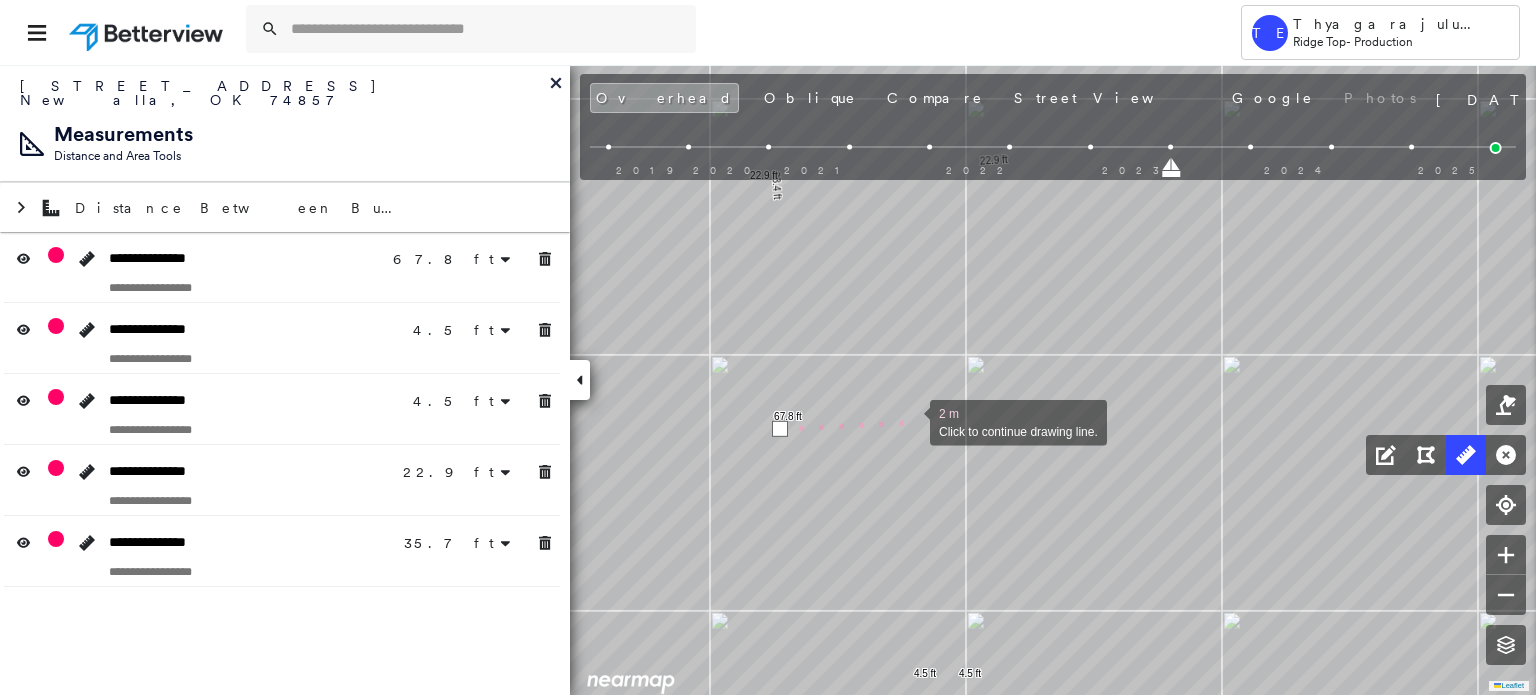 click at bounding box center [910, 421] 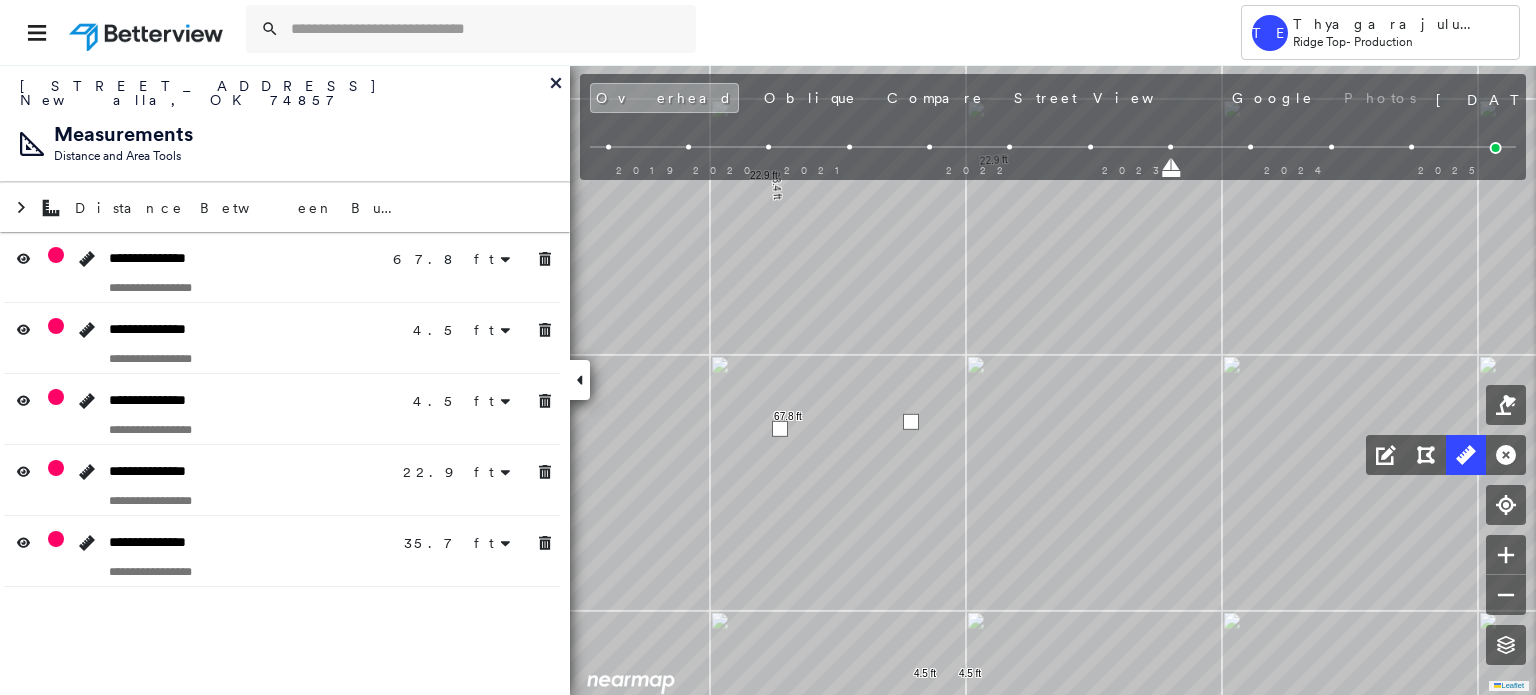 click at bounding box center [911, 422] 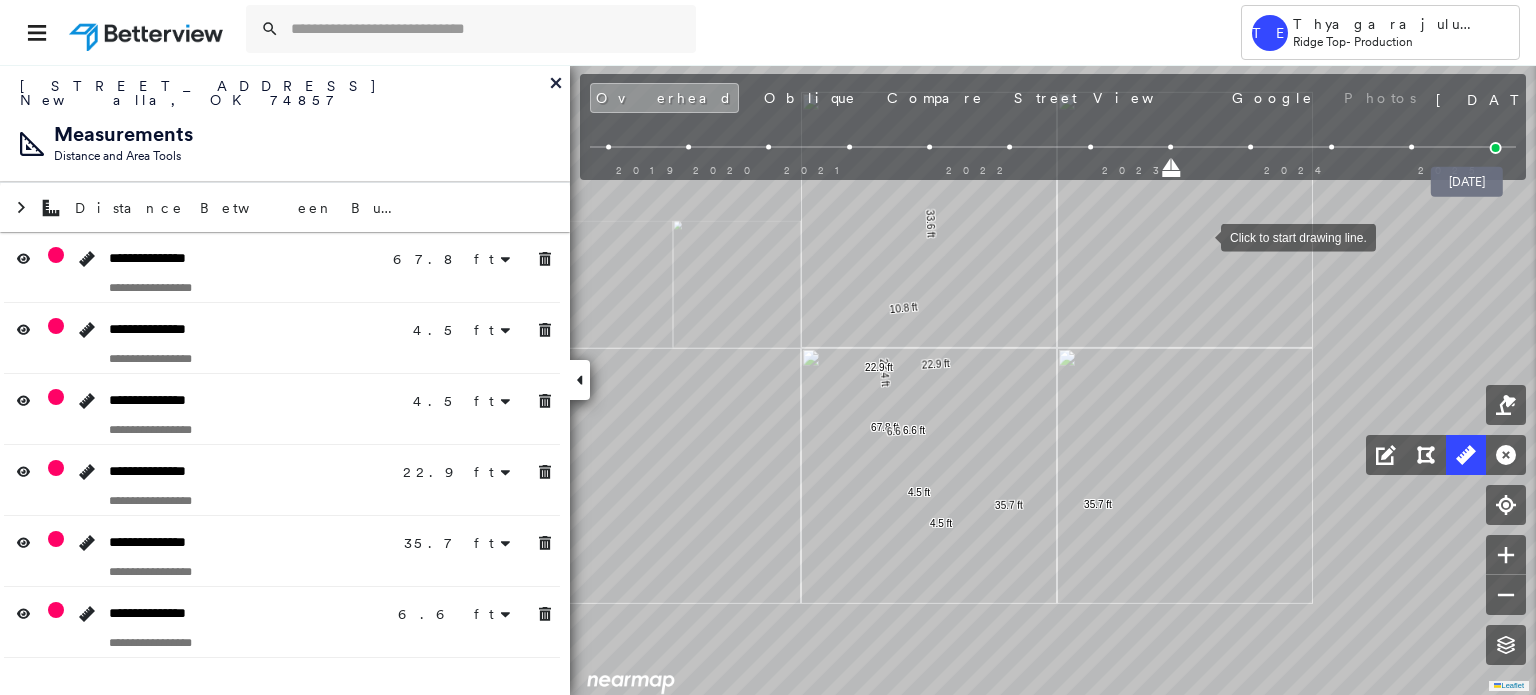 click at bounding box center [1496, 148] 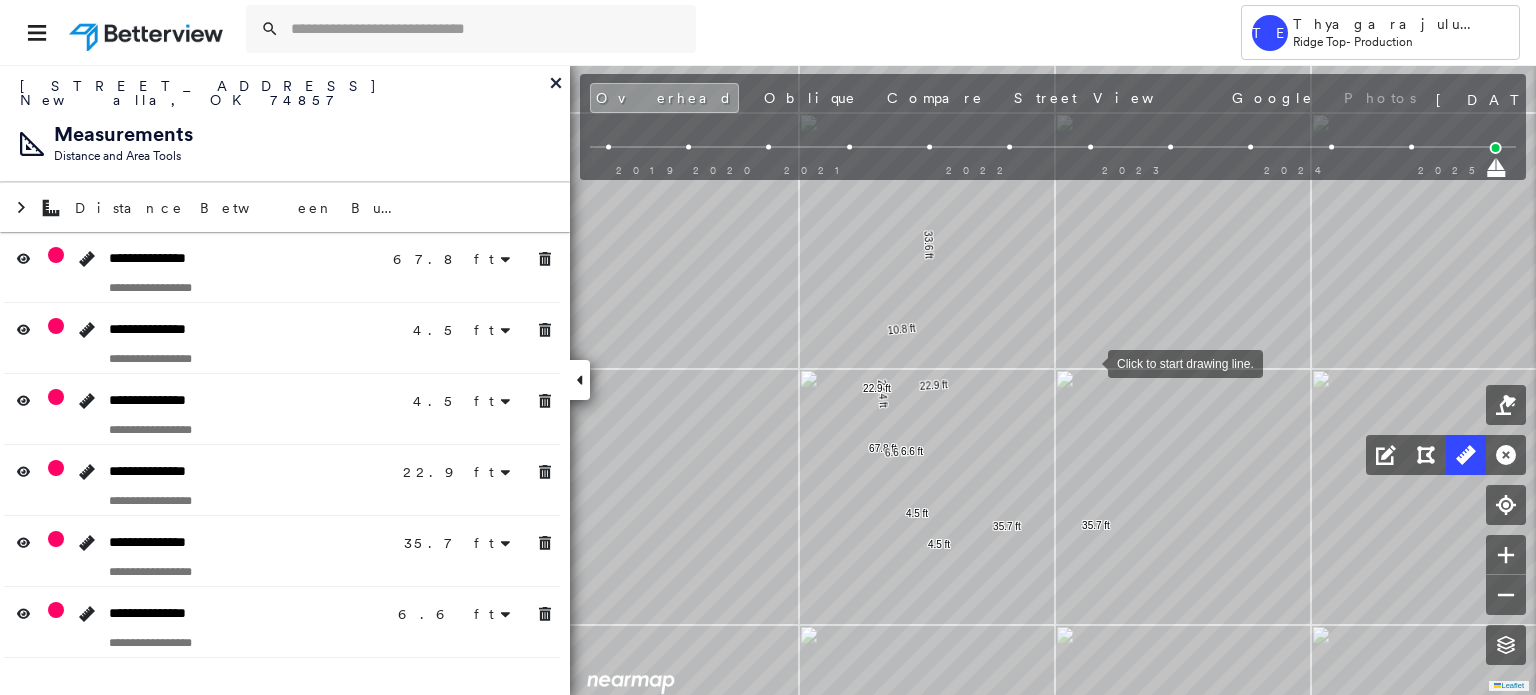 drag, startPoint x: 1088, startPoint y: 360, endPoint x: 1088, endPoint y: 373, distance: 13 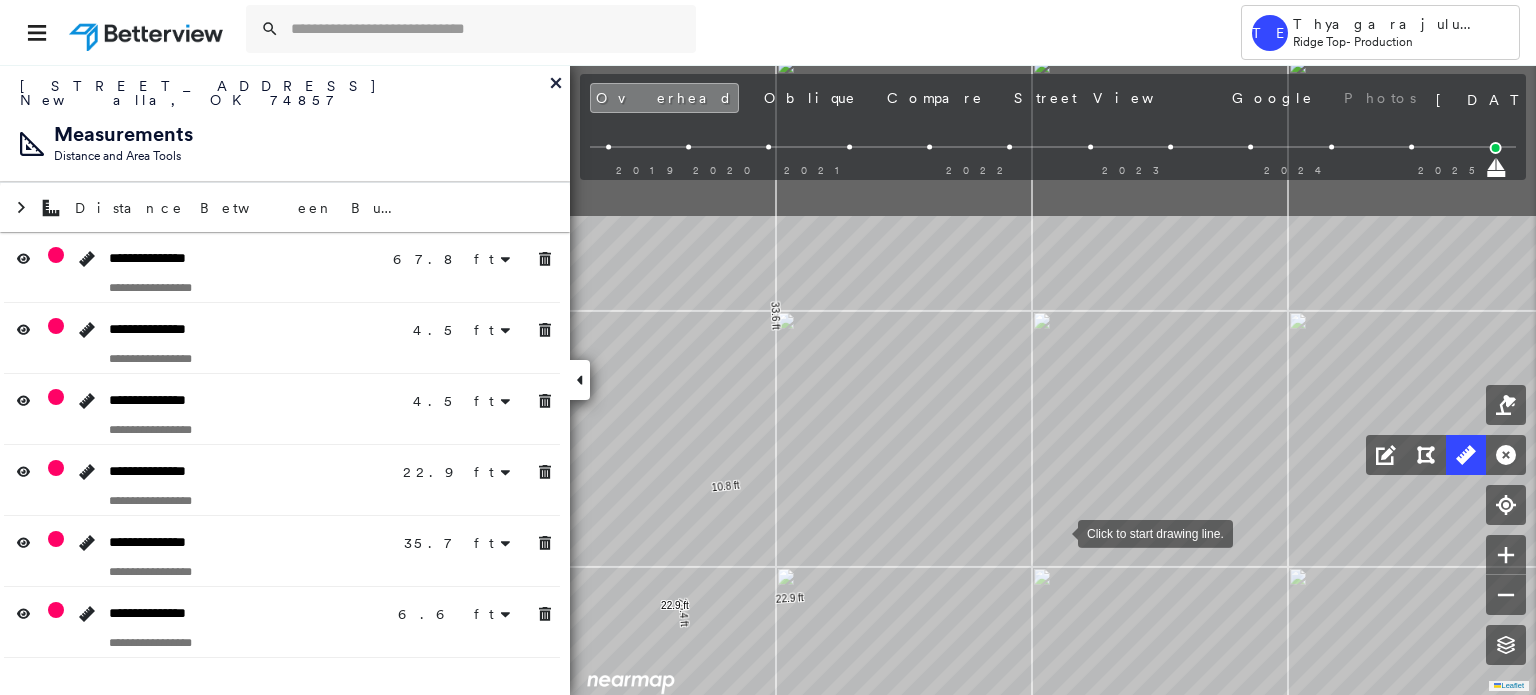 drag, startPoint x: 1107, startPoint y: 301, endPoint x: 1060, endPoint y: 534, distance: 237.69308 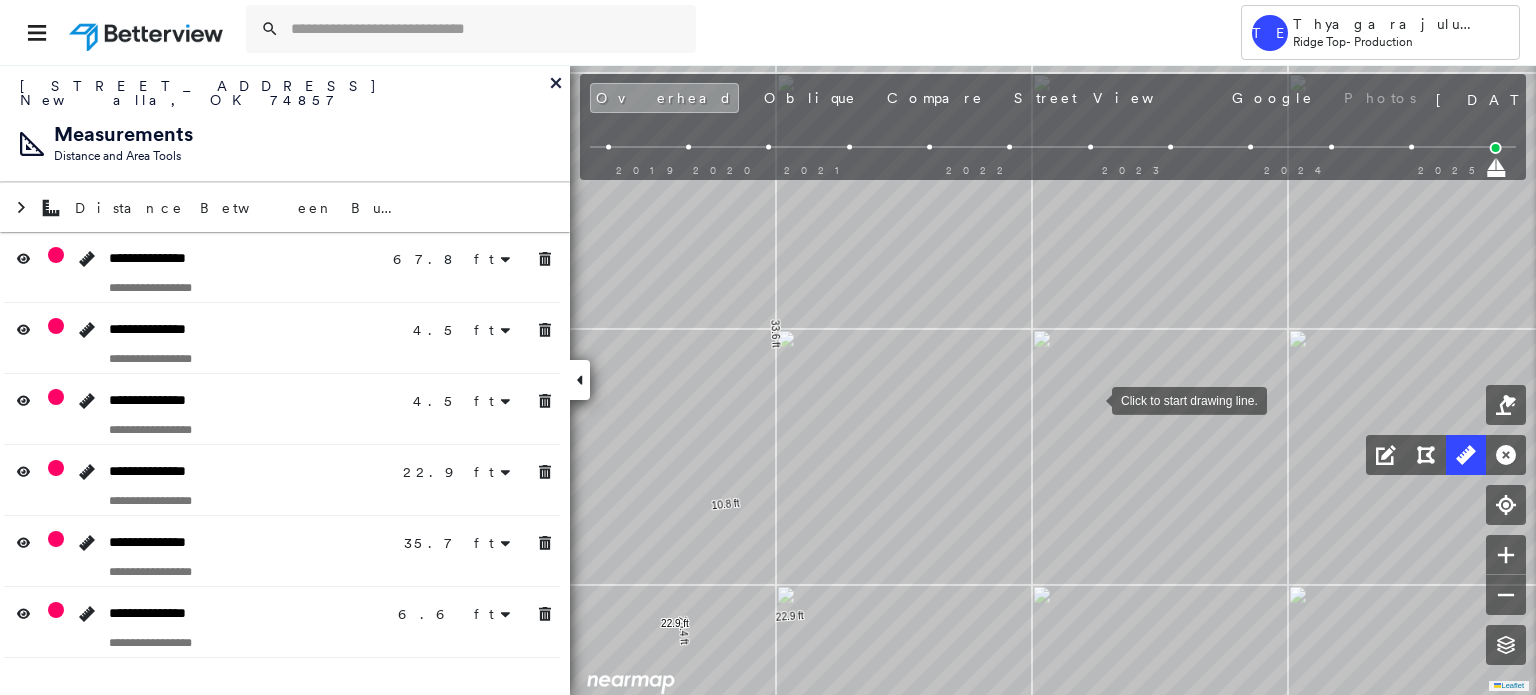 click at bounding box center (1092, 399) 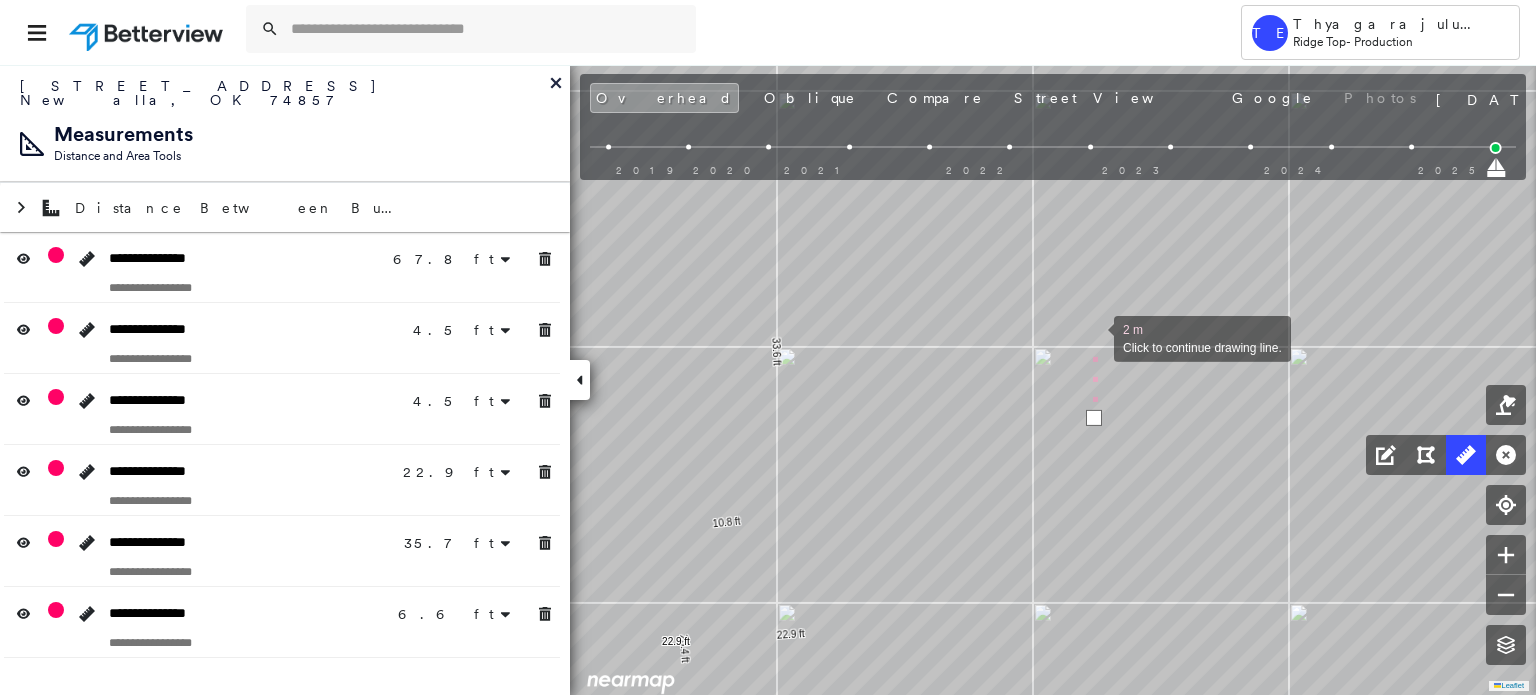 drag, startPoint x: 1093, startPoint y: 306, endPoint x: 1096, endPoint y: 453, distance: 147.03061 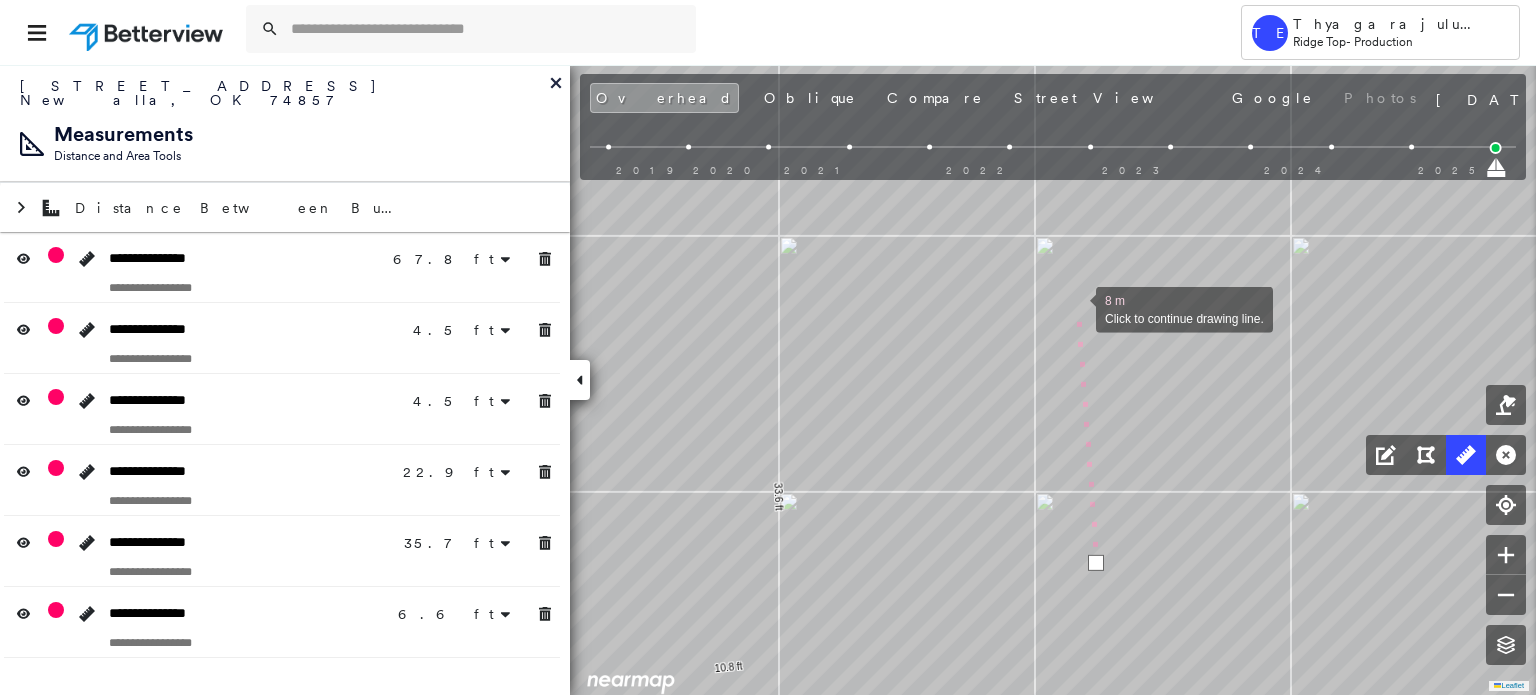 click at bounding box center (1076, 308) 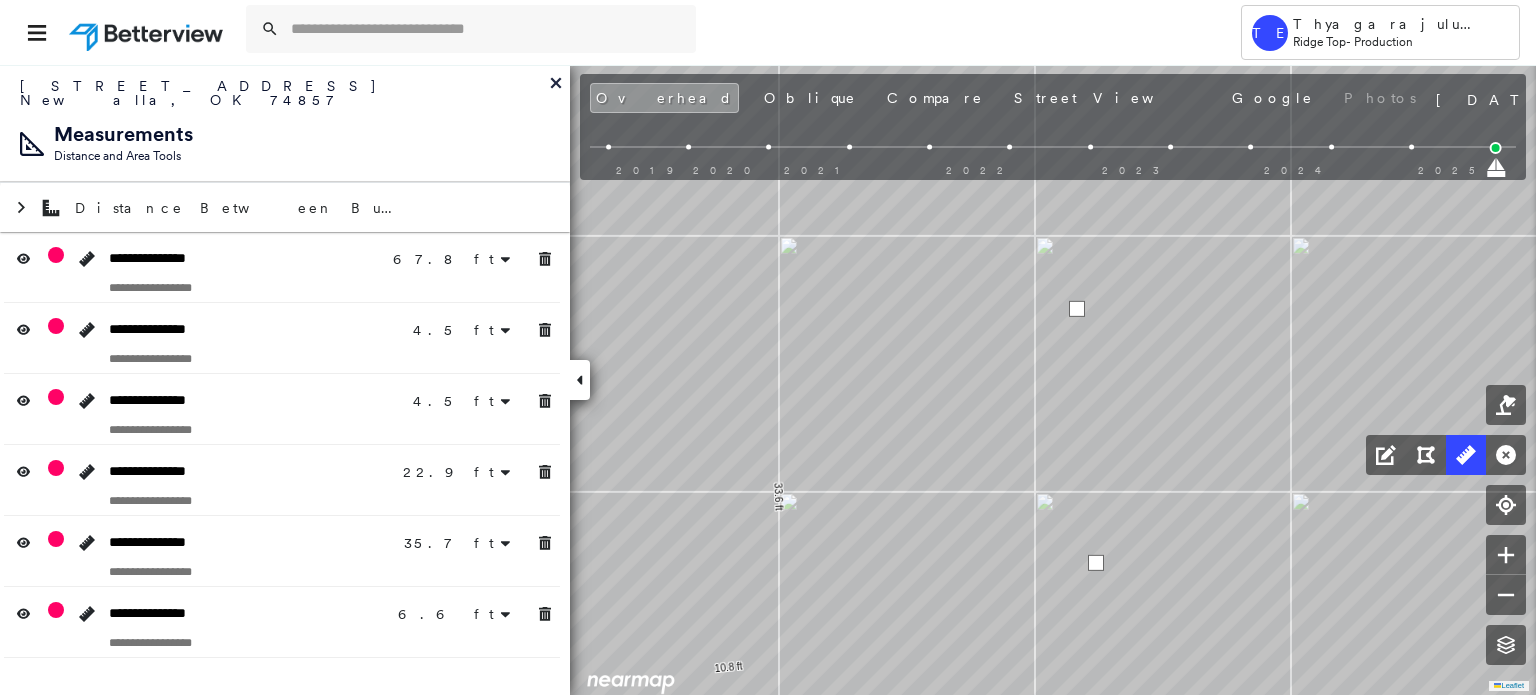 click at bounding box center (1077, 309) 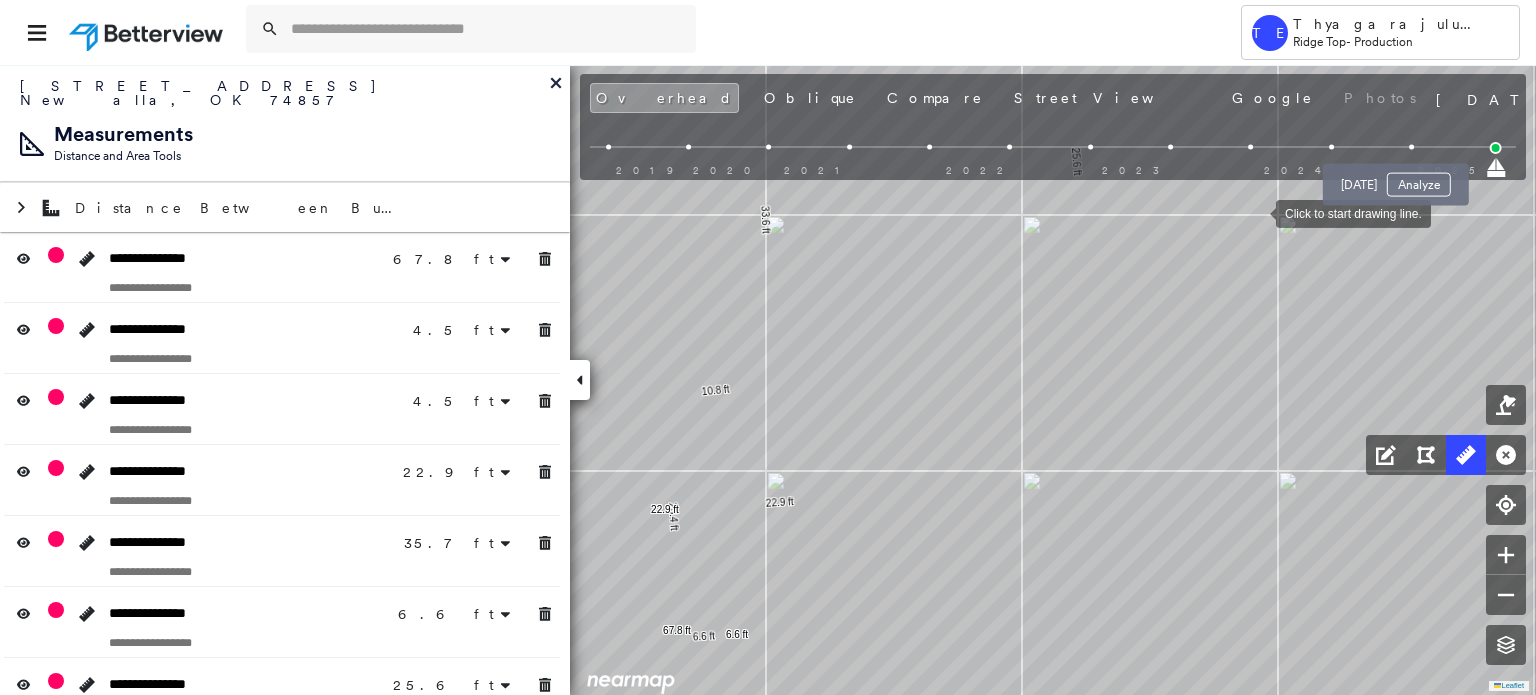 click at bounding box center (1411, 147) 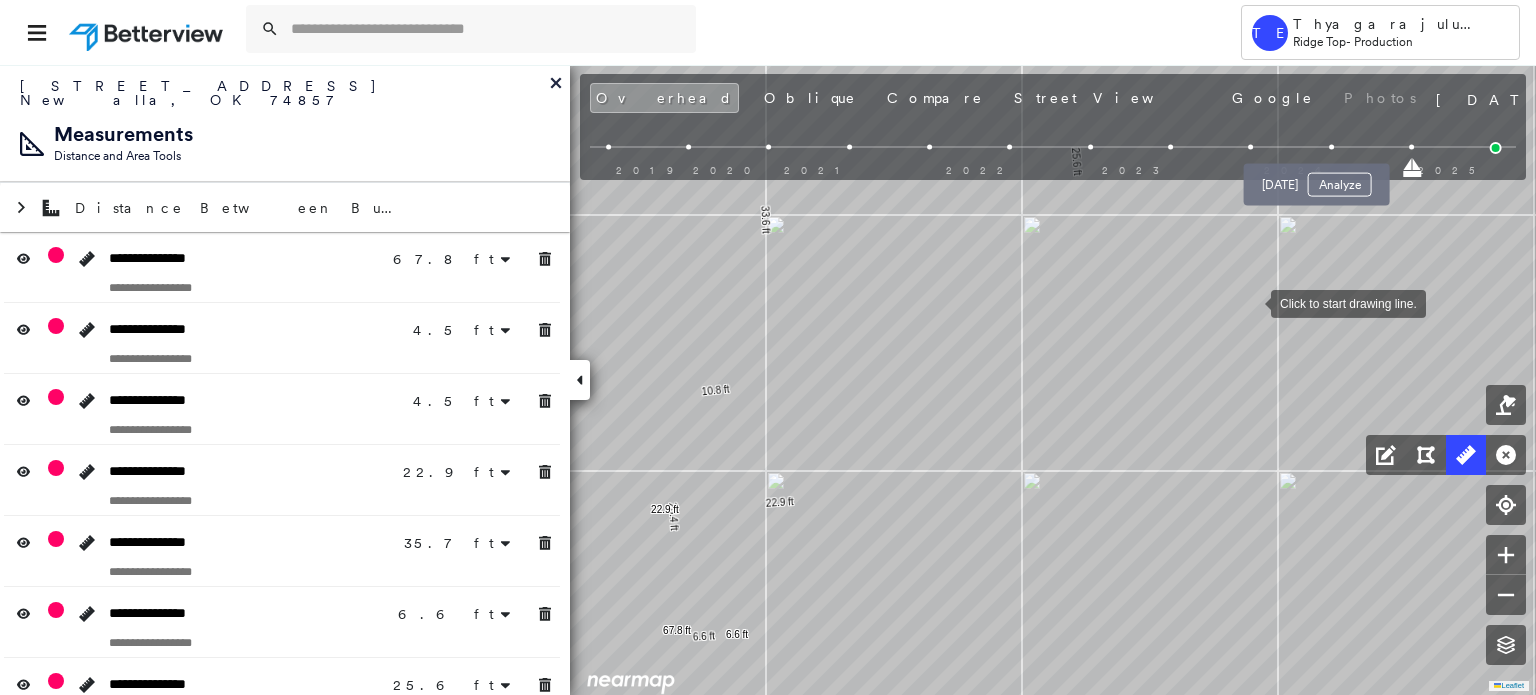 click at bounding box center [1331, 147] 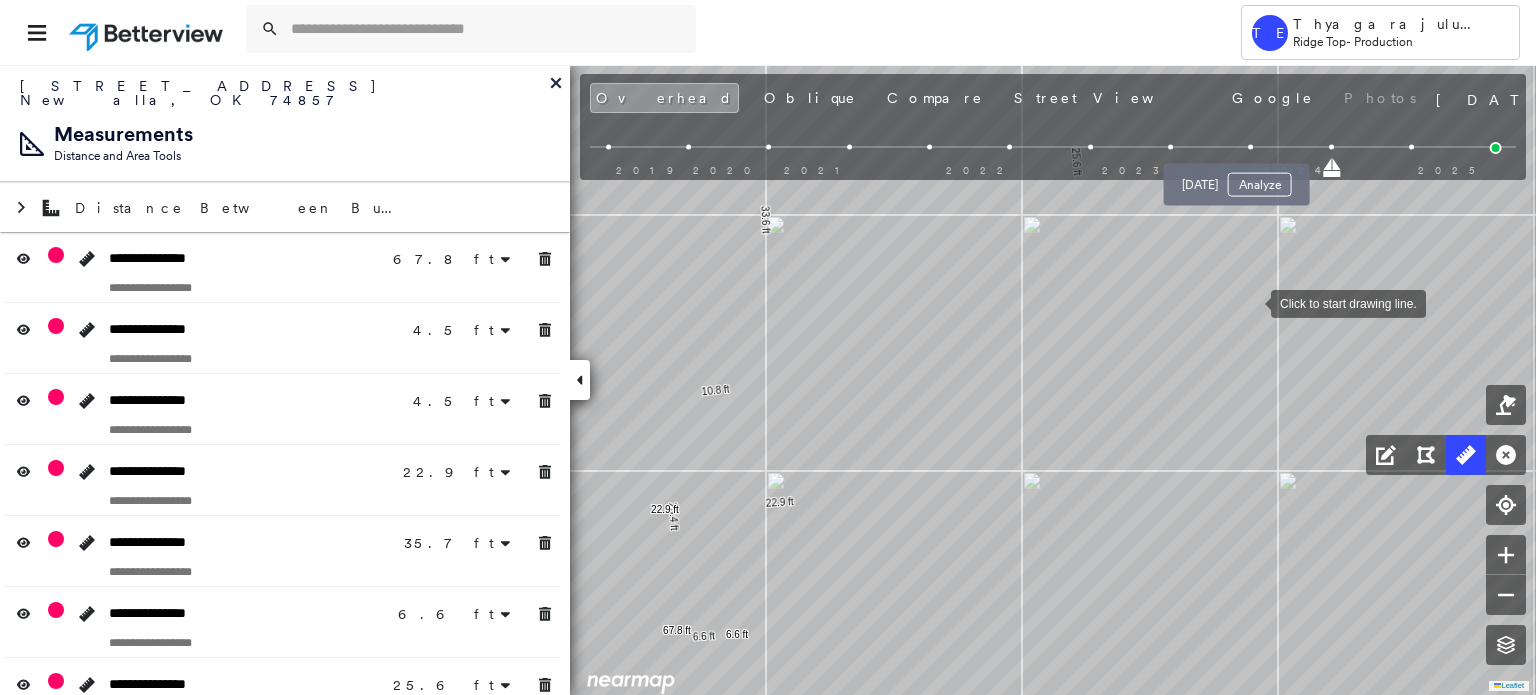 click at bounding box center [1251, 147] 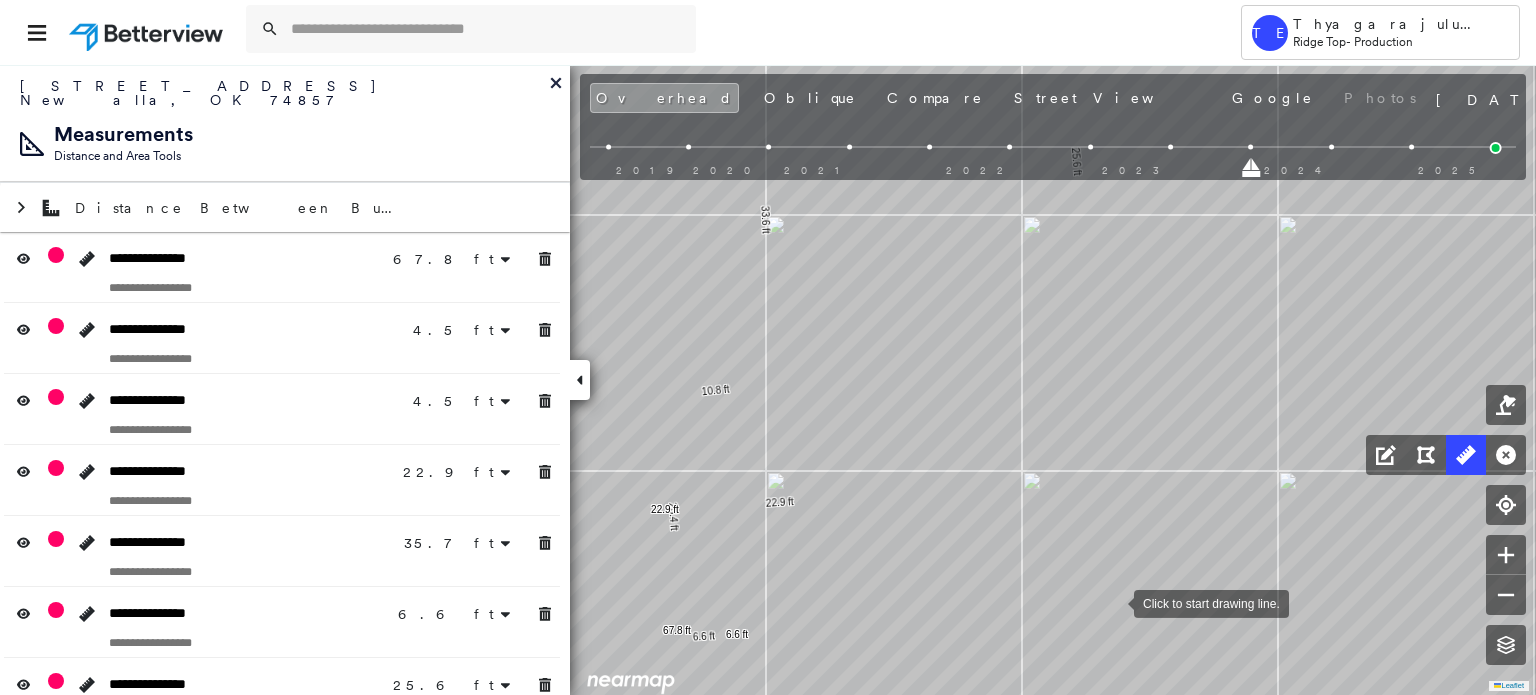 click at bounding box center (1114, 602) 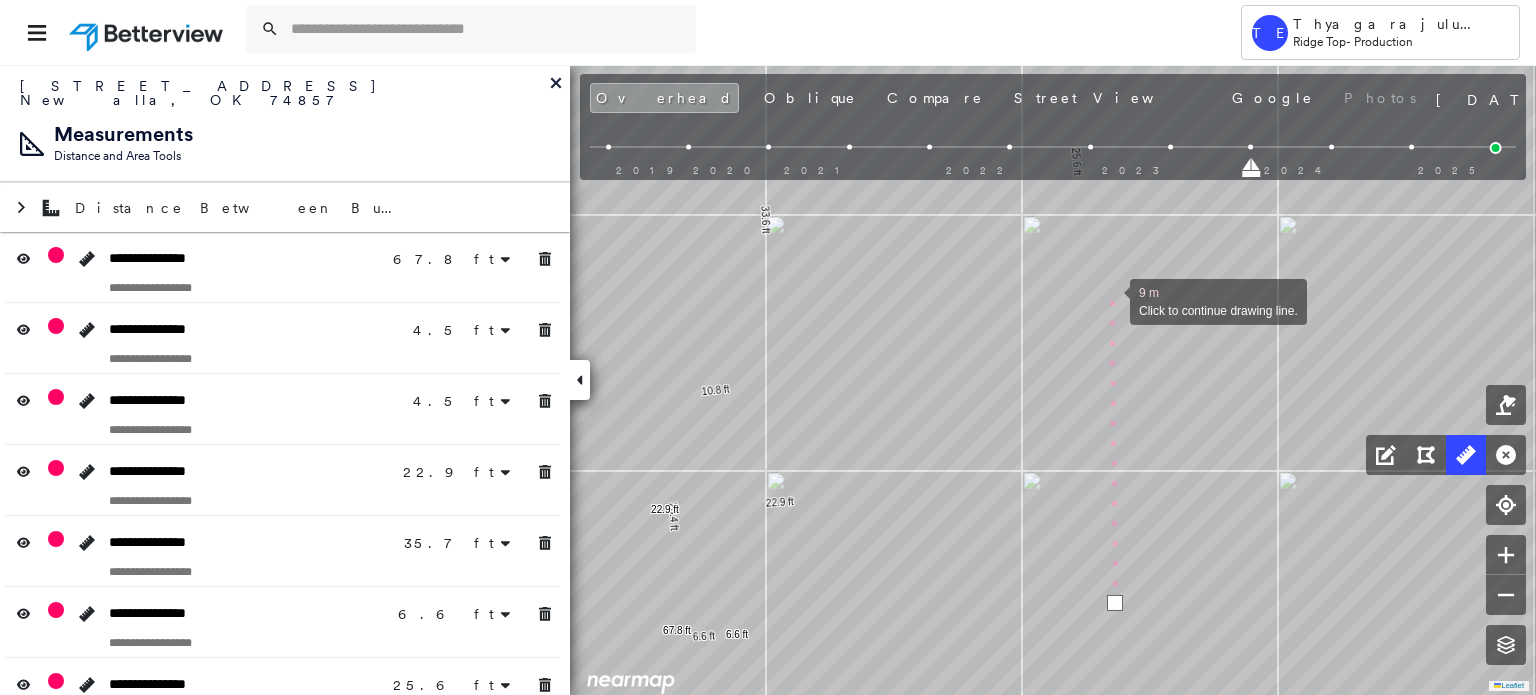 click at bounding box center (1110, 300) 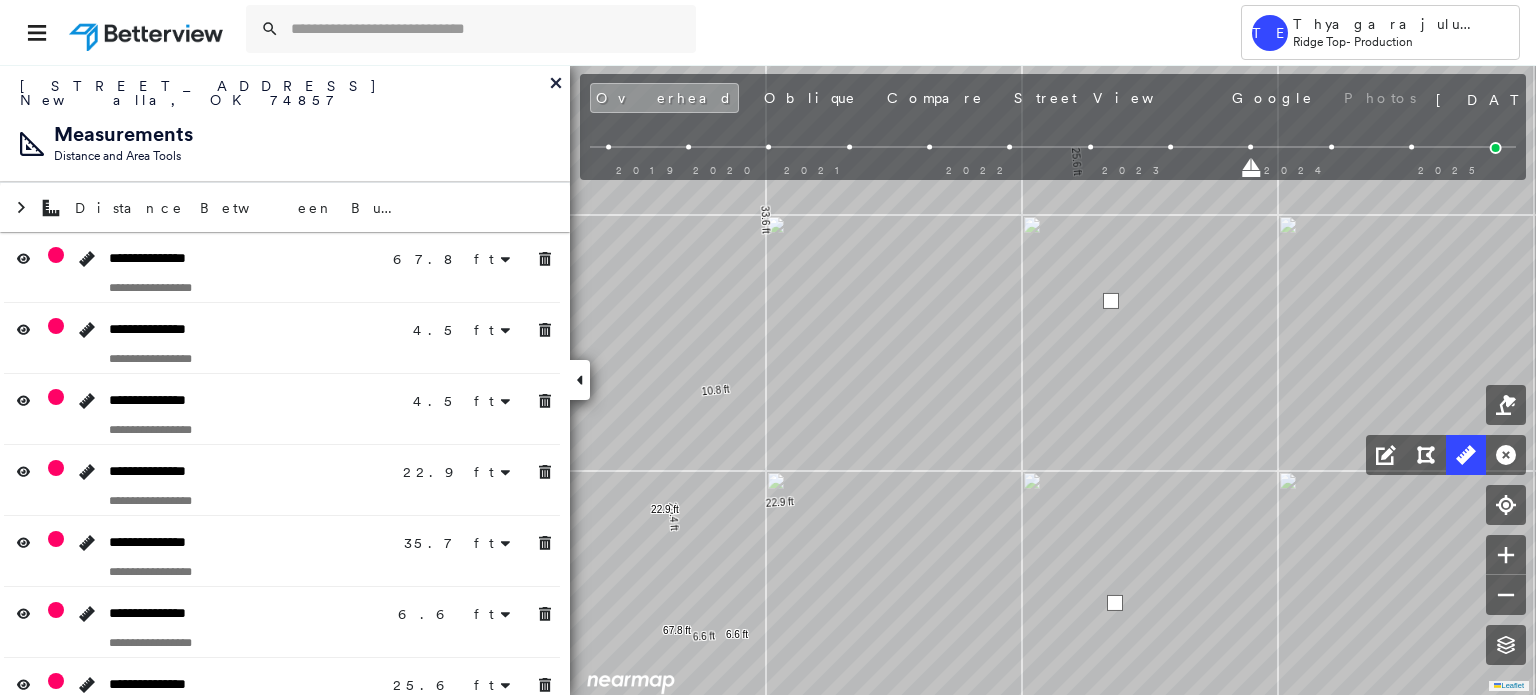 click at bounding box center (1111, 301) 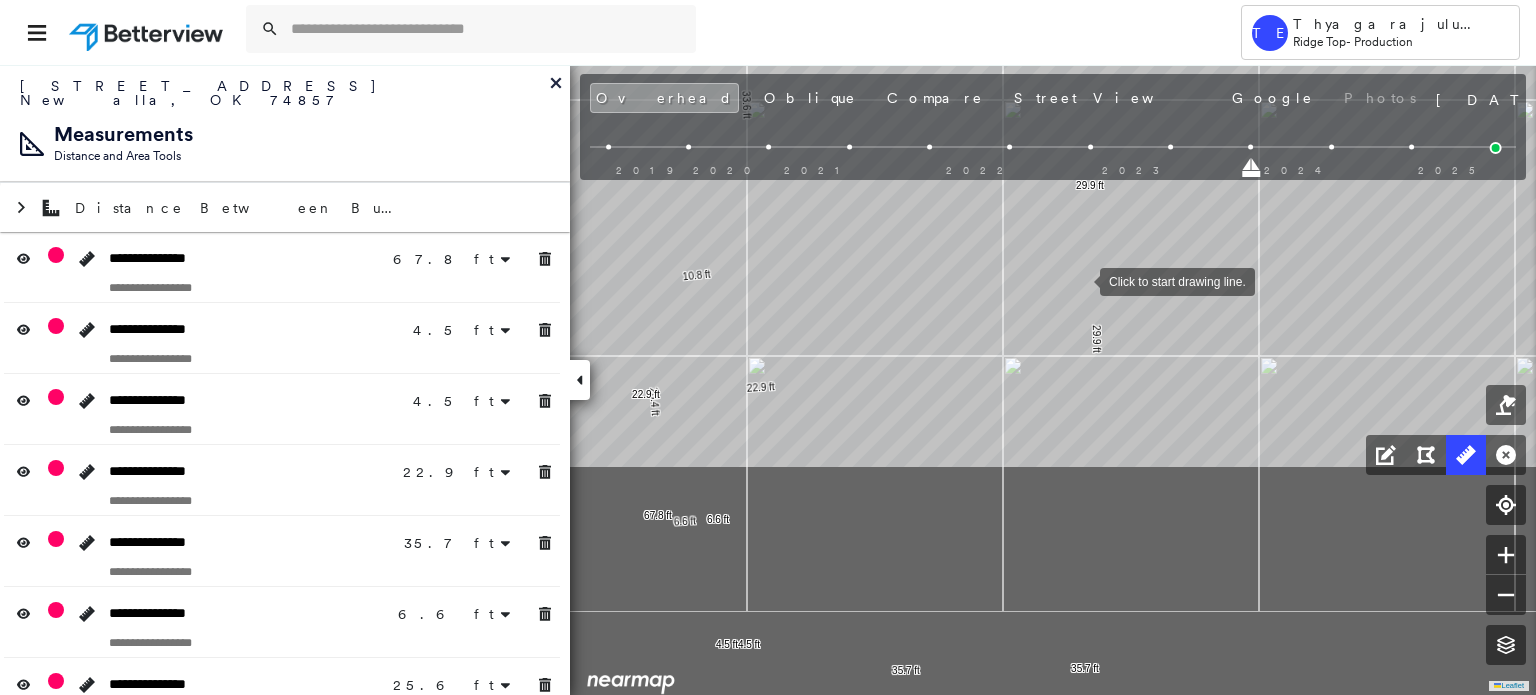 drag, startPoint x: 1066, startPoint y: 574, endPoint x: 1080, endPoint y: 279, distance: 295.33203 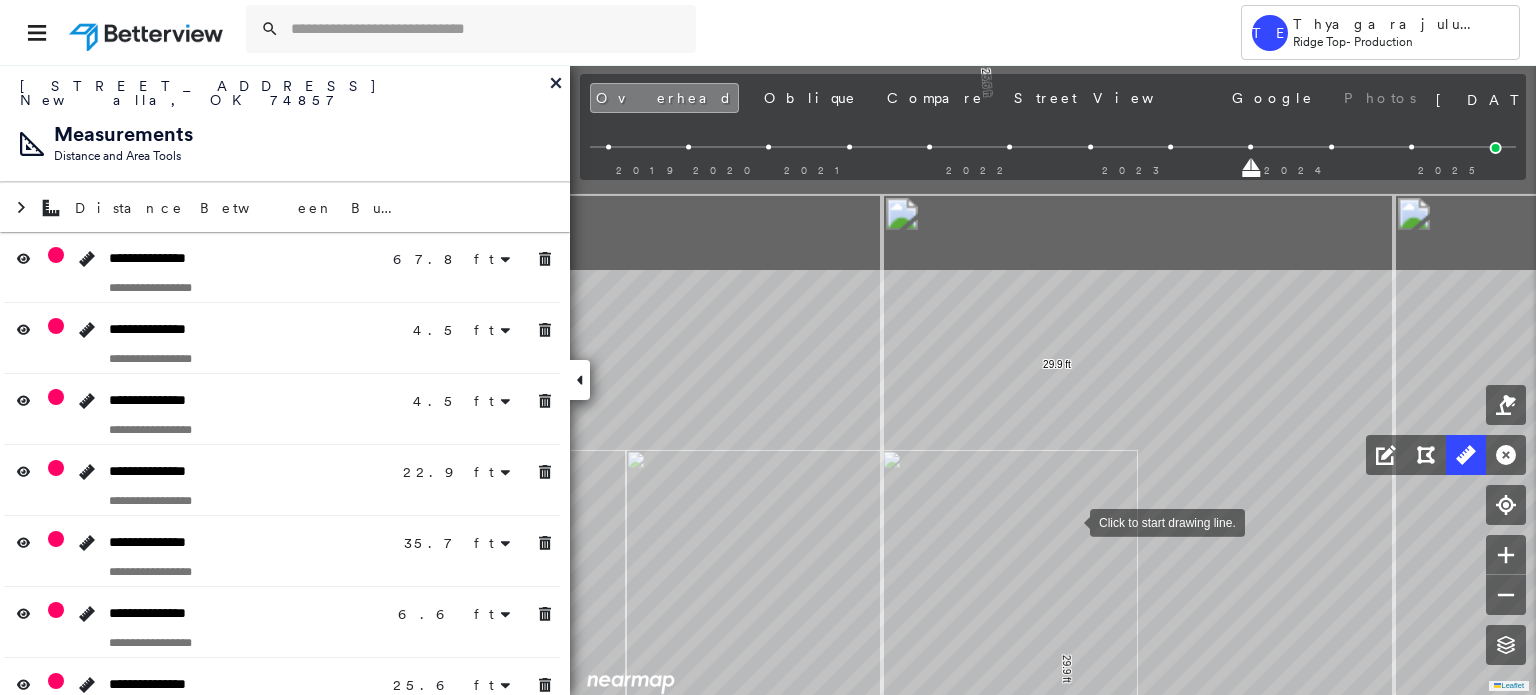 drag, startPoint x: 1097, startPoint y: 251, endPoint x: 1070, endPoint y: 520, distance: 270.35162 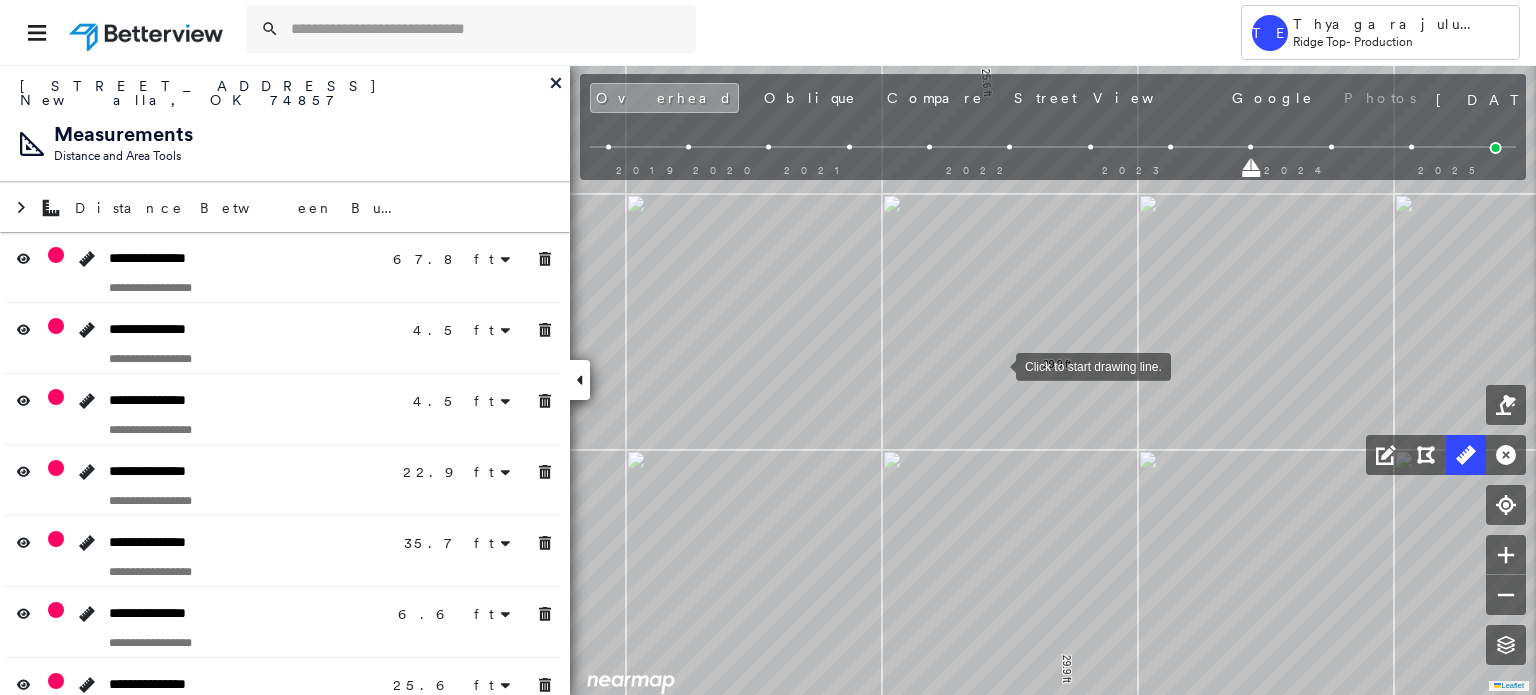 click at bounding box center [996, 365] 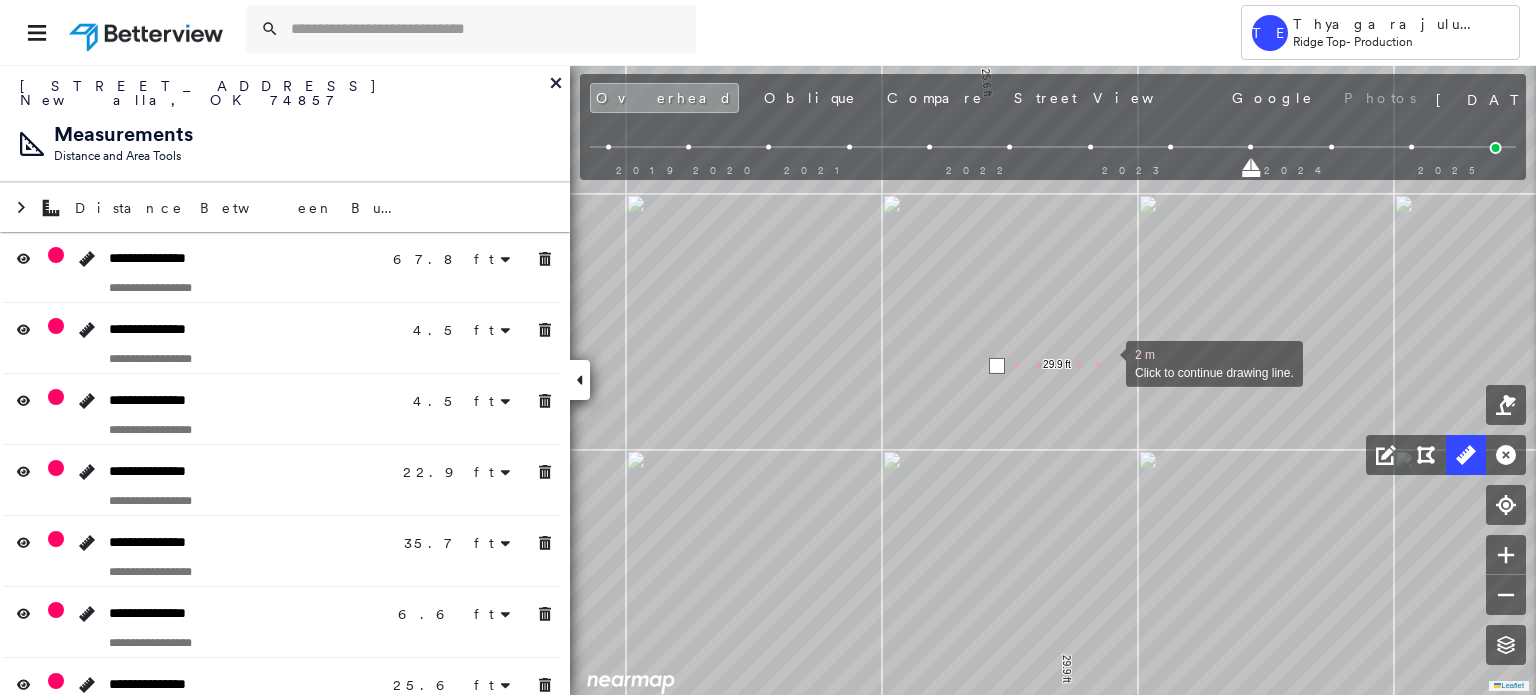 click at bounding box center (1106, 362) 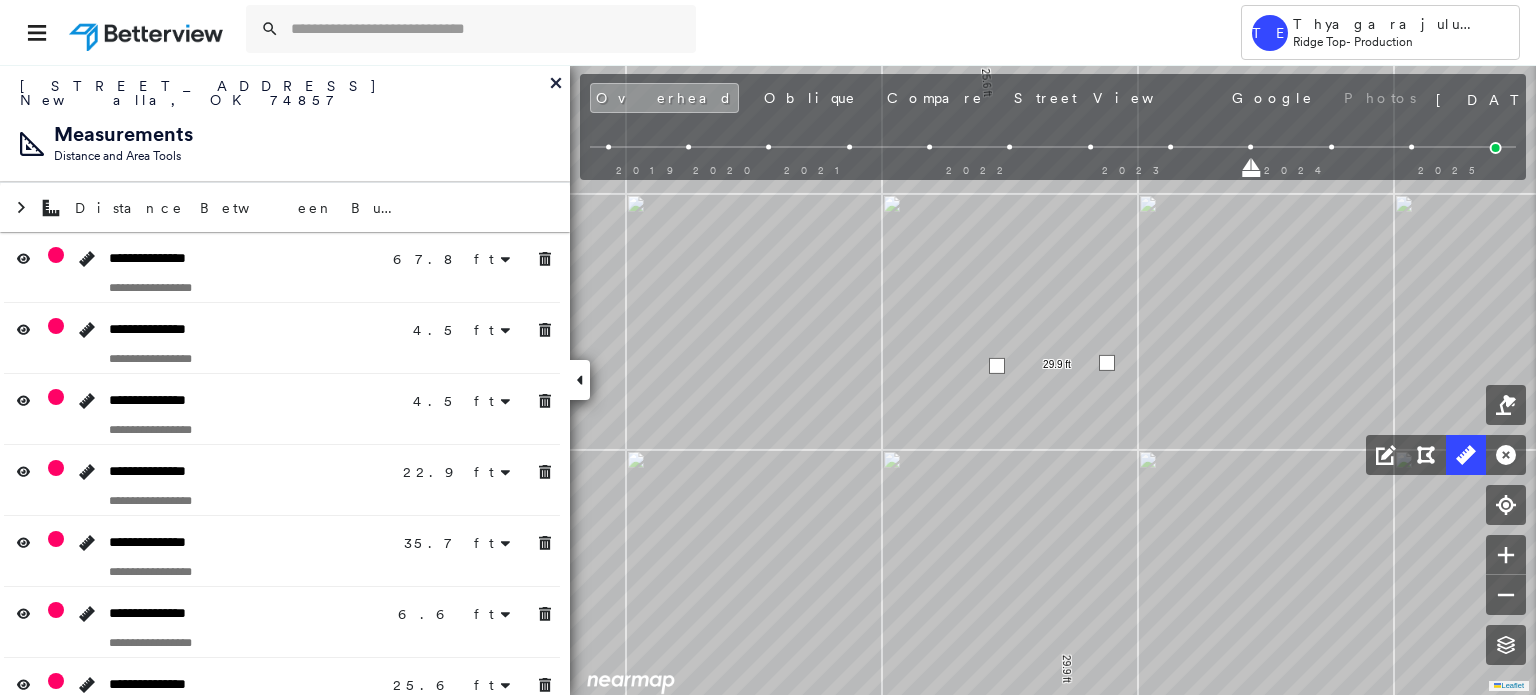 click at bounding box center [1107, 363] 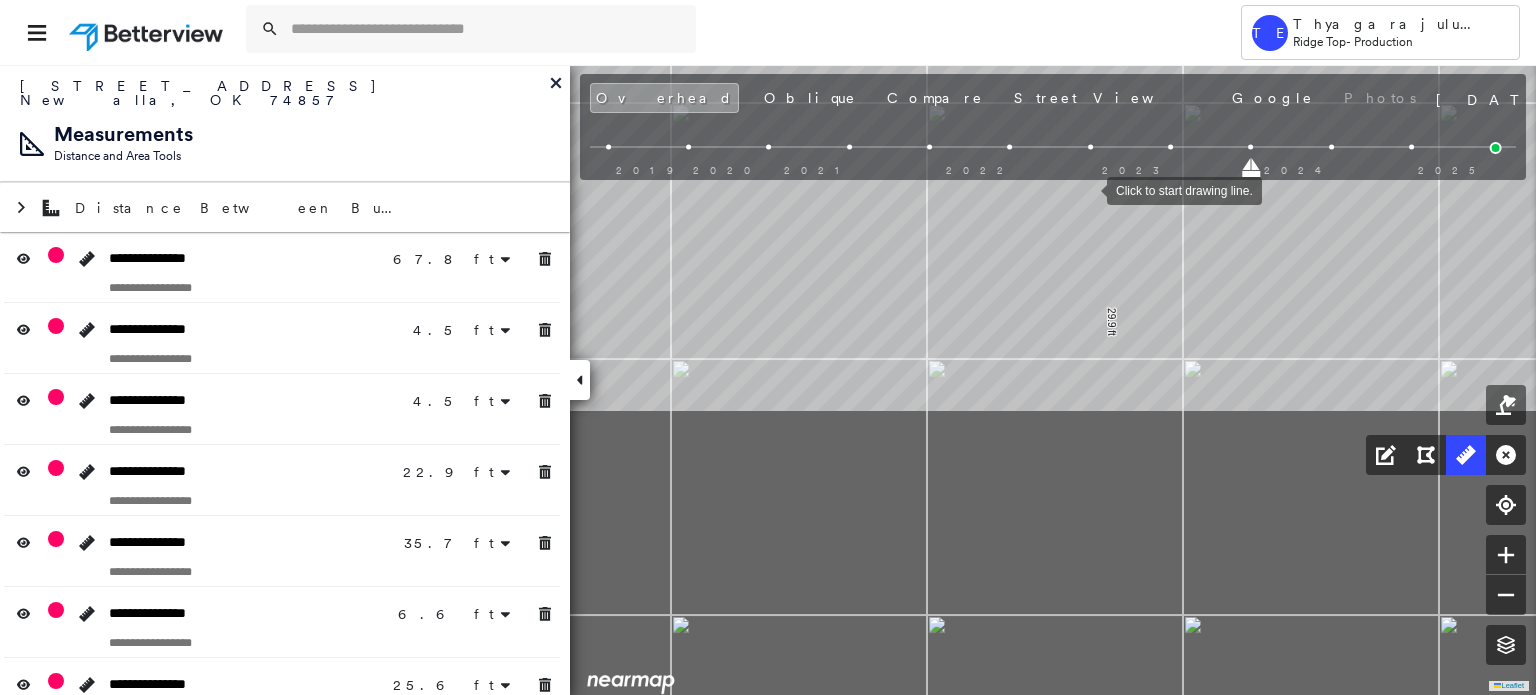 drag, startPoint x: 1040, startPoint y: 535, endPoint x: 1086, endPoint y: 194, distance: 344.08865 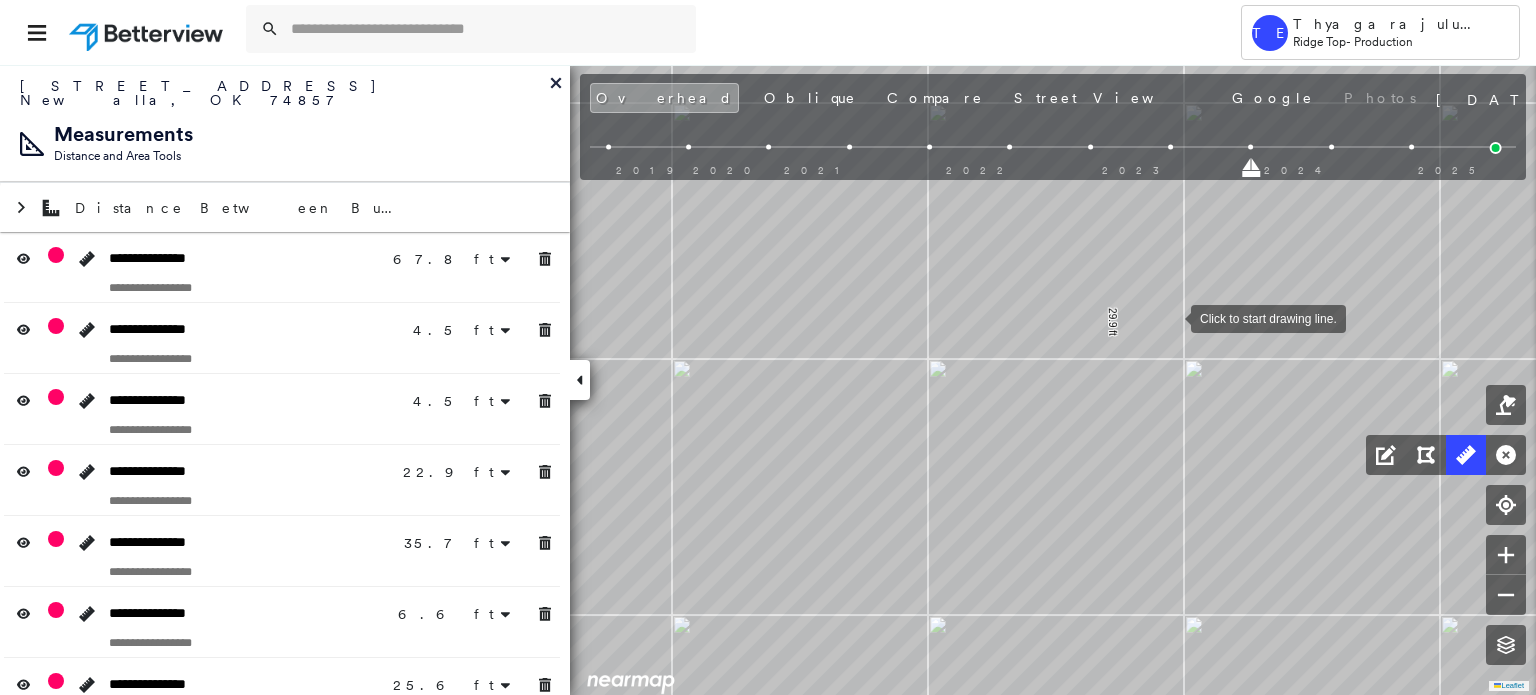 click at bounding box center [1171, 317] 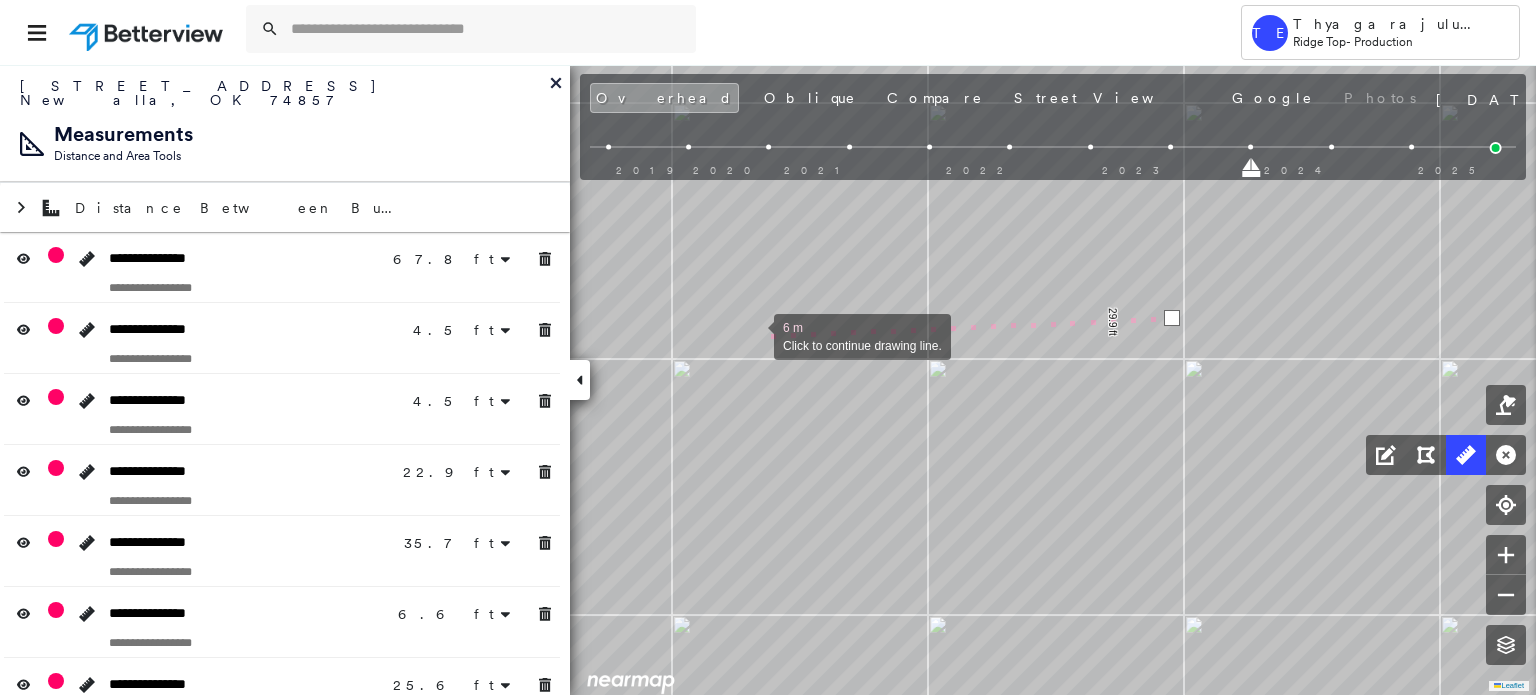 click at bounding box center (754, 335) 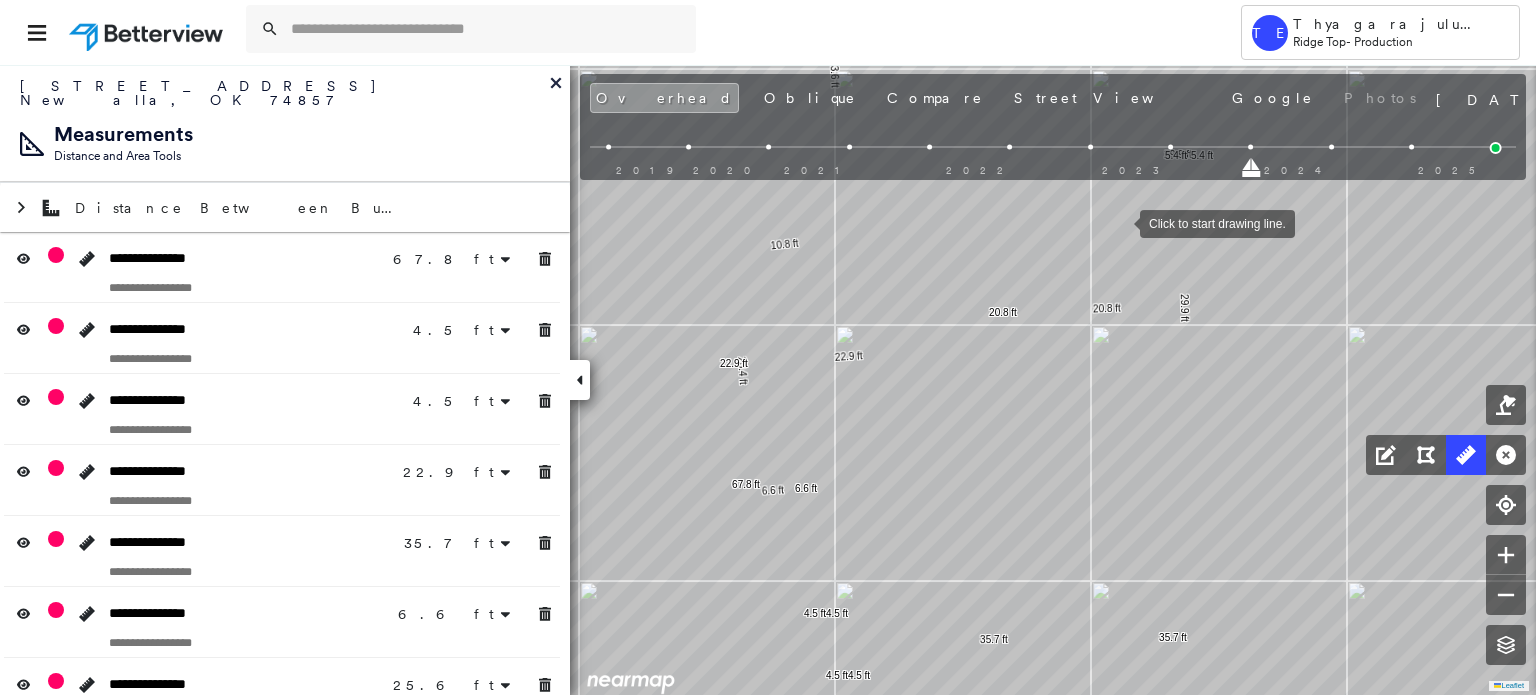 drag, startPoint x: 1004, startPoint y: 412, endPoint x: 1120, endPoint y: 218, distance: 226.0354 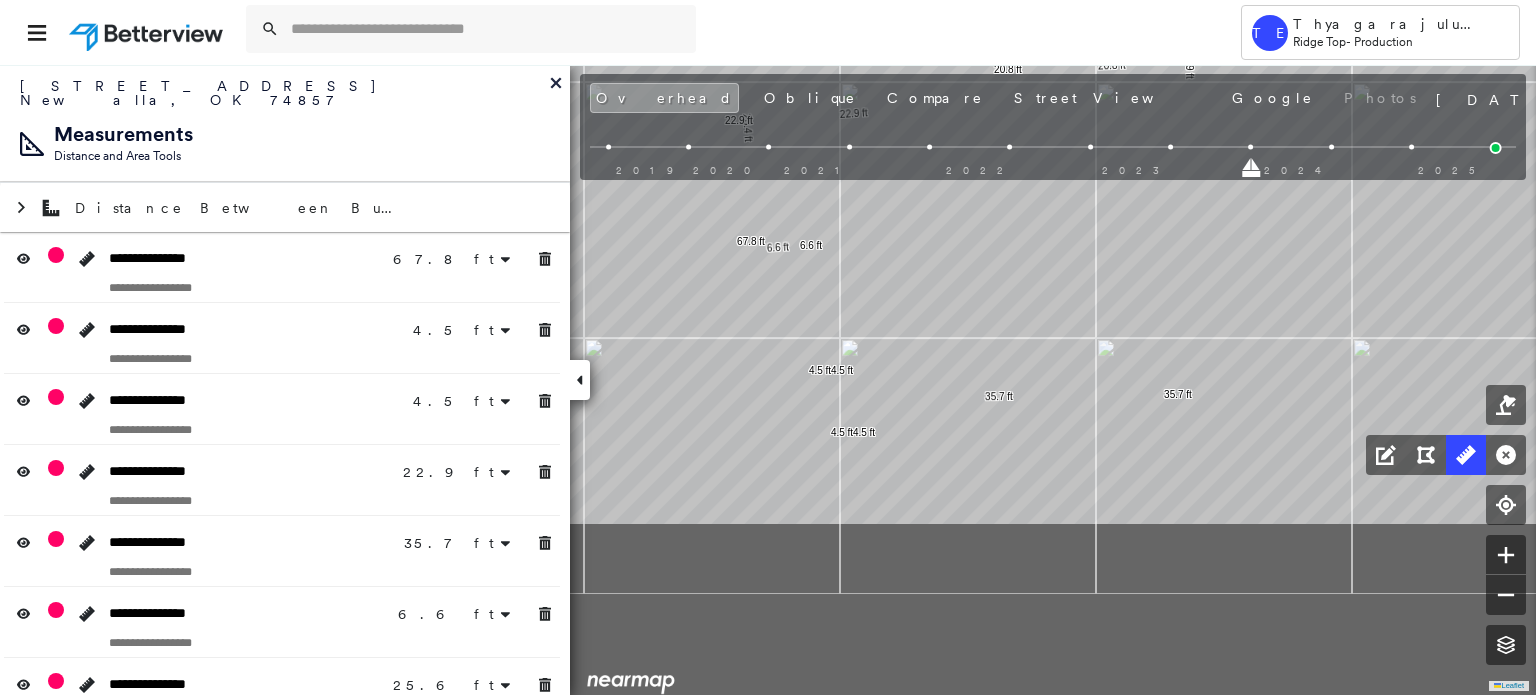 drag, startPoint x: 1083, startPoint y: 523, endPoint x: 1096, endPoint y: 230, distance: 293.28827 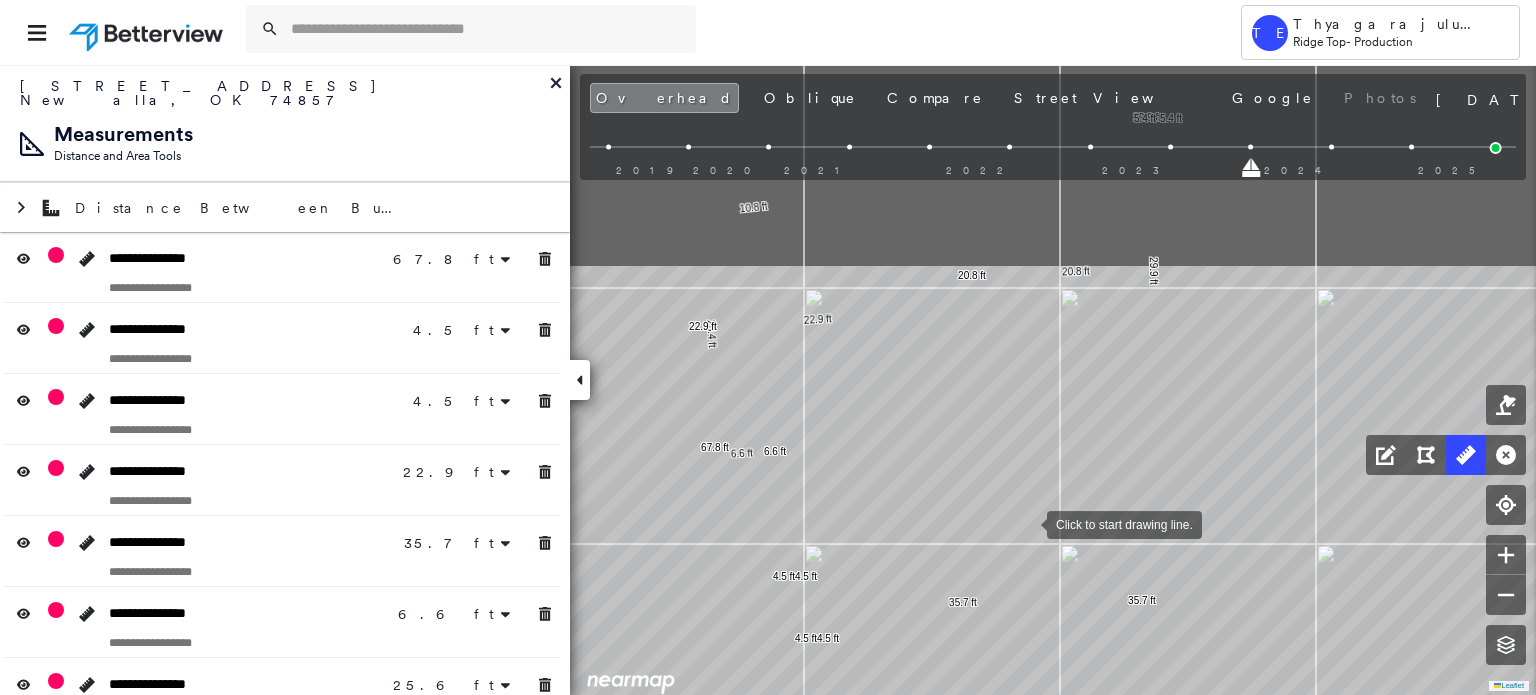 drag, startPoint x: 1068, startPoint y: 257, endPoint x: 1027, endPoint y: 524, distance: 270.1296 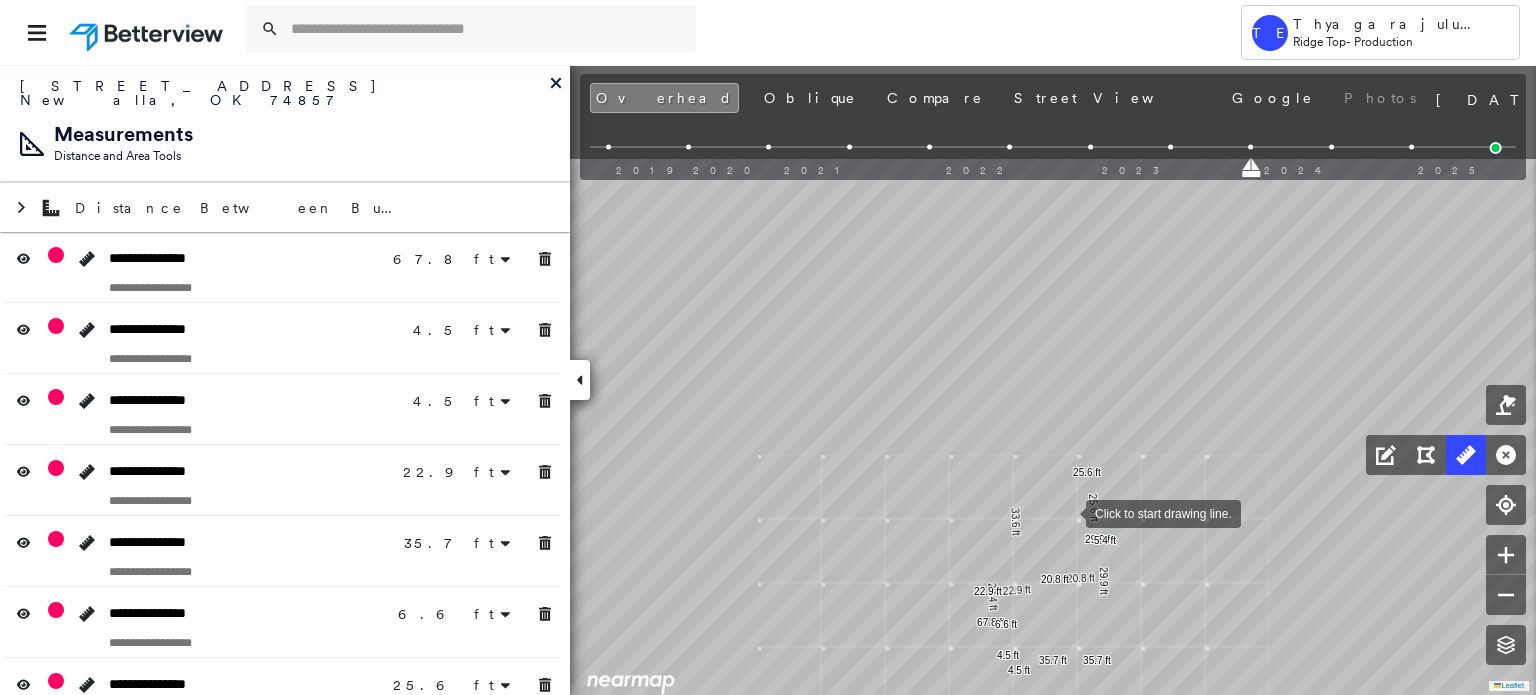 drag, startPoint x: 1020, startPoint y: 347, endPoint x: 1069, endPoint y: 523, distance: 182.69373 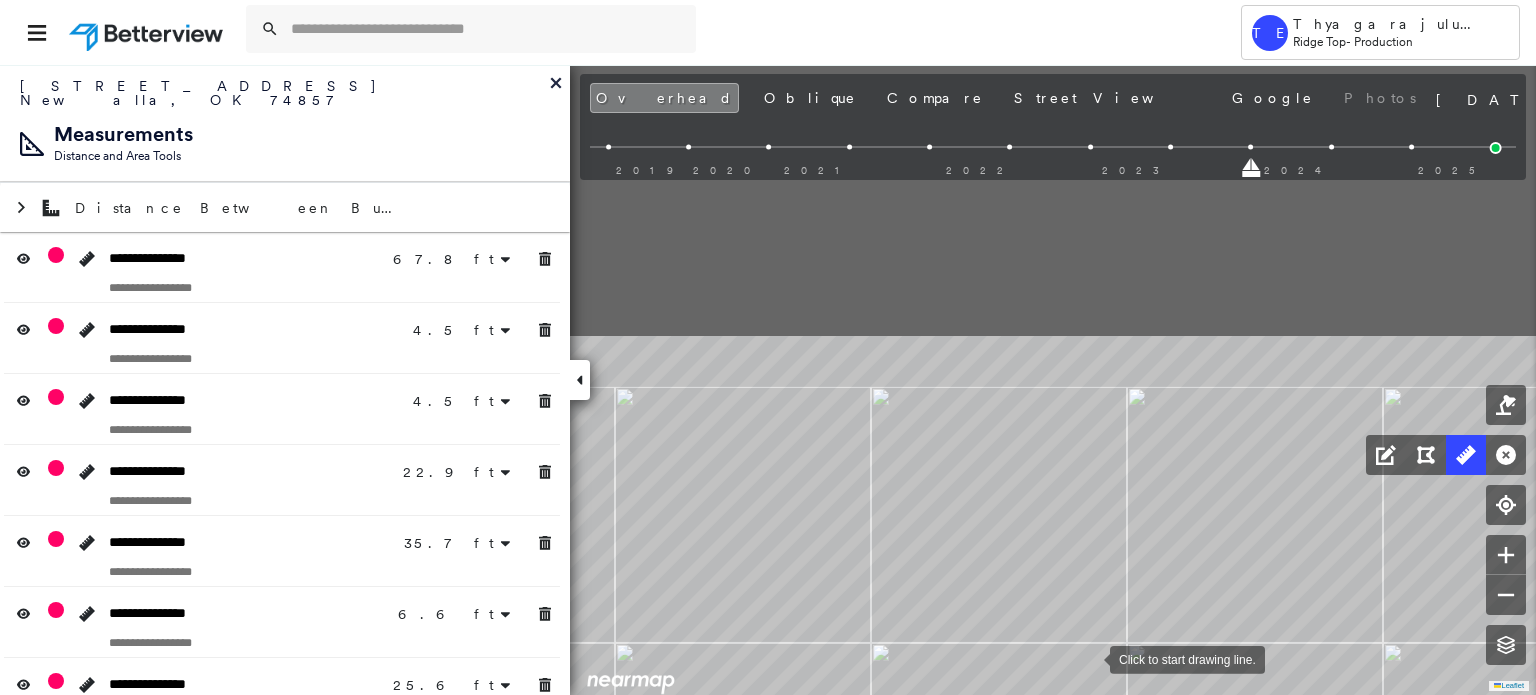 drag, startPoint x: 1090, startPoint y: 314, endPoint x: 1095, endPoint y: 668, distance: 354.0353 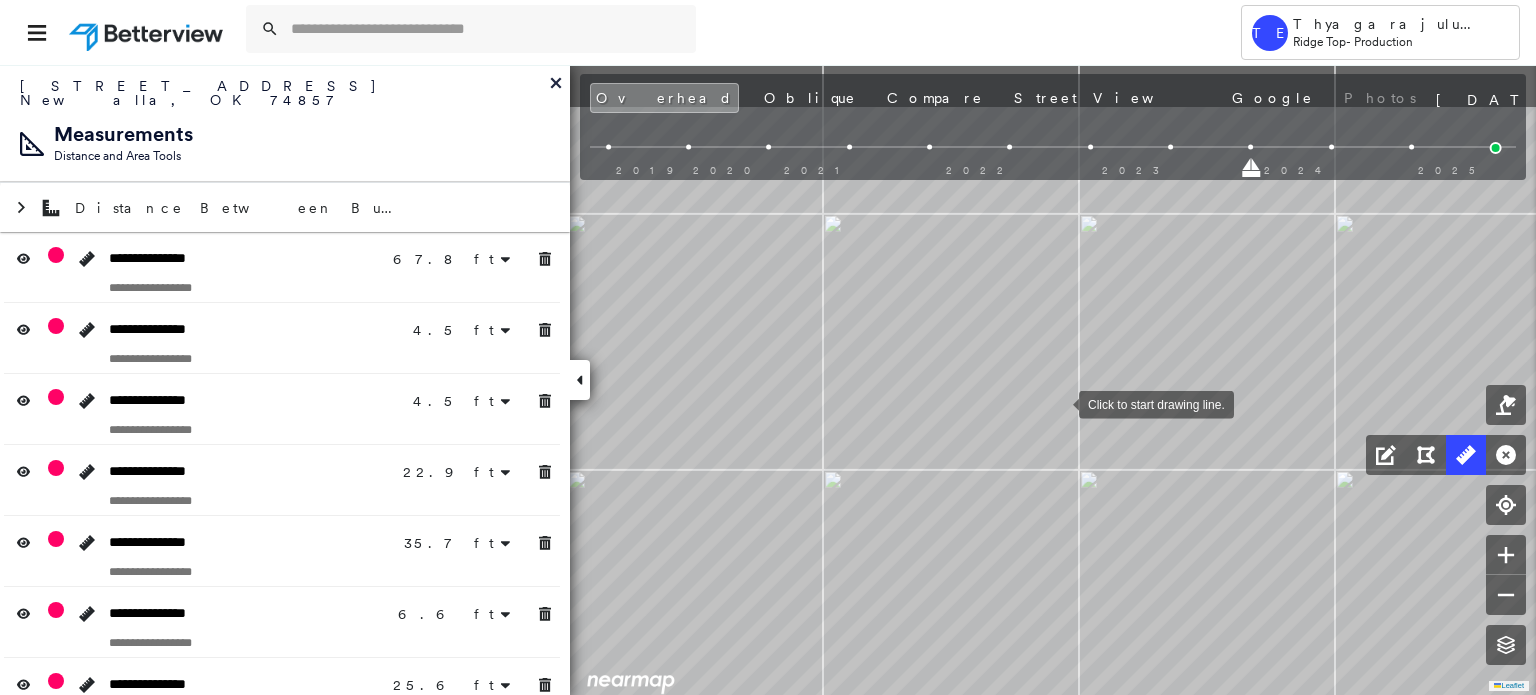 drag, startPoint x: 1099, startPoint y: 299, endPoint x: 1059, endPoint y: 403, distance: 111.42711 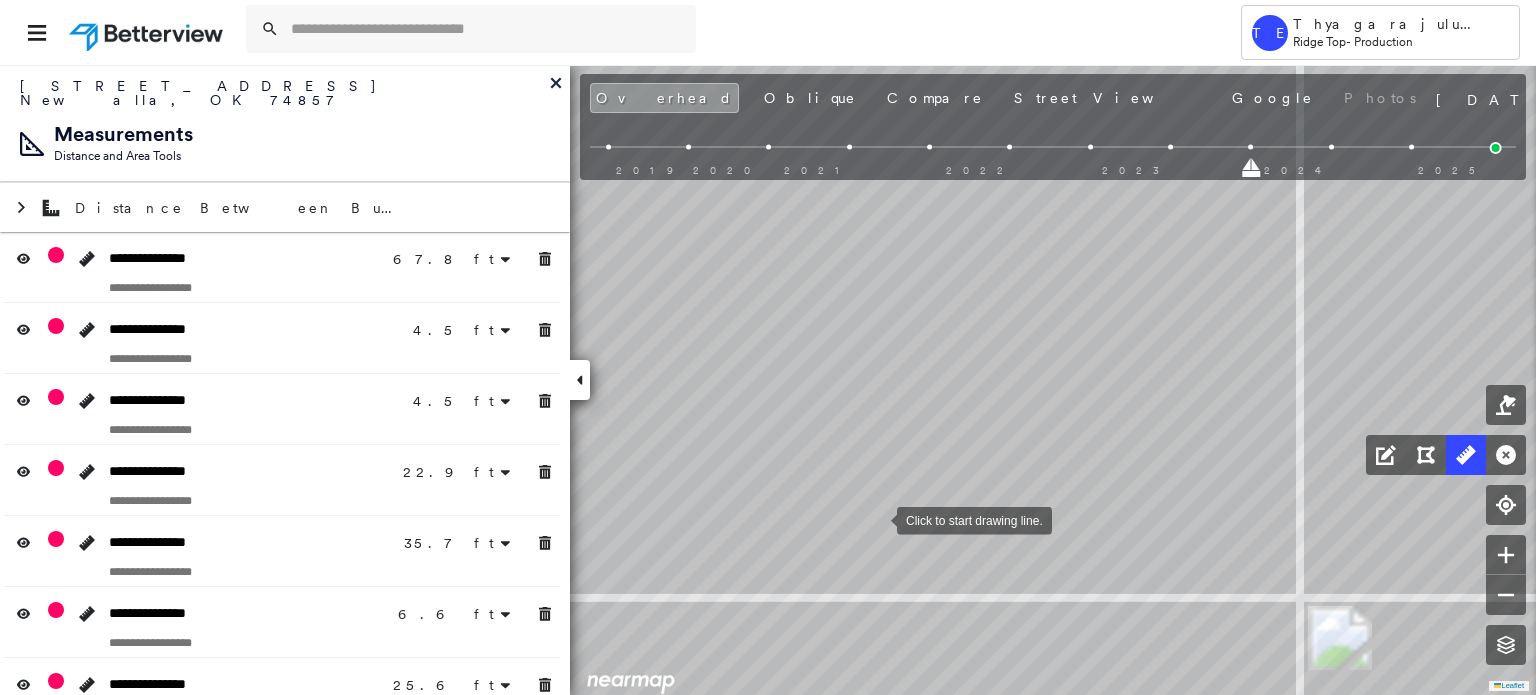 drag, startPoint x: 877, startPoint y: 519, endPoint x: 960, endPoint y: 525, distance: 83.21658 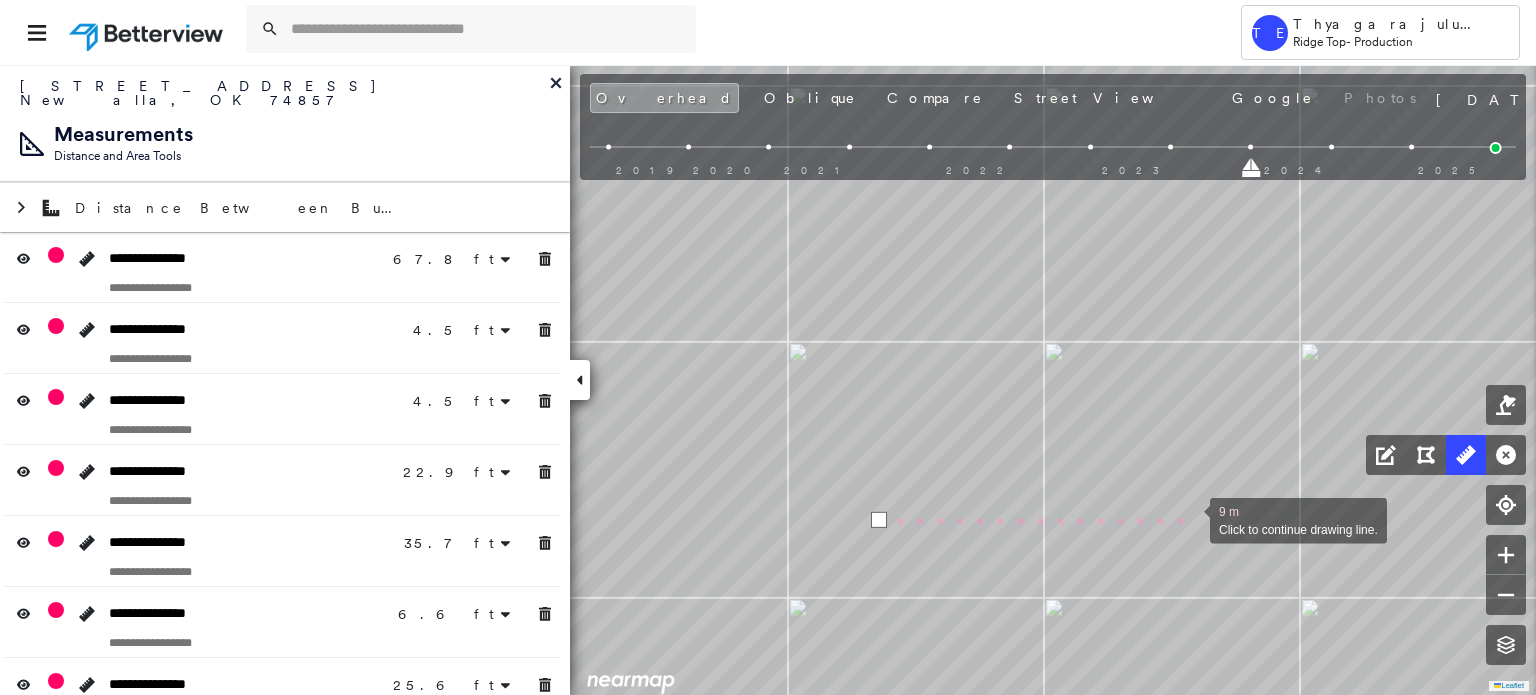 click at bounding box center (1190, 519) 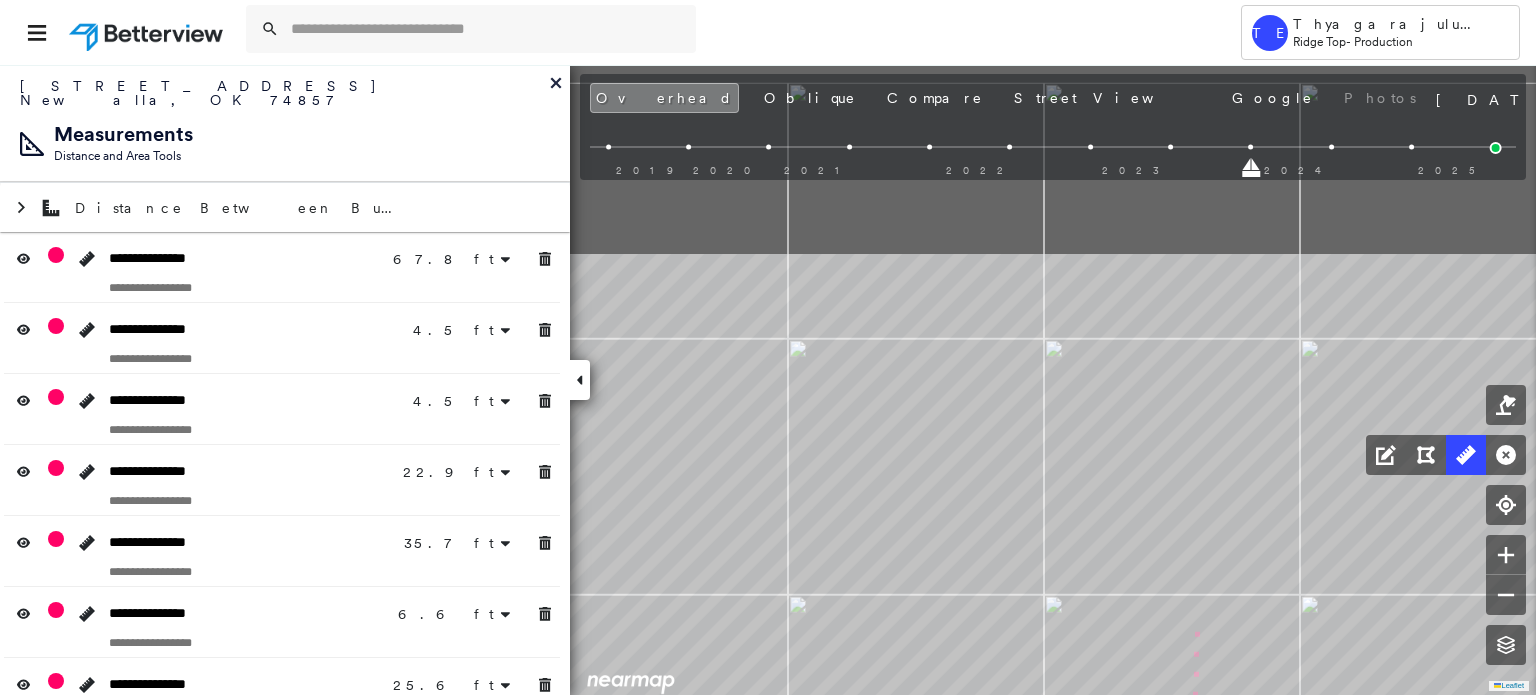 drag, startPoint x: 1196, startPoint y: 405, endPoint x: 1208, endPoint y: 631, distance: 226.31836 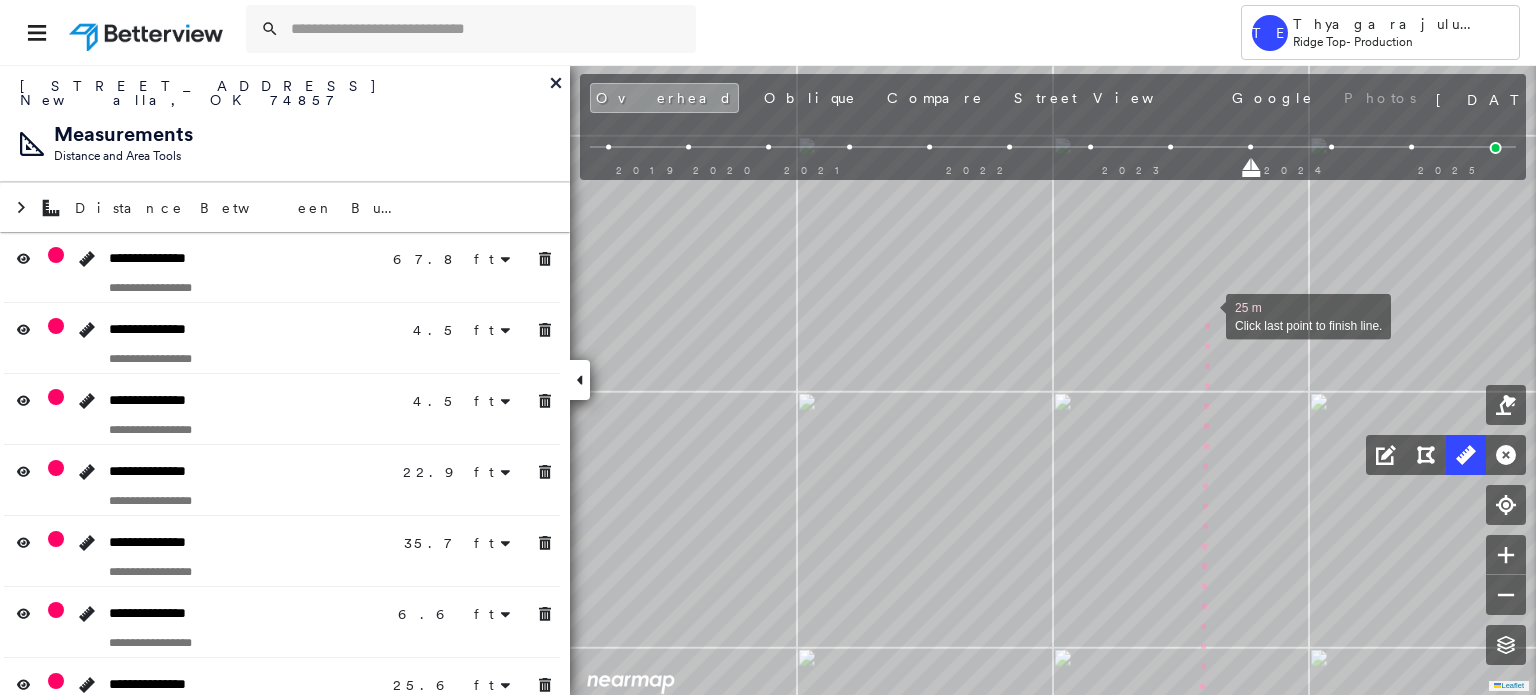 click at bounding box center (1206, 315) 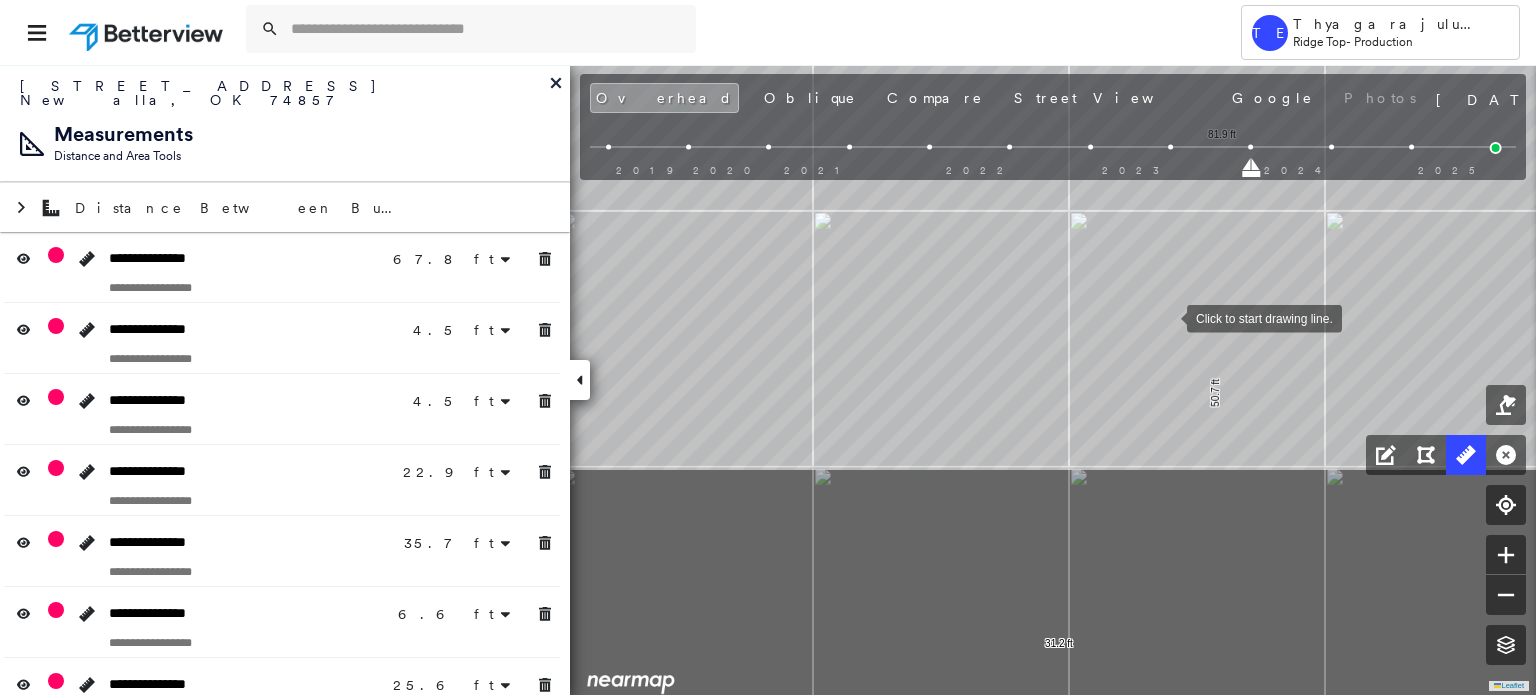 drag, startPoint x: 1164, startPoint y: 606, endPoint x: 1167, endPoint y: 318, distance: 288.01562 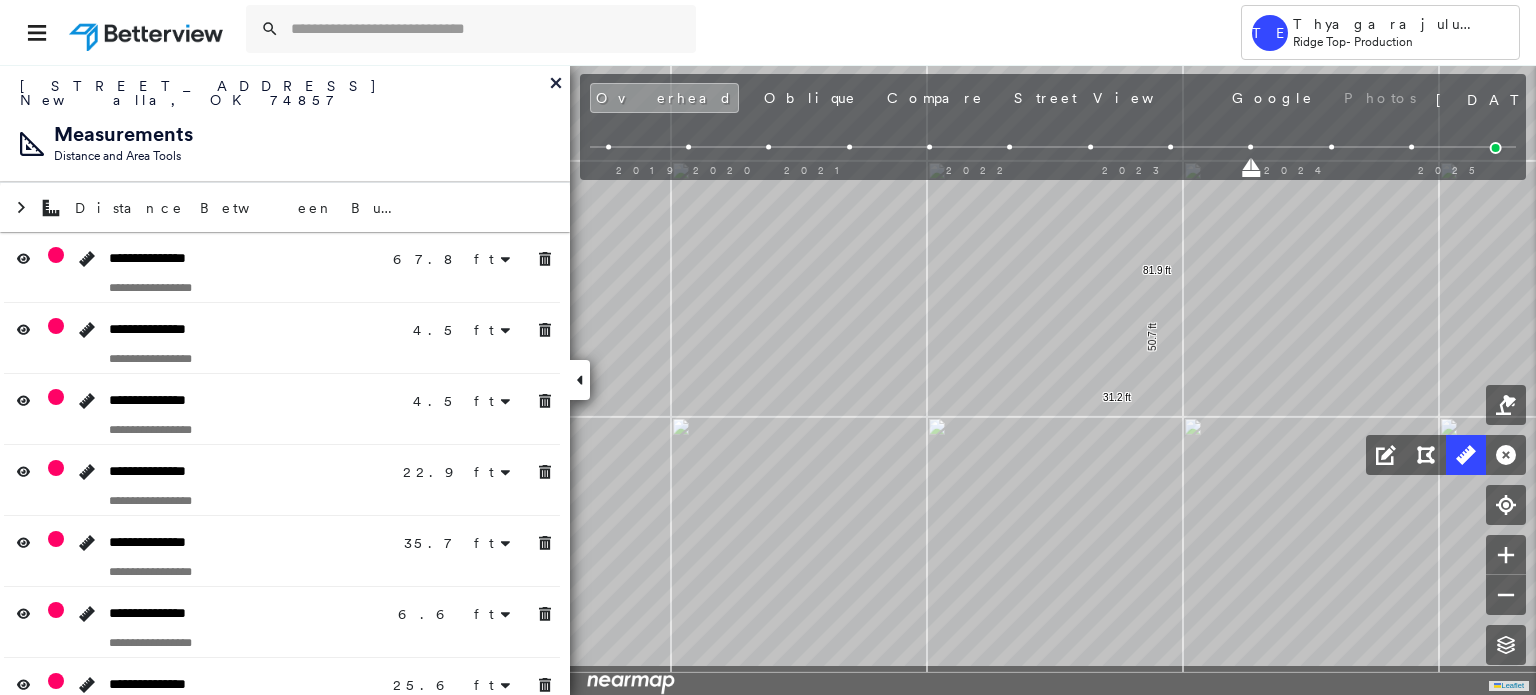 drag, startPoint x: 1161, startPoint y: 627, endPoint x: 1161, endPoint y: 290, distance: 337 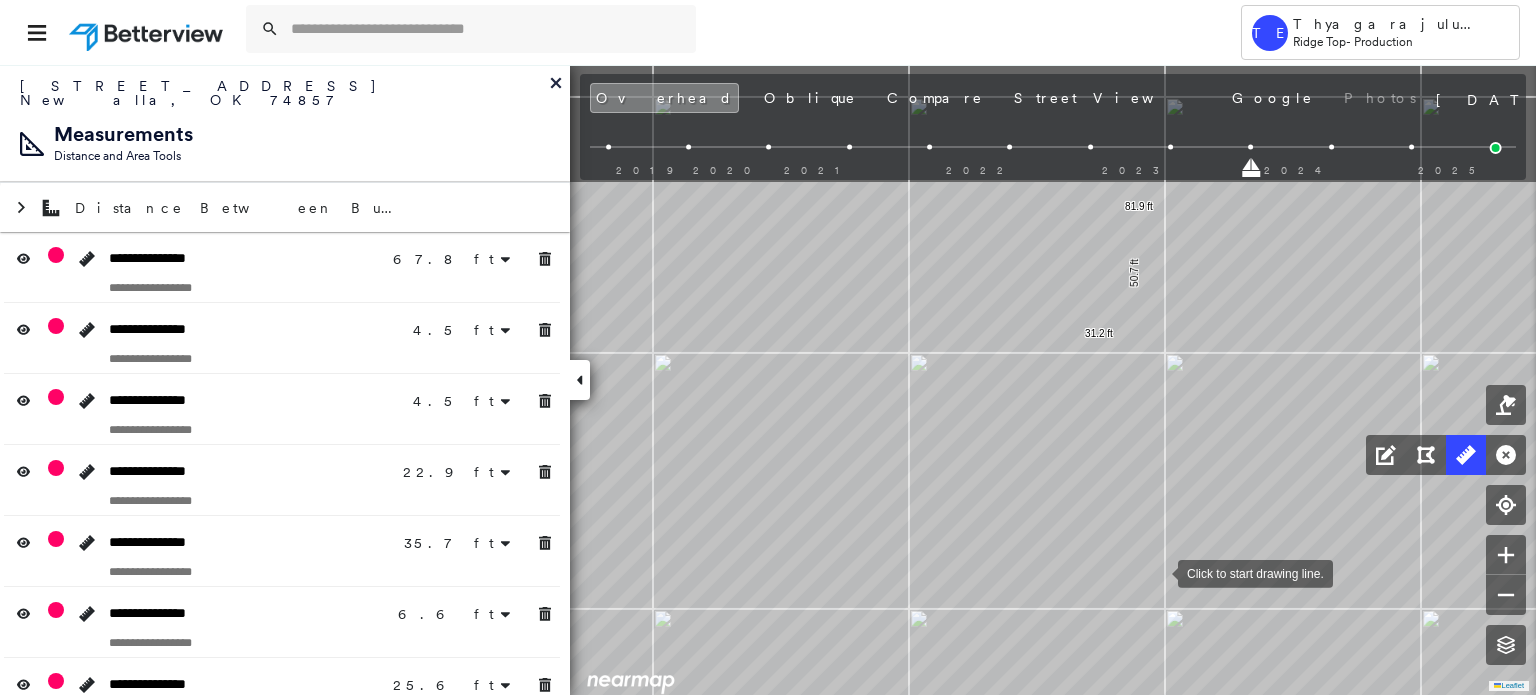 drag, startPoint x: 1169, startPoint y: 403, endPoint x: 1158, endPoint y: 575, distance: 172.35138 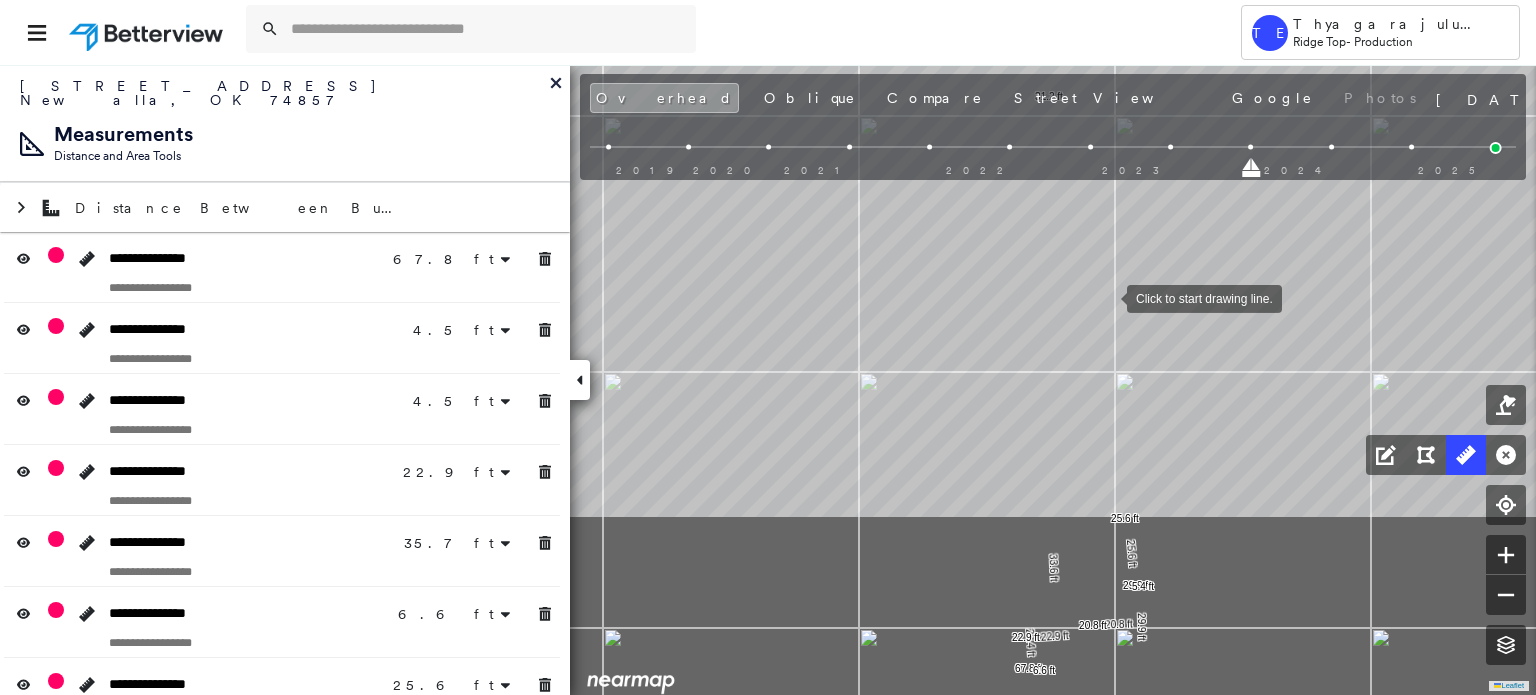 drag, startPoint x: 1126, startPoint y: 486, endPoint x: 1103, endPoint y: 347, distance: 140.89003 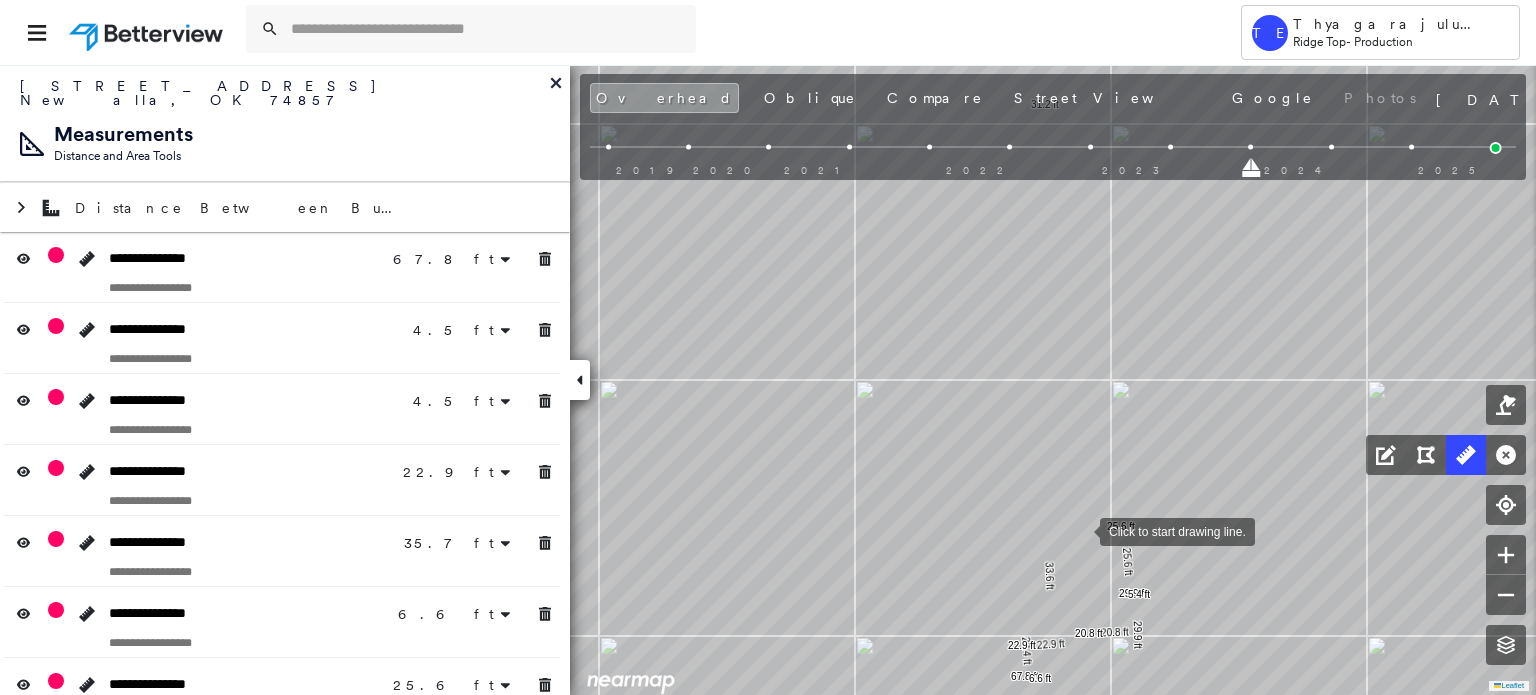 click at bounding box center (1080, 530) 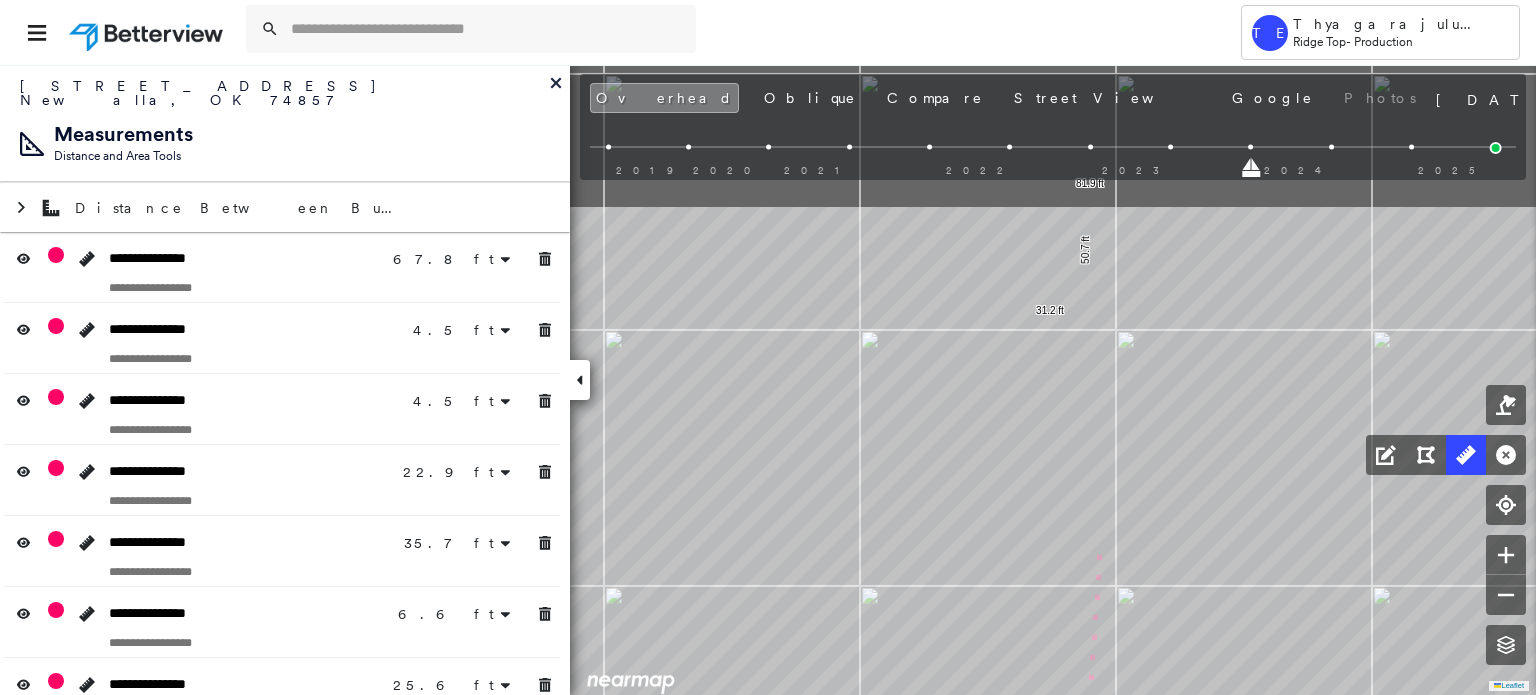 drag, startPoint x: 1094, startPoint y: 349, endPoint x: 1099, endPoint y: 555, distance: 206.06067 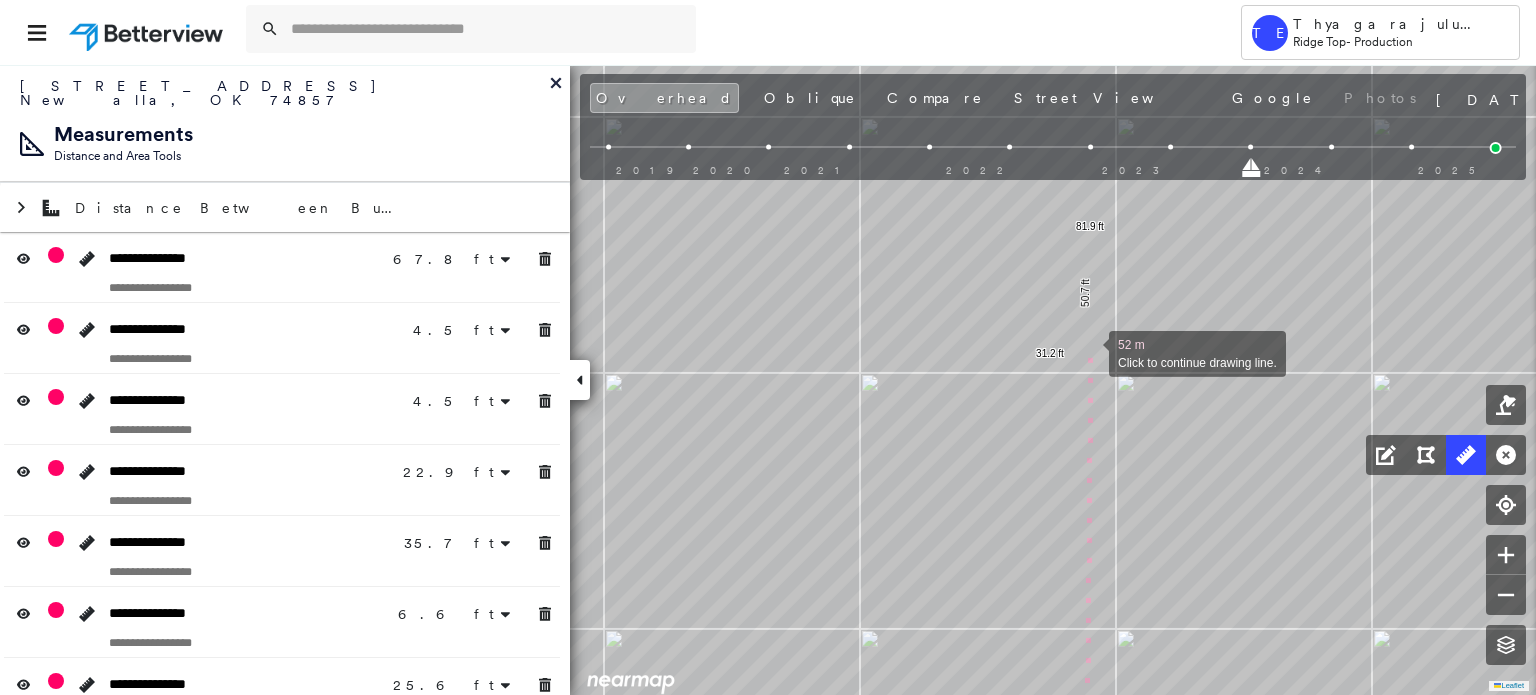 click at bounding box center [1089, 352] 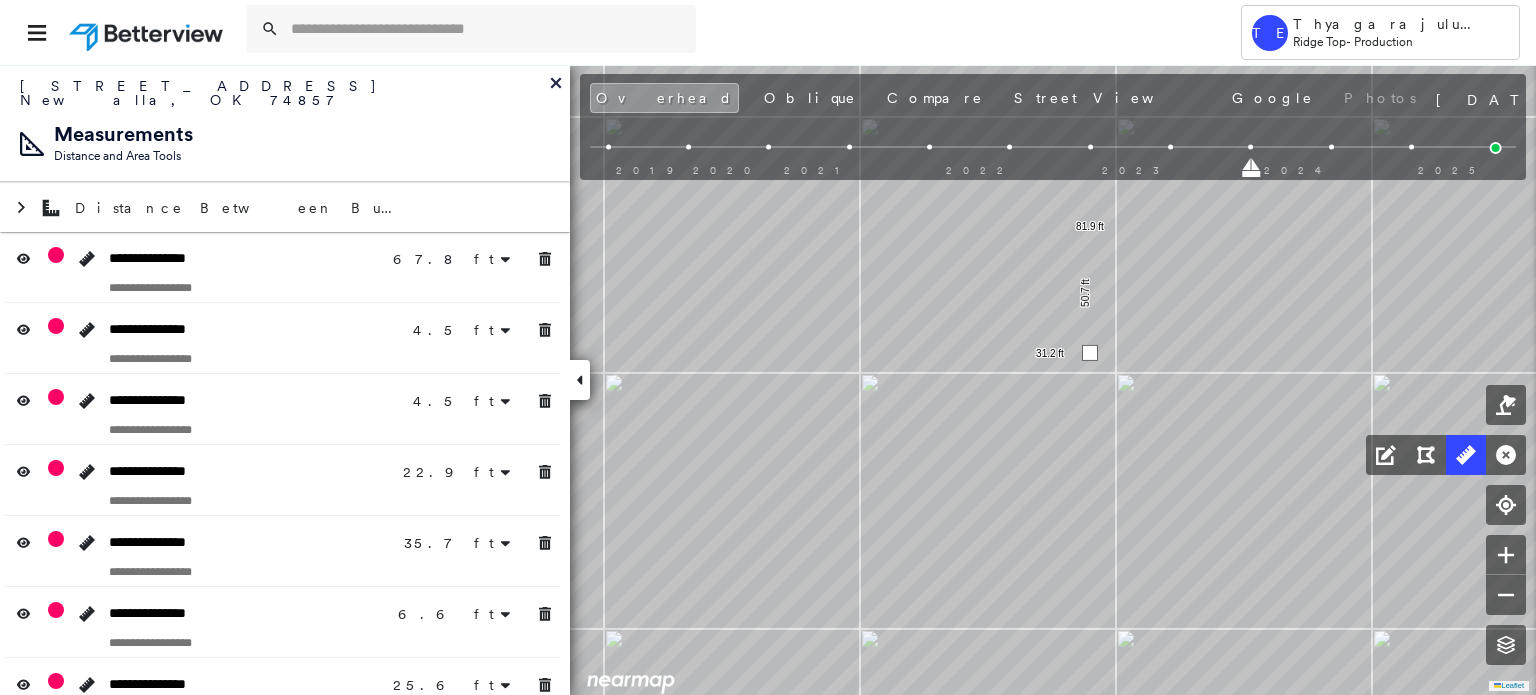 click at bounding box center (1090, 353) 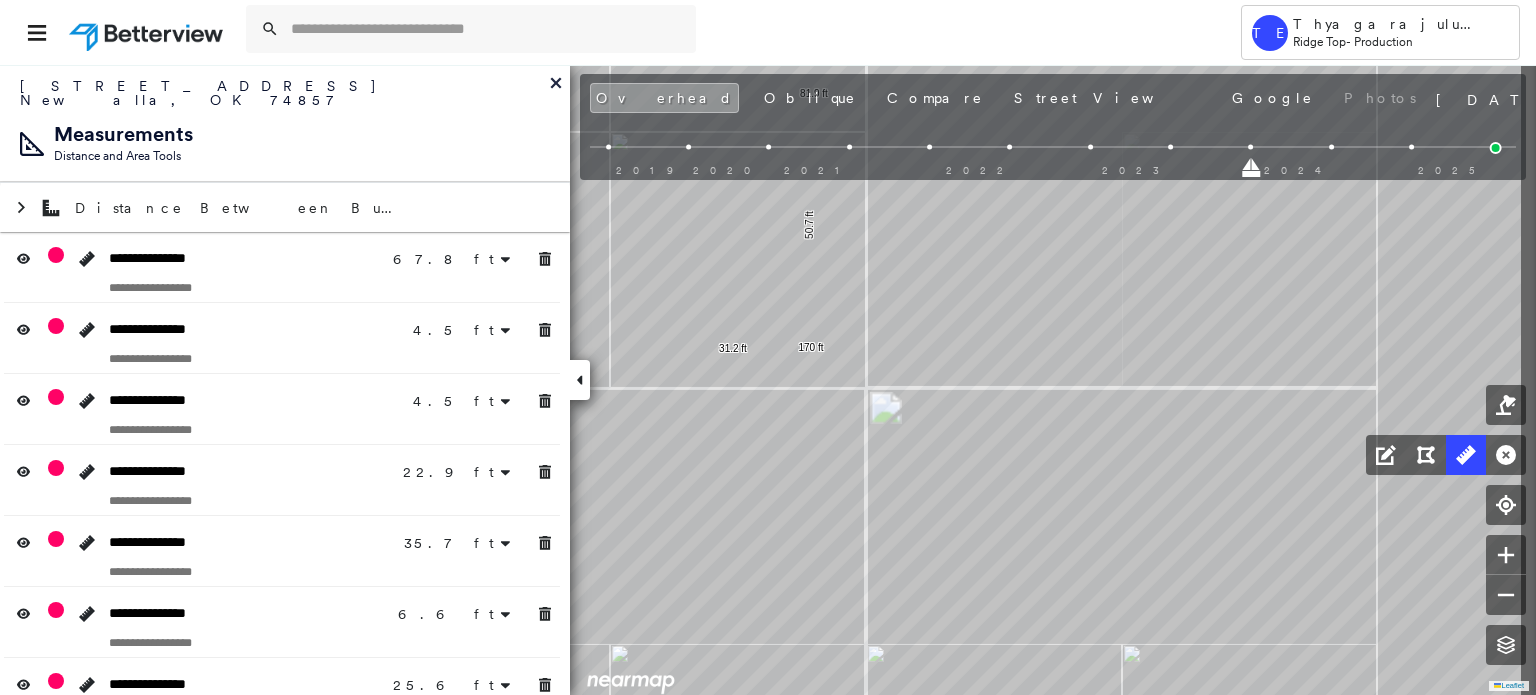 drag, startPoint x: 1211, startPoint y: 378, endPoint x: 857, endPoint y: 339, distance: 356.1418 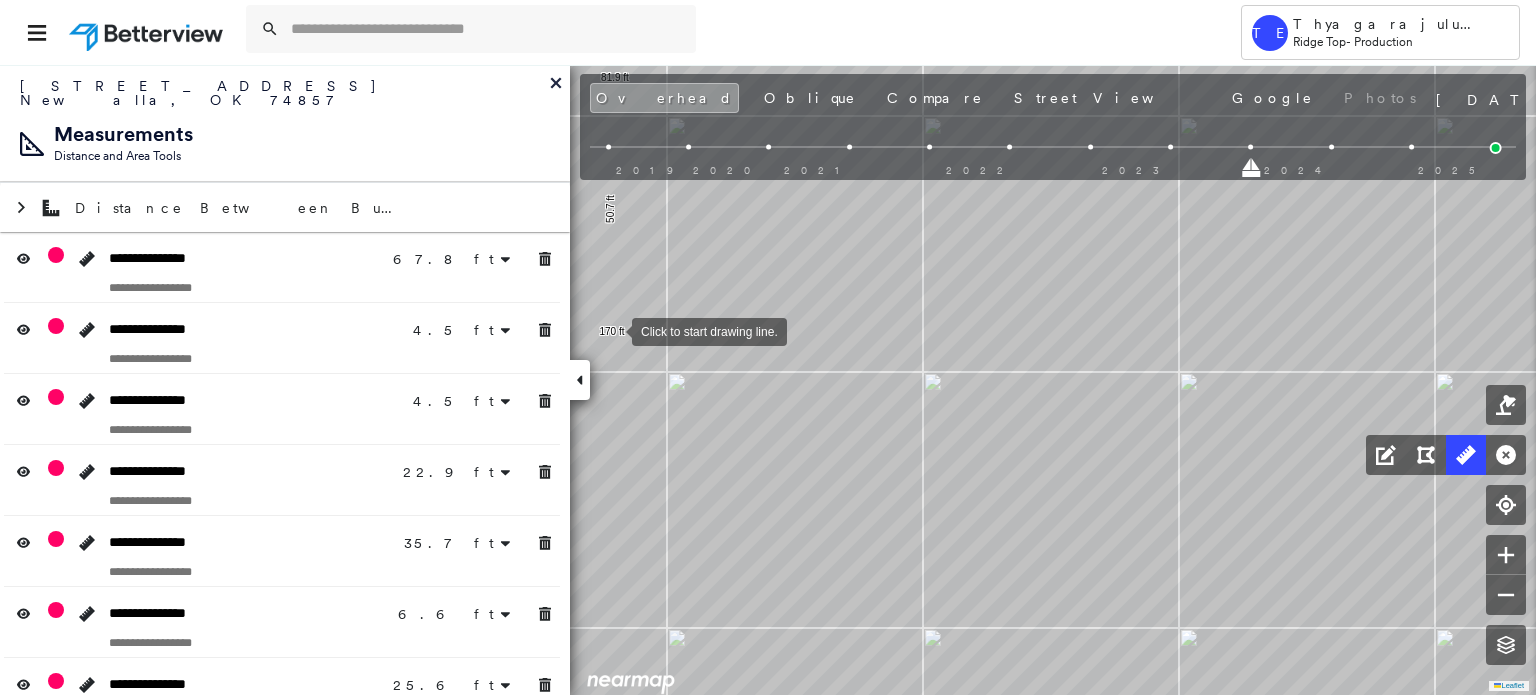 click at bounding box center (612, 330) 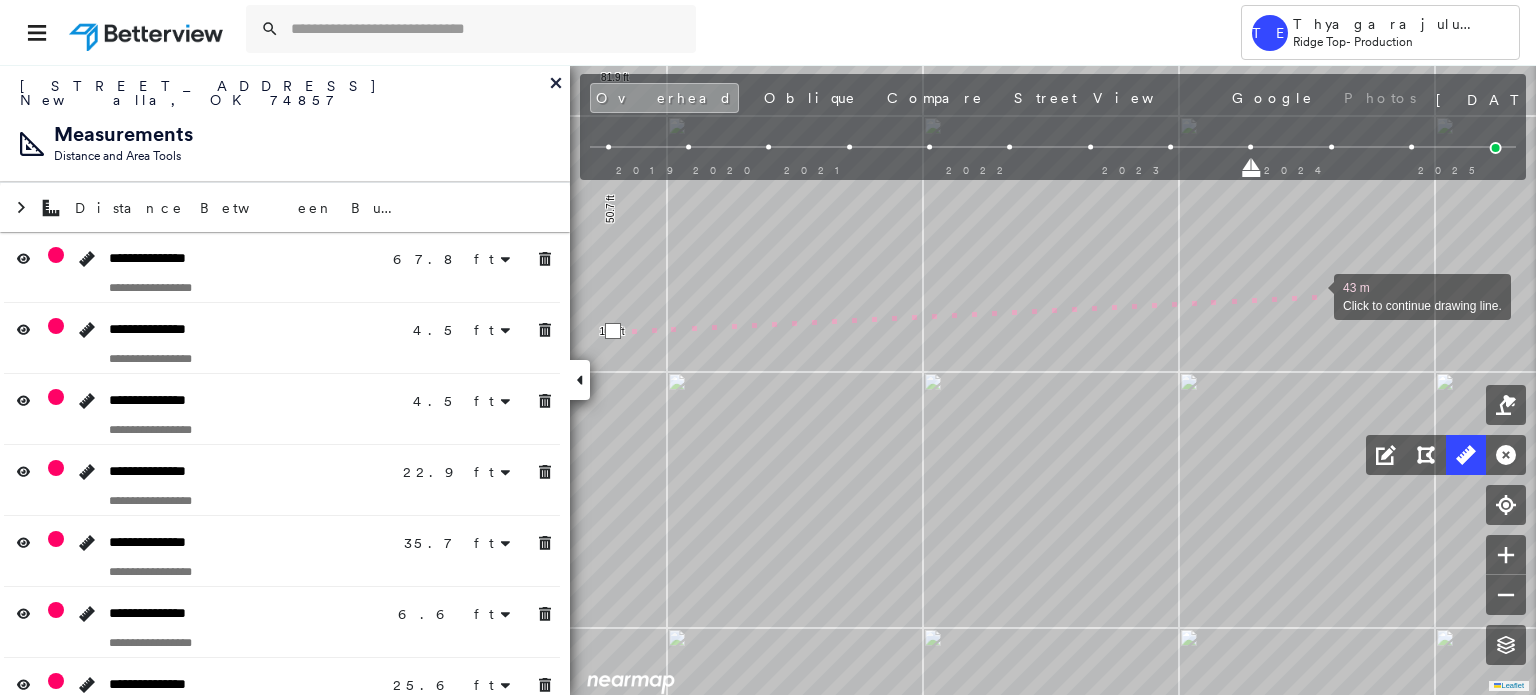 click at bounding box center [1314, 295] 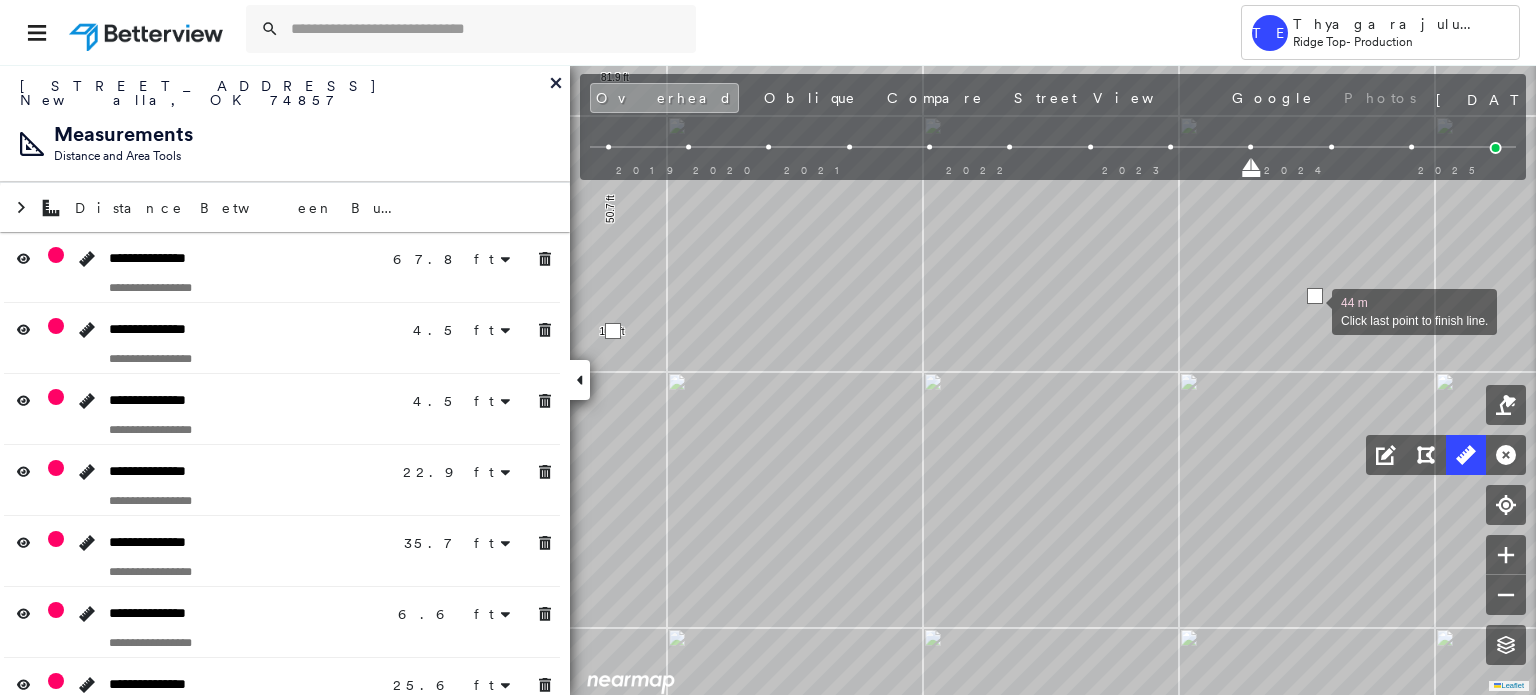 click at bounding box center (1312, 310) 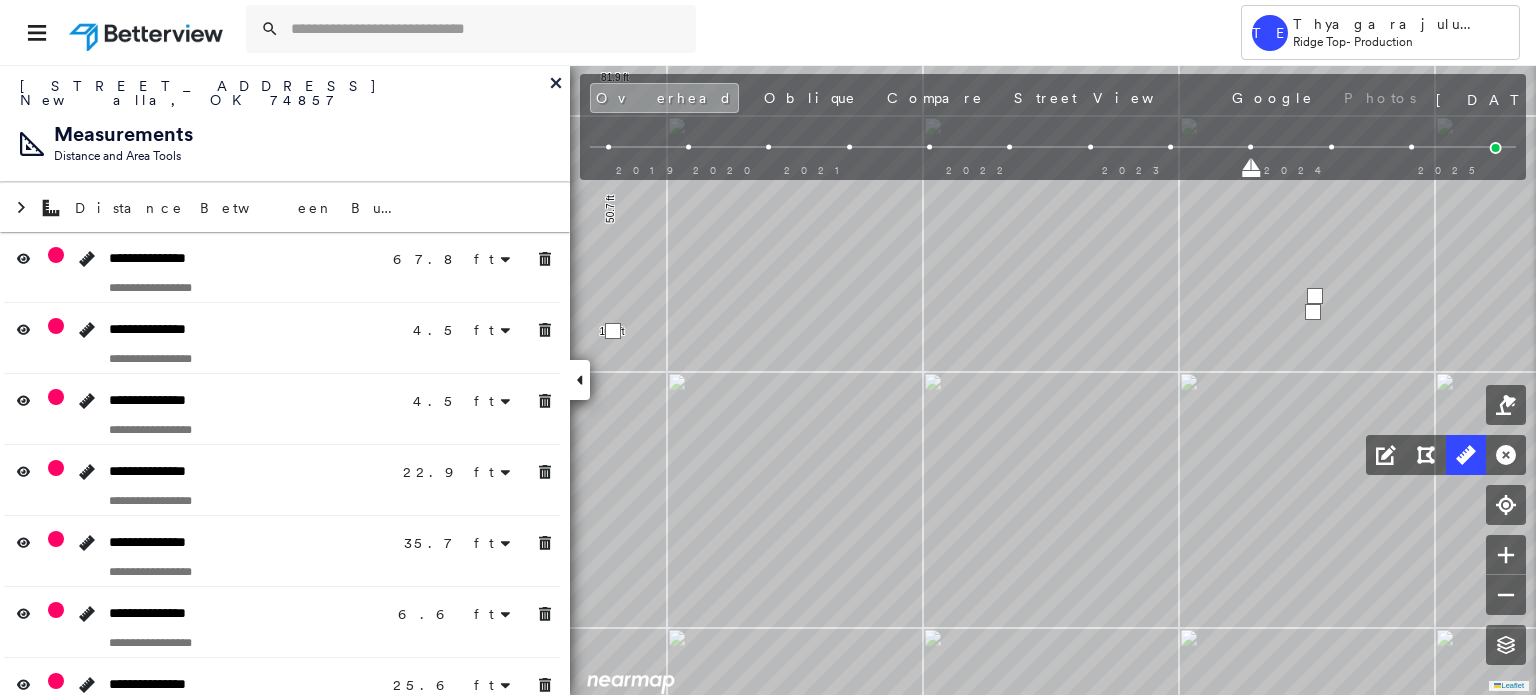 click at bounding box center (1313, 312) 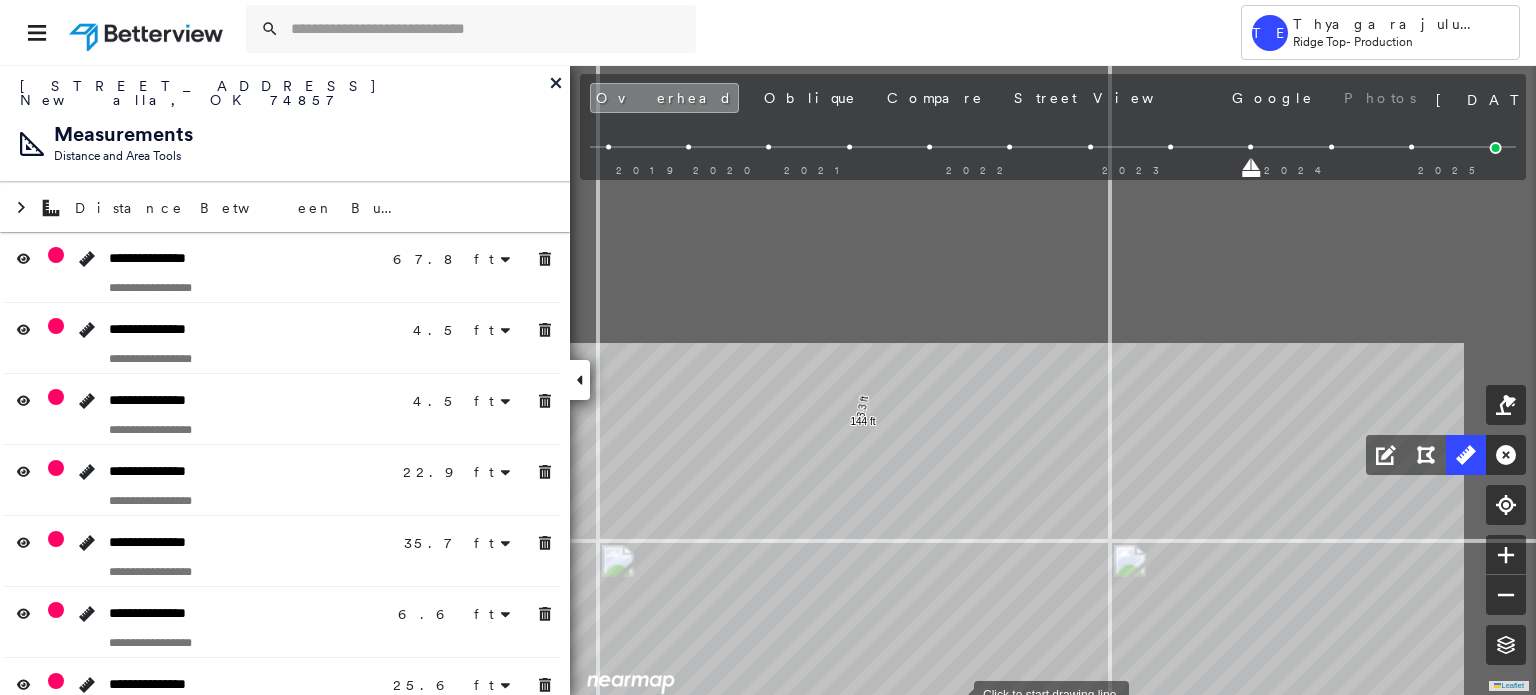 drag, startPoint x: 1197, startPoint y: 334, endPoint x: 966, endPoint y: 682, distance: 417.69006 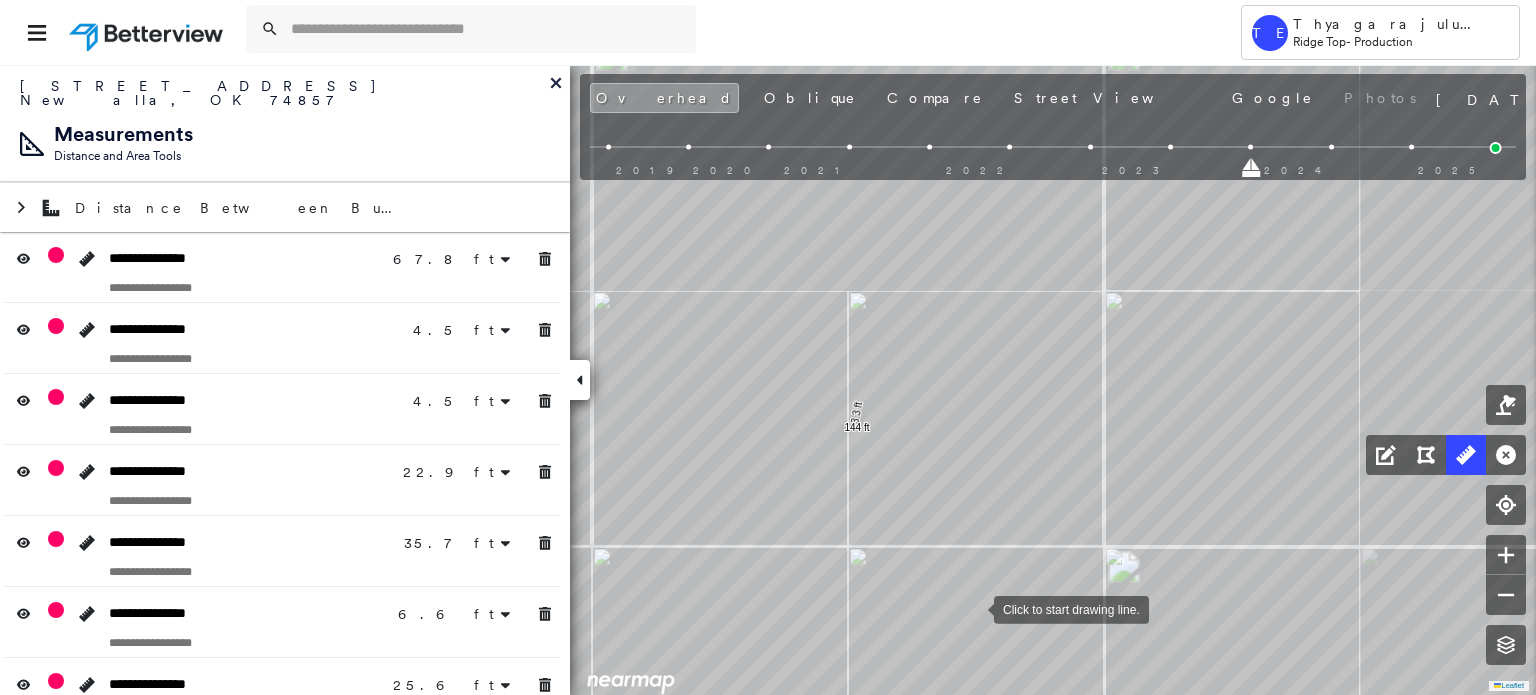 click at bounding box center (974, 608) 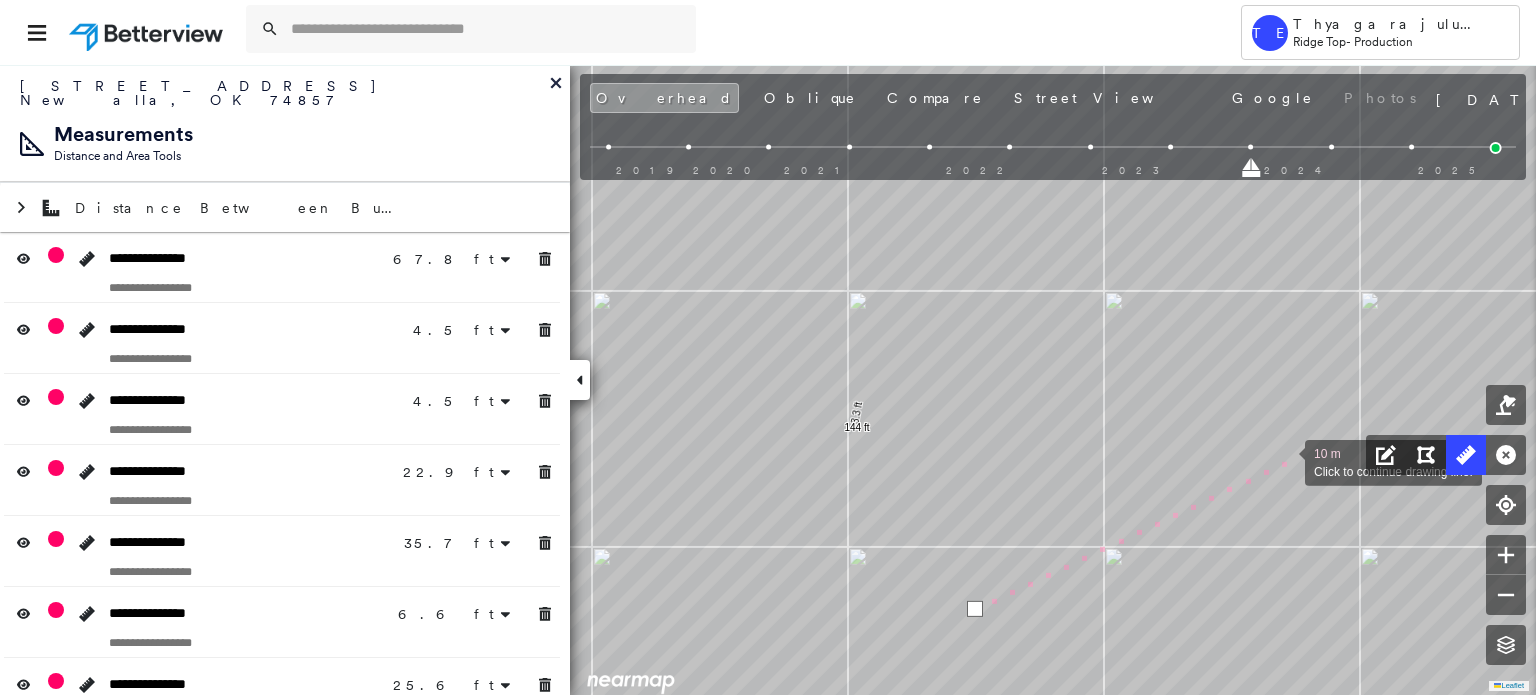 click at bounding box center [1285, 461] 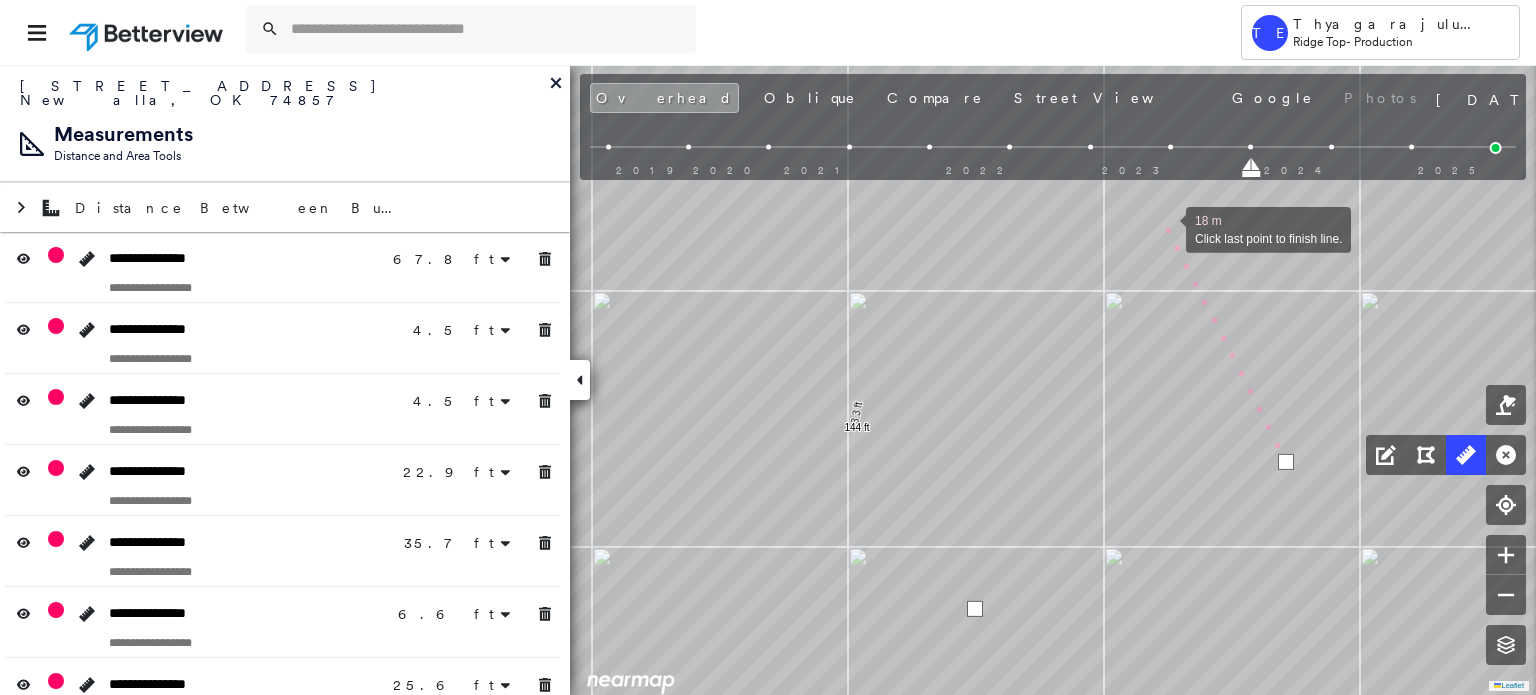 click at bounding box center (1166, 228) 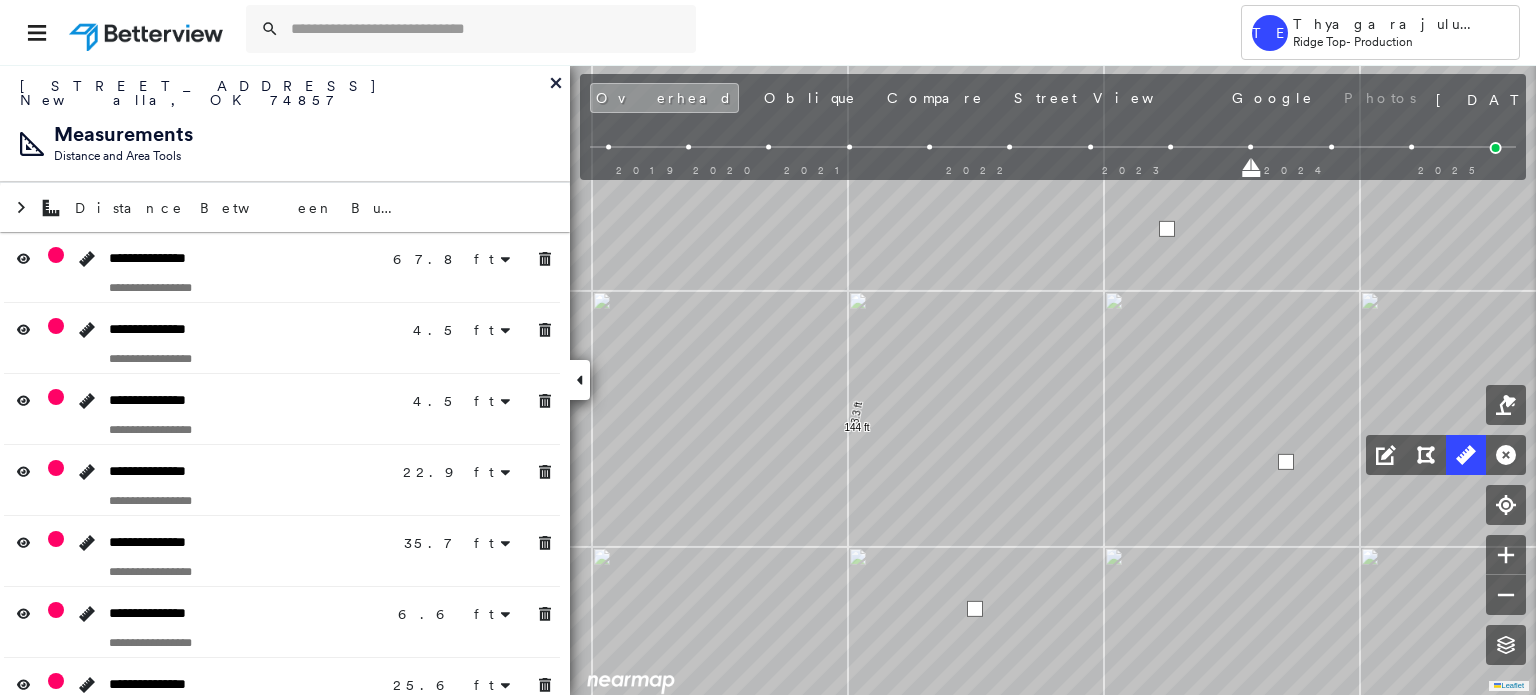 click at bounding box center [1167, 229] 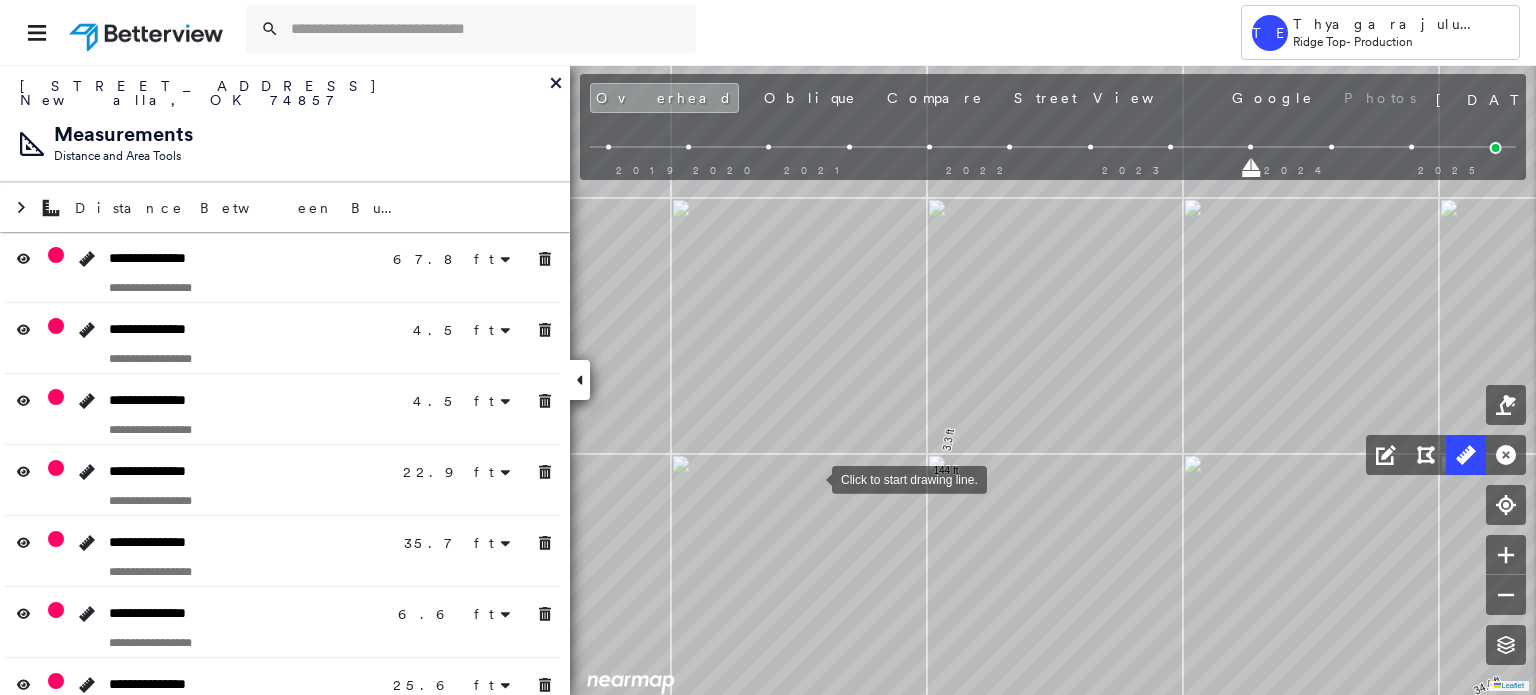 drag, startPoint x: 812, startPoint y: 478, endPoint x: 803, endPoint y: 455, distance: 24.698177 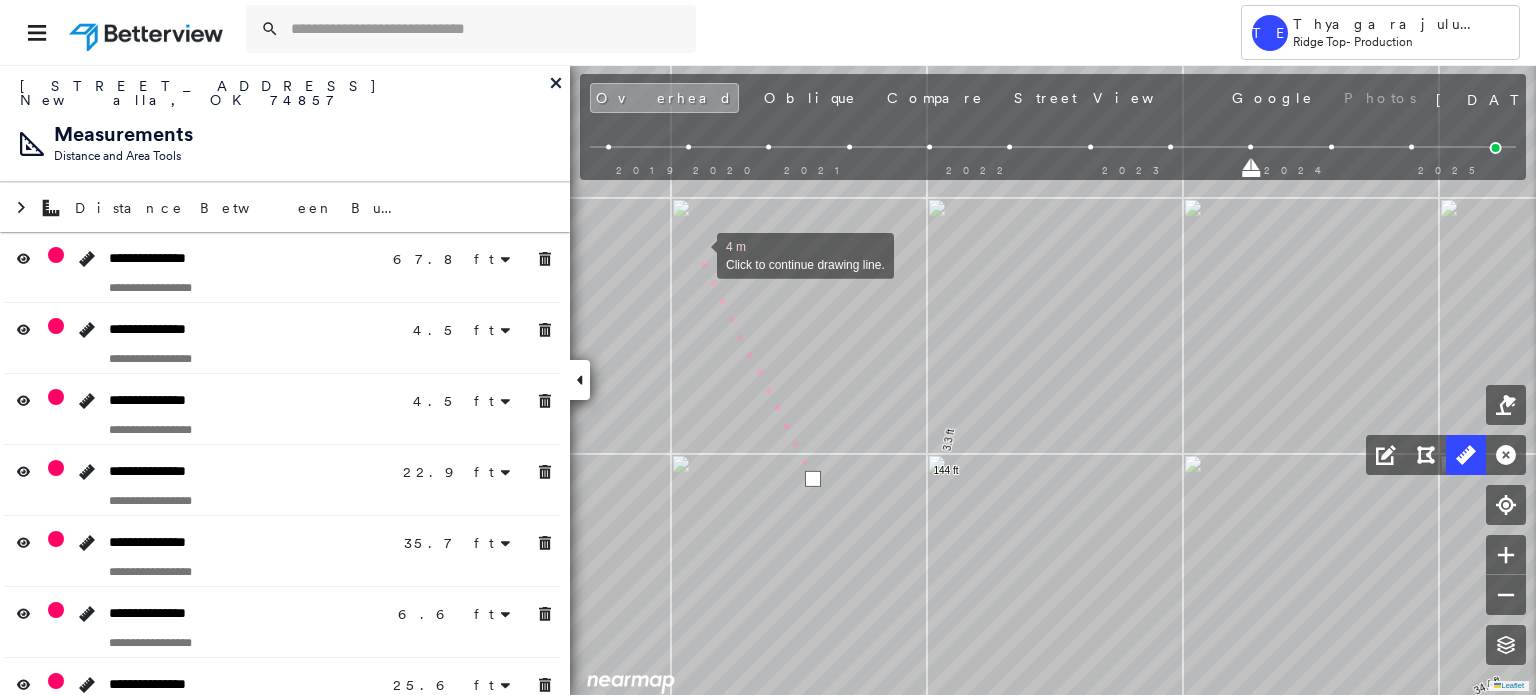 click at bounding box center (697, 254) 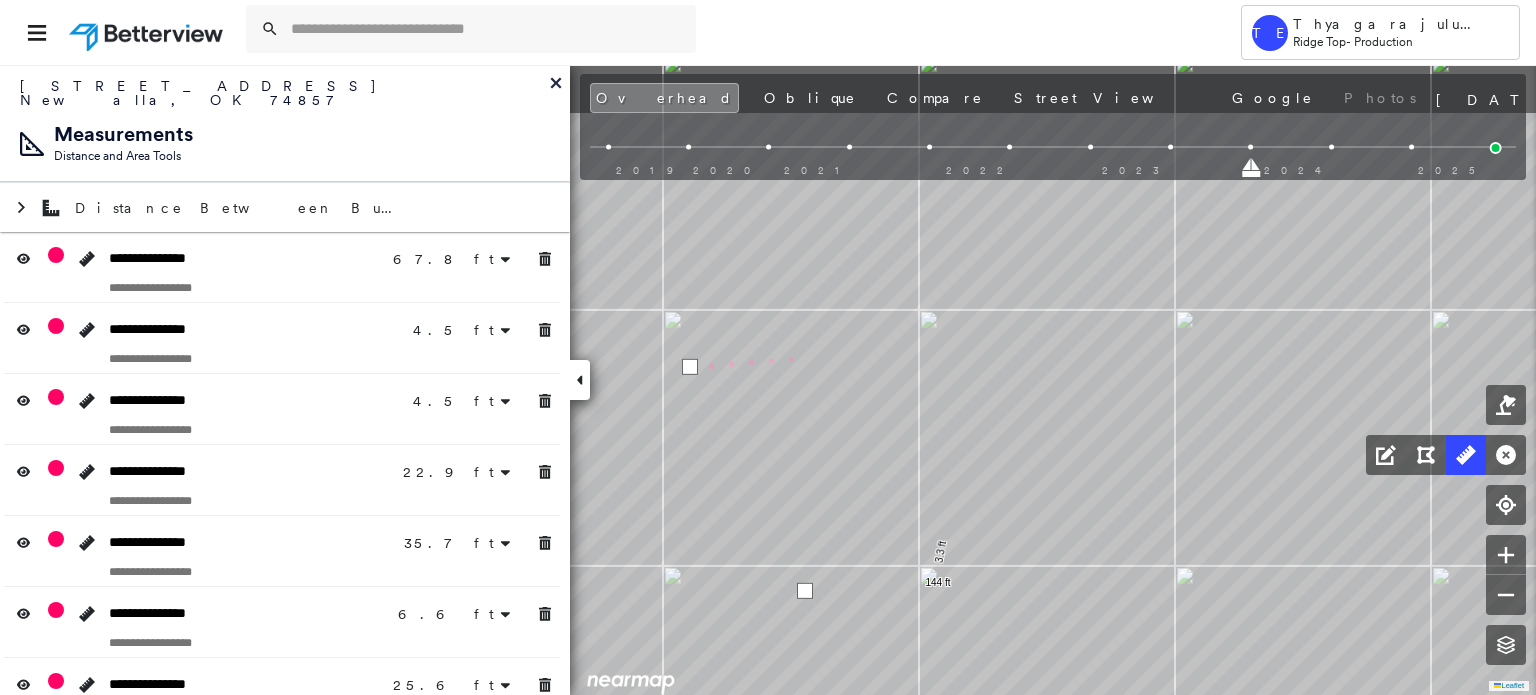 click on "33.6 ft 10.8 ft 23.4 ft 67.8 ft 4.5 ft 4.5 ft 4.5 ft 4.5 ft 22.9 ft 22.9 ft 35.7 ft 35.7 ft 6.6 ft 6.6 ft 25.6 ft 25.6 ft 29.9 ft 29.9 ft 5.4 ft 5.4 ft 20.8 ft 20.8 ft 31.2 ft 50.7 ft 81.9 ft 170 ft 170 ft 140 ft 3.3 ft 144 ft 34.4 ft 25.9 ft 60.2 ft 5 m Click last point to finish line." at bounding box center [-711, 1243] 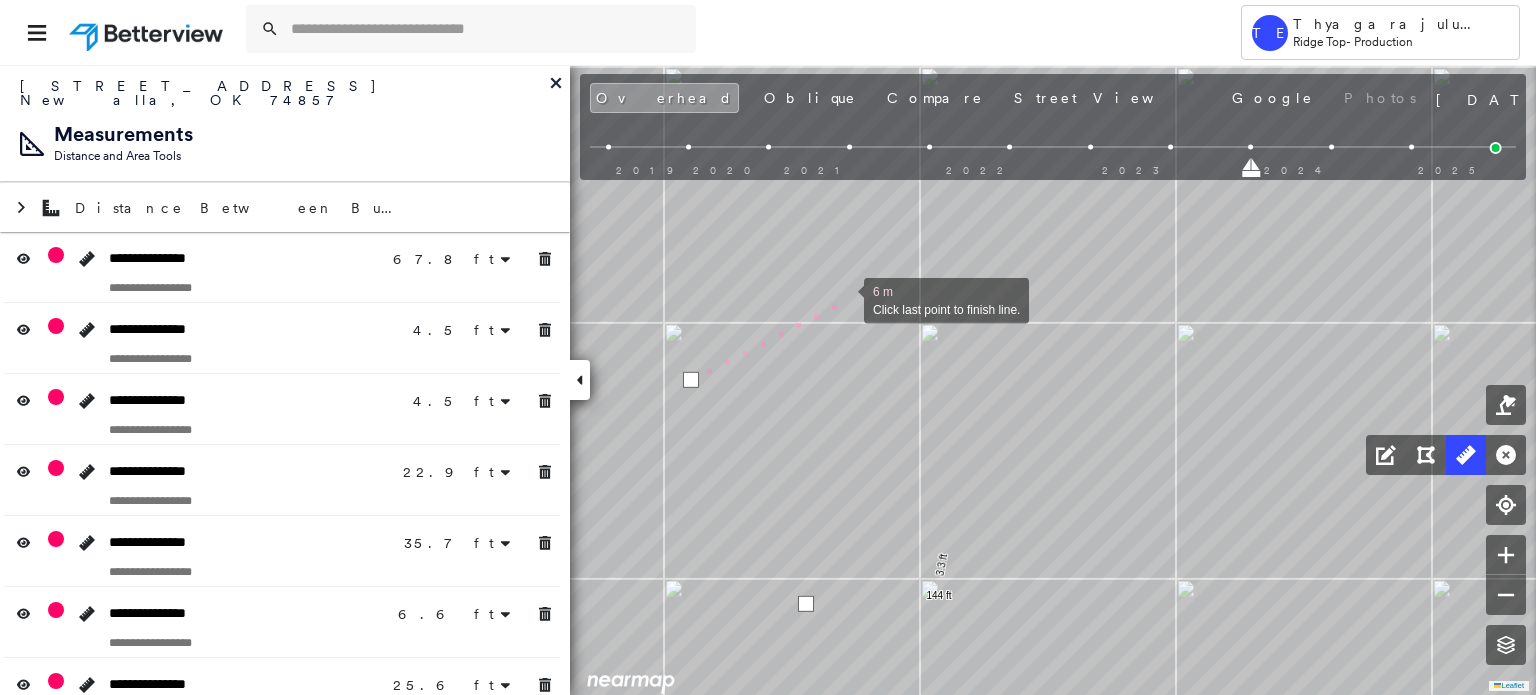 click at bounding box center (844, 299) 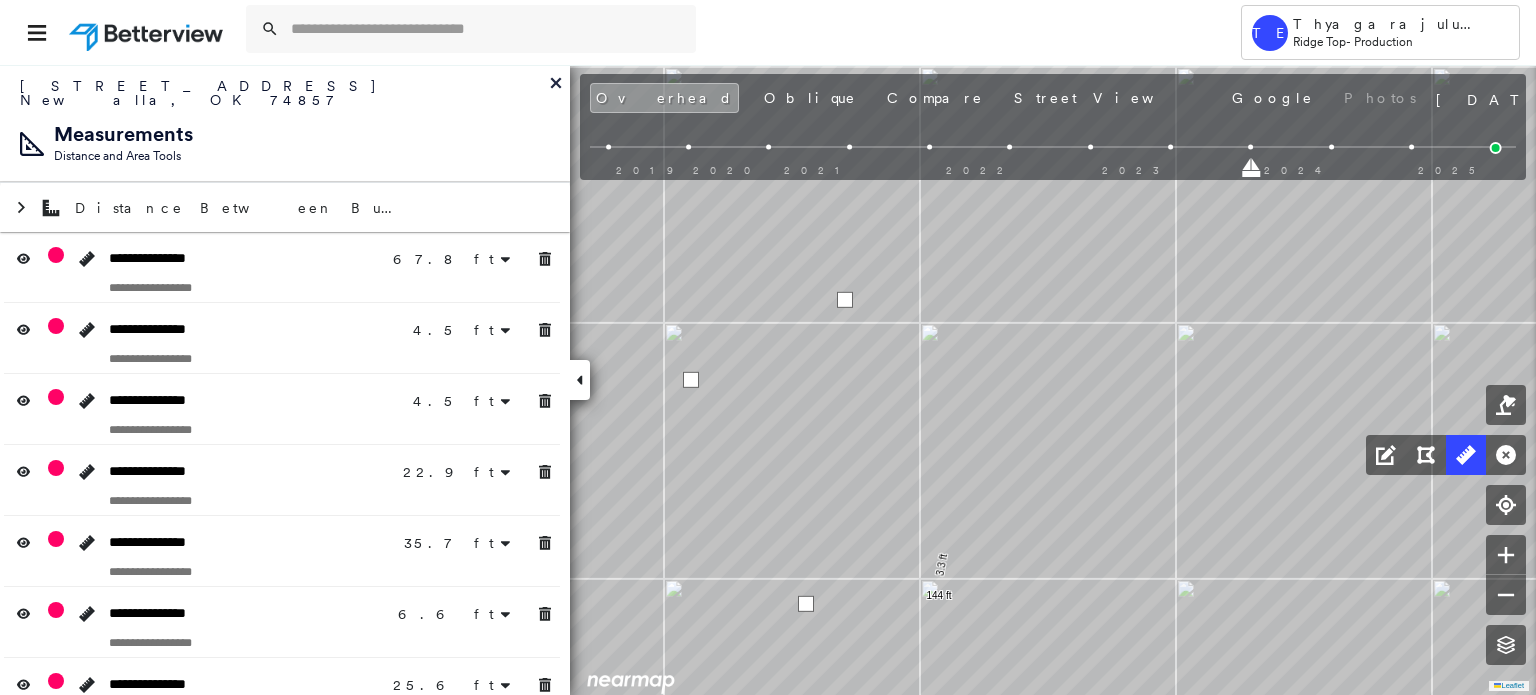click at bounding box center [845, 300] 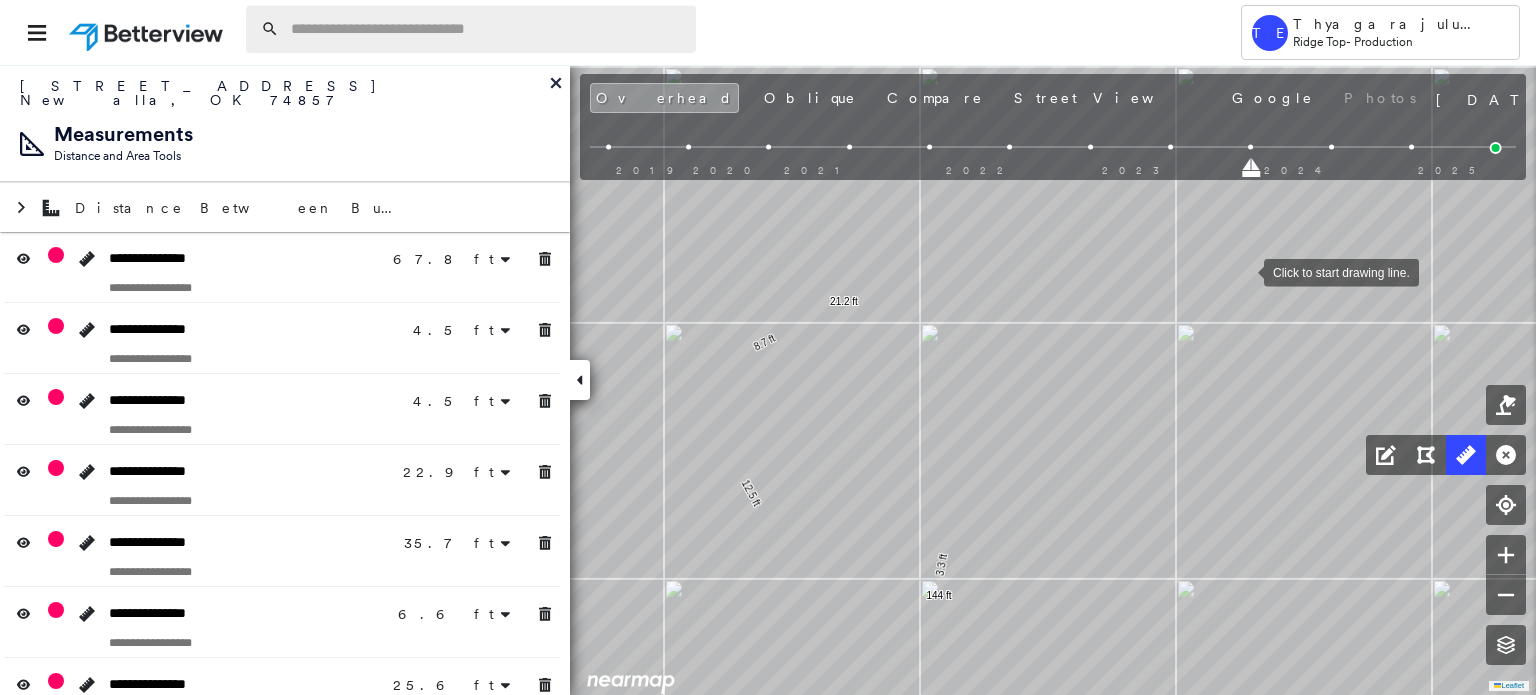 click at bounding box center (487, 29) 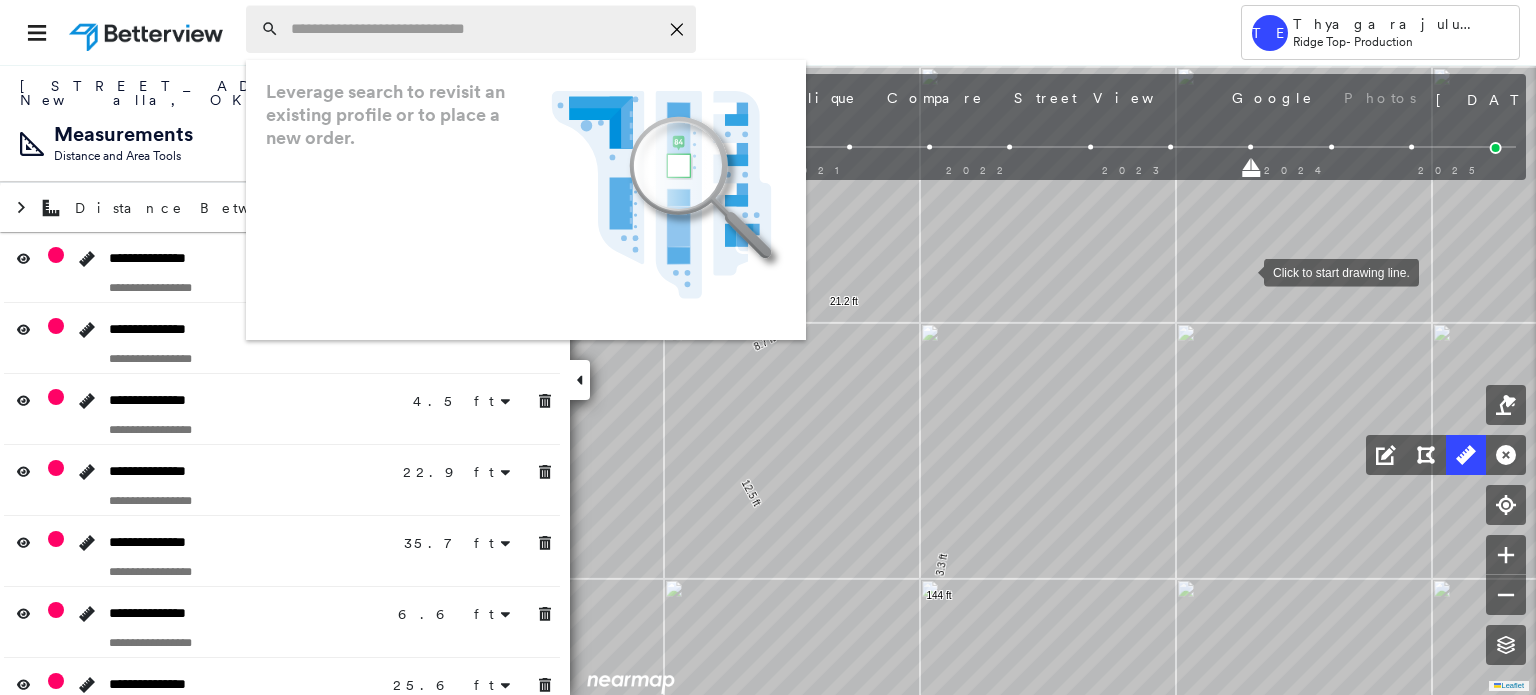 paste on "**********" 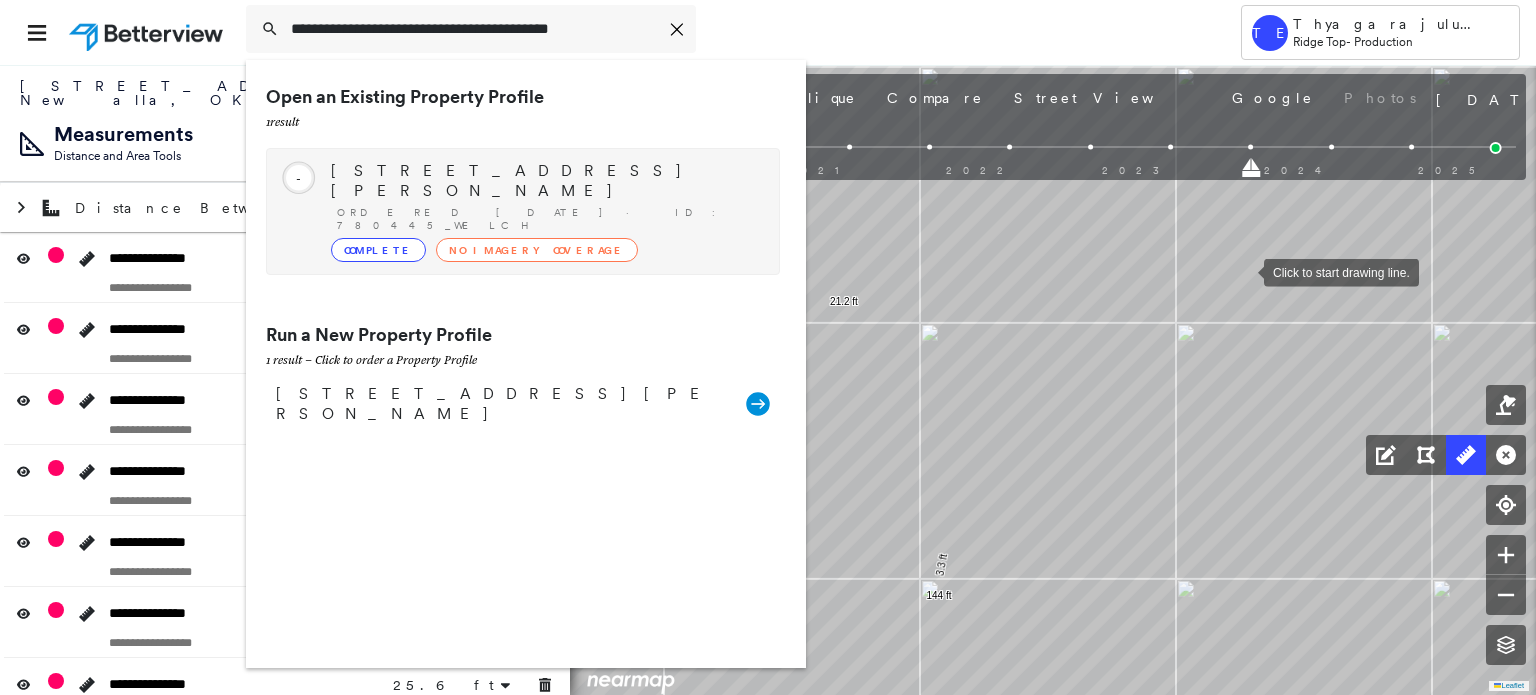 type on "**********" 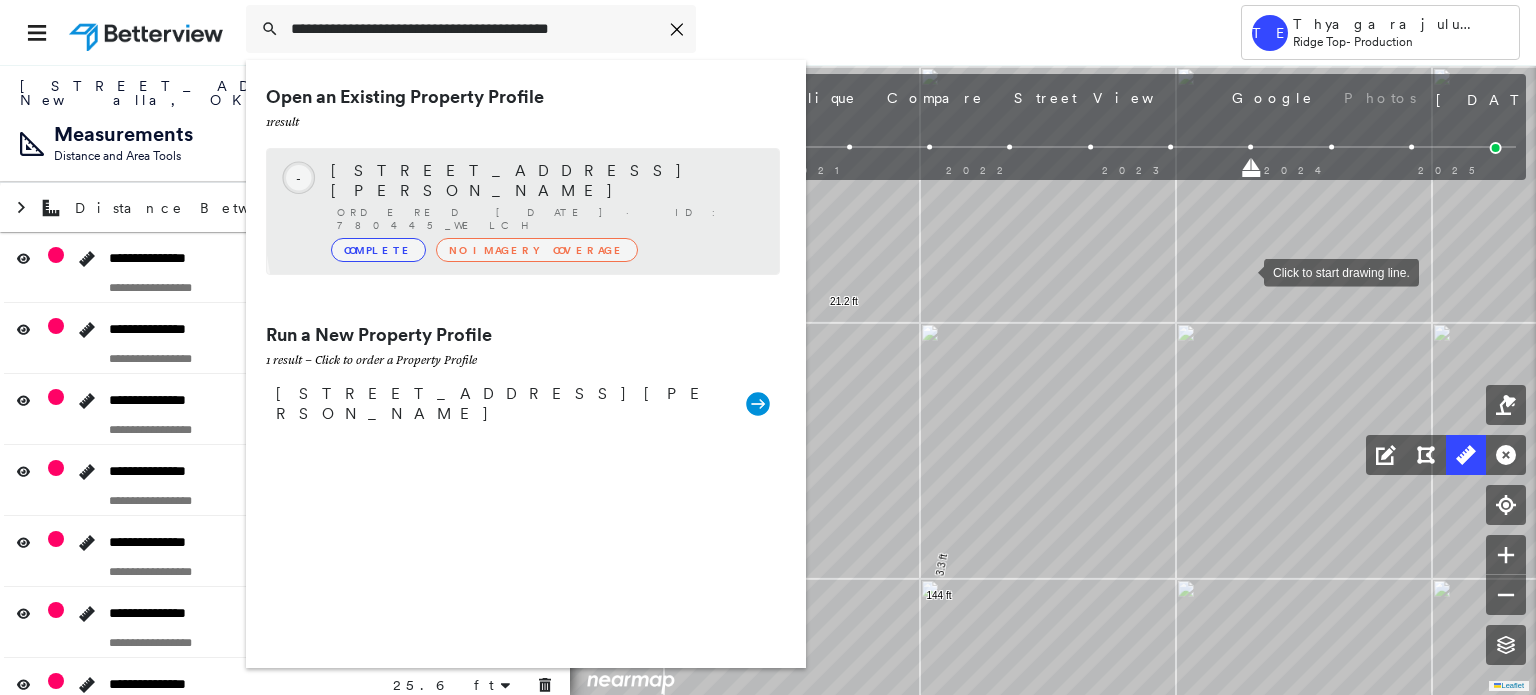 click on "Ordered [DATE] · ID: 780445_Welch" at bounding box center [548, 219] 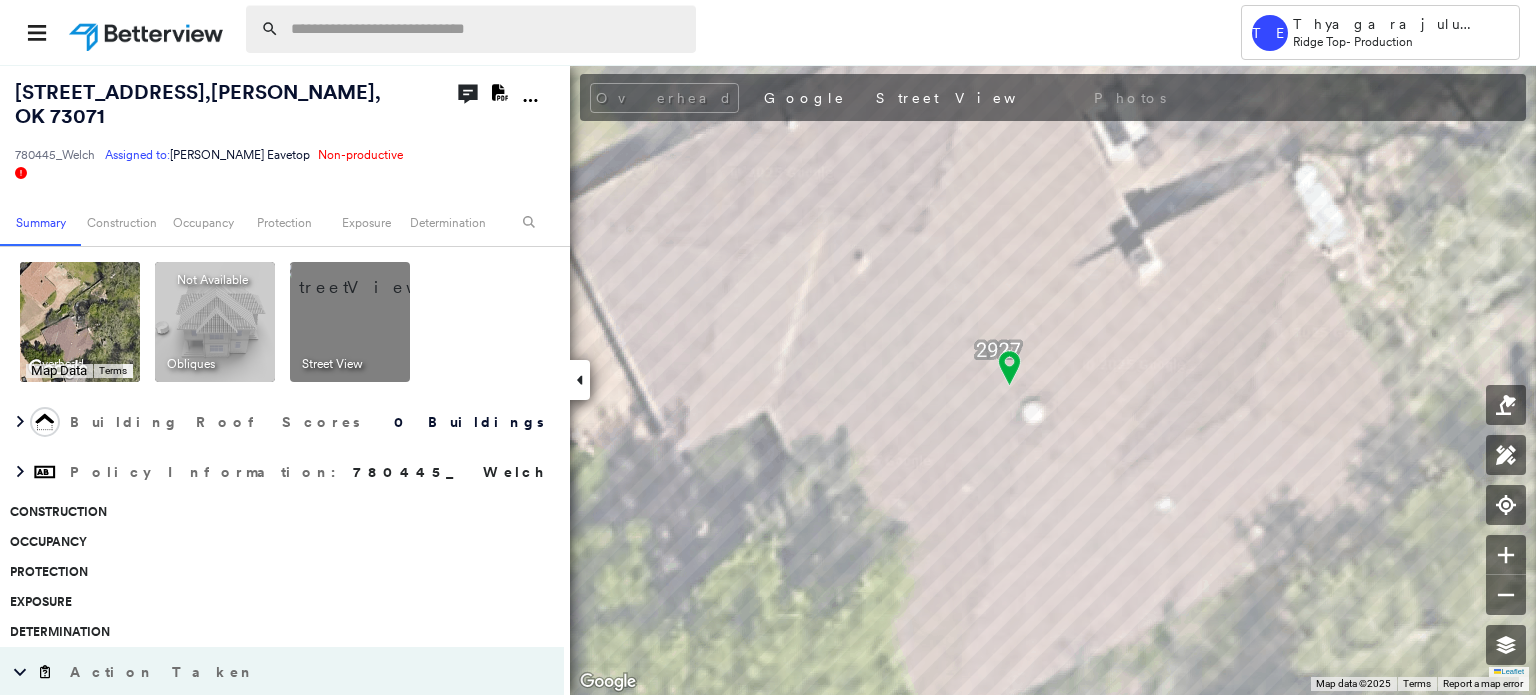 click at bounding box center (487, 29) 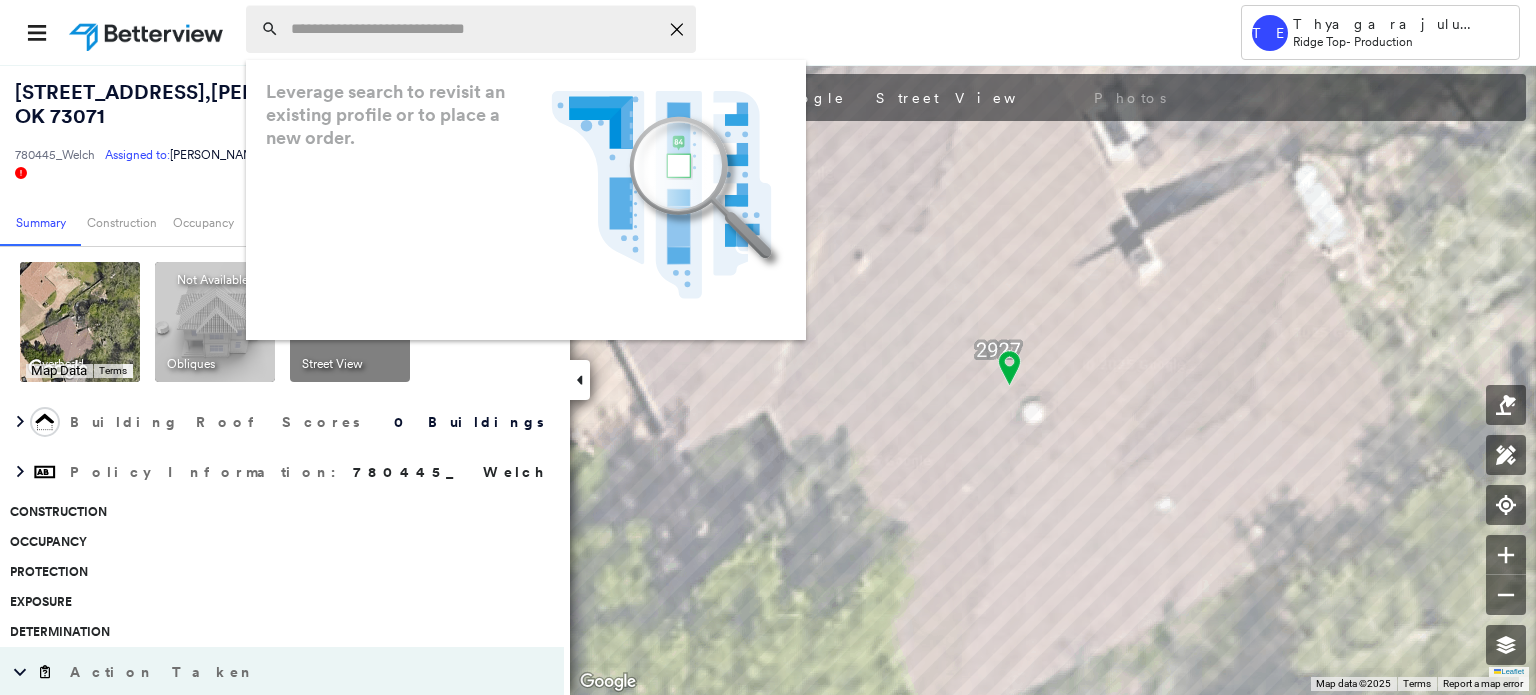 paste on "**********" 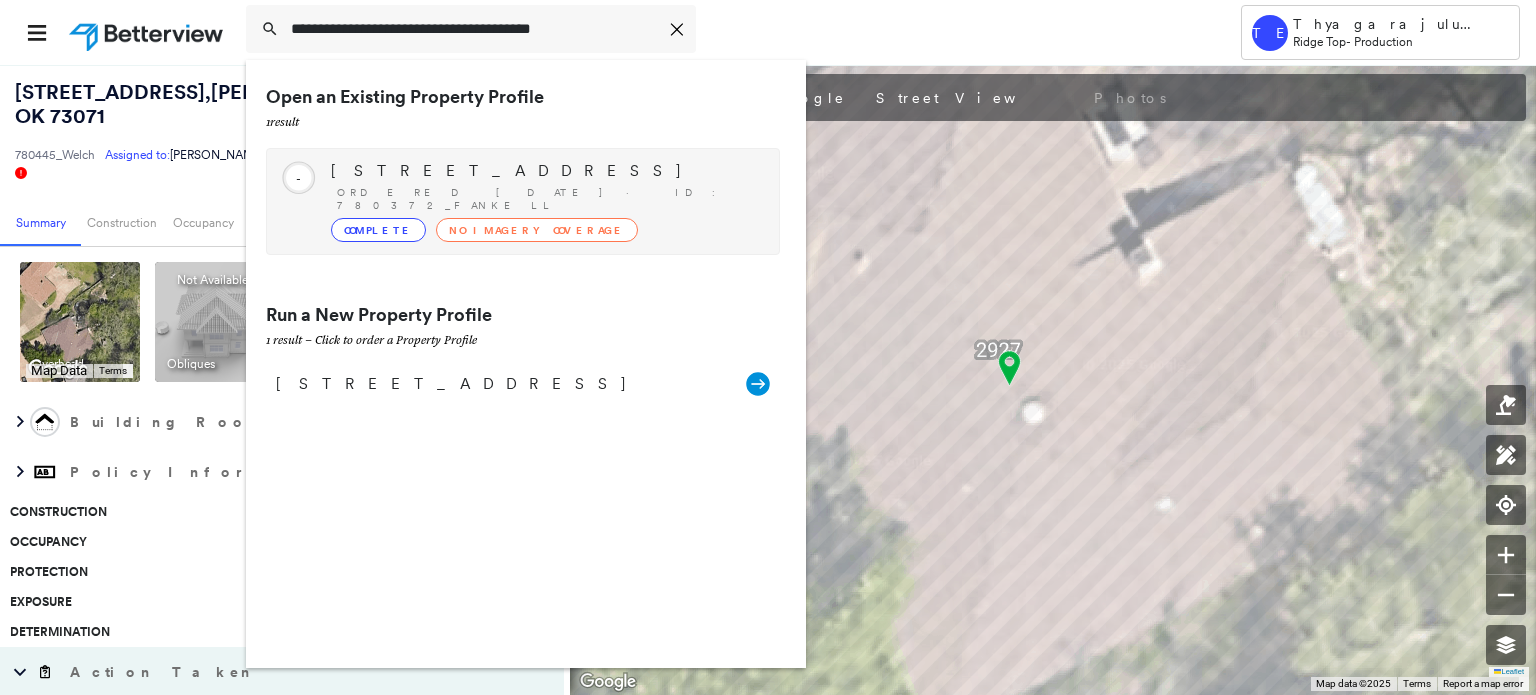 type on "**********" 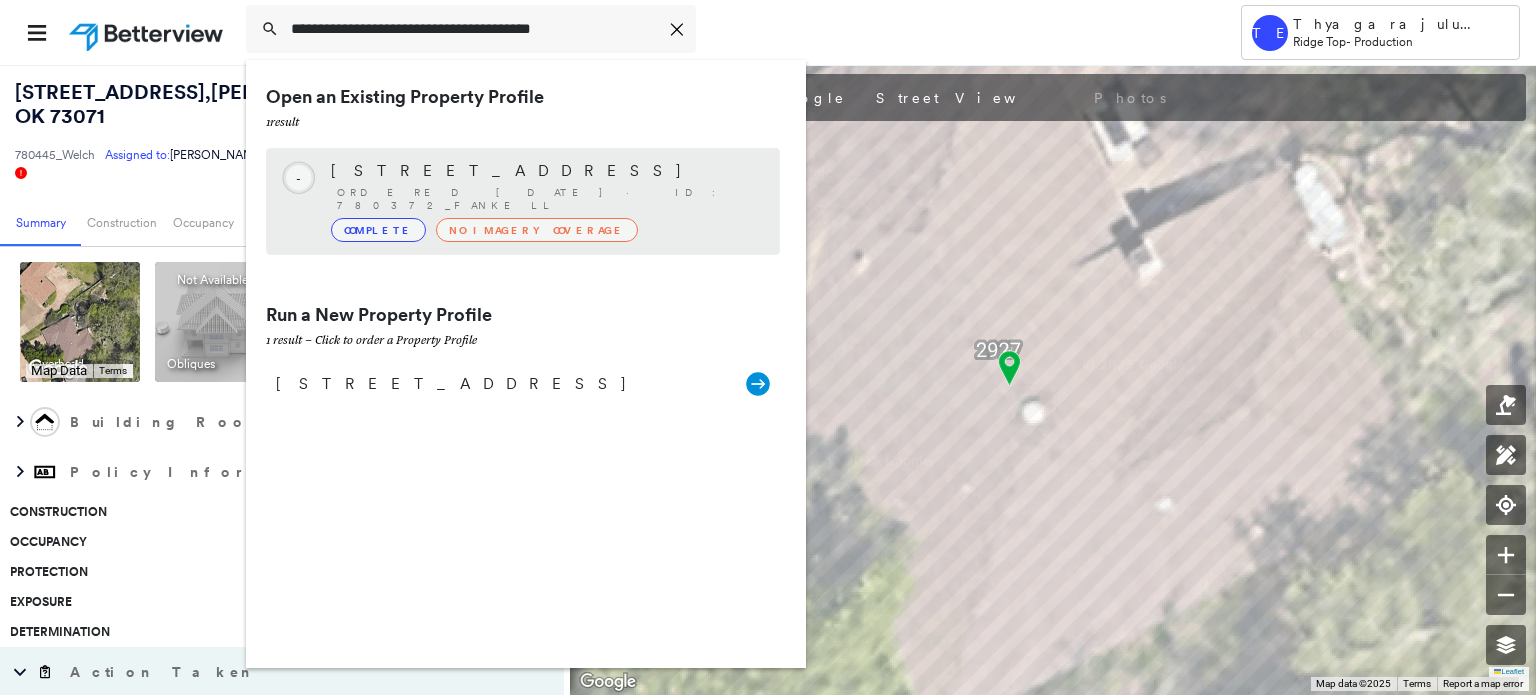 click on "[STREET_ADDRESS] Ordered [DATE] · ID: 780372_Fankell Complete No Imagery Coverage" at bounding box center (545, 201) 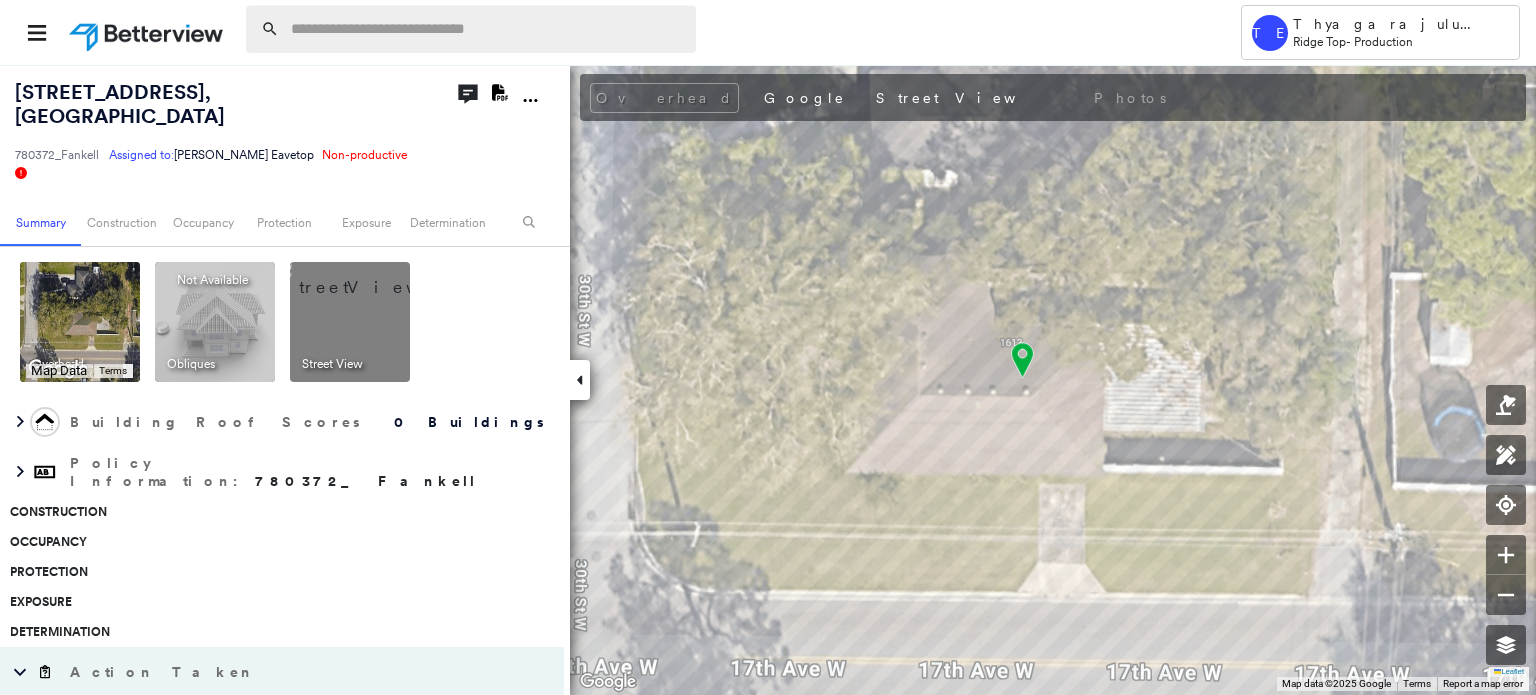 click at bounding box center (487, 29) 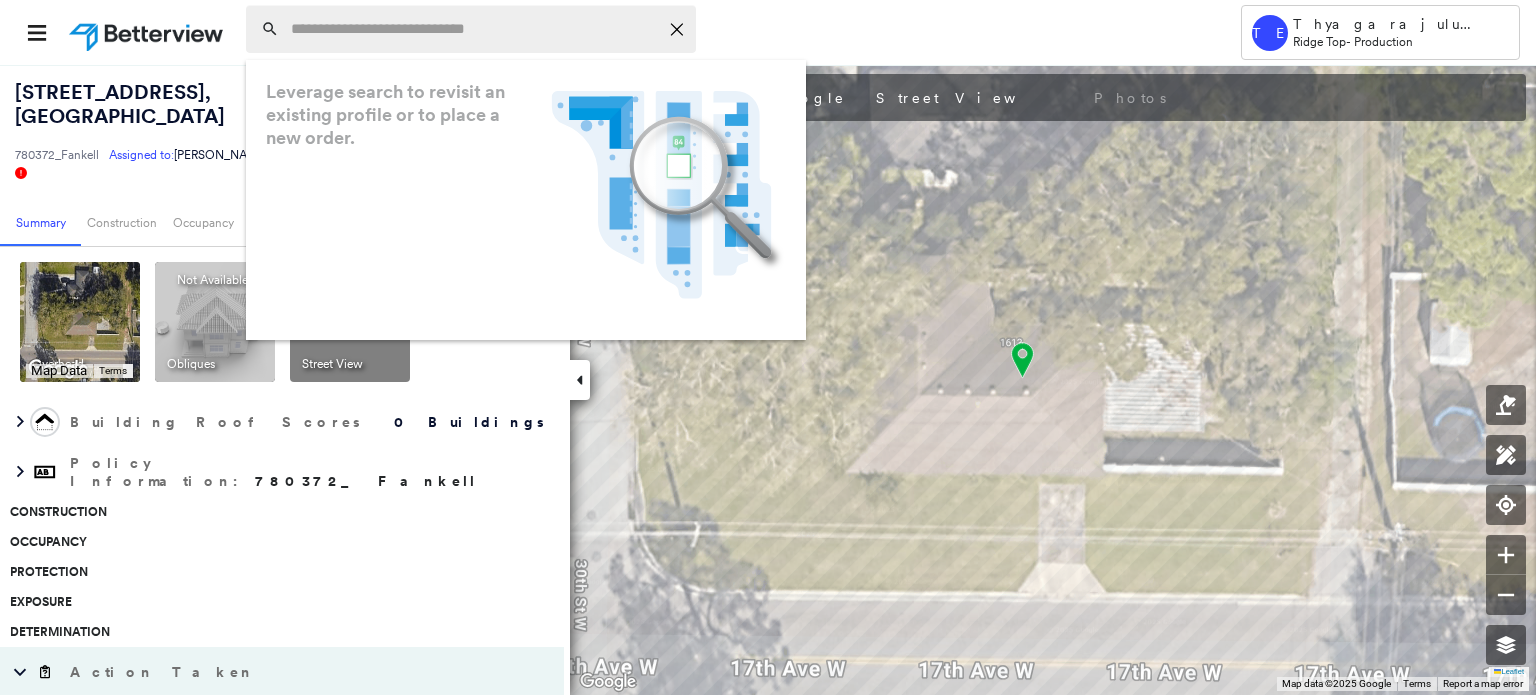 paste on "**********" 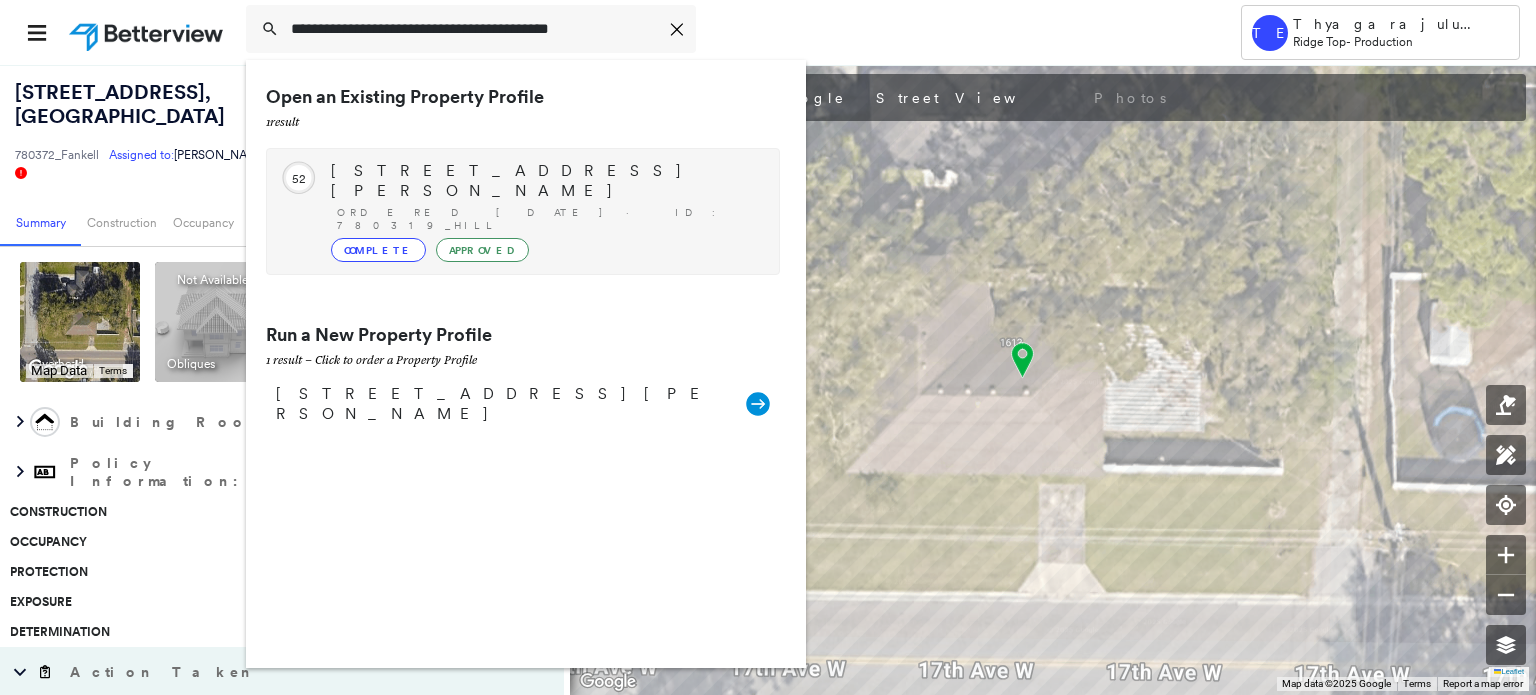 type on "**********" 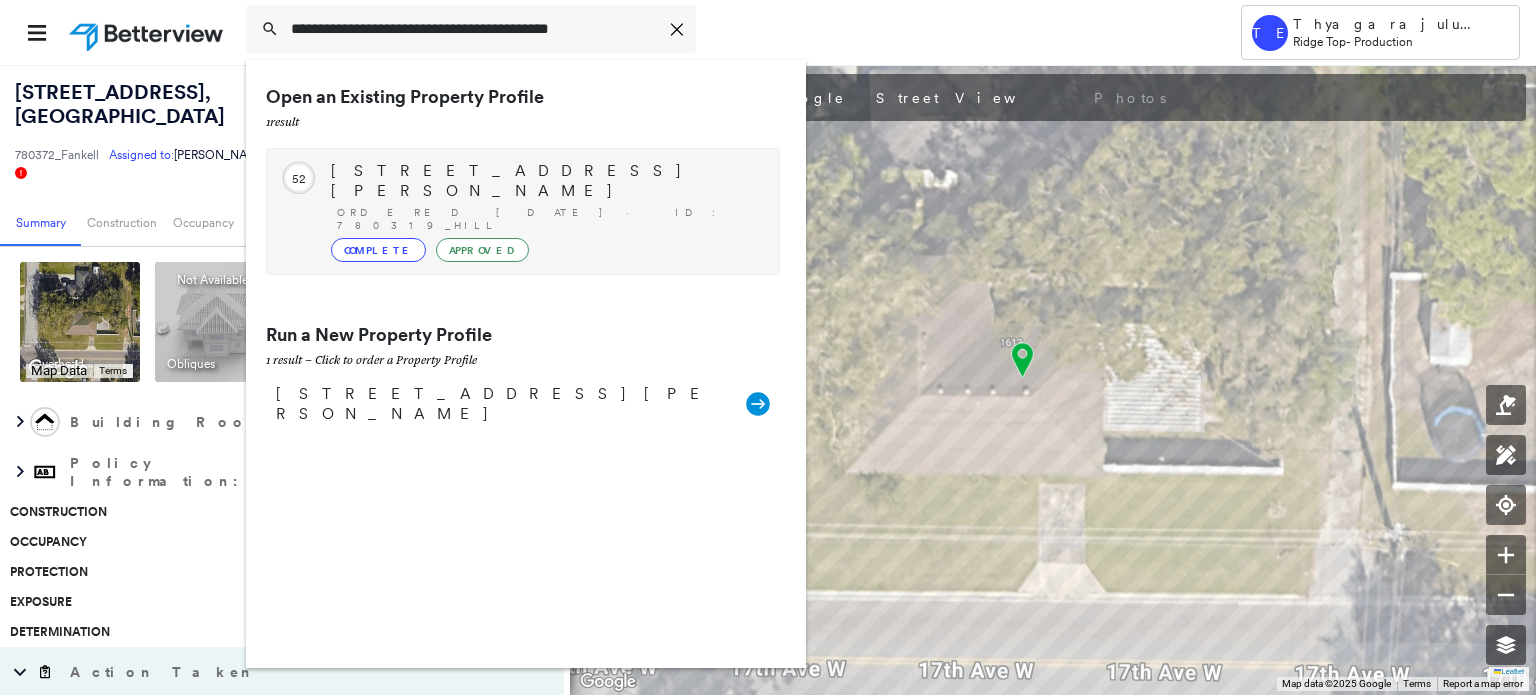 click on "[STREET_ADDRESS][PERSON_NAME]" at bounding box center [545, 181] 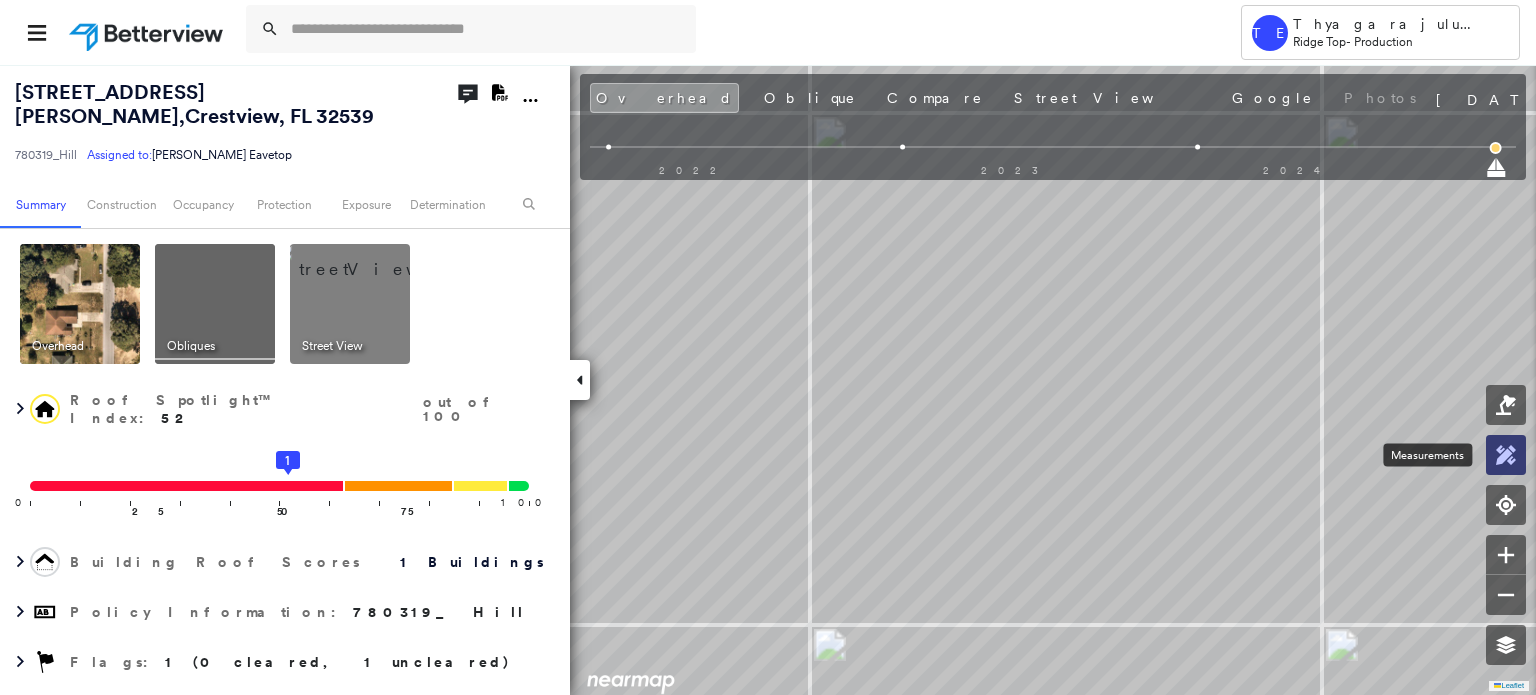 click 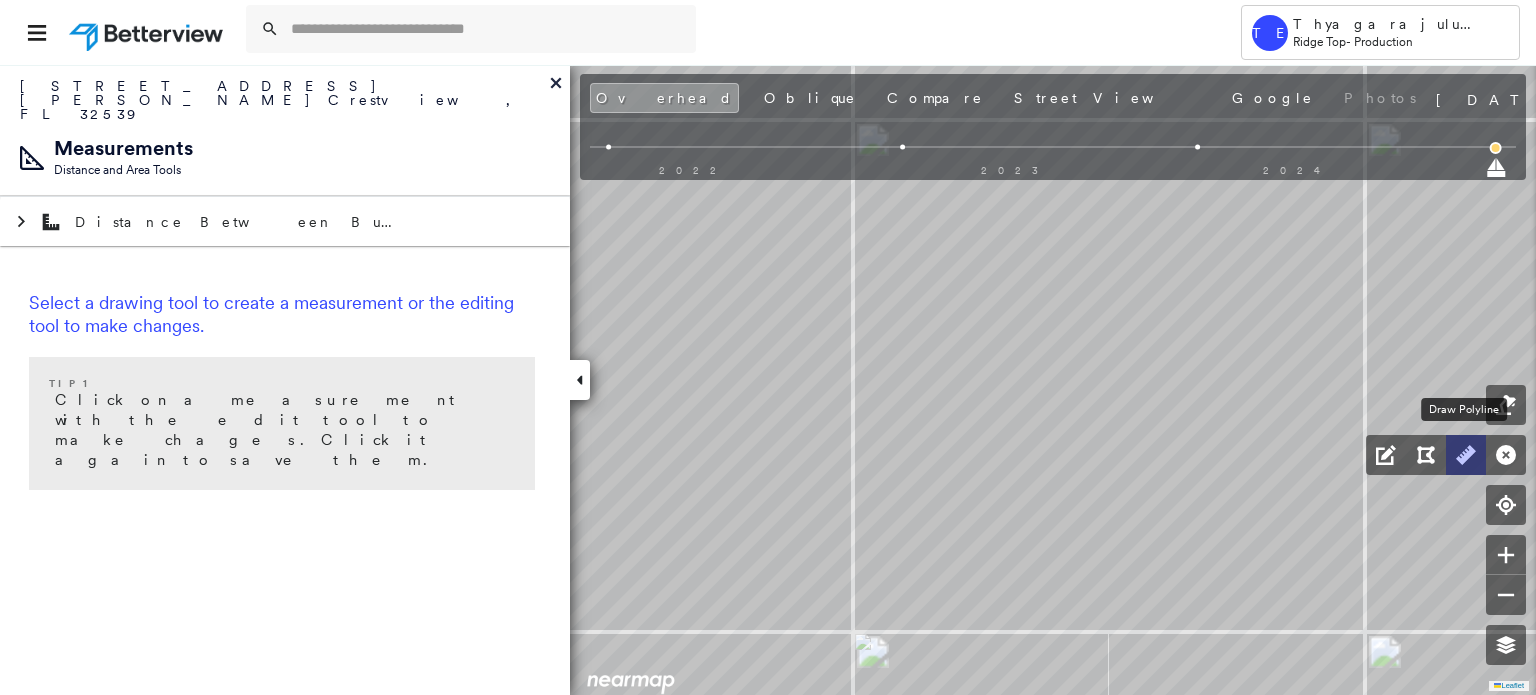 click 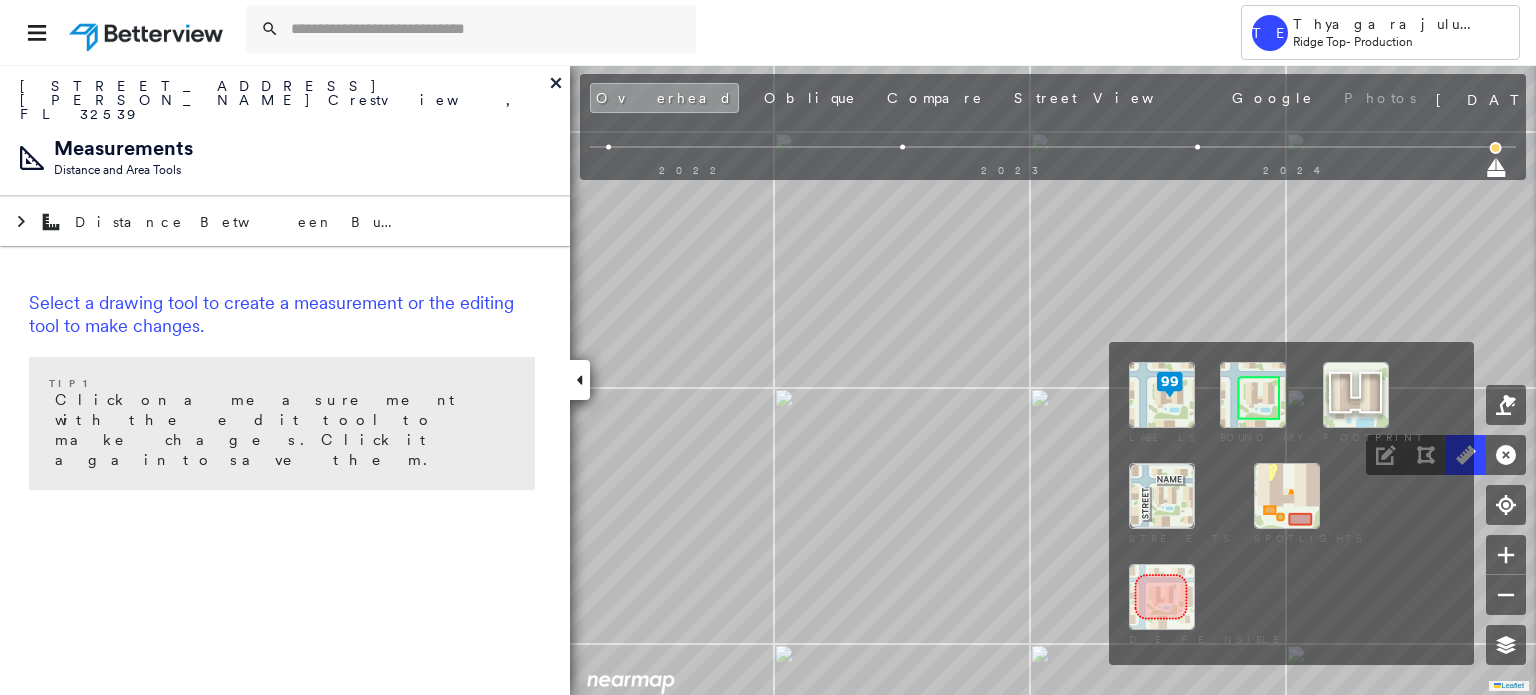 drag, startPoint x: 1500, startPoint y: 643, endPoint x: 1150, endPoint y: 489, distance: 382.38202 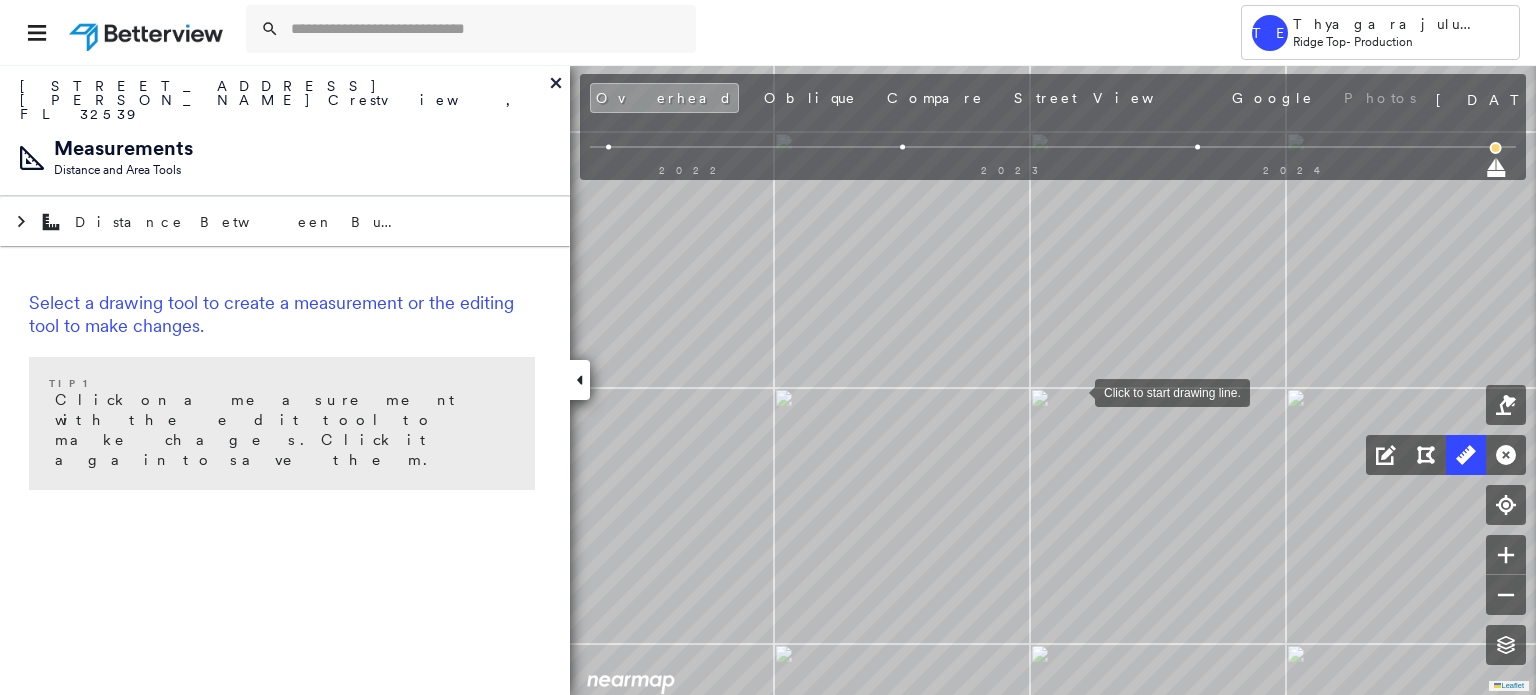 click at bounding box center [1075, 391] 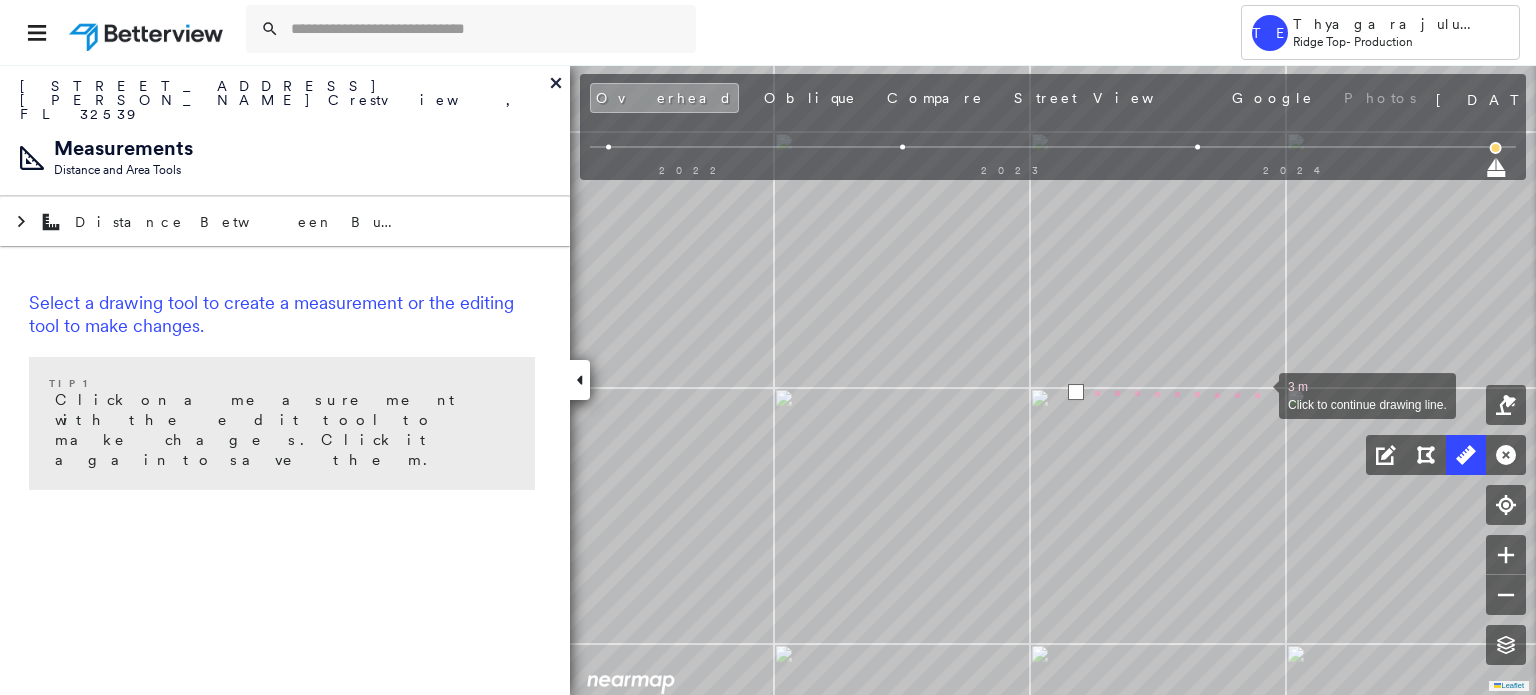 click at bounding box center [1259, 394] 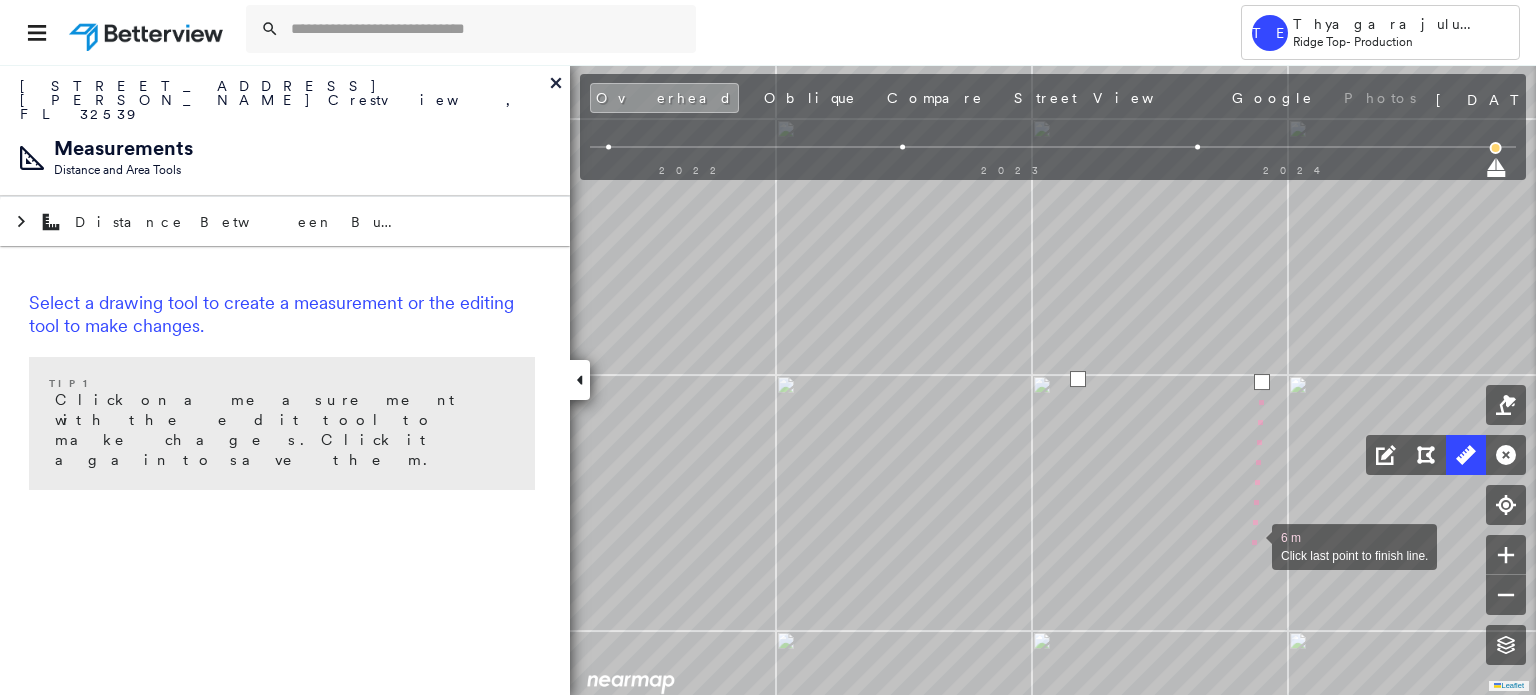 drag, startPoint x: 1251, startPoint y: 552, endPoint x: 1248, endPoint y: 386, distance: 166.0271 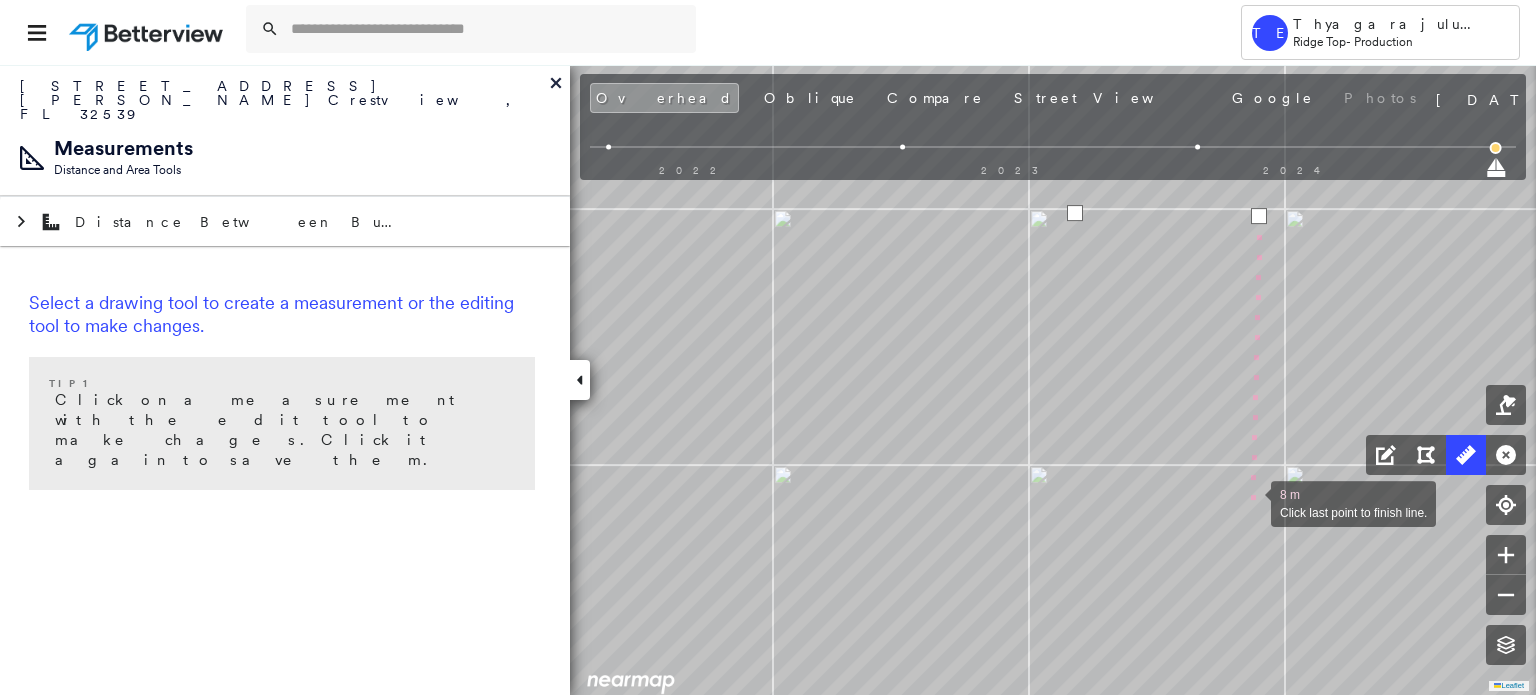 click at bounding box center (1251, 502) 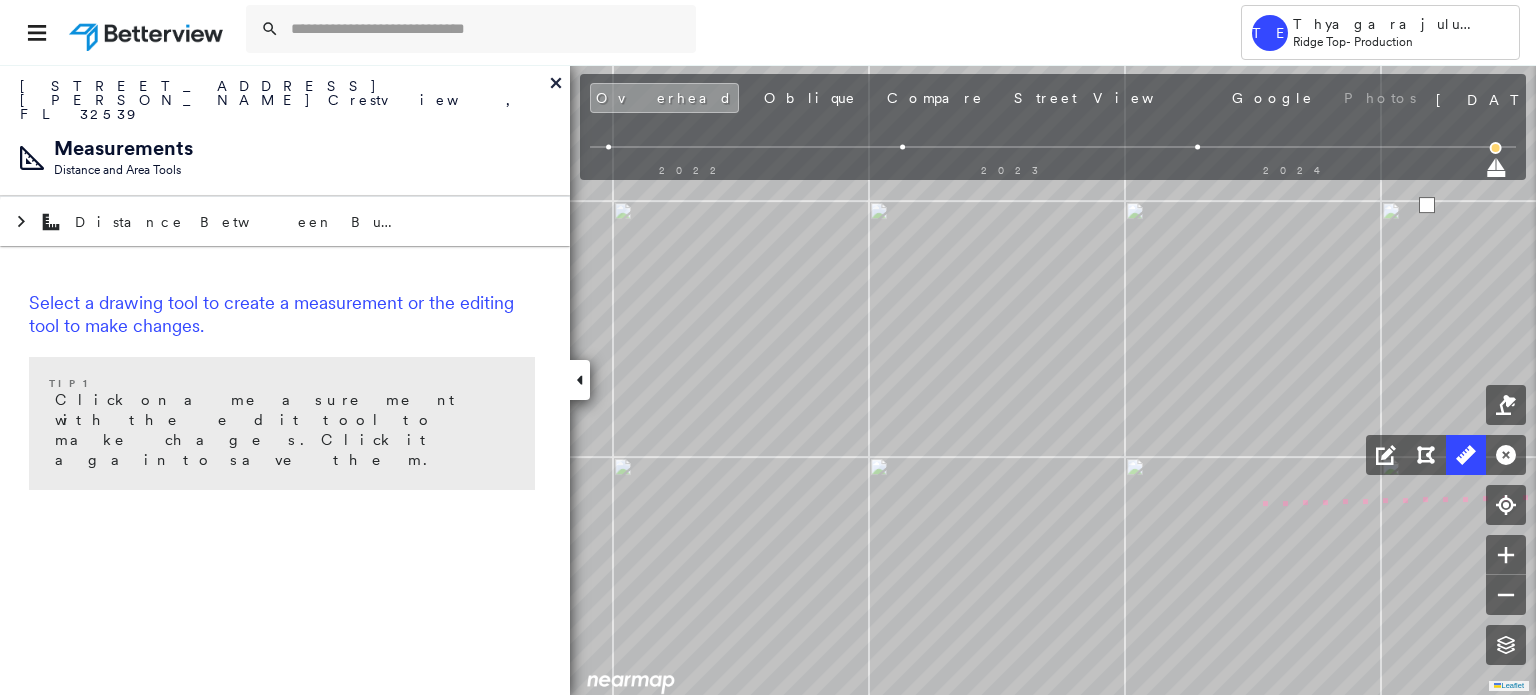 drag, startPoint x: 892, startPoint y: 507, endPoint x: 1303, endPoint y: 493, distance: 411.23837 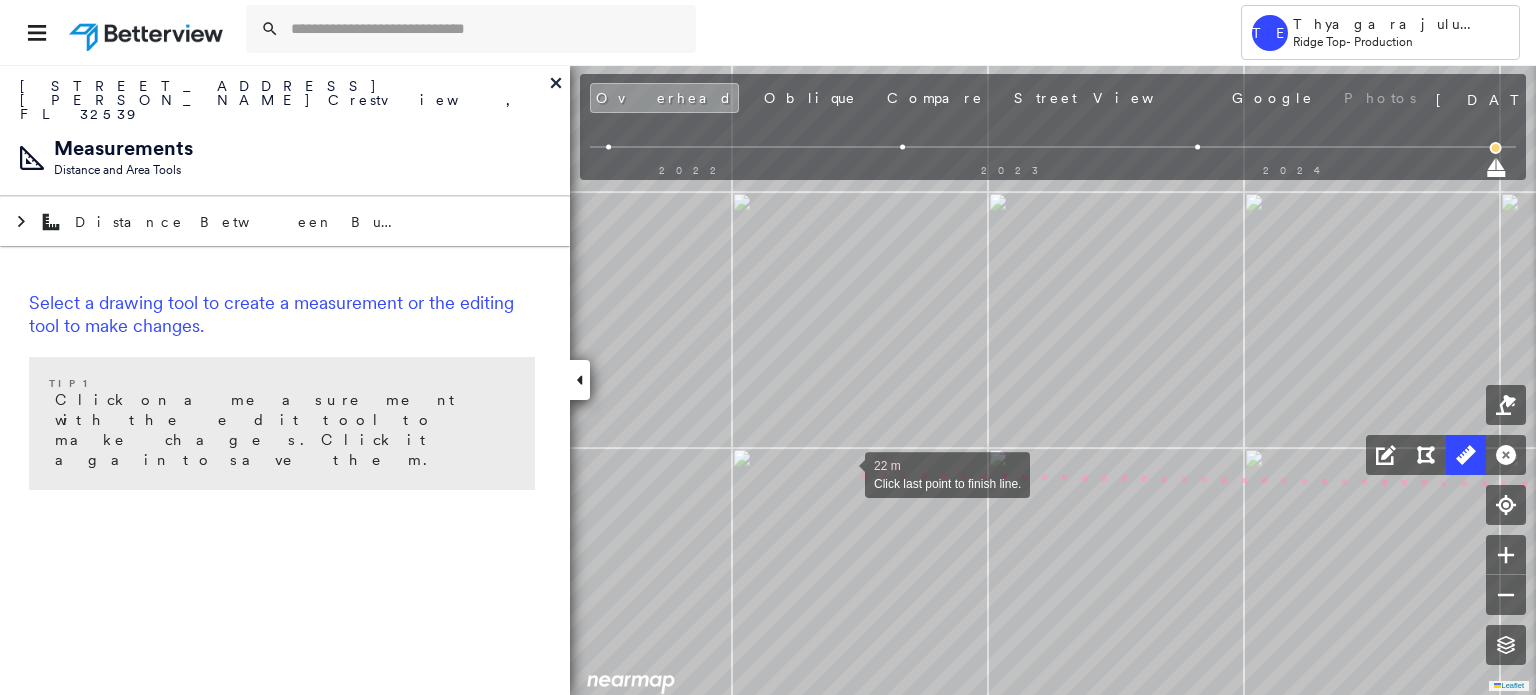 click at bounding box center (845, 473) 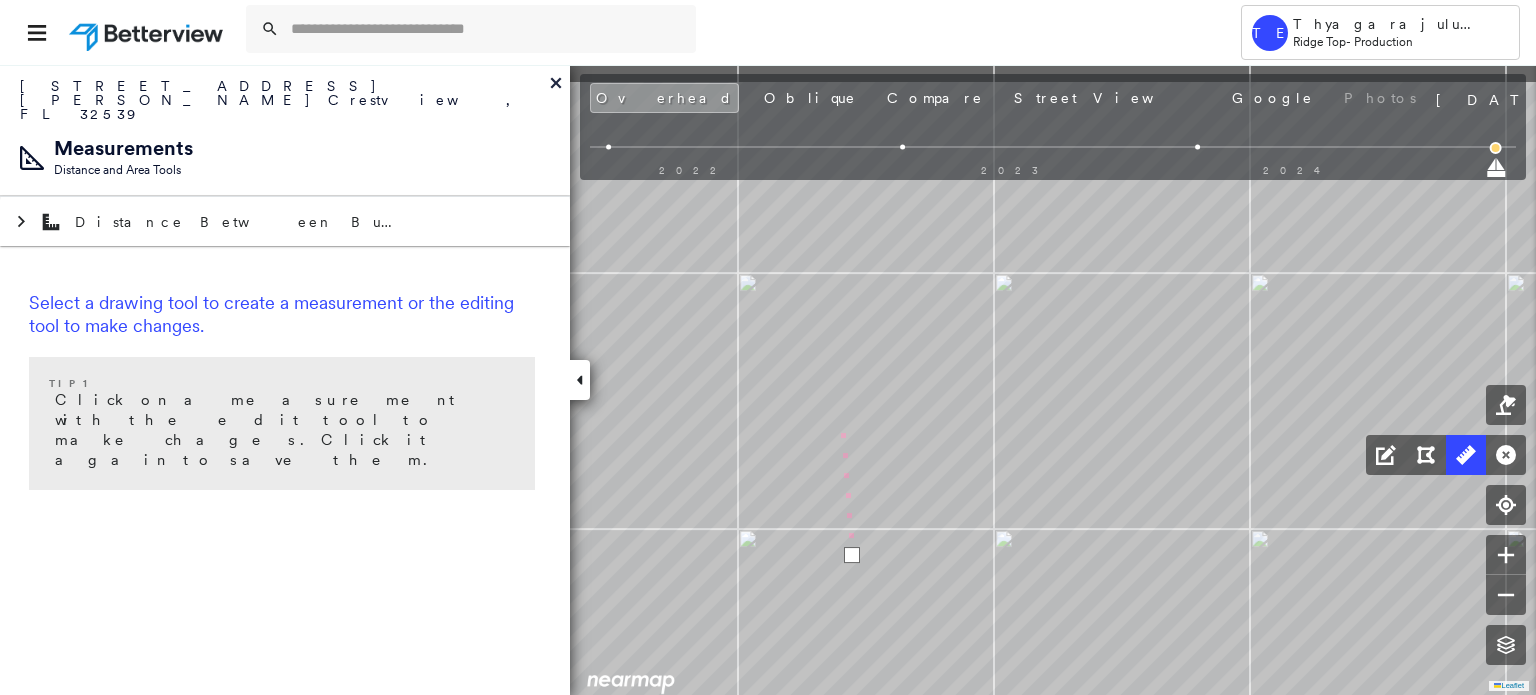 drag, startPoint x: 832, startPoint y: 311, endPoint x: 880, endPoint y: 655, distance: 347.3327 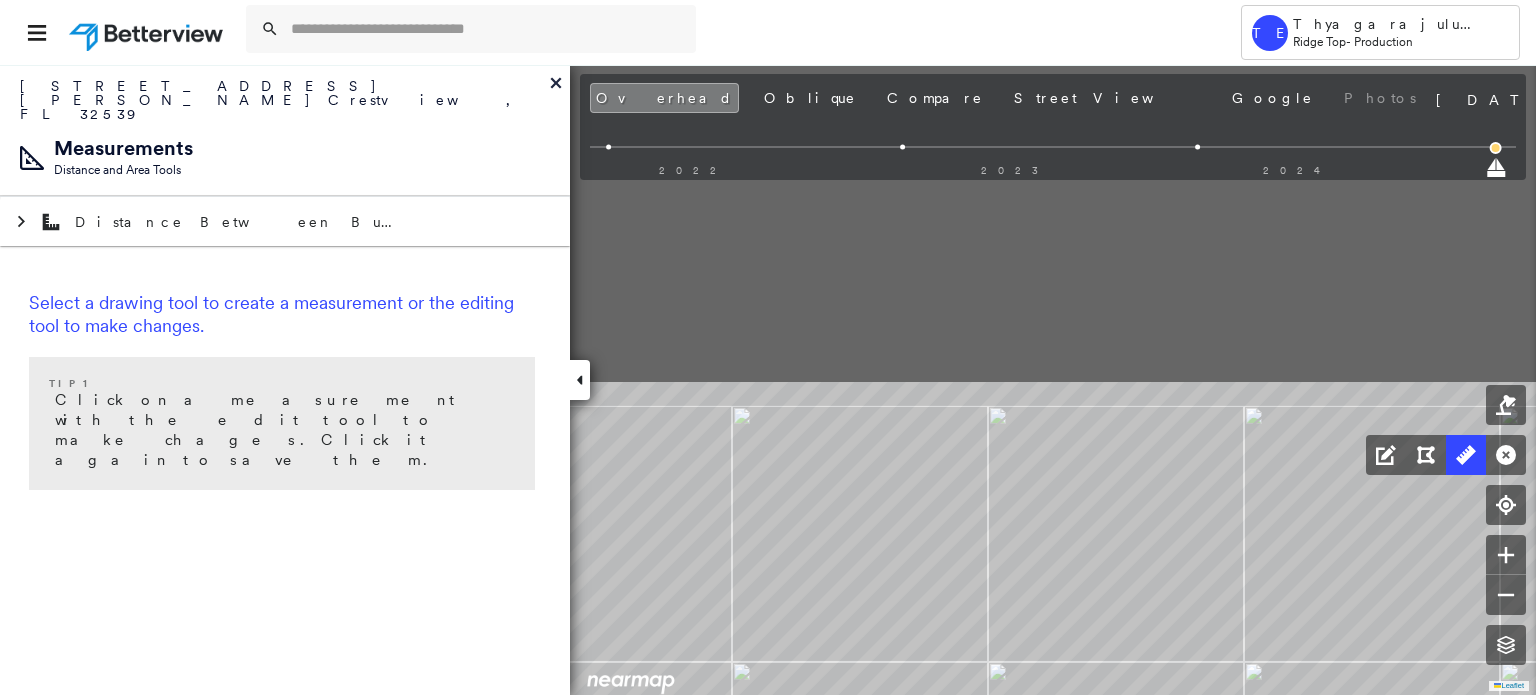 click on "29 m Click last point to finish line." at bounding box center (482, 425) 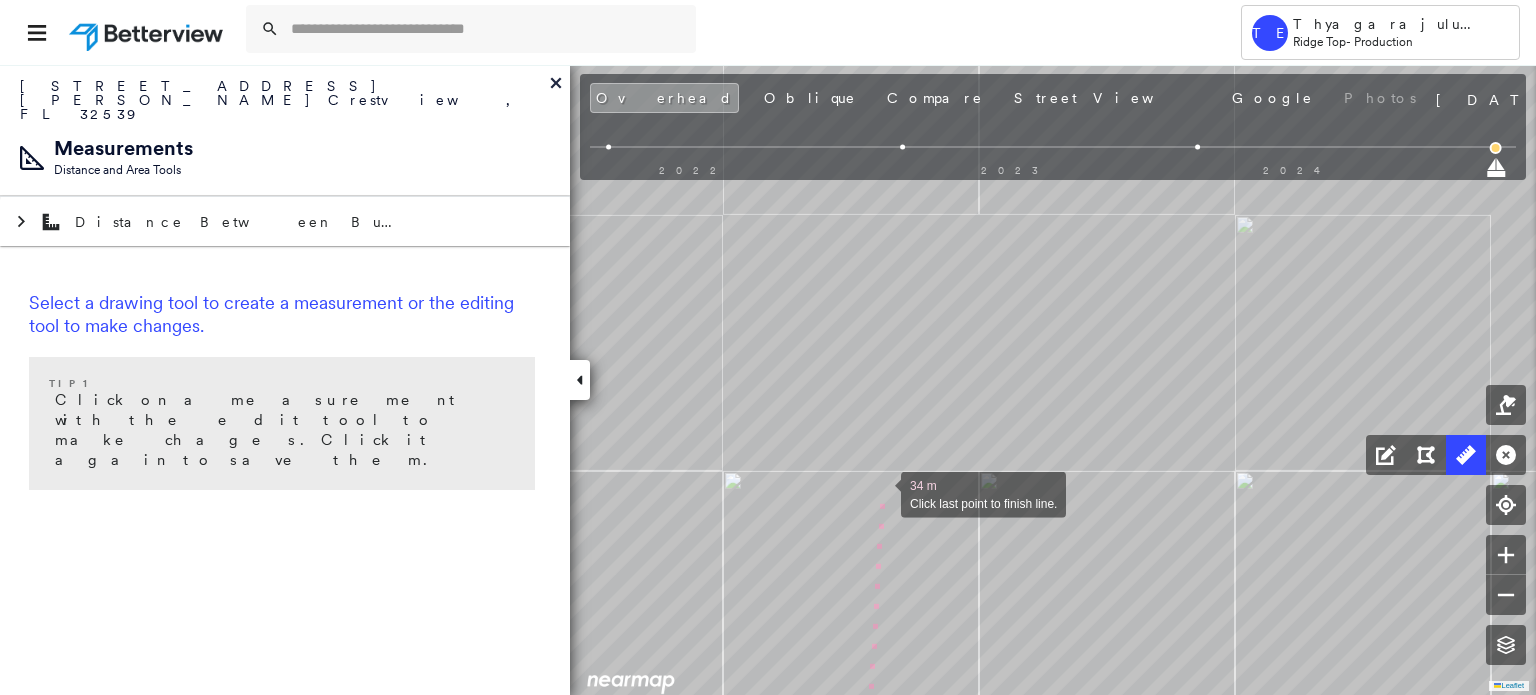 drag, startPoint x: 881, startPoint y: 486, endPoint x: 870, endPoint y: 547, distance: 61.983868 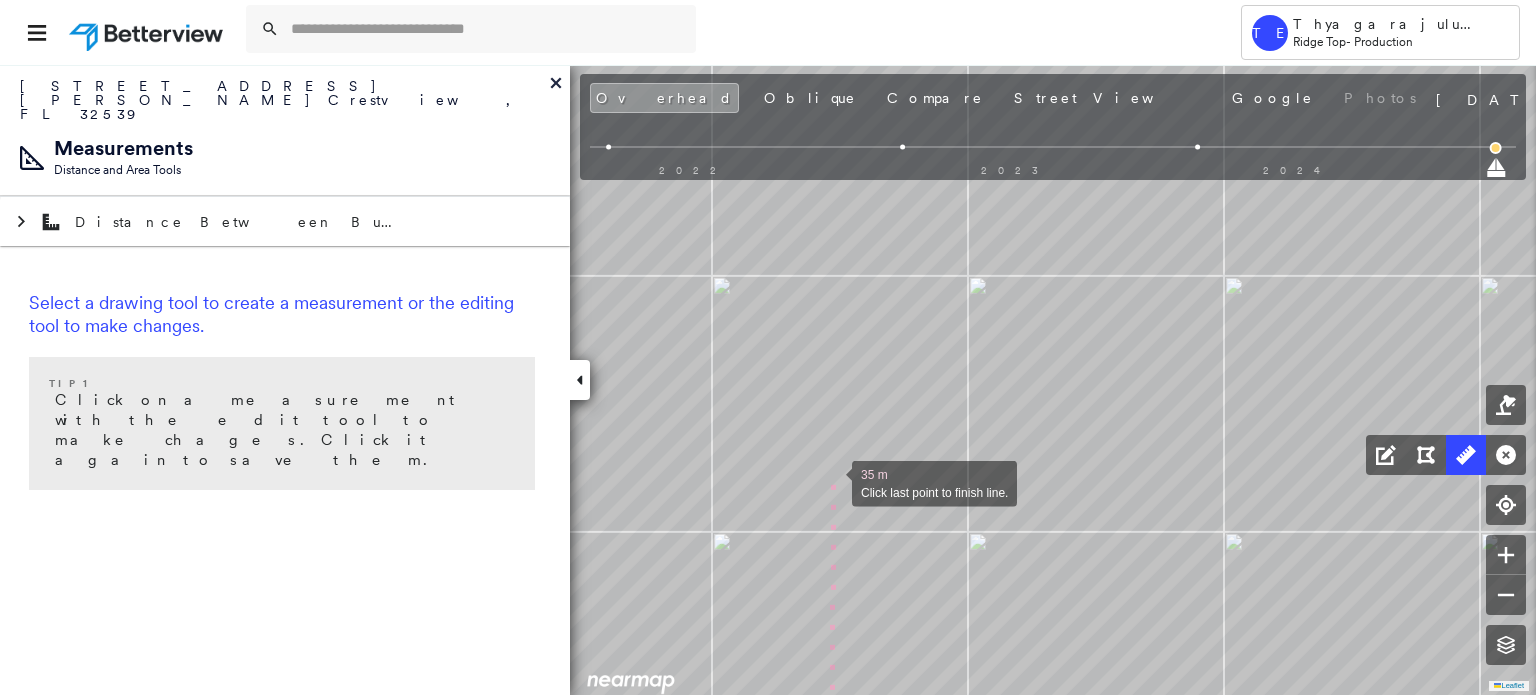 click at bounding box center [832, 482] 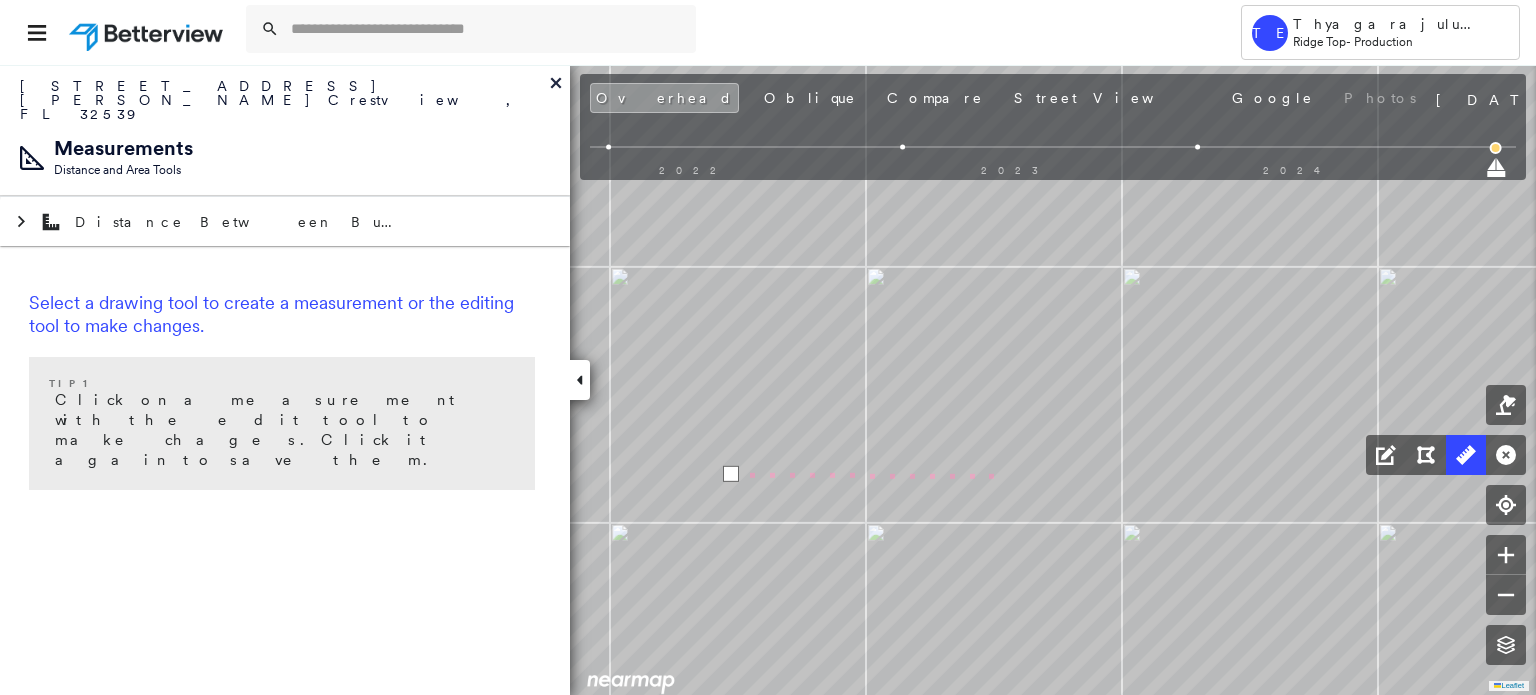 drag, startPoint x: 1116, startPoint y: 490, endPoint x: 564, endPoint y: 414, distance: 557.20734 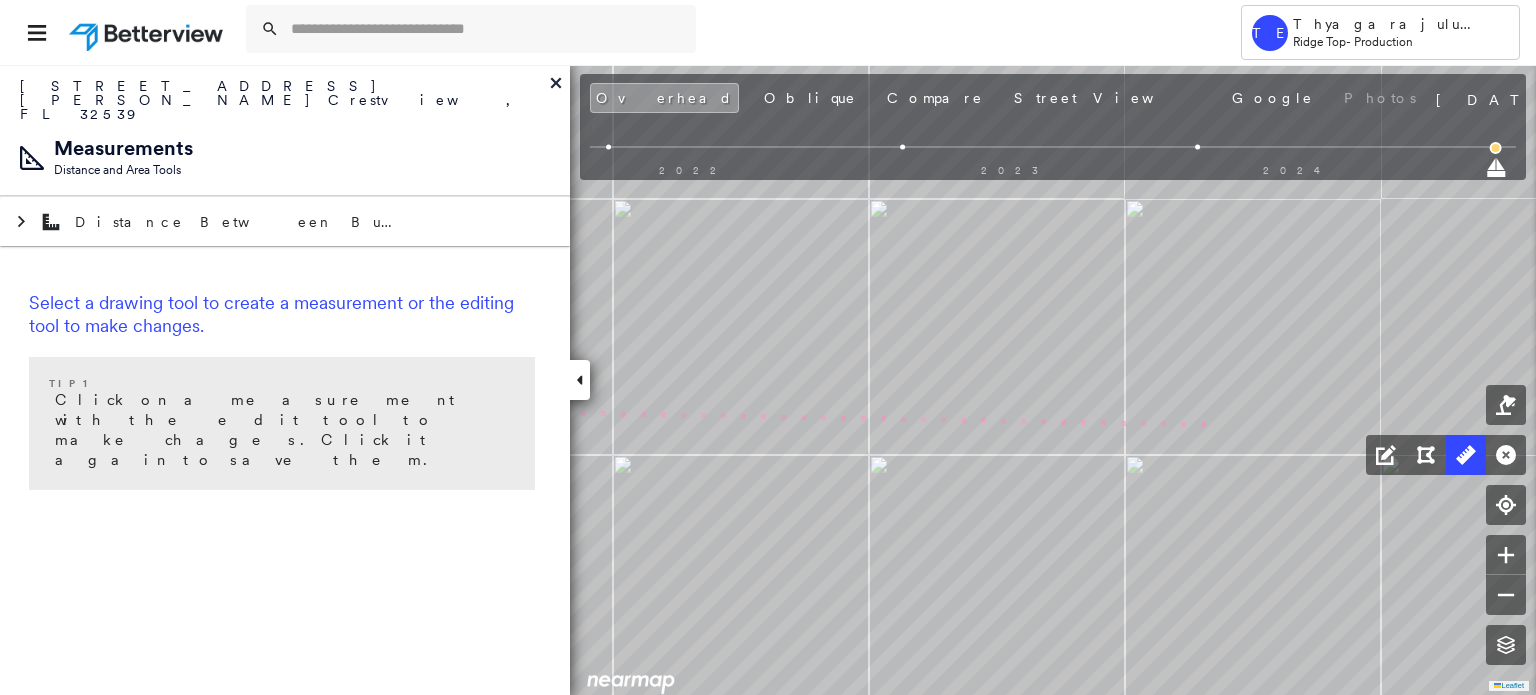 drag, startPoint x: 1284, startPoint y: 427, endPoint x: 1088, endPoint y: 399, distance: 197.9899 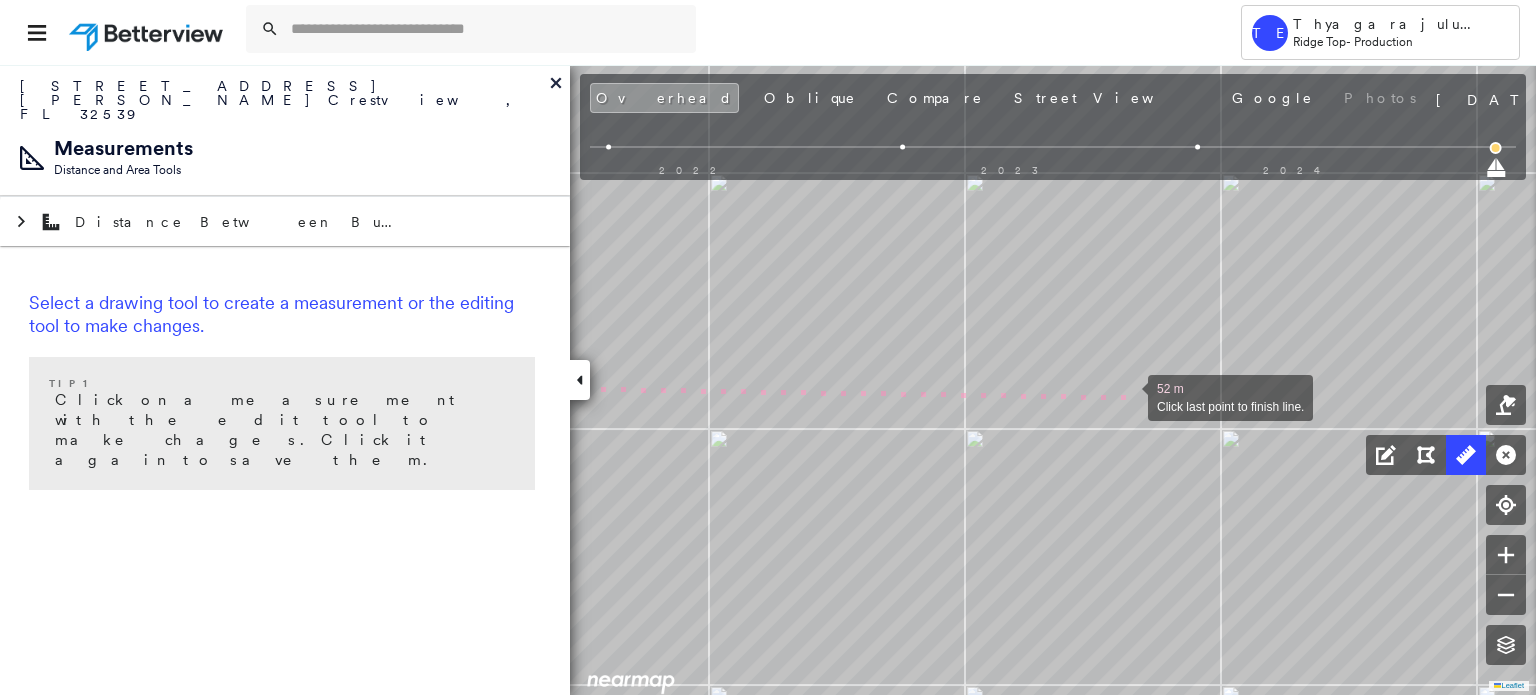 click at bounding box center [1128, 396] 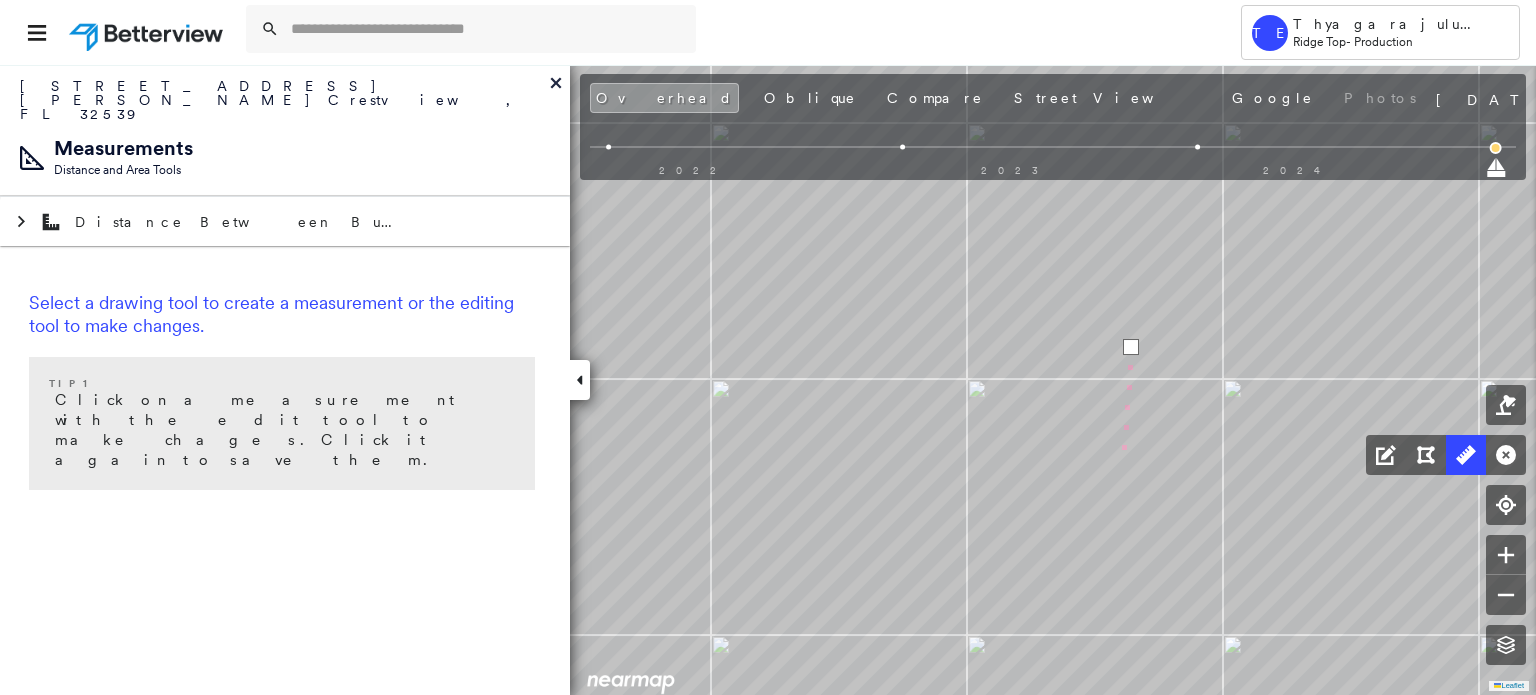 drag, startPoint x: 1120, startPoint y: 531, endPoint x: 1140, endPoint y: 309, distance: 222.89908 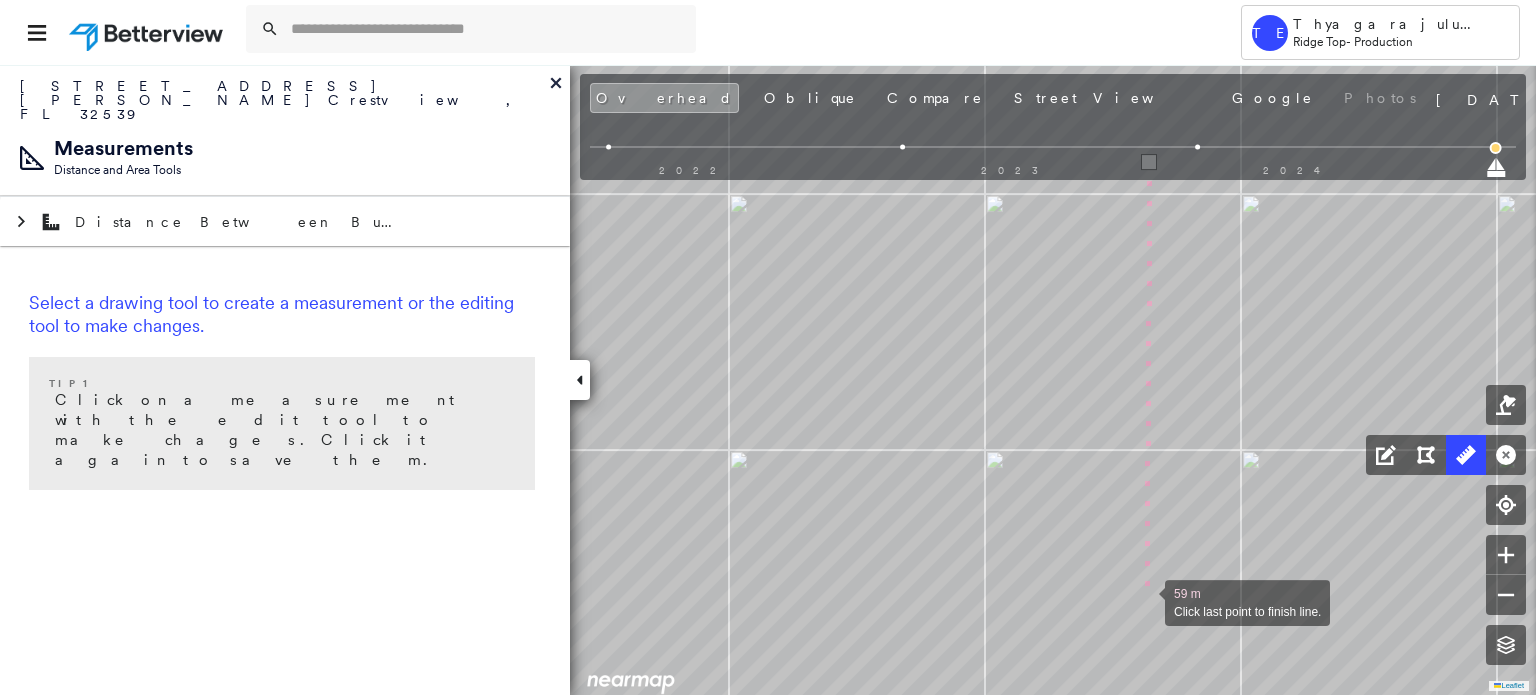 click at bounding box center (1145, 601) 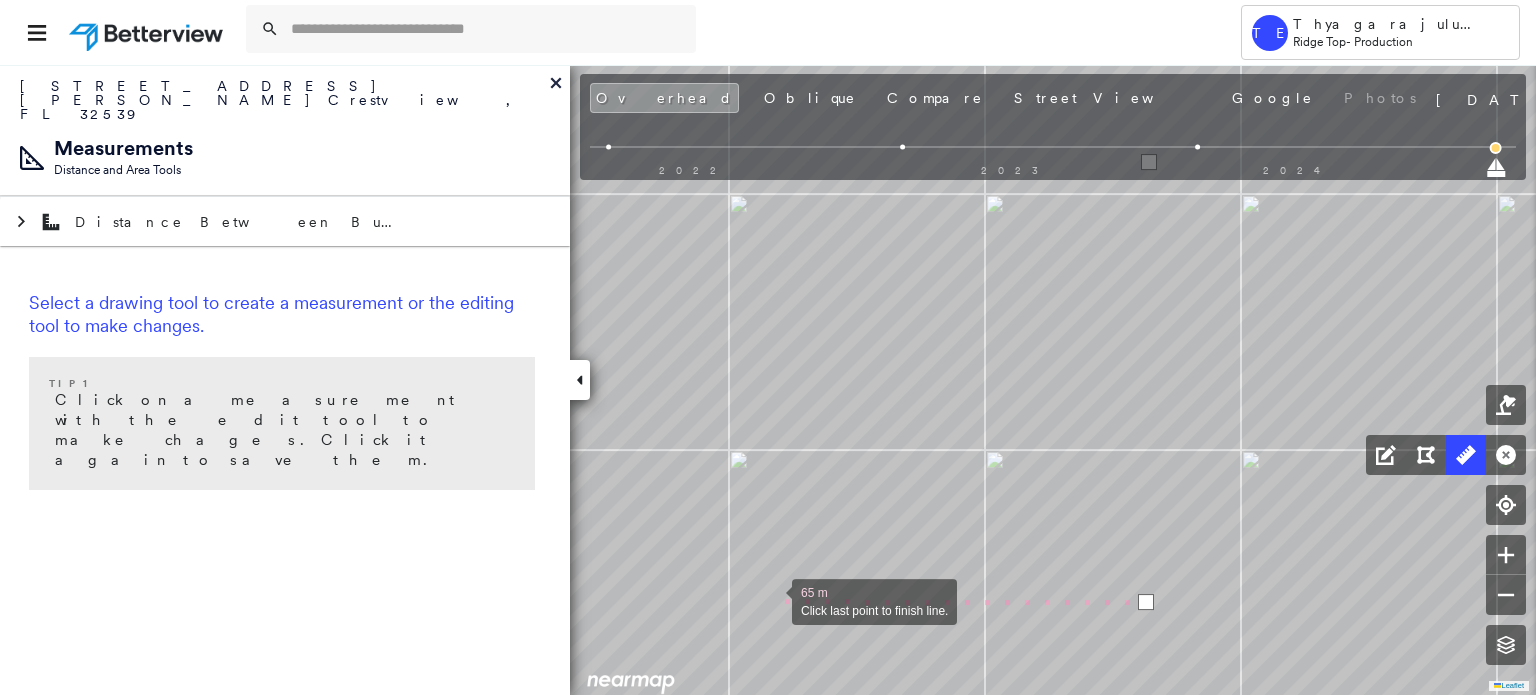 click at bounding box center (772, 600) 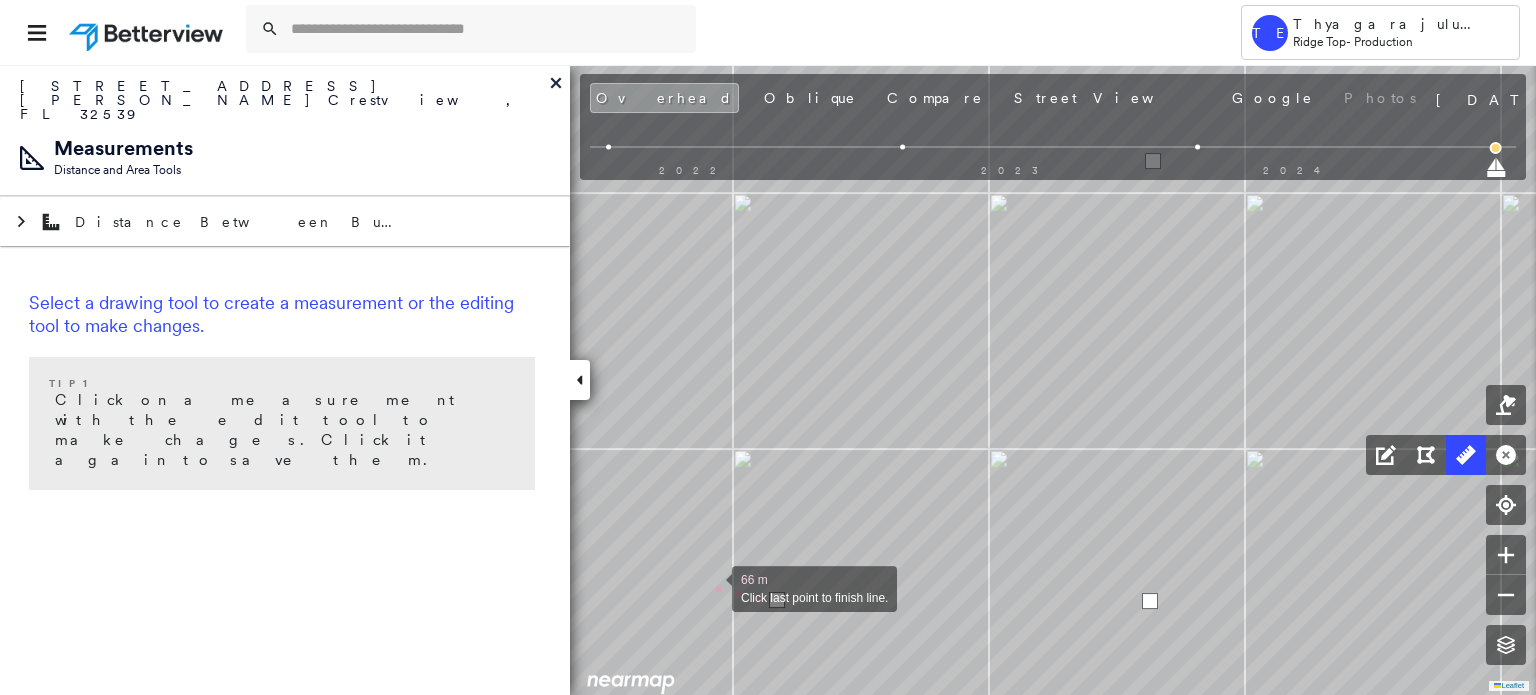 drag, startPoint x: 708, startPoint y: 588, endPoint x: 1496, endPoint y: 476, distance: 795.9196 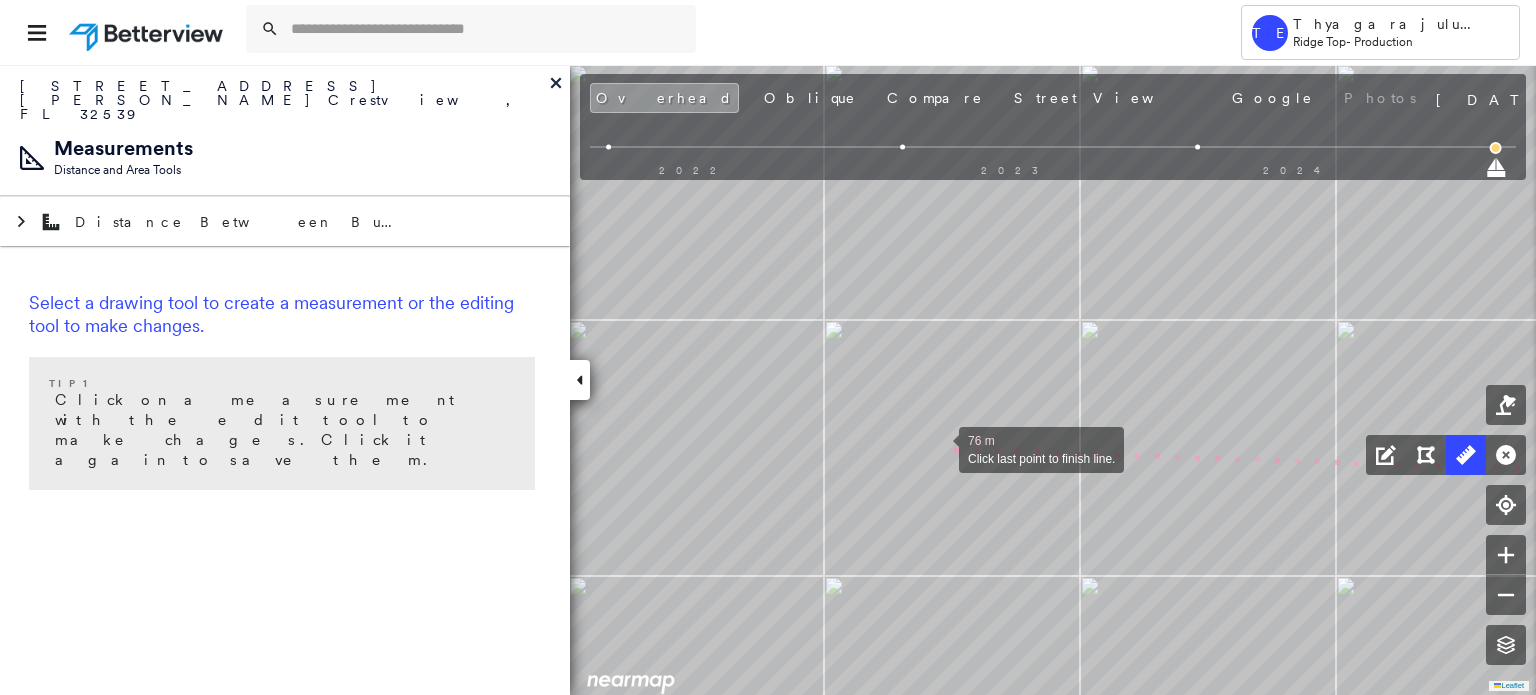 click at bounding box center [939, 448] 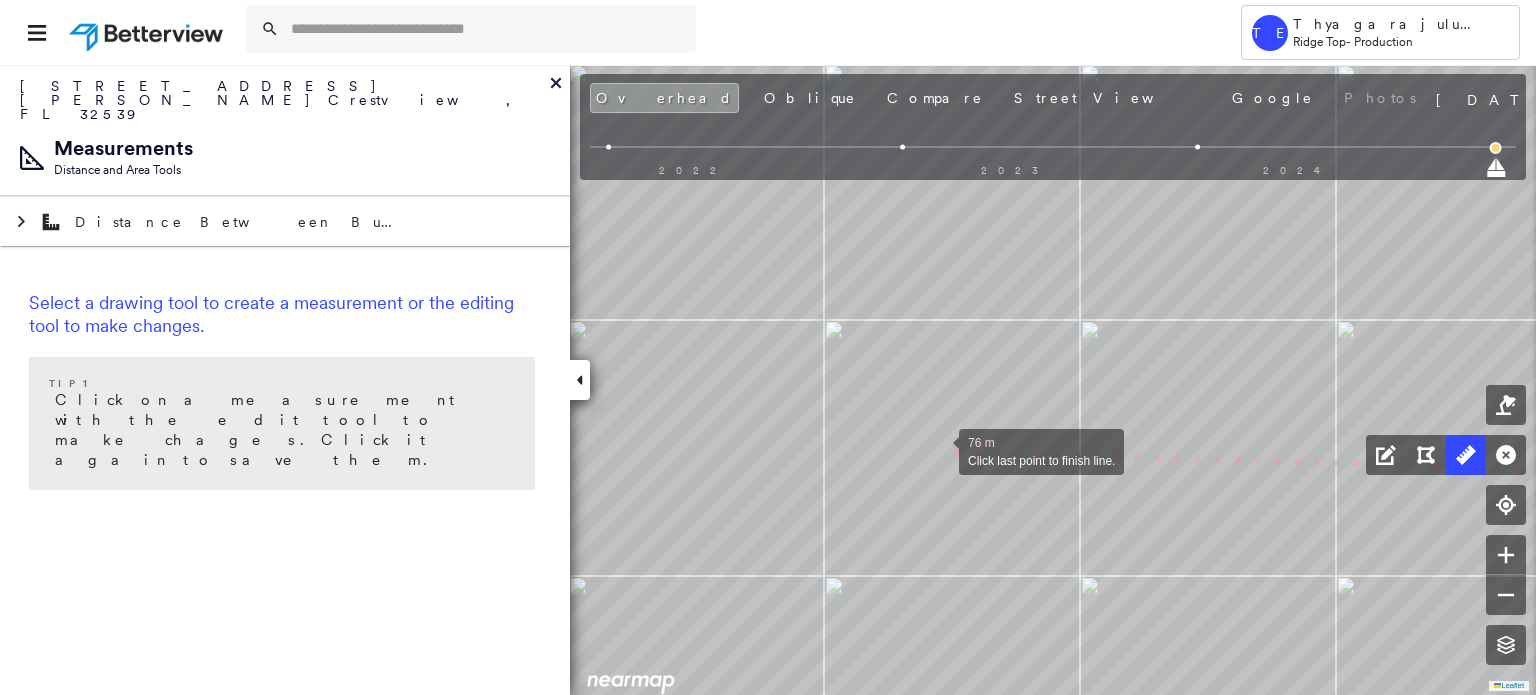 click at bounding box center [939, 450] 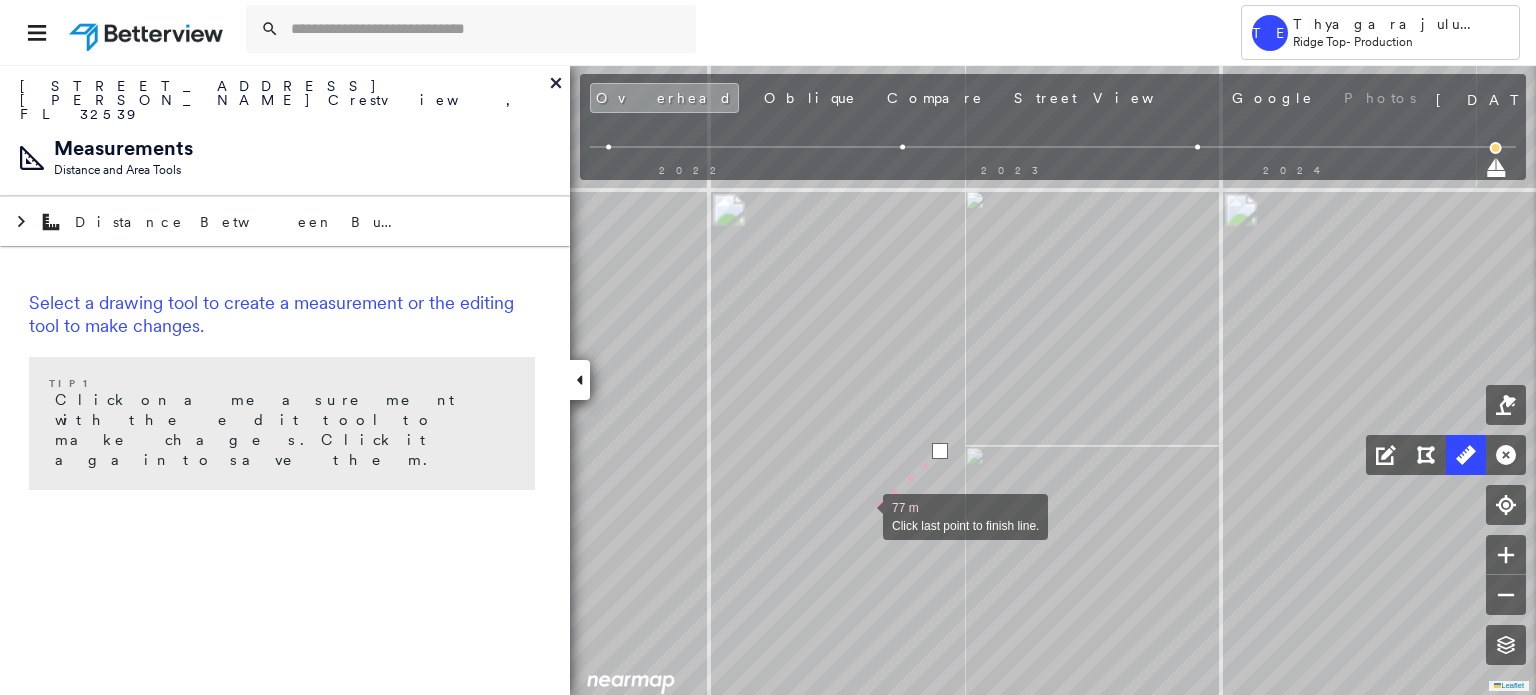 click at bounding box center [863, 515] 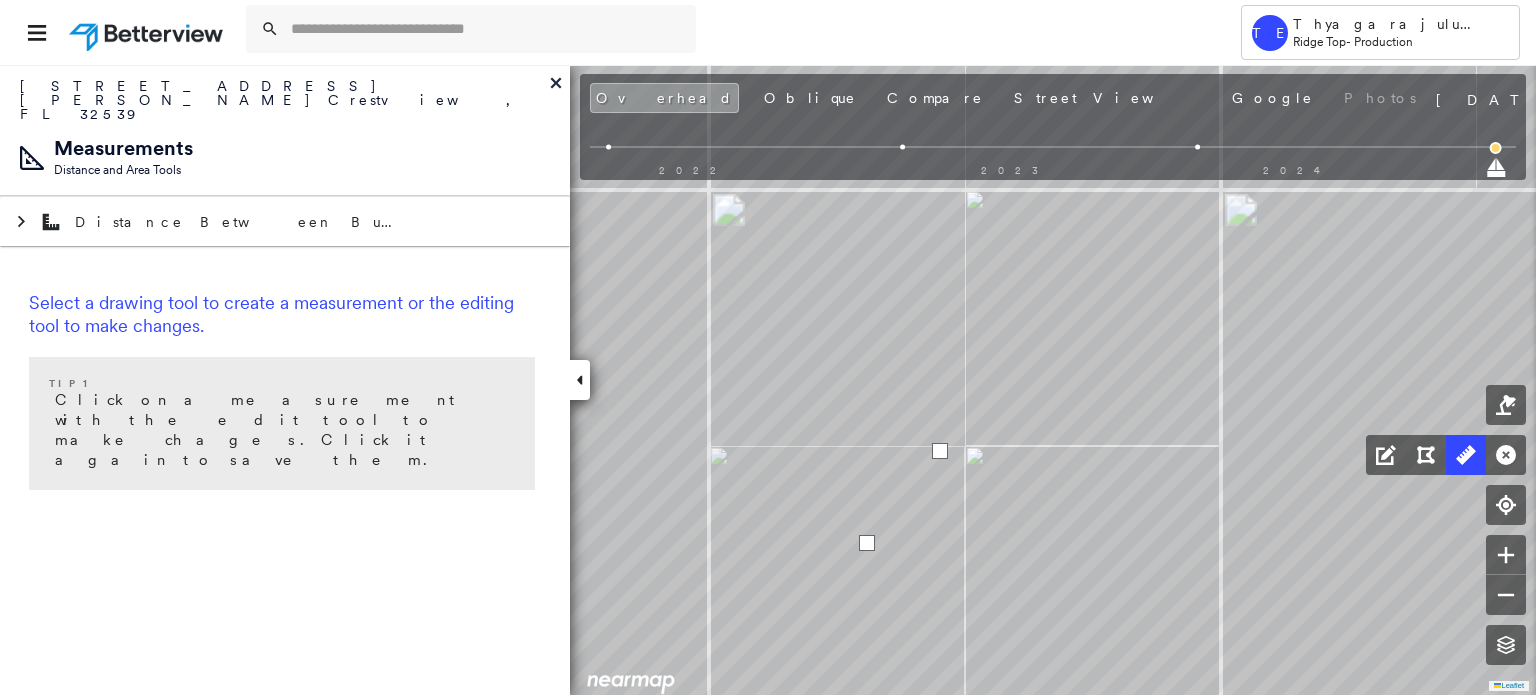 click at bounding box center [867, 543] 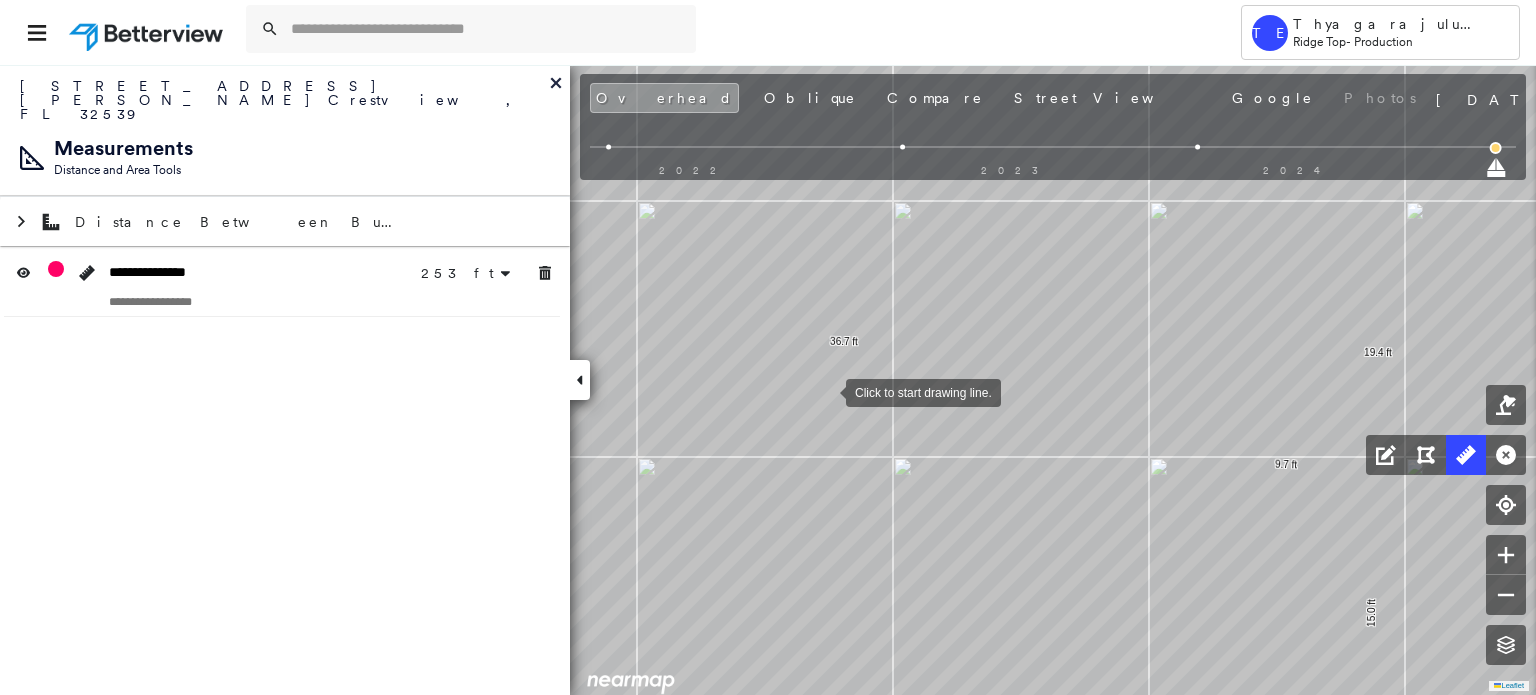 click at bounding box center (826, 391) 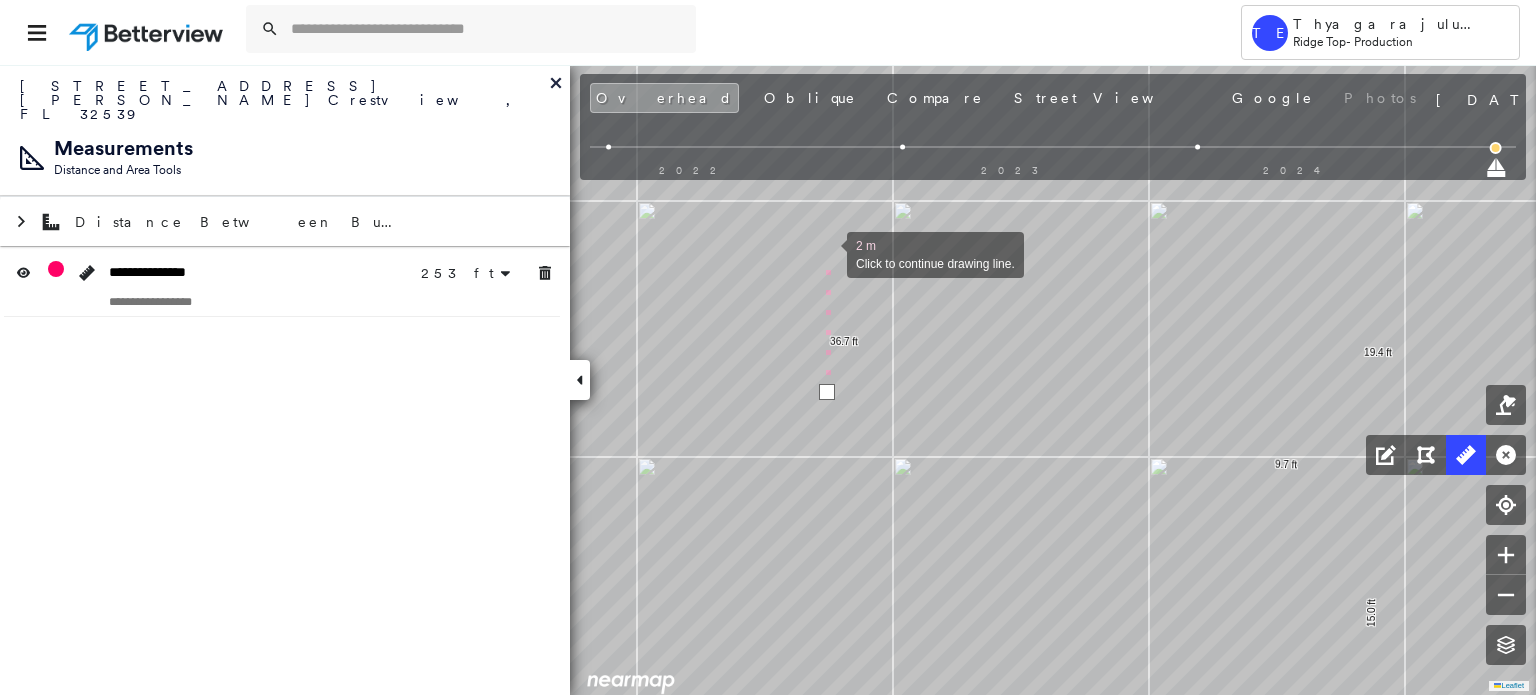 click at bounding box center (827, 253) 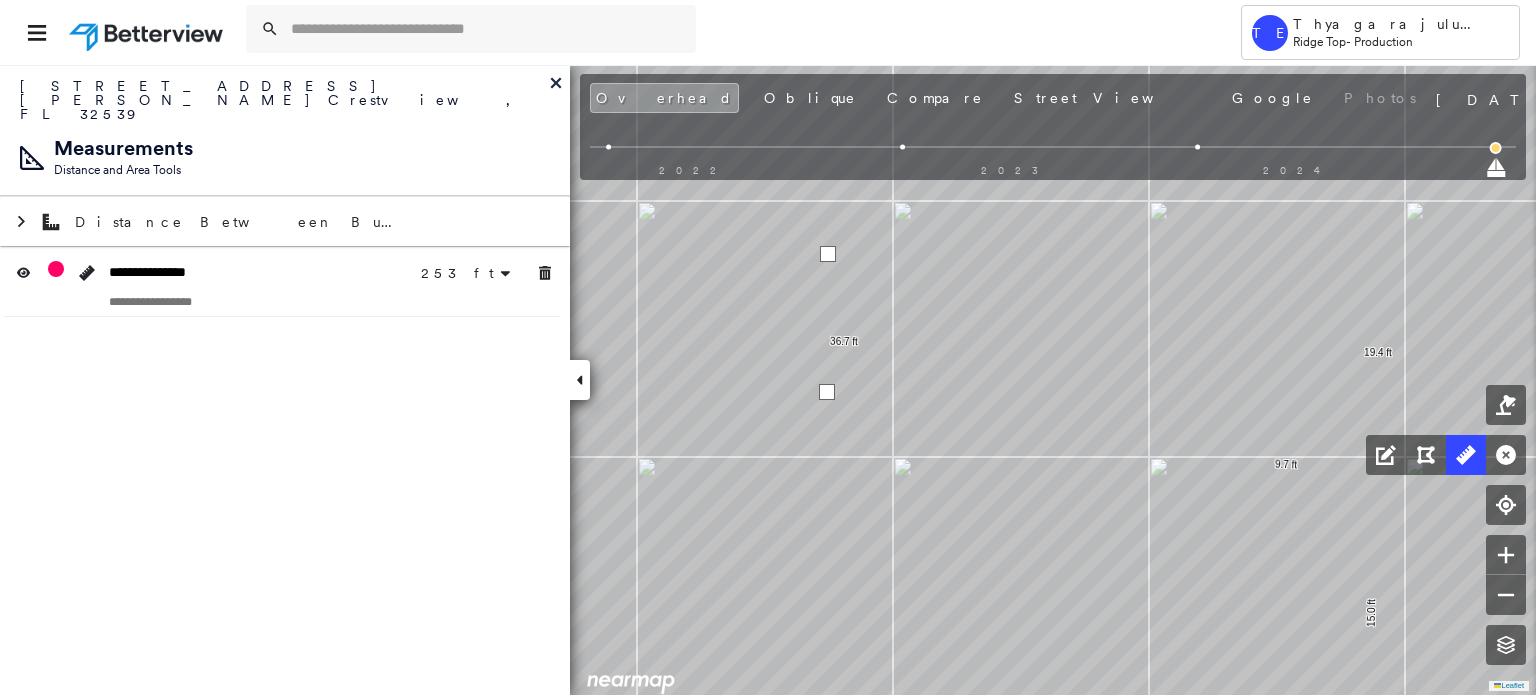 click at bounding box center [828, 254] 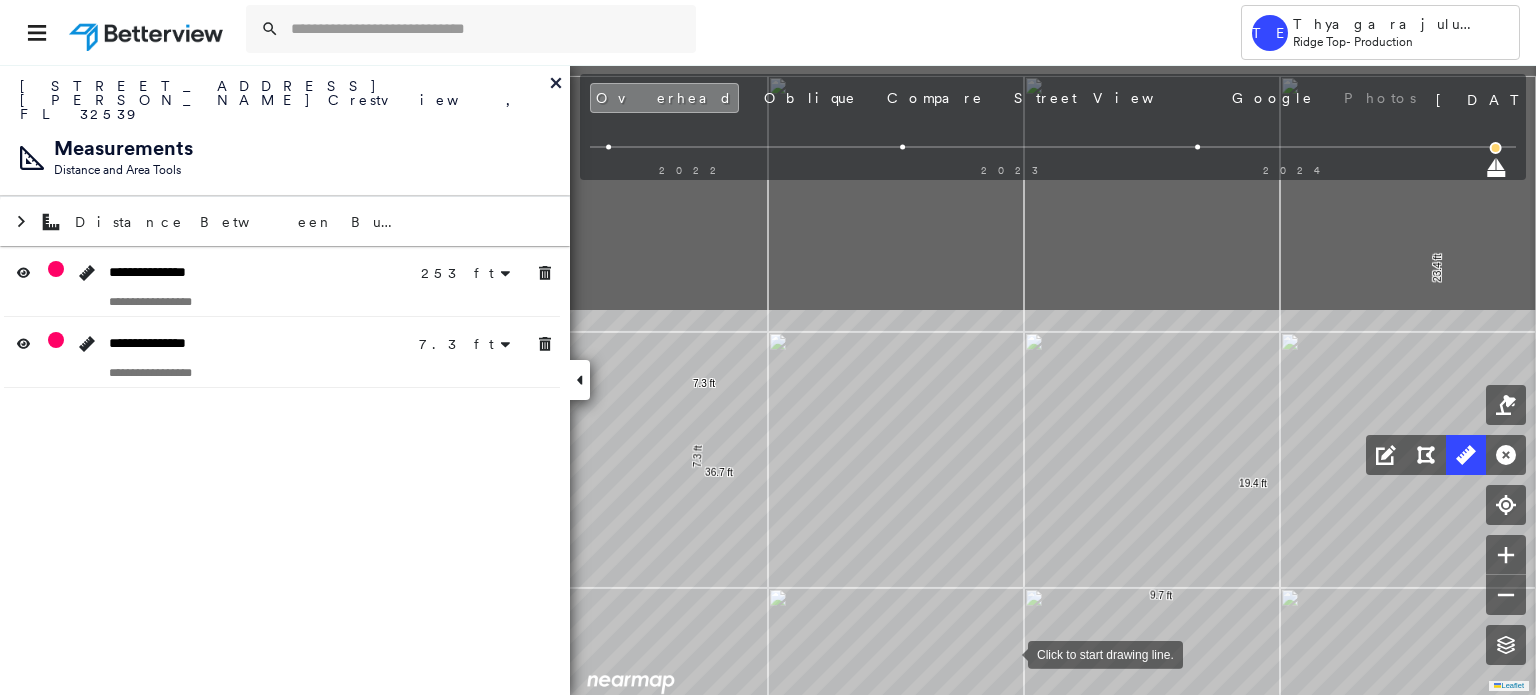 drag, startPoint x: 1113, startPoint y: 368, endPoint x: 953, endPoint y: 654, distance: 327.7133 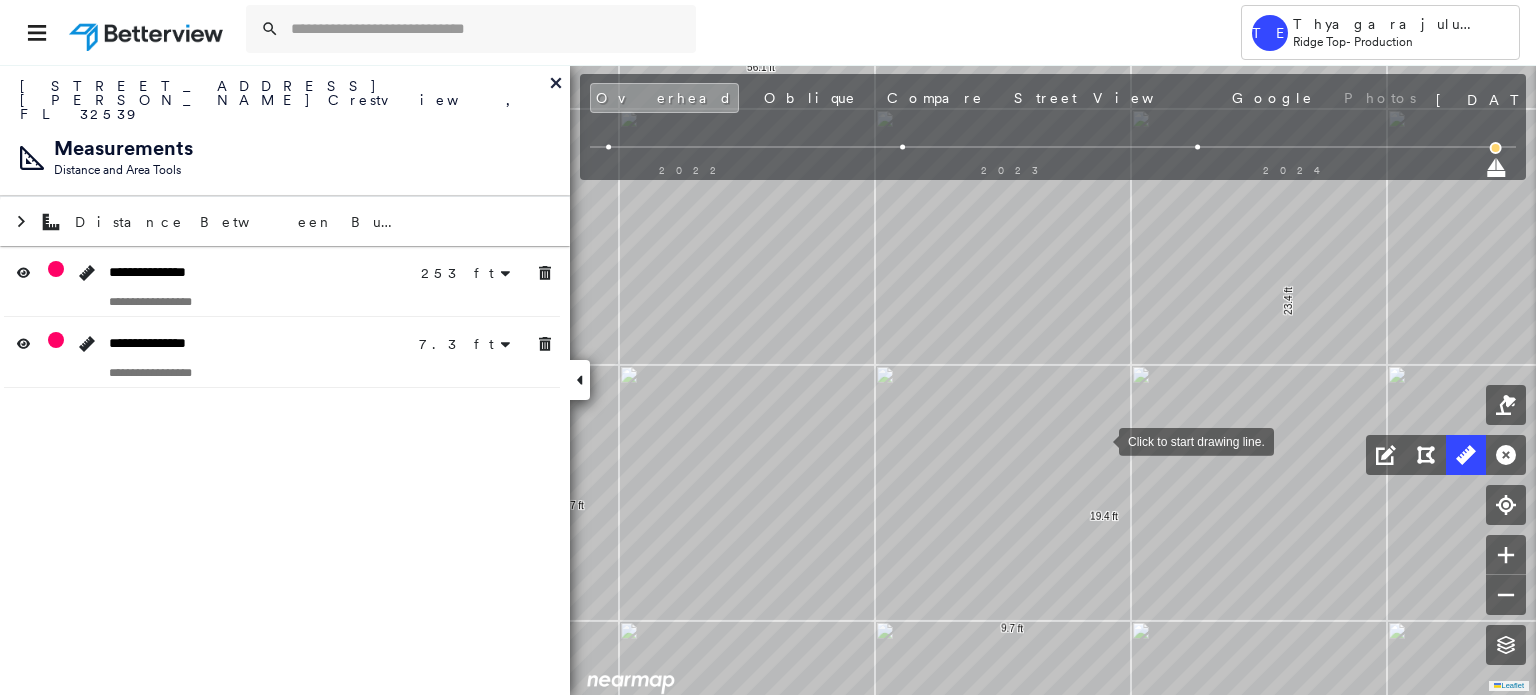drag, startPoint x: 1187, startPoint y: 409, endPoint x: 1100, endPoint y: 440, distance: 92.358 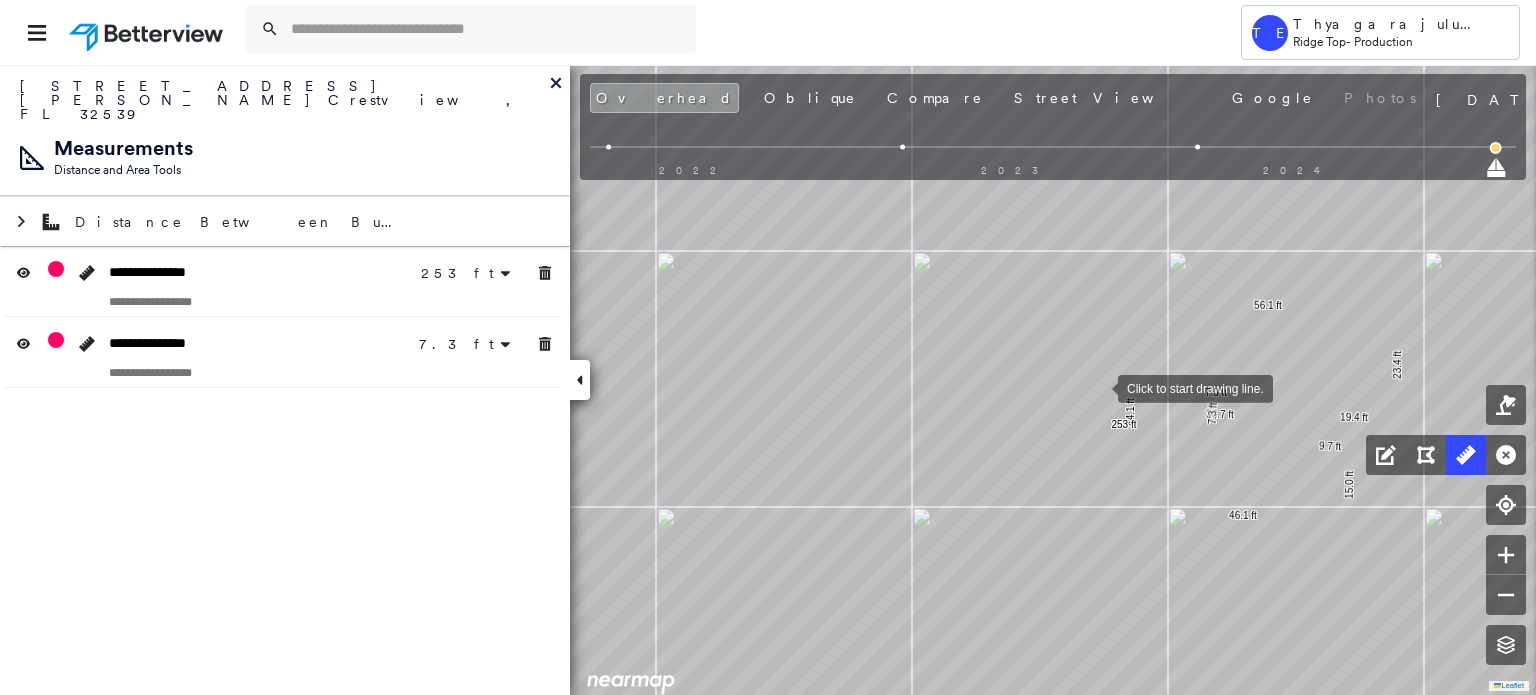 drag, startPoint x: 966, startPoint y: 387, endPoint x: 1096, endPoint y: 387, distance: 130 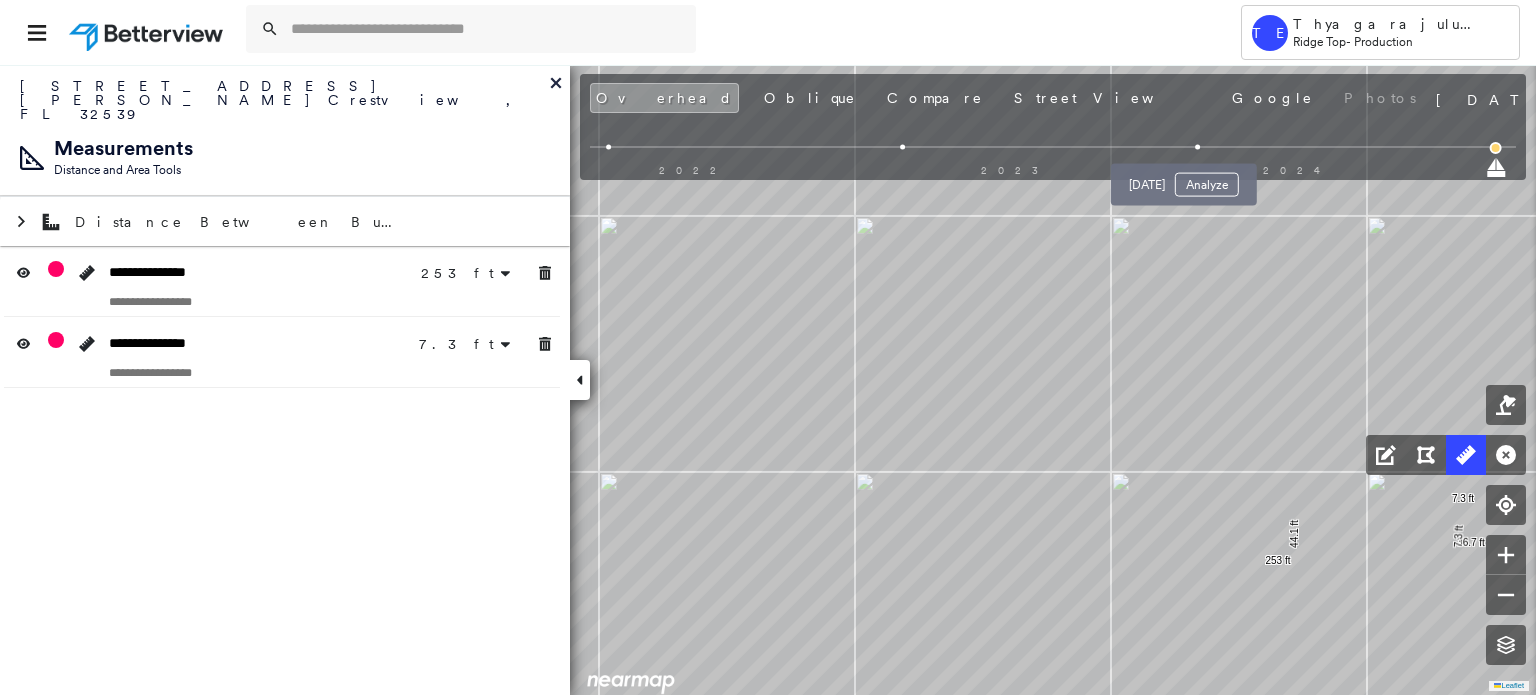 click at bounding box center (1197, 147) 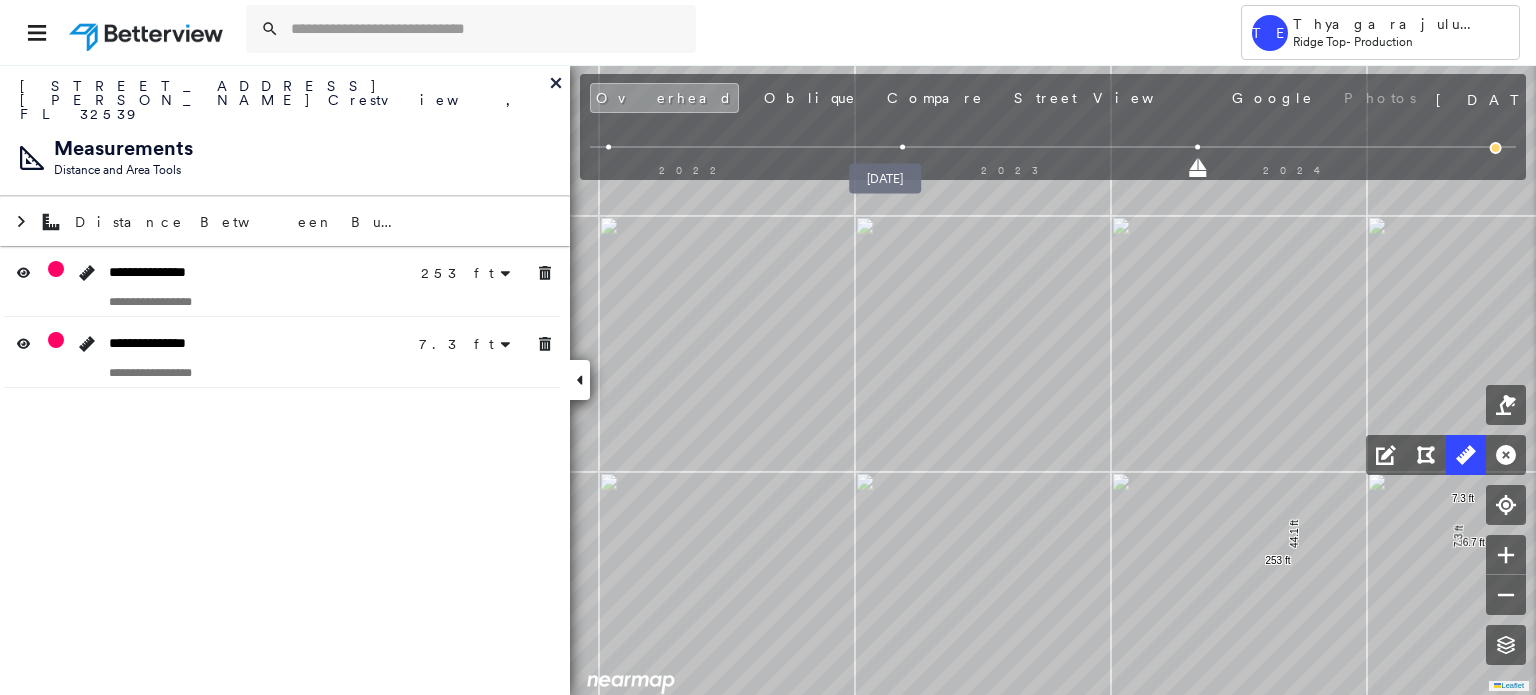 click at bounding box center (902, 147) 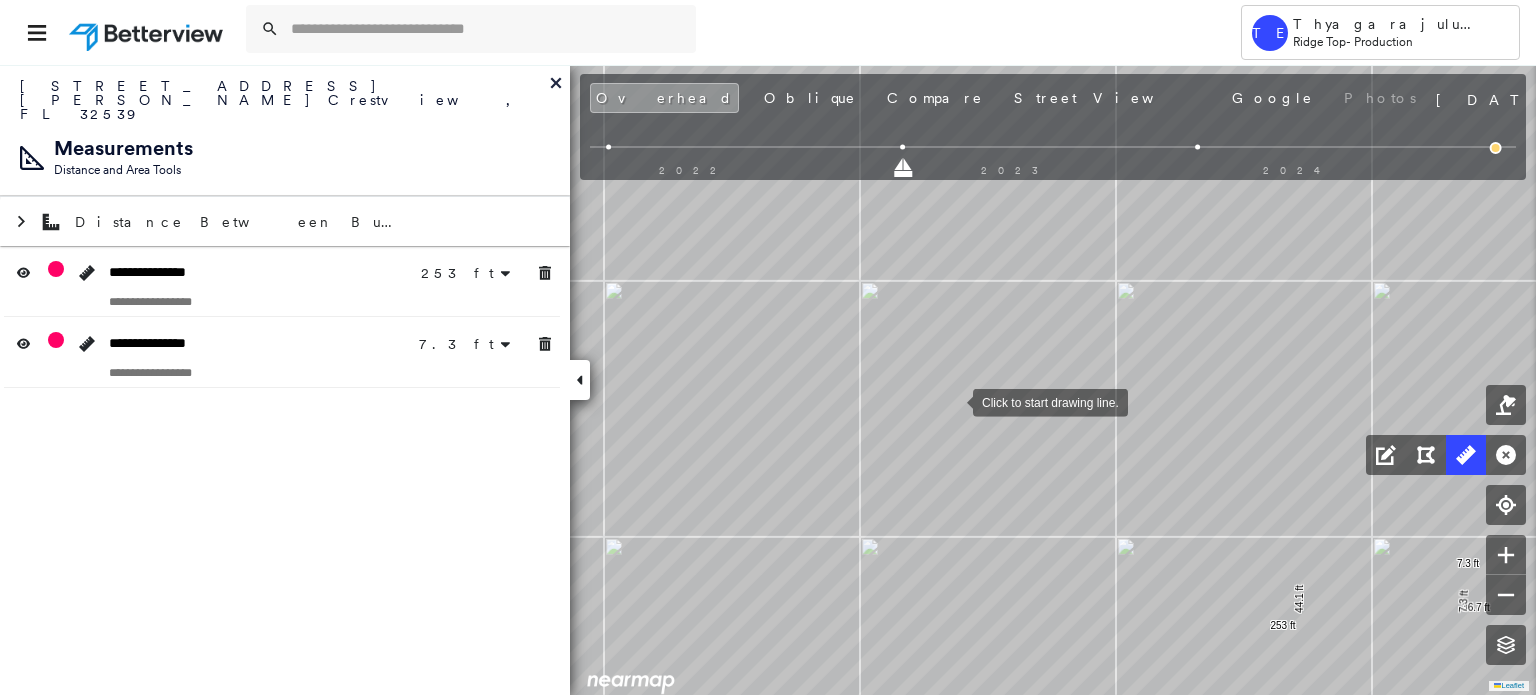 drag, startPoint x: 941, startPoint y: 343, endPoint x: 980, endPoint y: 507, distance: 168.57343 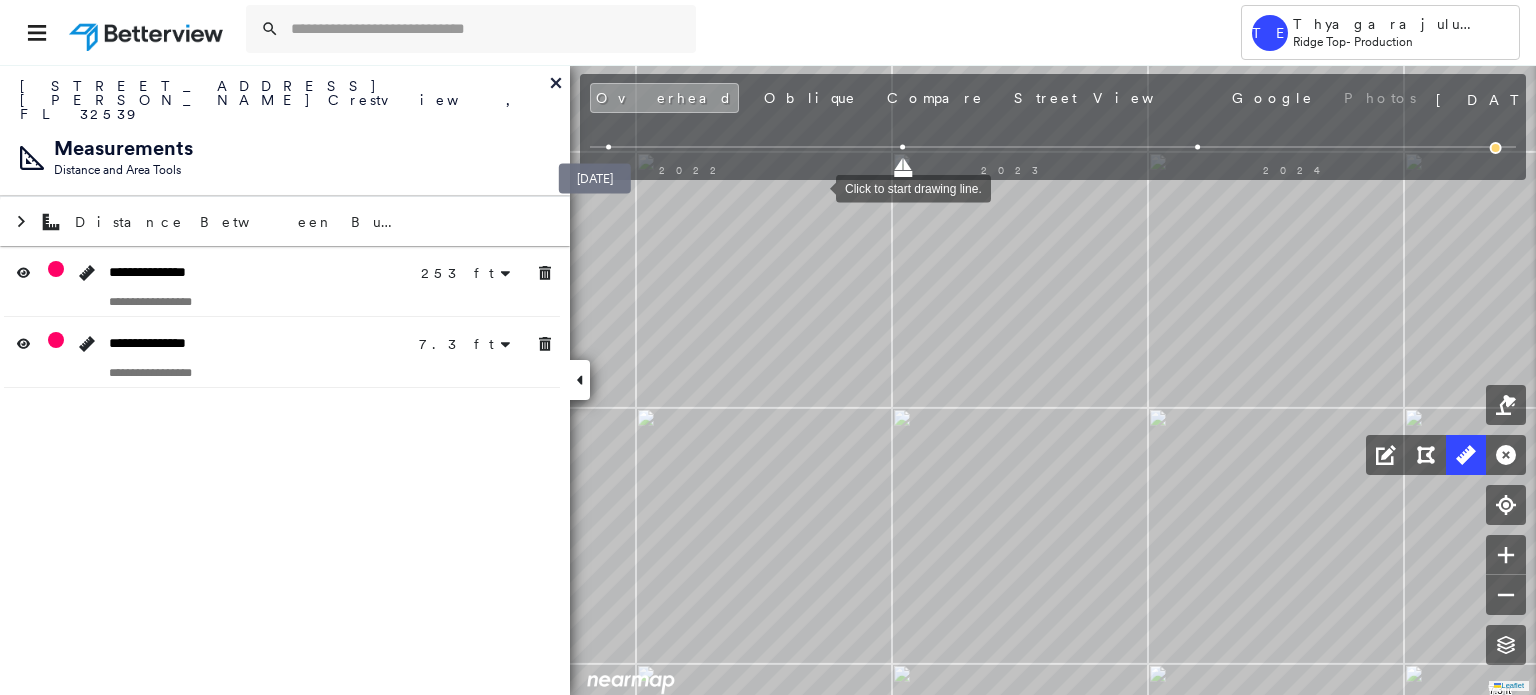 click at bounding box center [608, 147] 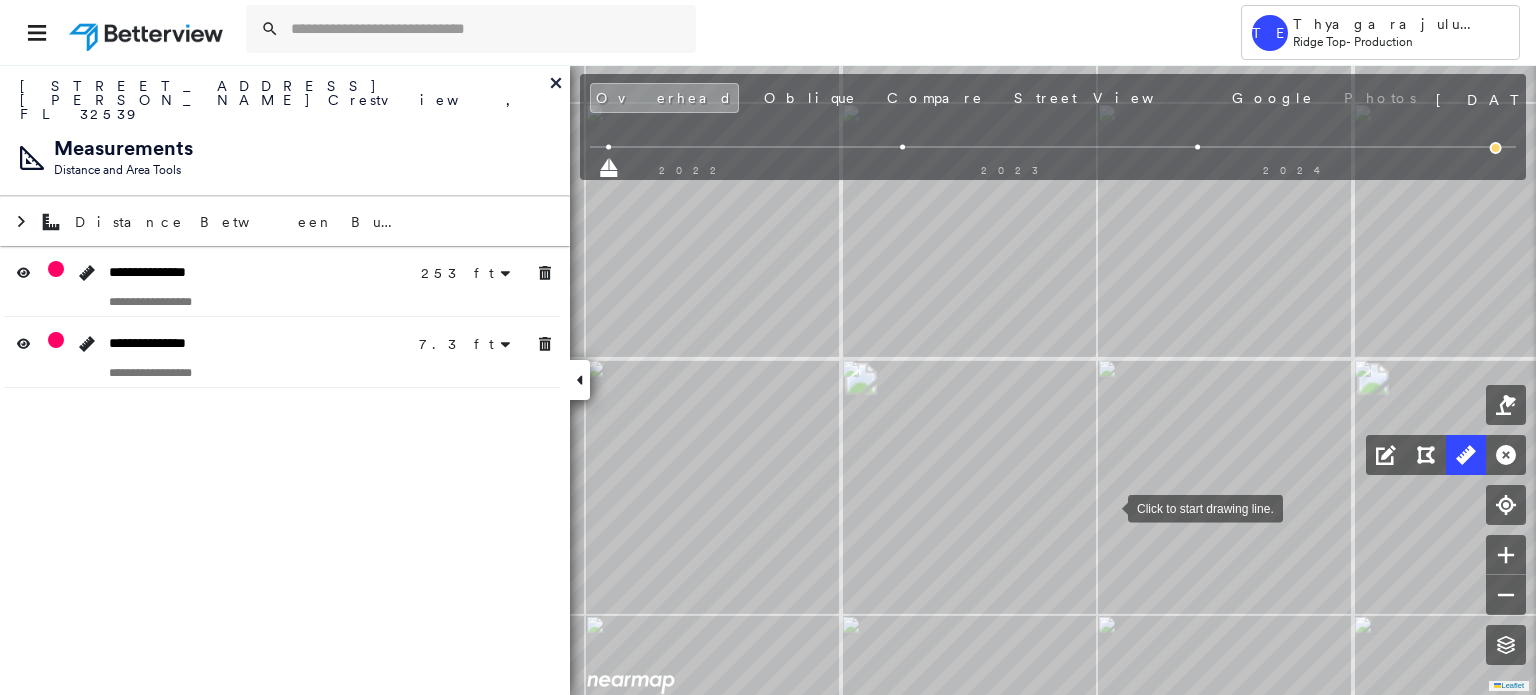 click at bounding box center (1108, 507) 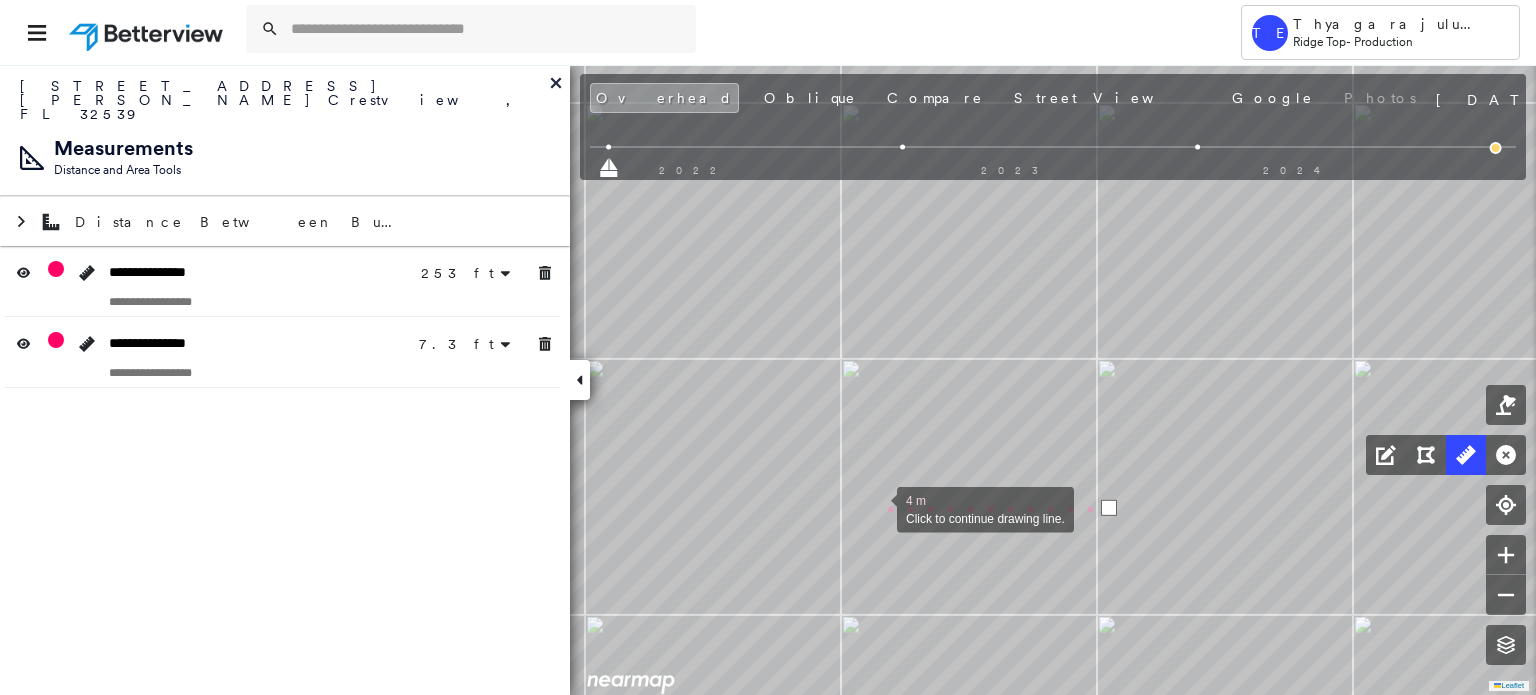 click at bounding box center [877, 508] 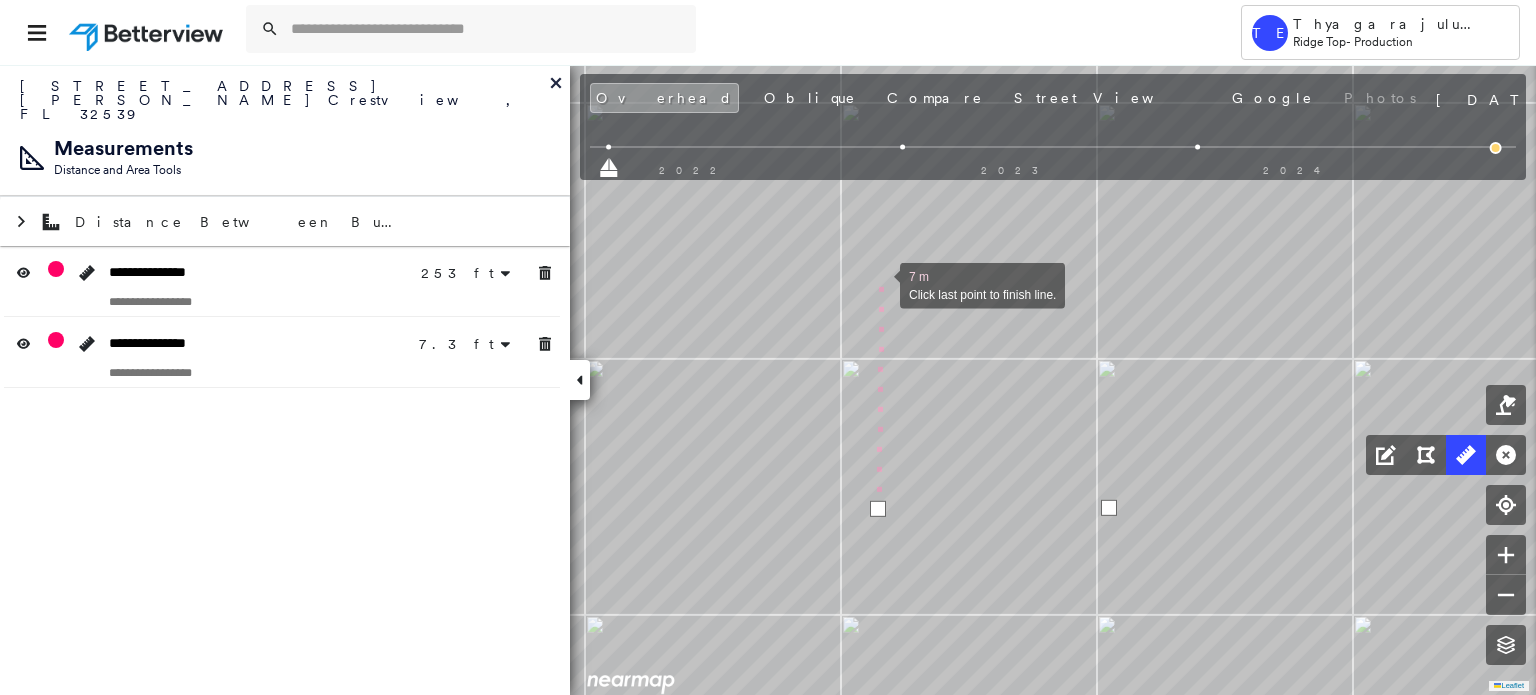 click at bounding box center [880, 284] 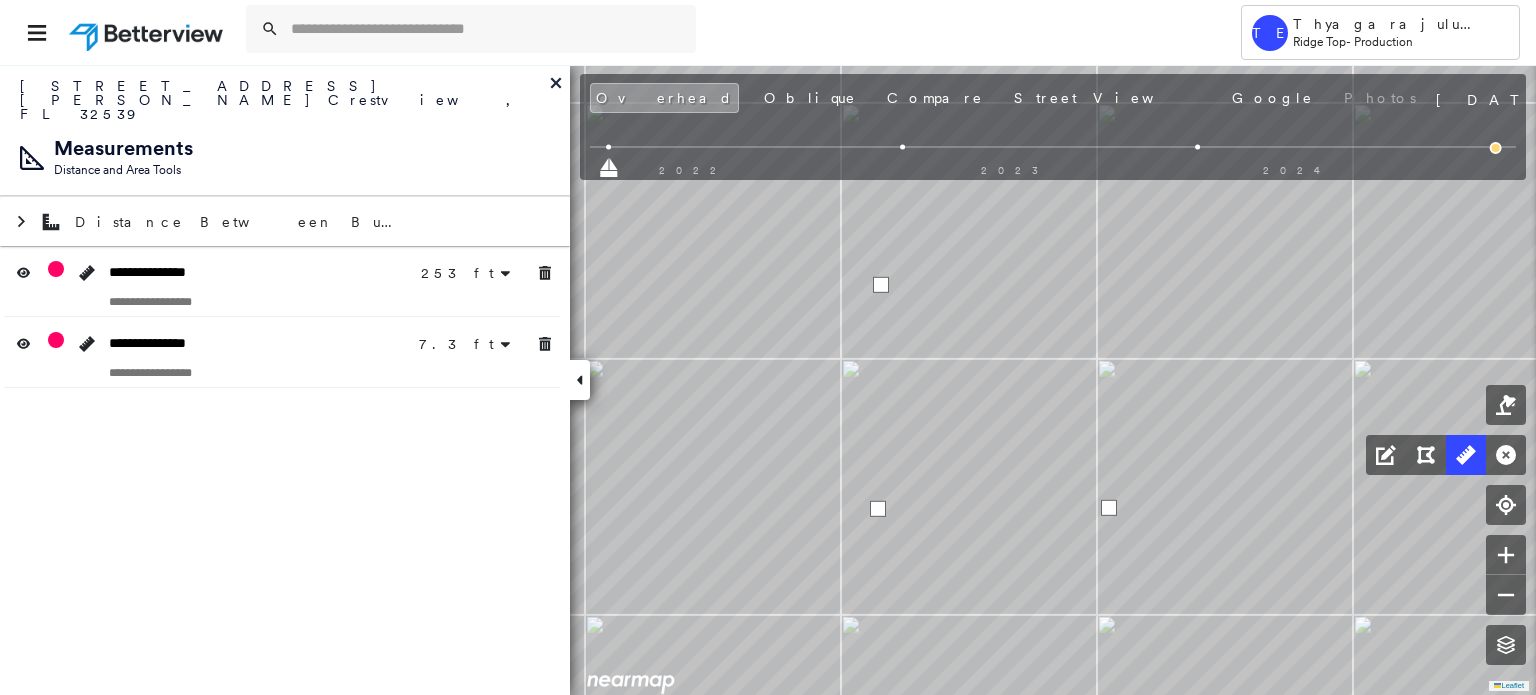 click at bounding box center (881, 285) 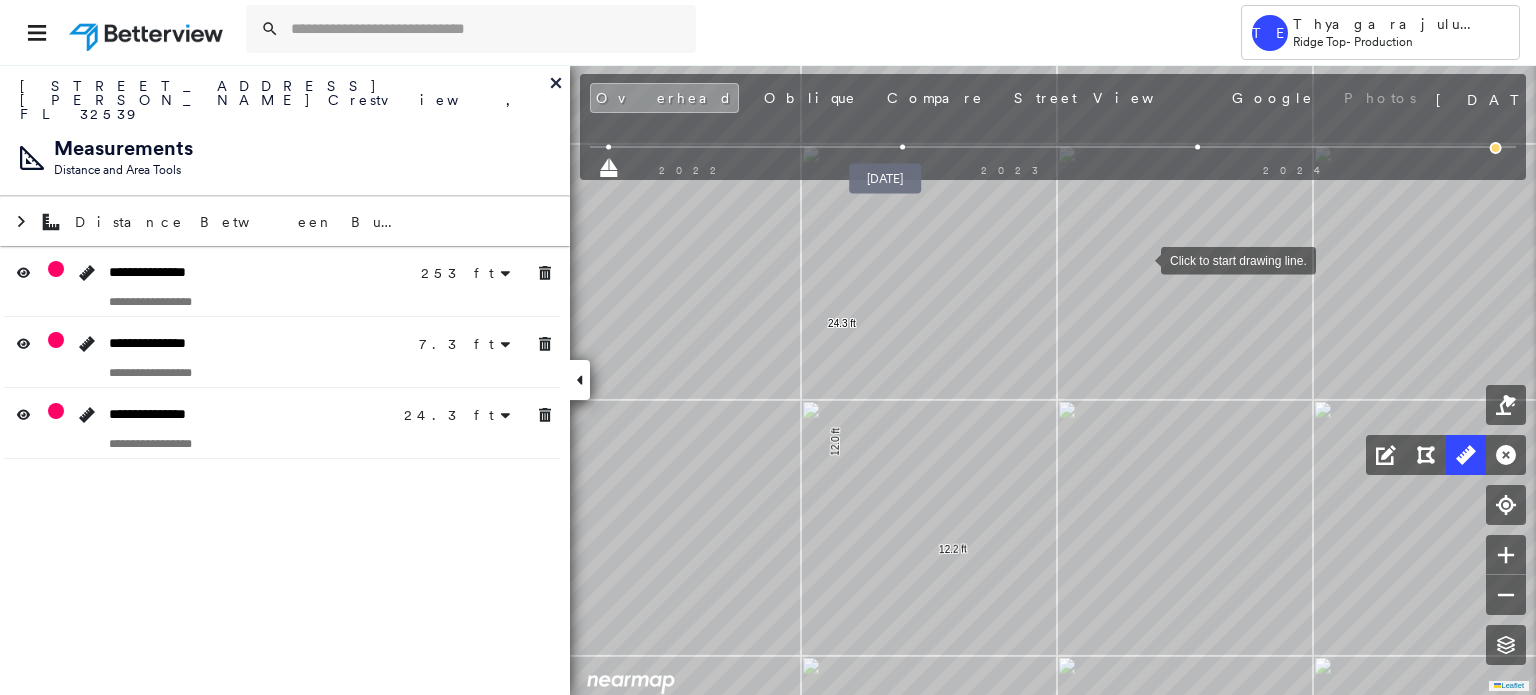 click at bounding box center [902, 147] 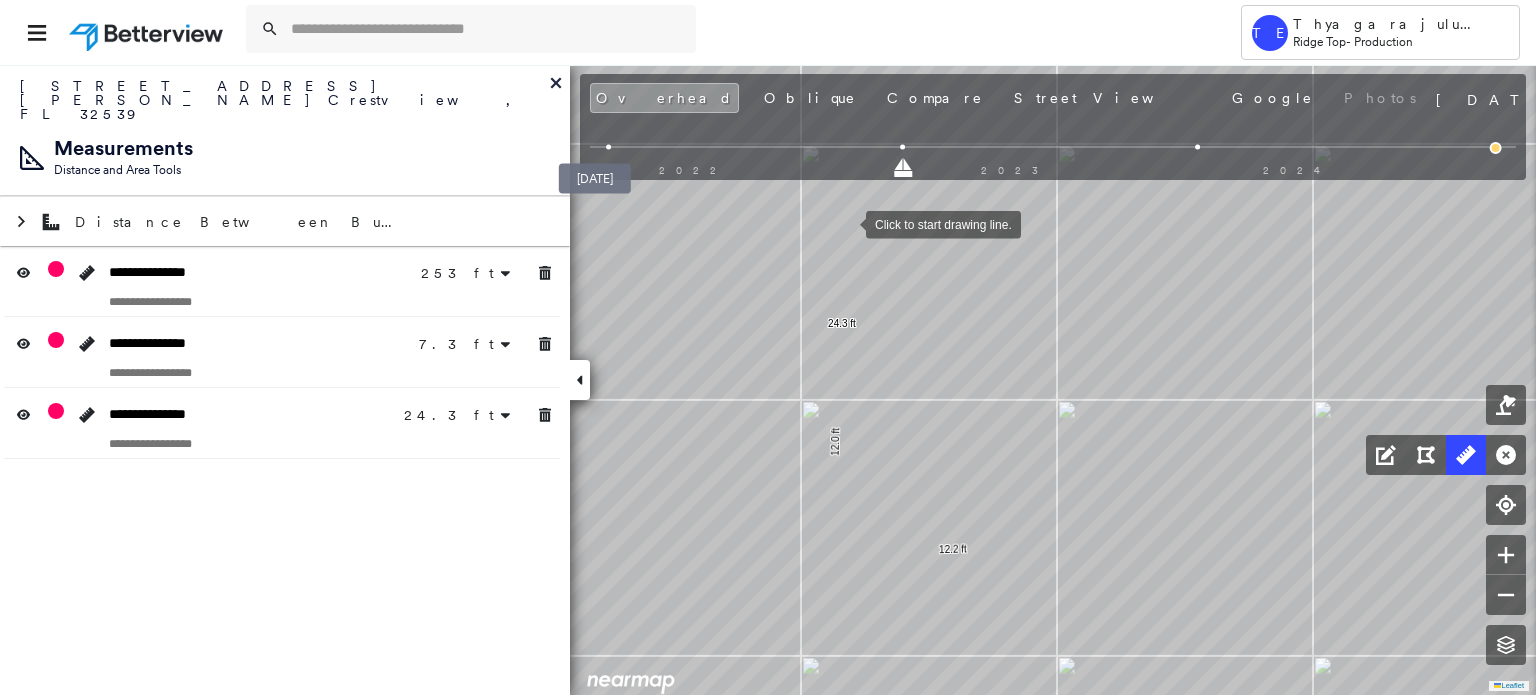 click at bounding box center (608, 147) 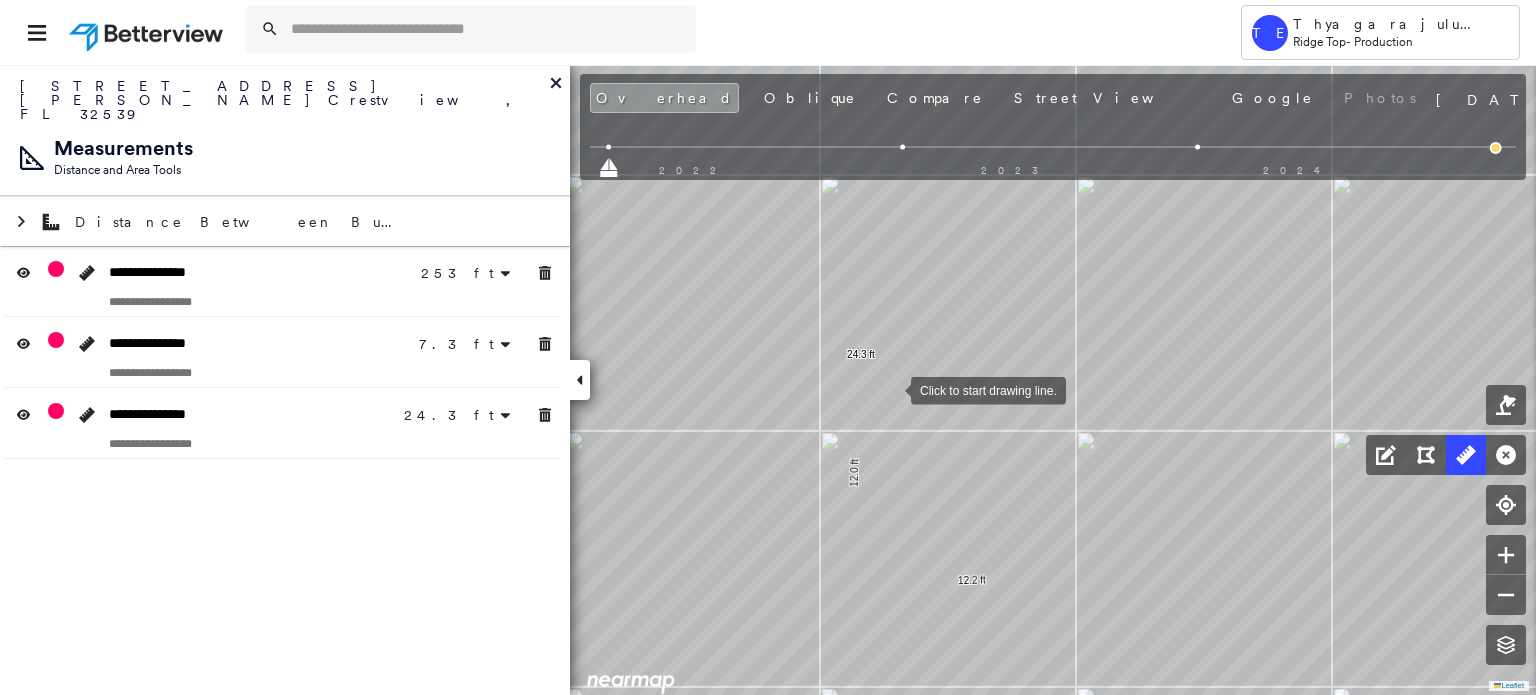 drag, startPoint x: 887, startPoint y: 379, endPoint x: 896, endPoint y: 415, distance: 37.107952 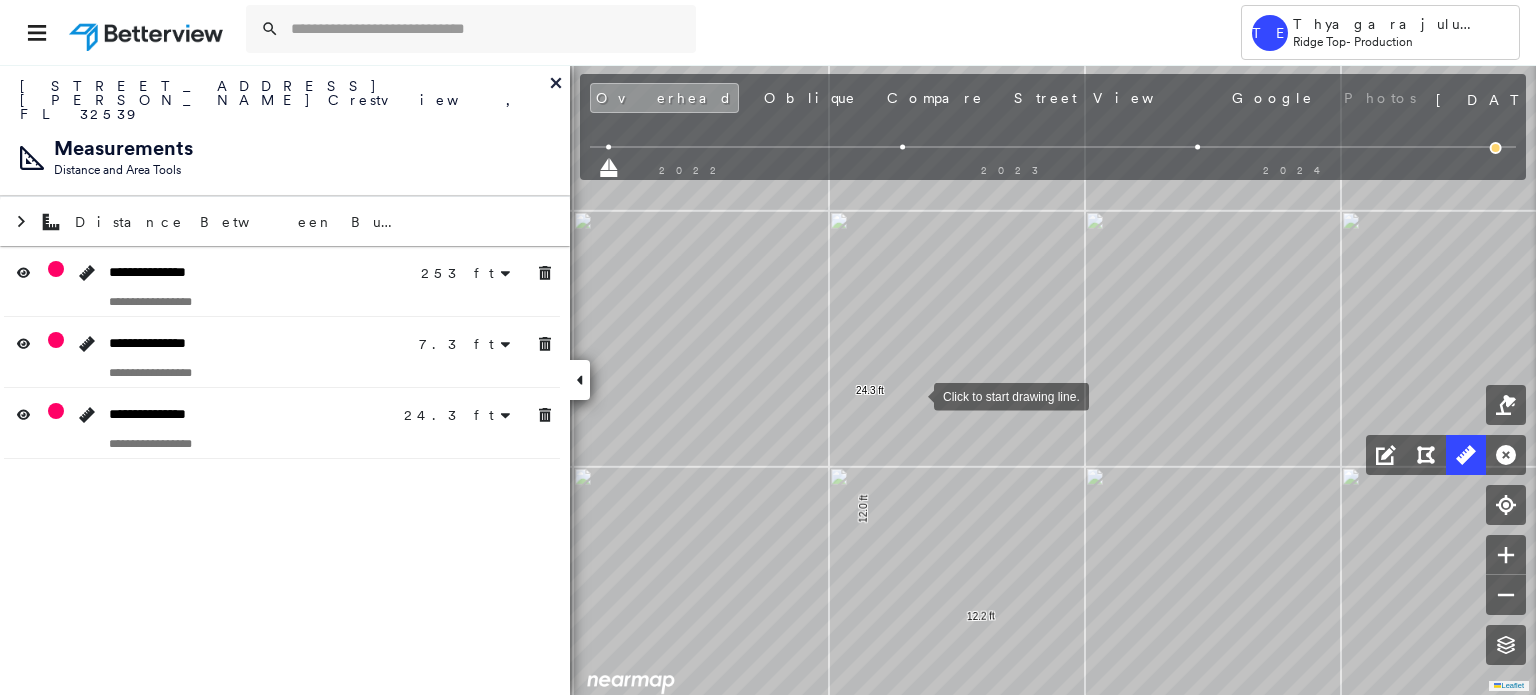 click at bounding box center [914, 395] 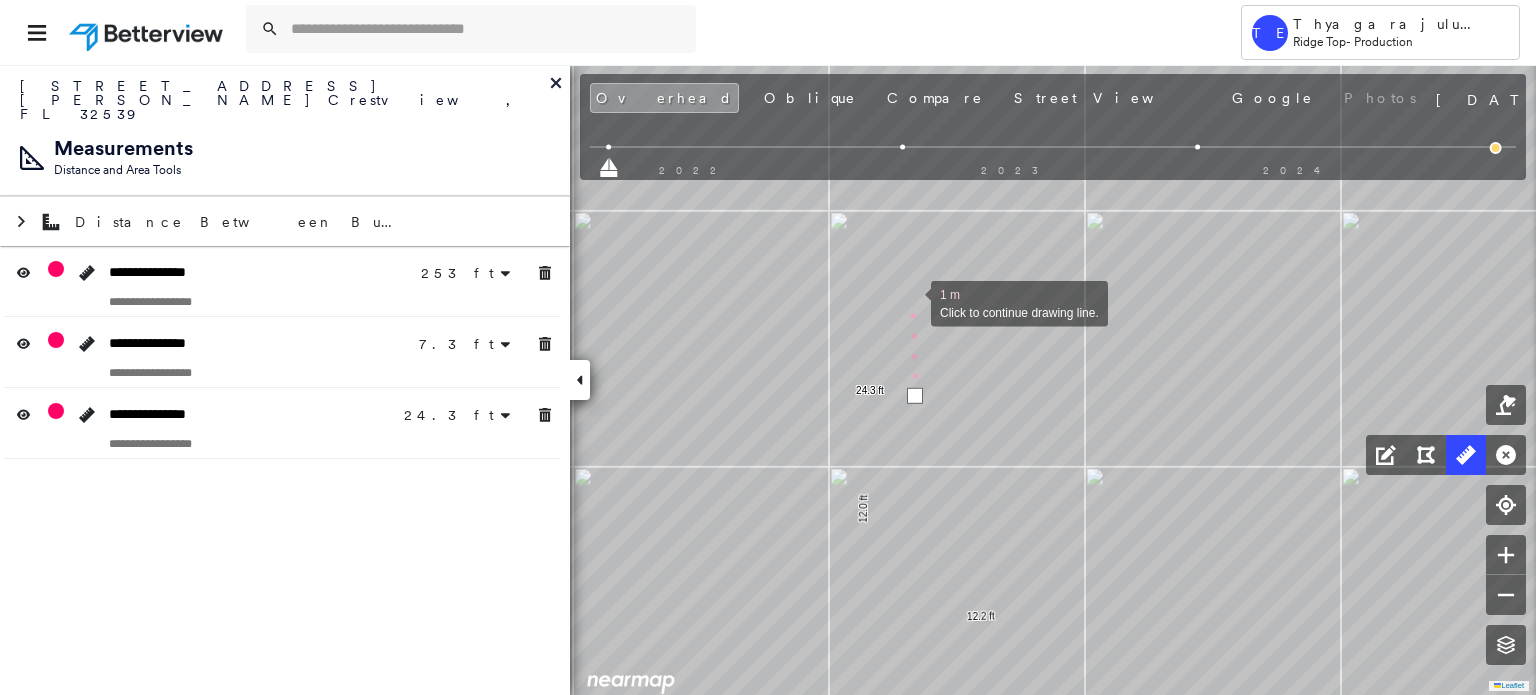 click at bounding box center [911, 302] 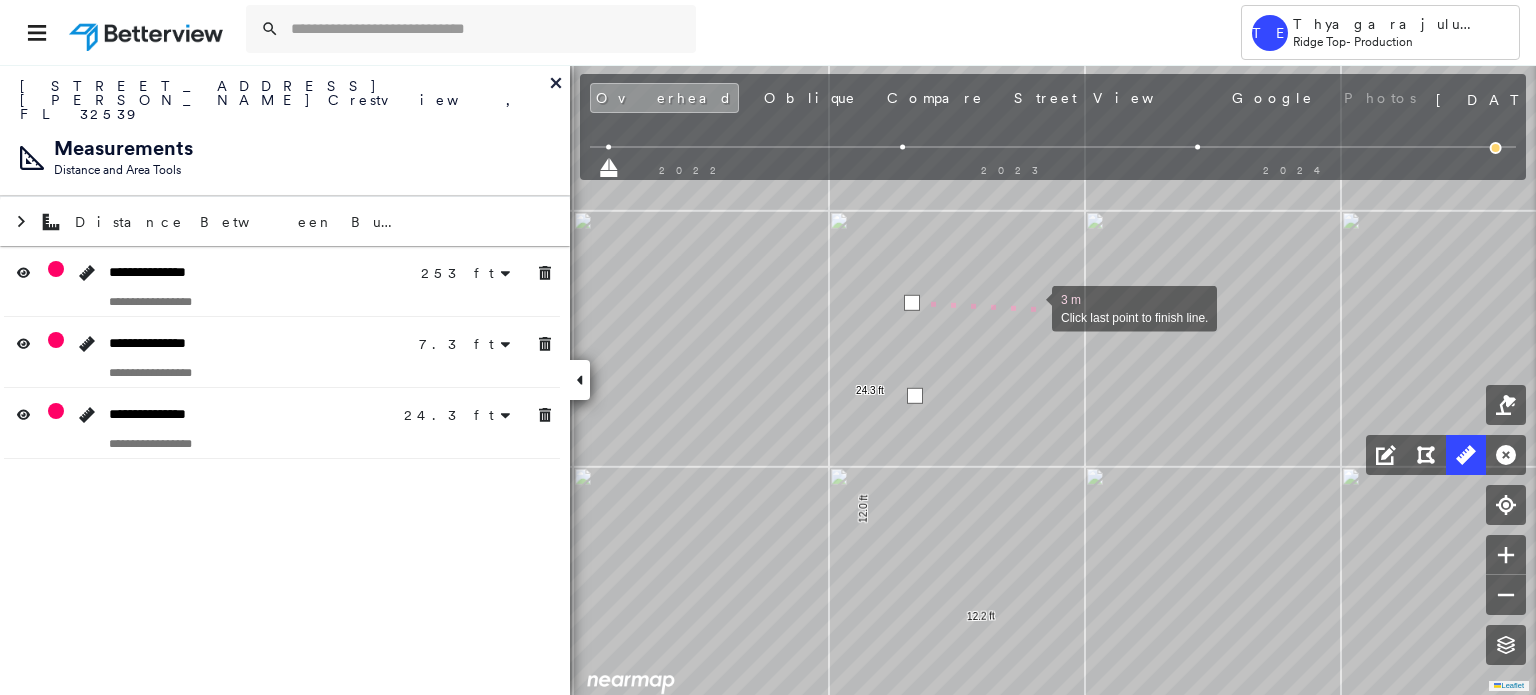 click at bounding box center (1032, 307) 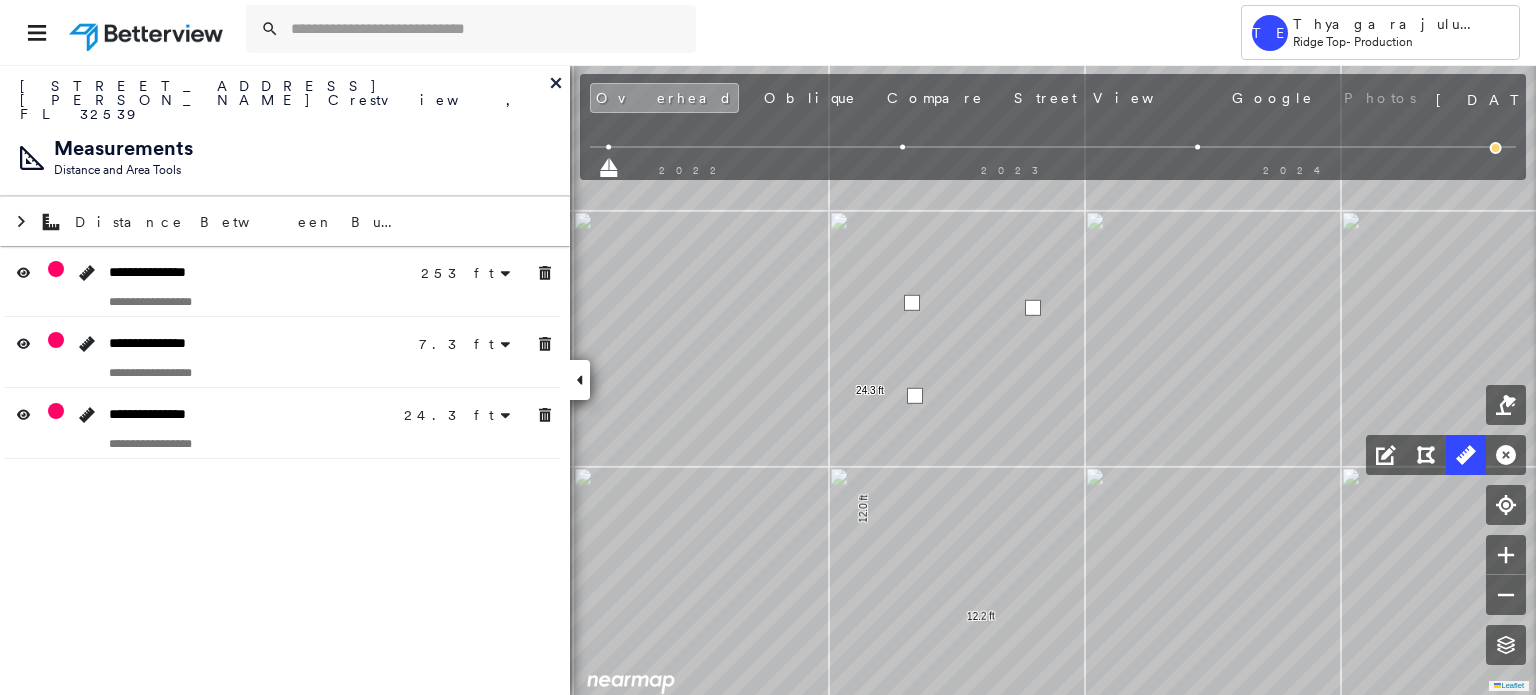 click at bounding box center [1033, 308] 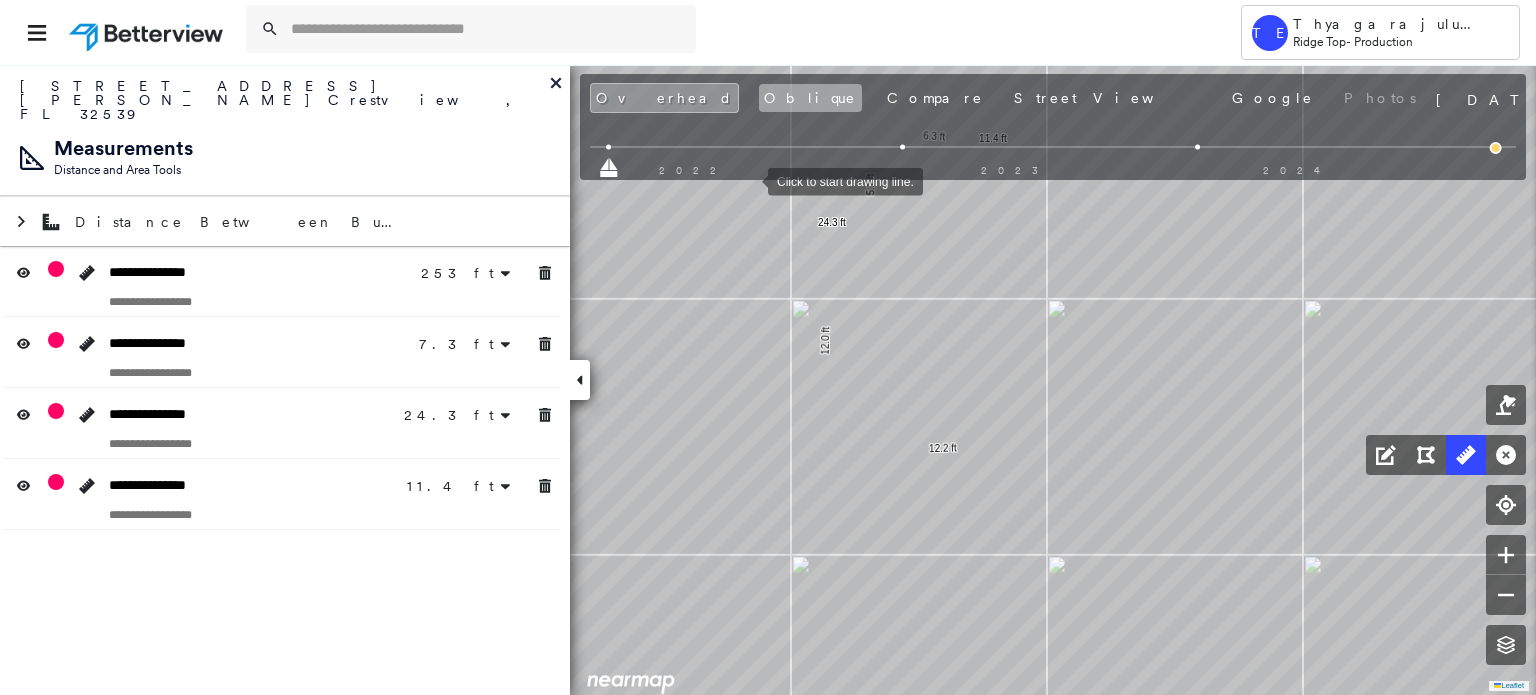 click on "Oblique" at bounding box center (810, 98) 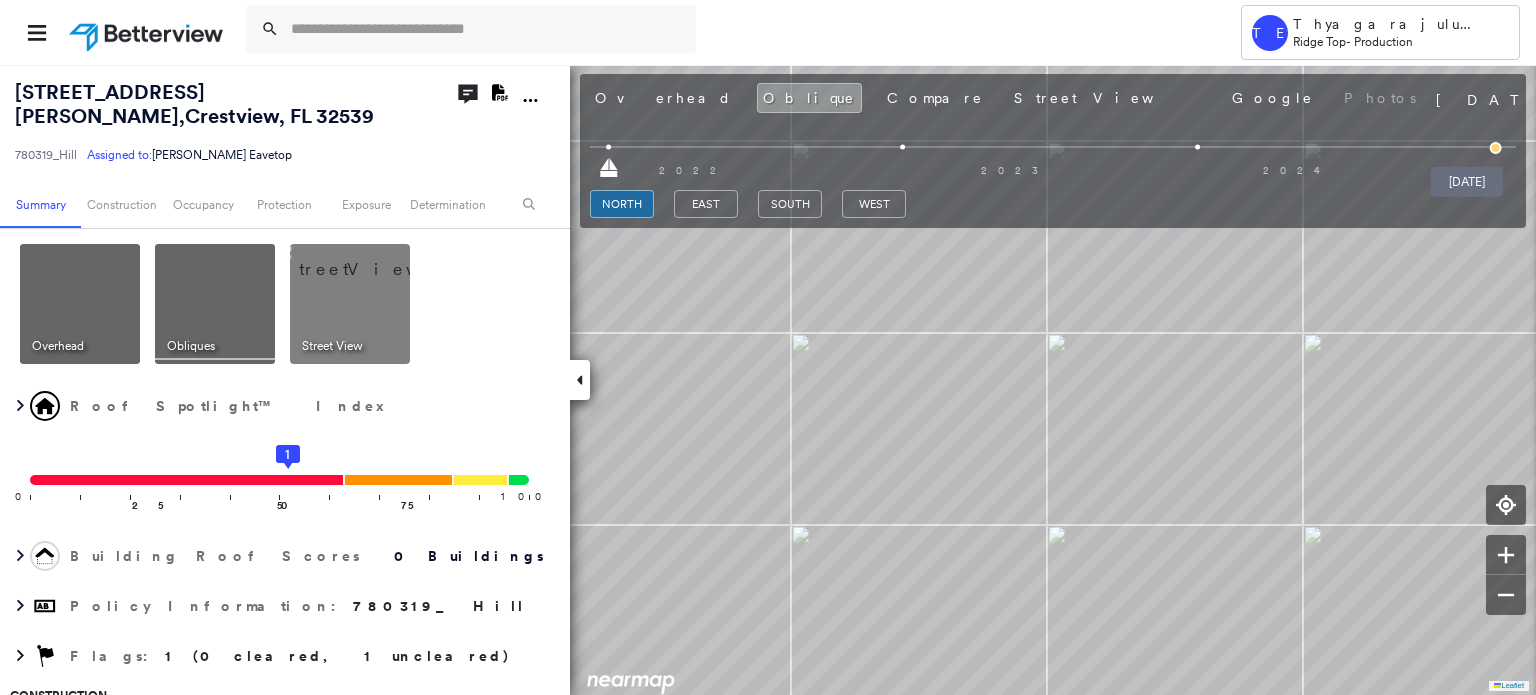 click at bounding box center (1496, 148) 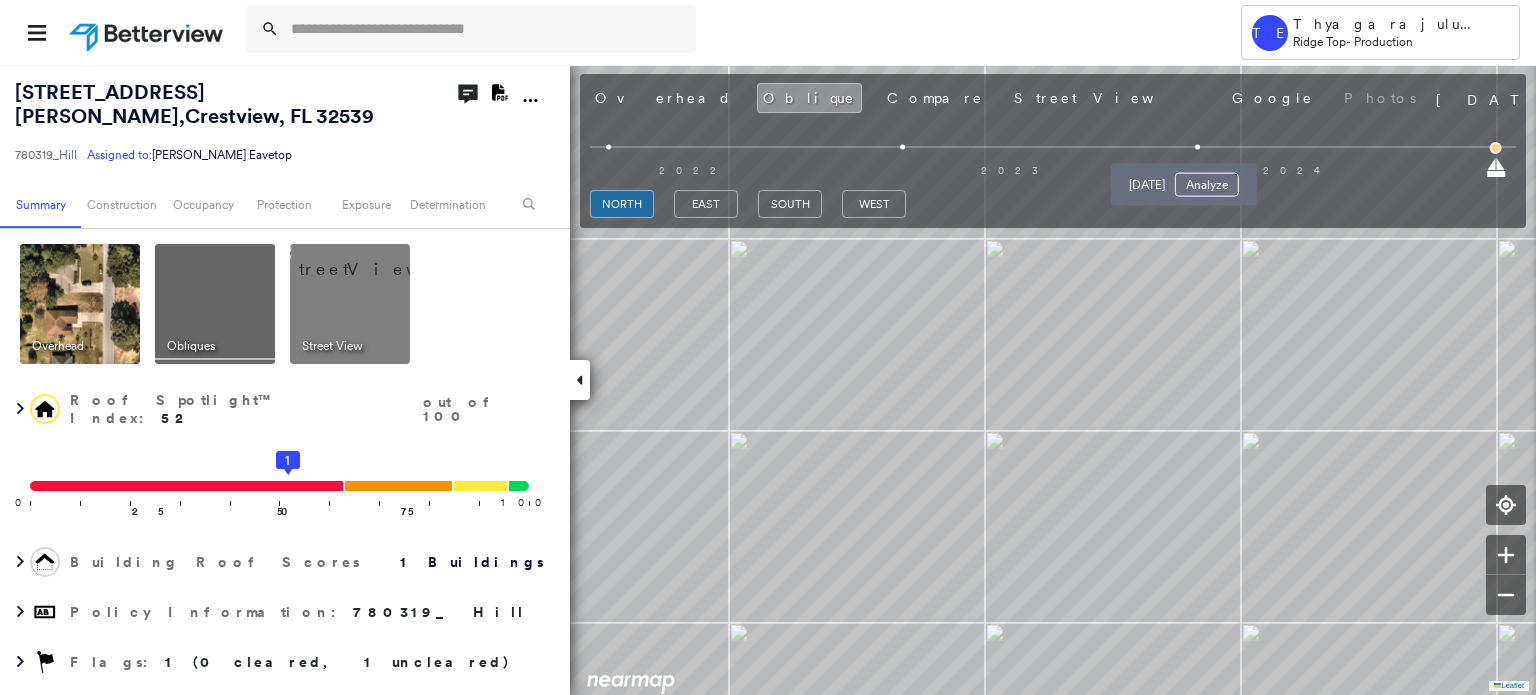 click at bounding box center (1197, 147) 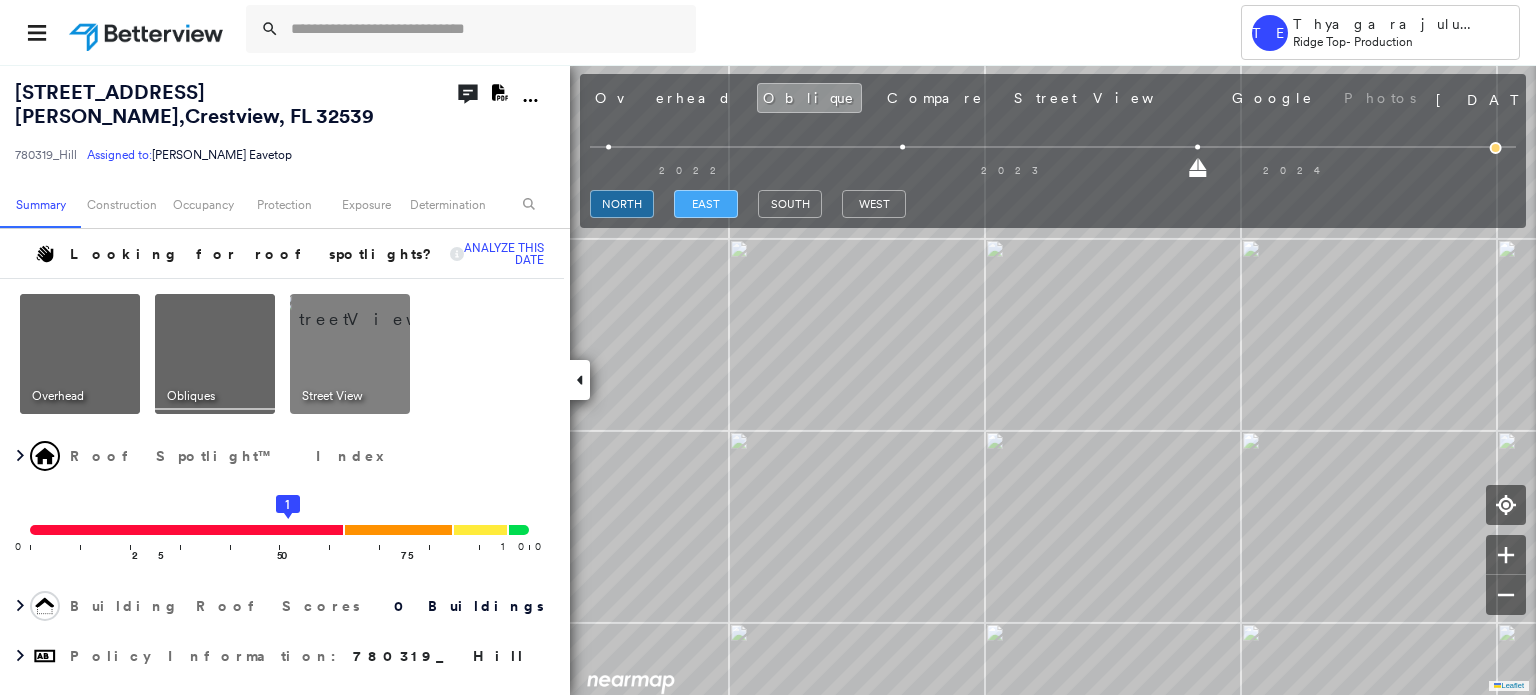 click on "east" at bounding box center (706, 204) 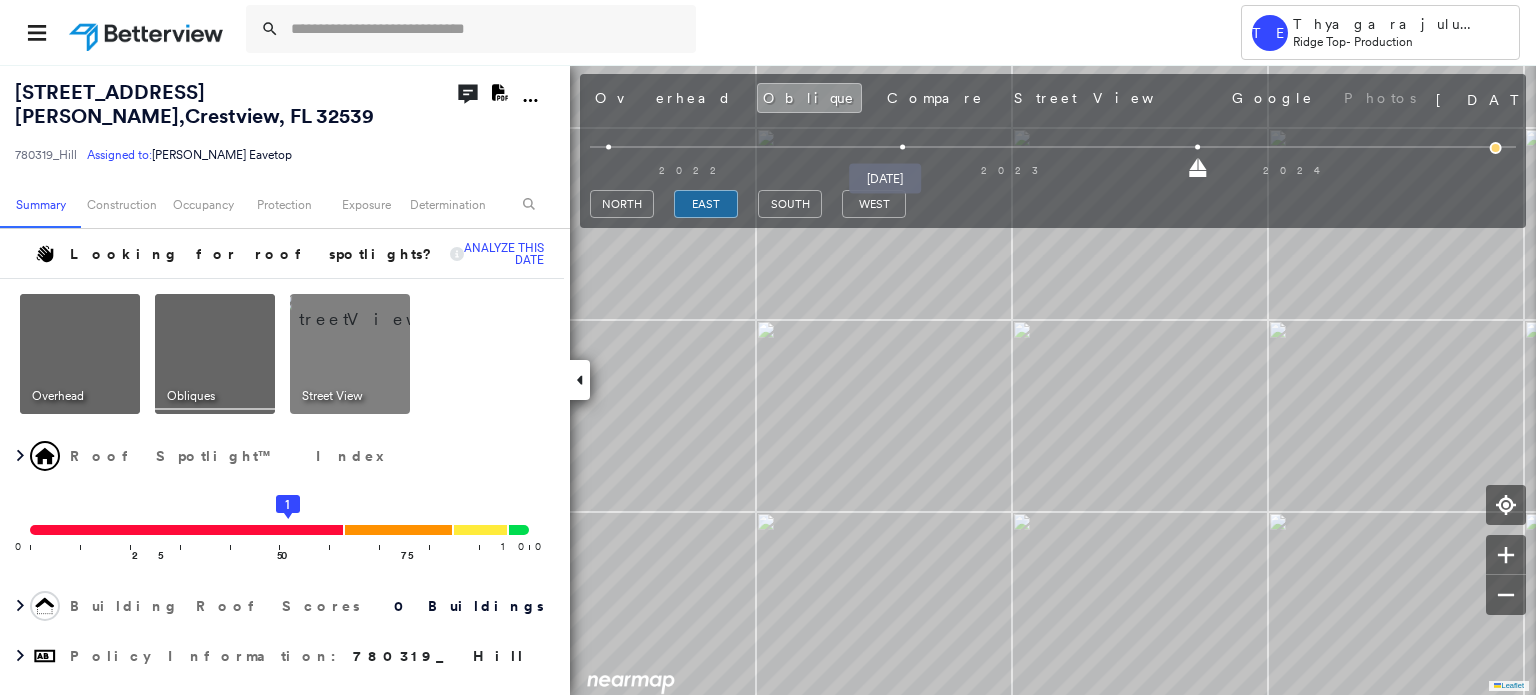 click at bounding box center (902, 147) 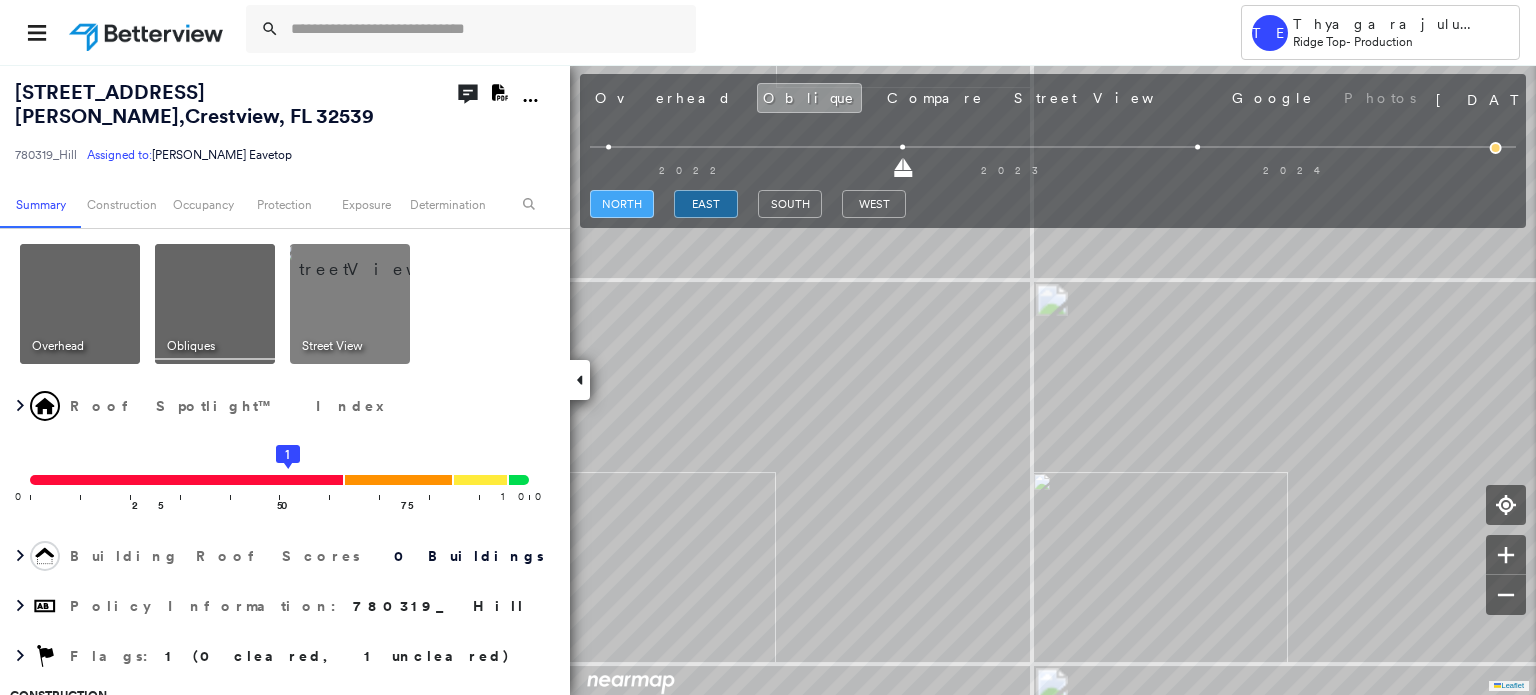 click on "north" at bounding box center [622, 204] 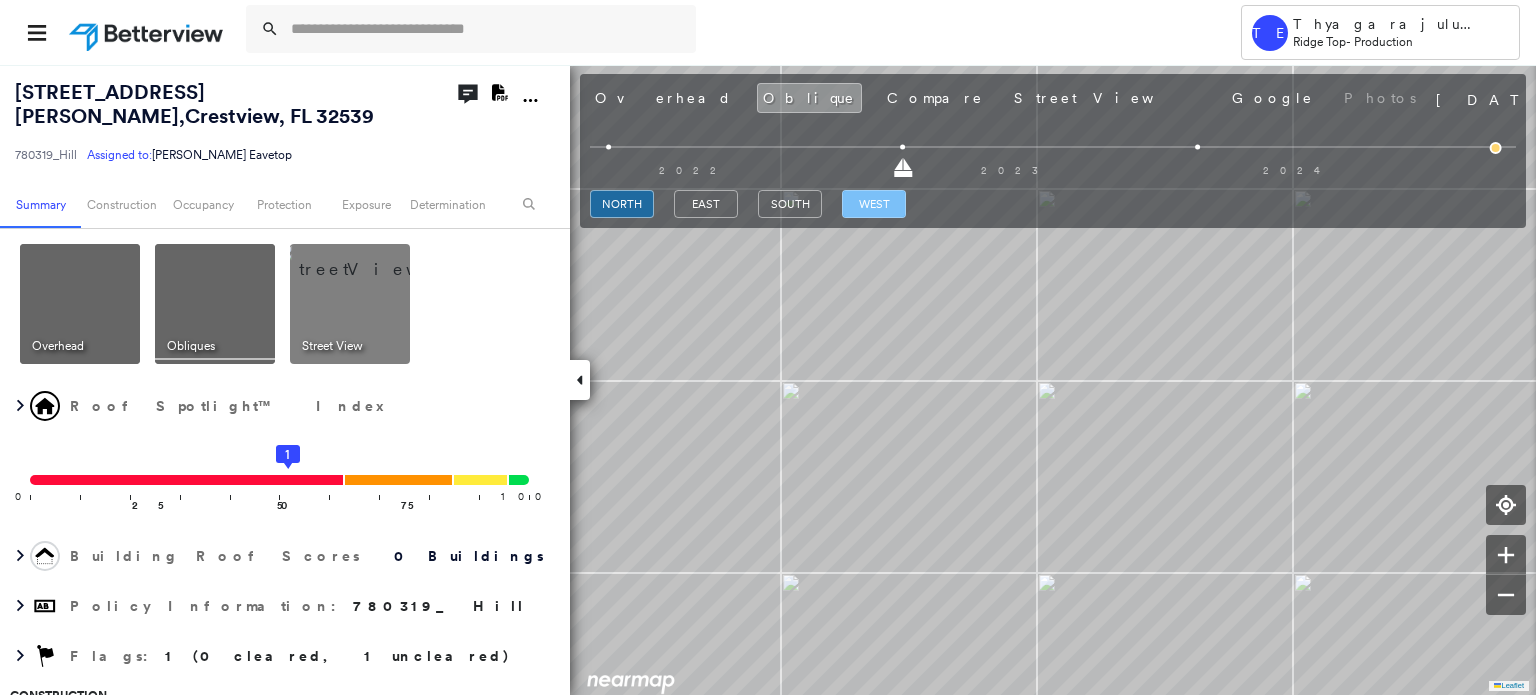 click on "west" at bounding box center (874, 204) 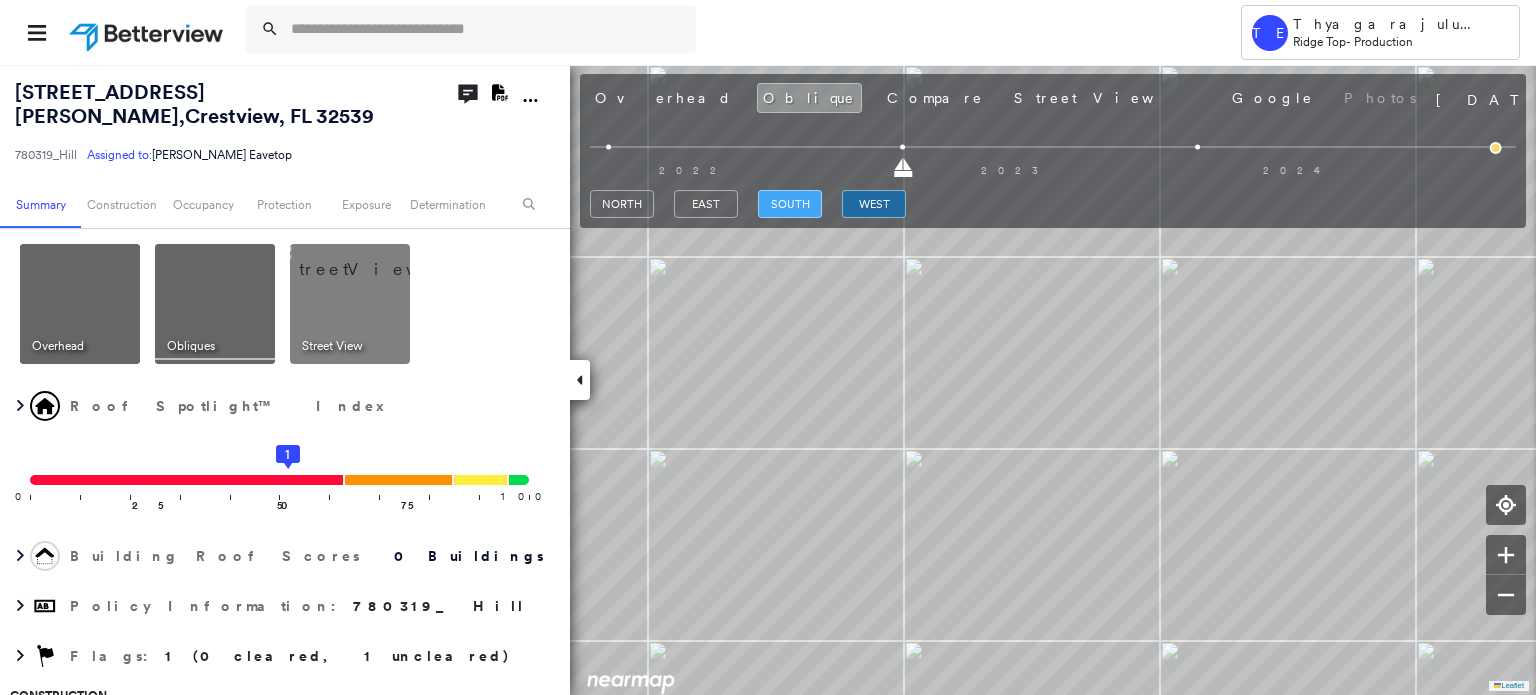 click on "south" at bounding box center (790, 204) 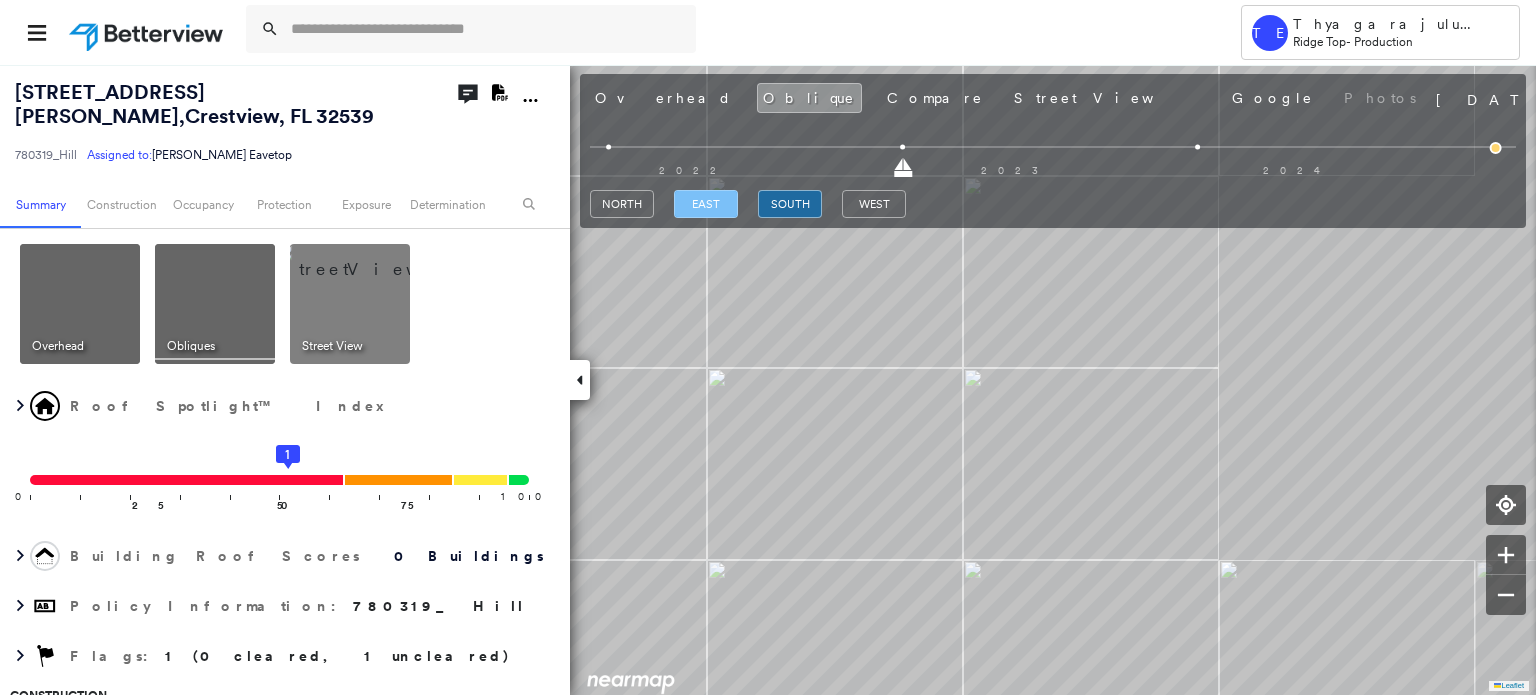drag, startPoint x: 710, startPoint y: 202, endPoint x: 695, endPoint y: 207, distance: 15.811388 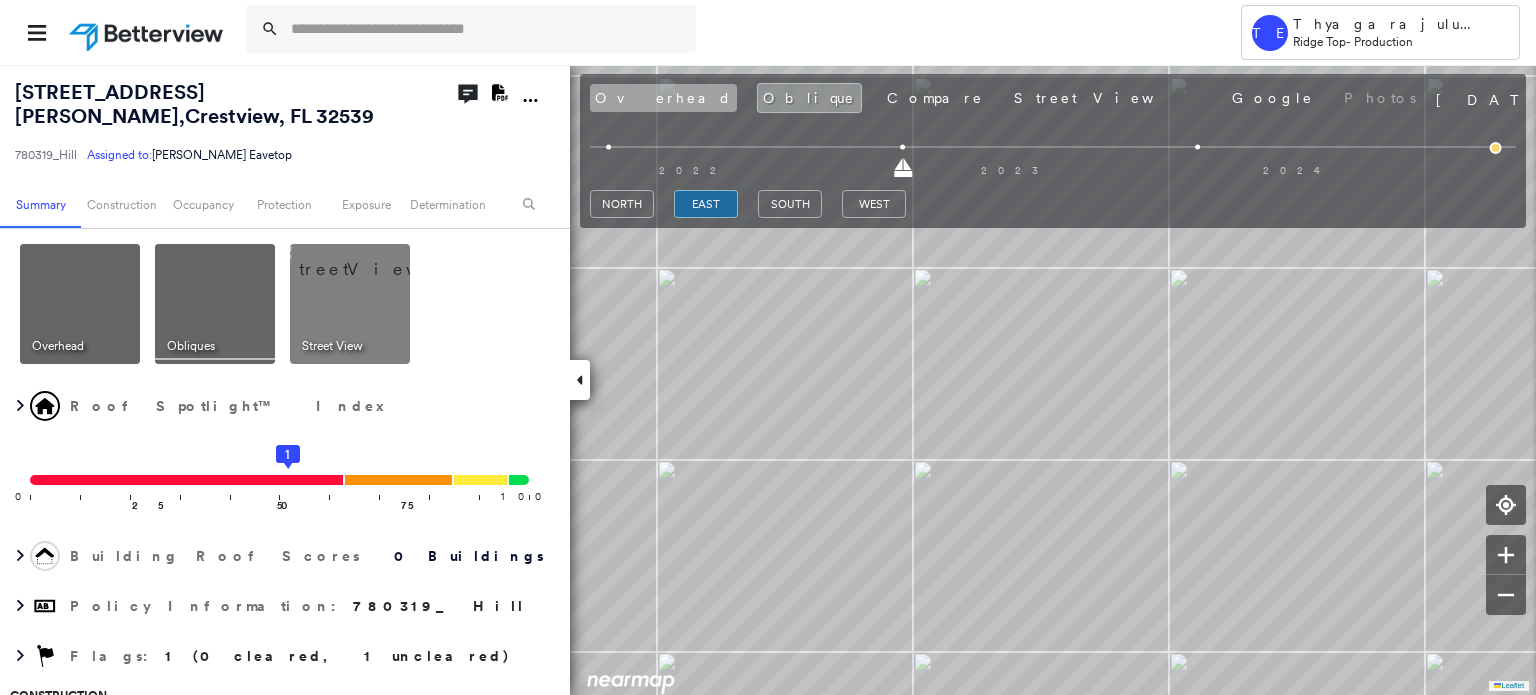 click on "Overhead" at bounding box center [663, 98] 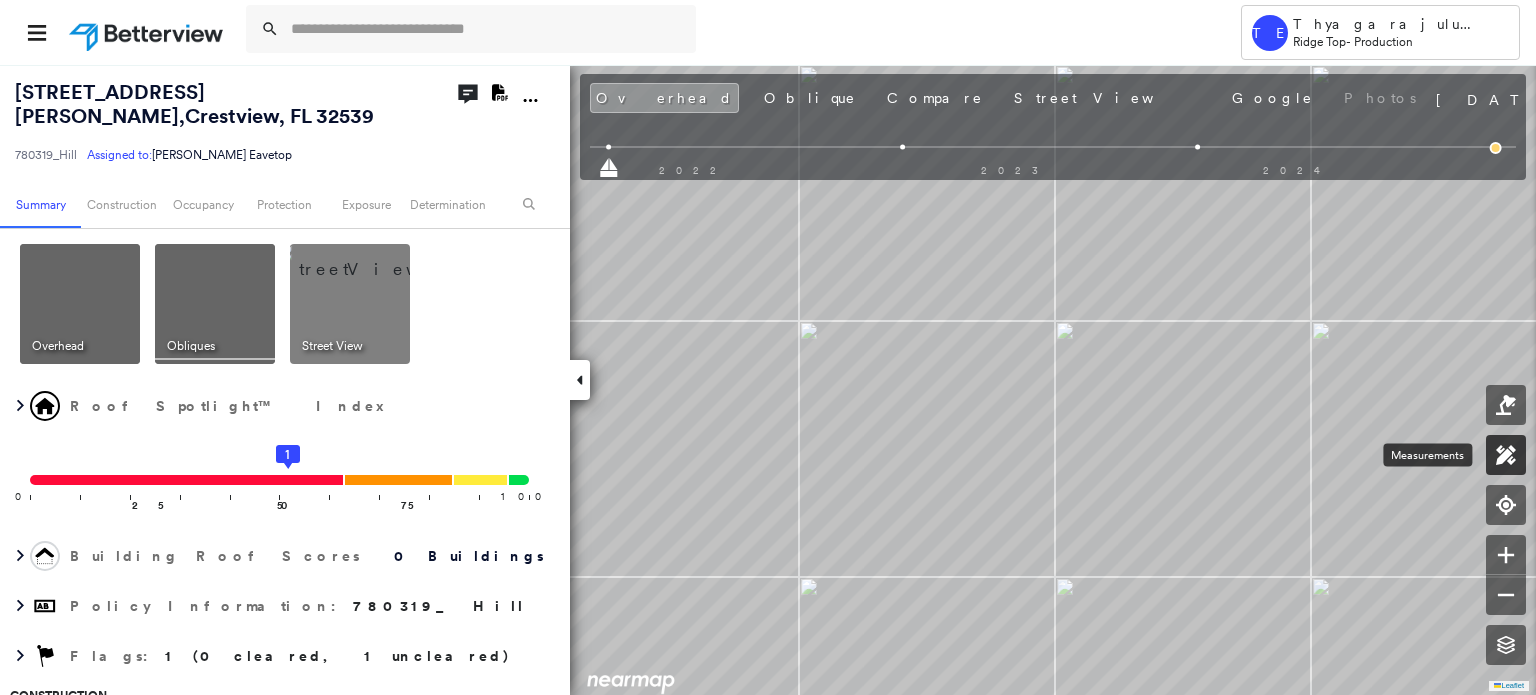 click at bounding box center [1506, 455] 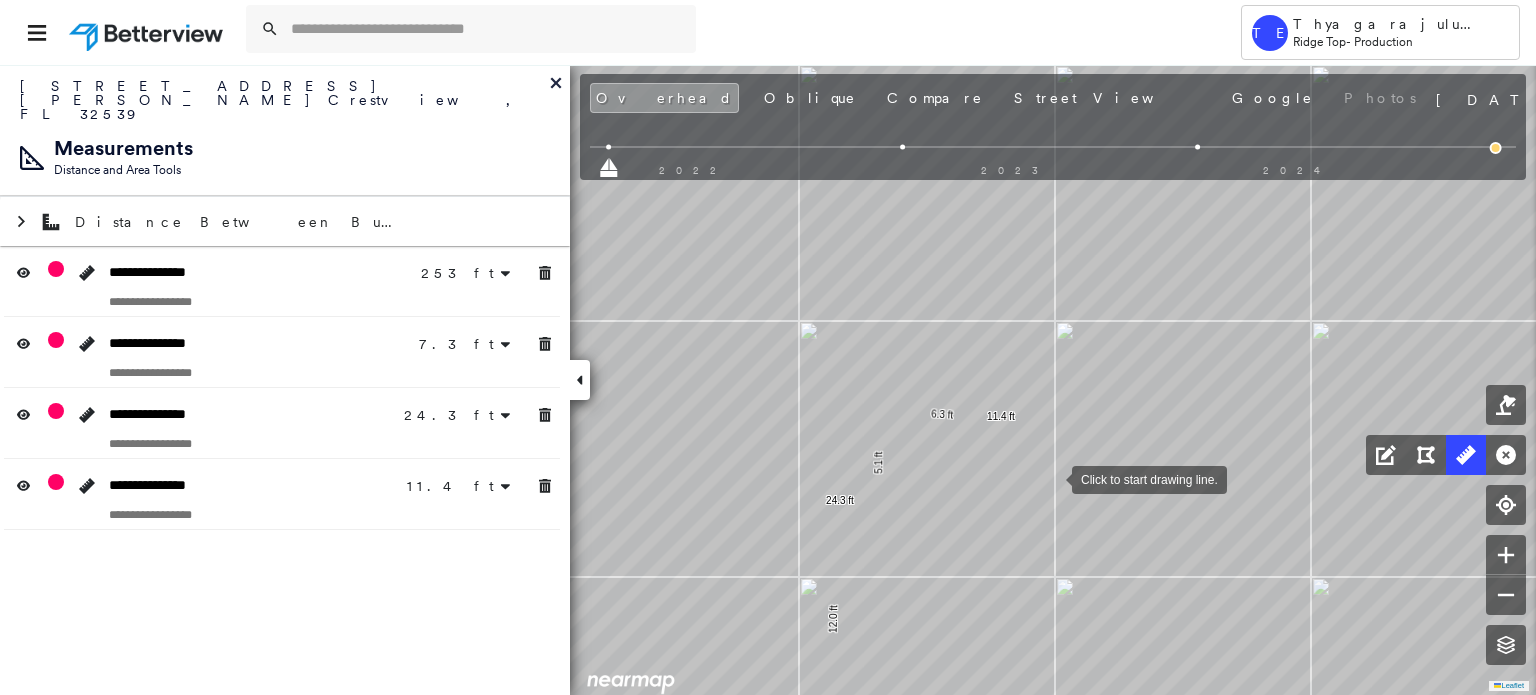 click at bounding box center [1052, 478] 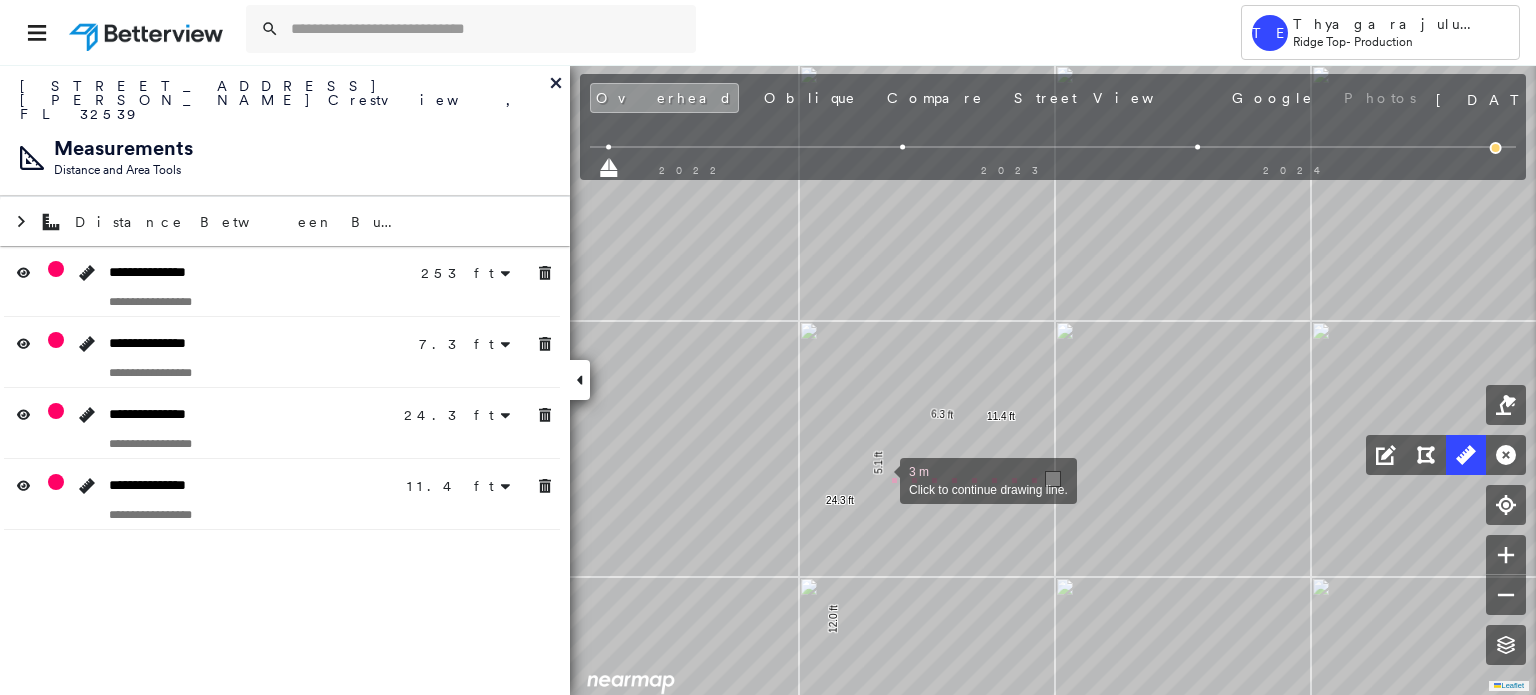 click at bounding box center (880, 479) 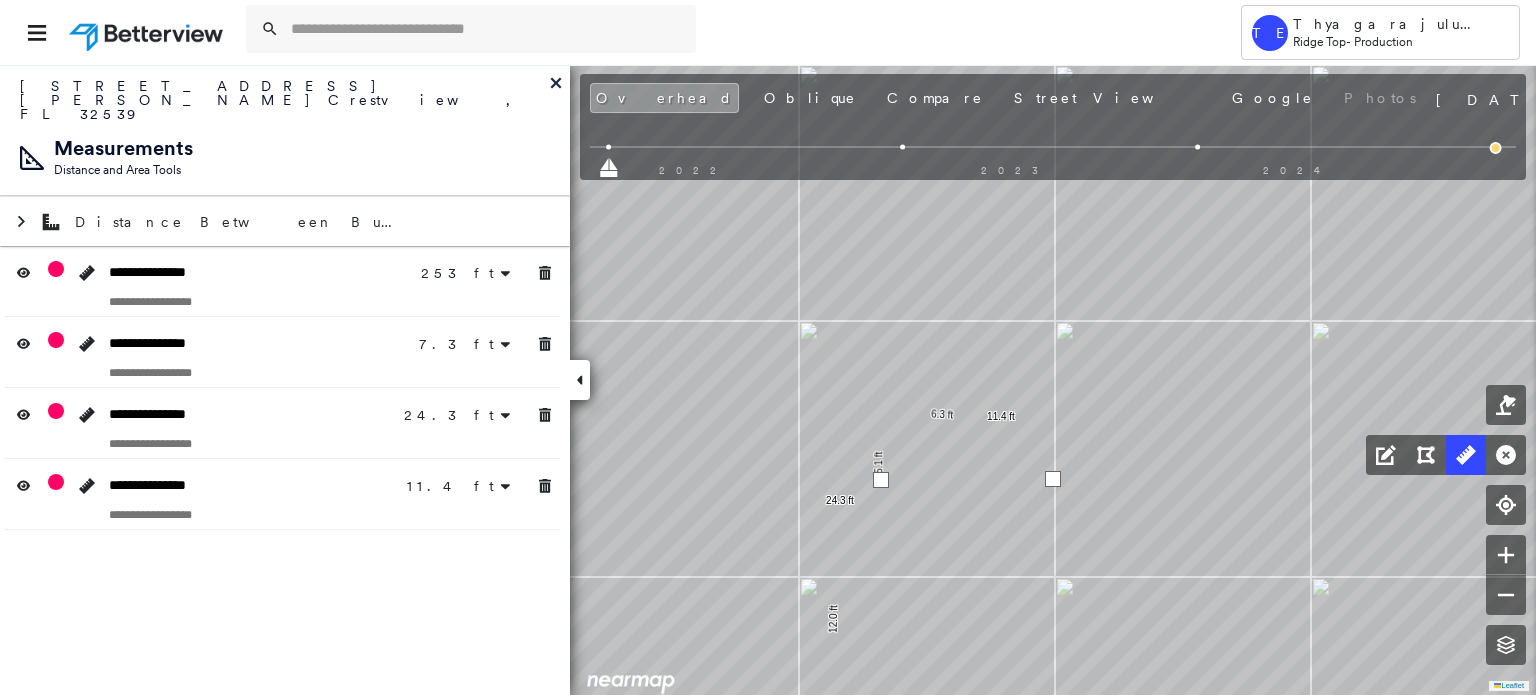 click at bounding box center [881, 480] 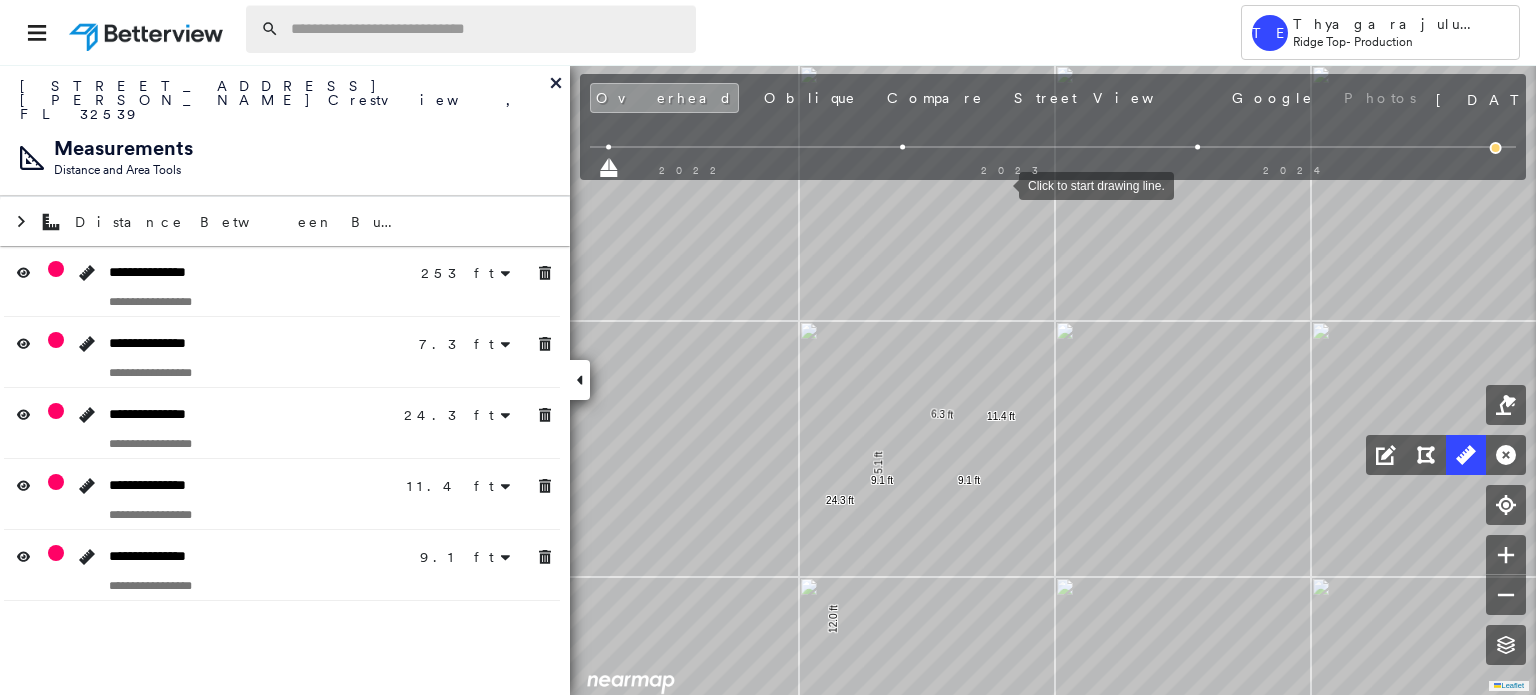 click at bounding box center [487, 29] 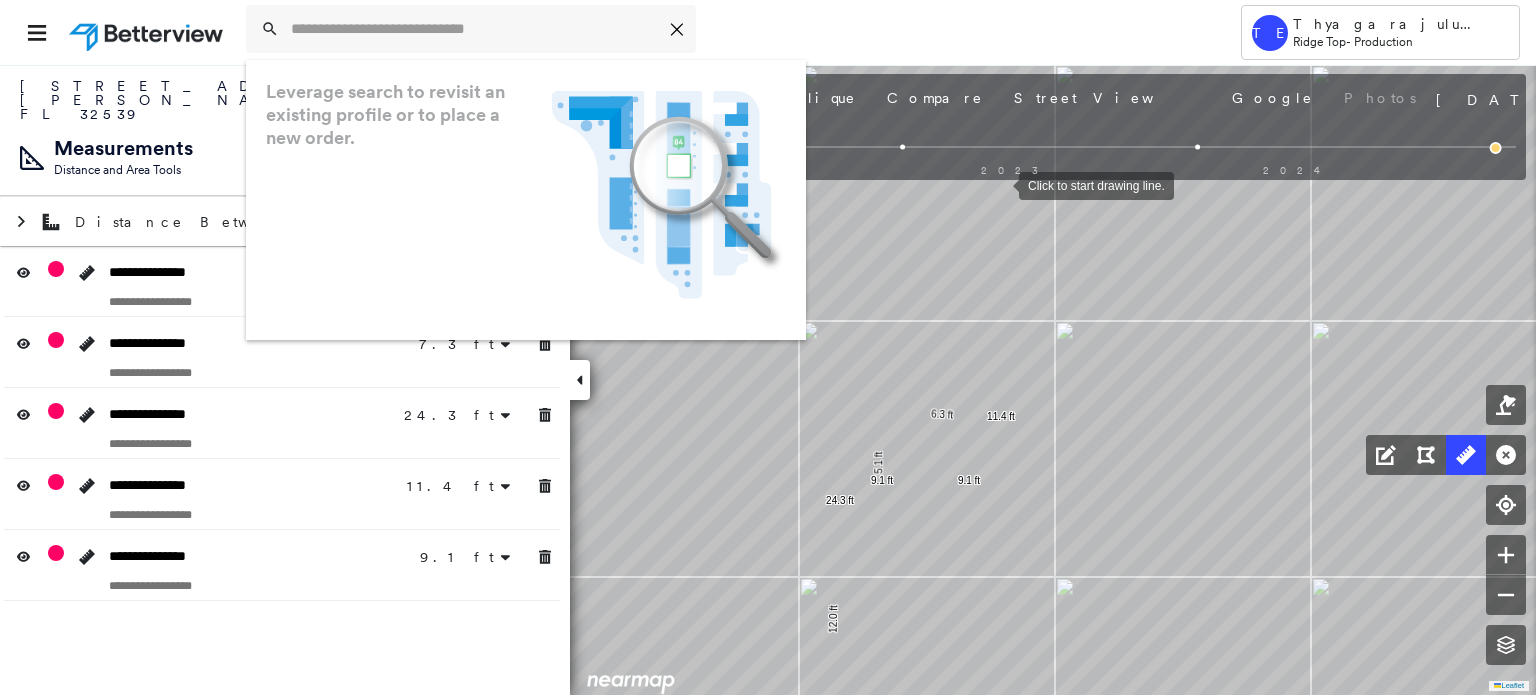 paste on "**********" 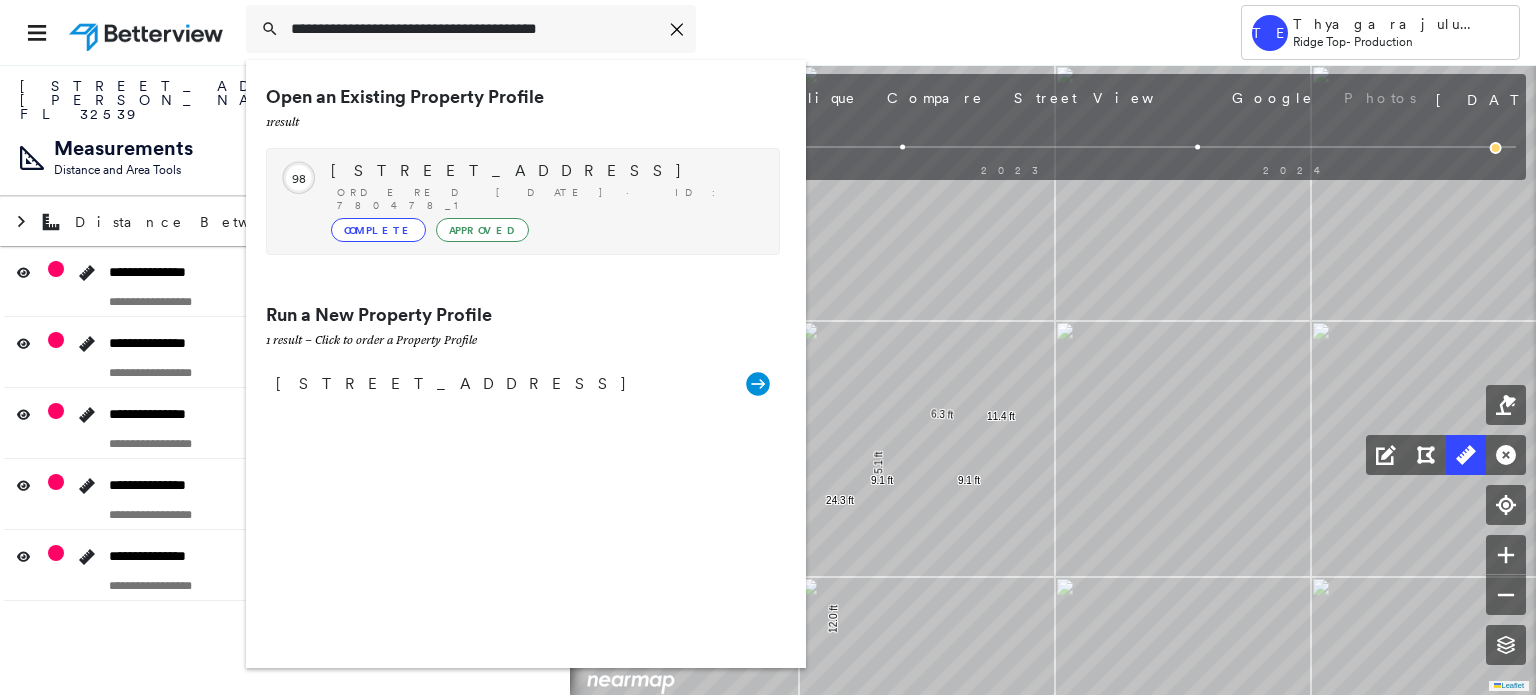 type on "**********" 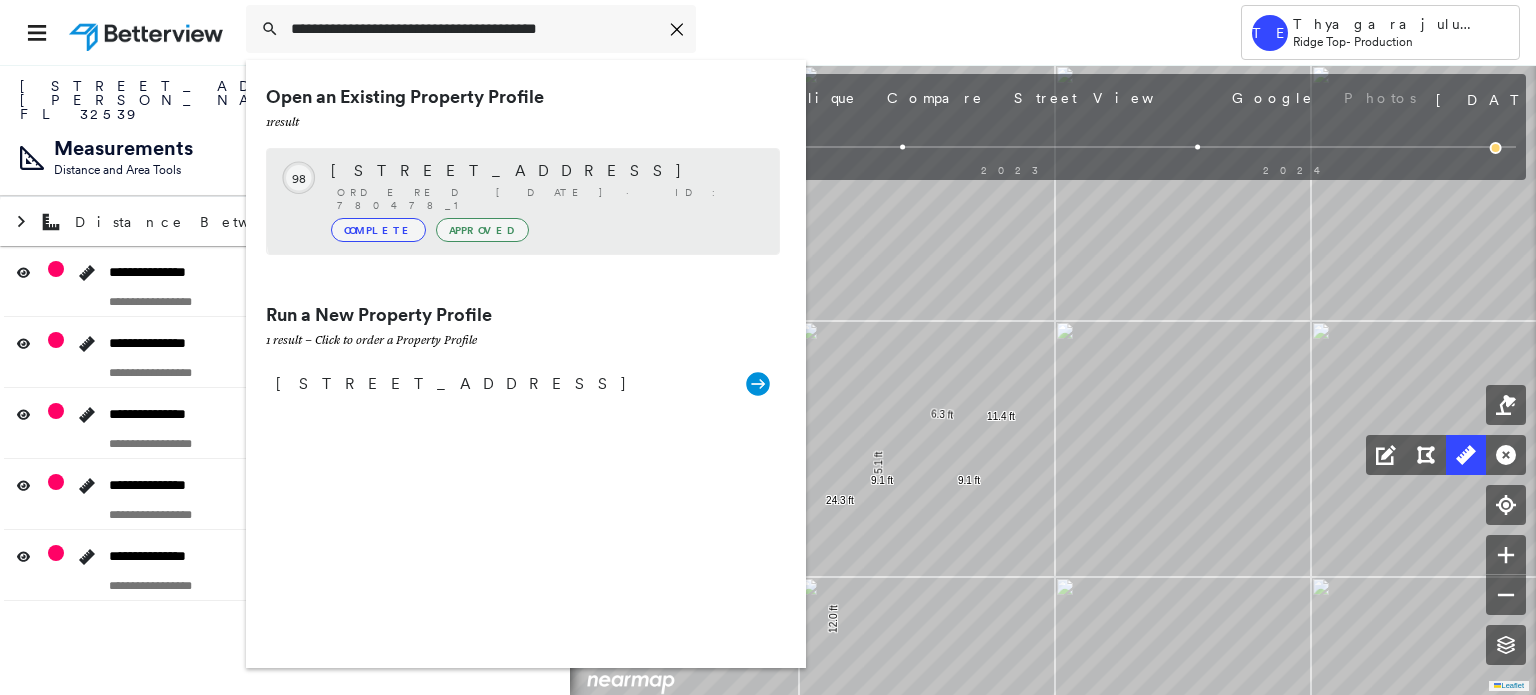click on "[STREET_ADDRESS]" at bounding box center (545, 171) 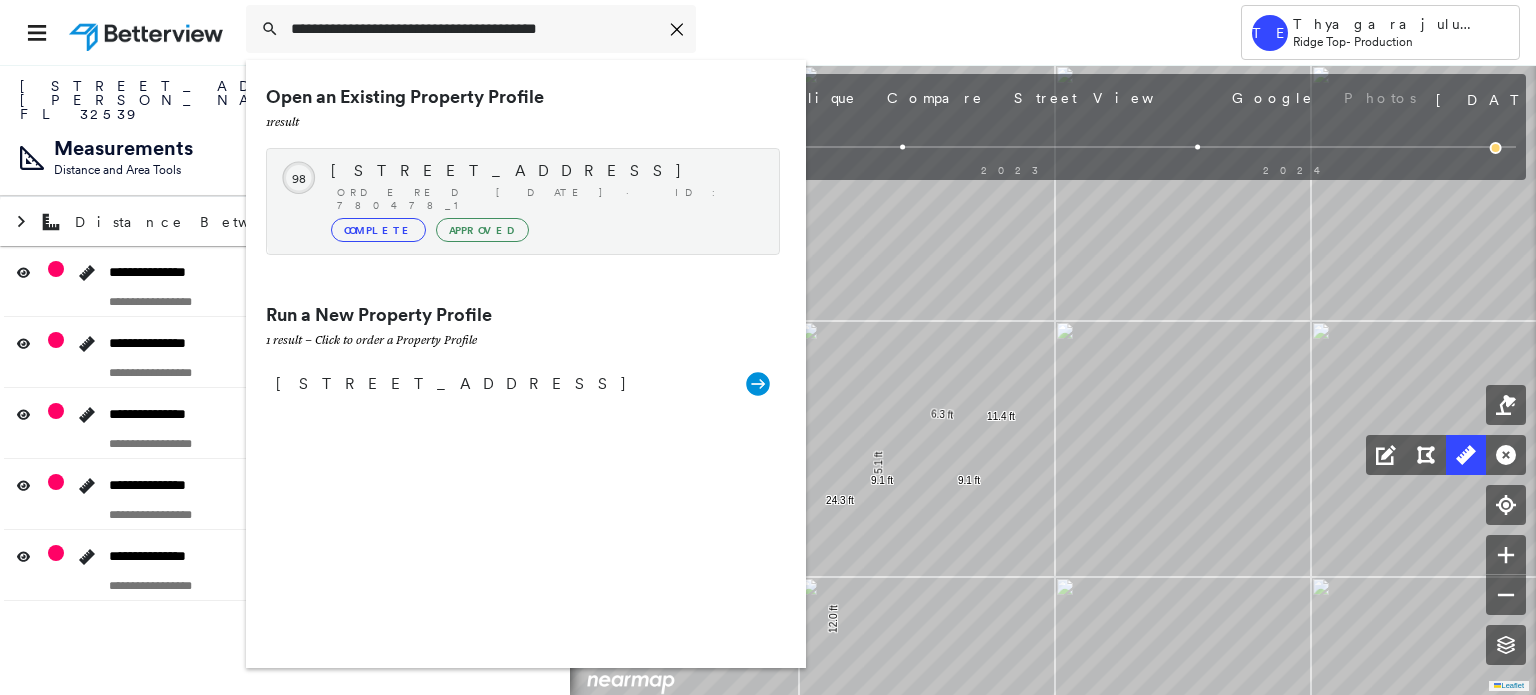 type 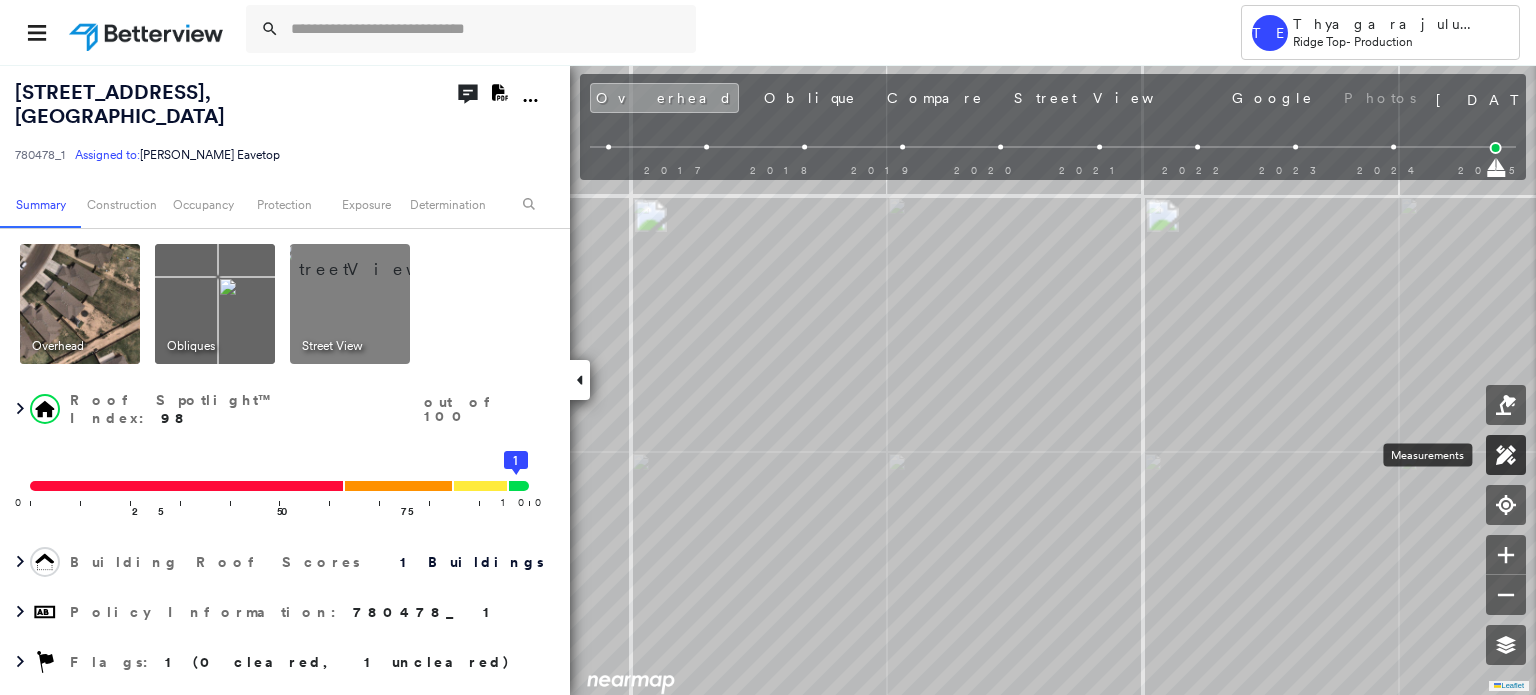 click 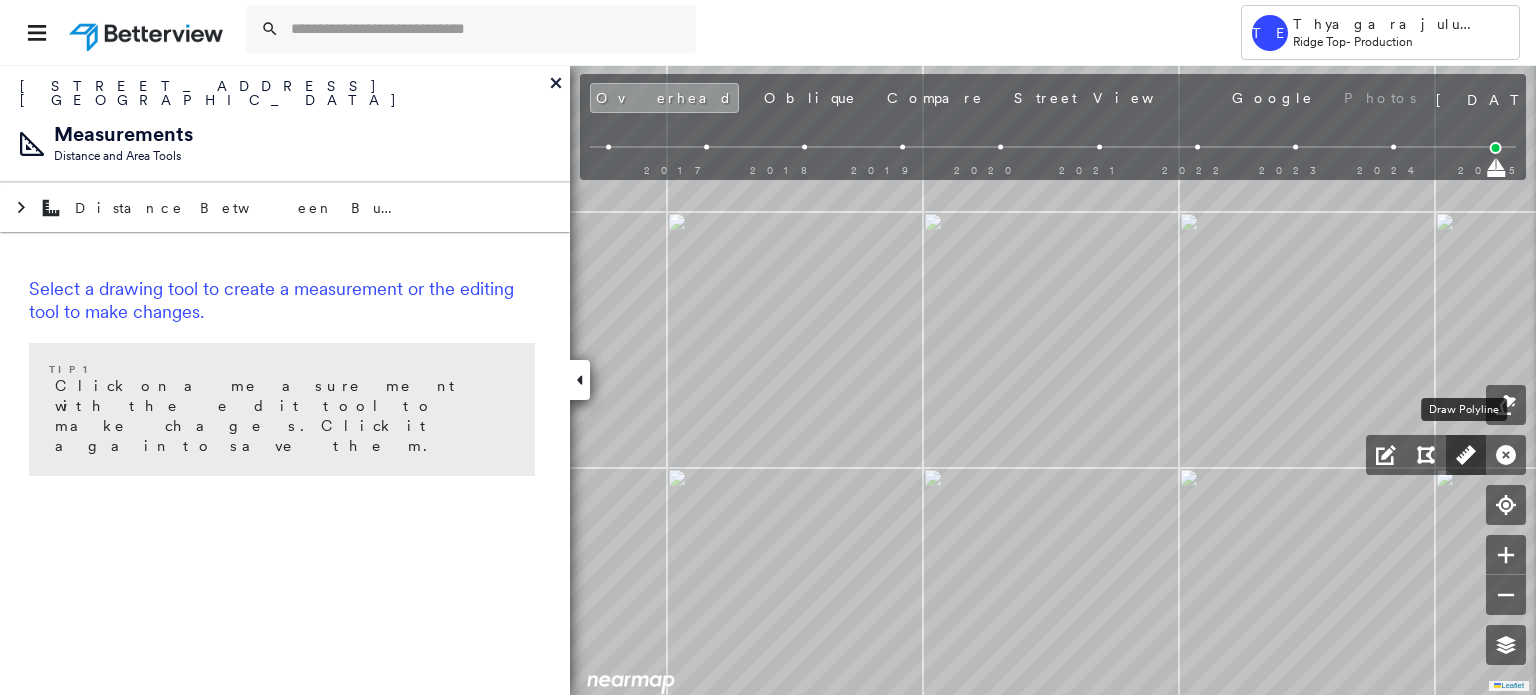 click 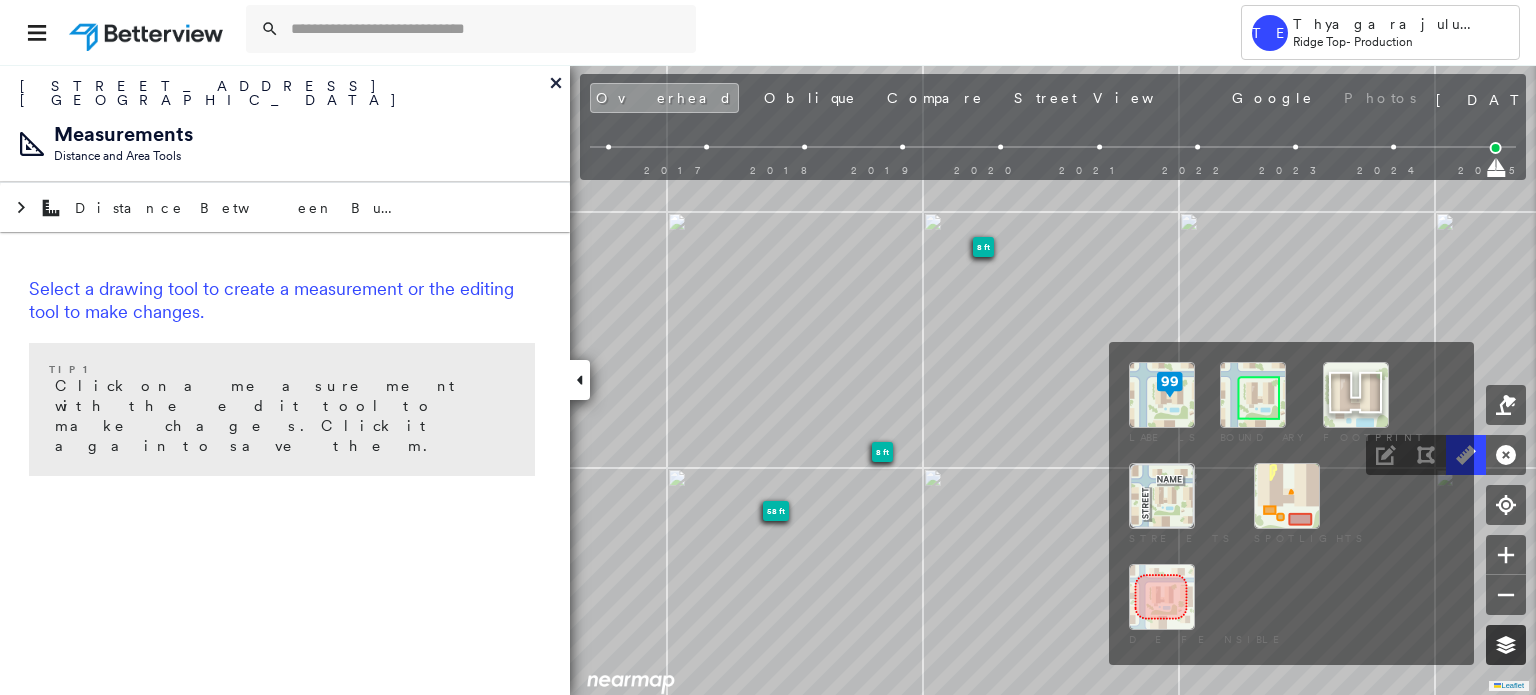 click 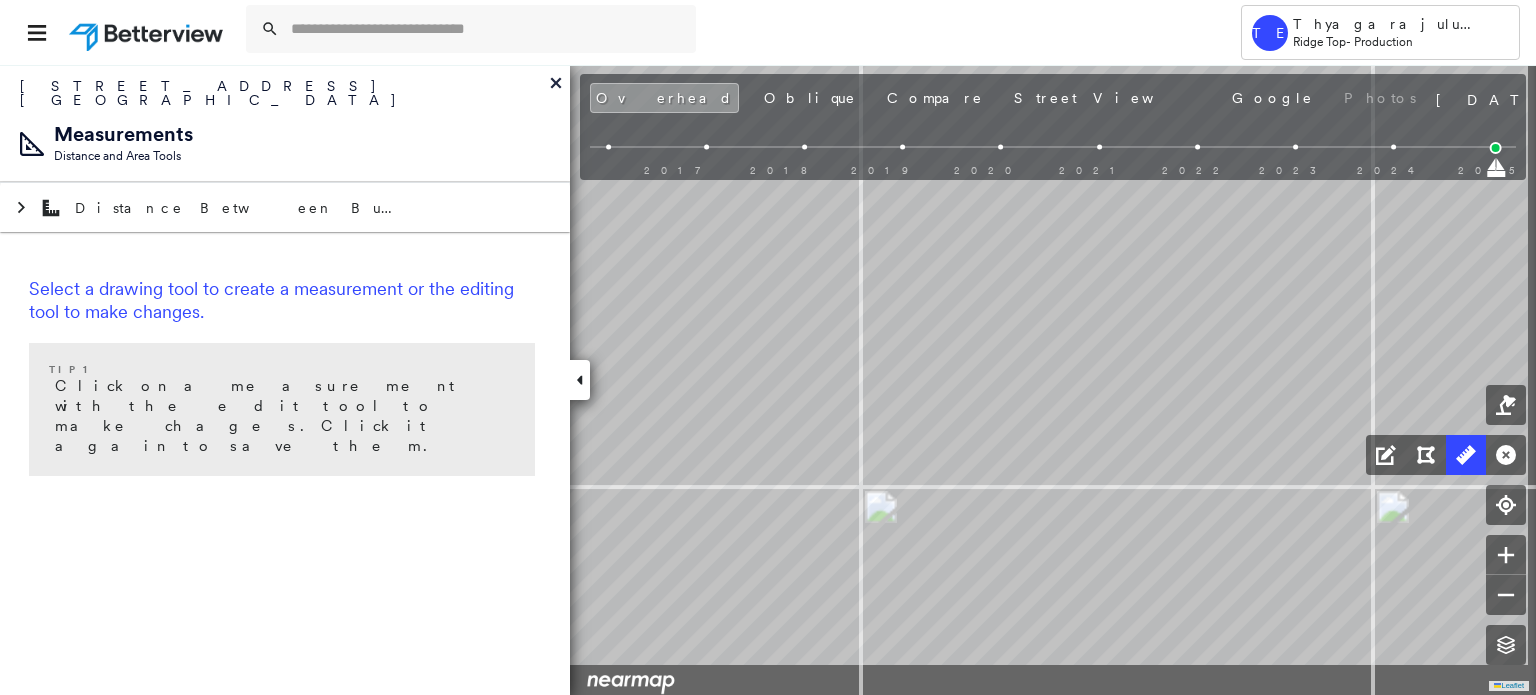 drag, startPoint x: 1126, startPoint y: 399, endPoint x: 945, endPoint y: 283, distance: 214.9814 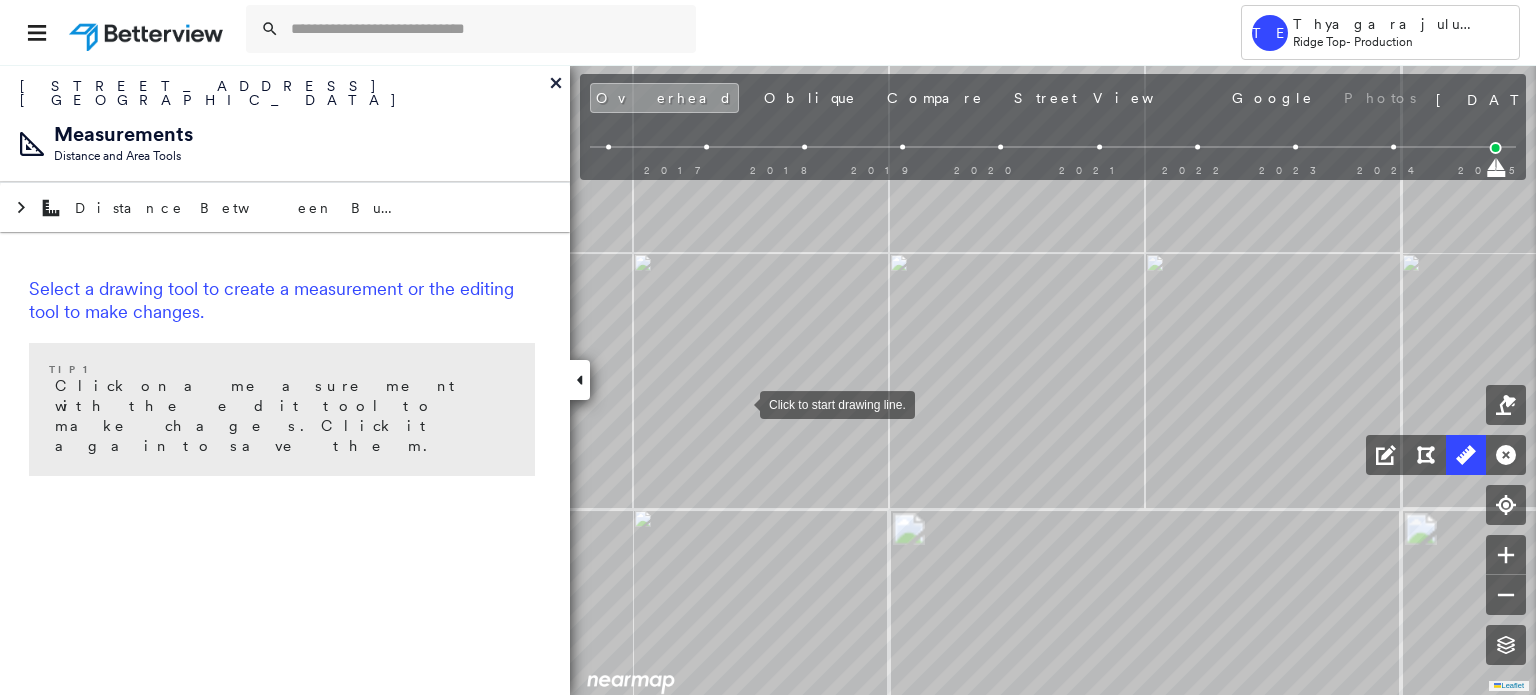 click at bounding box center (740, 403) 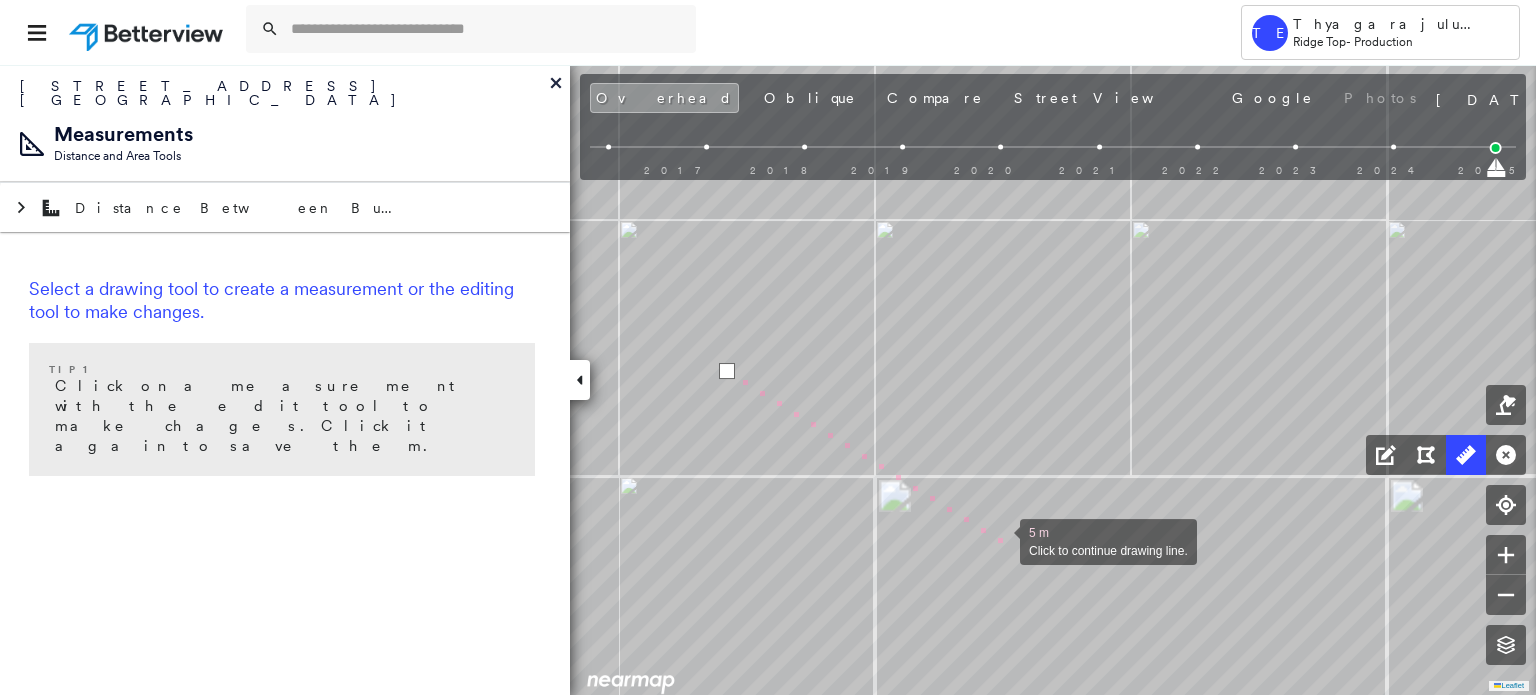 click on "5 m Click to continue drawing line." at bounding box center [-174, -86] 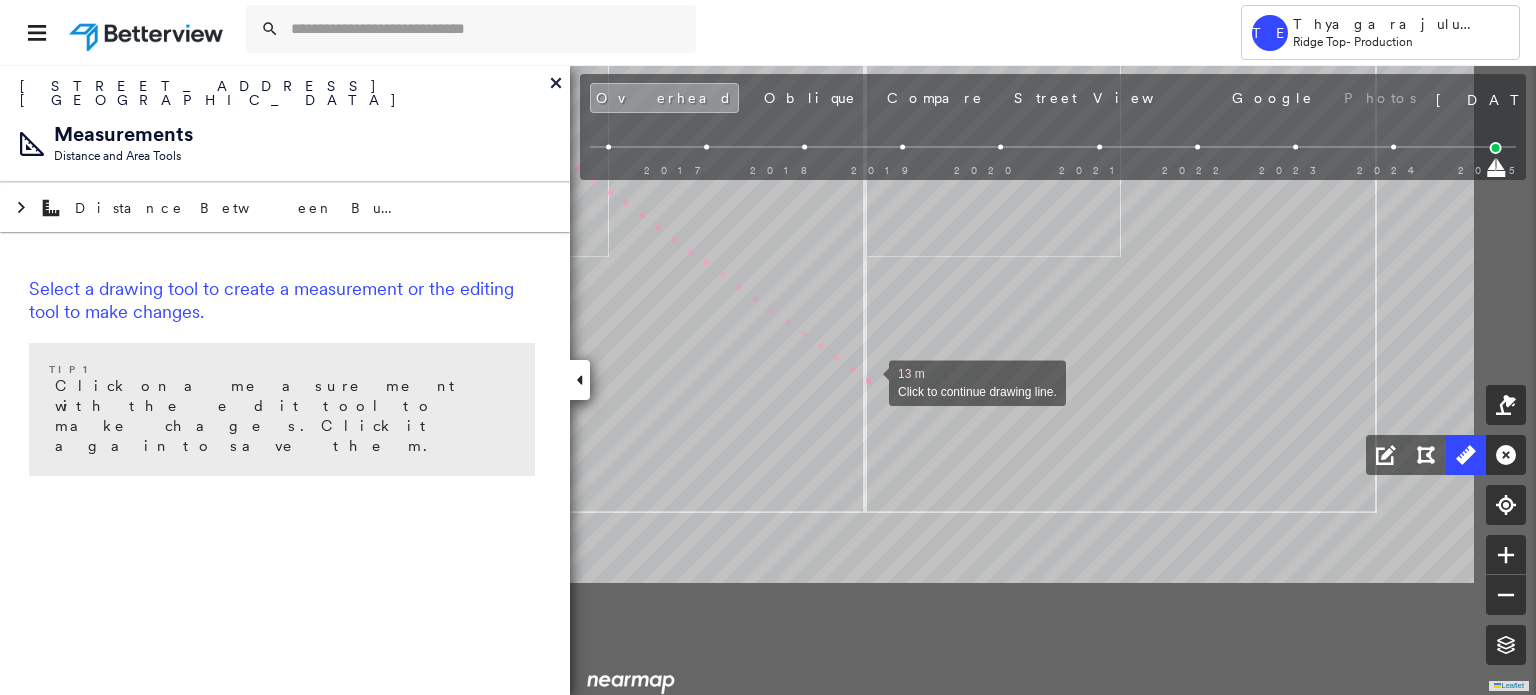 drag, startPoint x: 1087, startPoint y: 558, endPoint x: 872, endPoint y: 383, distance: 277.21832 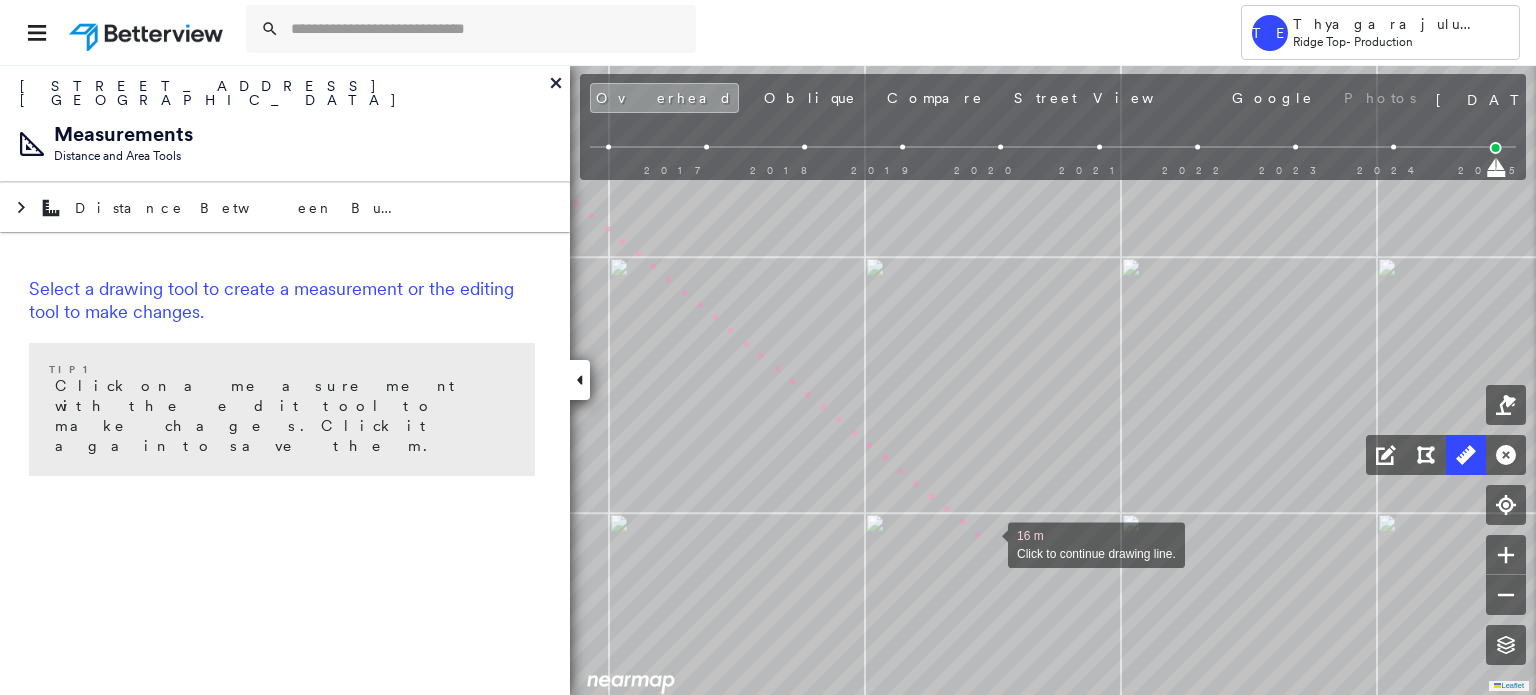 click at bounding box center (988, 543) 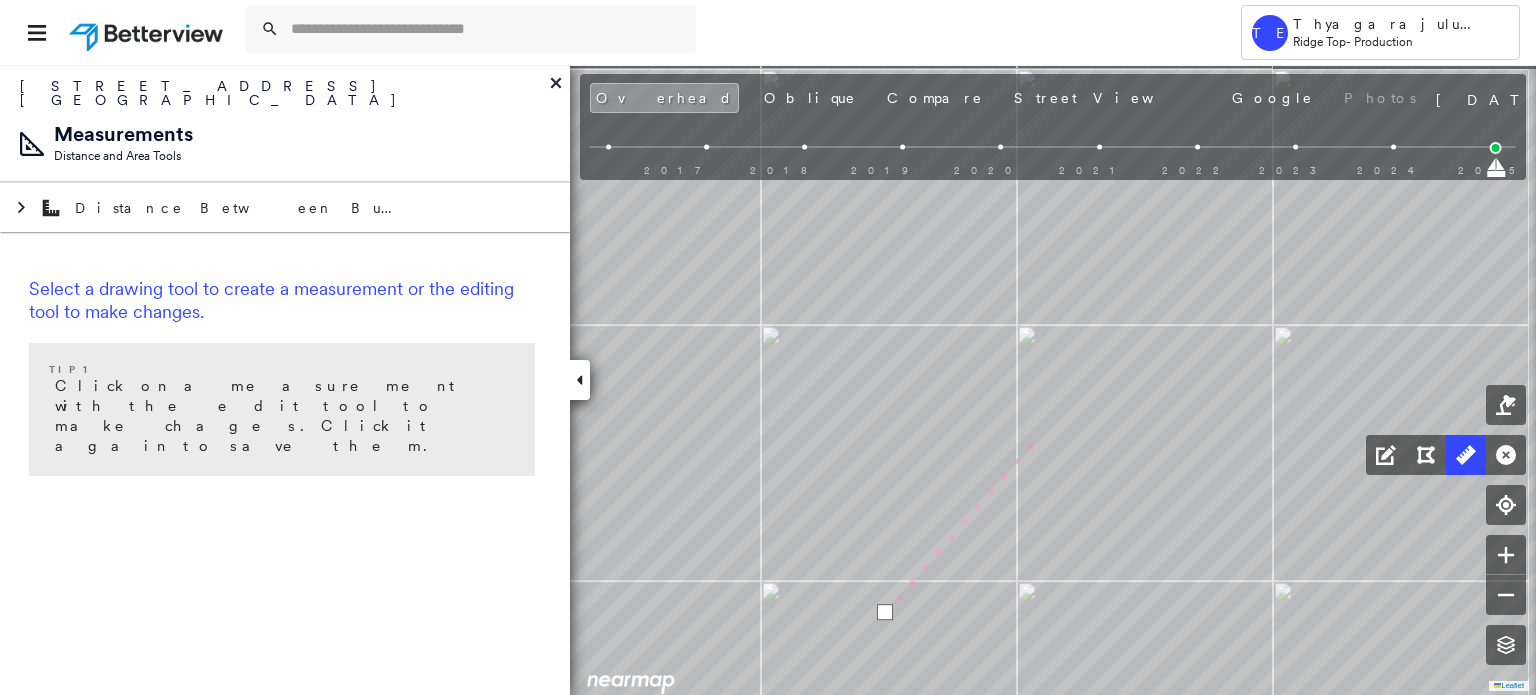 drag, startPoint x: 1069, startPoint y: 412, endPoint x: 973, endPoint y: 583, distance: 196.10457 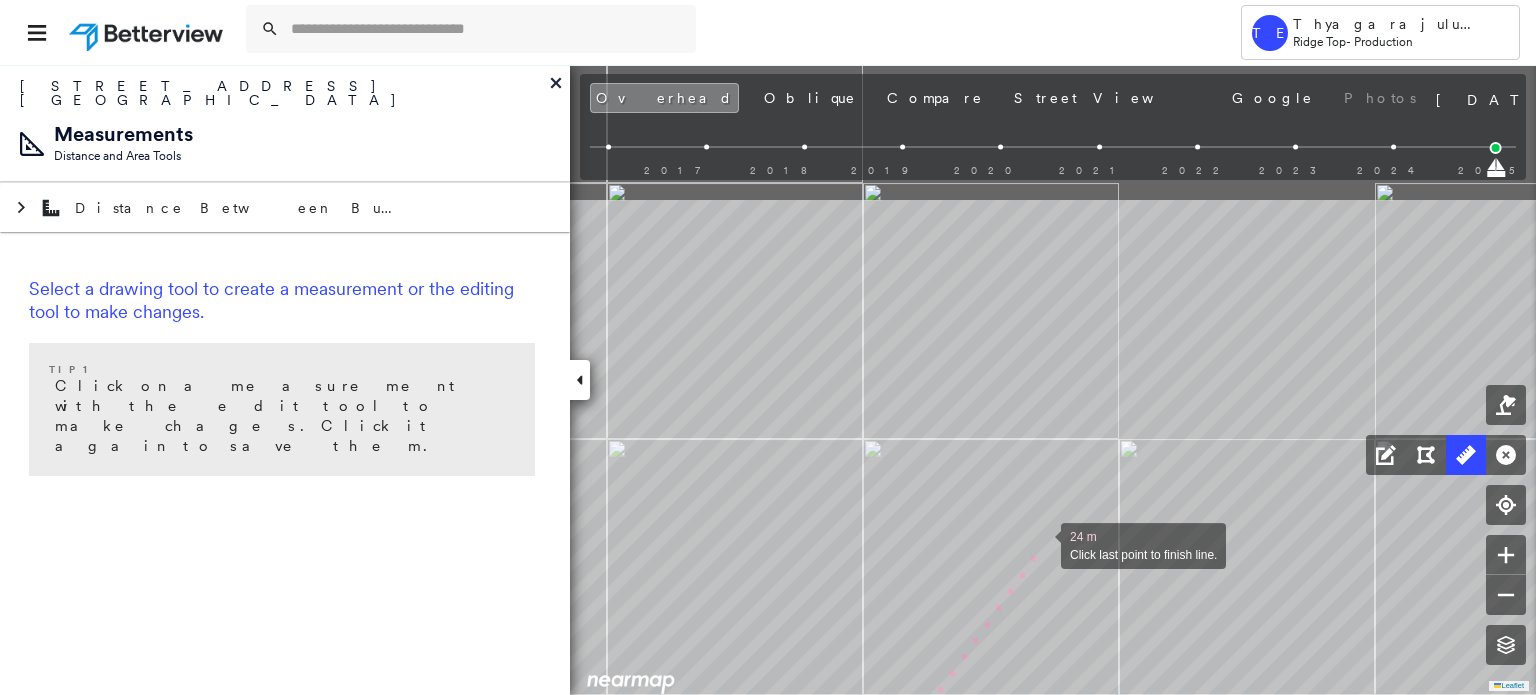 drag, startPoint x: 1105, startPoint y: 343, endPoint x: 1046, endPoint y: 534, distance: 199.90498 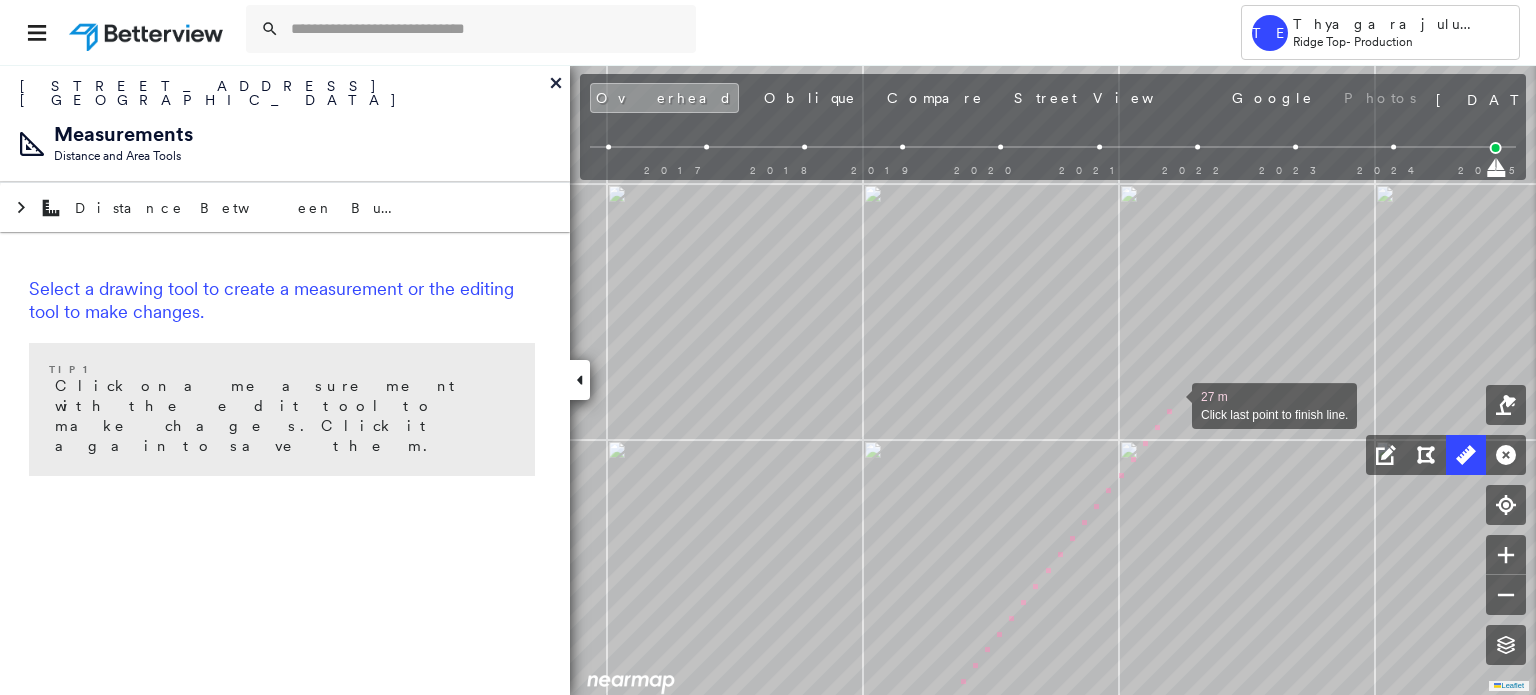 click at bounding box center [1172, 404] 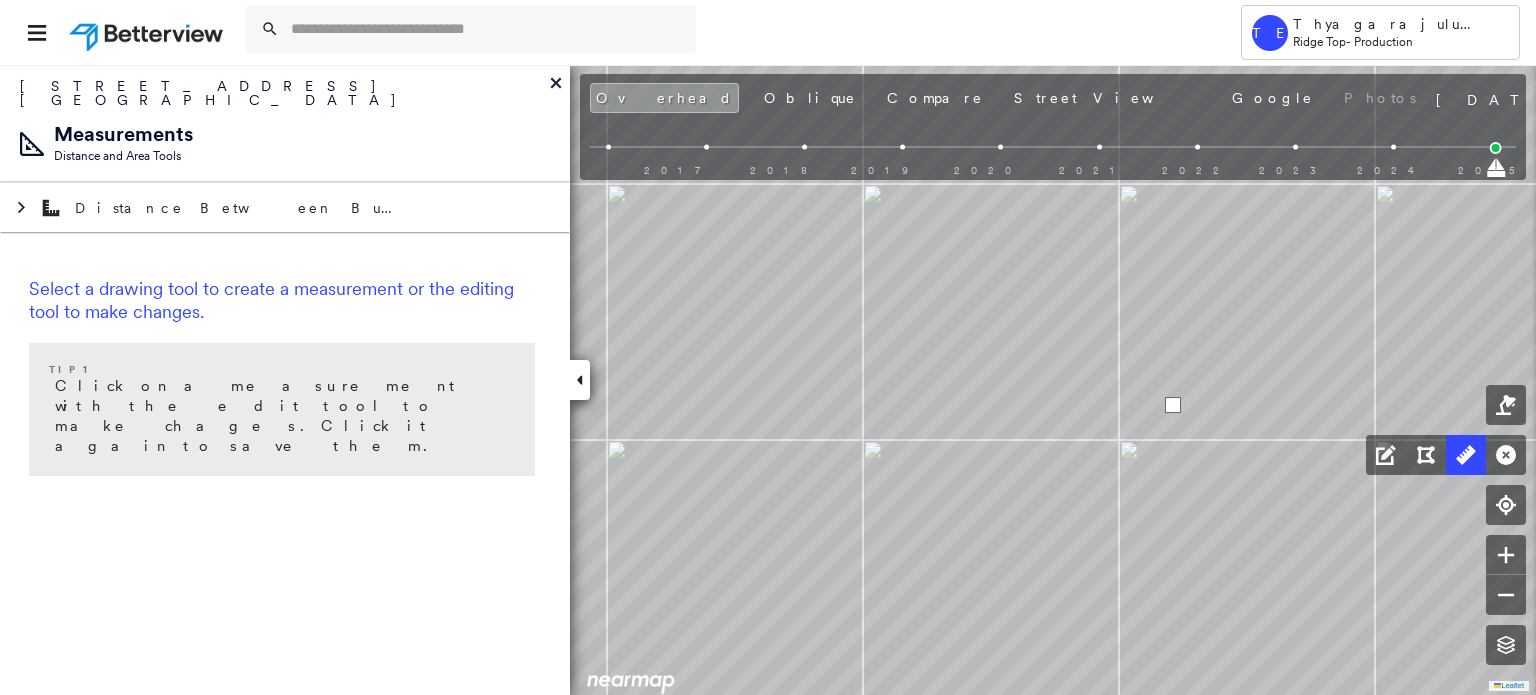 click at bounding box center (1173, 405) 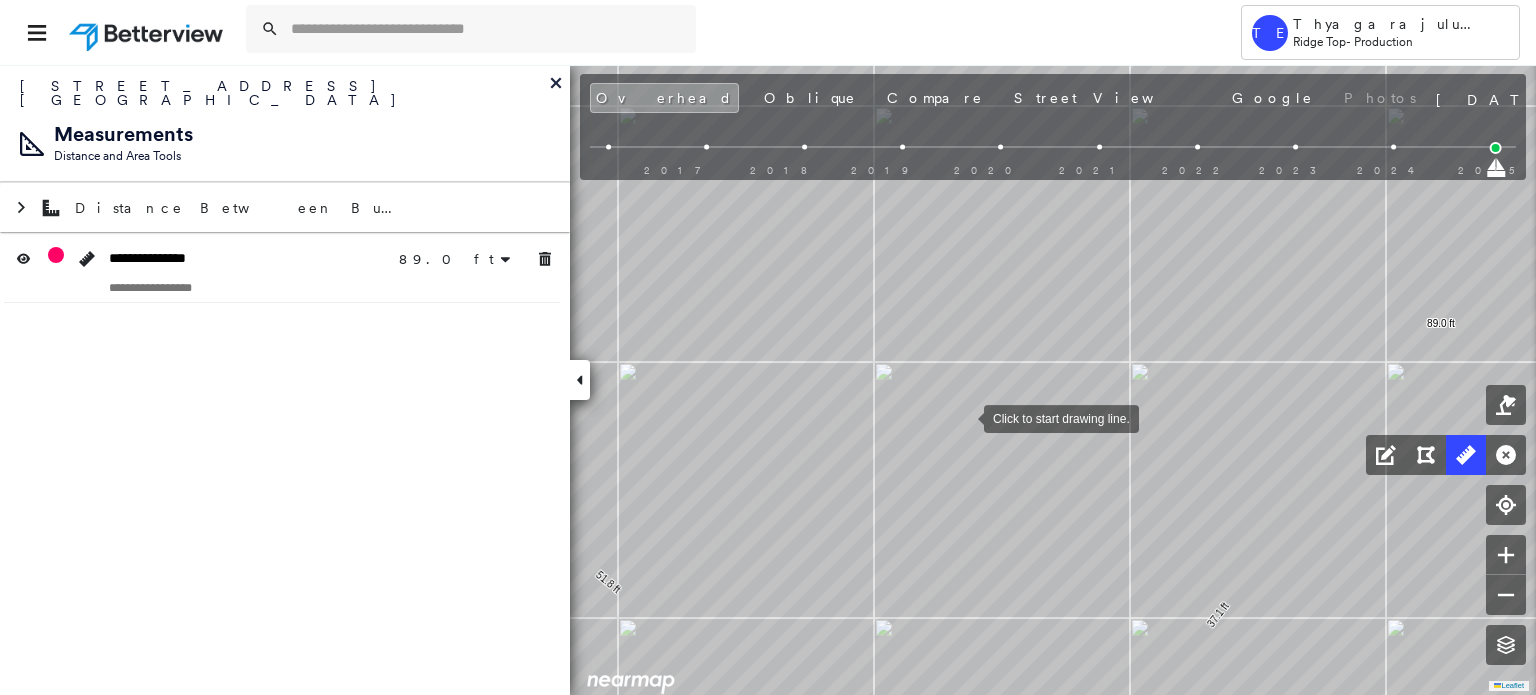 click at bounding box center [964, 417] 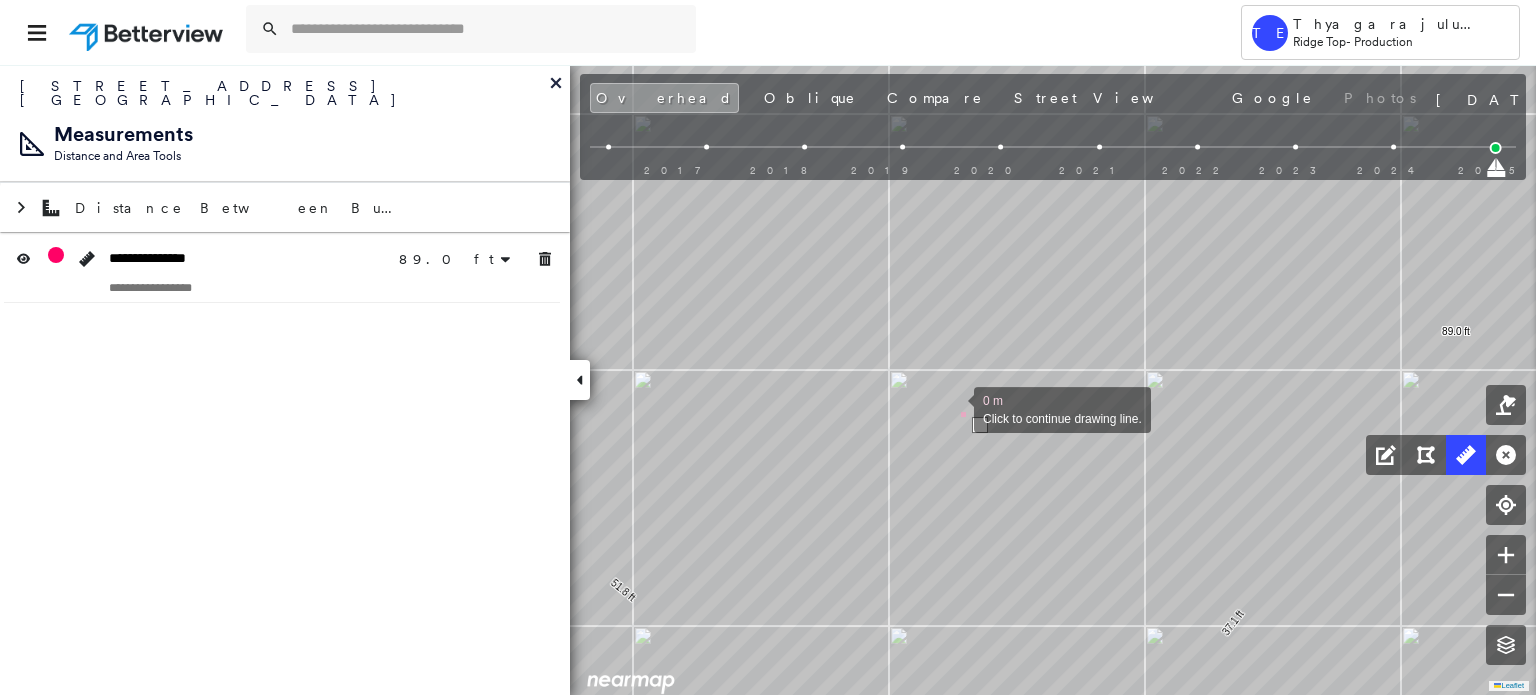 click on "51.8 ft 37.1 ft 89.0 ft 0 m Click to continue drawing line." at bounding box center [-939, -114] 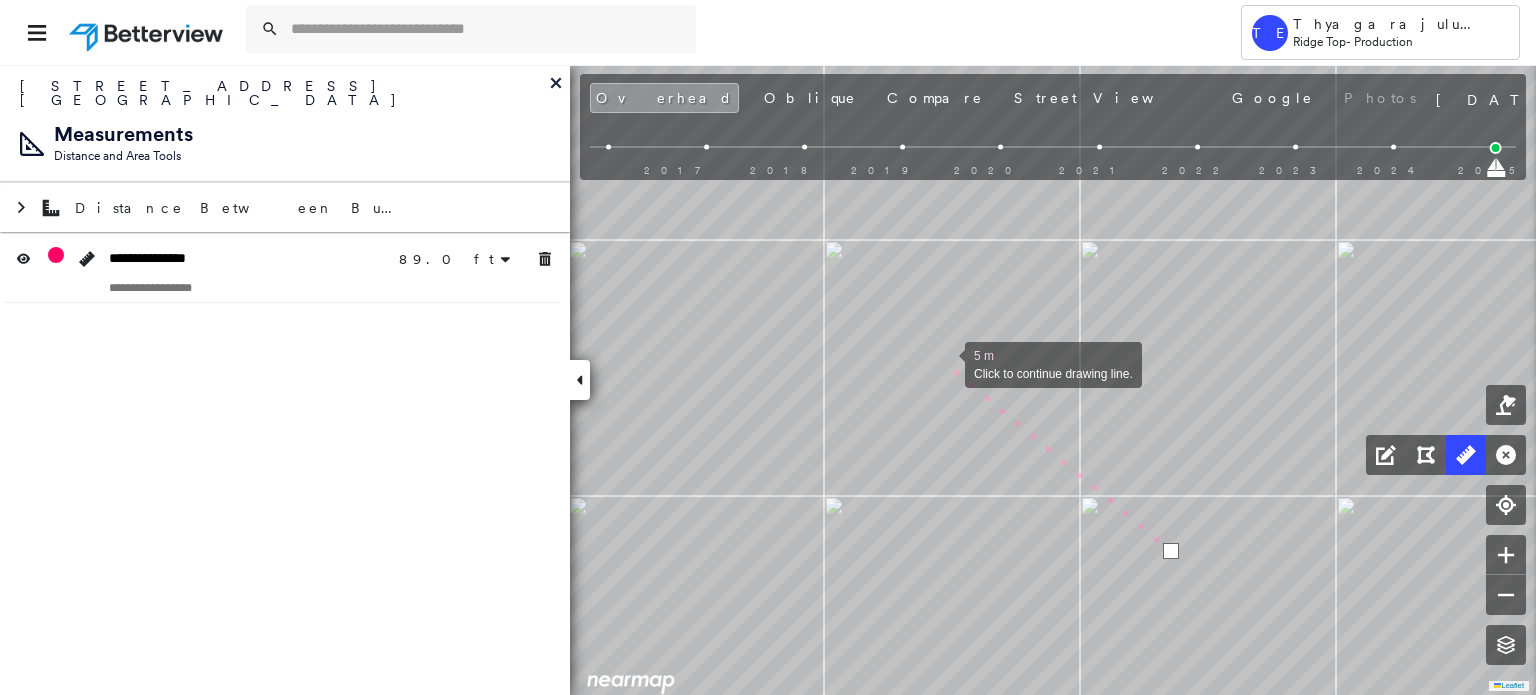 click at bounding box center [945, 363] 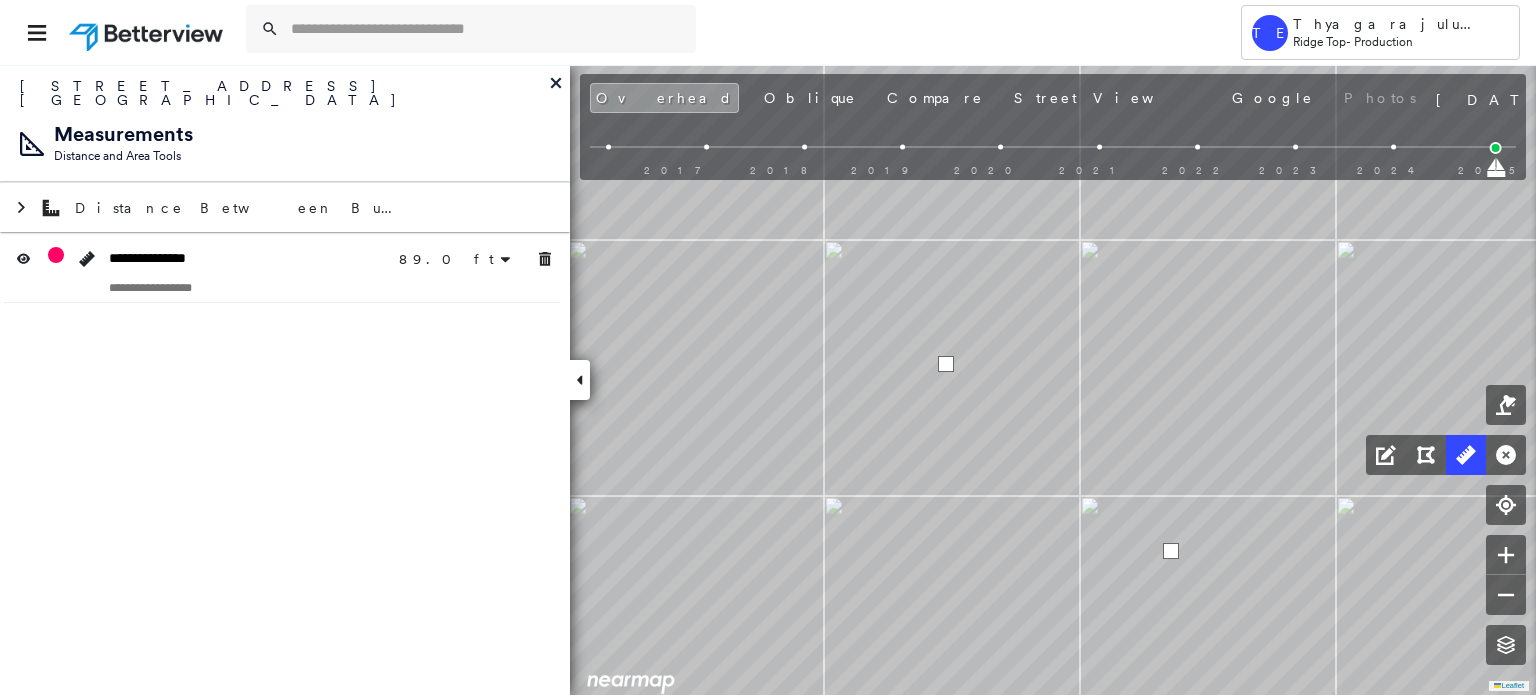 click at bounding box center [946, 364] 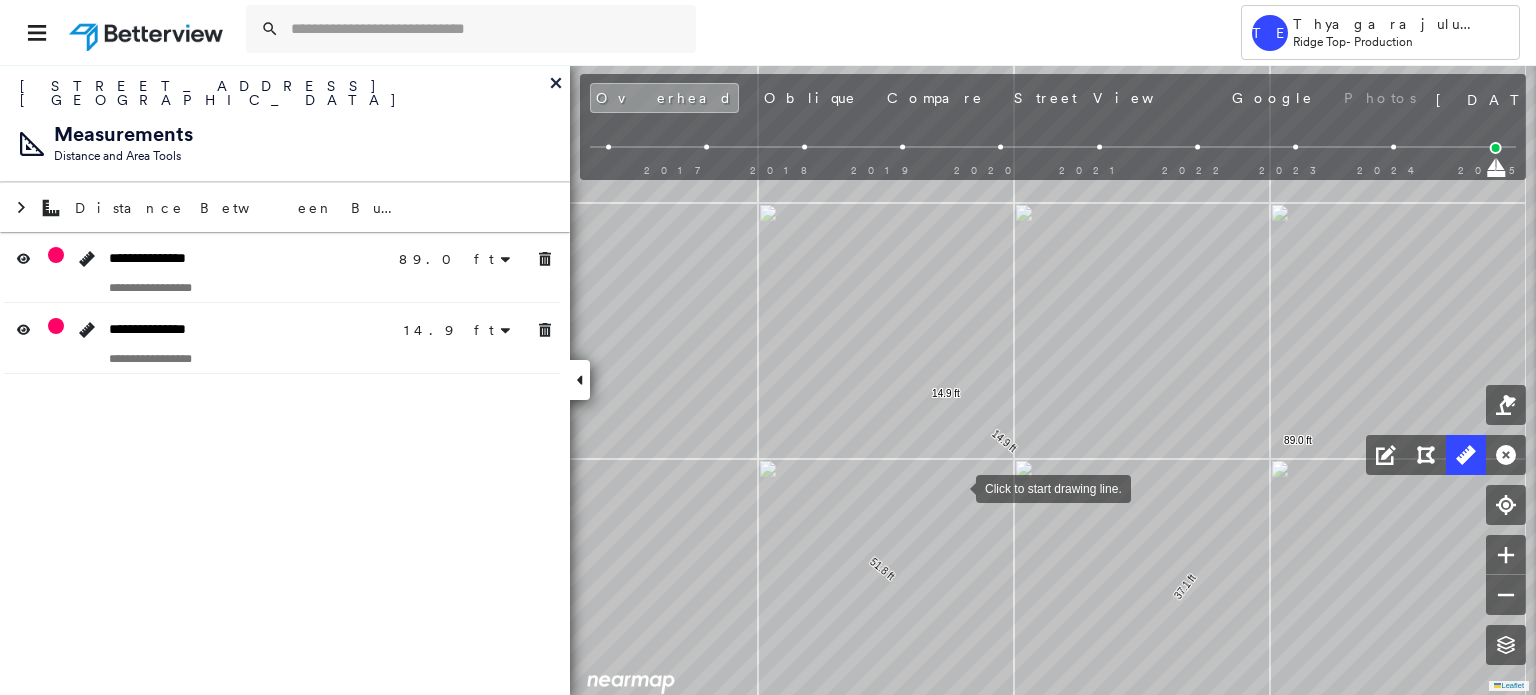 drag, startPoint x: 984, startPoint y: 442, endPoint x: 953, endPoint y: 501, distance: 66.64833 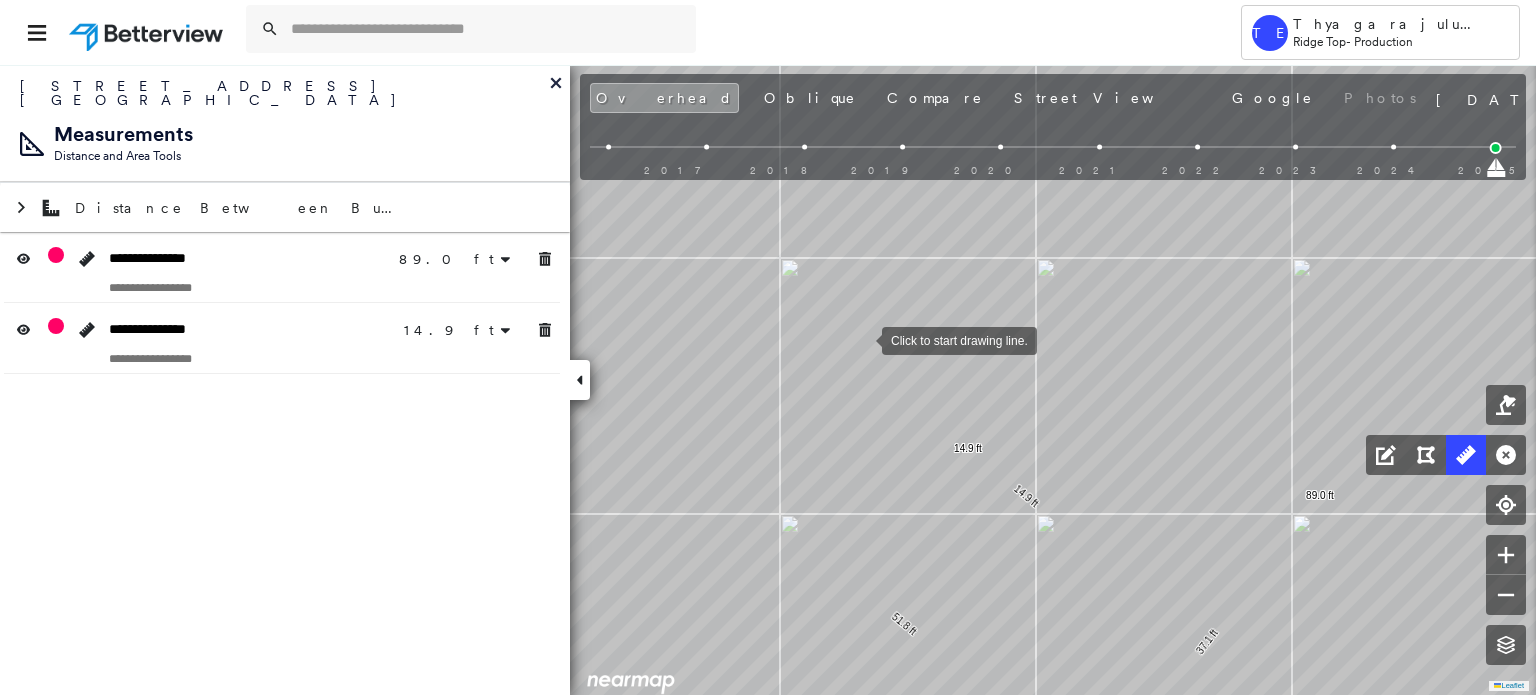 drag, startPoint x: 828, startPoint y: 294, endPoint x: 882, endPoint y: 378, distance: 99.8599 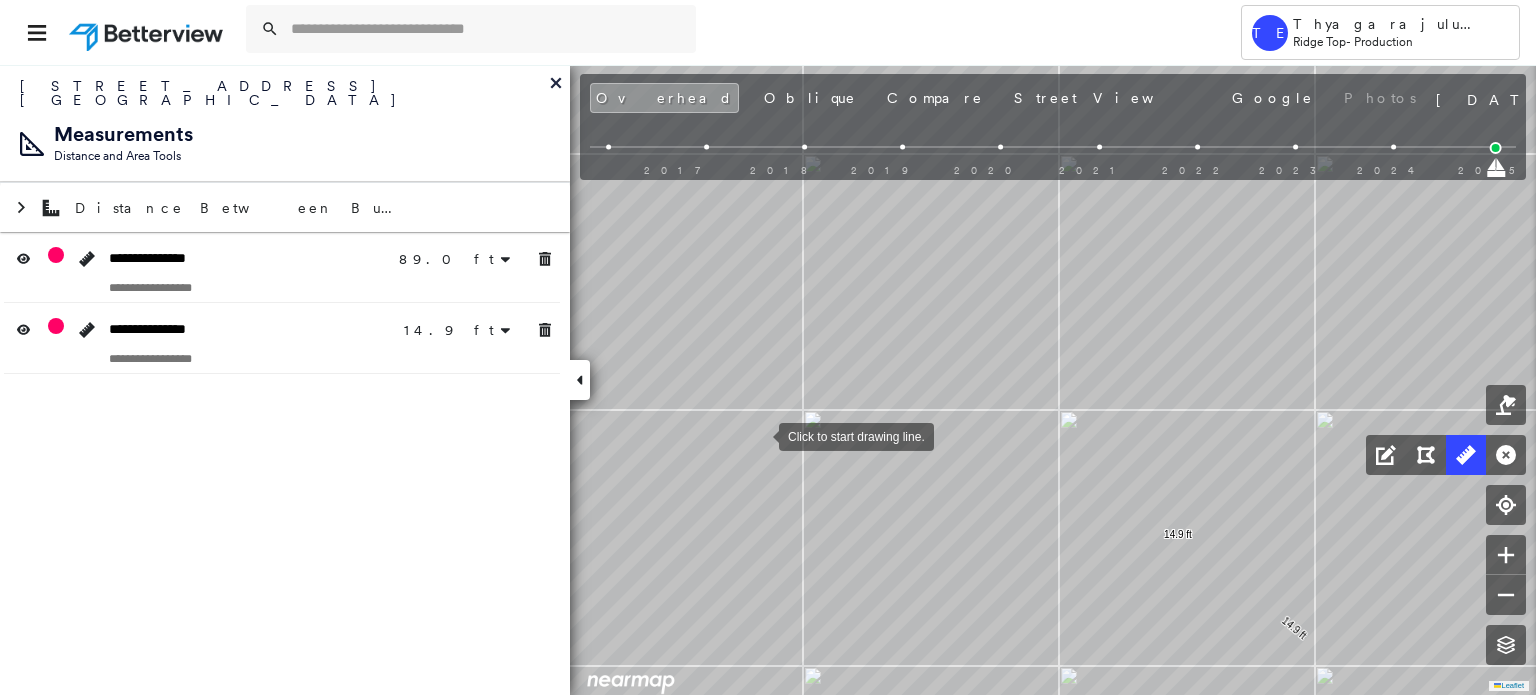 click at bounding box center [759, 435] 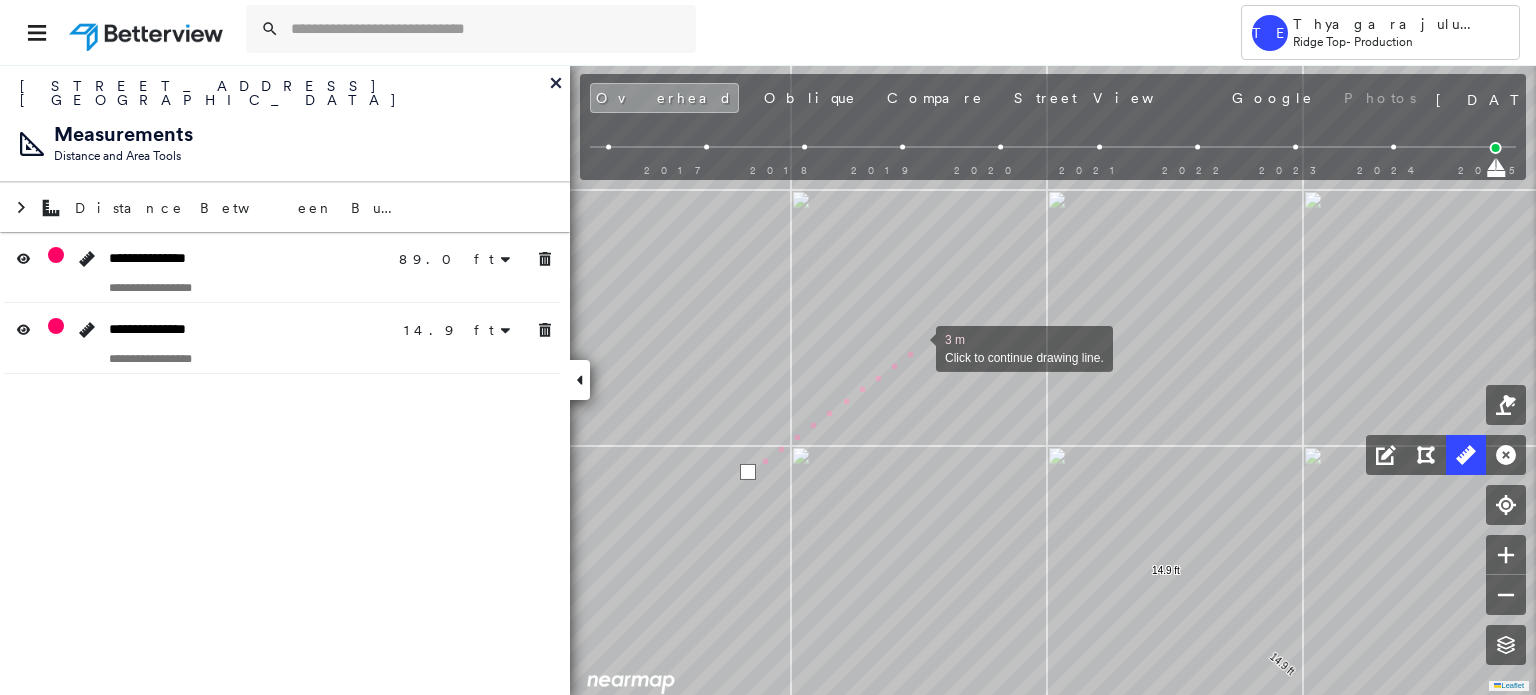 drag, startPoint x: 920, startPoint y: 335, endPoint x: 797, endPoint y: 605, distance: 296.6968 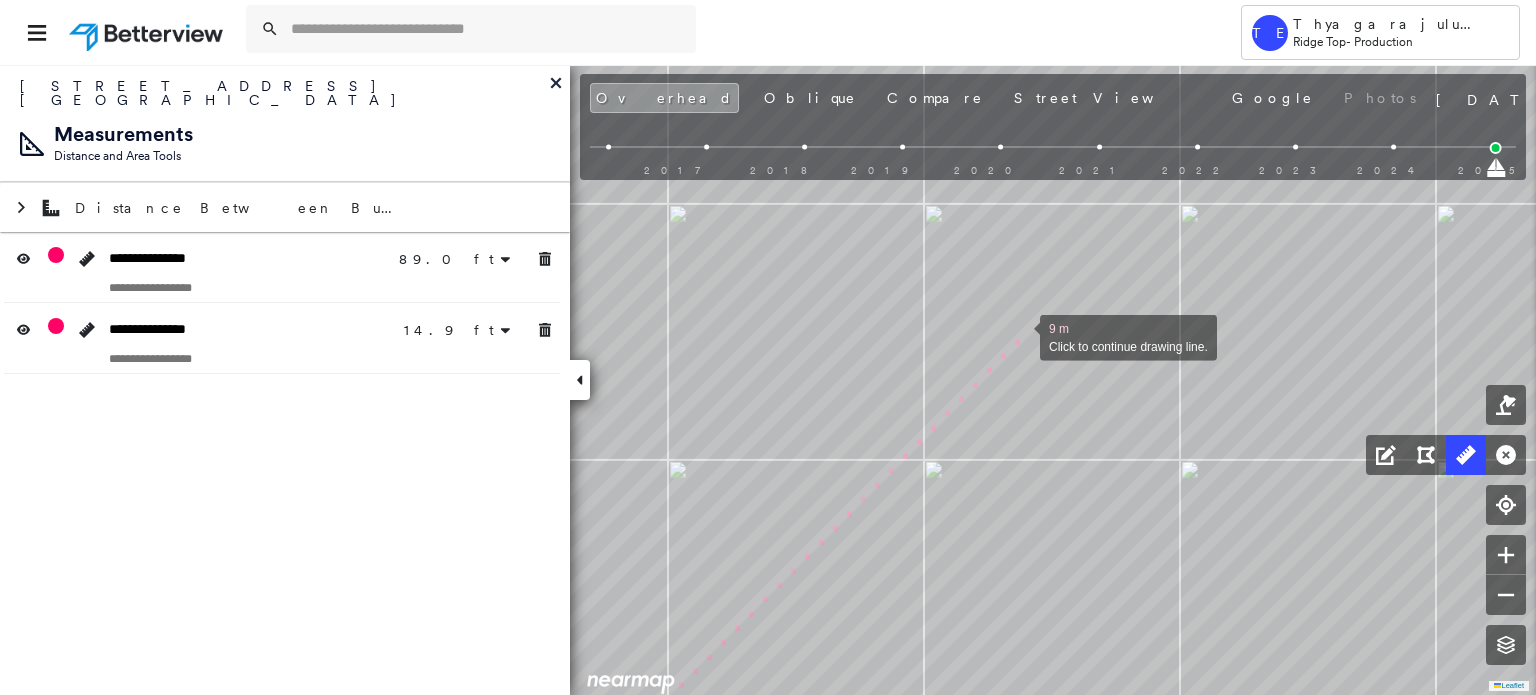 click at bounding box center [1020, 336] 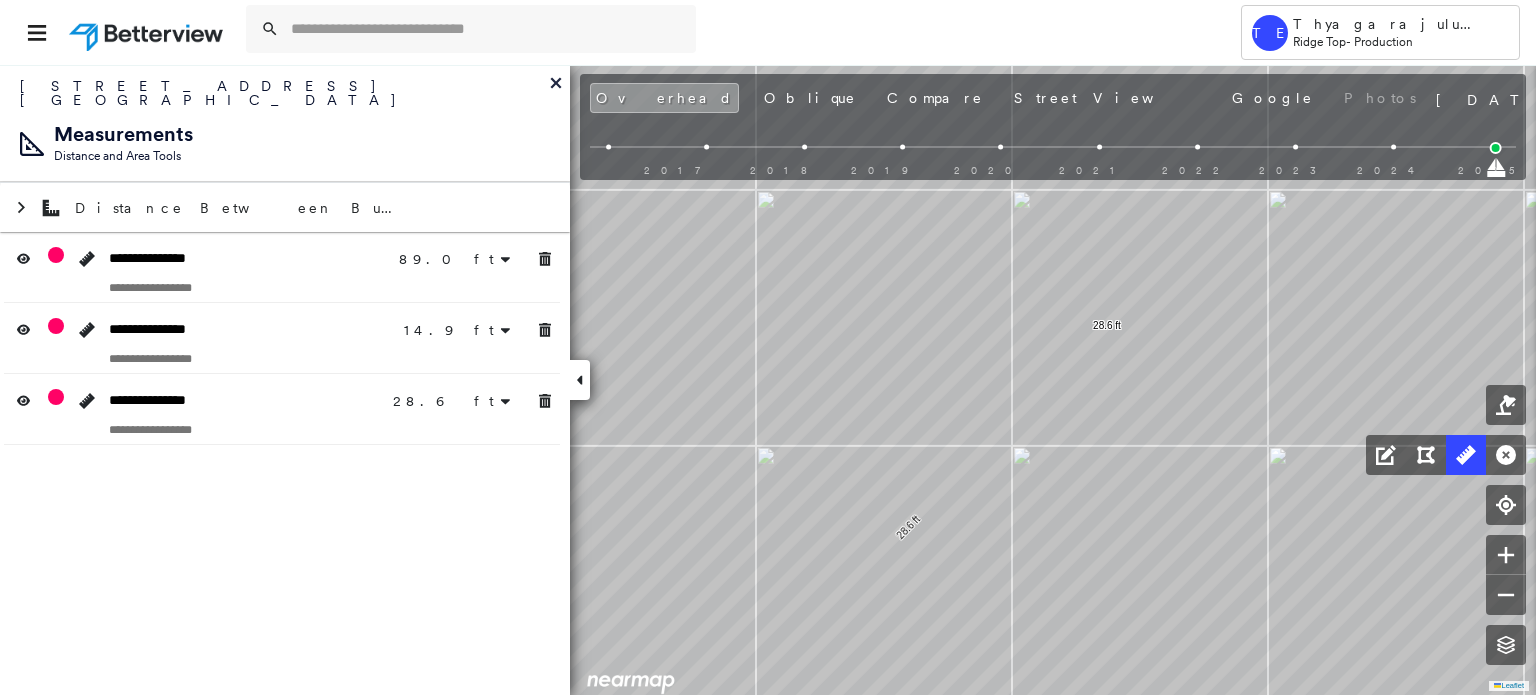 drag, startPoint x: 826, startPoint y: 467, endPoint x: 992, endPoint y: 442, distance: 167.87198 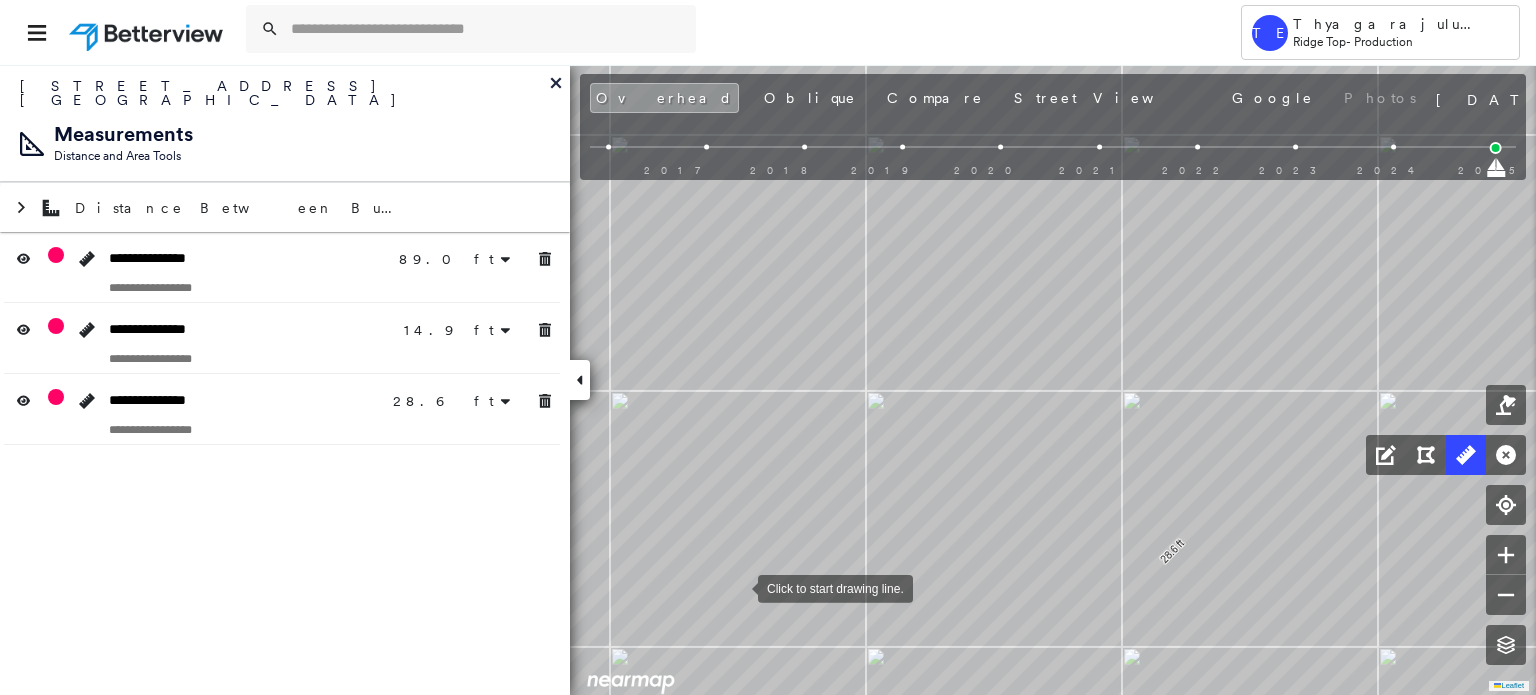 click at bounding box center [738, 587] 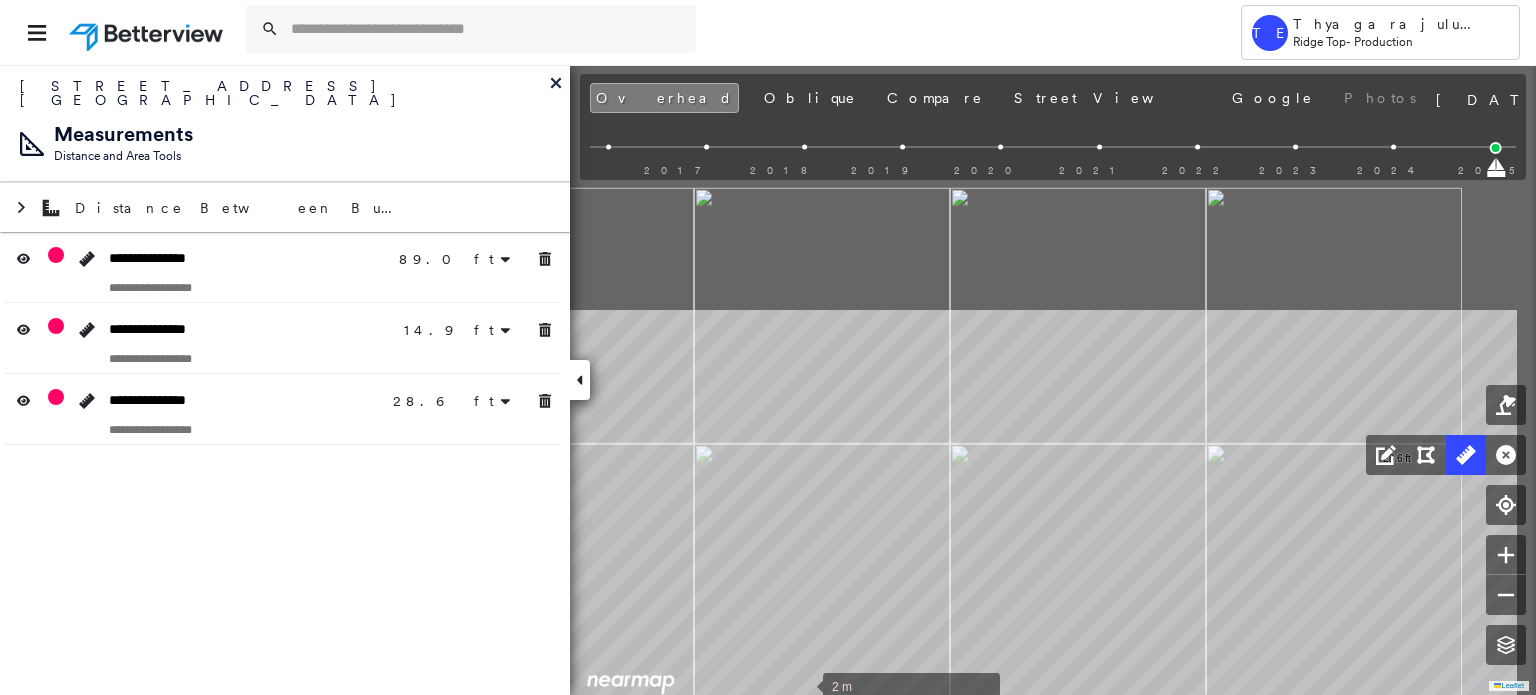 drag, startPoint x: 975, startPoint y: 383, endPoint x: 803, endPoint y: 692, distance: 353.6453 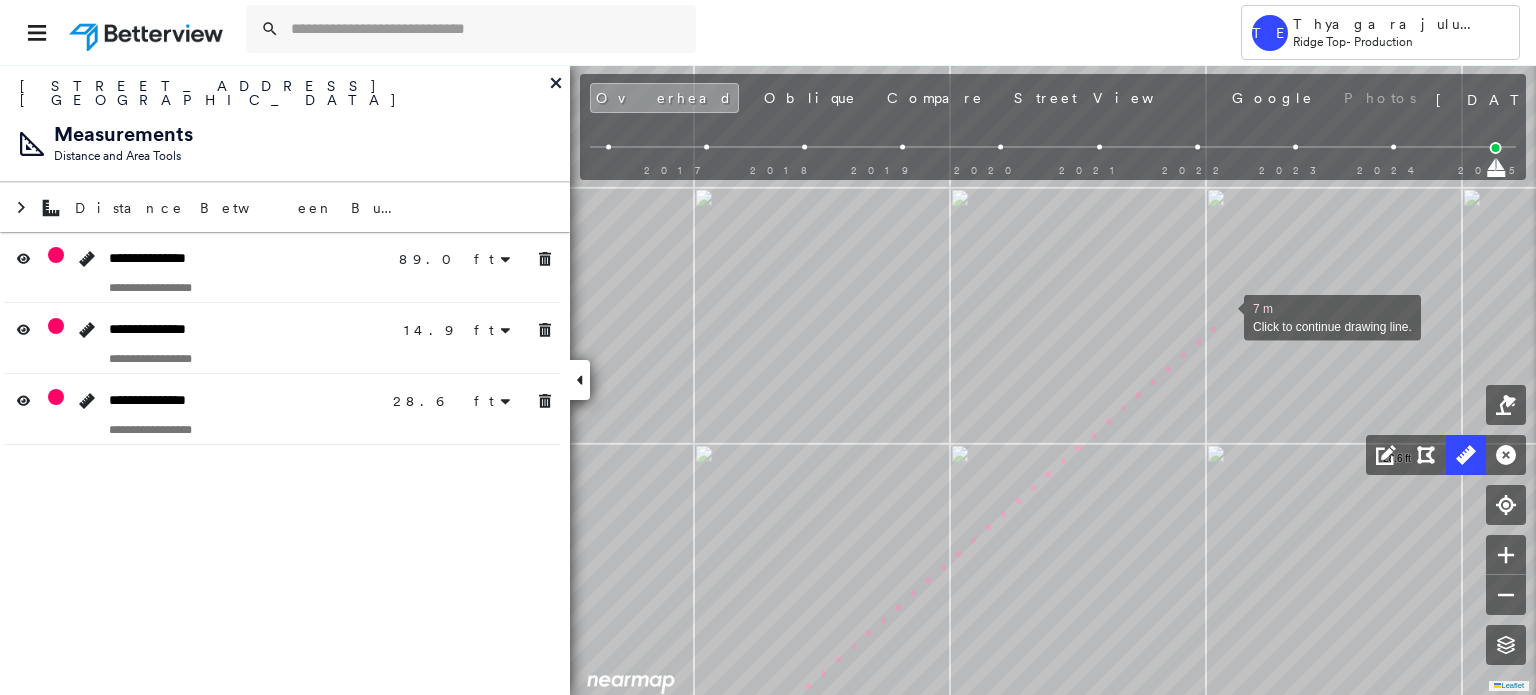 click at bounding box center [1224, 316] 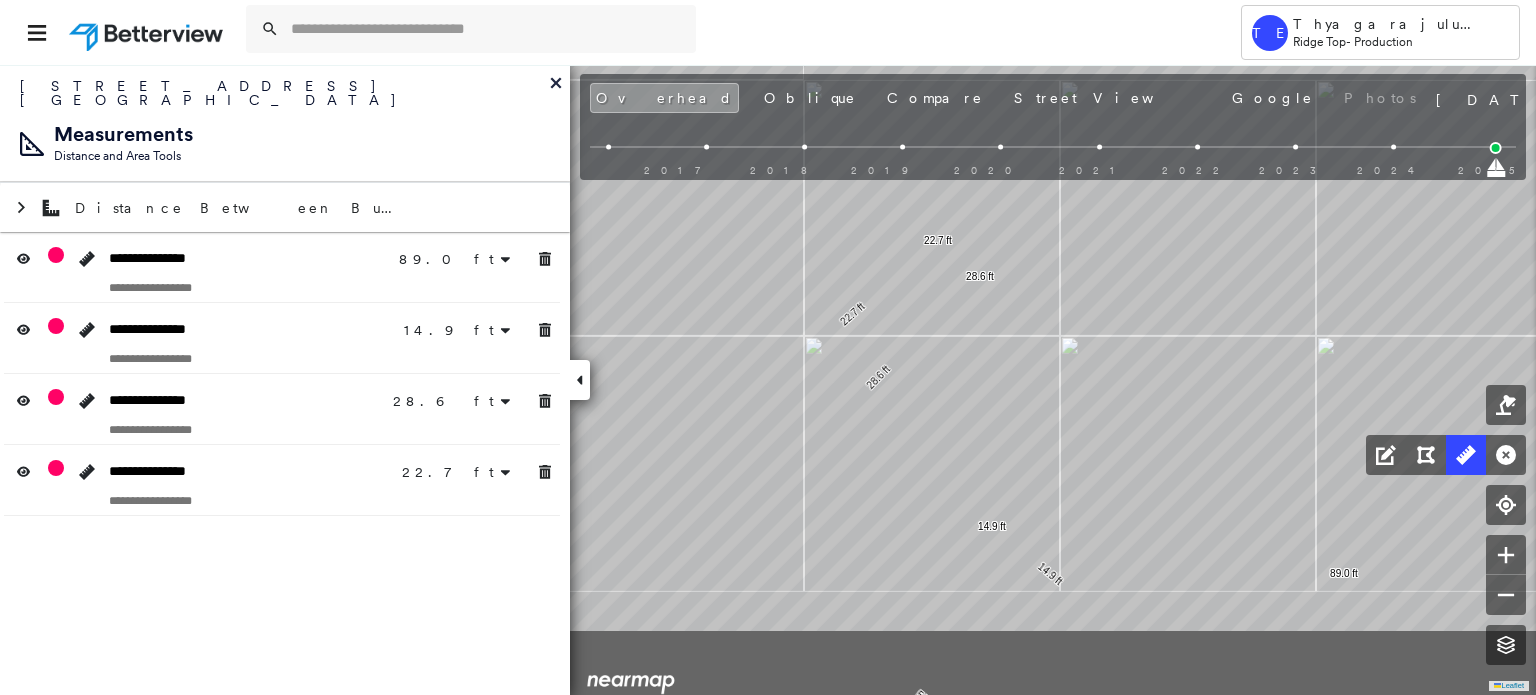 drag, startPoint x: 1033, startPoint y: 497, endPoint x: 884, endPoint y: 237, distance: 299.66815 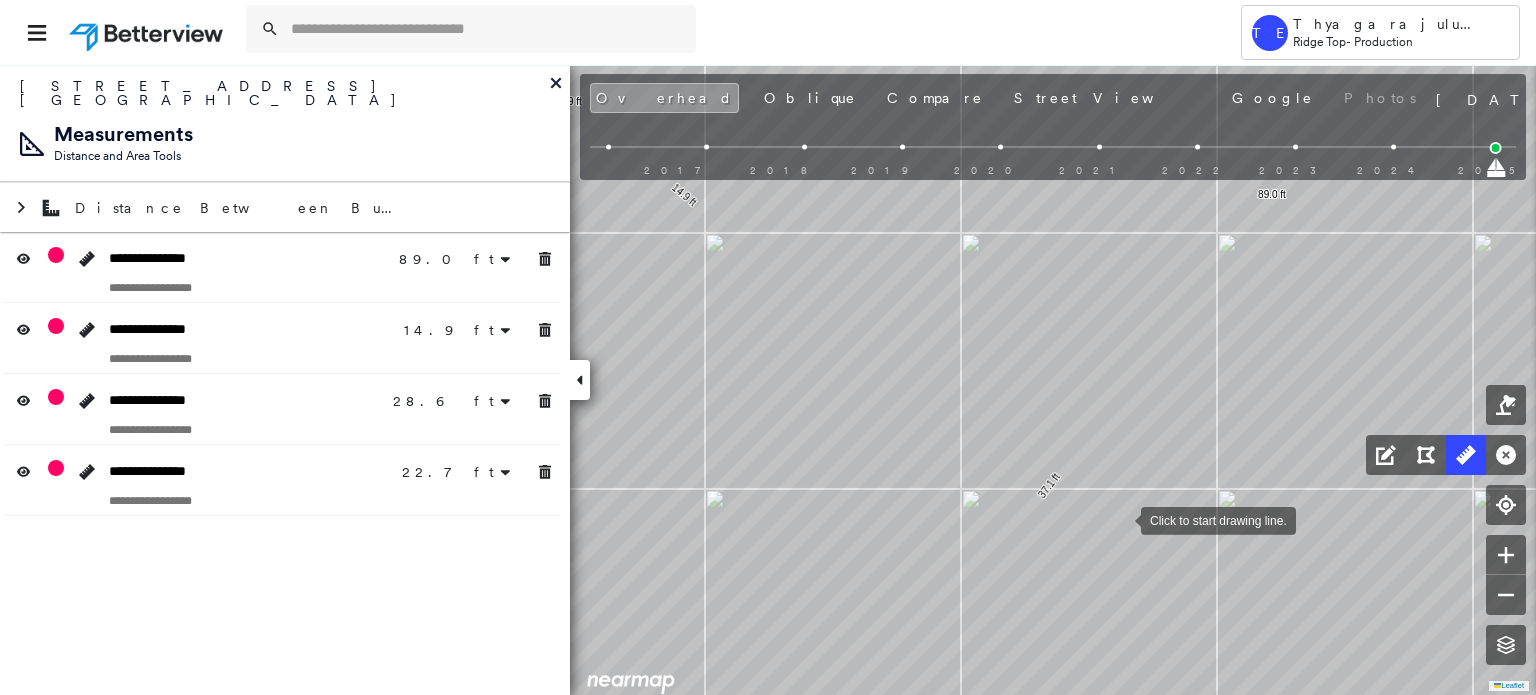 drag, startPoint x: 1135, startPoint y: 553, endPoint x: 1112, endPoint y: 375, distance: 179.4798 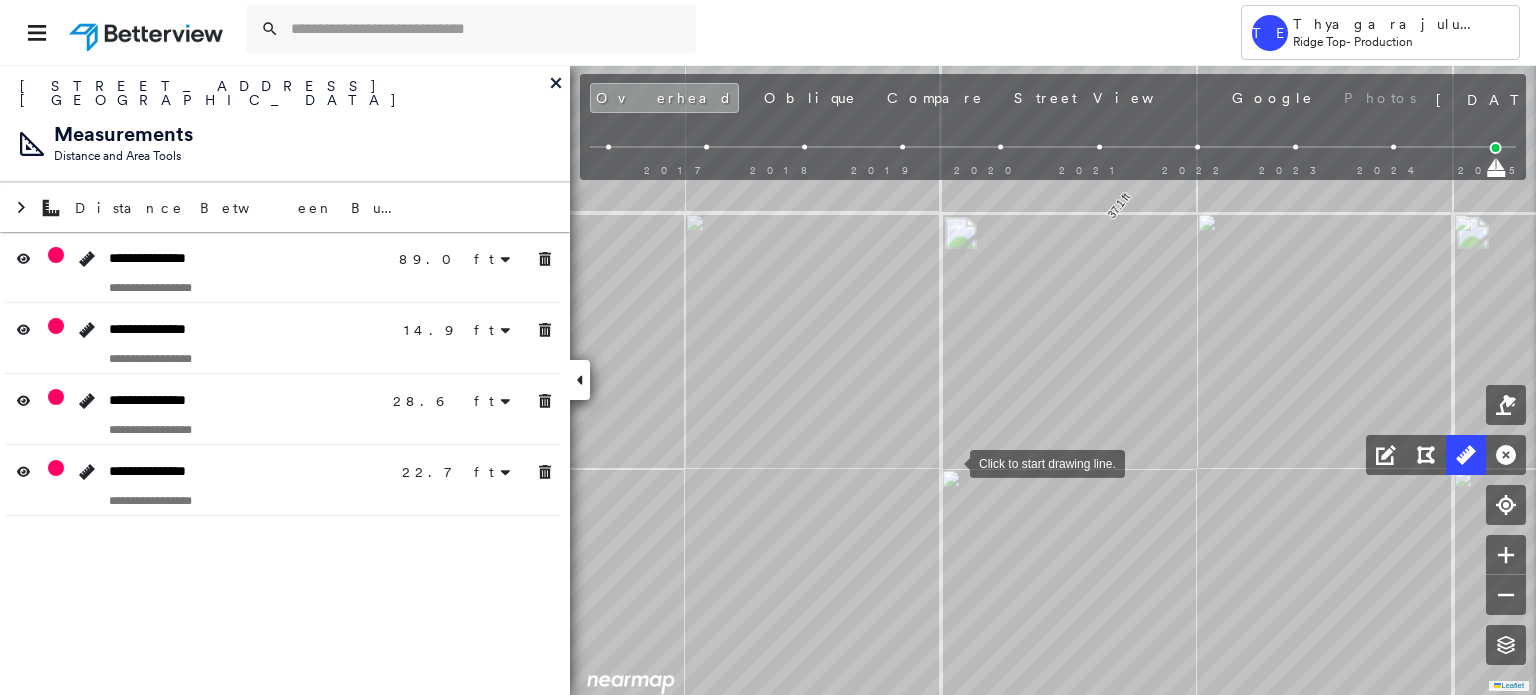 click at bounding box center [950, 462] 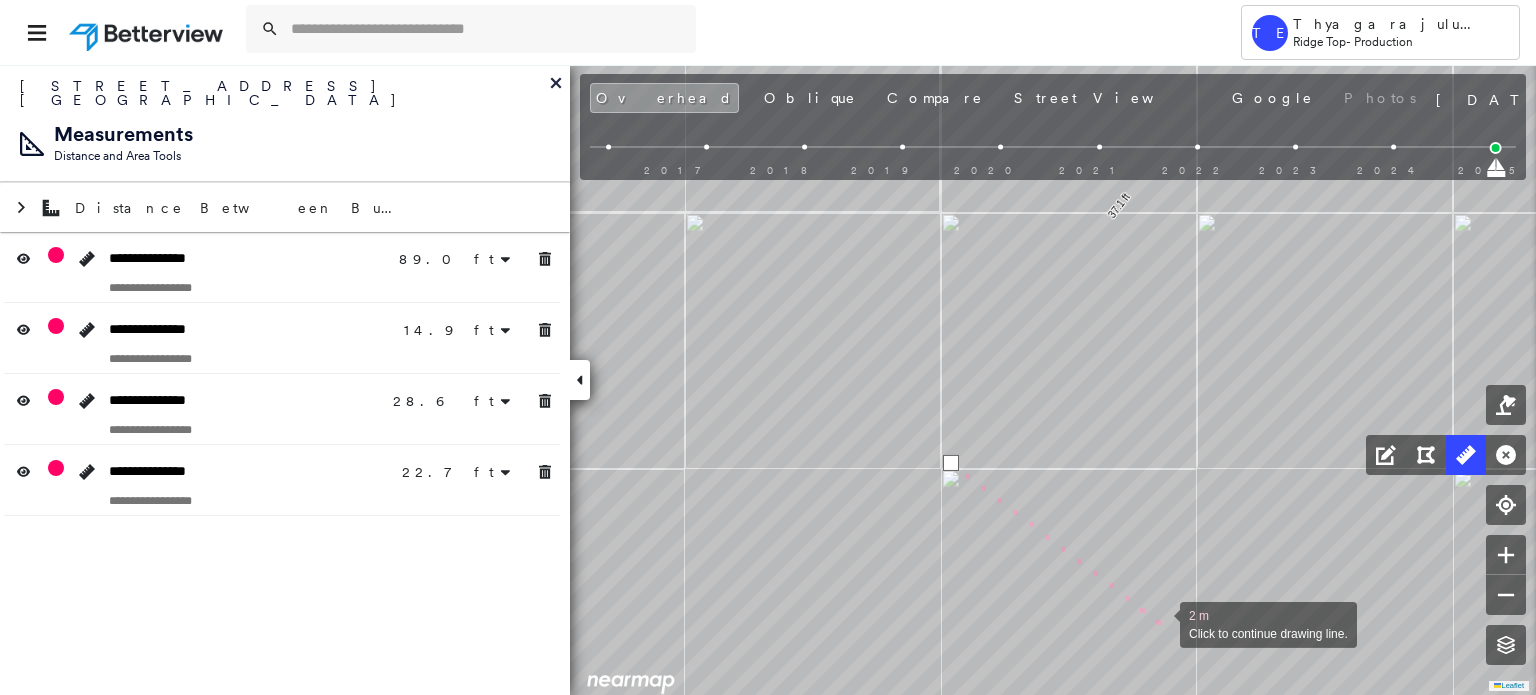 click at bounding box center [1160, 623] 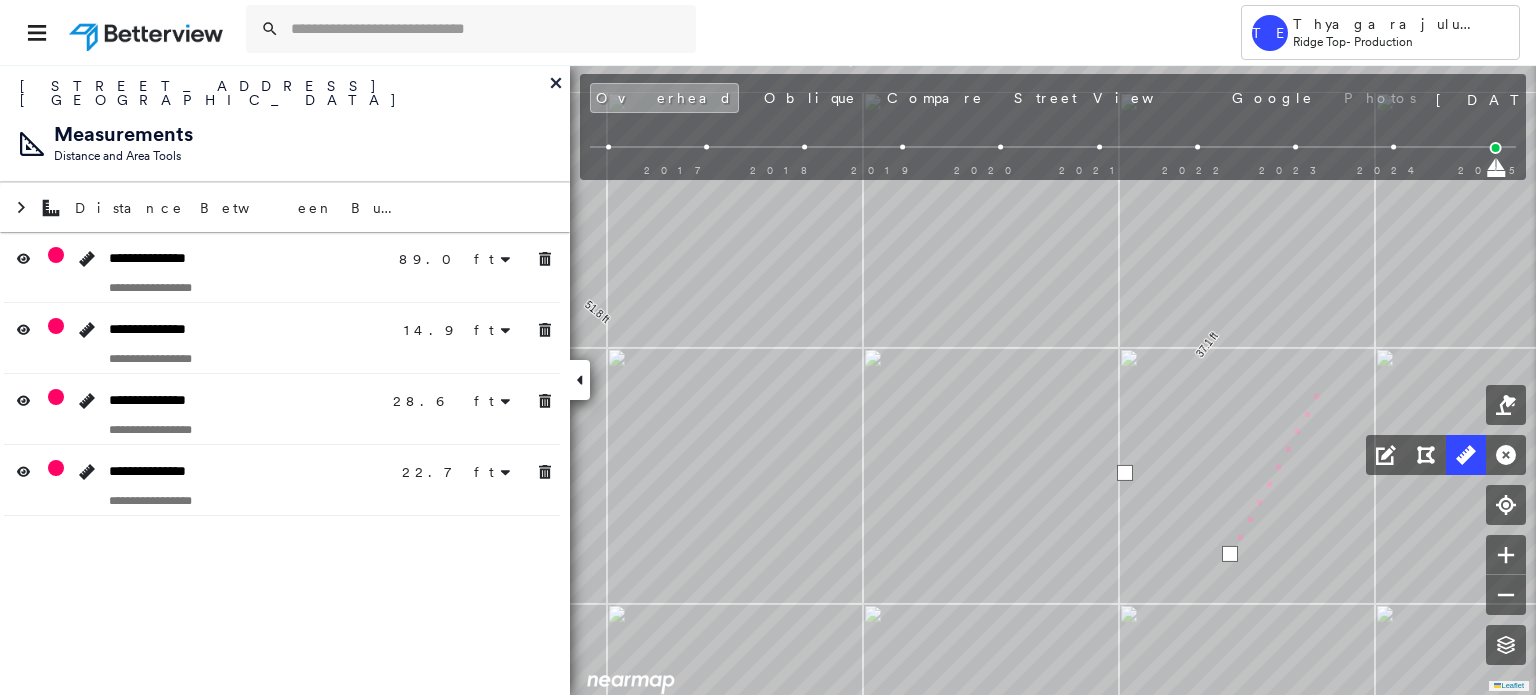 click on "51.8 ft 37.1 ft 89.0 ft 14.9 ft 14.9 ft 28.6 ft 28.6 ft 22.7 ft 22.7 ft 5 m Click last point to finish line." at bounding box center (-1105, 287) 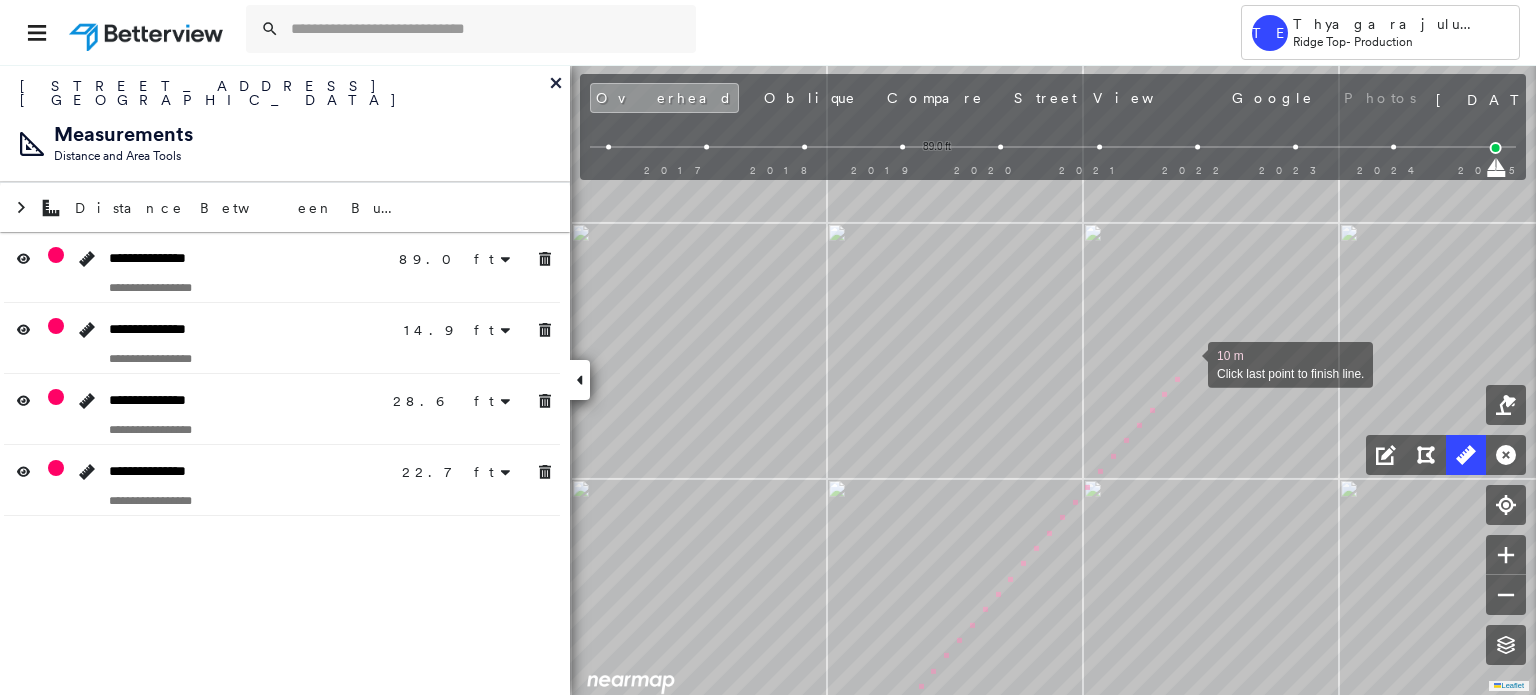 click at bounding box center (1188, 363) 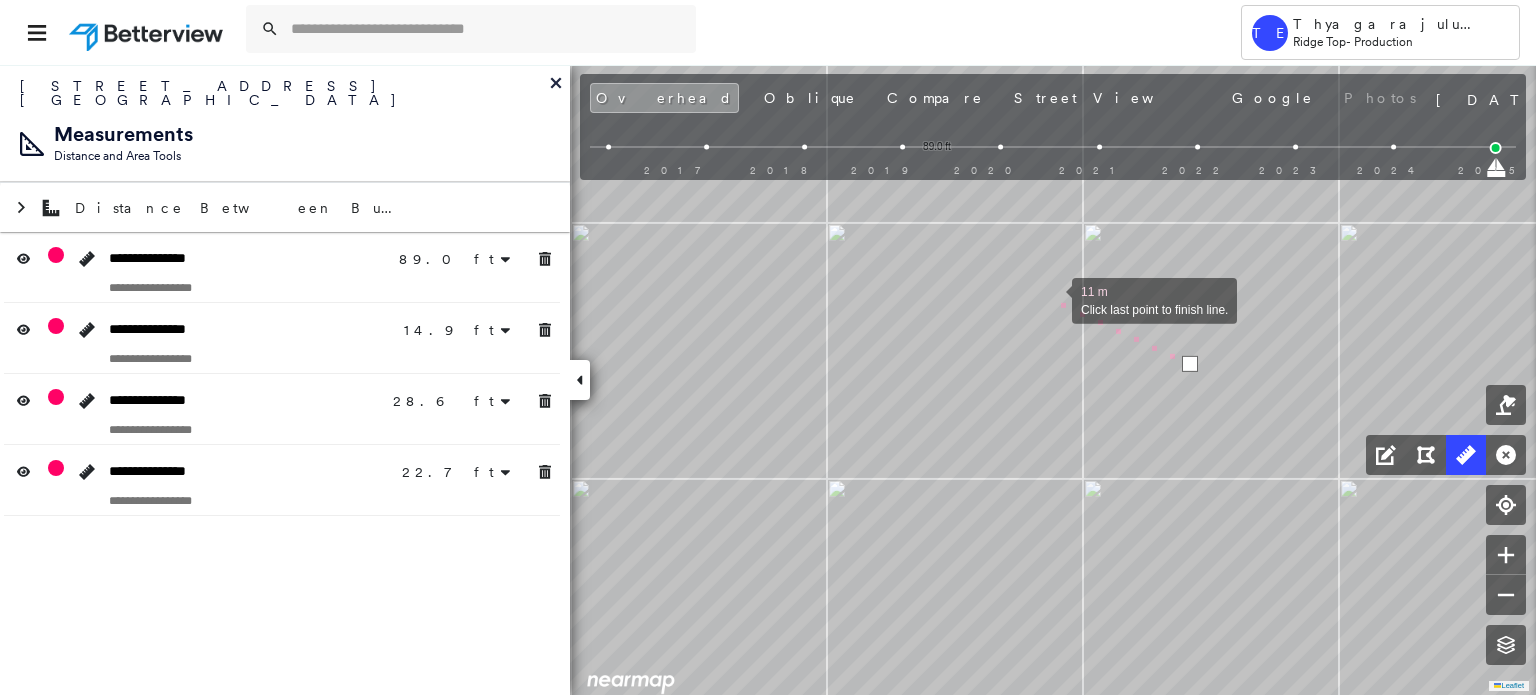 drag, startPoint x: 1052, startPoint y: 299, endPoint x: 1382, endPoint y: 567, distance: 425.11646 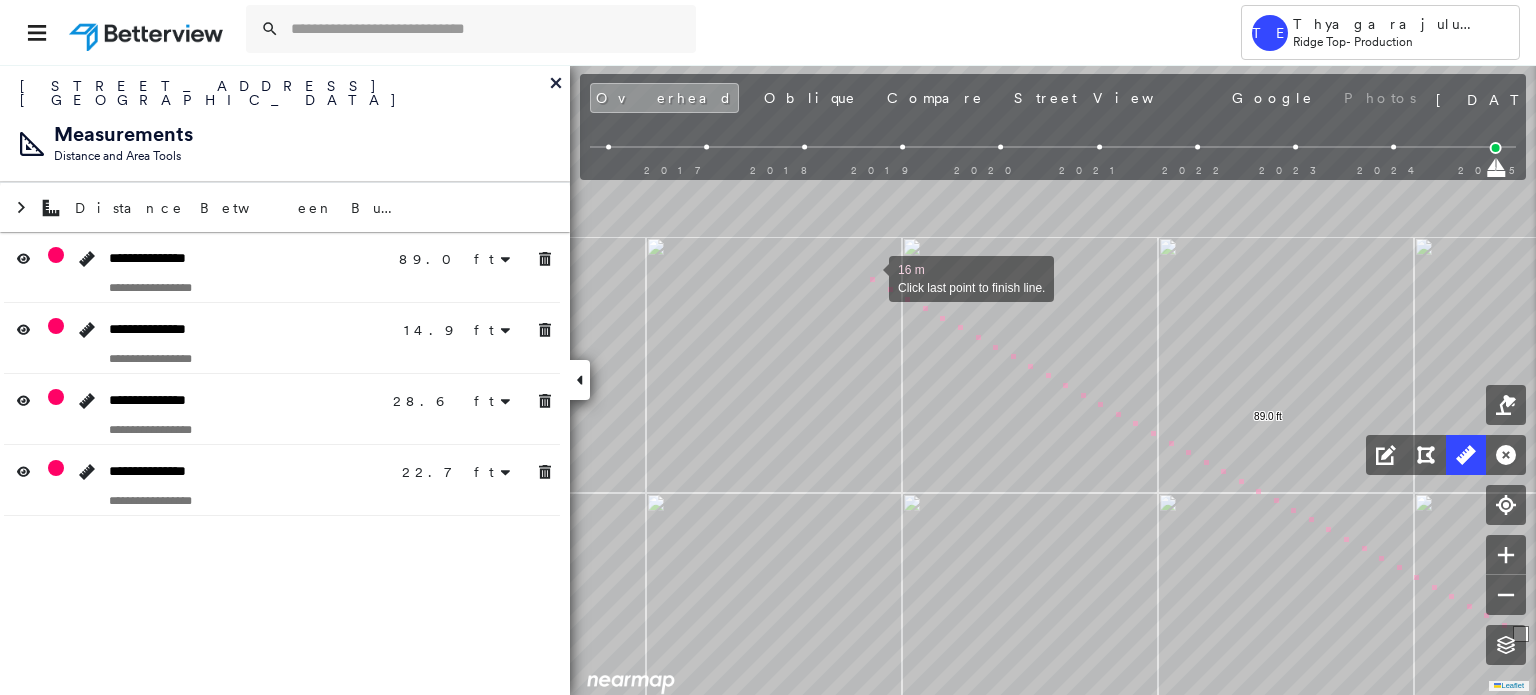click on "51.8 ft 37.1 ft 89.0 ft 14.9 ft 14.9 ft 28.6 ft 28.6 ft 22.7 ft 22.7 ft 16 m Click last point to finish line." at bounding box center [-1076, 720] 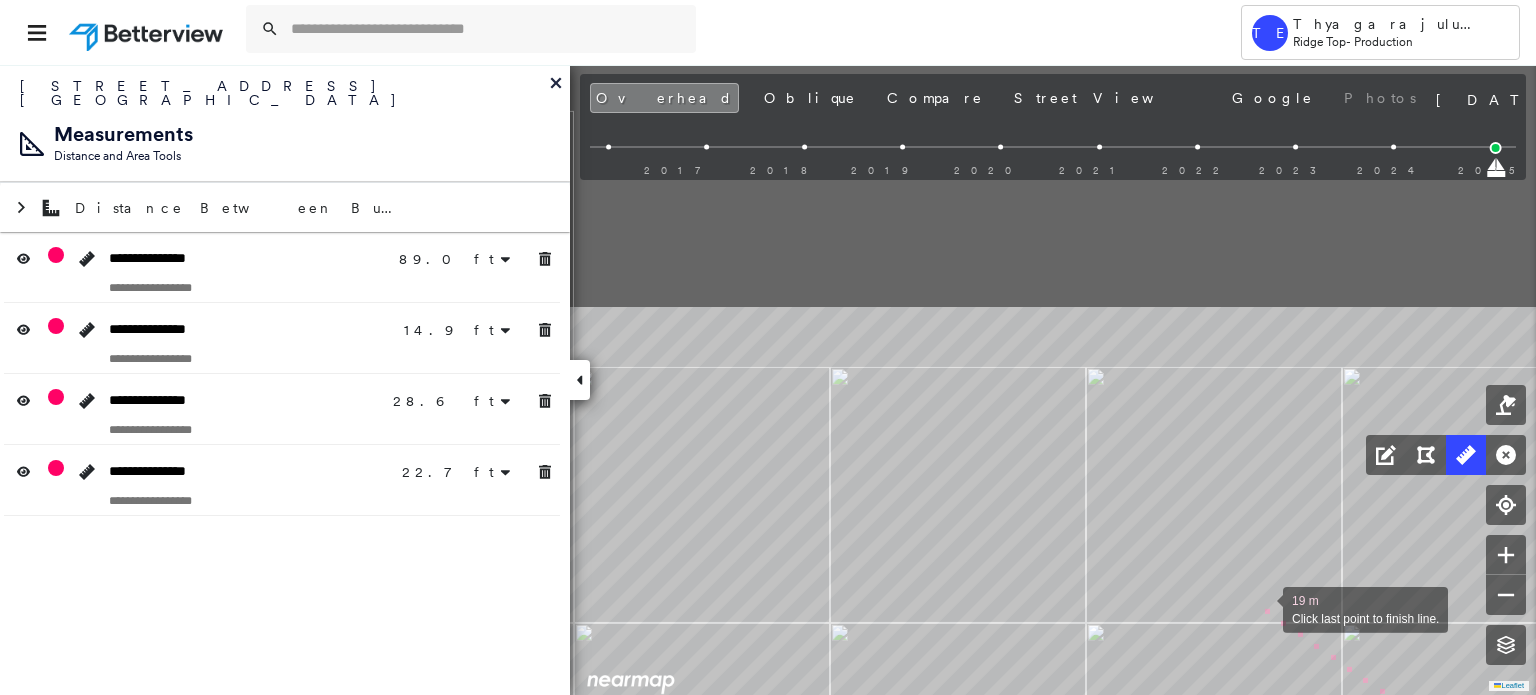 drag, startPoint x: 966, startPoint y: 295, endPoint x: 1245, endPoint y: 586, distance: 403.14017 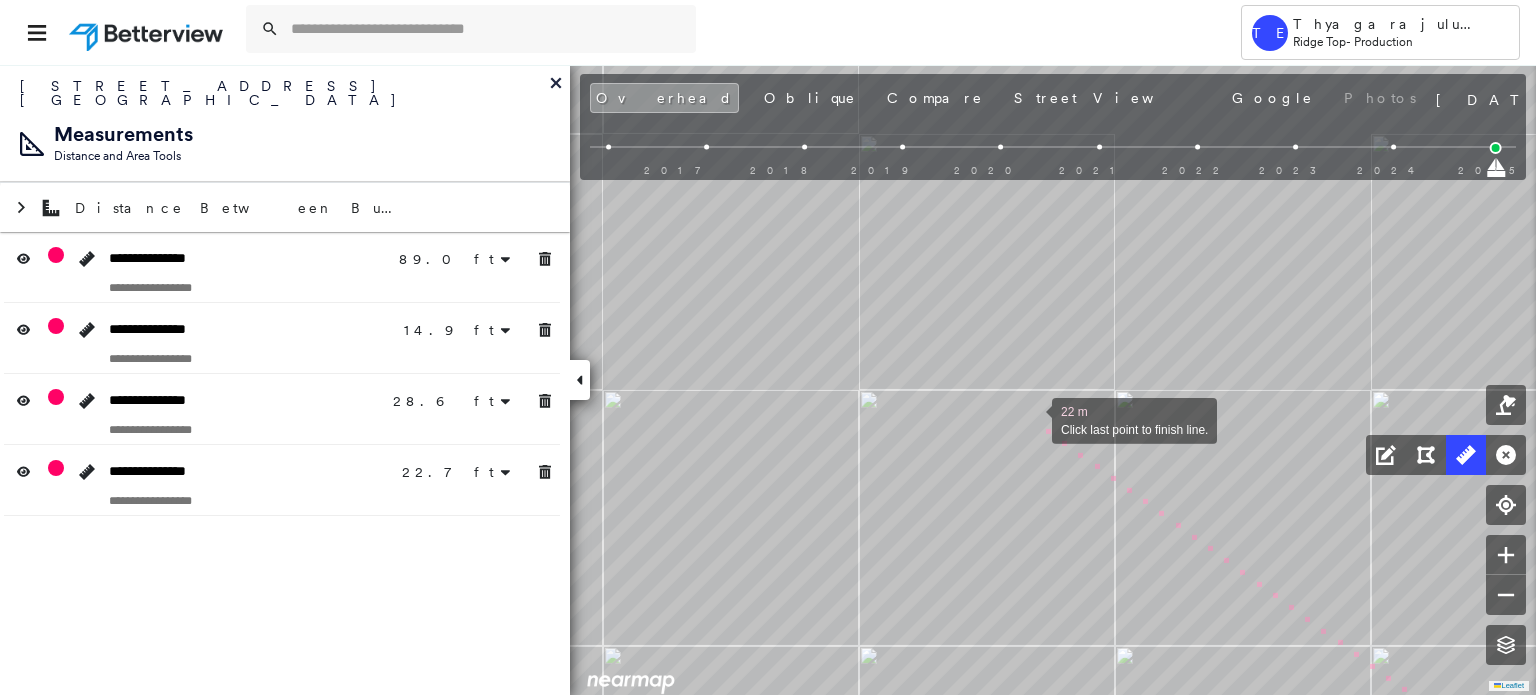 drag, startPoint x: 1018, startPoint y: 410, endPoint x: 1314, endPoint y: 638, distance: 373.63083 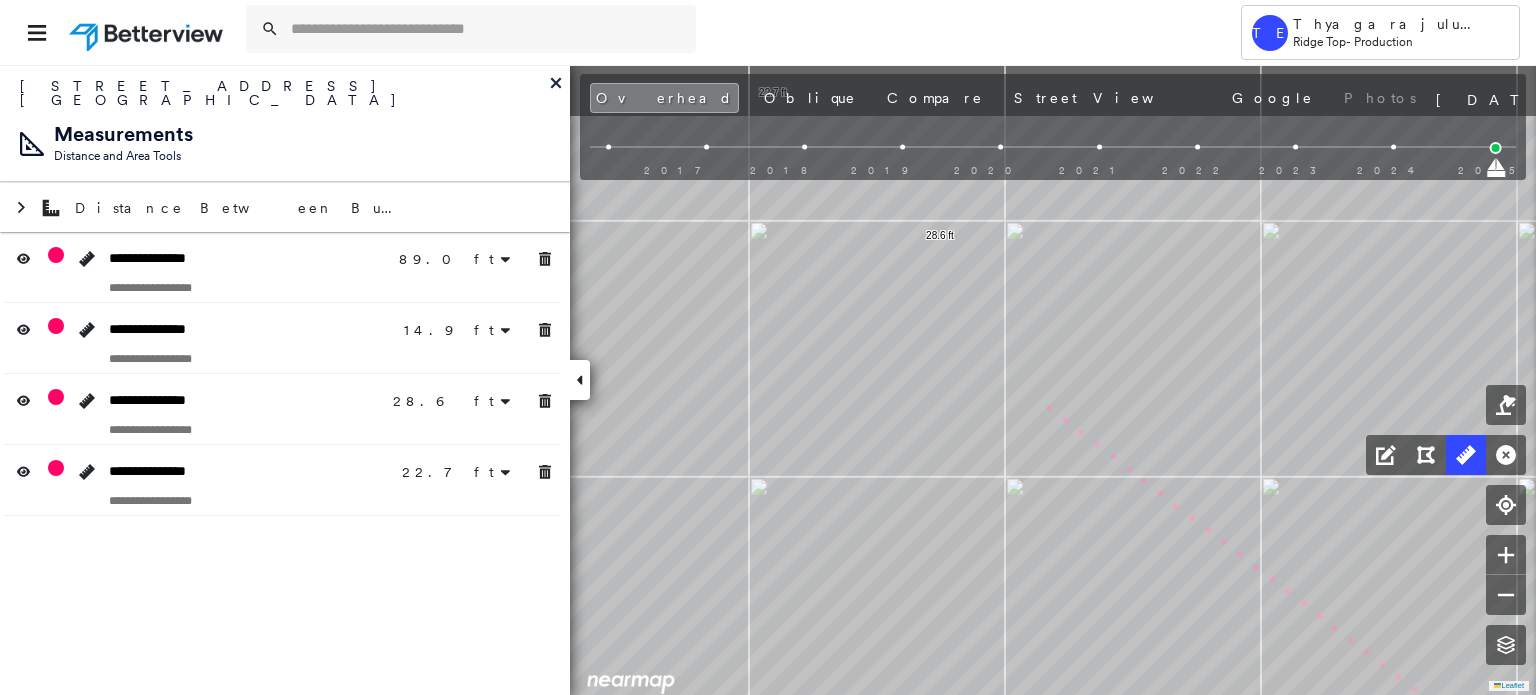 drag, startPoint x: 892, startPoint y: 247, endPoint x: 1336, endPoint y: 615, distance: 576.6802 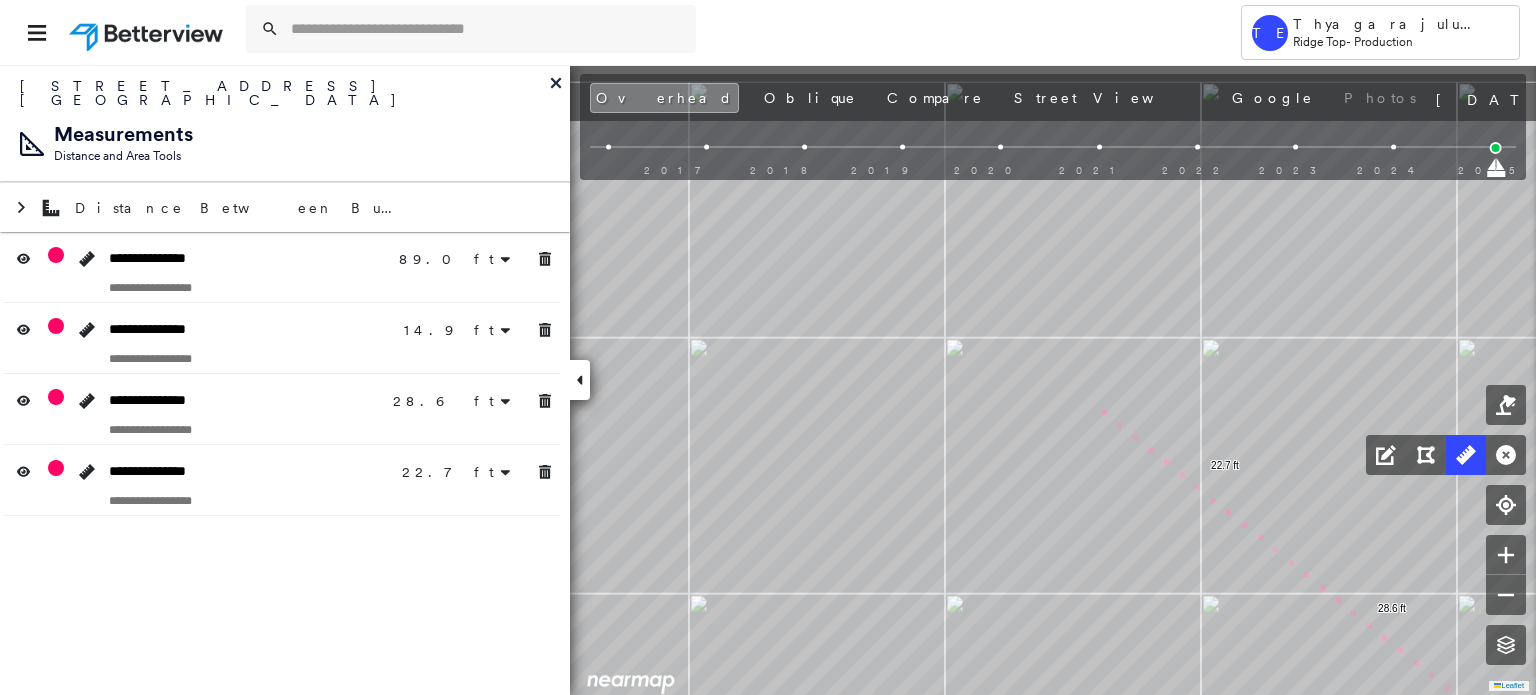 drag, startPoint x: 964, startPoint y: 264, endPoint x: 1151, endPoint y: 459, distance: 270.174 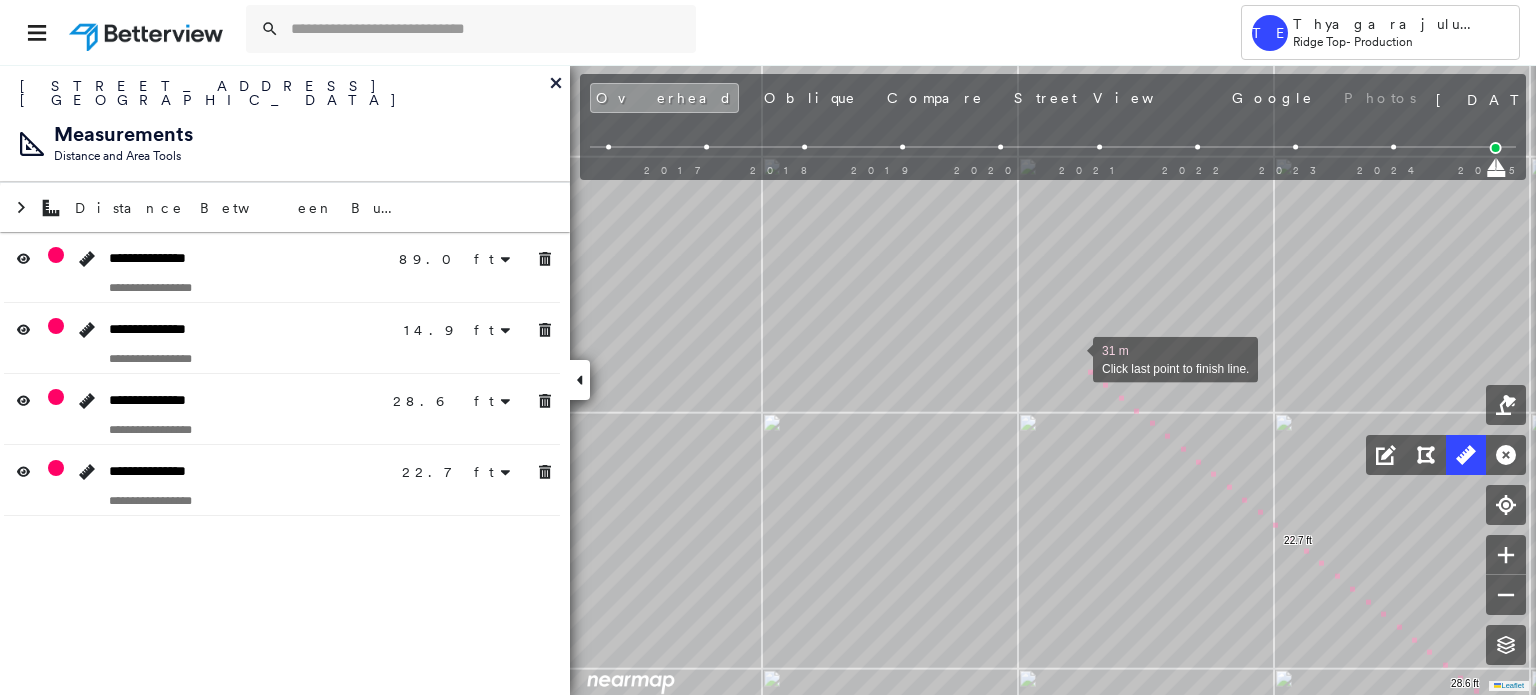 click at bounding box center (1073, 358) 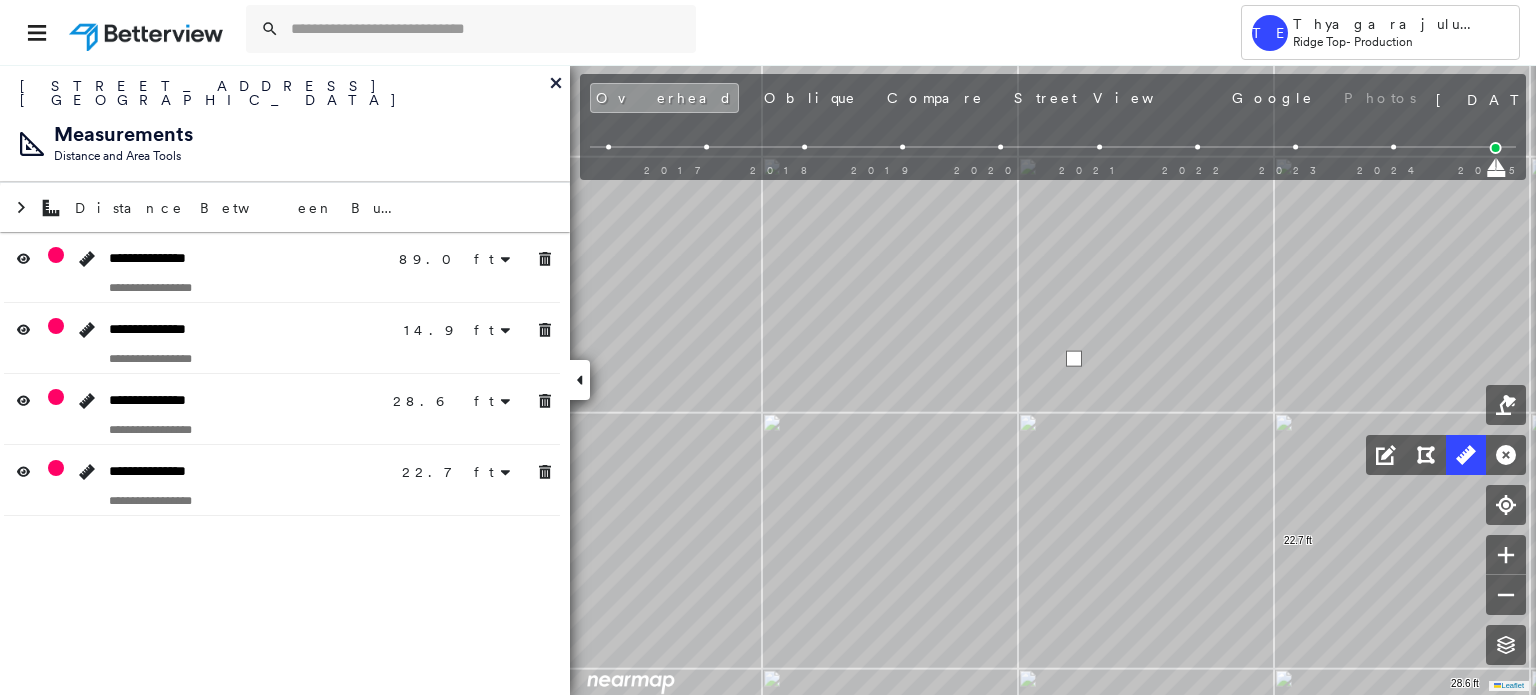 click at bounding box center (1074, 359) 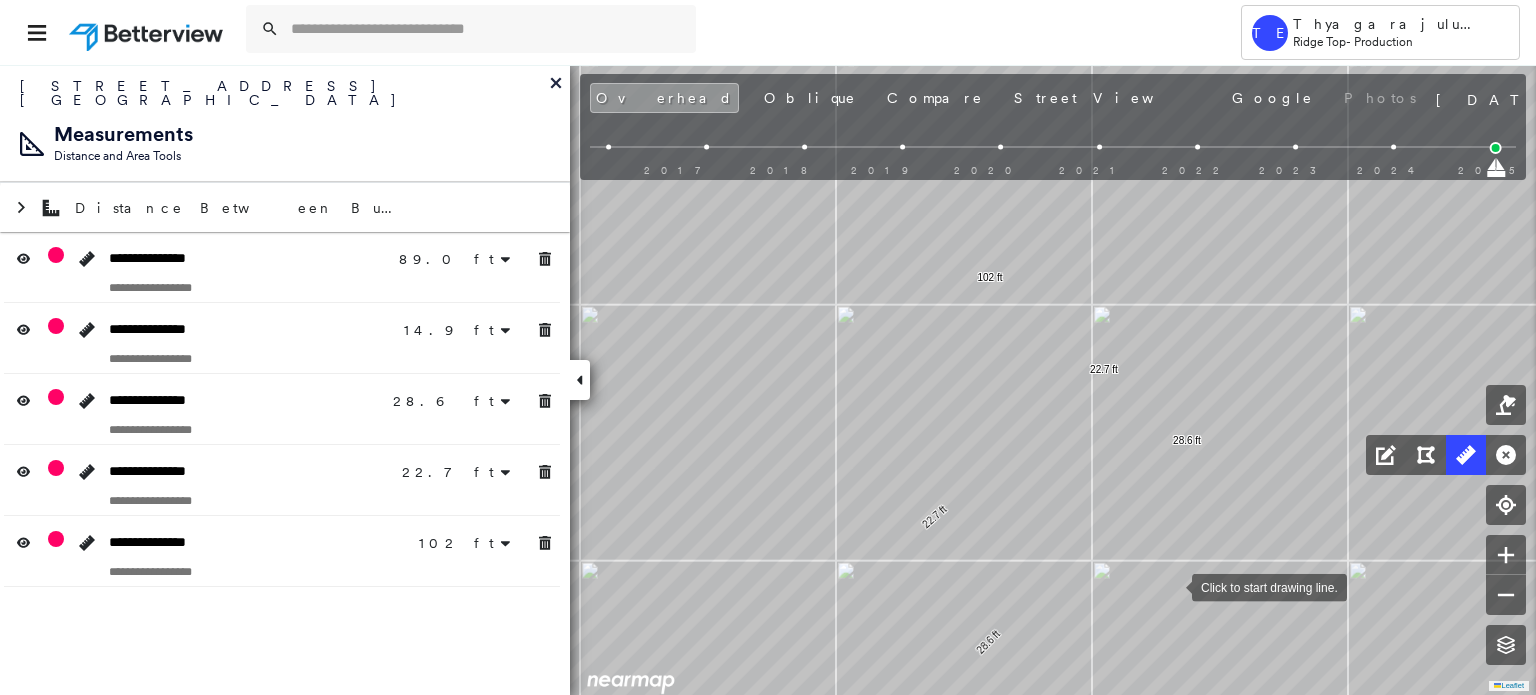 drag, startPoint x: 1208, startPoint y: 624, endPoint x: 1008, endPoint y: 142, distance: 521.84674 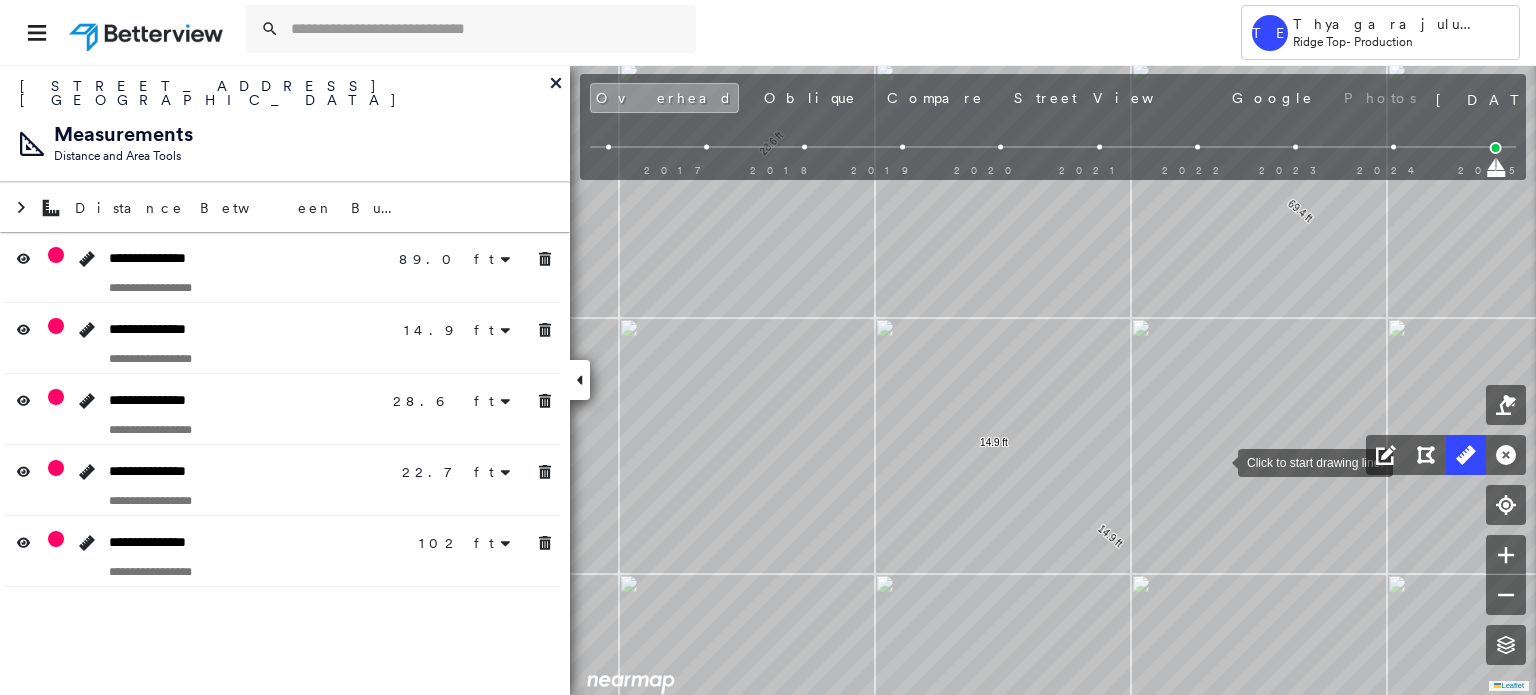 drag, startPoint x: 1237, startPoint y: 479, endPoint x: 961, endPoint y: 123, distance: 450.45755 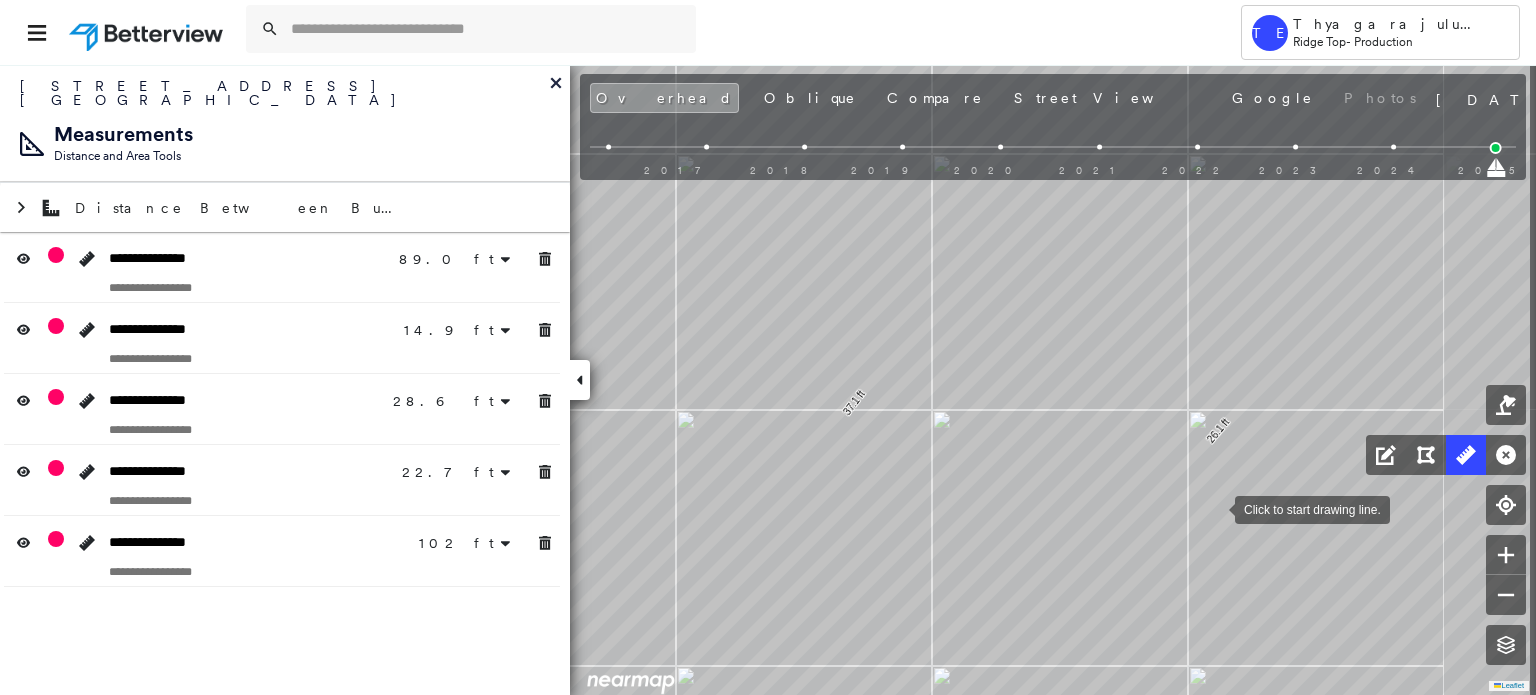 drag, startPoint x: 1375, startPoint y: 520, endPoint x: 1216, endPoint y: 508, distance: 159.4522 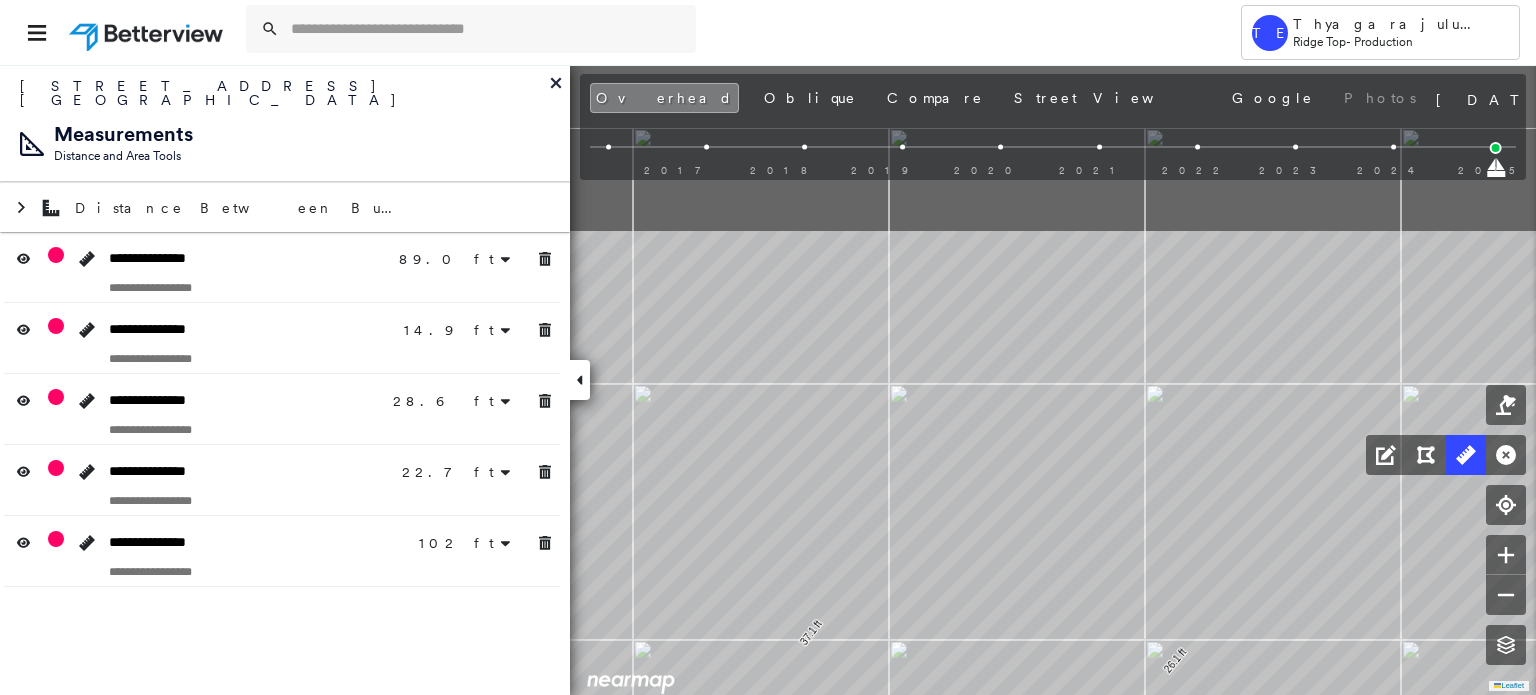 drag, startPoint x: 1039, startPoint y: 339, endPoint x: 1003, endPoint y: 682, distance: 344.88403 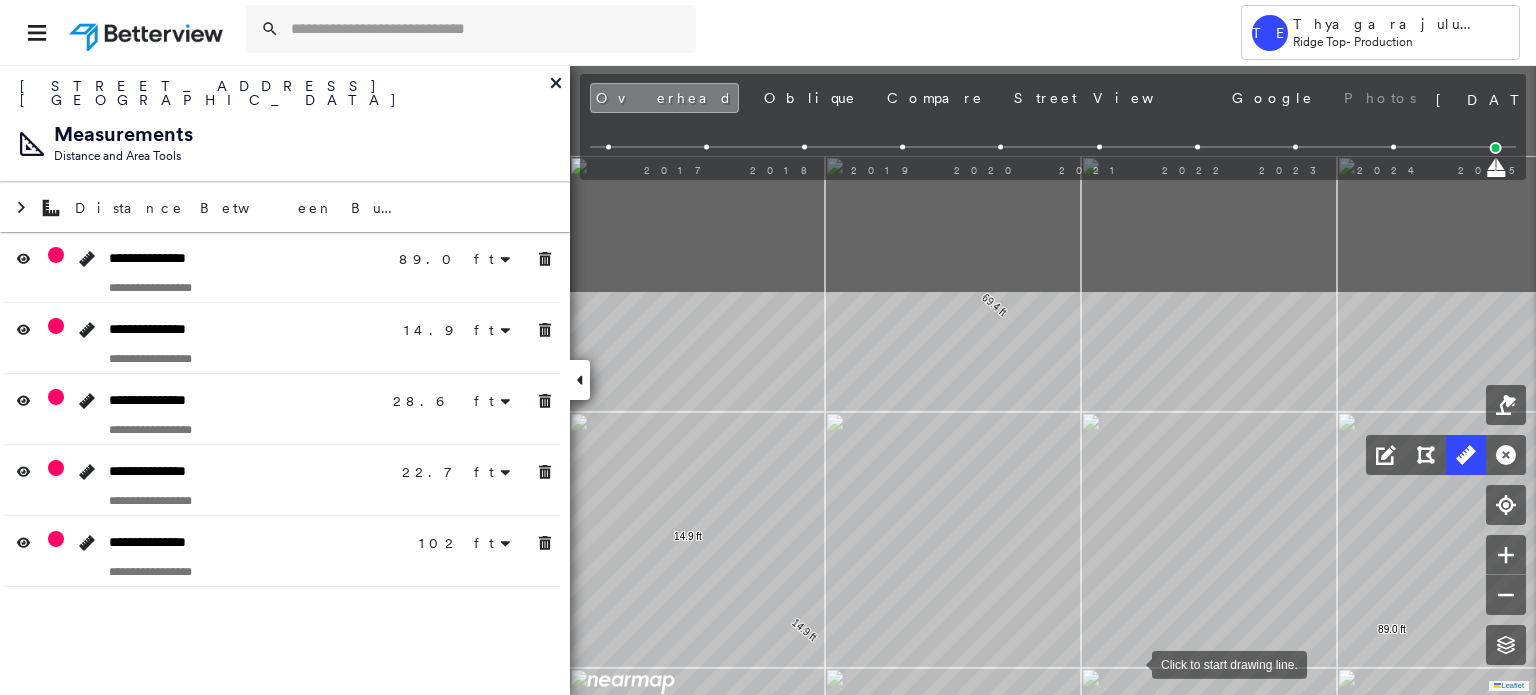 drag, startPoint x: 913, startPoint y: 362, endPoint x: 1162, endPoint y: 687, distance: 409.42154 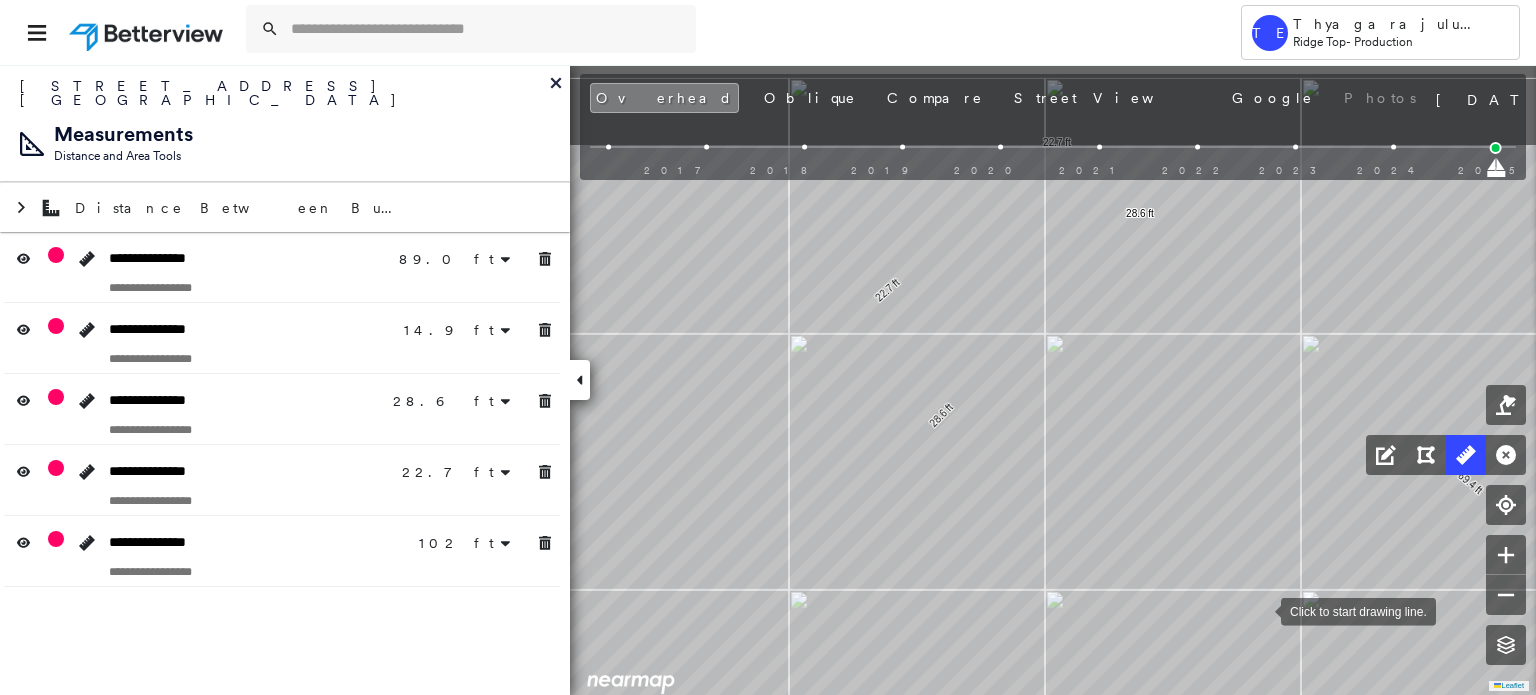 drag, startPoint x: 839, startPoint y: 471, endPoint x: 1260, endPoint y: 611, distance: 443.66766 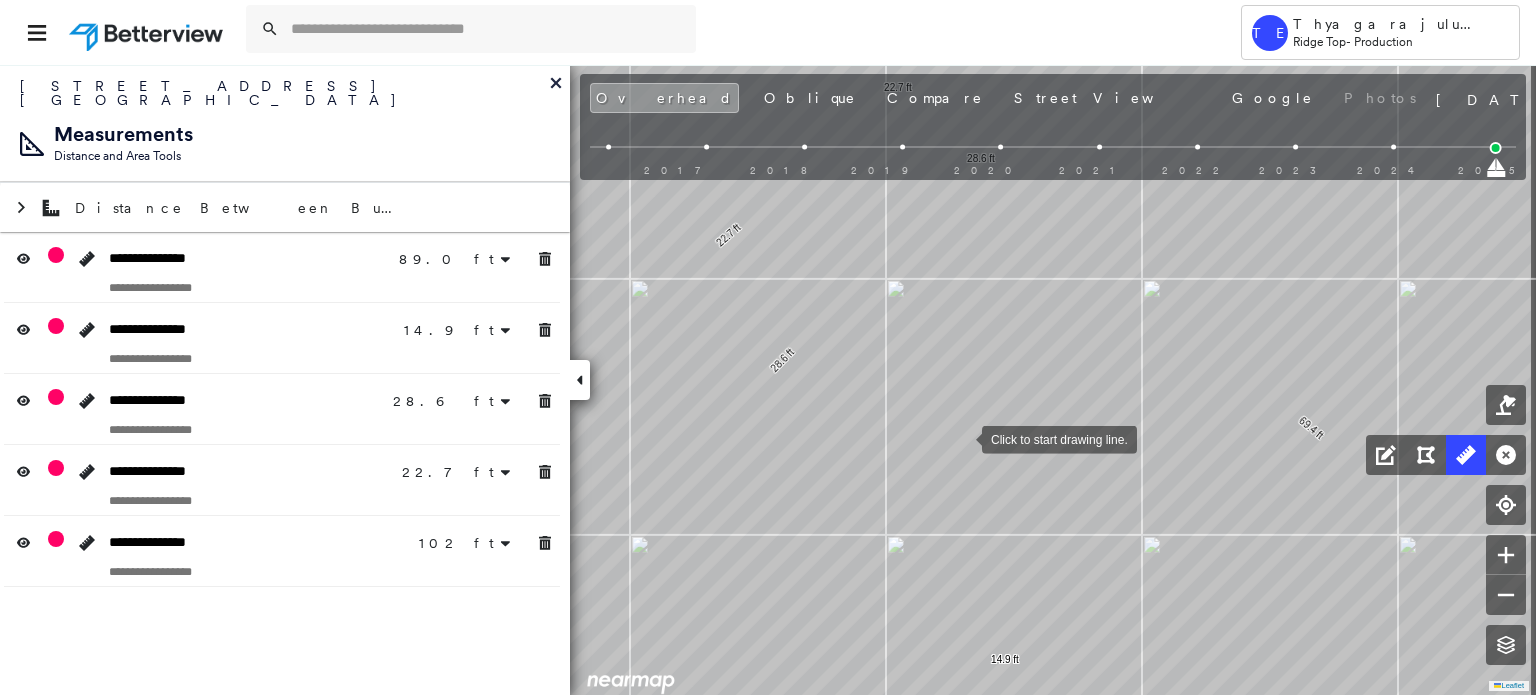 drag, startPoint x: 1121, startPoint y: 498, endPoint x: 963, endPoint y: 439, distance: 168.65645 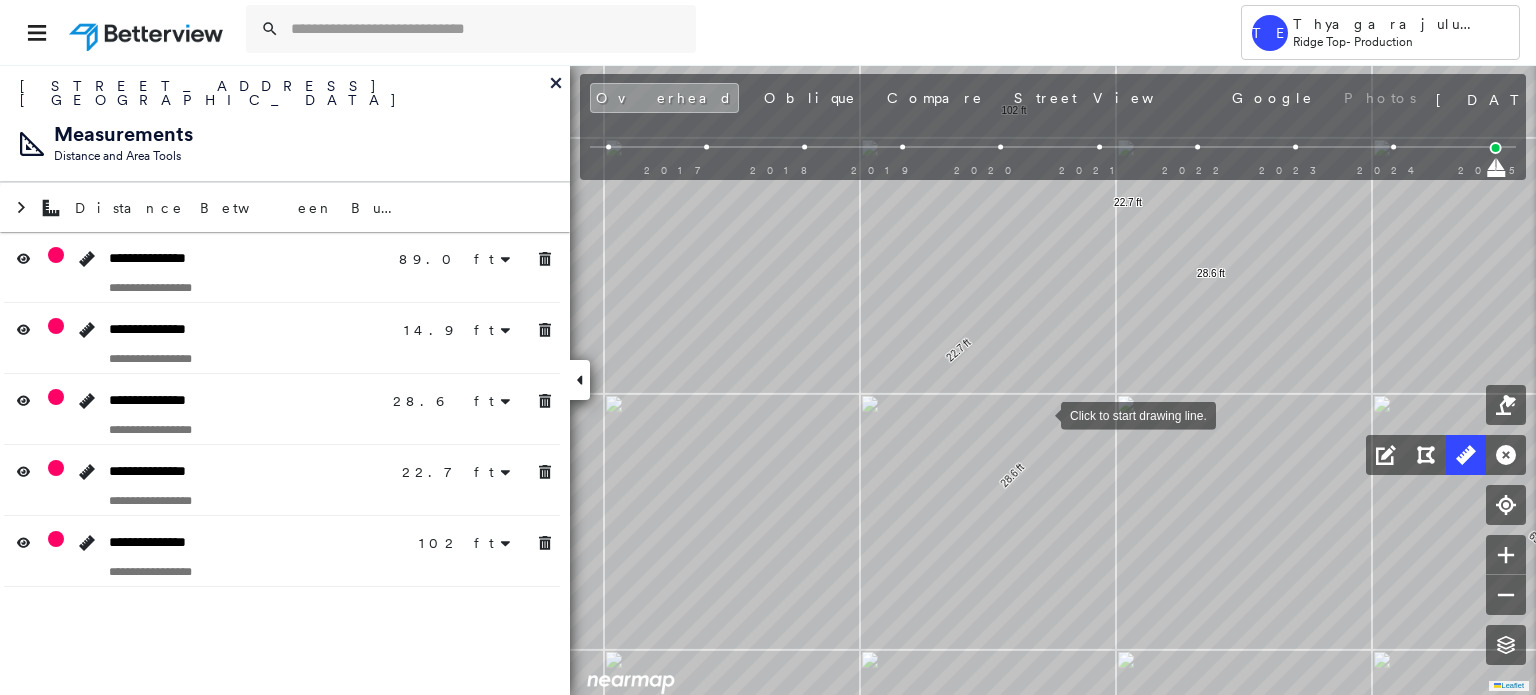 click at bounding box center [1041, 414] 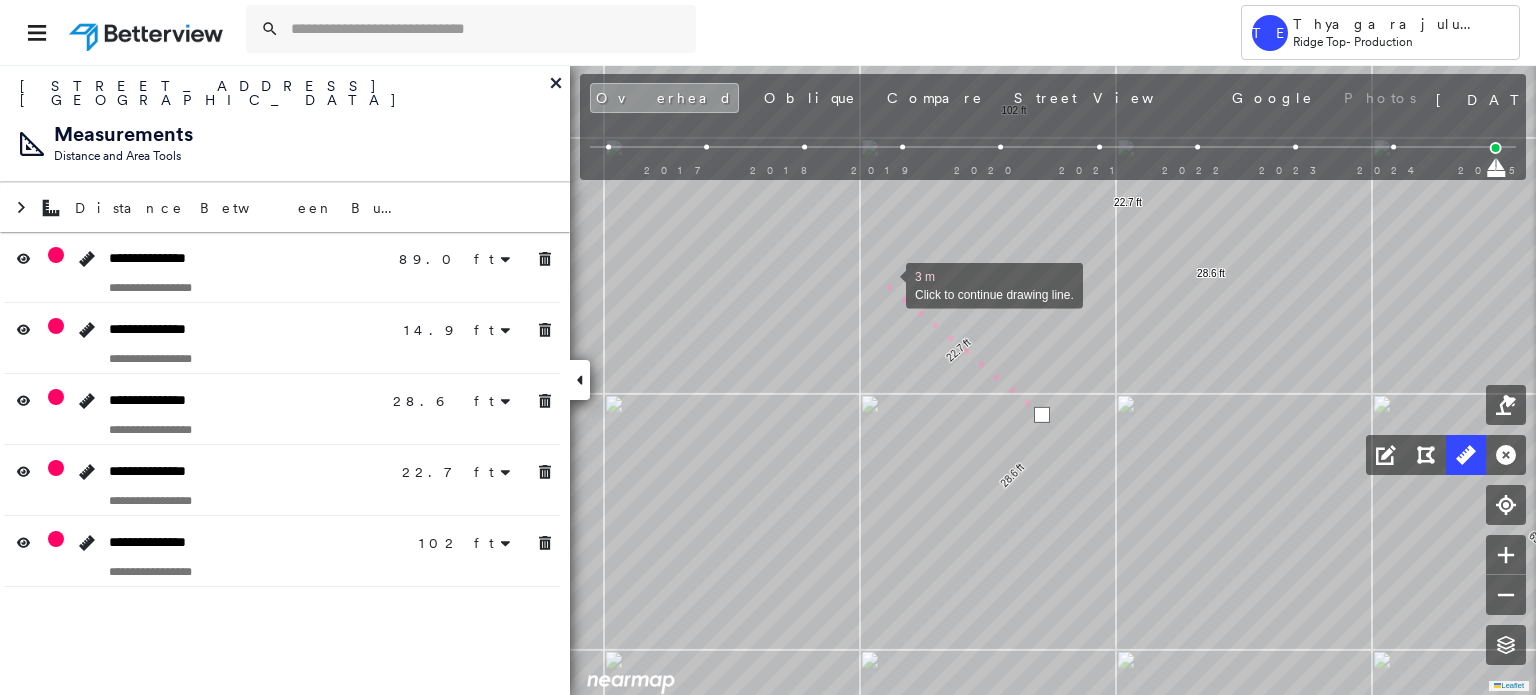 click at bounding box center [886, 284] 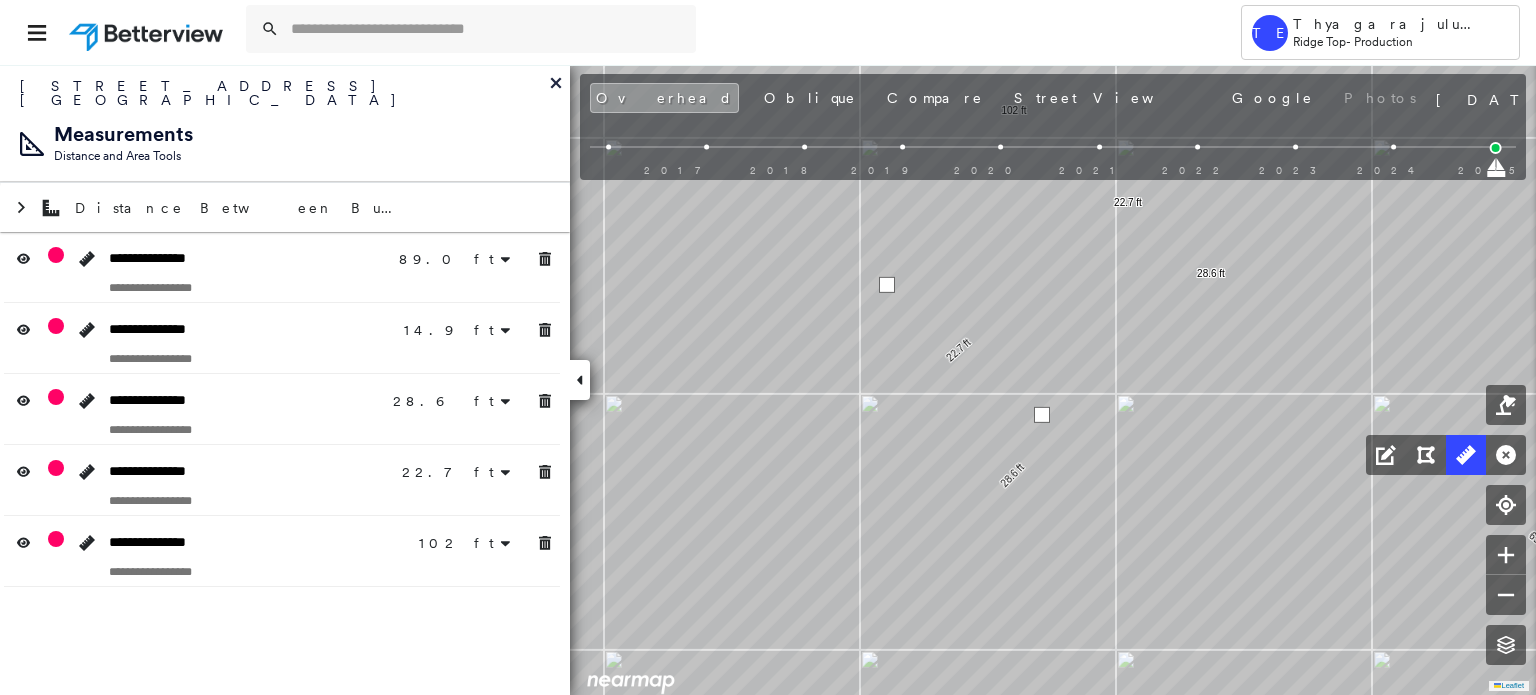 click at bounding box center (887, 285) 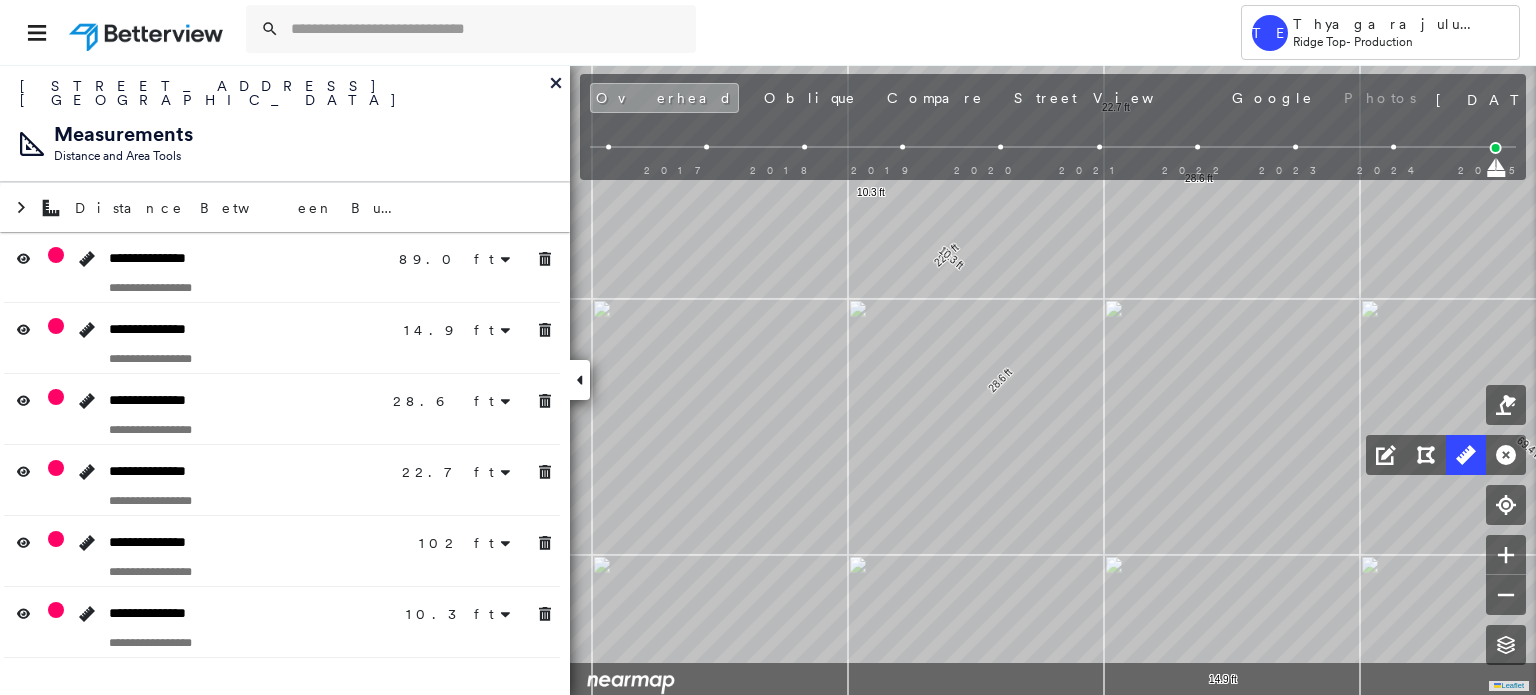 drag, startPoint x: 1027, startPoint y: 468, endPoint x: 924, endPoint y: 231, distance: 258.4144 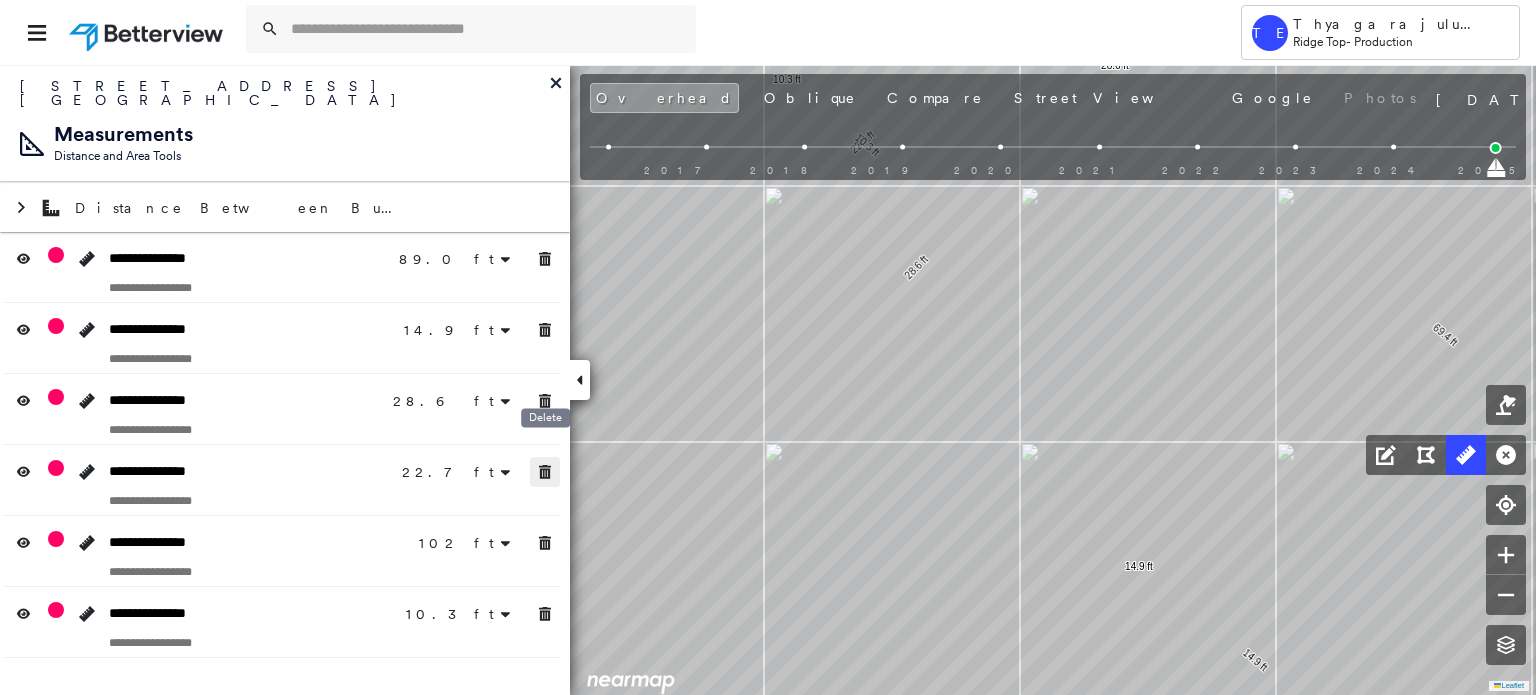 drag, startPoint x: 552, startPoint y: 455, endPoint x: 552, endPoint y: 383, distance: 72 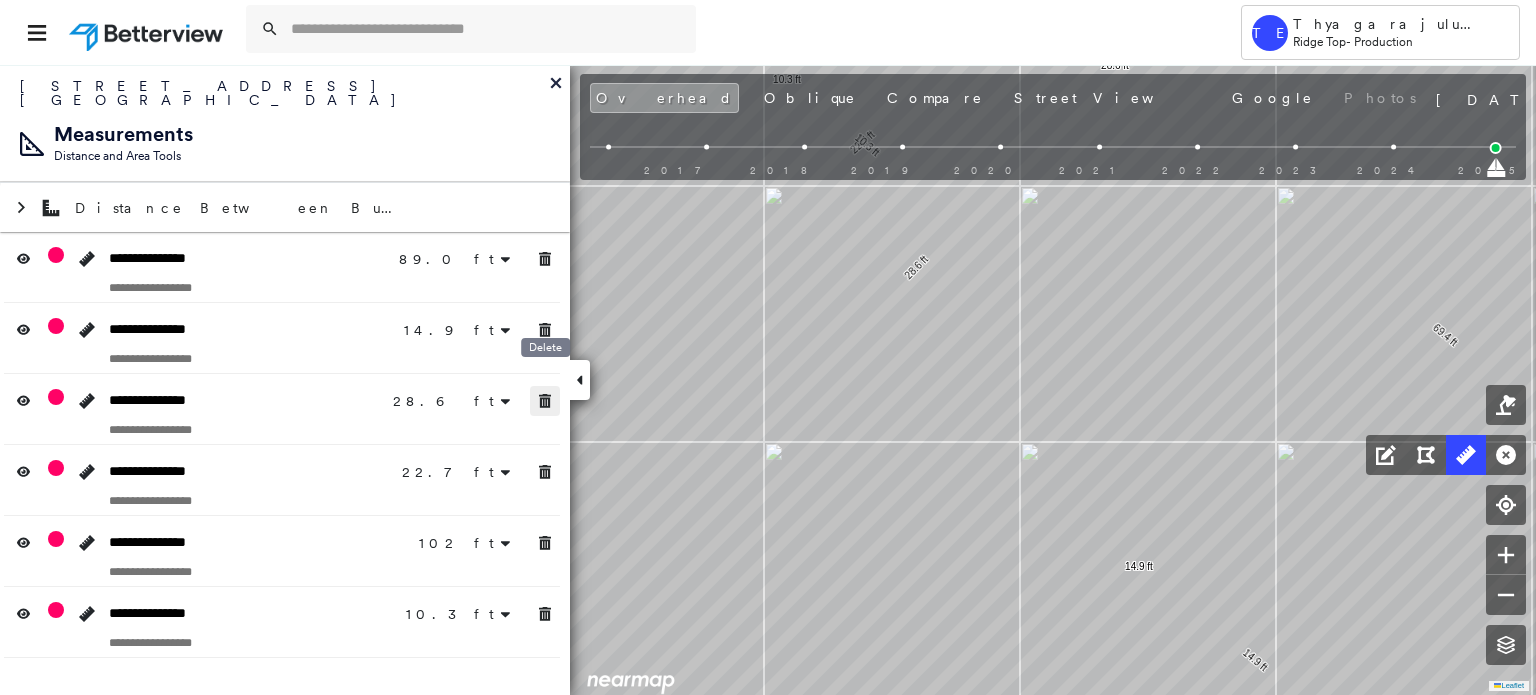 click at bounding box center [545, 401] 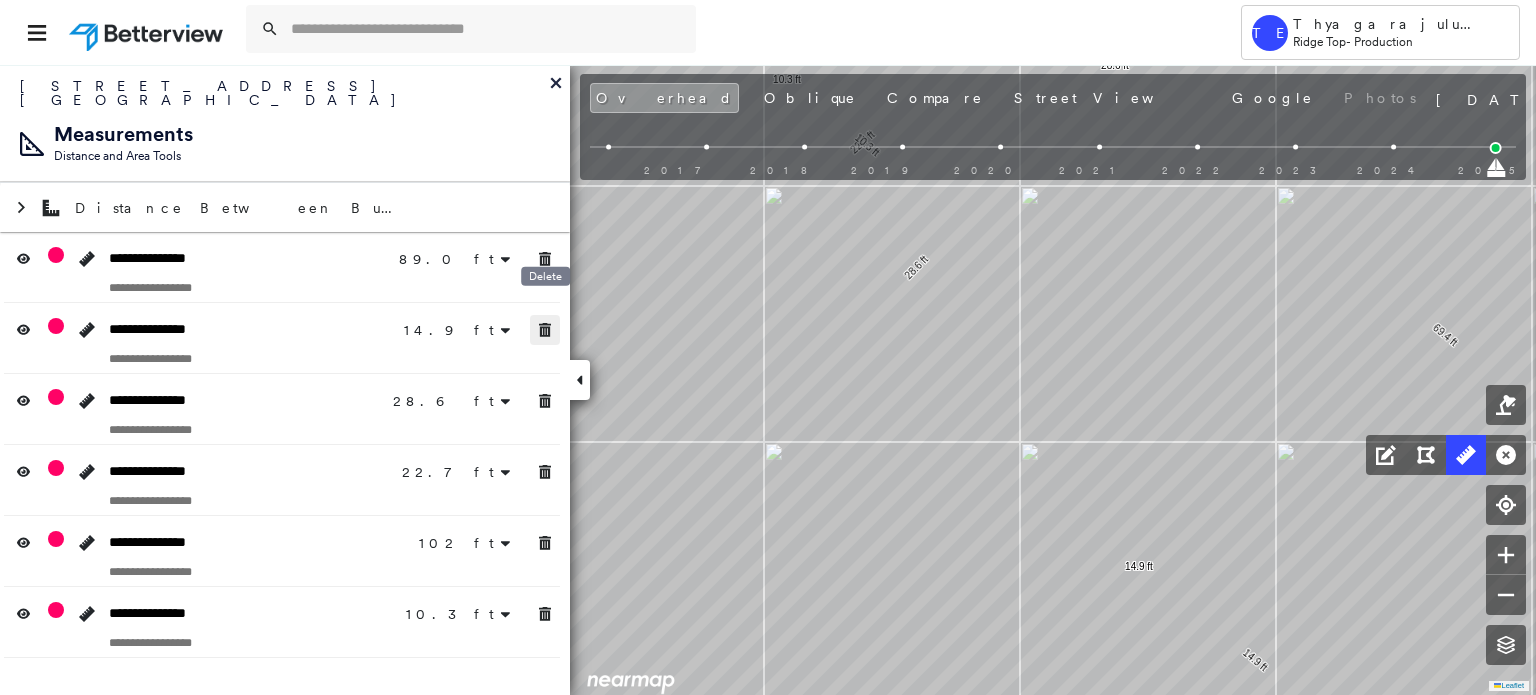 click 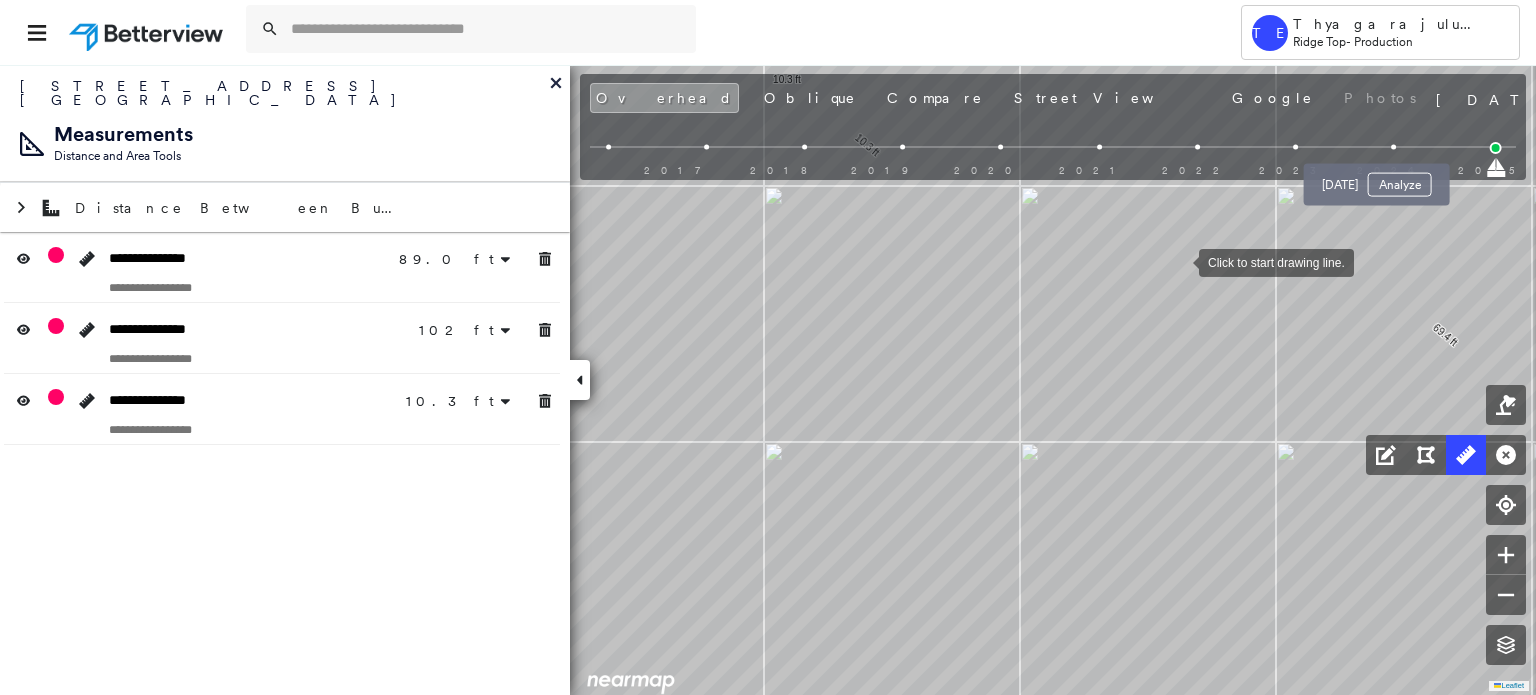 click at bounding box center (1393, 147) 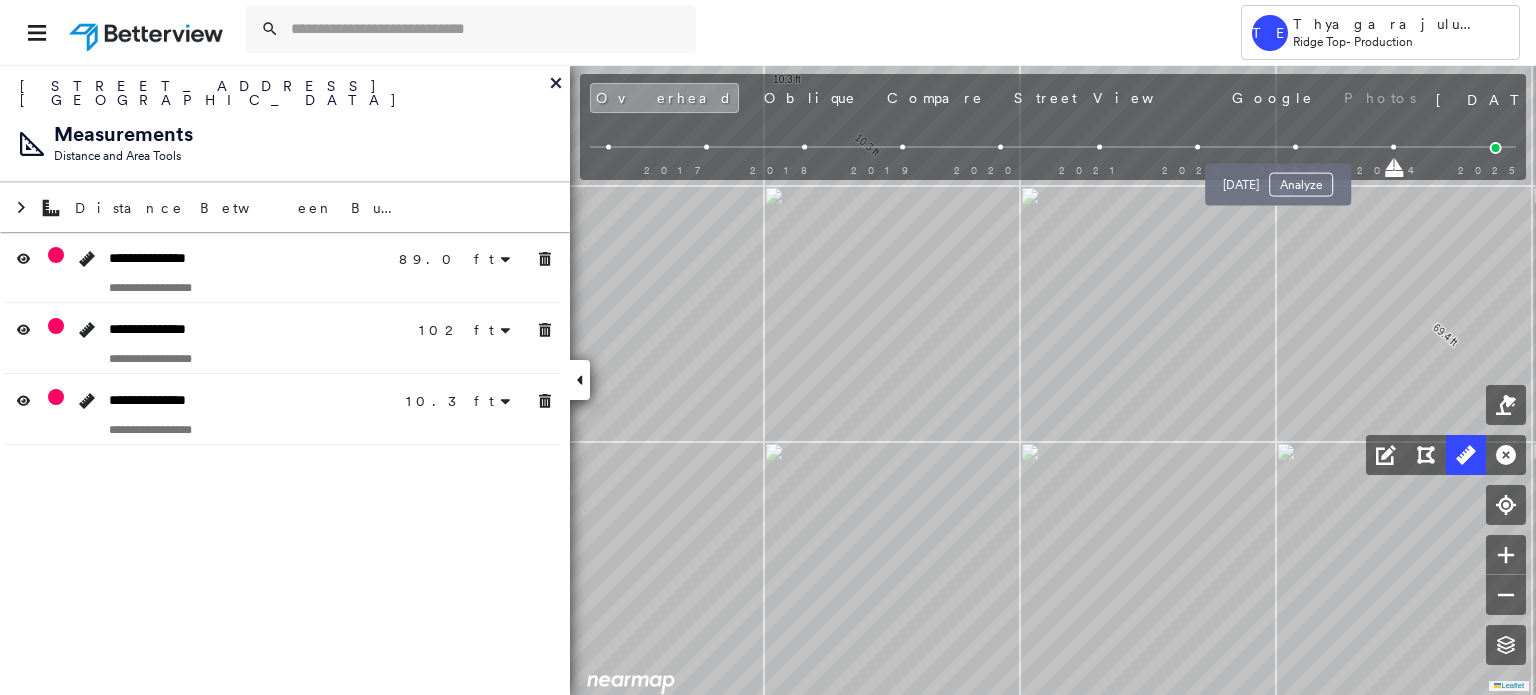 click at bounding box center [1295, 147] 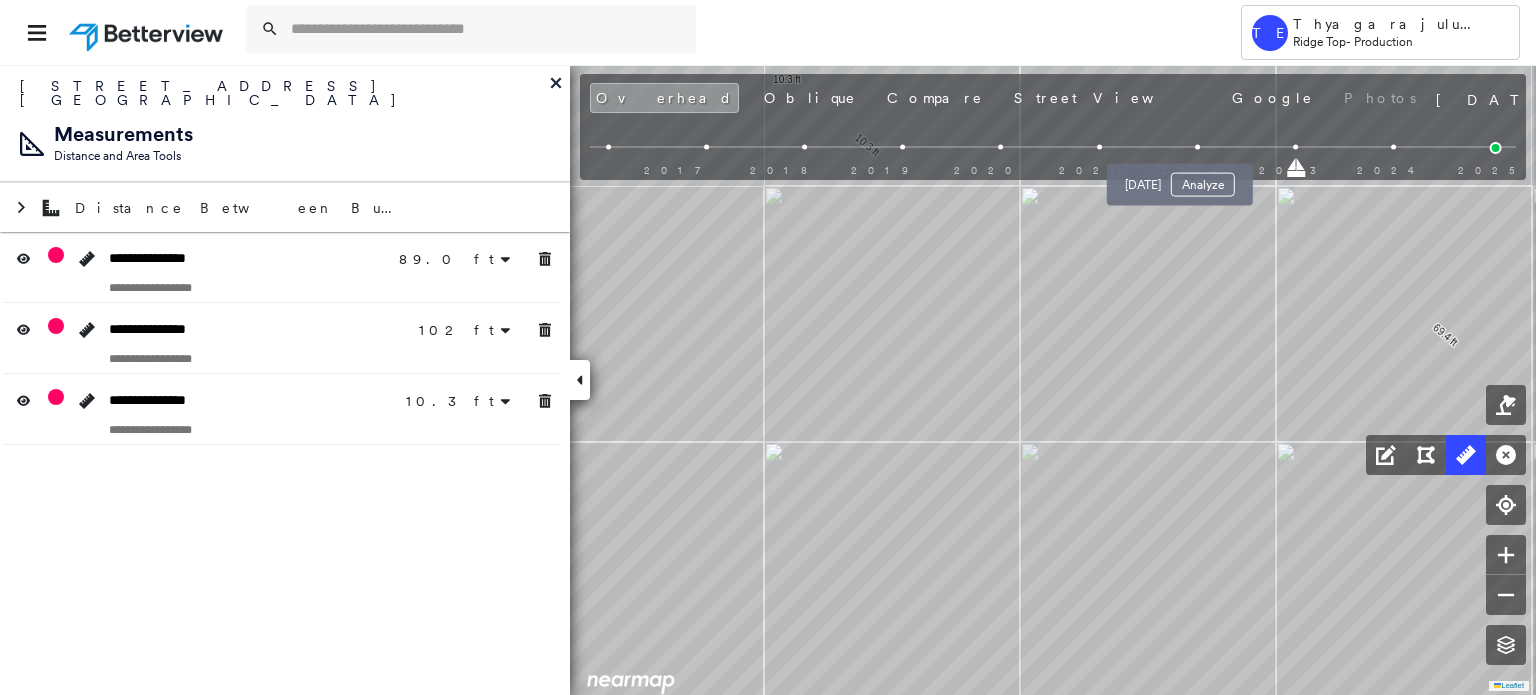 click at bounding box center [1197, 147] 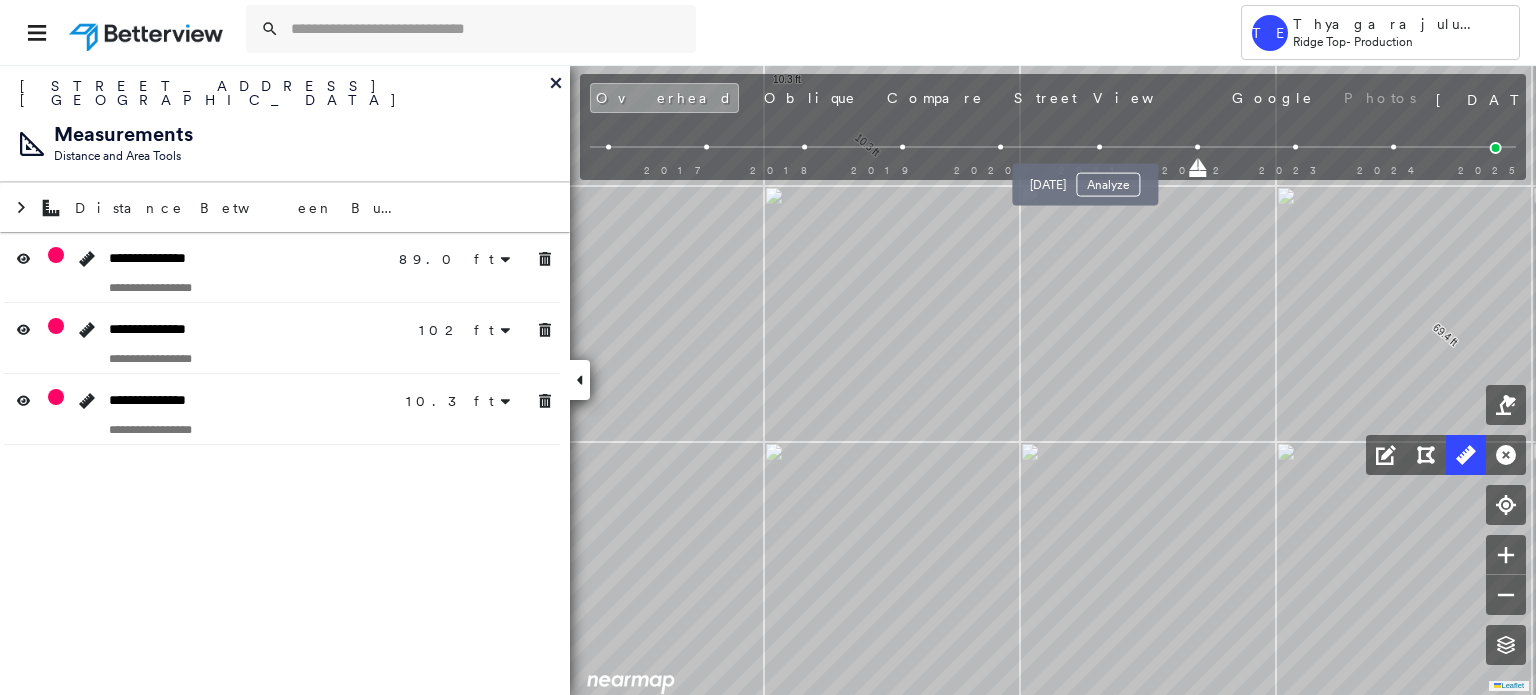 click at bounding box center [1099, 147] 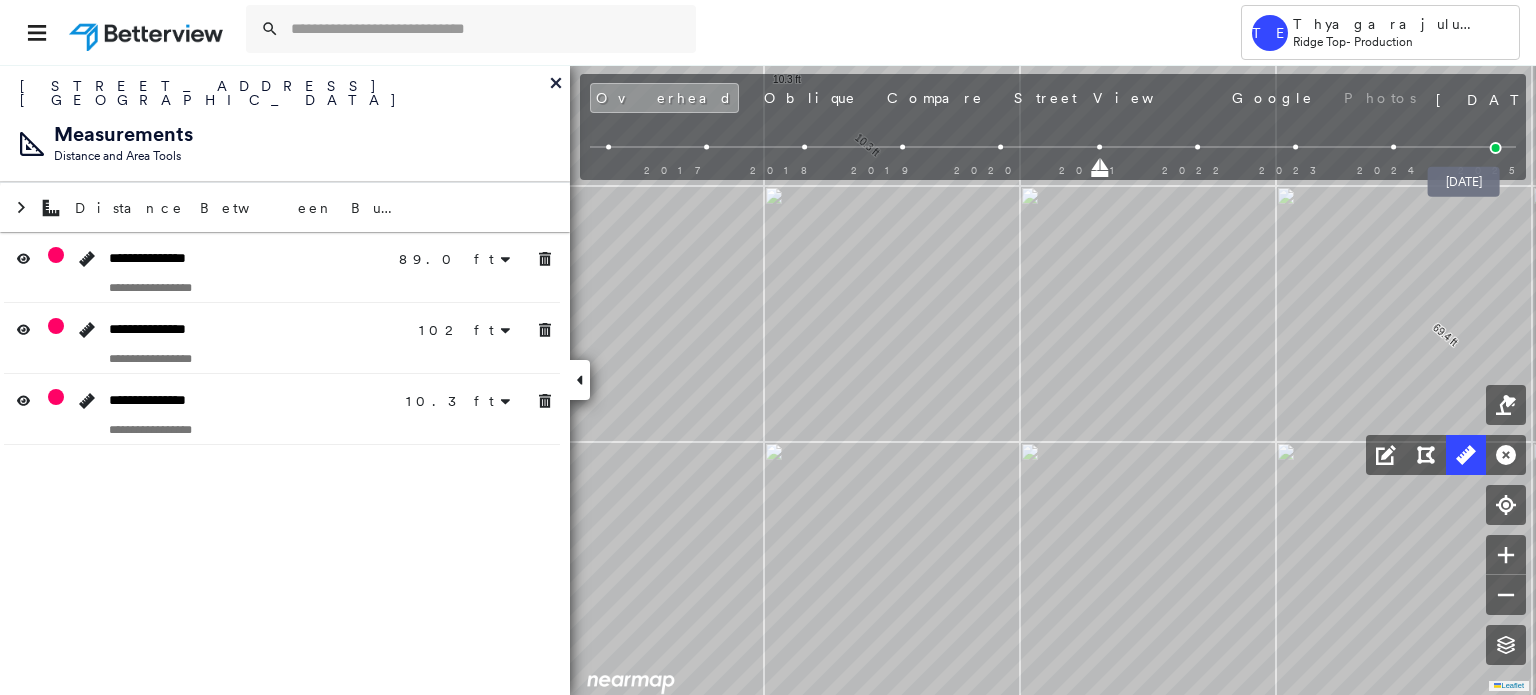 click at bounding box center (1496, 148) 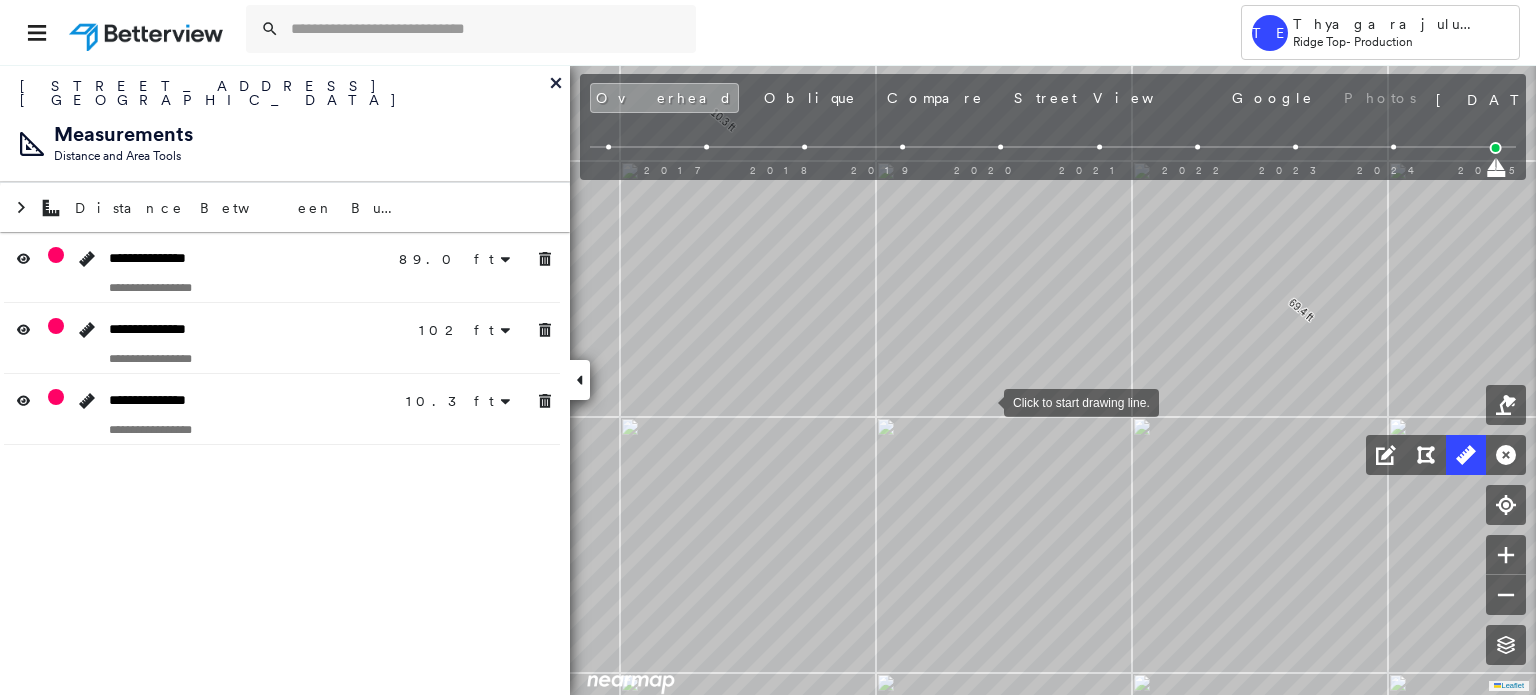 click at bounding box center [984, 401] 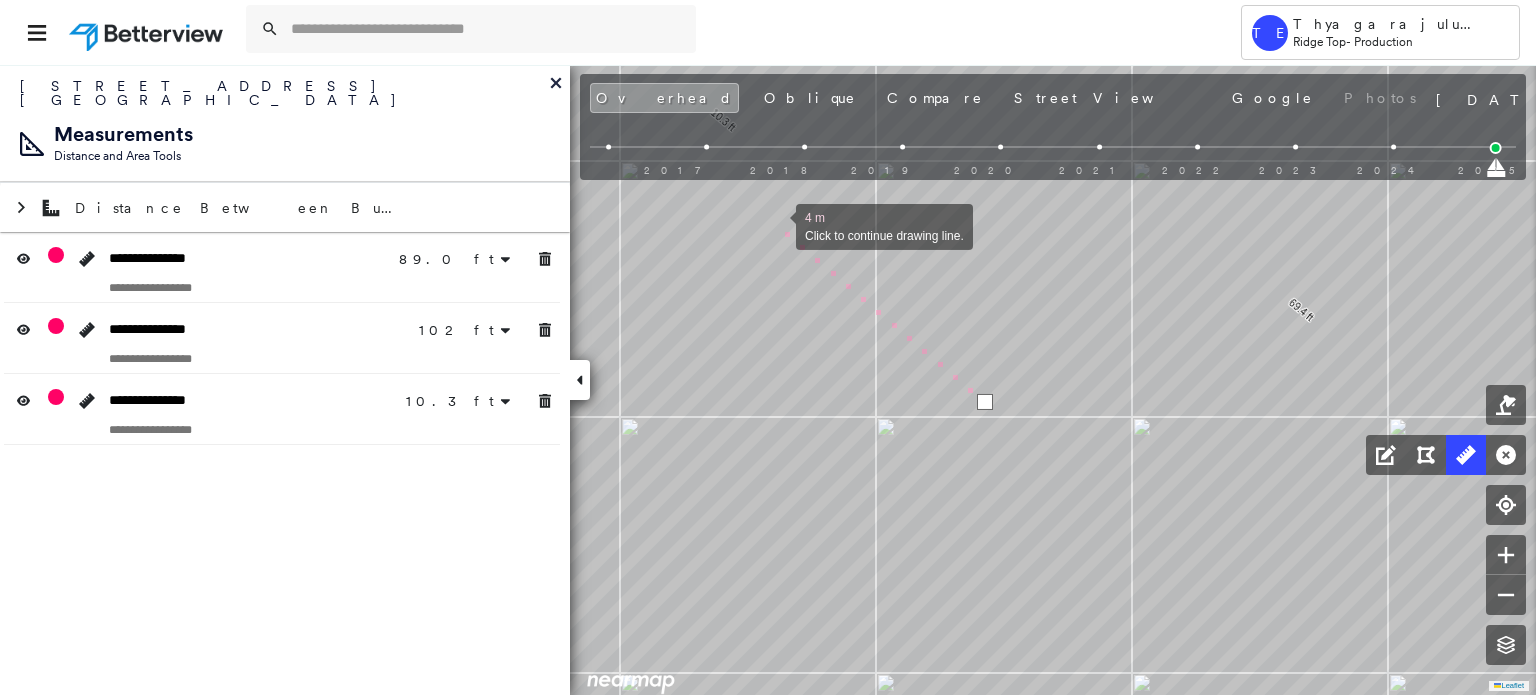 click at bounding box center (776, 225) 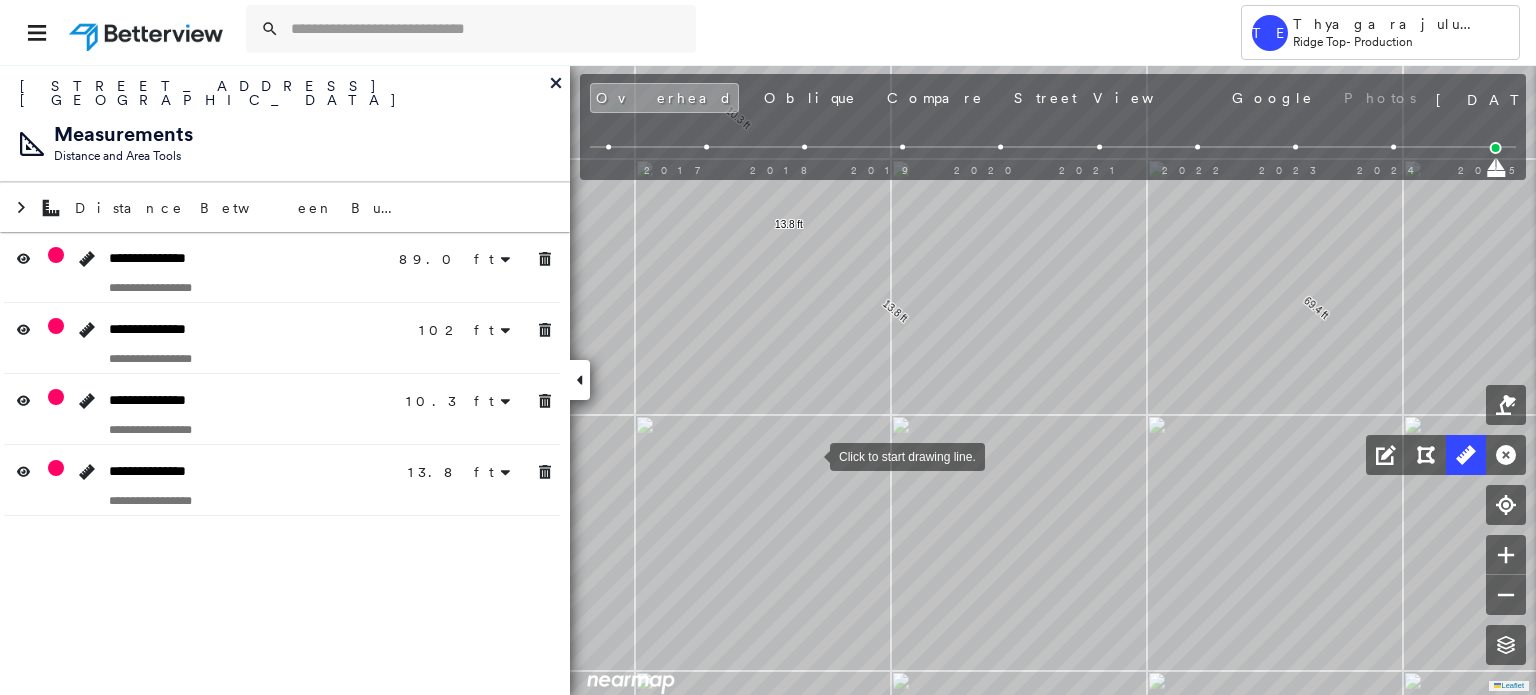 drag, startPoint x: 780, startPoint y: 459, endPoint x: 1077, endPoint y: 465, distance: 297.0606 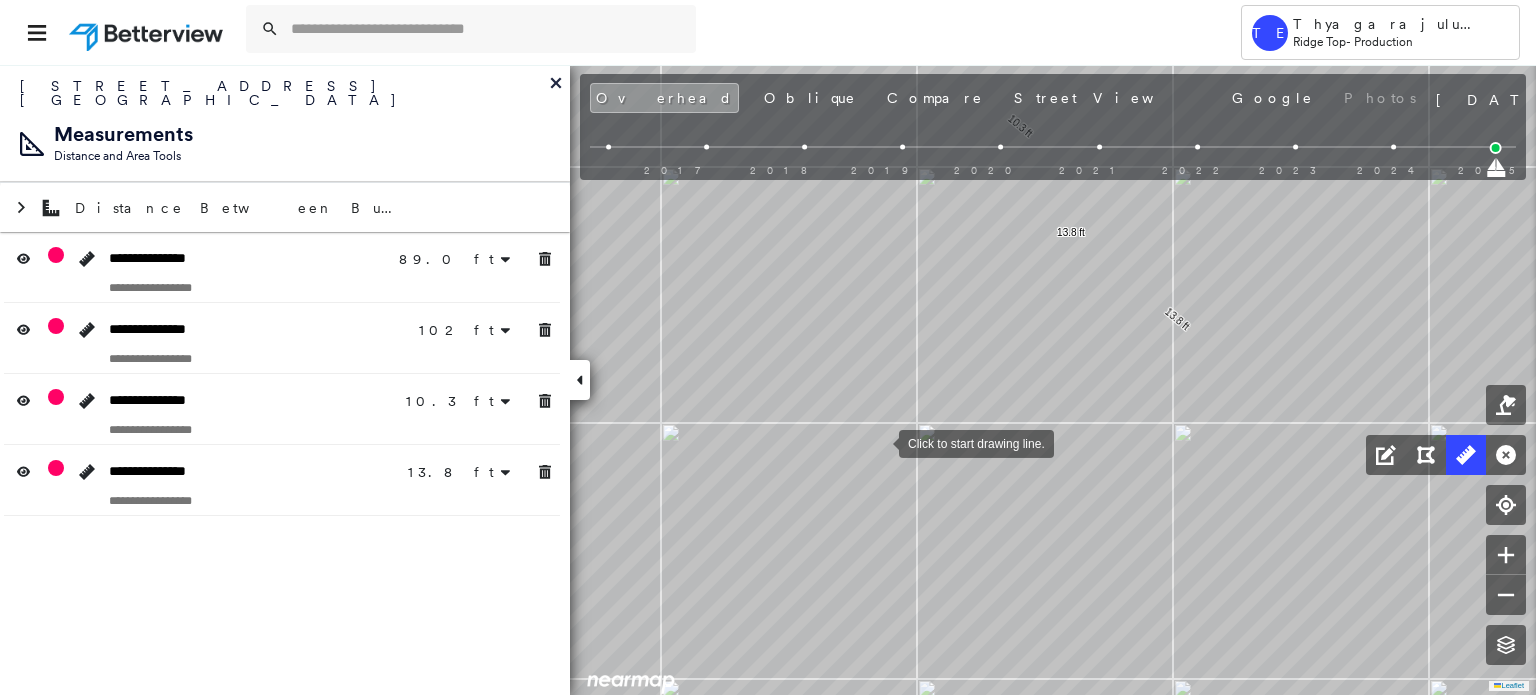 click at bounding box center (879, 442) 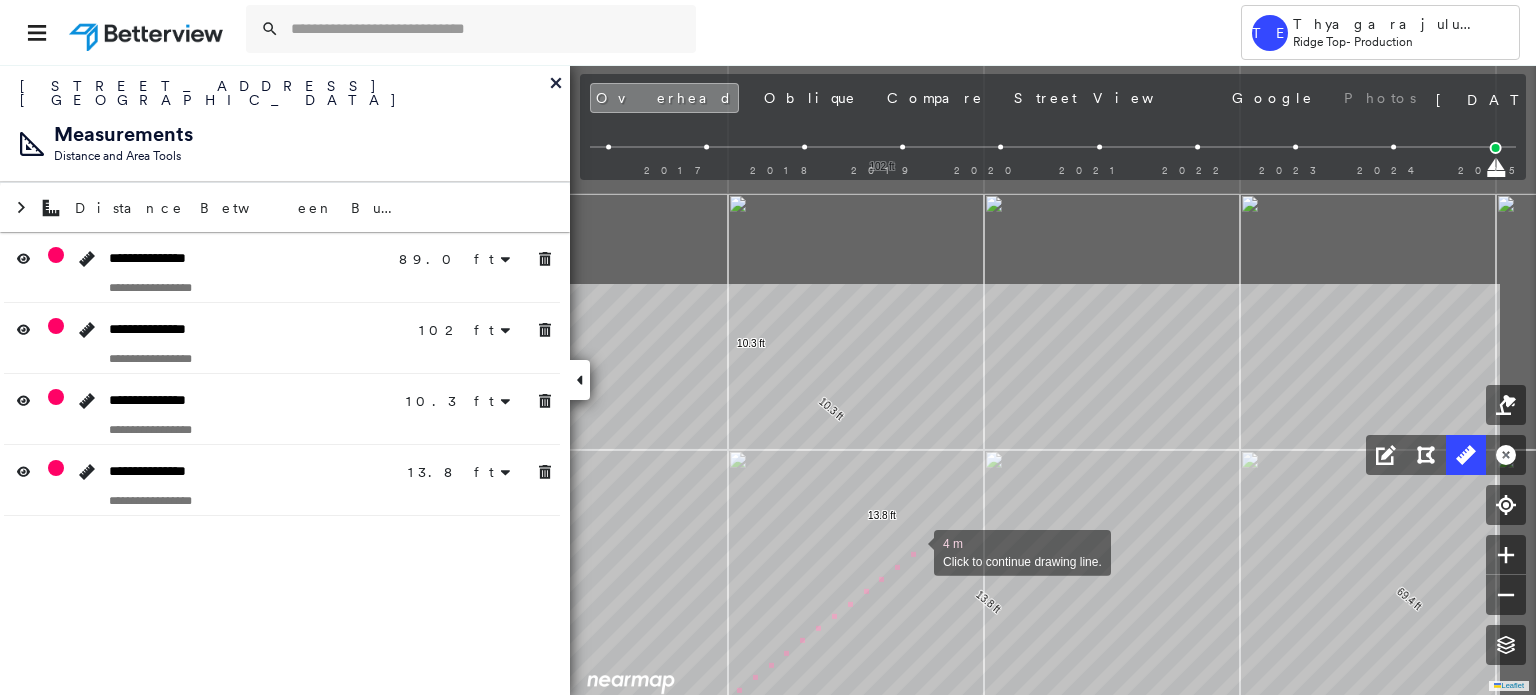 drag, startPoint x: 1104, startPoint y: 268, endPoint x: 915, endPoint y: 551, distance: 340.3087 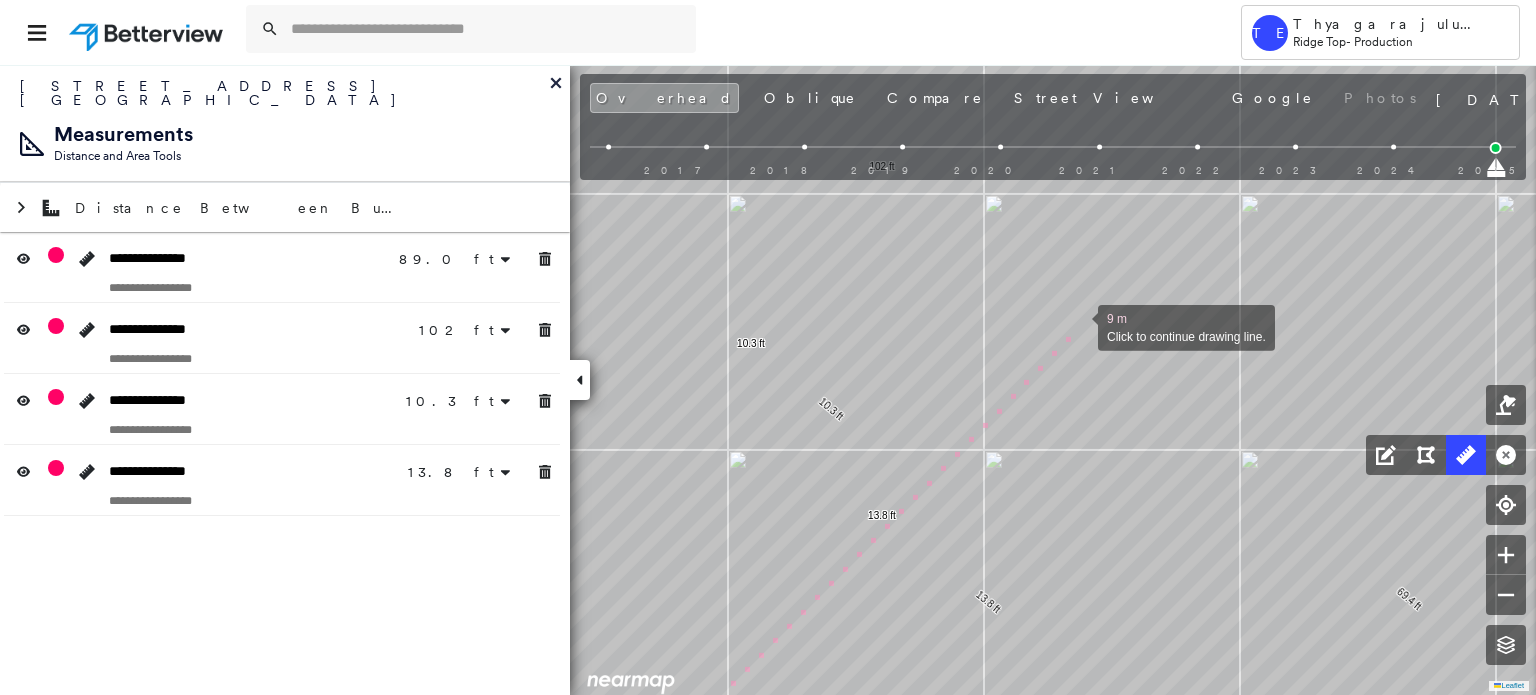 click at bounding box center [1078, 326] 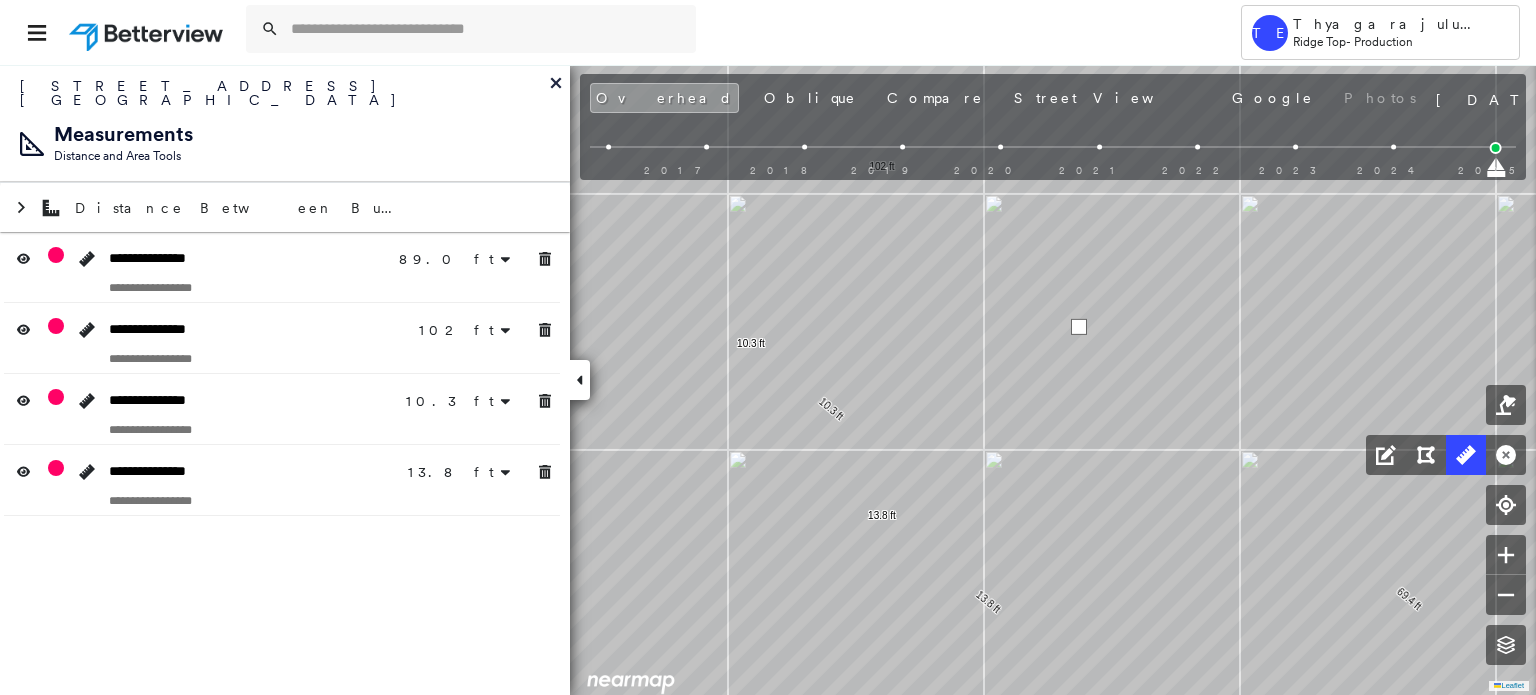 click at bounding box center [1079, 327] 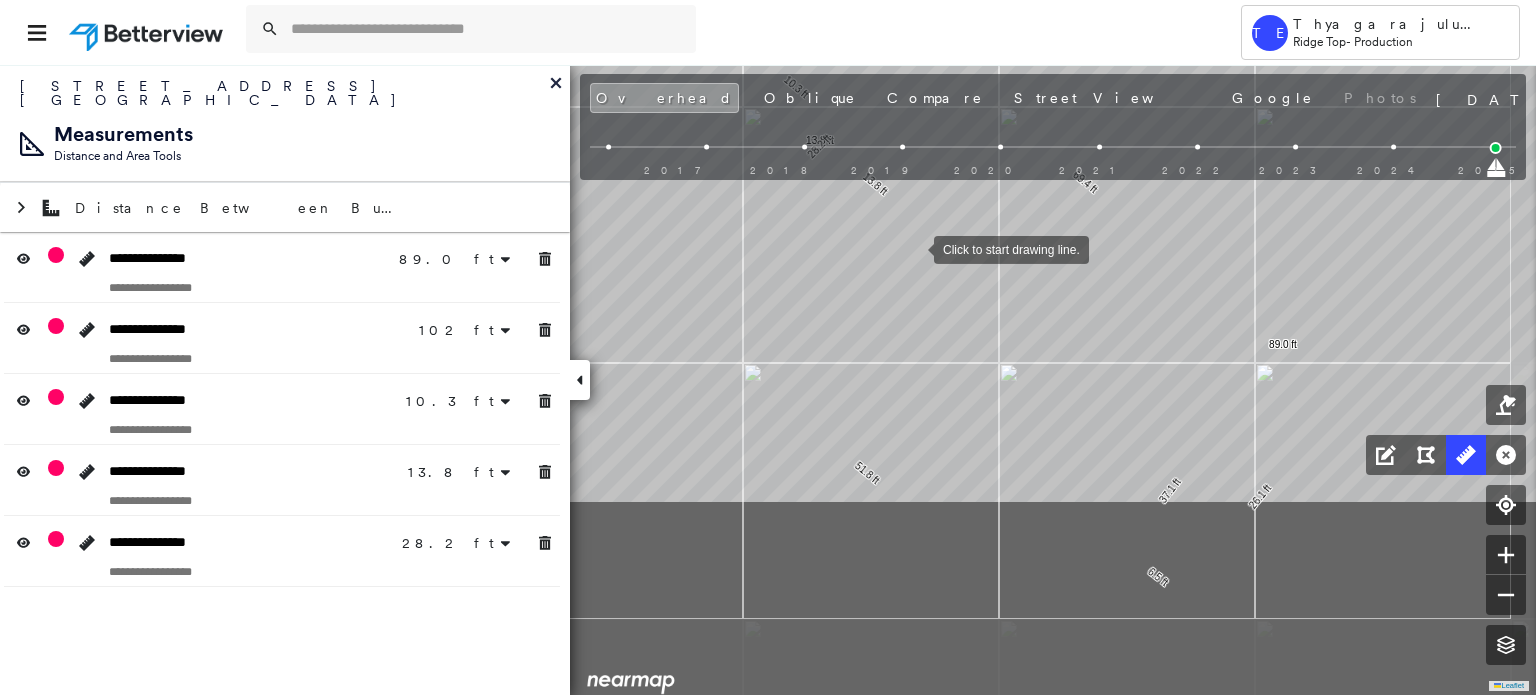 drag, startPoint x: 1043, startPoint y: 506, endPoint x: 914, endPoint y: 249, distance: 287.5587 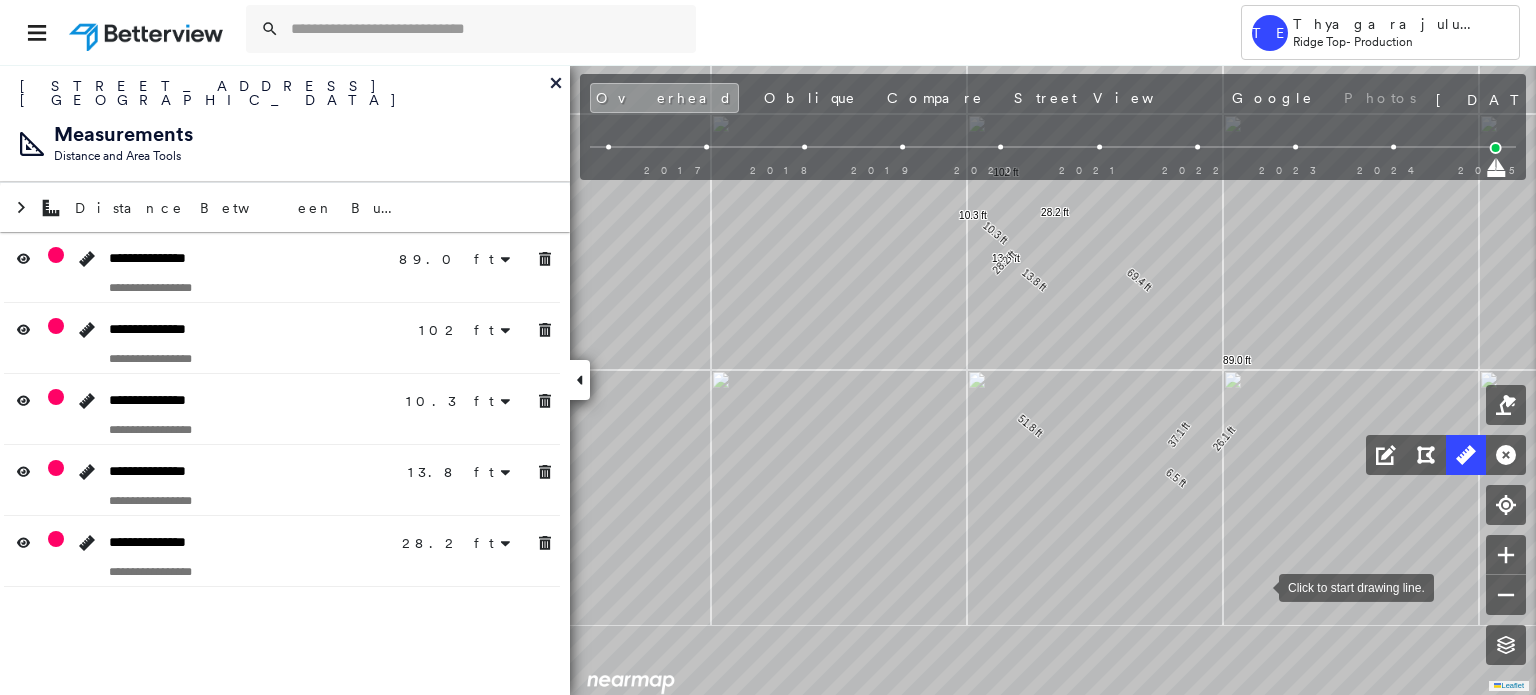 scroll, scrollTop: 0, scrollLeft: 0, axis: both 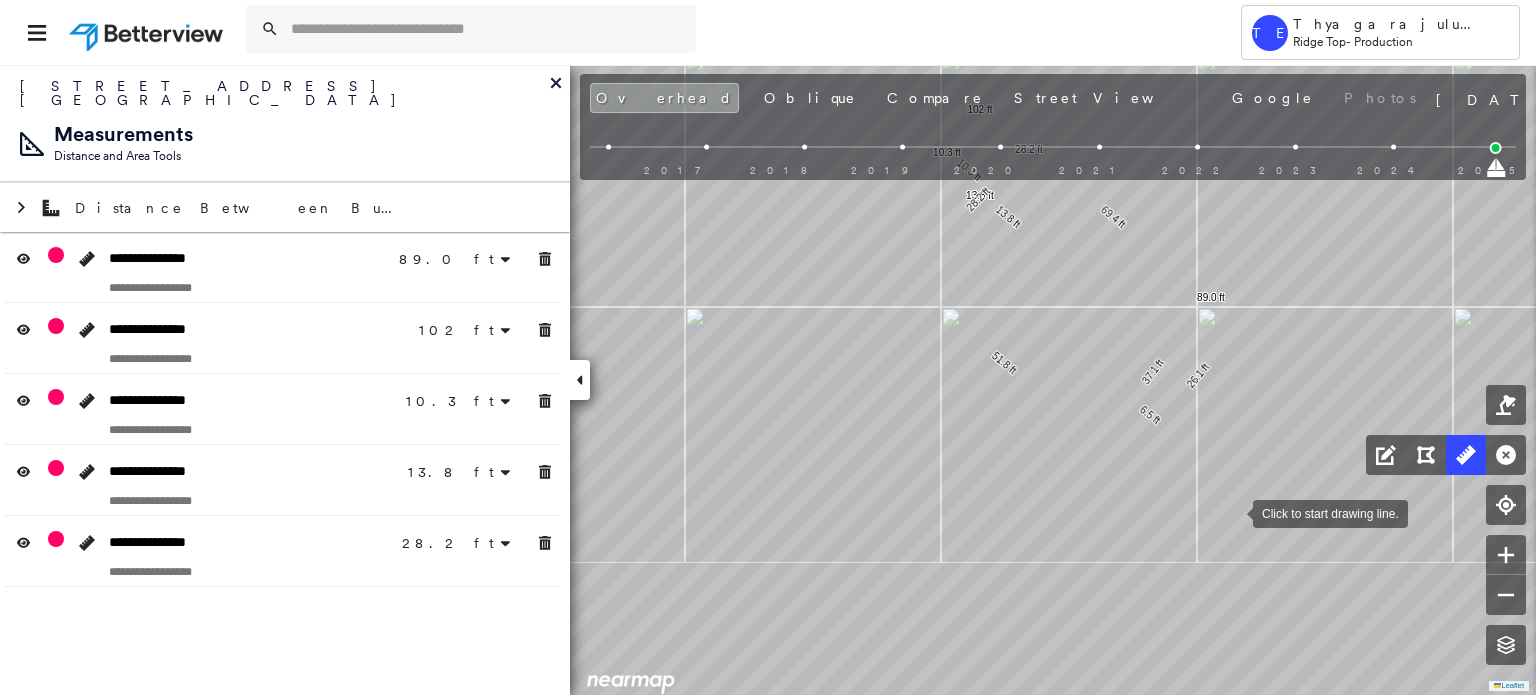 drag, startPoint x: 1259, startPoint y: 572, endPoint x: 1234, endPoint y: 515, distance: 62.241467 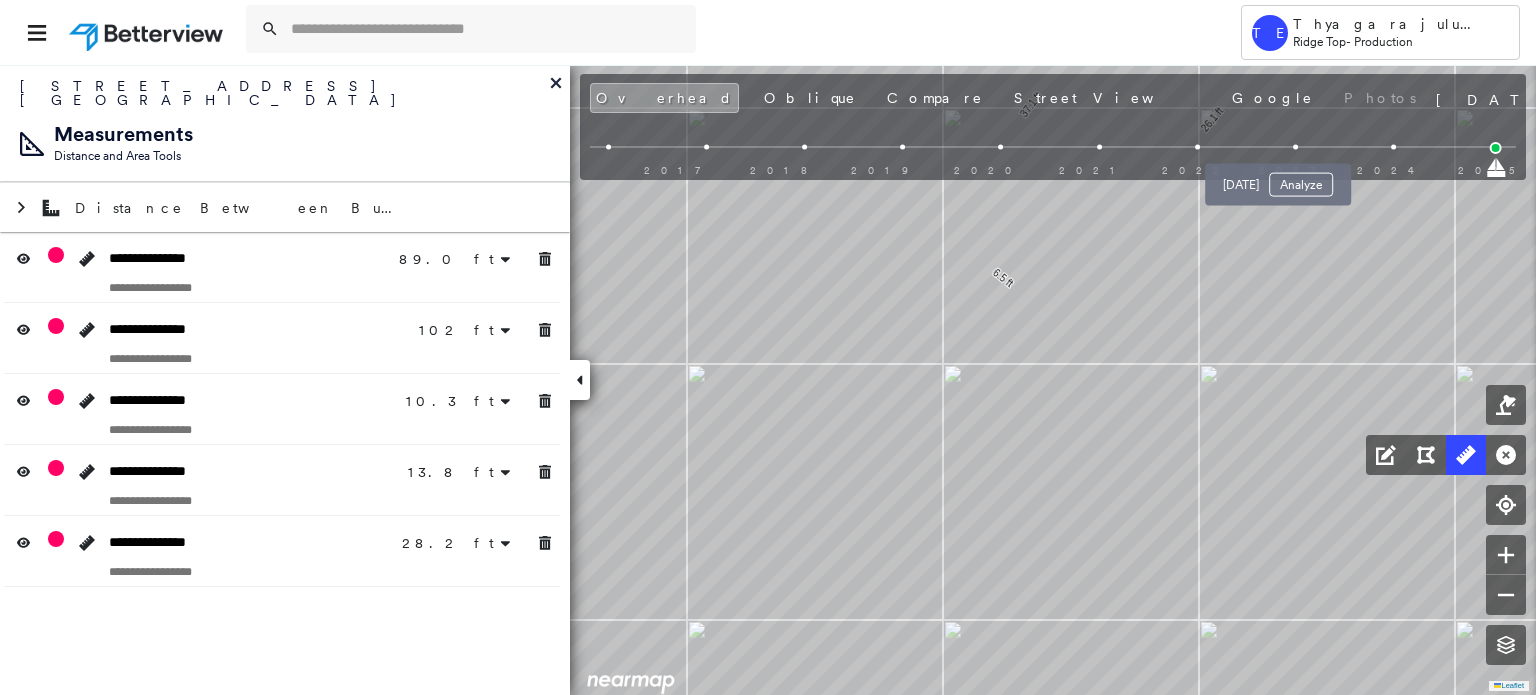 click at bounding box center [1295, 147] 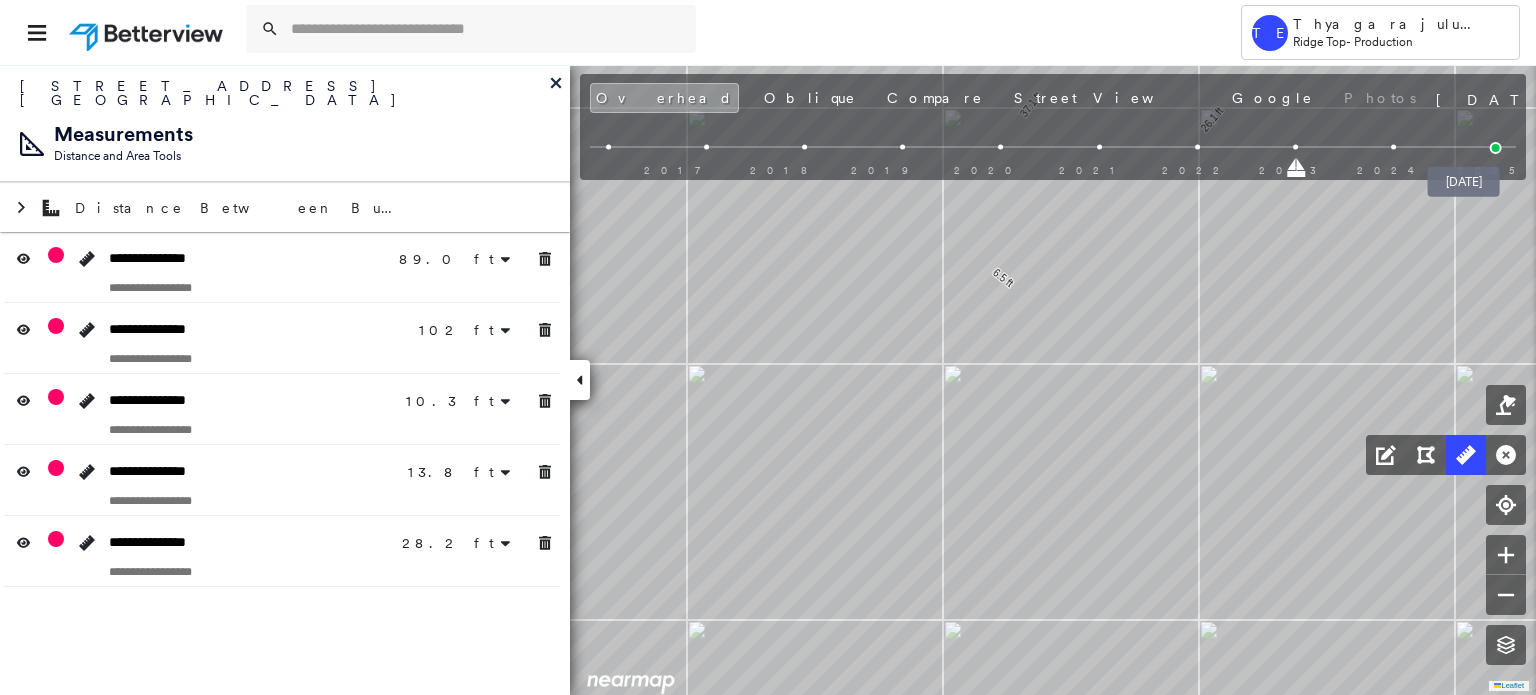 click at bounding box center (1496, 148) 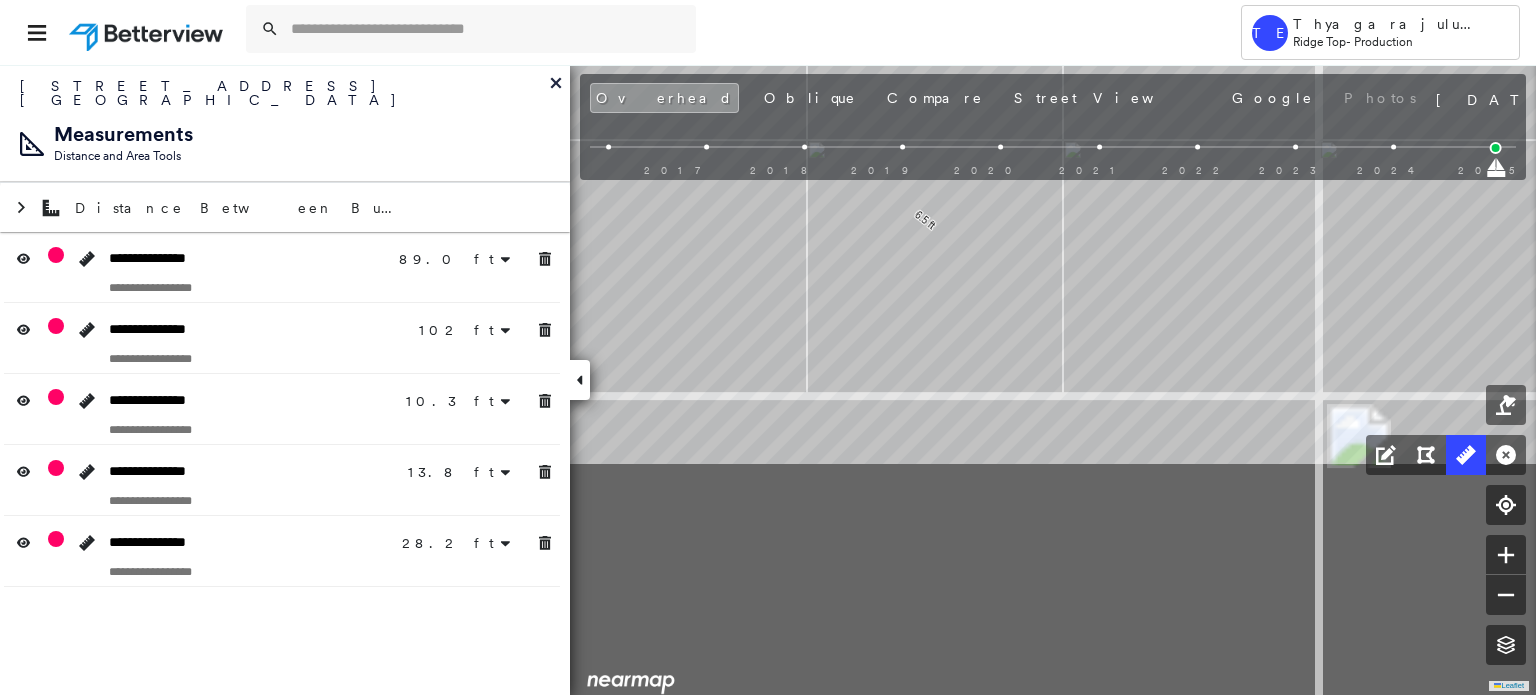 drag, startPoint x: 1158, startPoint y: 457, endPoint x: 1230, endPoint y: 219, distance: 248.65237 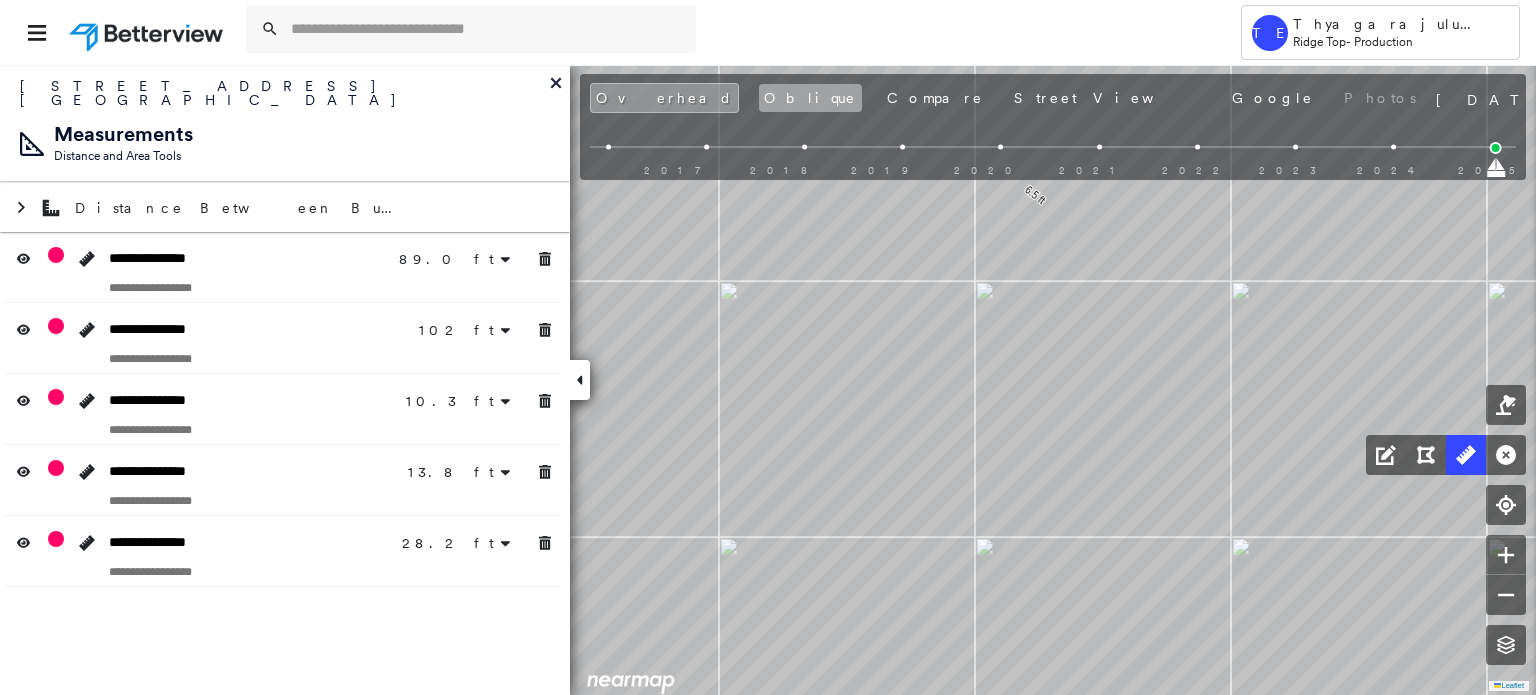 click on "Oblique" at bounding box center [810, 98] 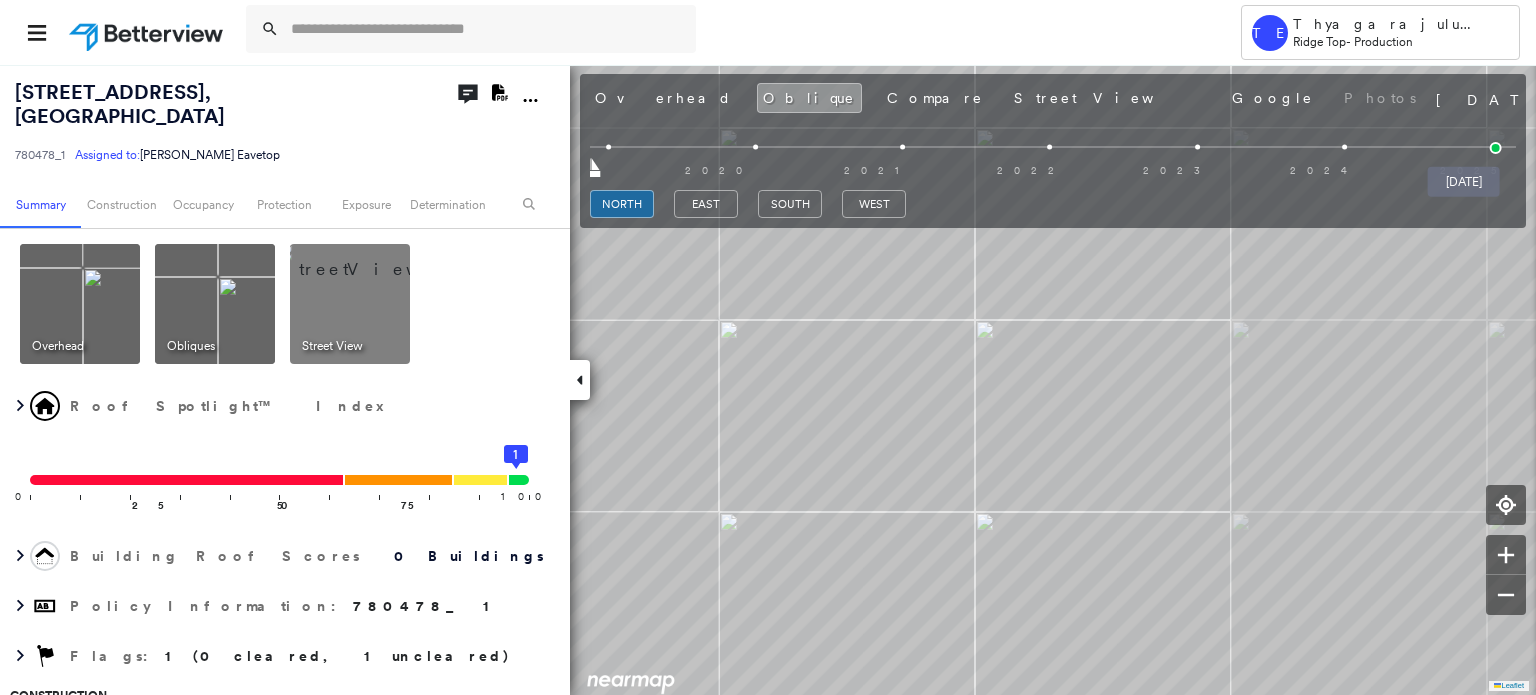 click at bounding box center [1496, 148] 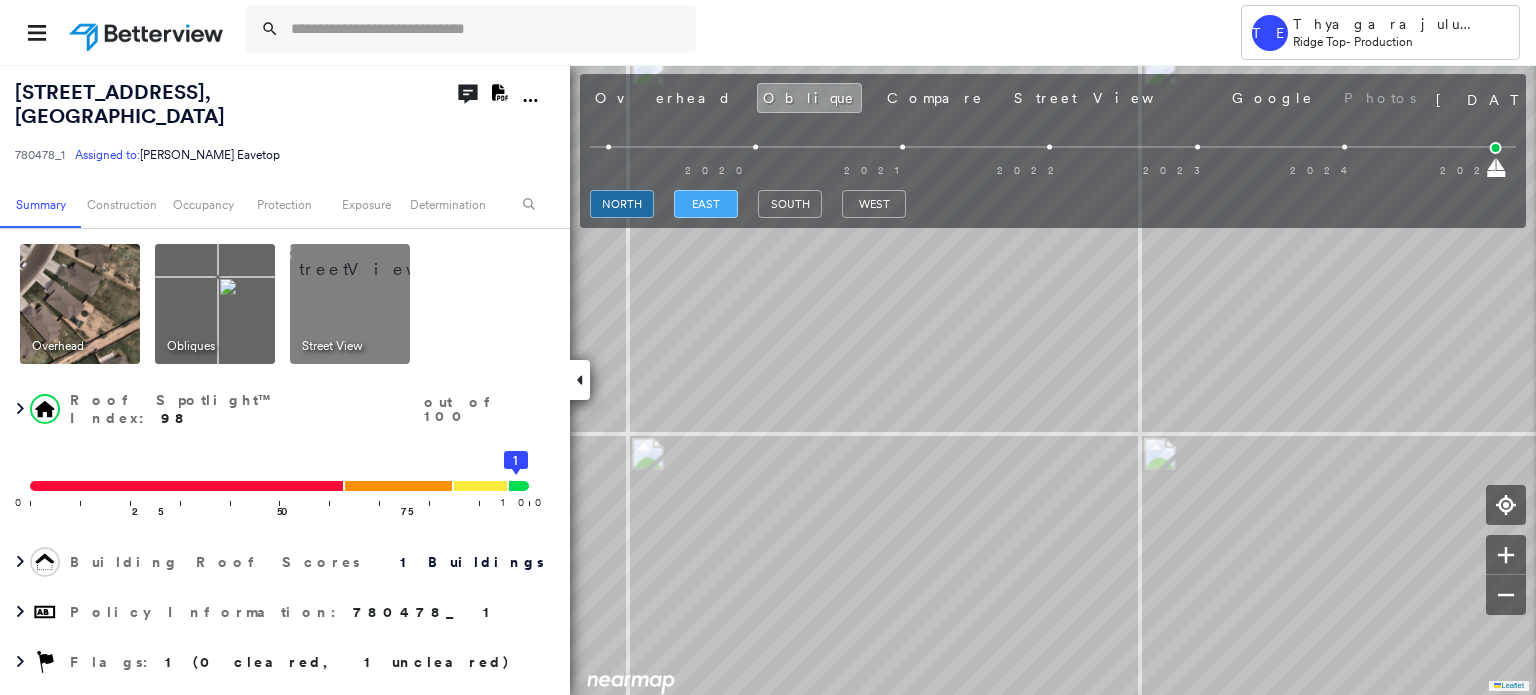 click on "east" at bounding box center [706, 204] 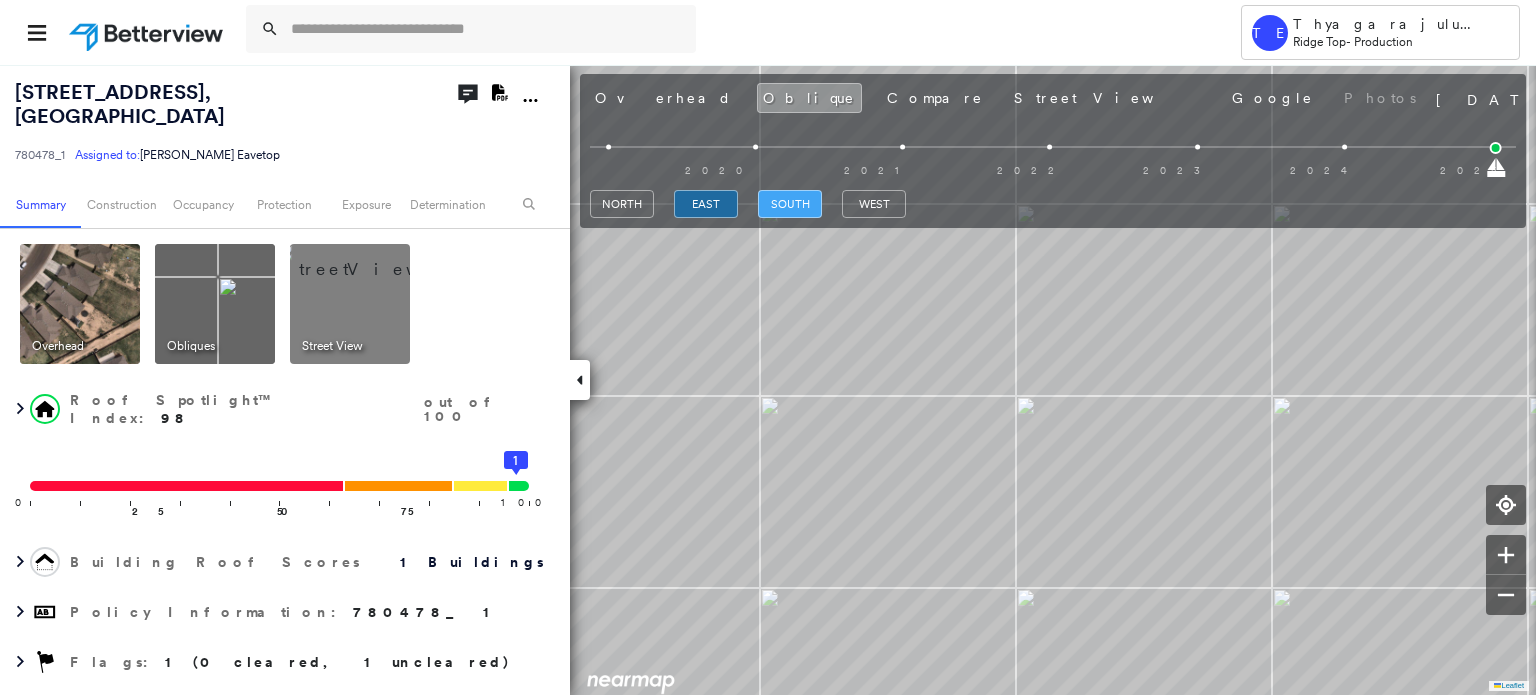 click on "south" at bounding box center [790, 204] 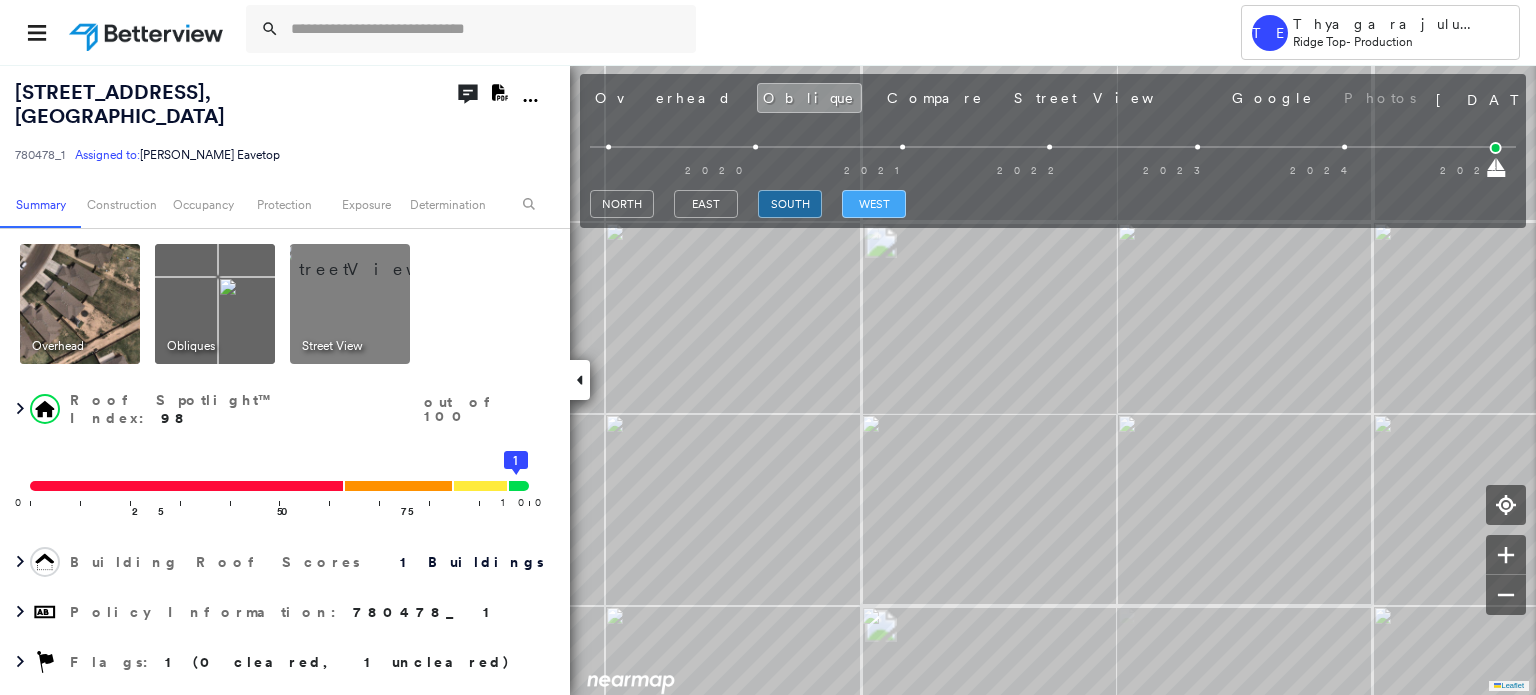 click on "west" at bounding box center (874, 204) 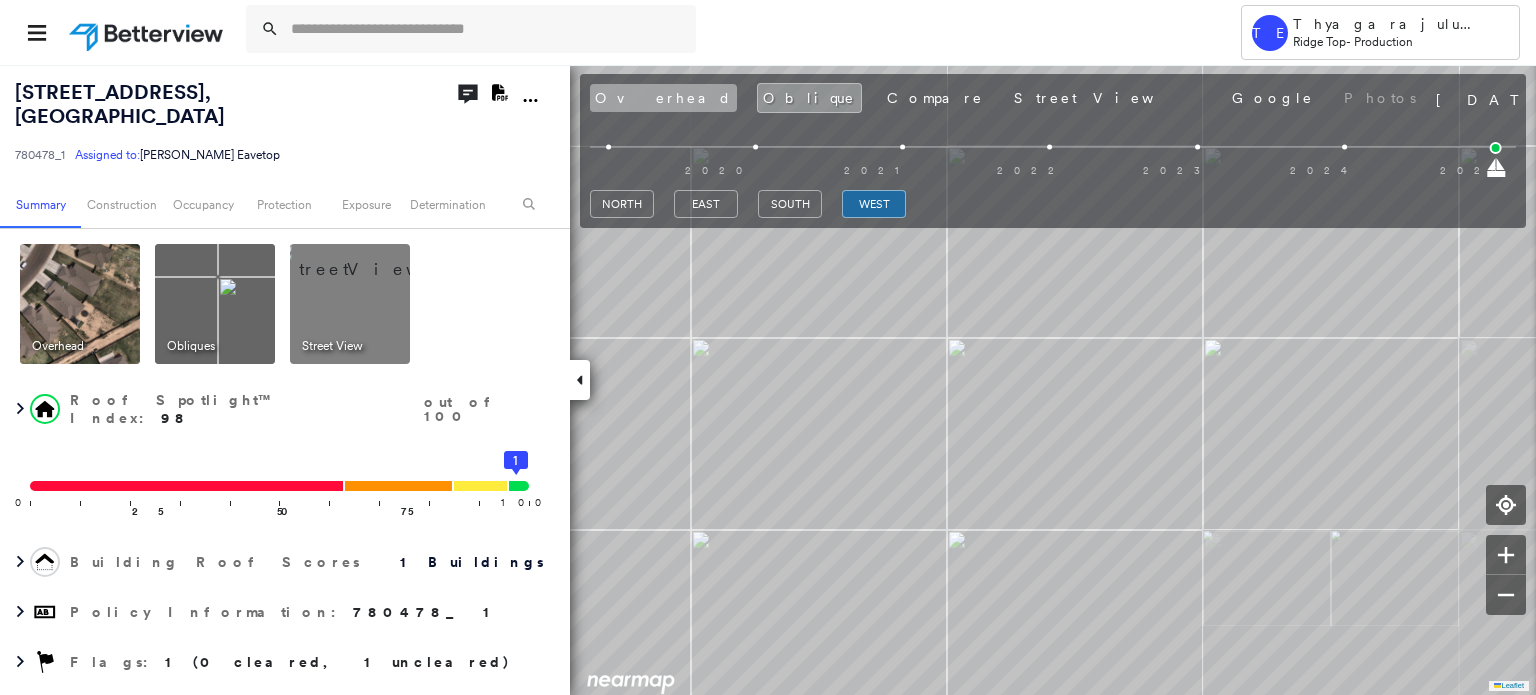 click on "Overhead" at bounding box center (663, 98) 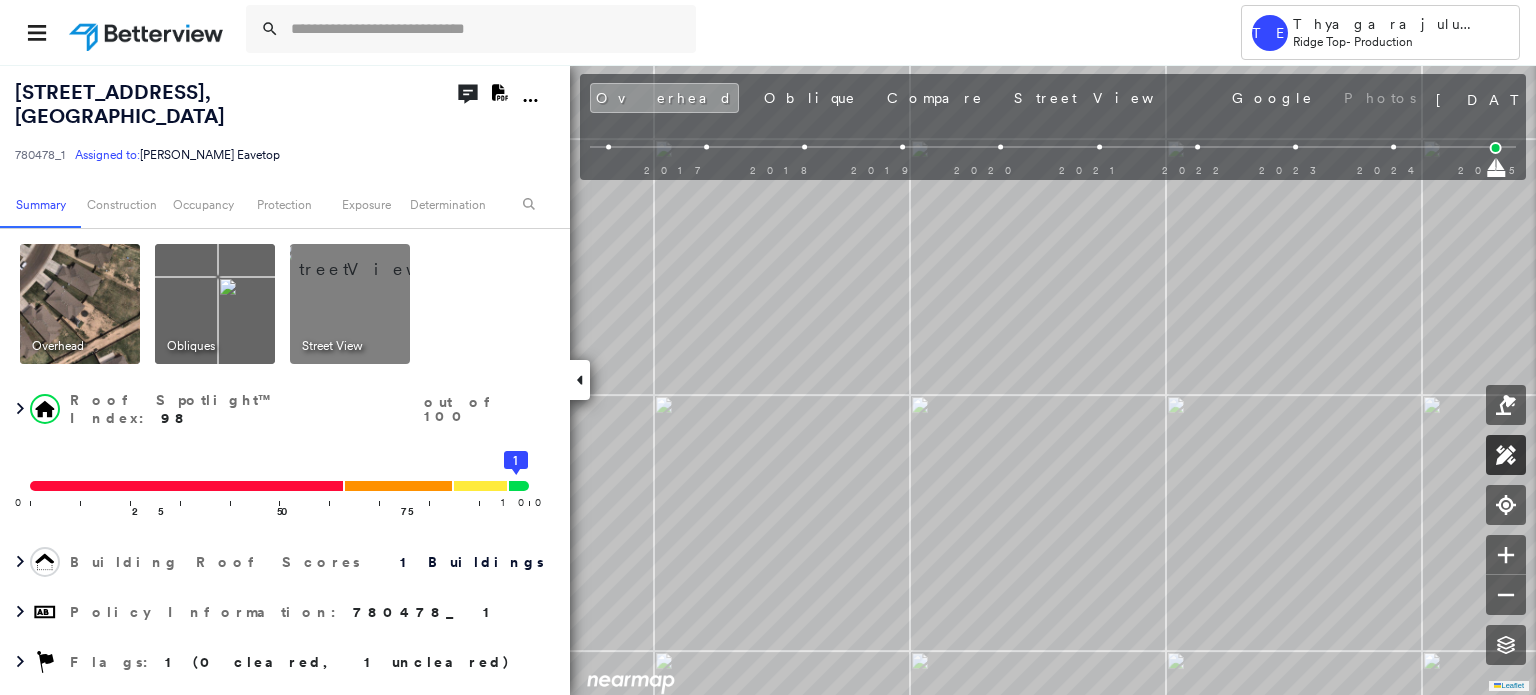click 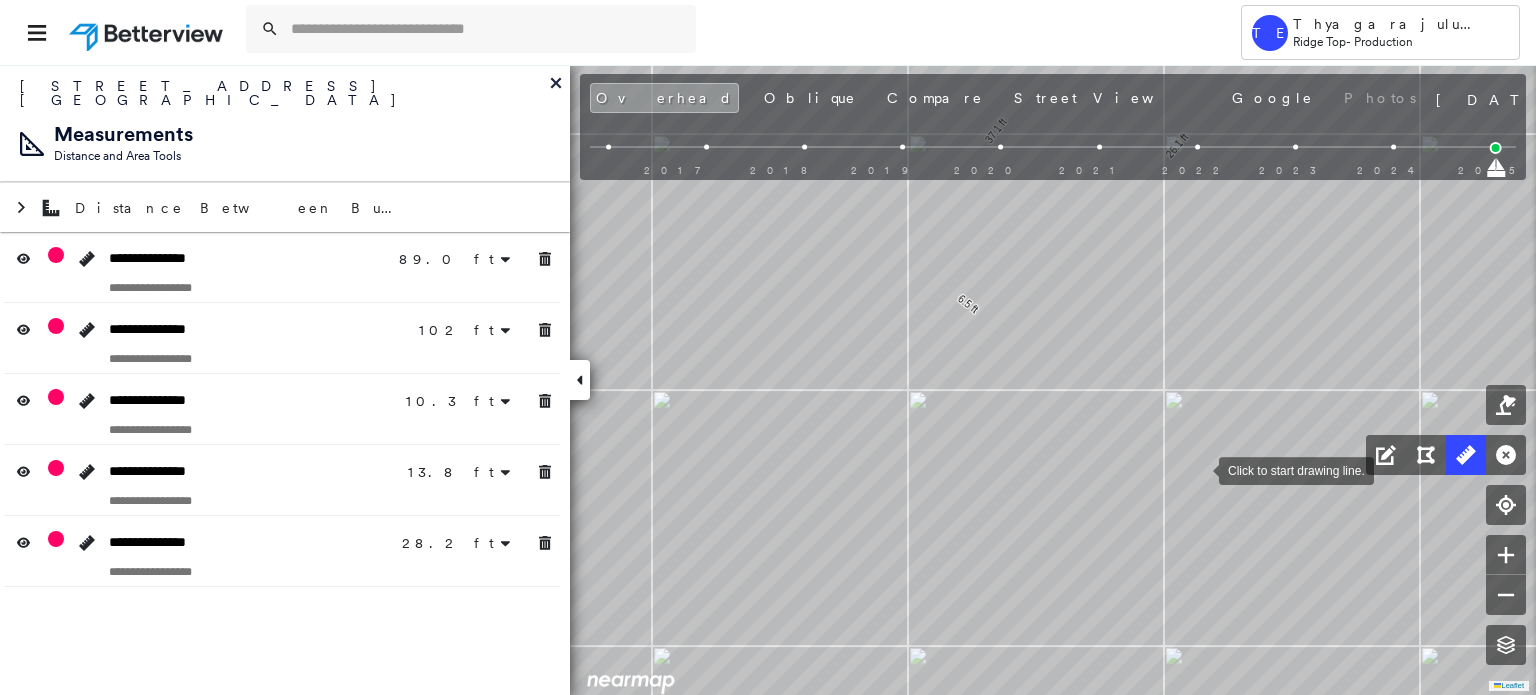 drag, startPoint x: 1201, startPoint y: 474, endPoint x: 1196, endPoint y: 408, distance: 66.189125 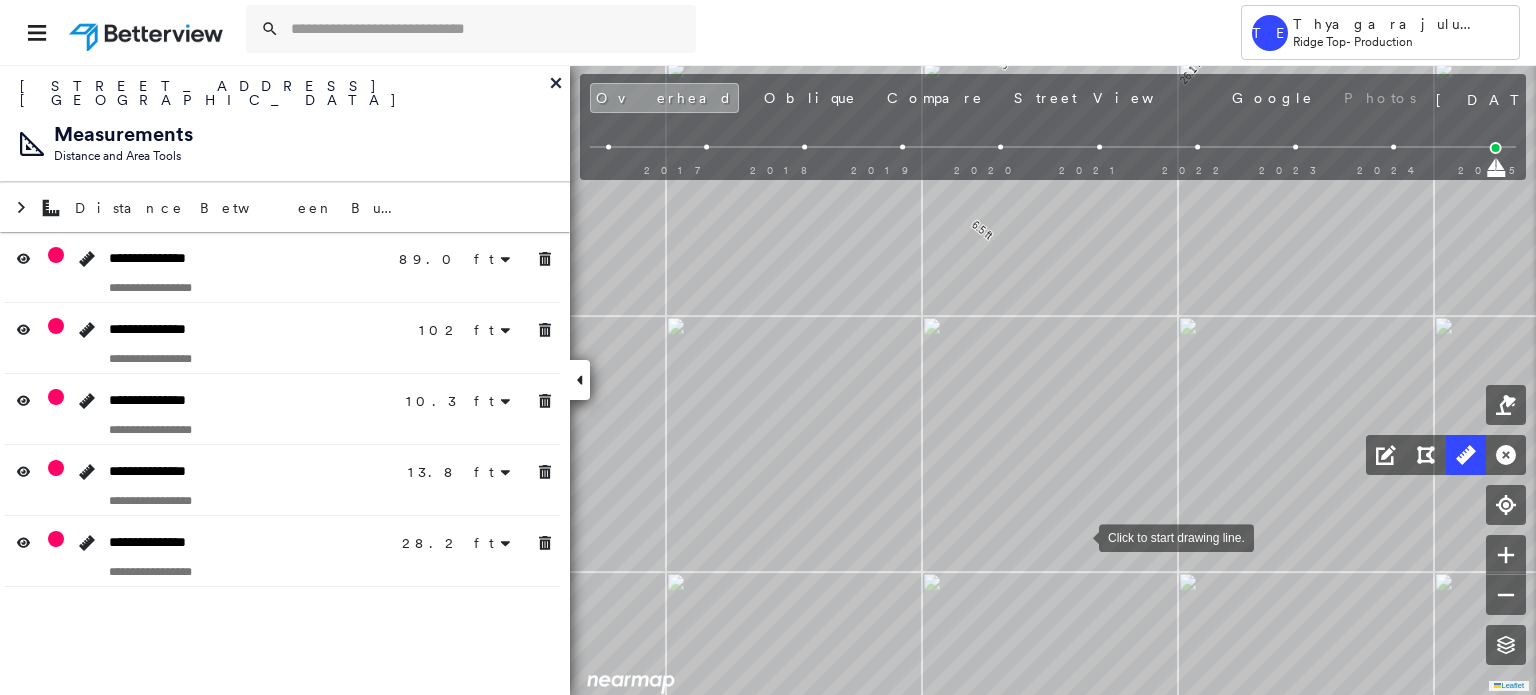 click at bounding box center [1079, 536] 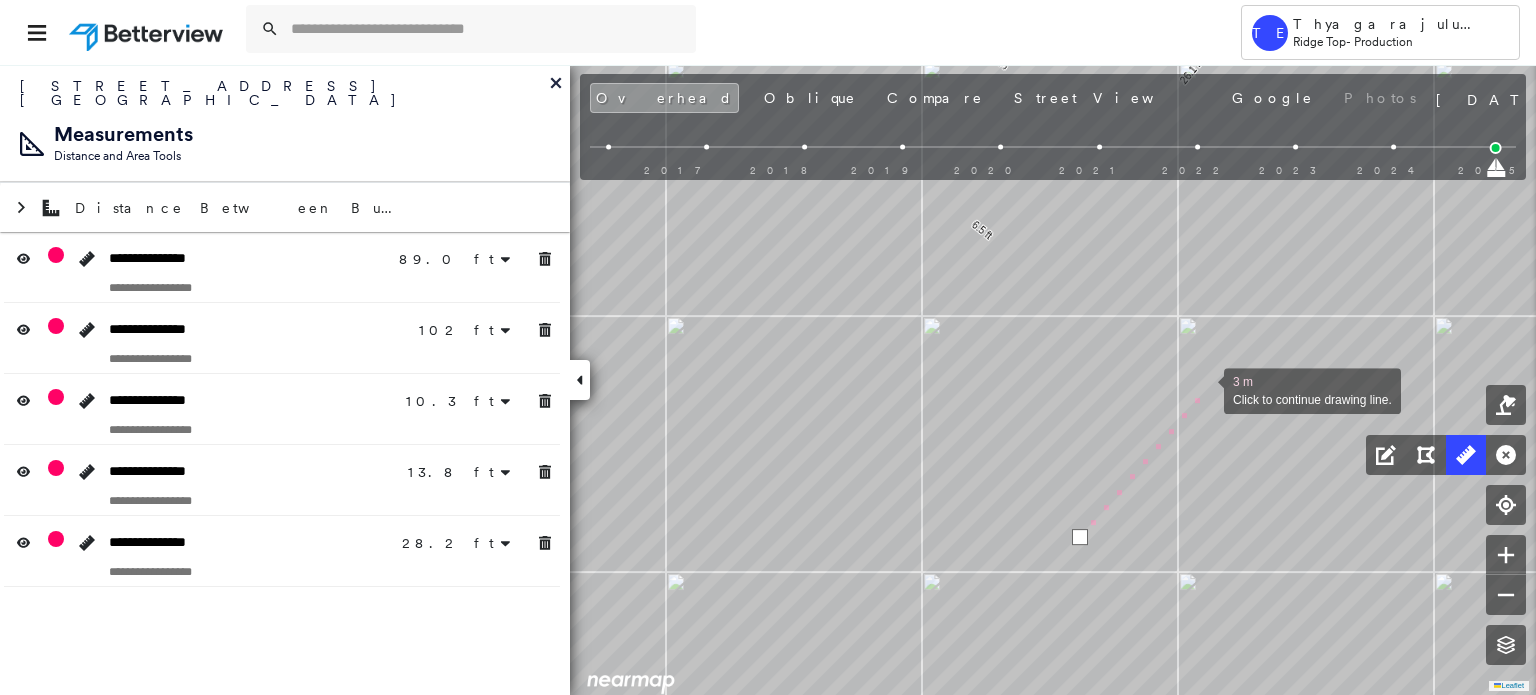 click at bounding box center [1204, 389] 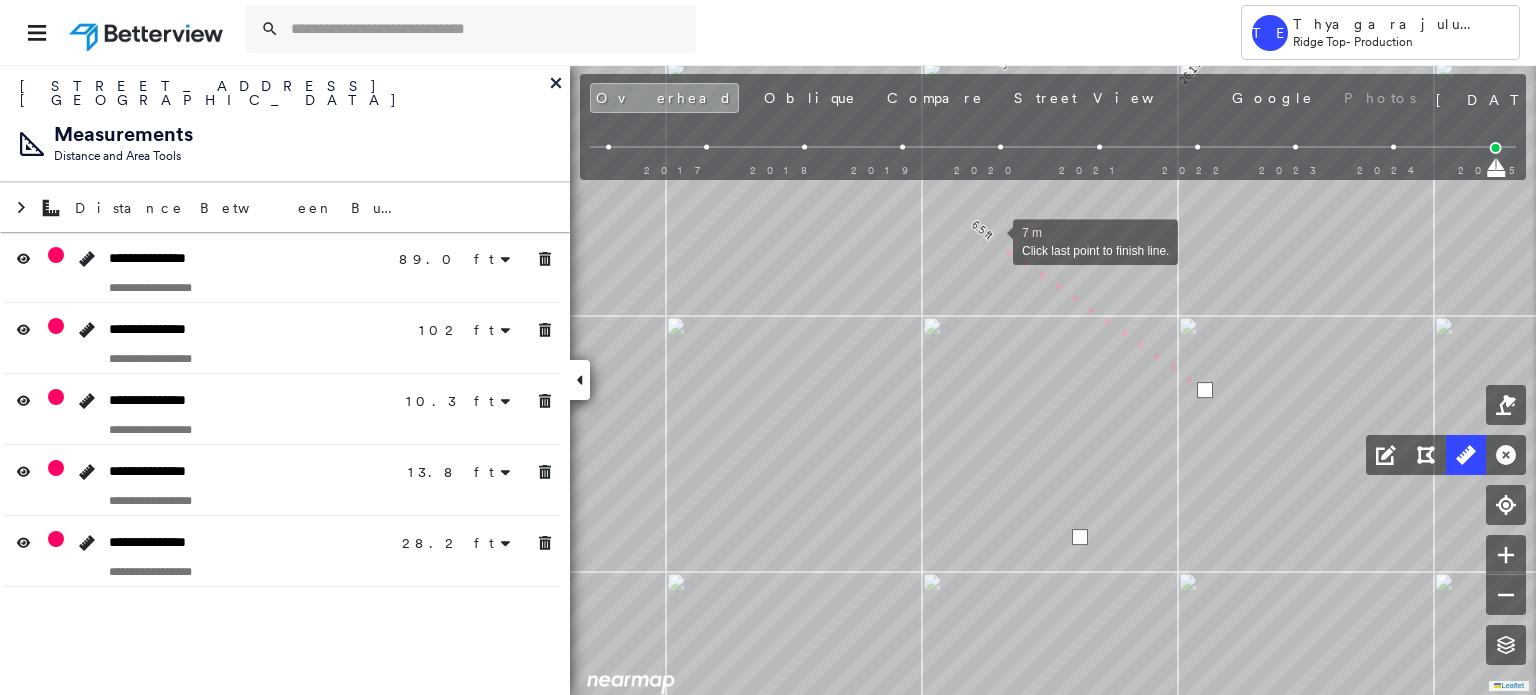 click at bounding box center (993, 240) 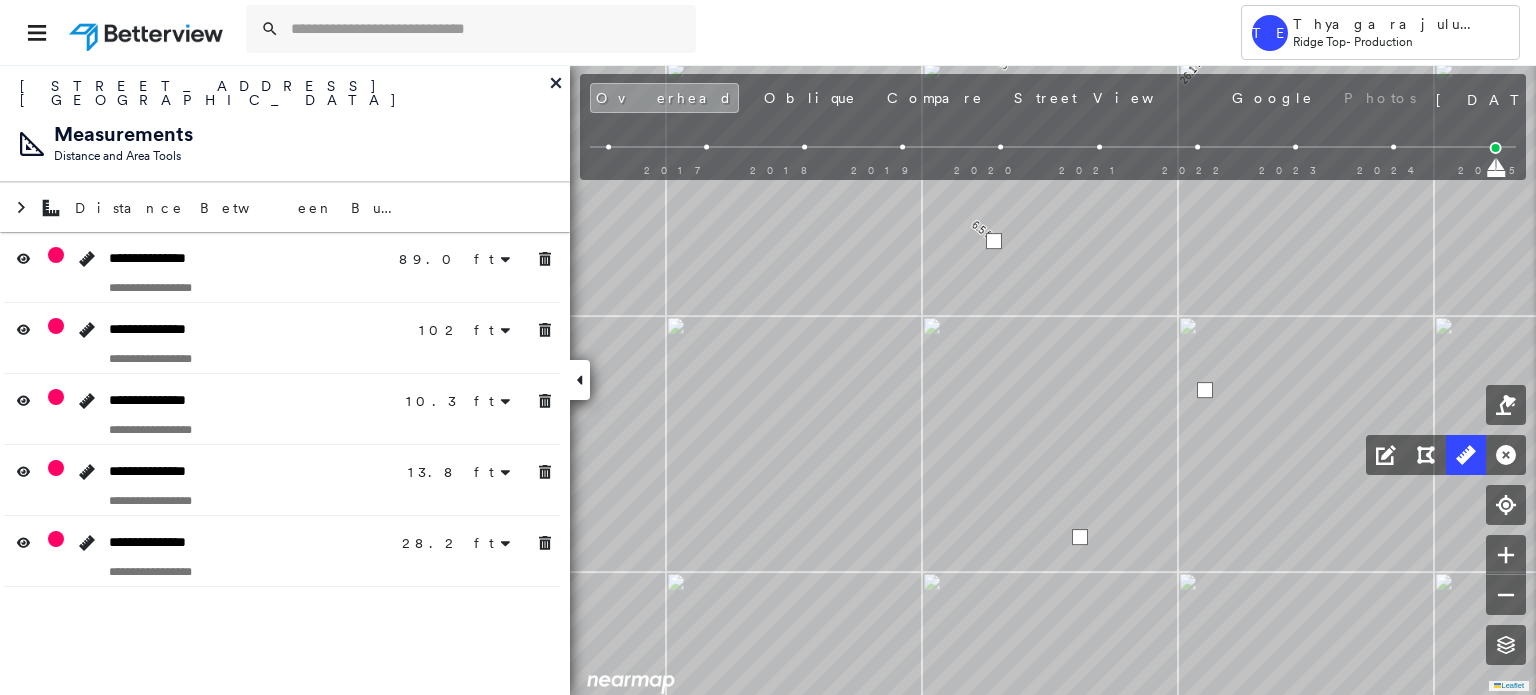 click at bounding box center (994, 241) 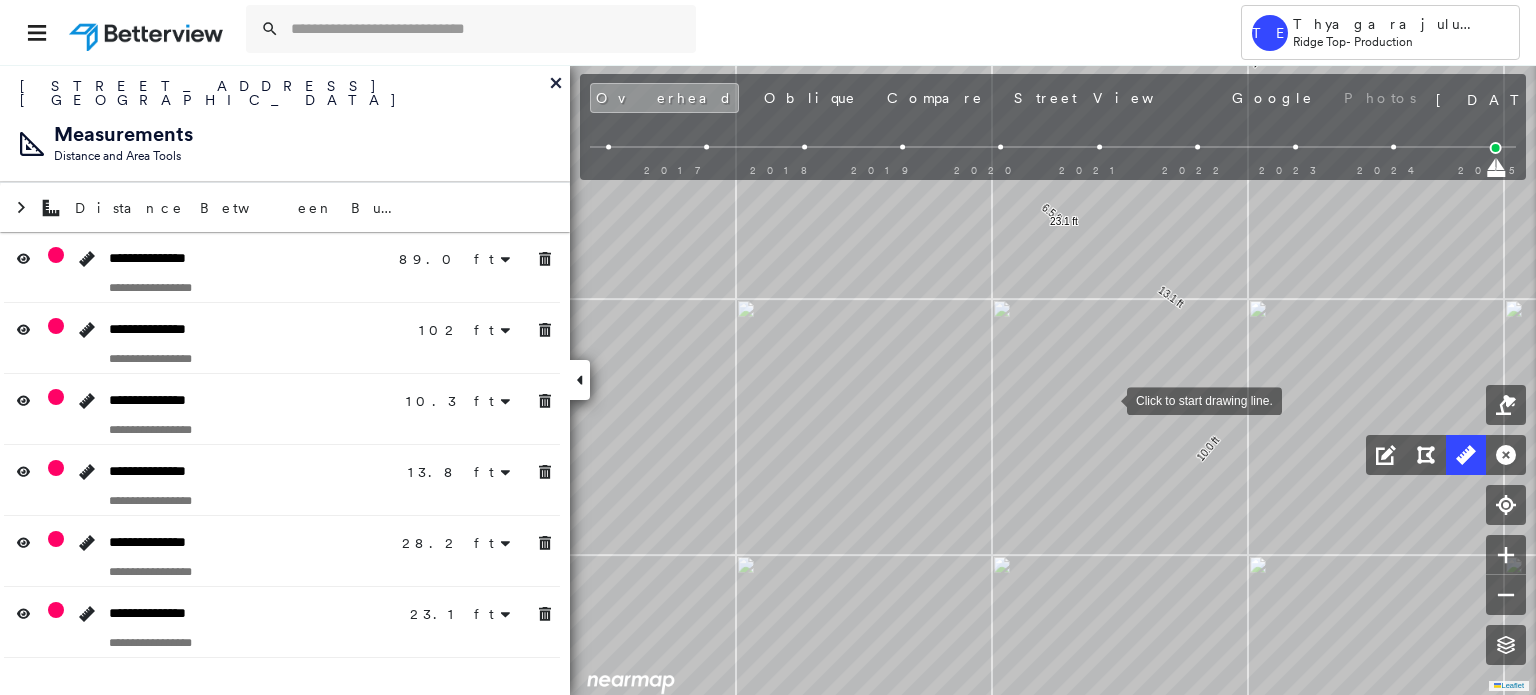 click at bounding box center (1107, 399) 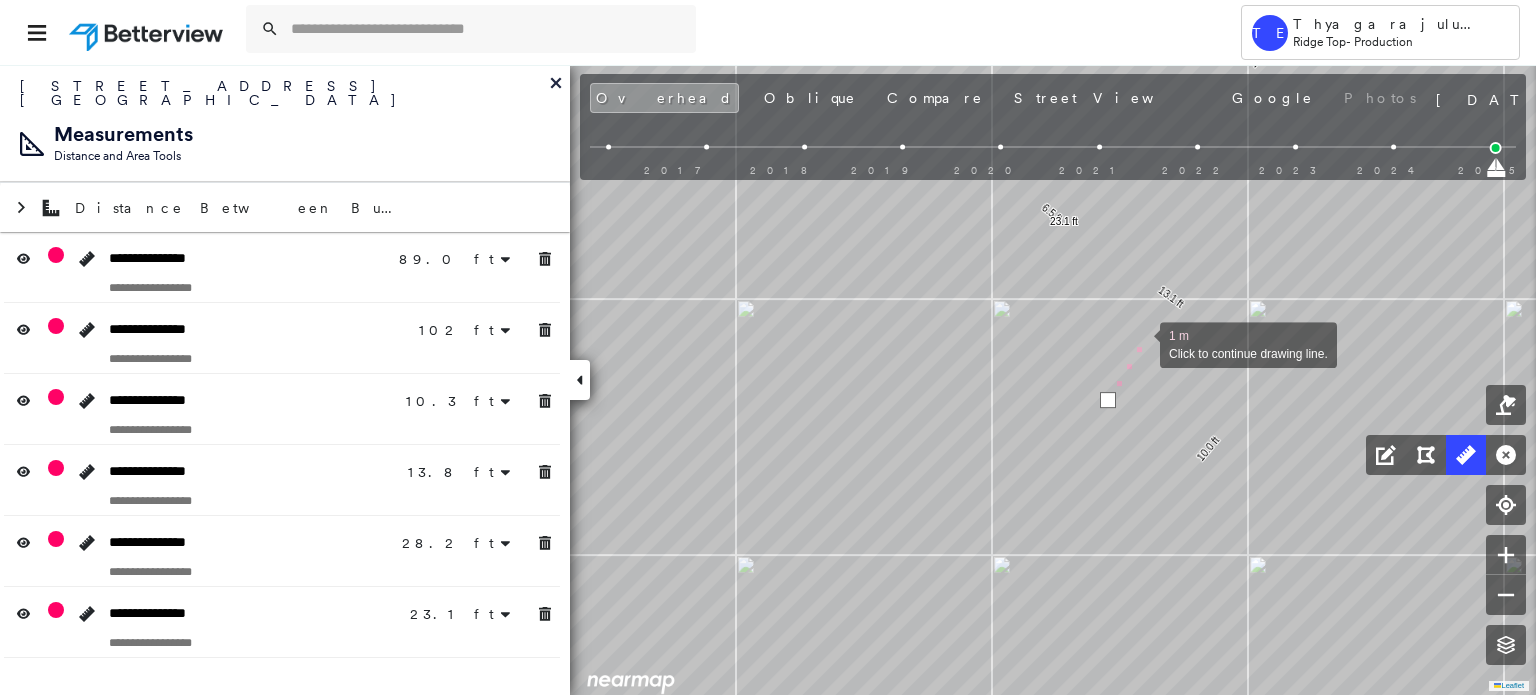 click at bounding box center [1140, 343] 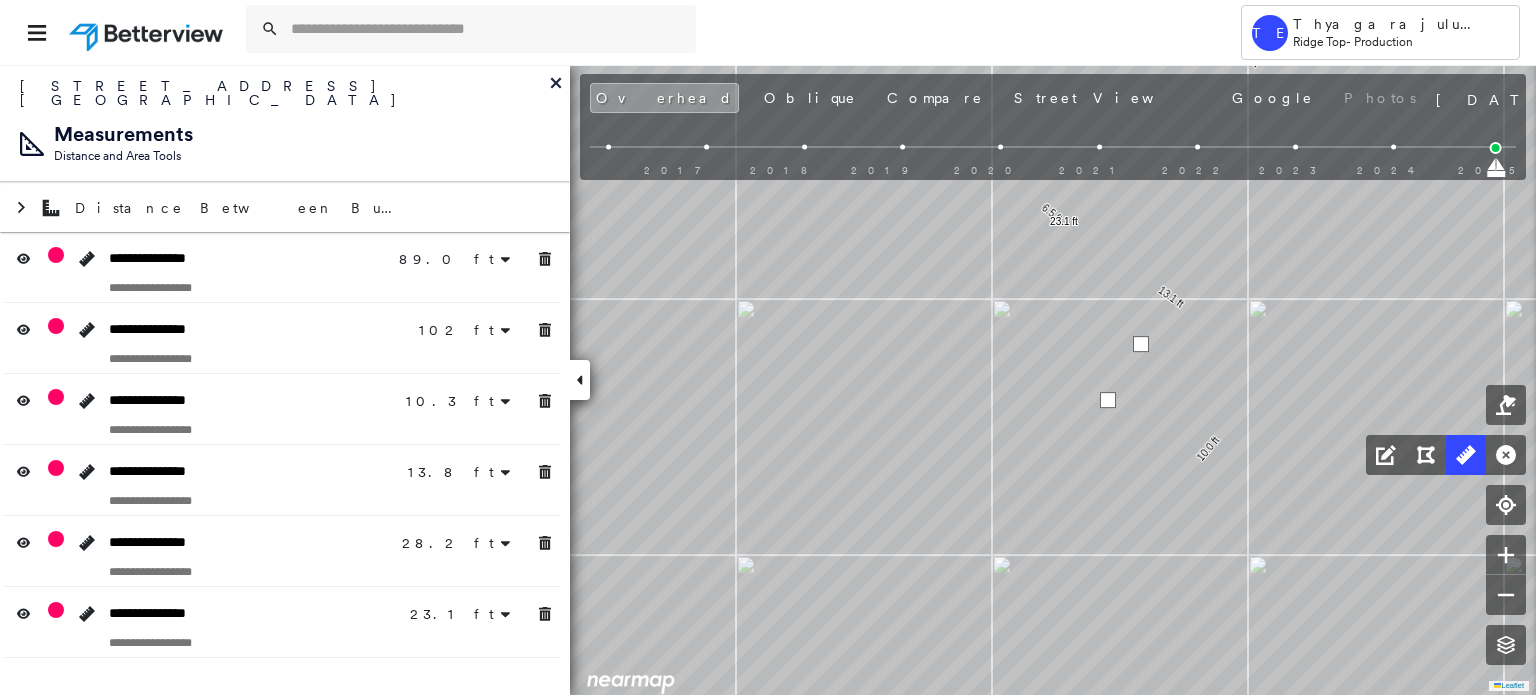 click at bounding box center (1141, 344) 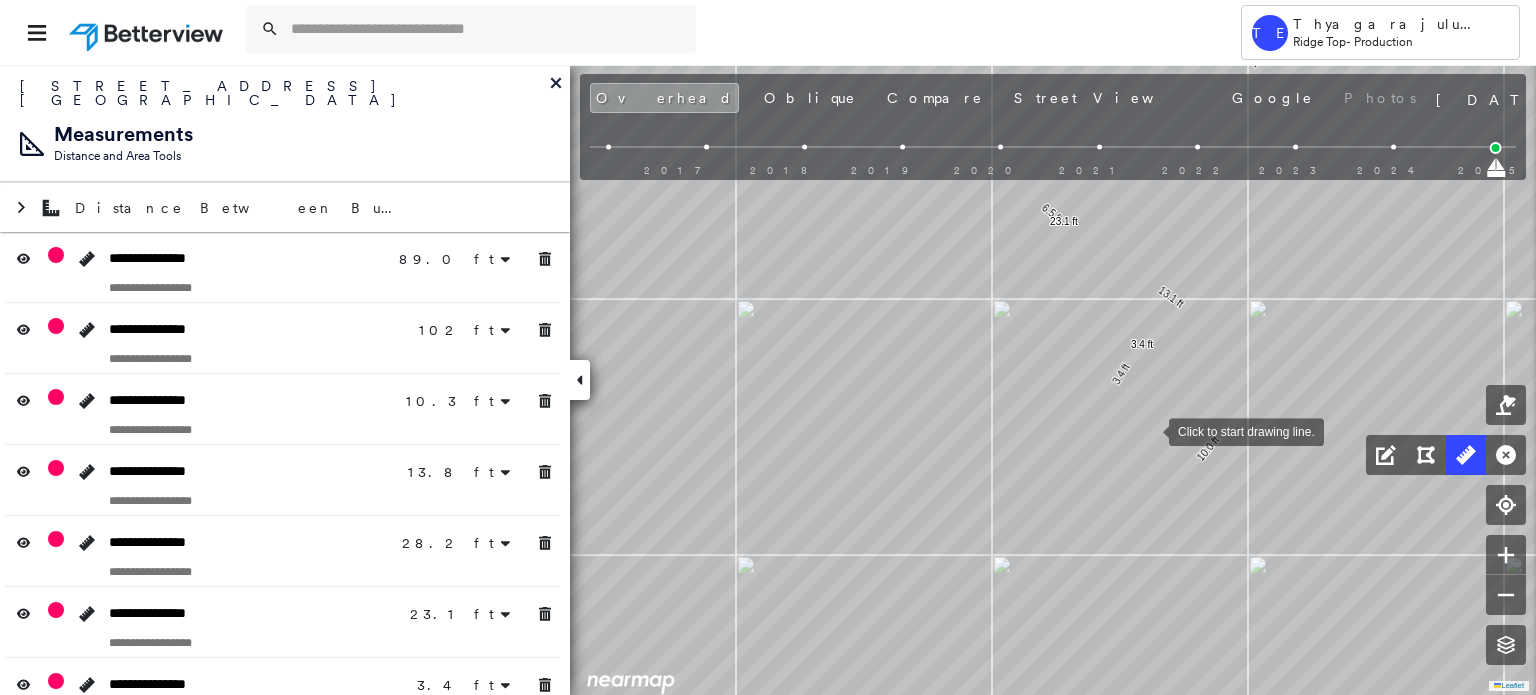 click at bounding box center [1149, 430] 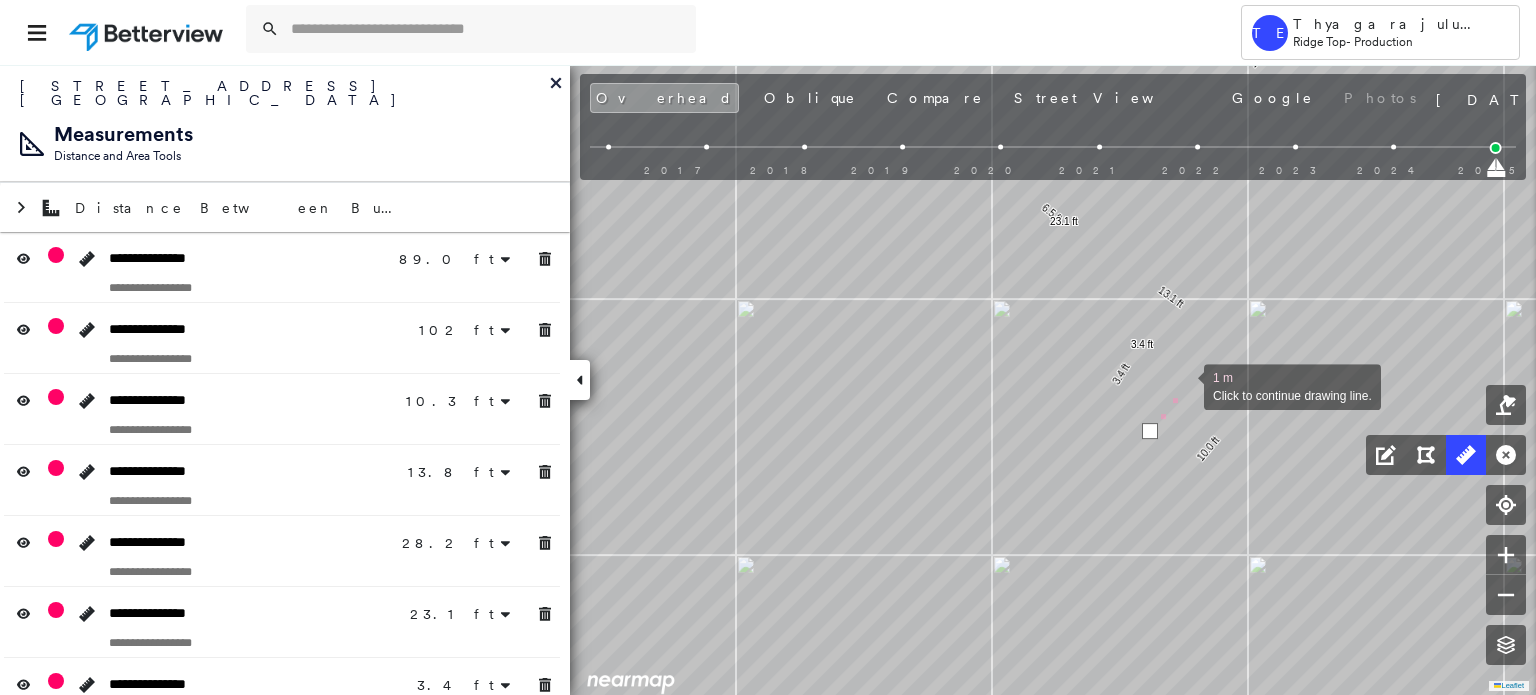click at bounding box center [1184, 385] 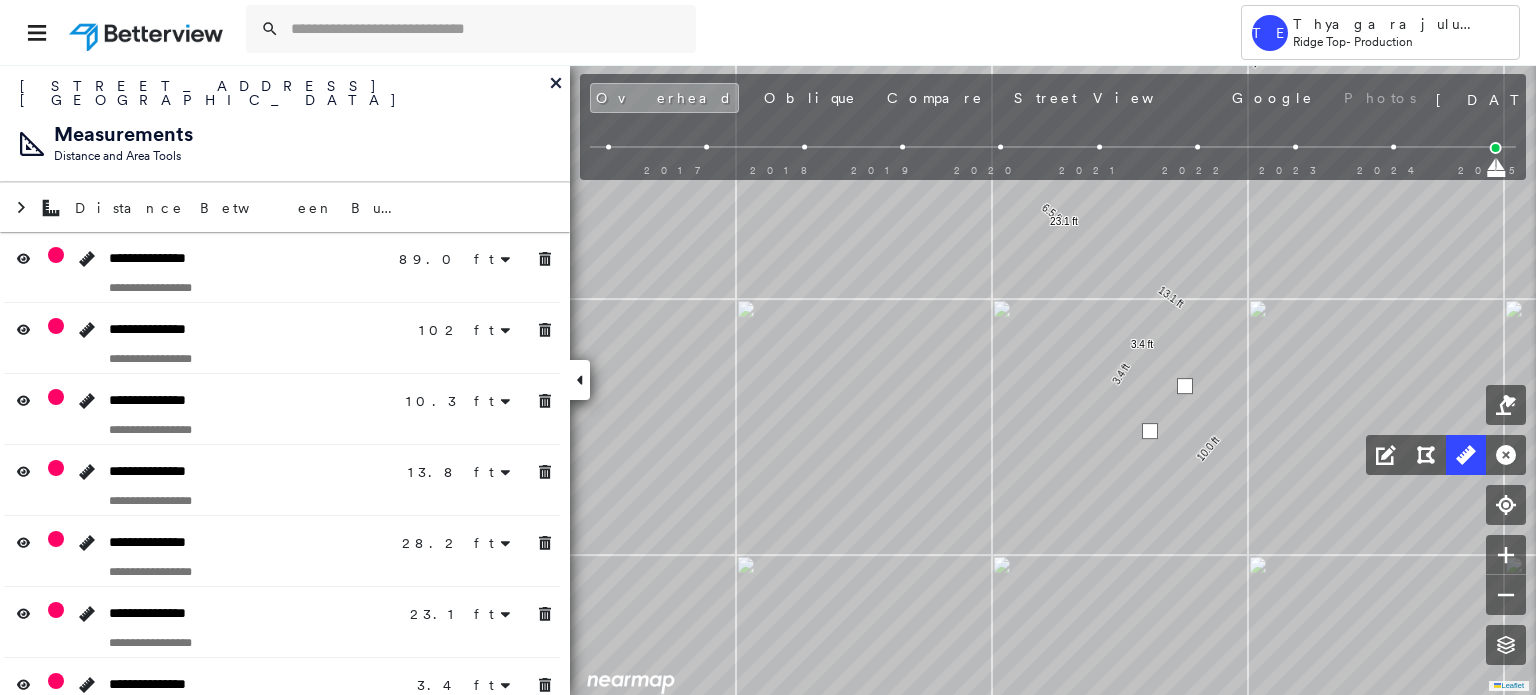 click at bounding box center [1185, 386] 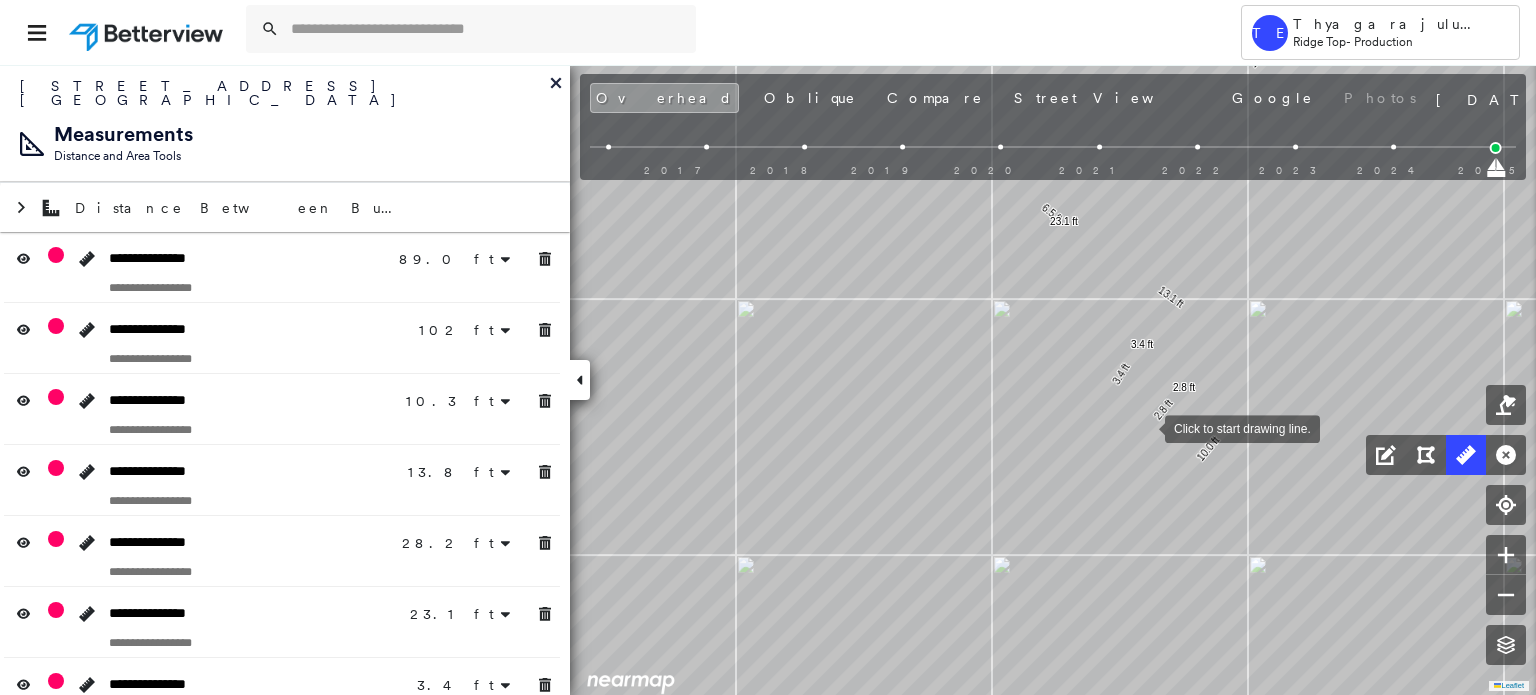 click at bounding box center (1145, 427) 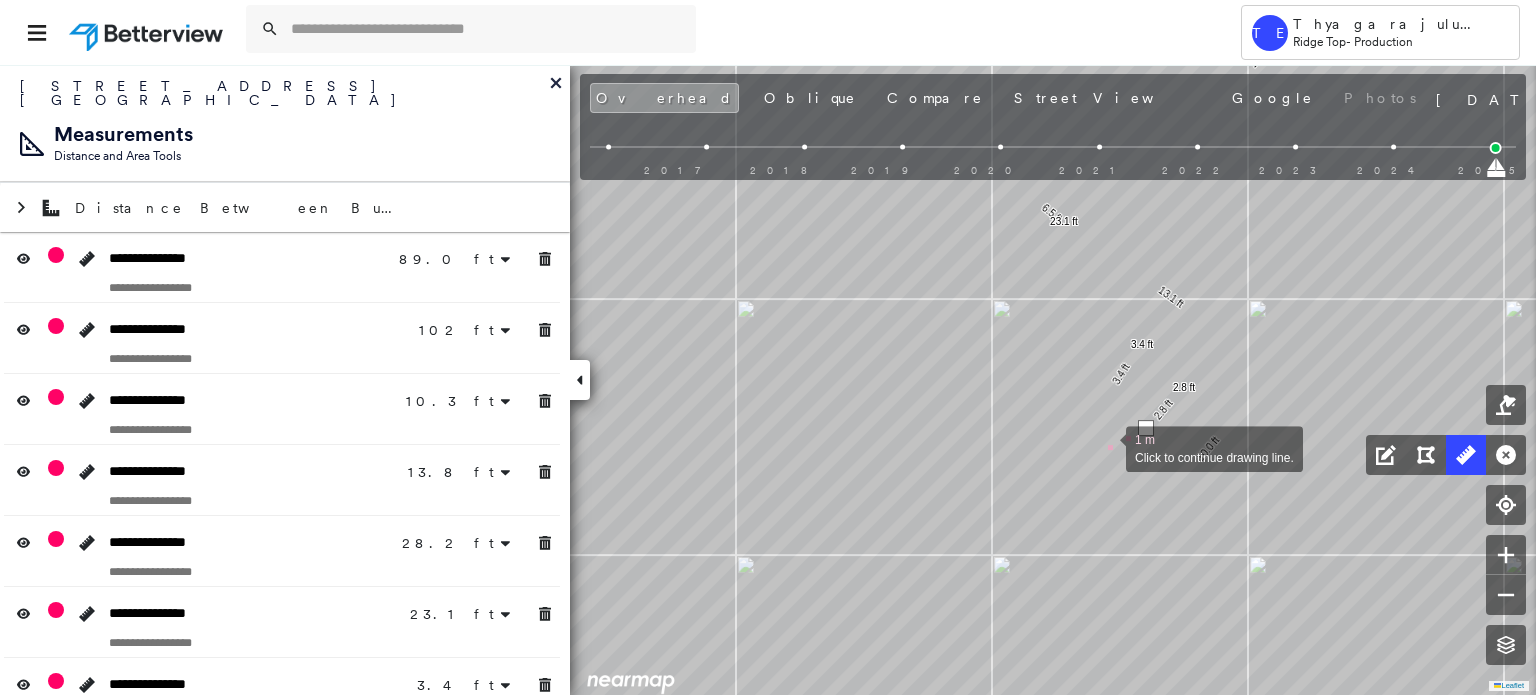 click at bounding box center [1106, 447] 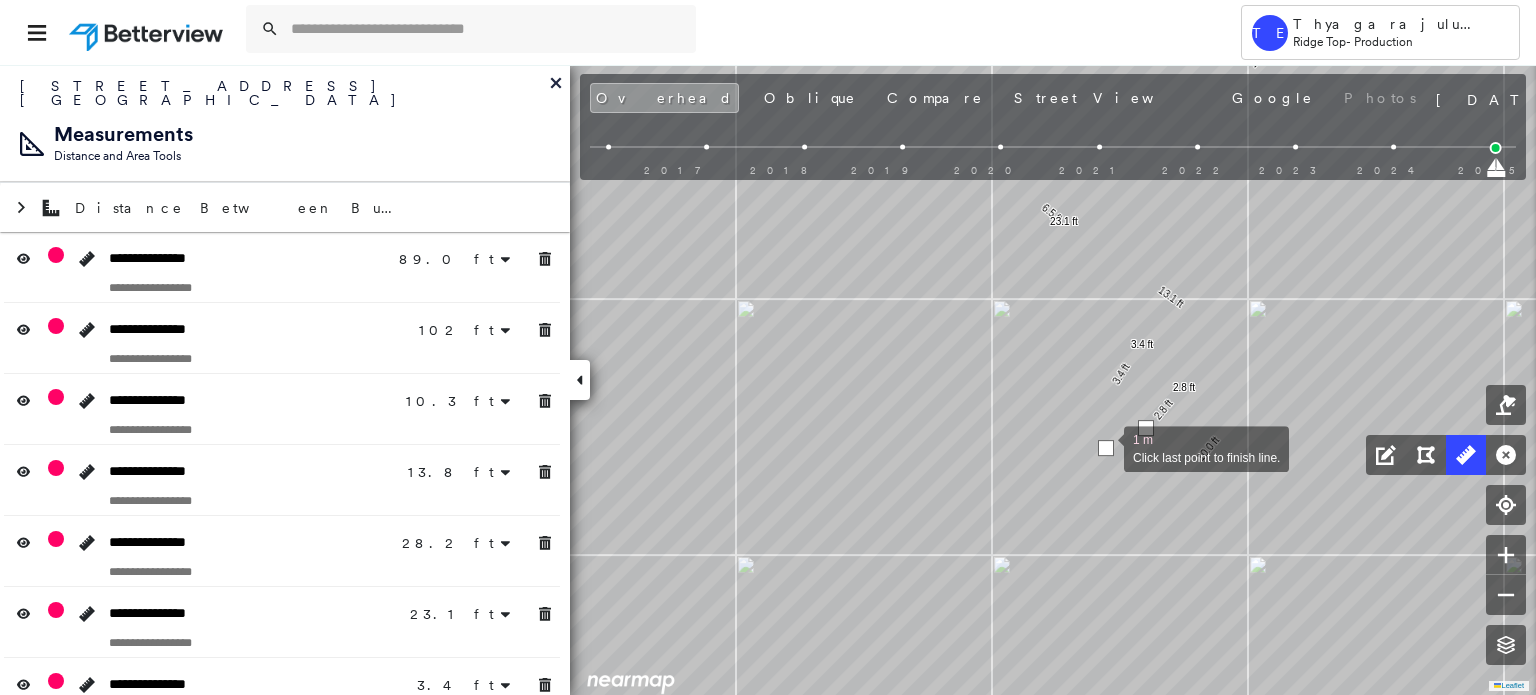 click at bounding box center [1106, 448] 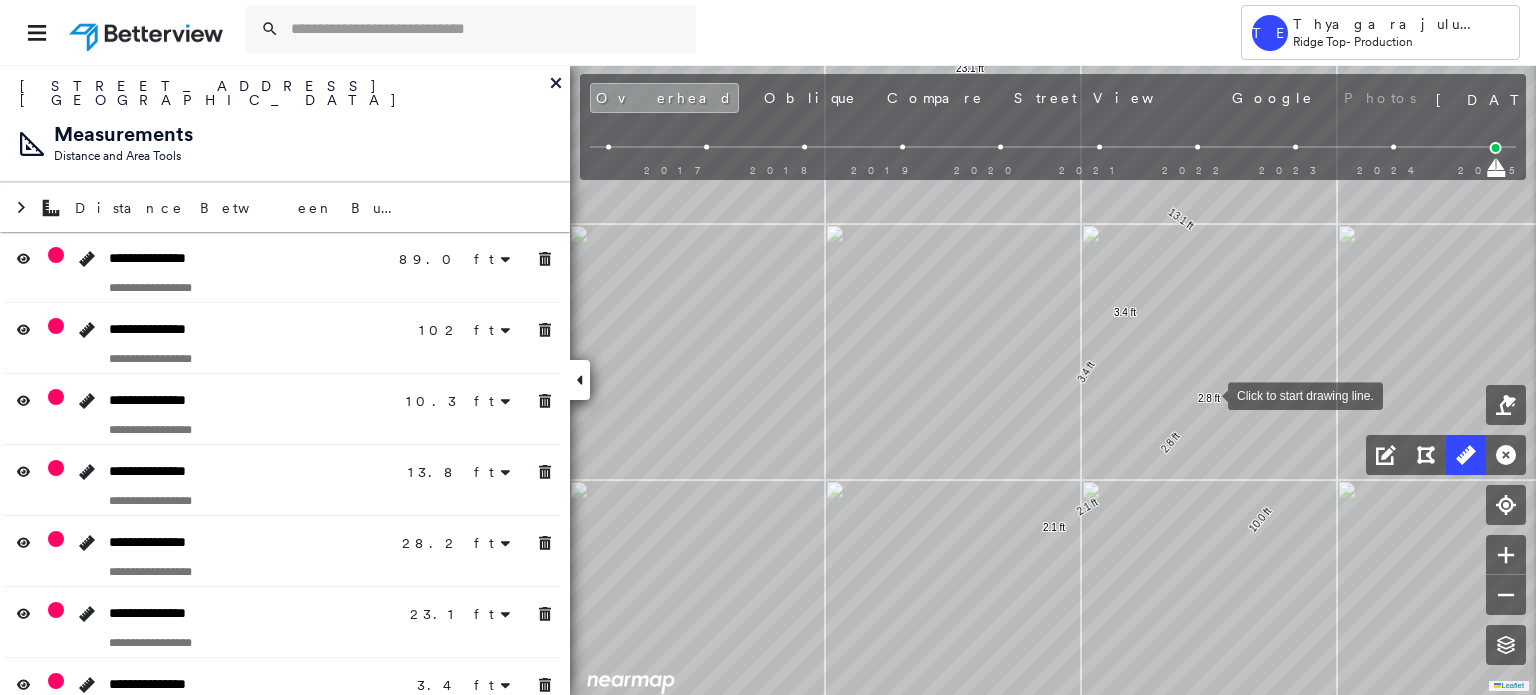 click at bounding box center [1208, 394] 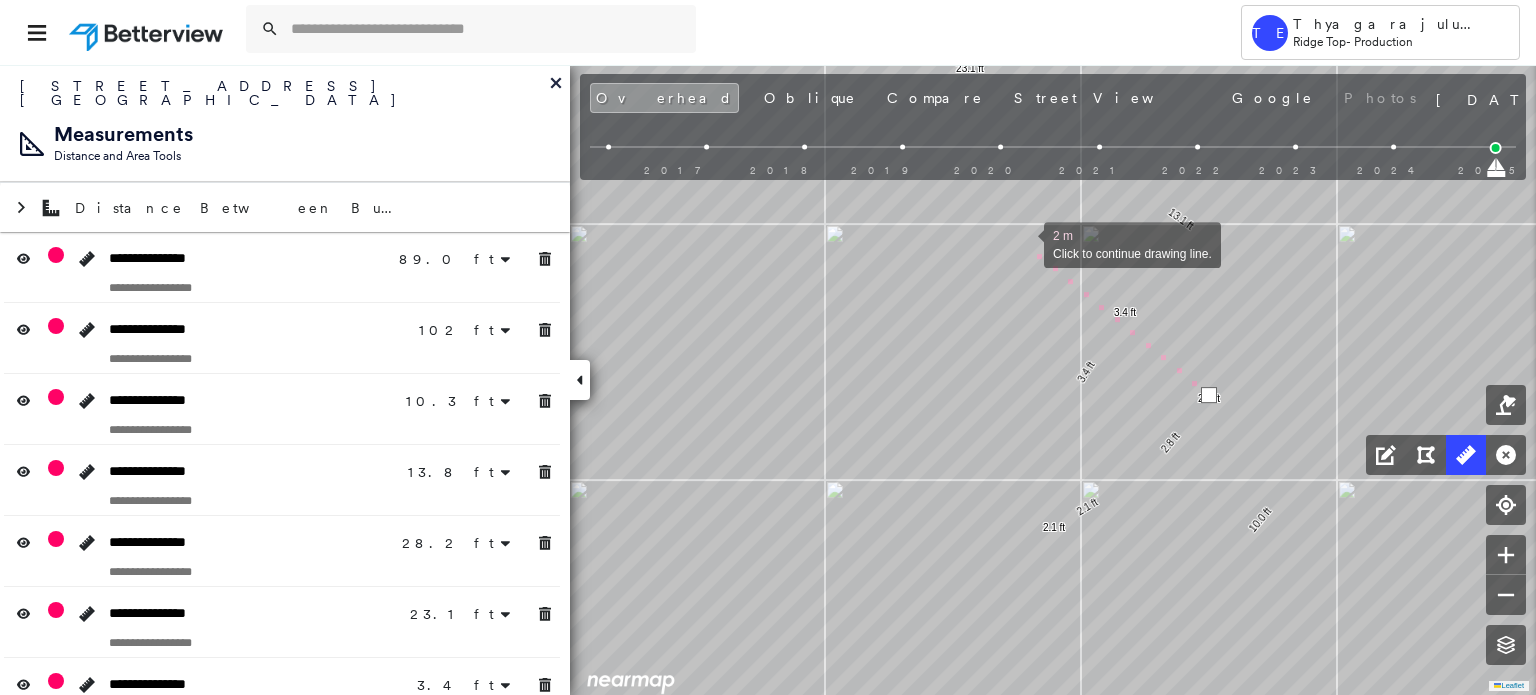 click at bounding box center (1024, 243) 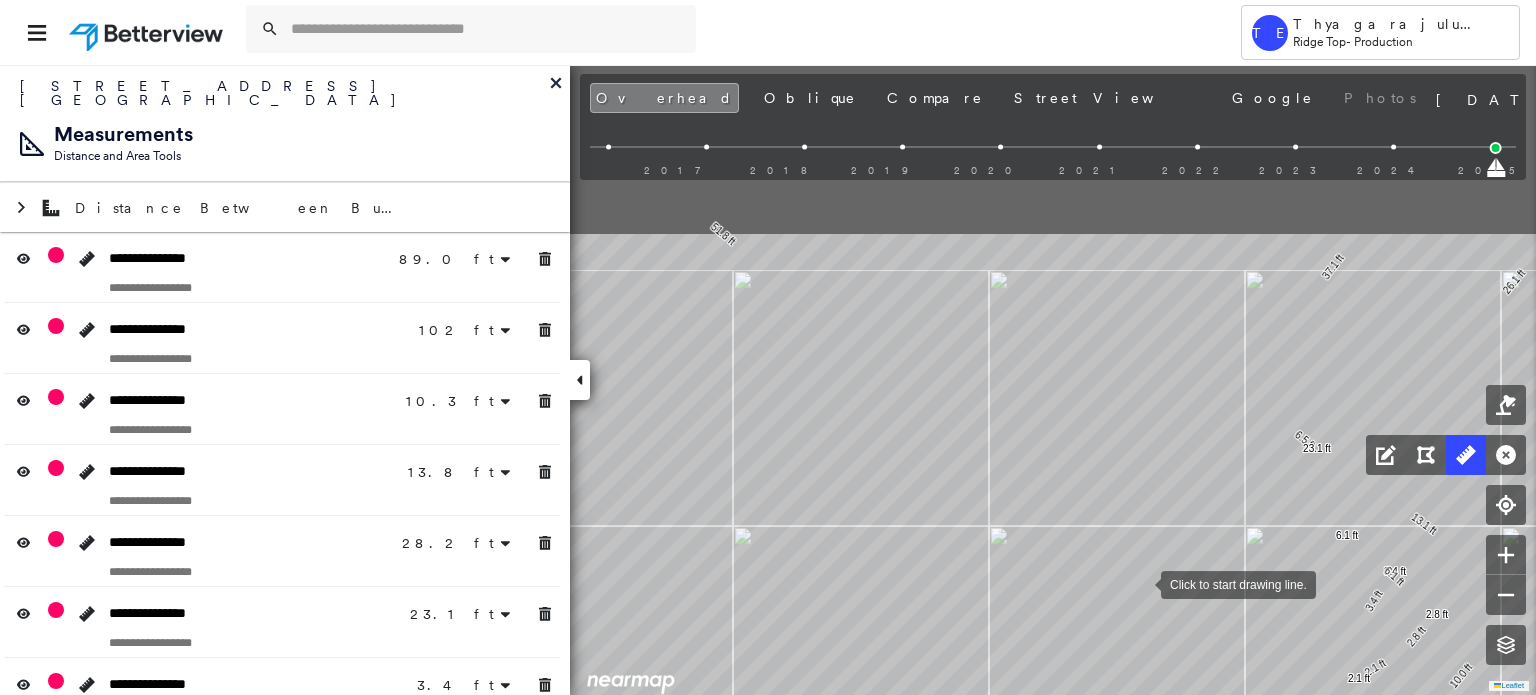 drag, startPoint x: 840, startPoint y: 346, endPoint x: 1111, endPoint y: 546, distance: 336.81003 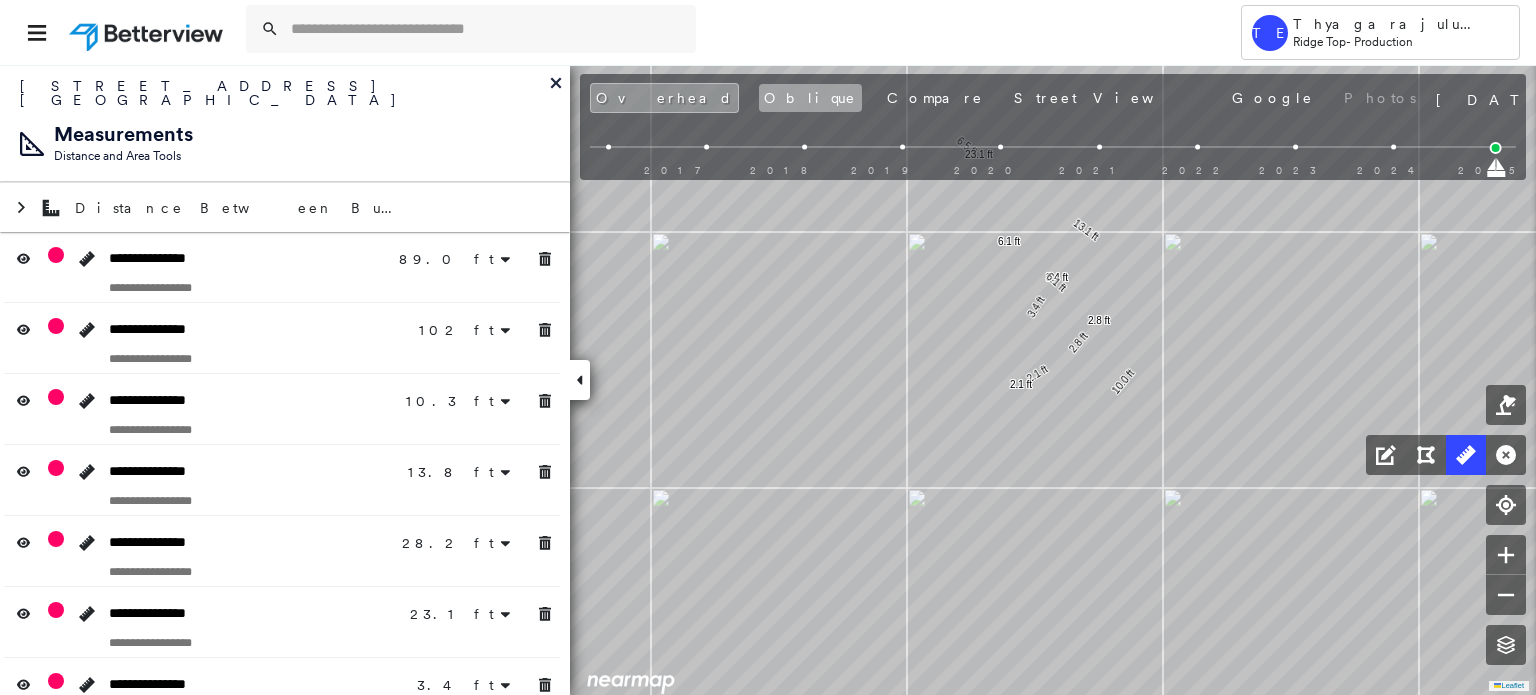 click on "Oblique" at bounding box center (810, 98) 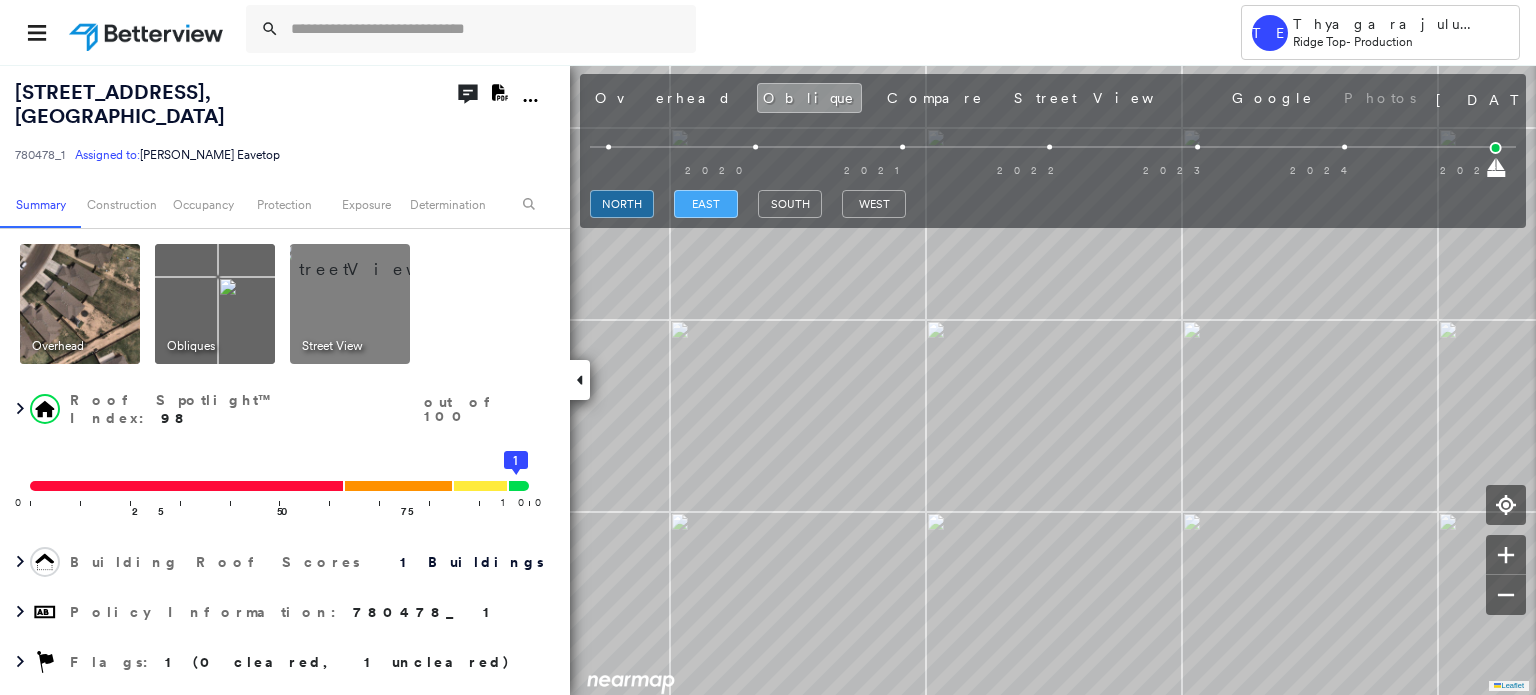 click on "east" at bounding box center [706, 204] 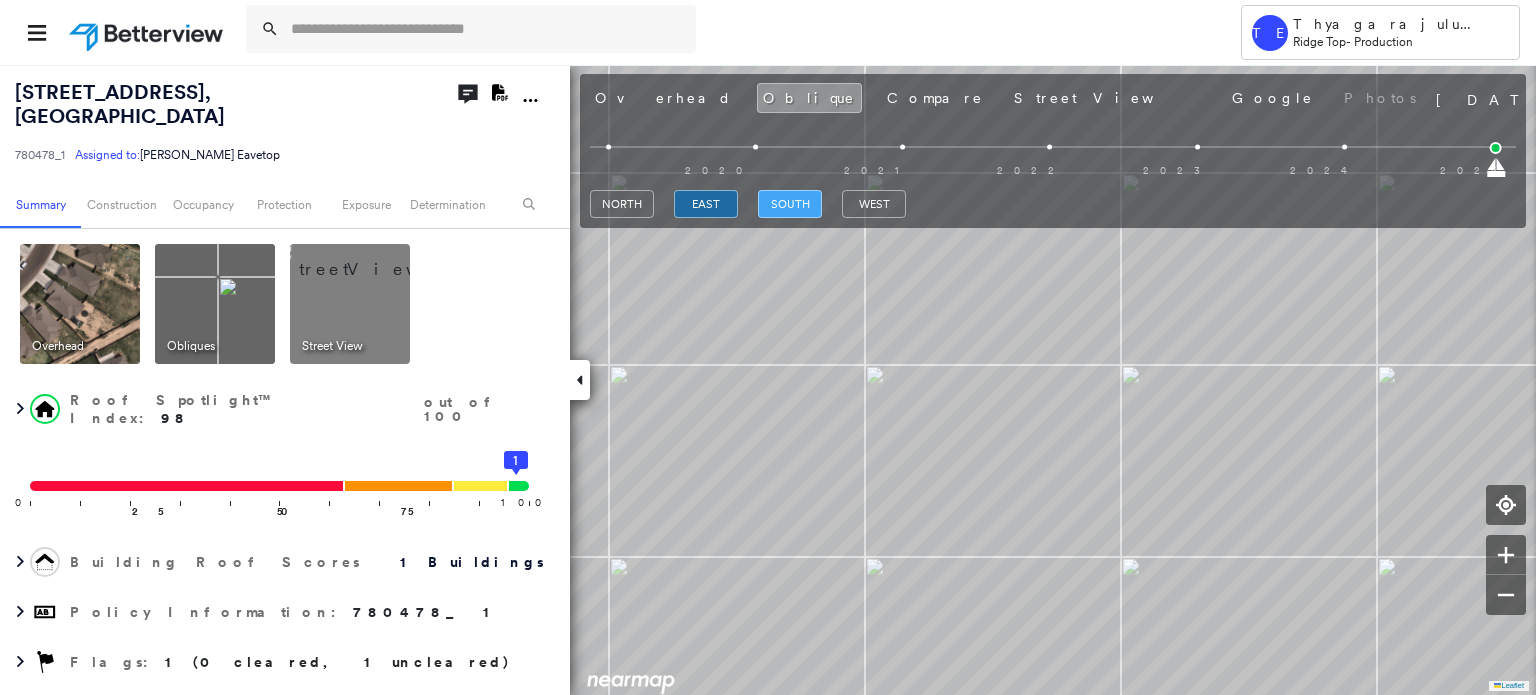 click on "south" at bounding box center [790, 204] 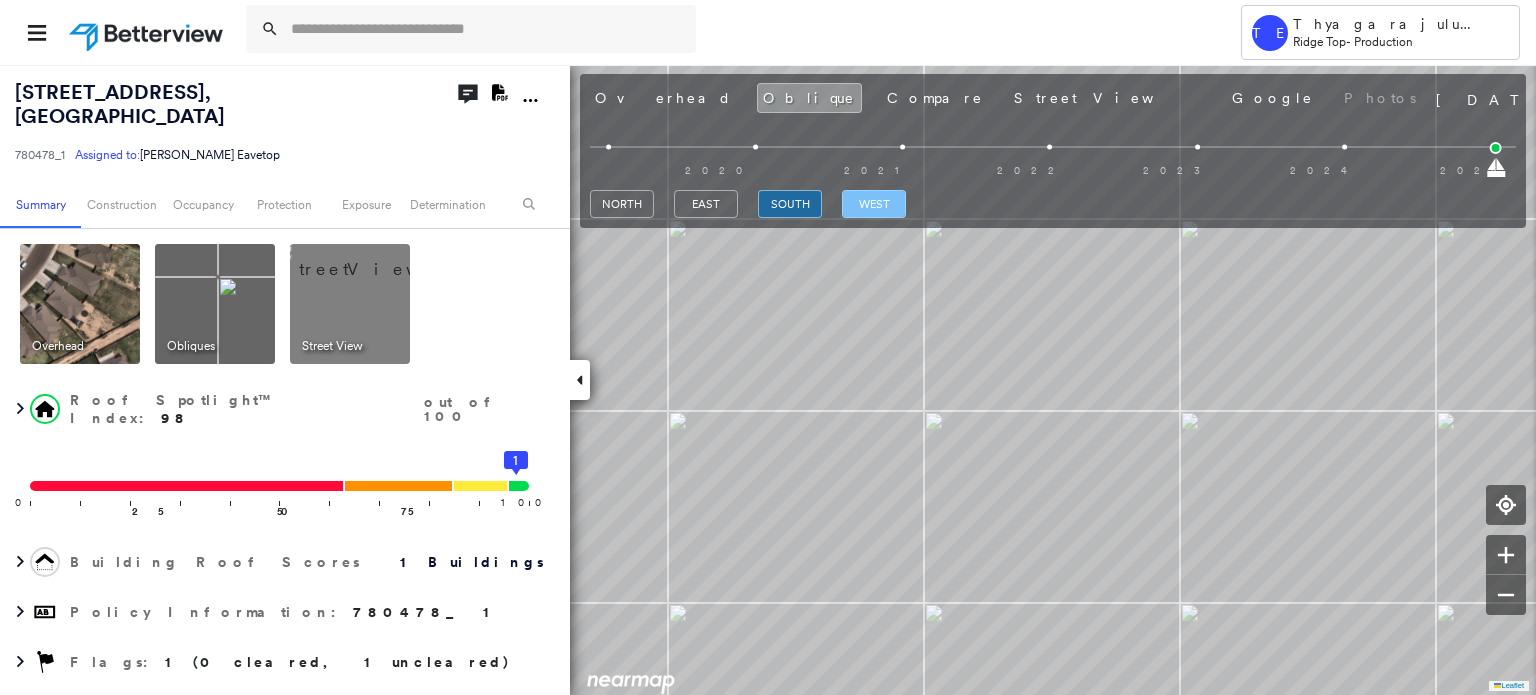 click on "west" at bounding box center (874, 204) 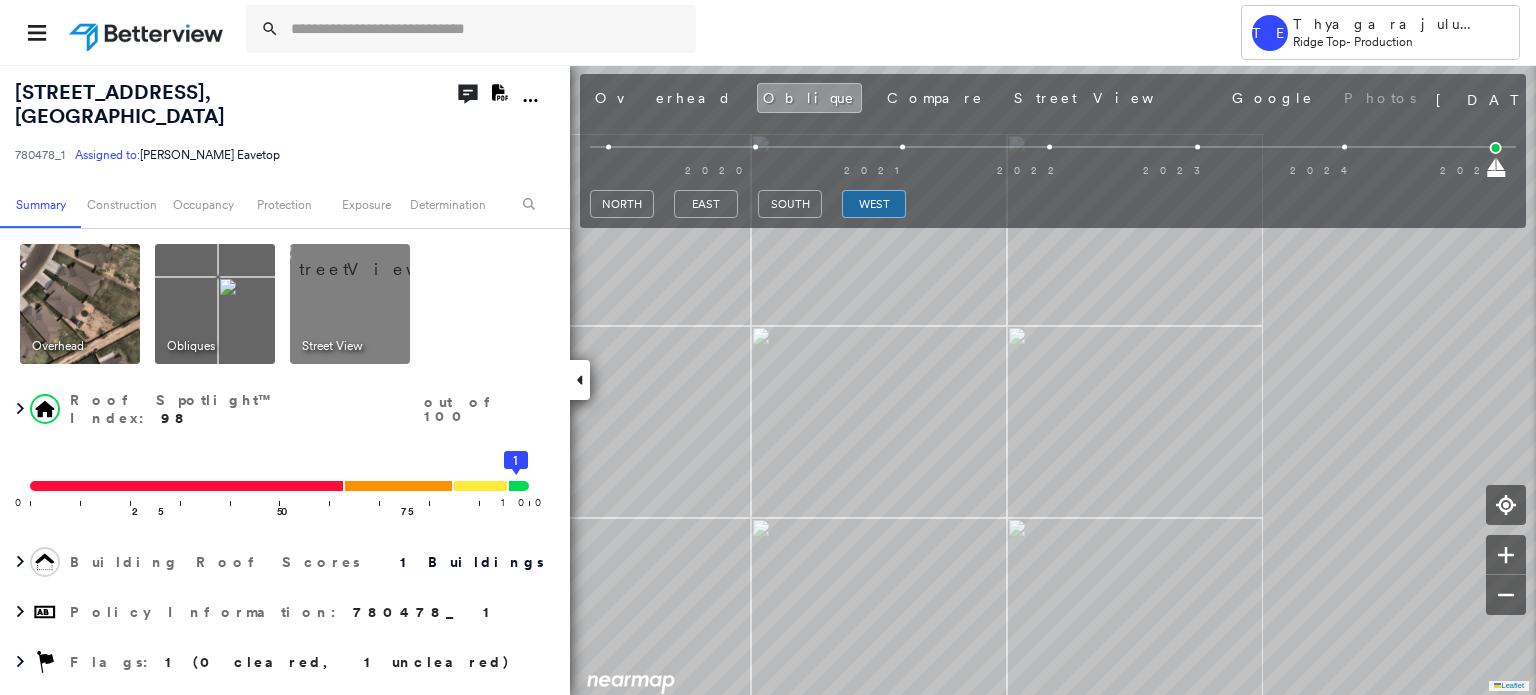 click on "Overhead" at bounding box center (663, 98) 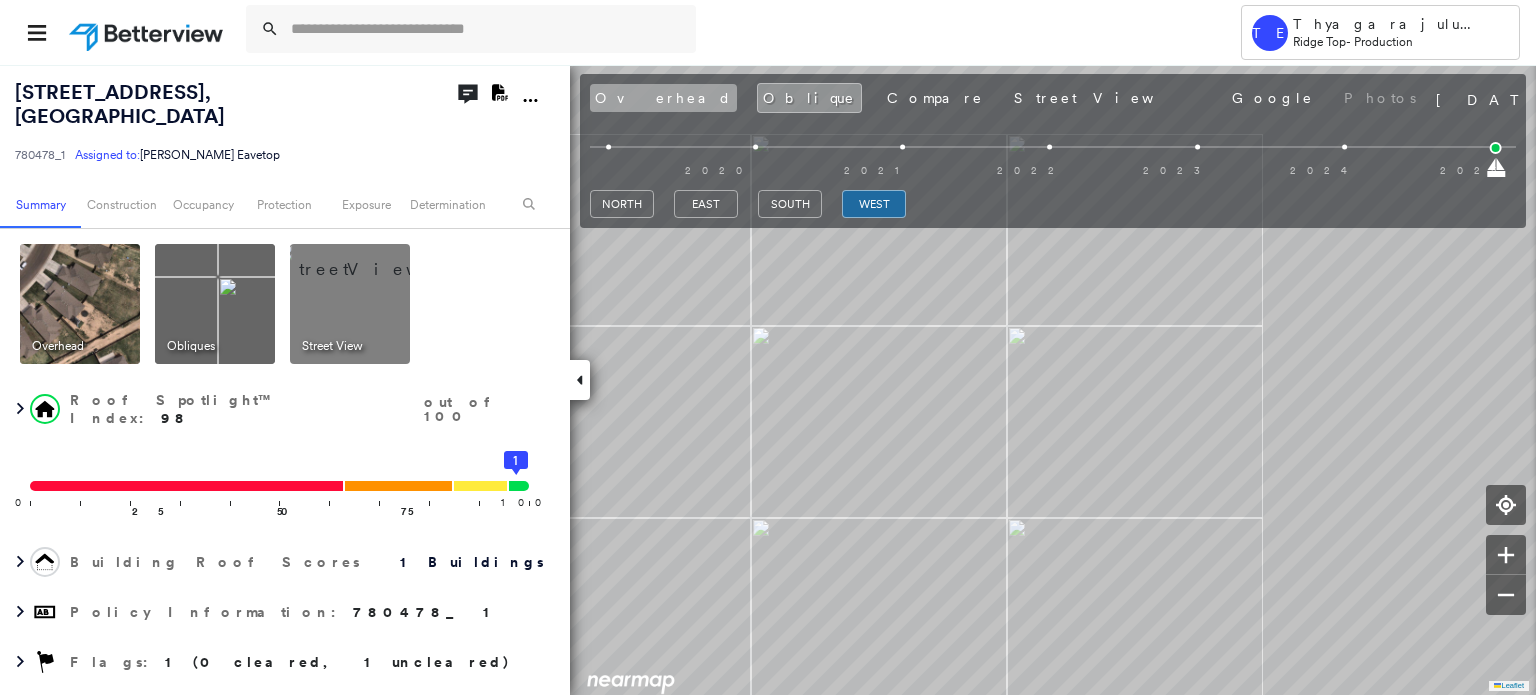 click on "Overhead" at bounding box center [663, 98] 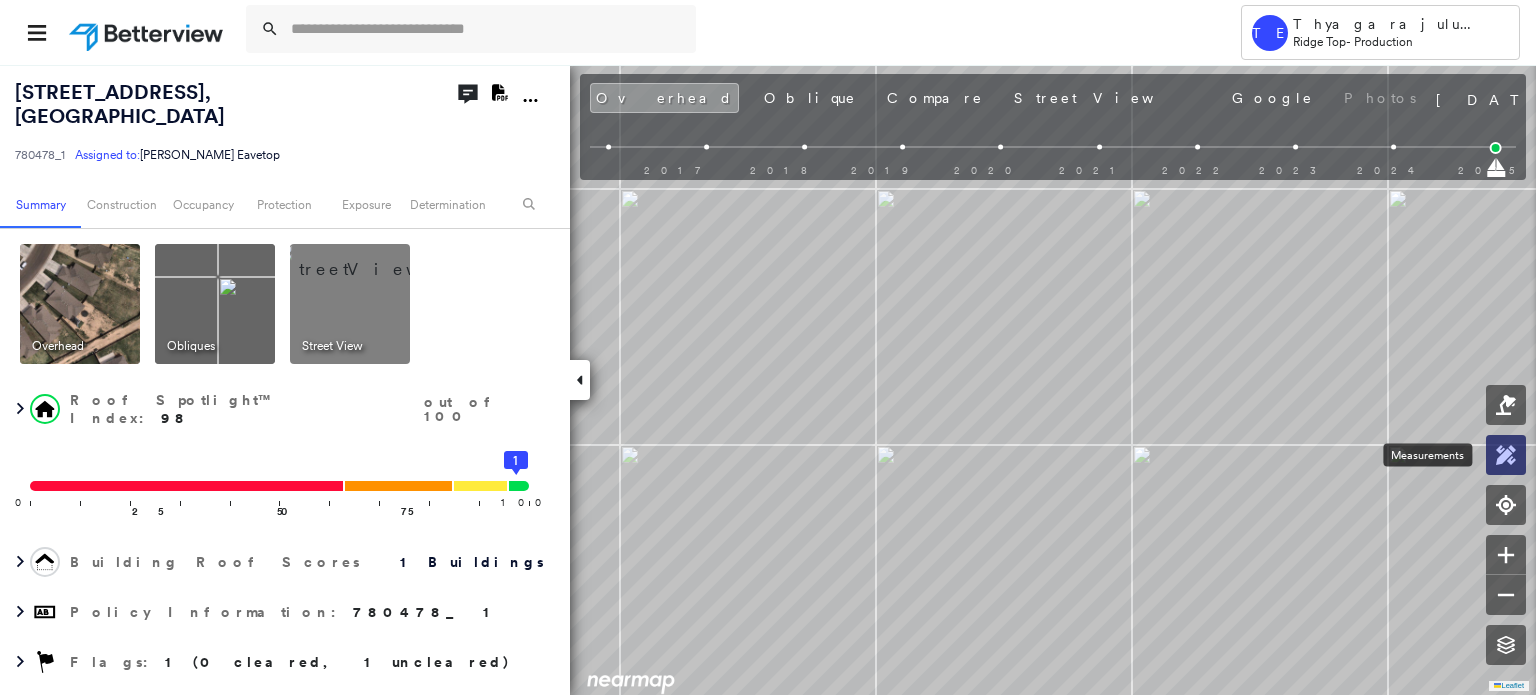 click 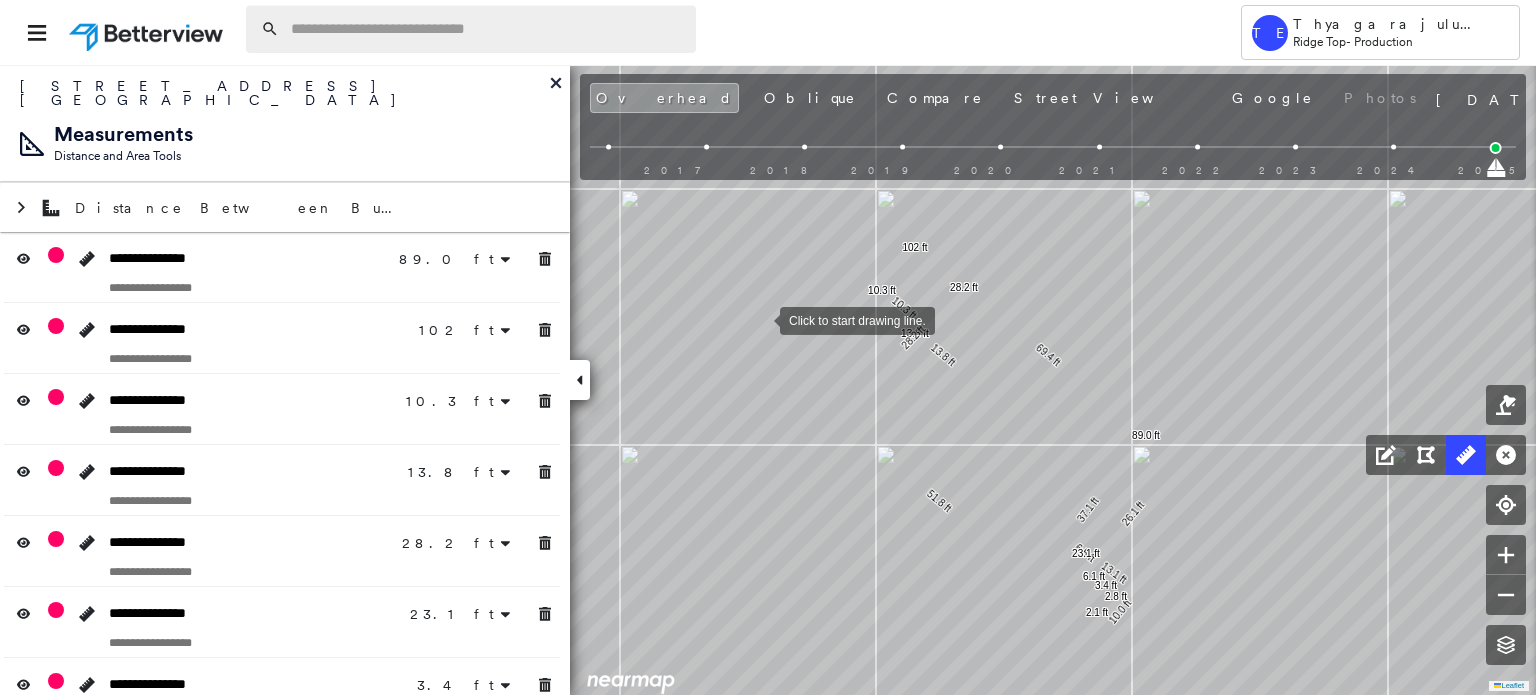 click at bounding box center (487, 29) 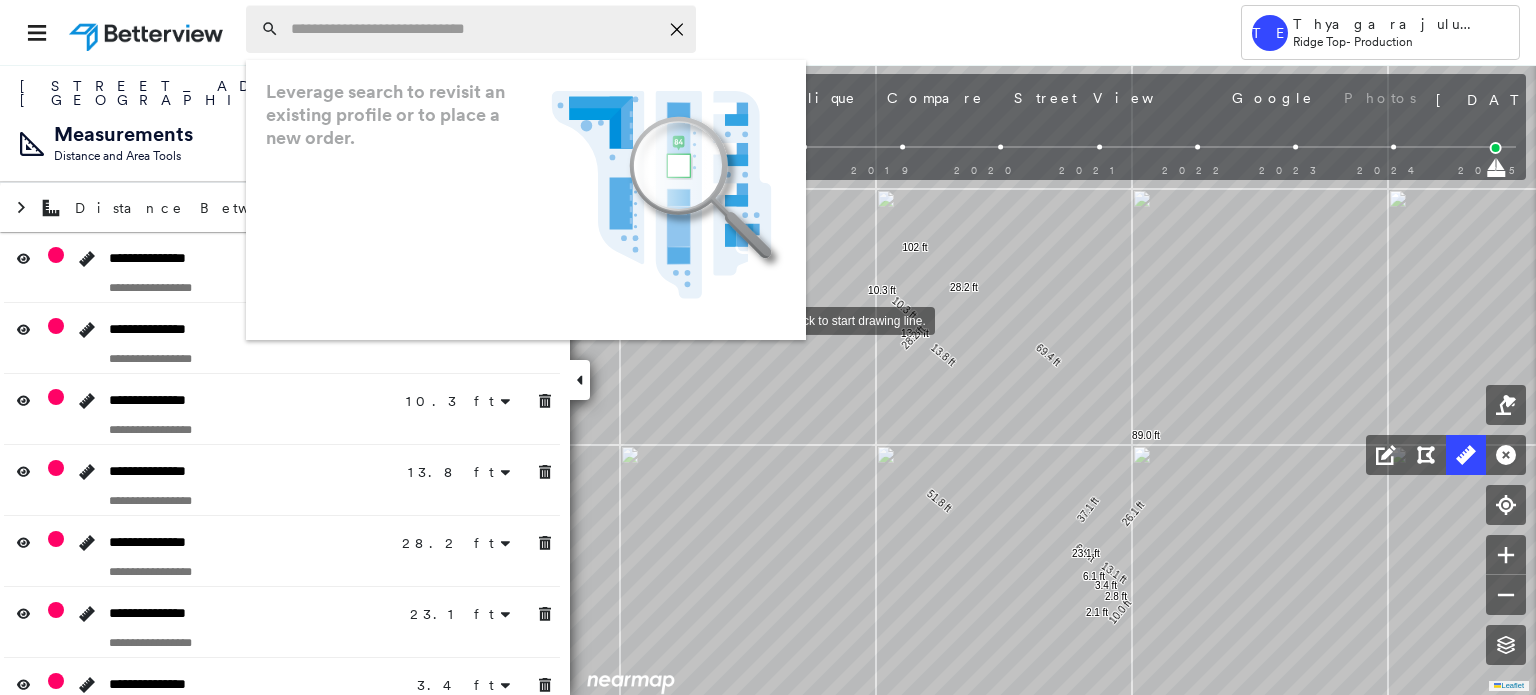 paste on "**********" 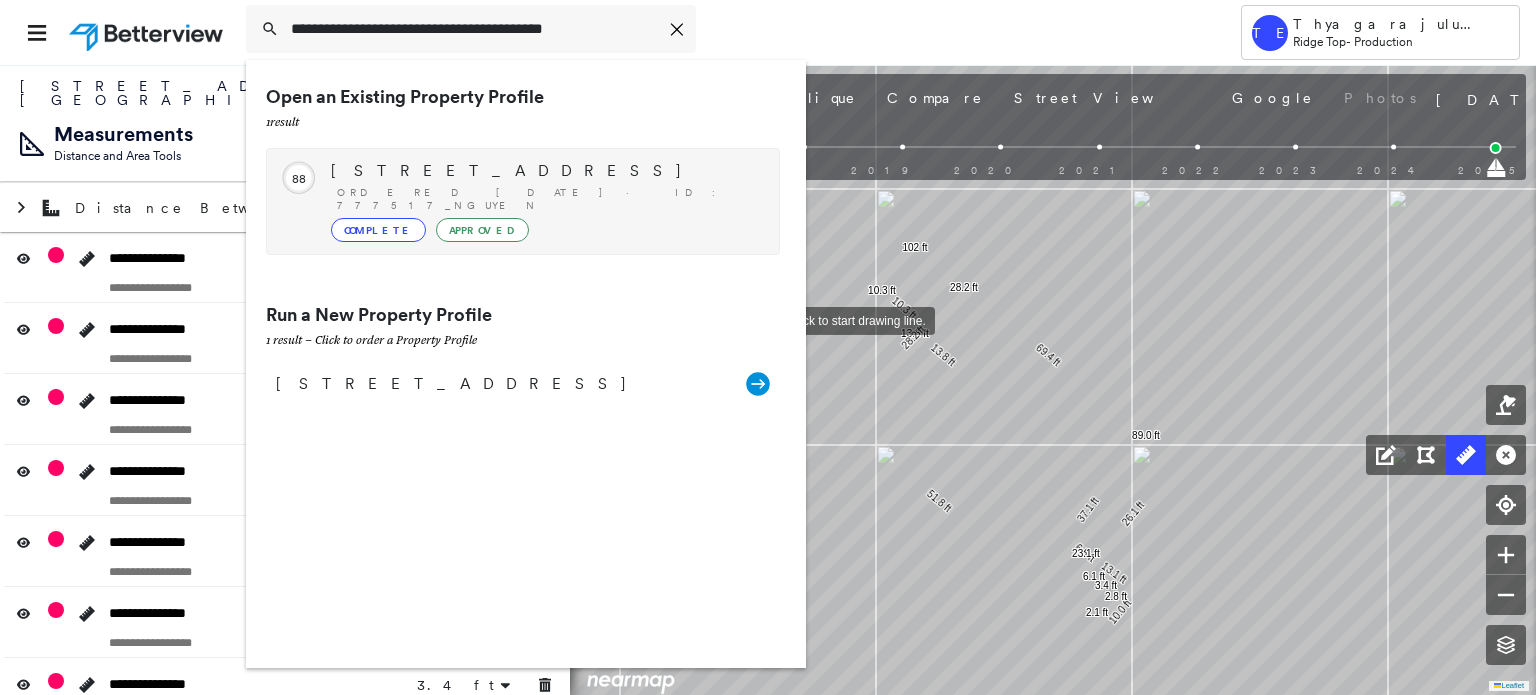 type on "**********" 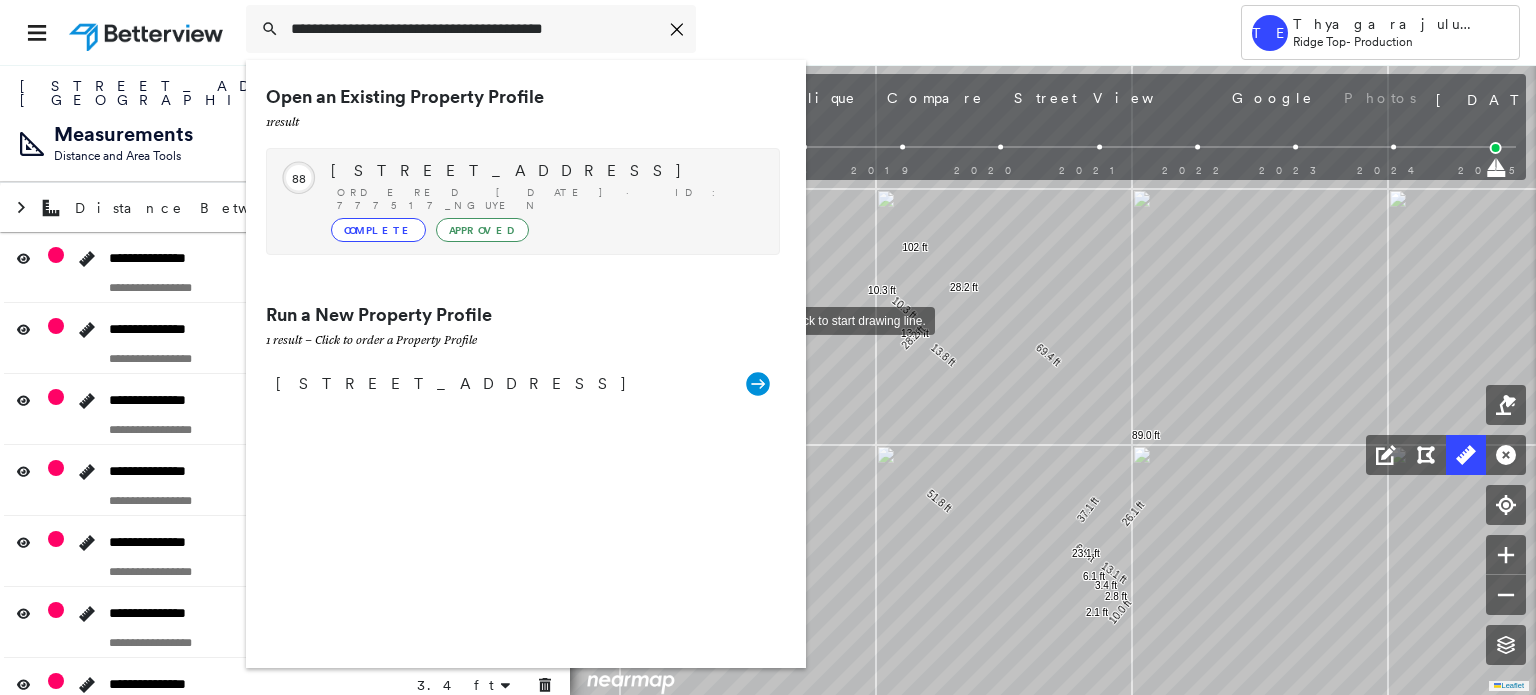 click on "7627 Belle Park Dr, Houston, TX 77072 Ordered 07/24/25 · ID: 777517_NGUYEN Complete Approved" at bounding box center [545, 201] 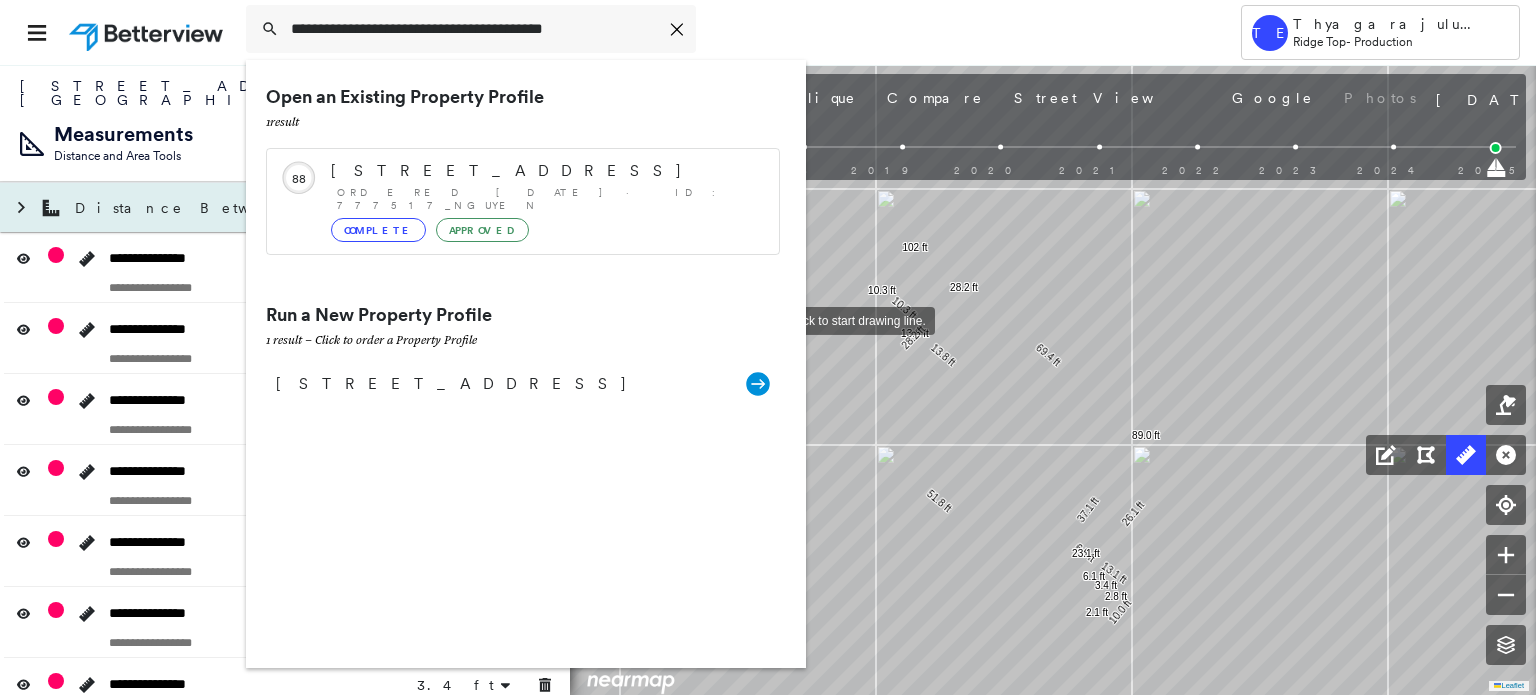 type 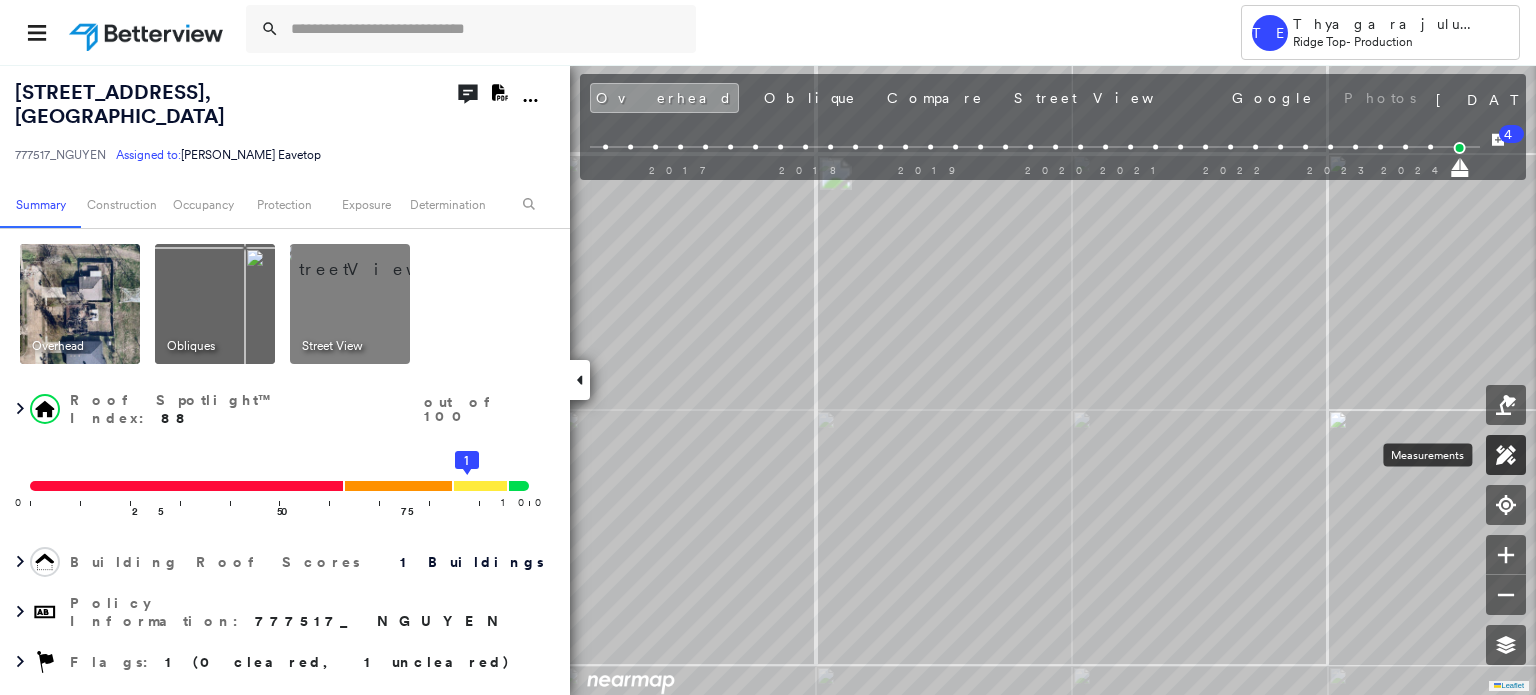 click 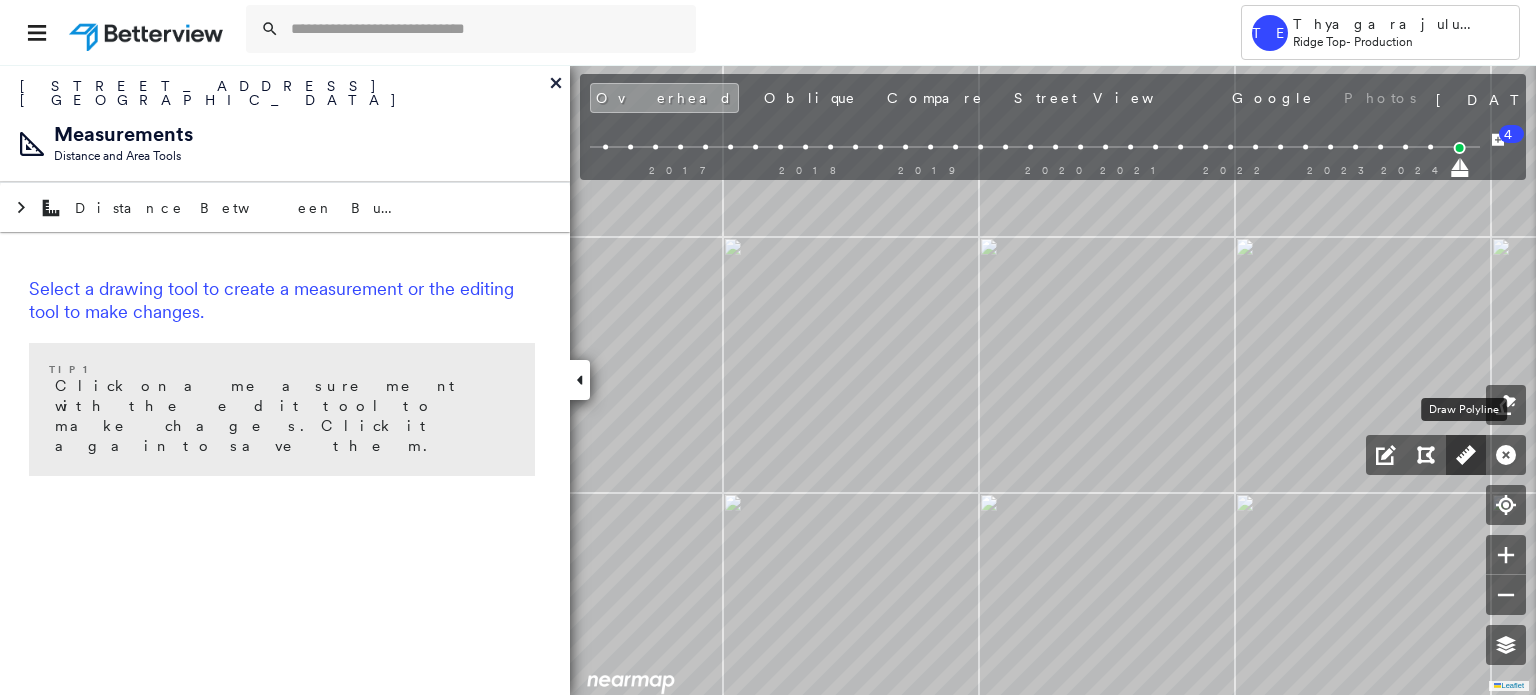 drag, startPoint x: 1459, startPoint y: 463, endPoint x: 1465, endPoint y: 474, distance: 12.529964 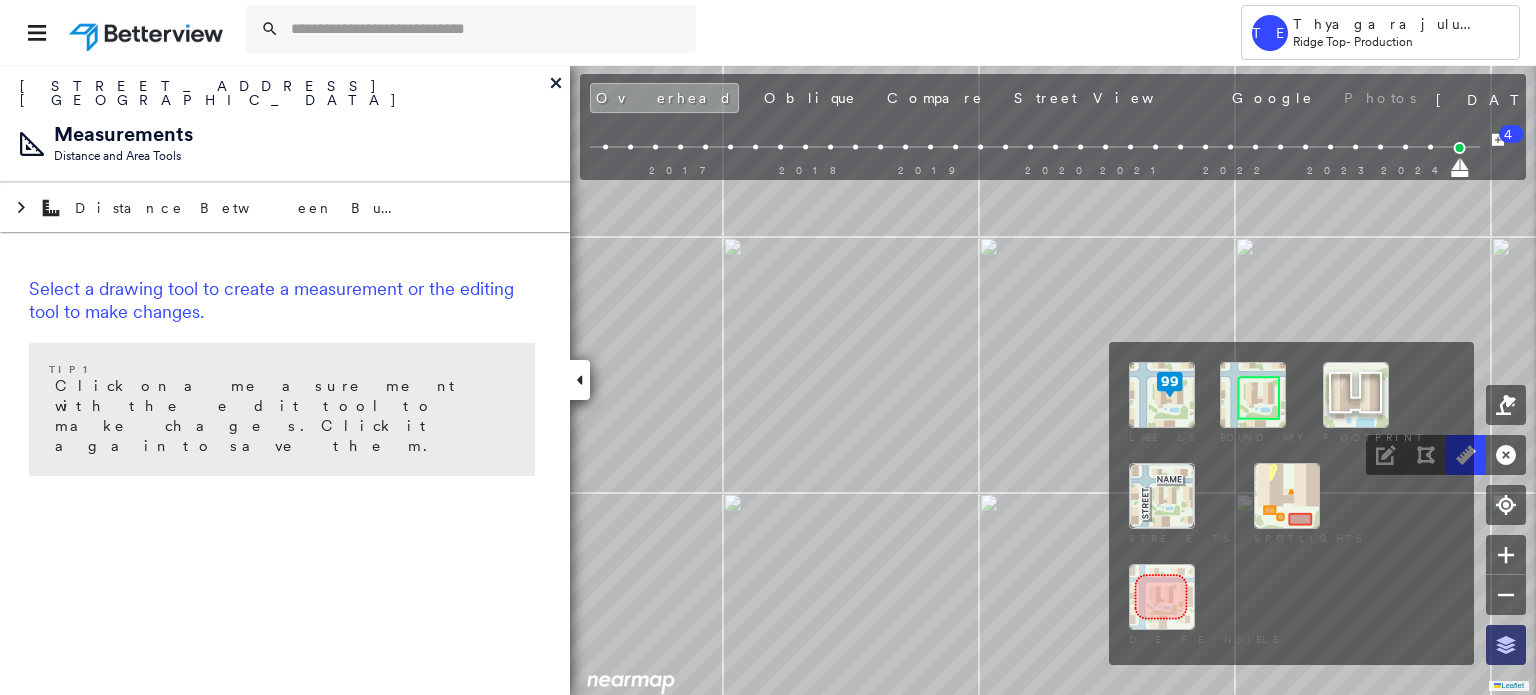 click 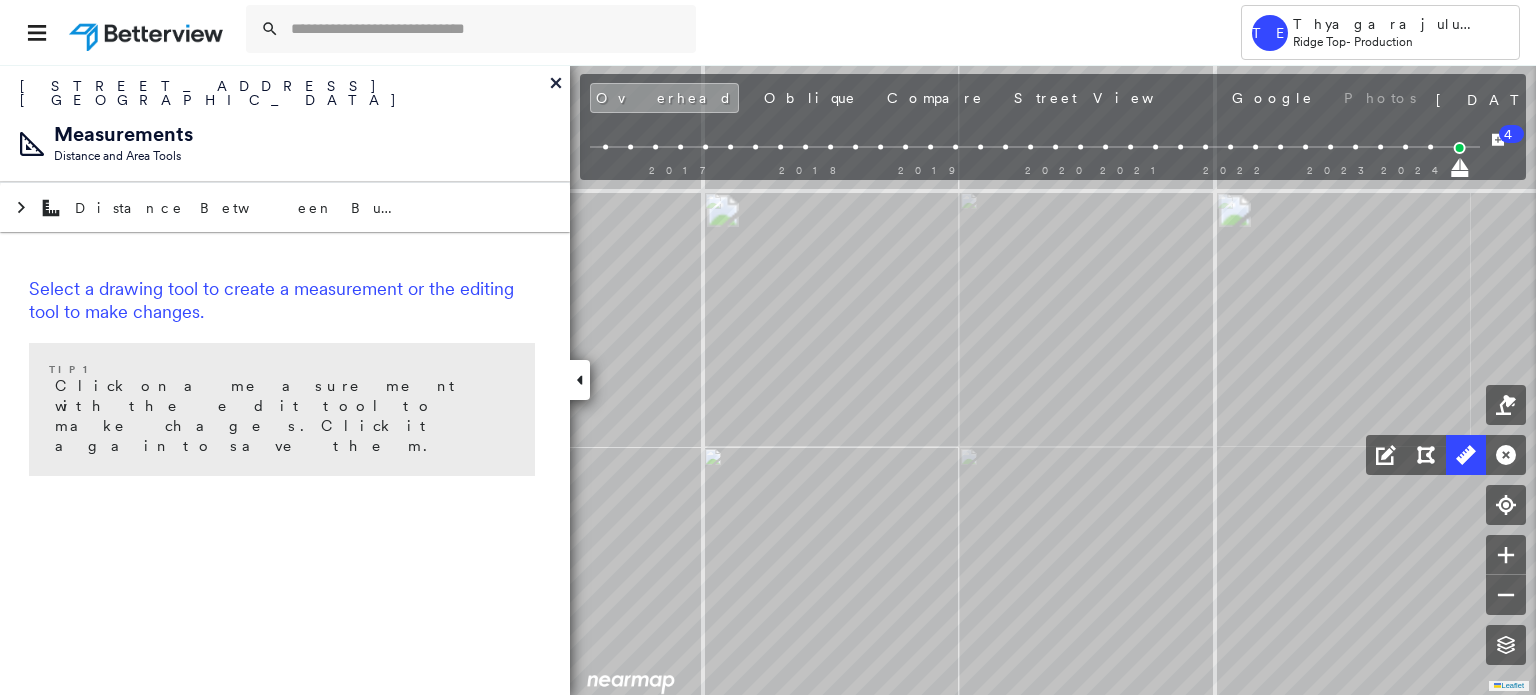 click at bounding box center (921, 347) 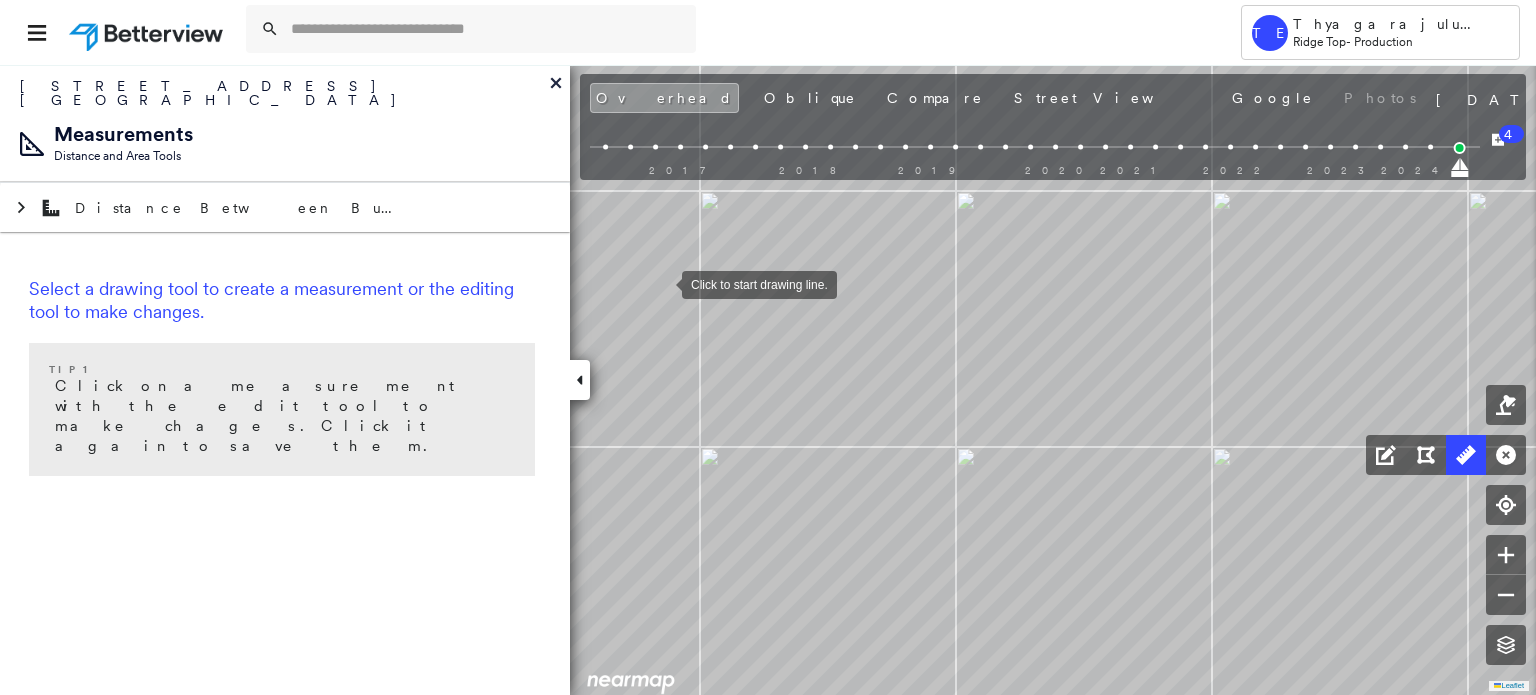 click at bounding box center [662, 283] 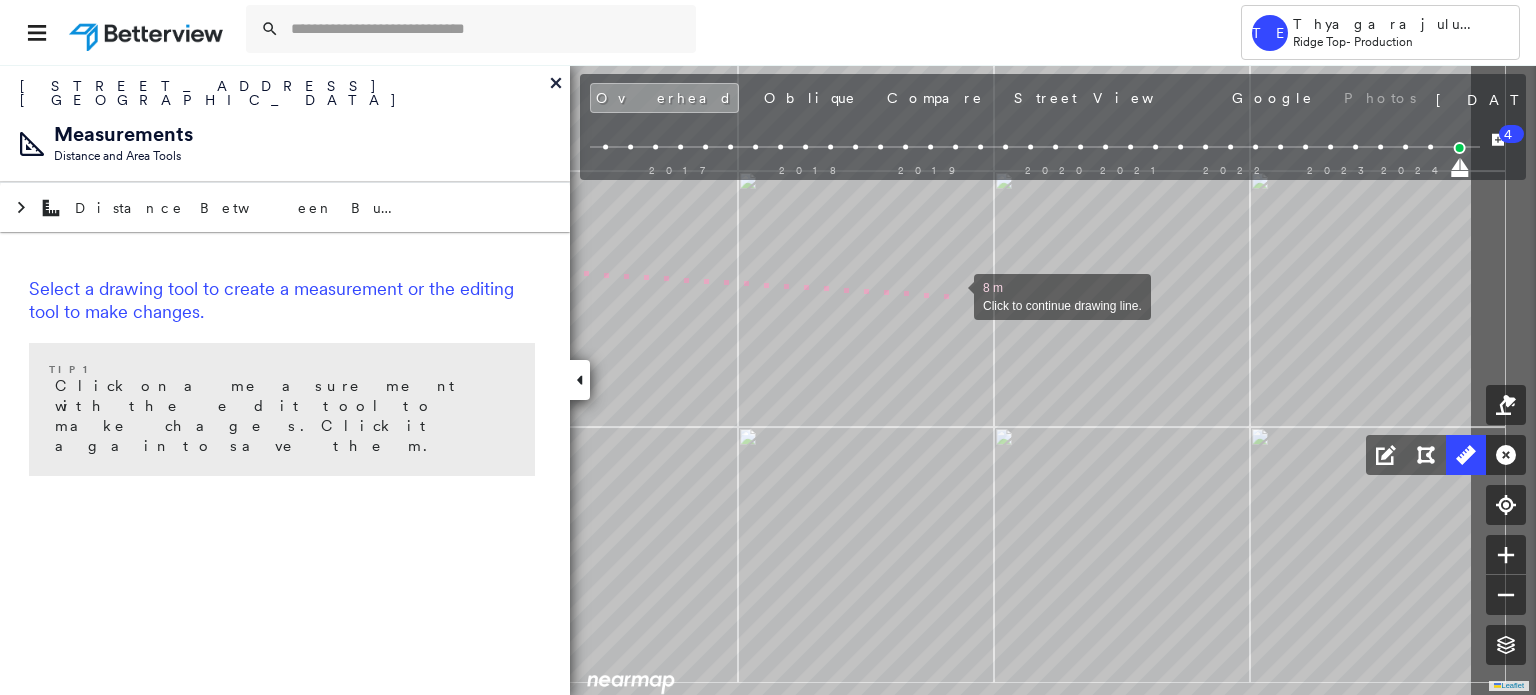 drag, startPoint x: 1173, startPoint y: 315, endPoint x: 955, endPoint y: 295, distance: 218.91551 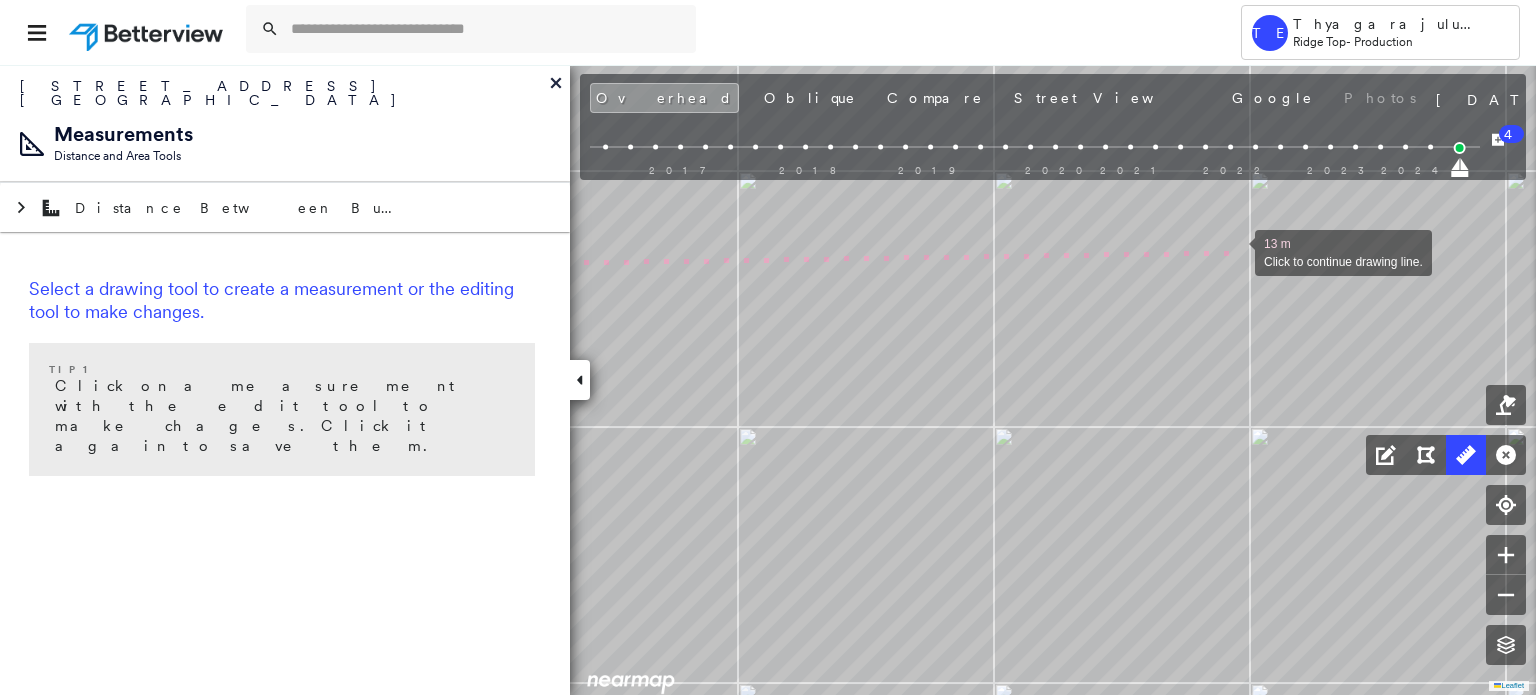 click at bounding box center [1235, 251] 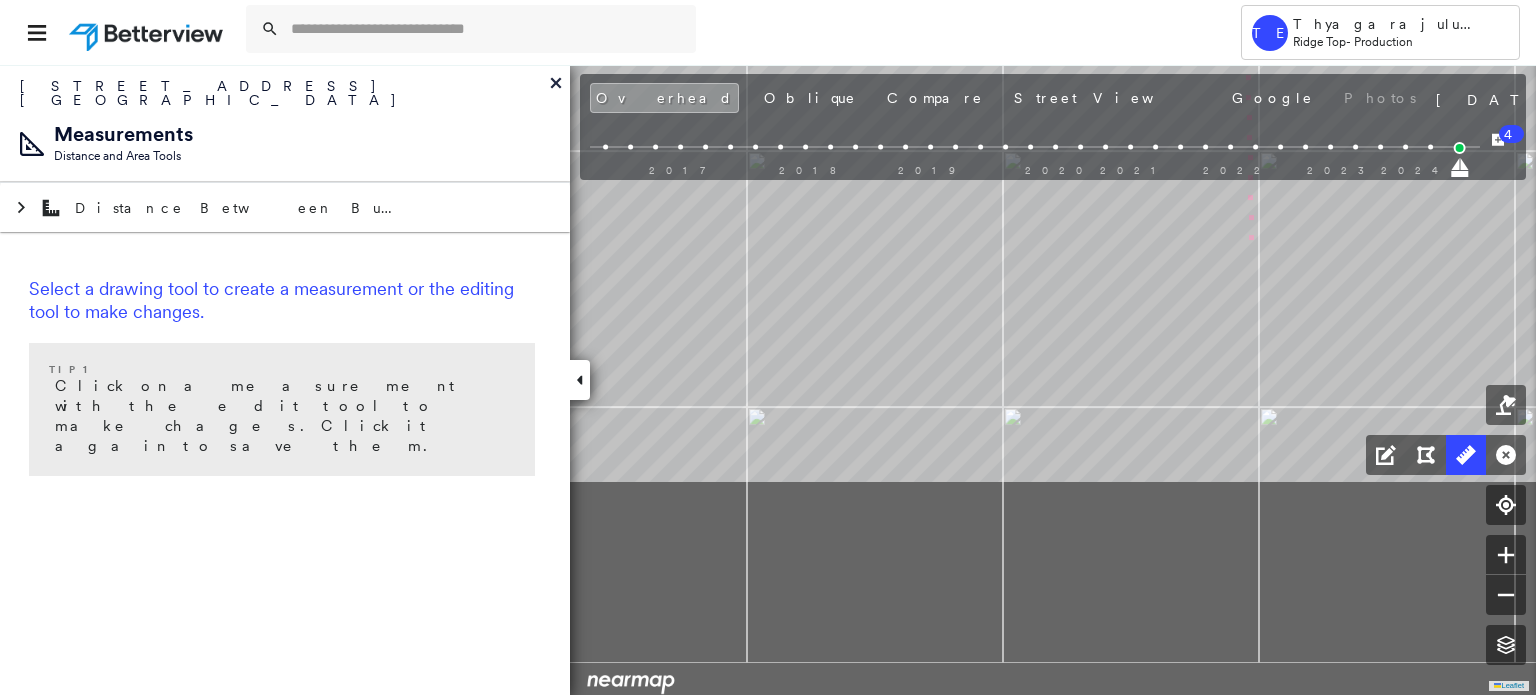 drag, startPoint x: 1241, startPoint y: 547, endPoint x: 1250, endPoint y: 242, distance: 305.13275 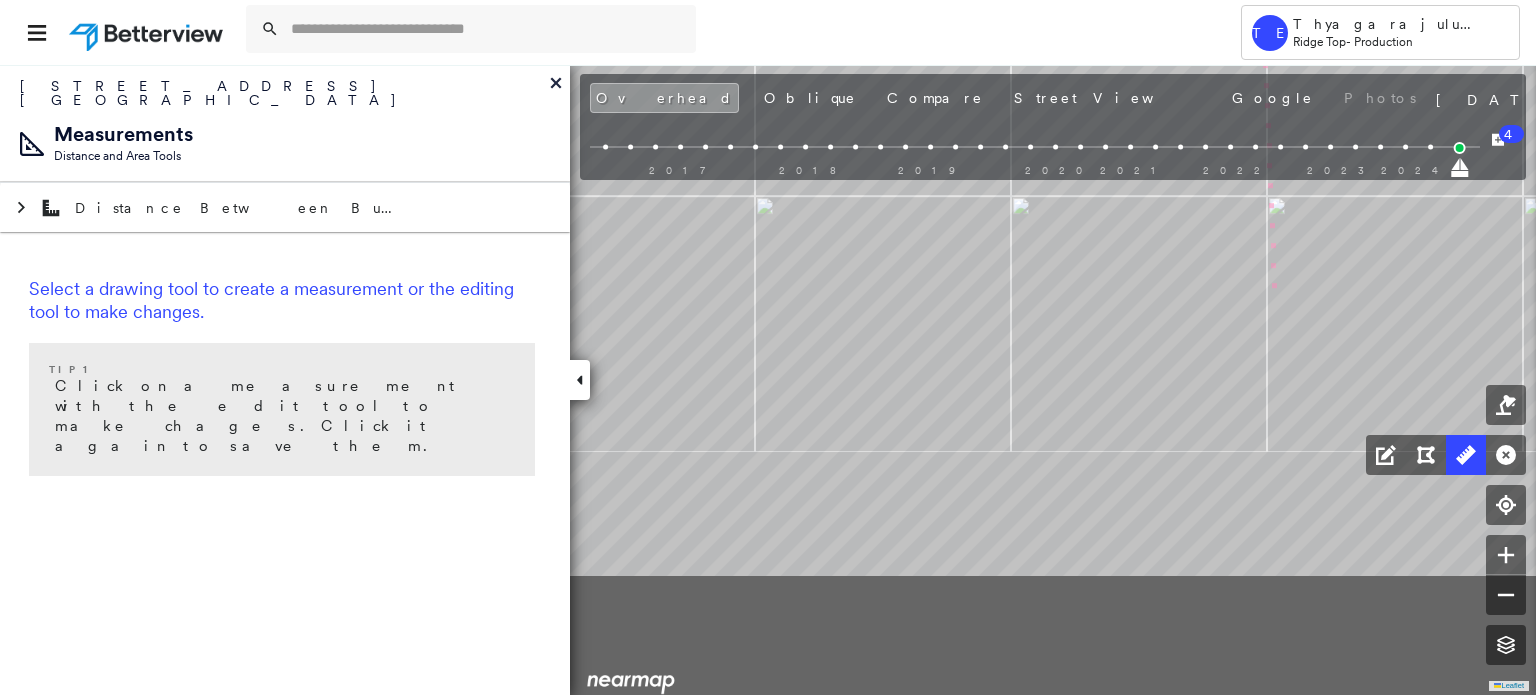 drag, startPoint x: 1261, startPoint y: 509, endPoint x: 1274, endPoint y: 254, distance: 255.33116 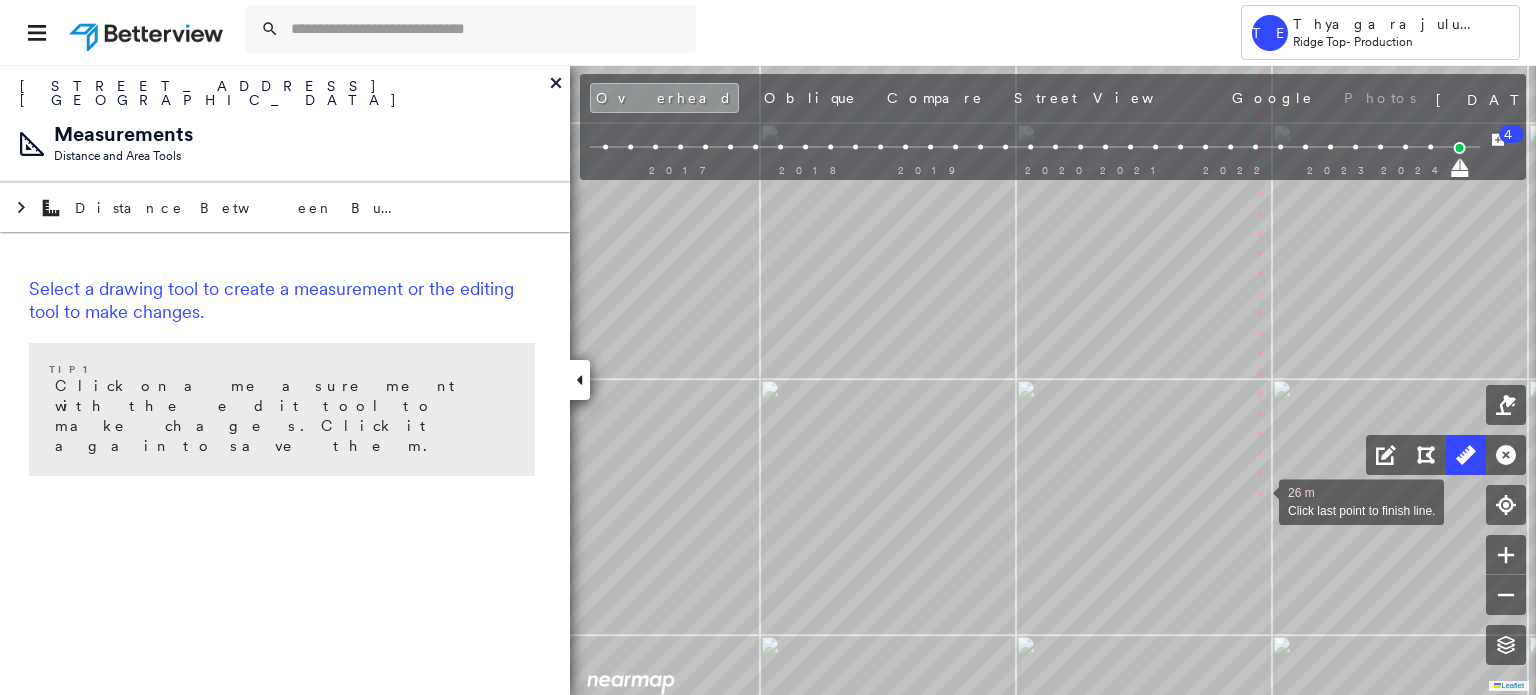 click at bounding box center [1259, 500] 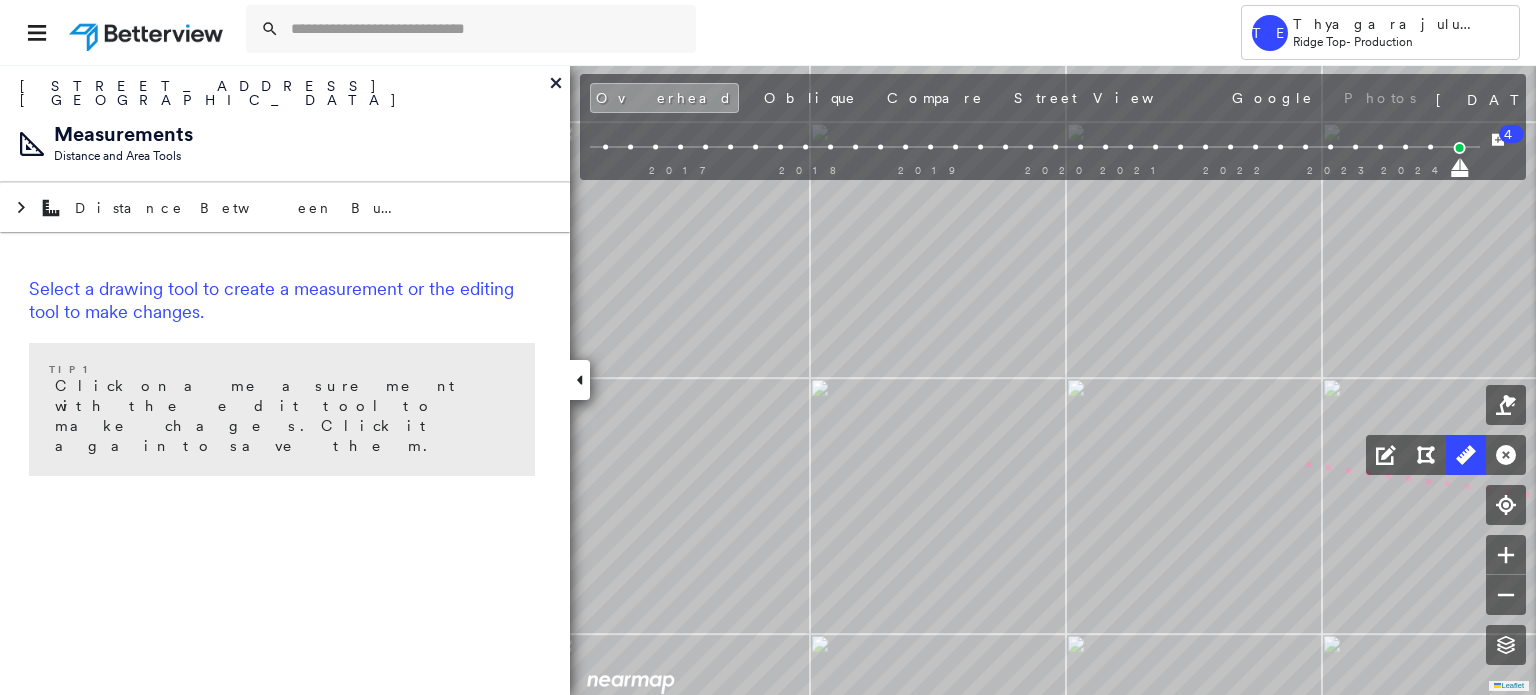 drag, startPoint x: 945, startPoint y: 463, endPoint x: 1452, endPoint y: 448, distance: 507.22183 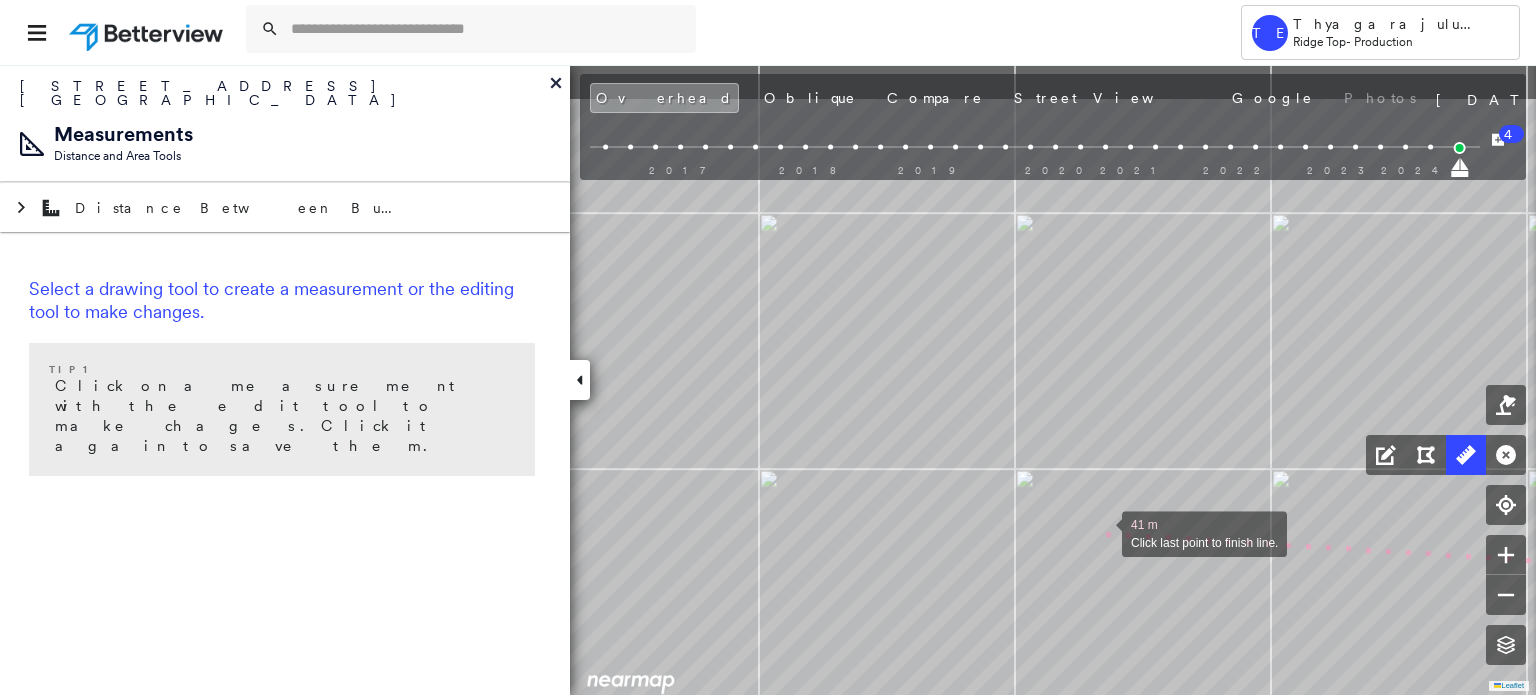 drag, startPoint x: 896, startPoint y: 433, endPoint x: 1110, endPoint y: 546, distance: 242.00206 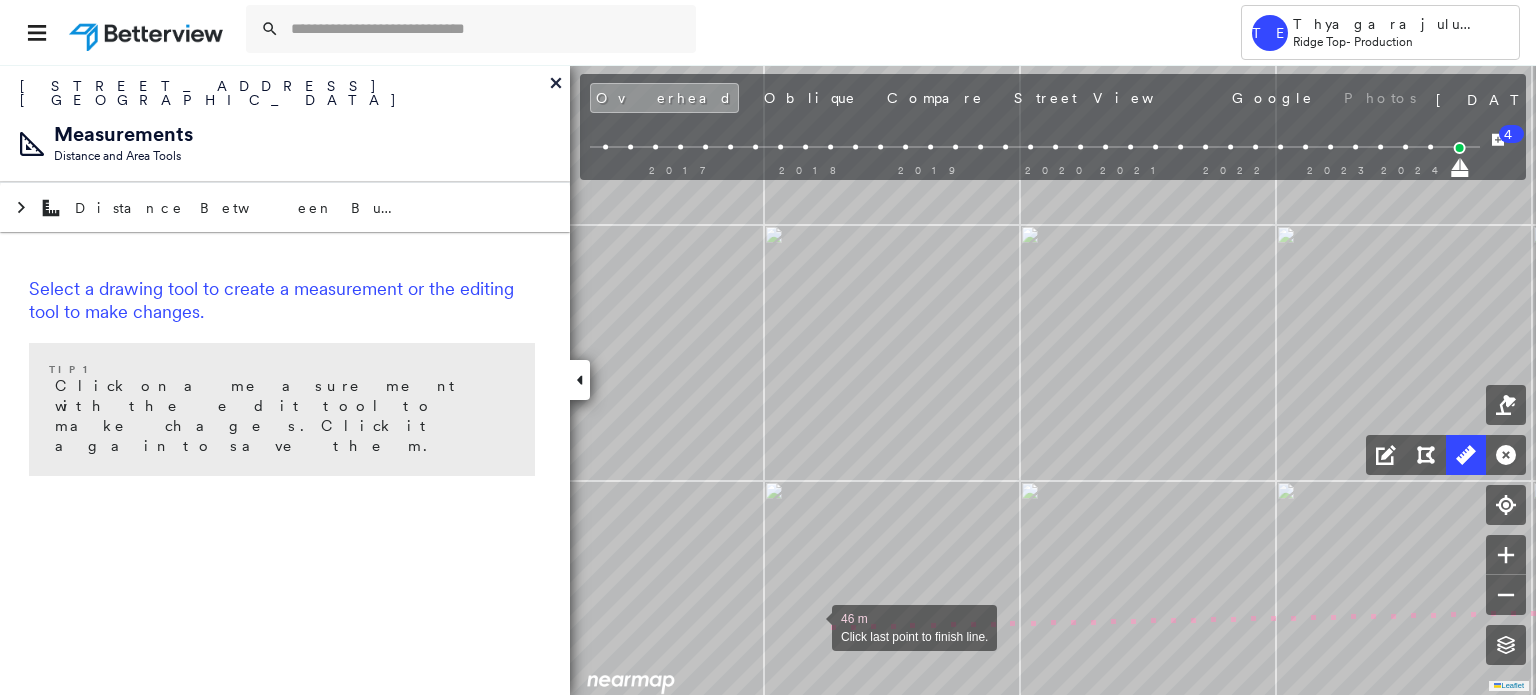 click at bounding box center [812, 626] 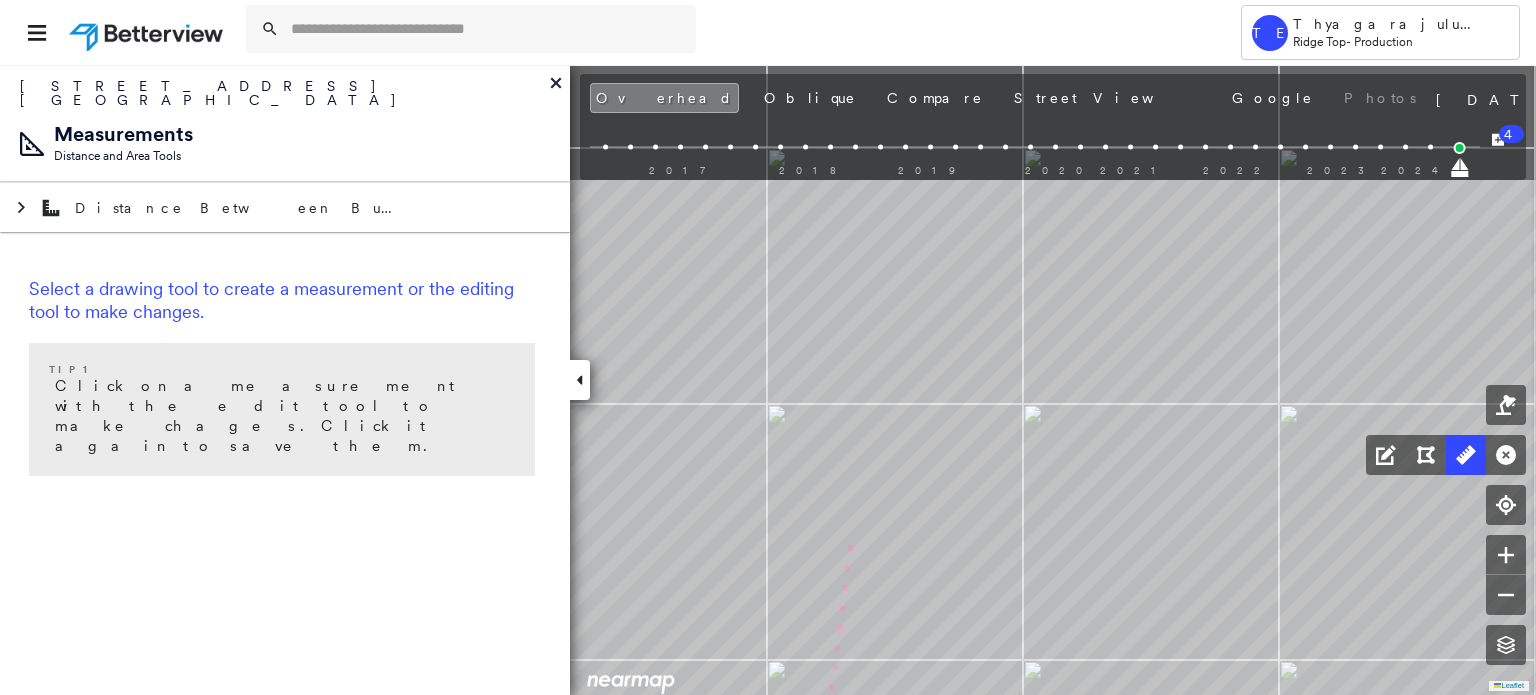 drag, startPoint x: 850, startPoint y: 409, endPoint x: 856, endPoint y: 568, distance: 159.11317 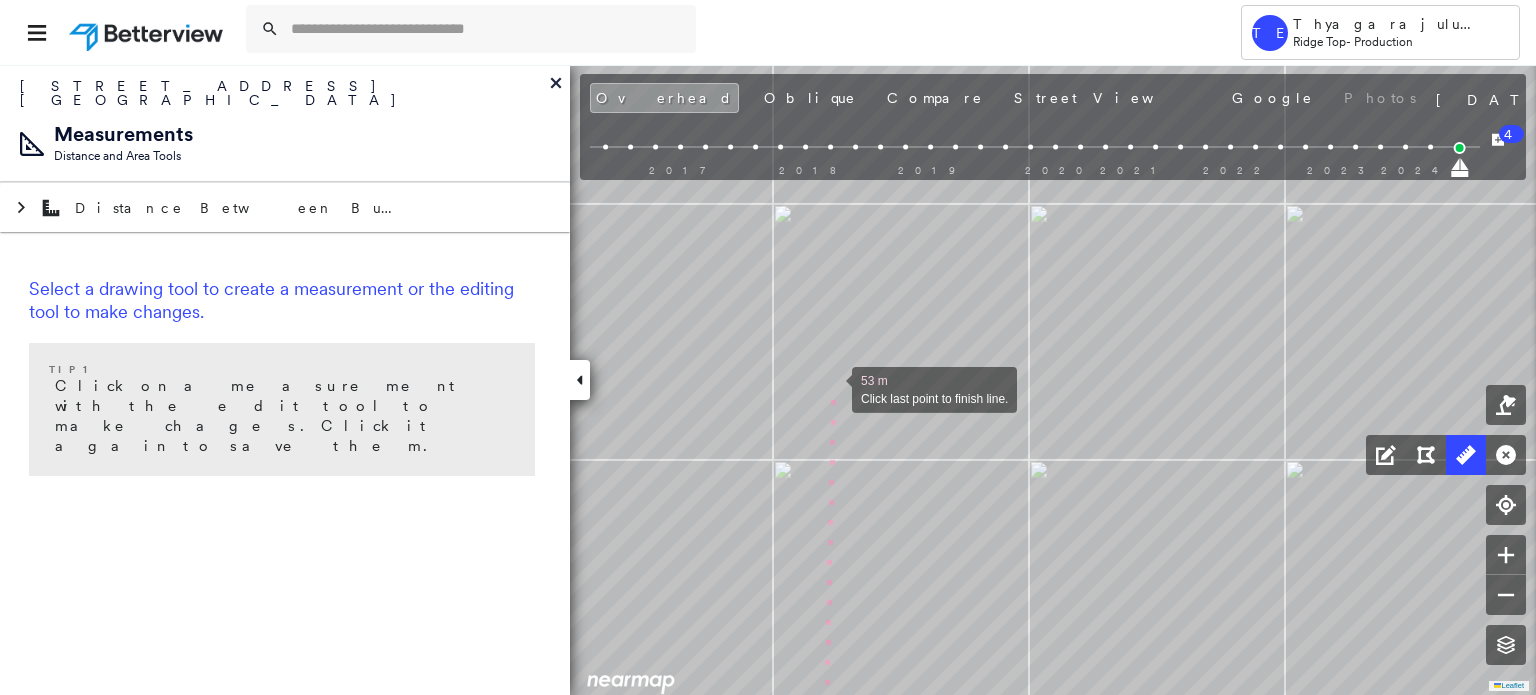 click at bounding box center [832, 388] 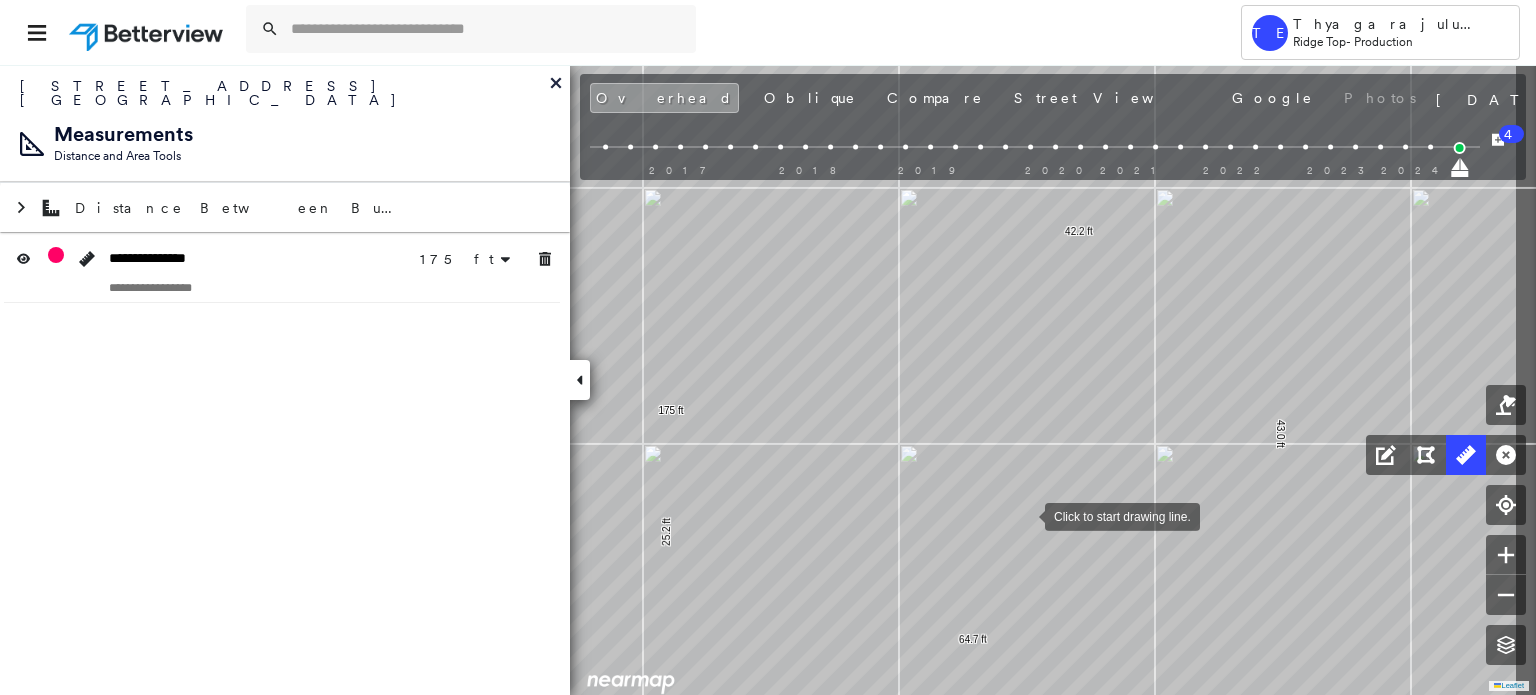 drag, startPoint x: 1207, startPoint y: 462, endPoint x: 973, endPoint y: 523, distance: 241.82018 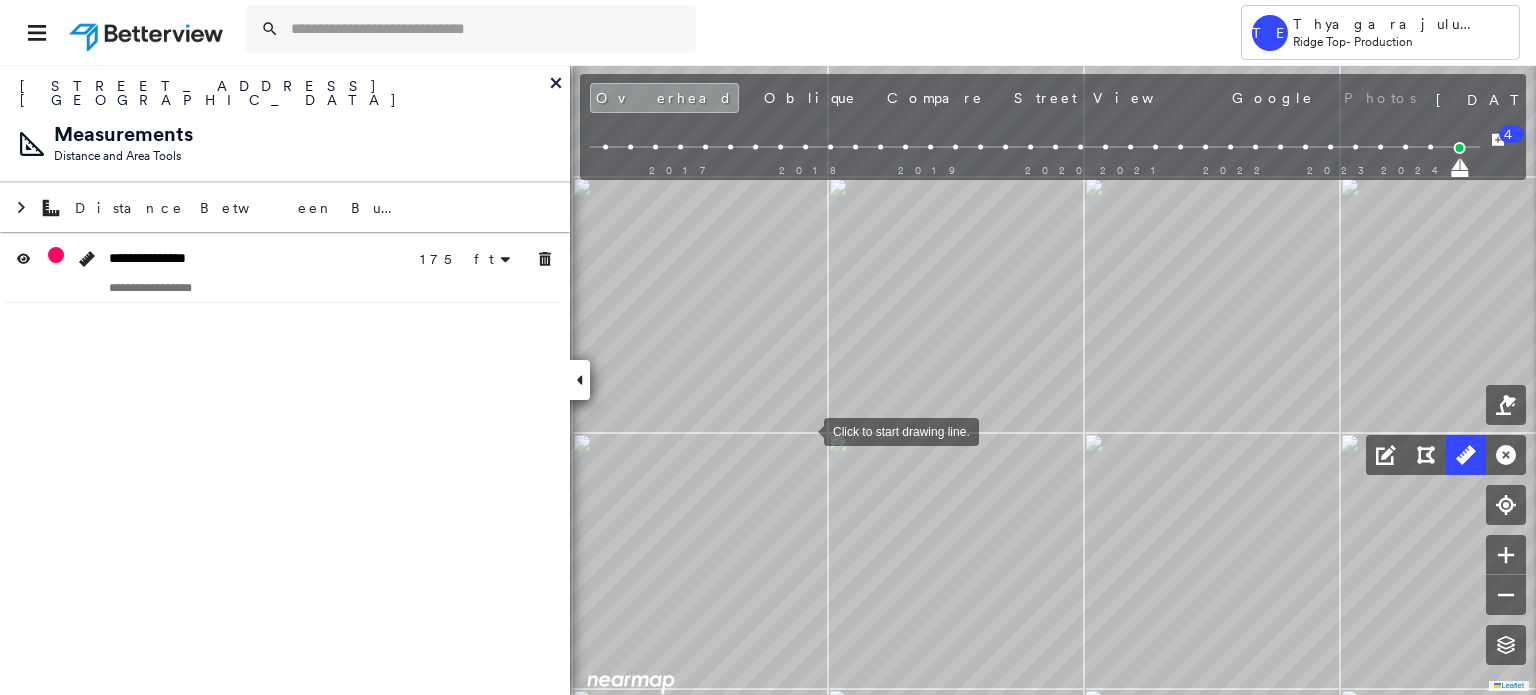 click at bounding box center [804, 430] 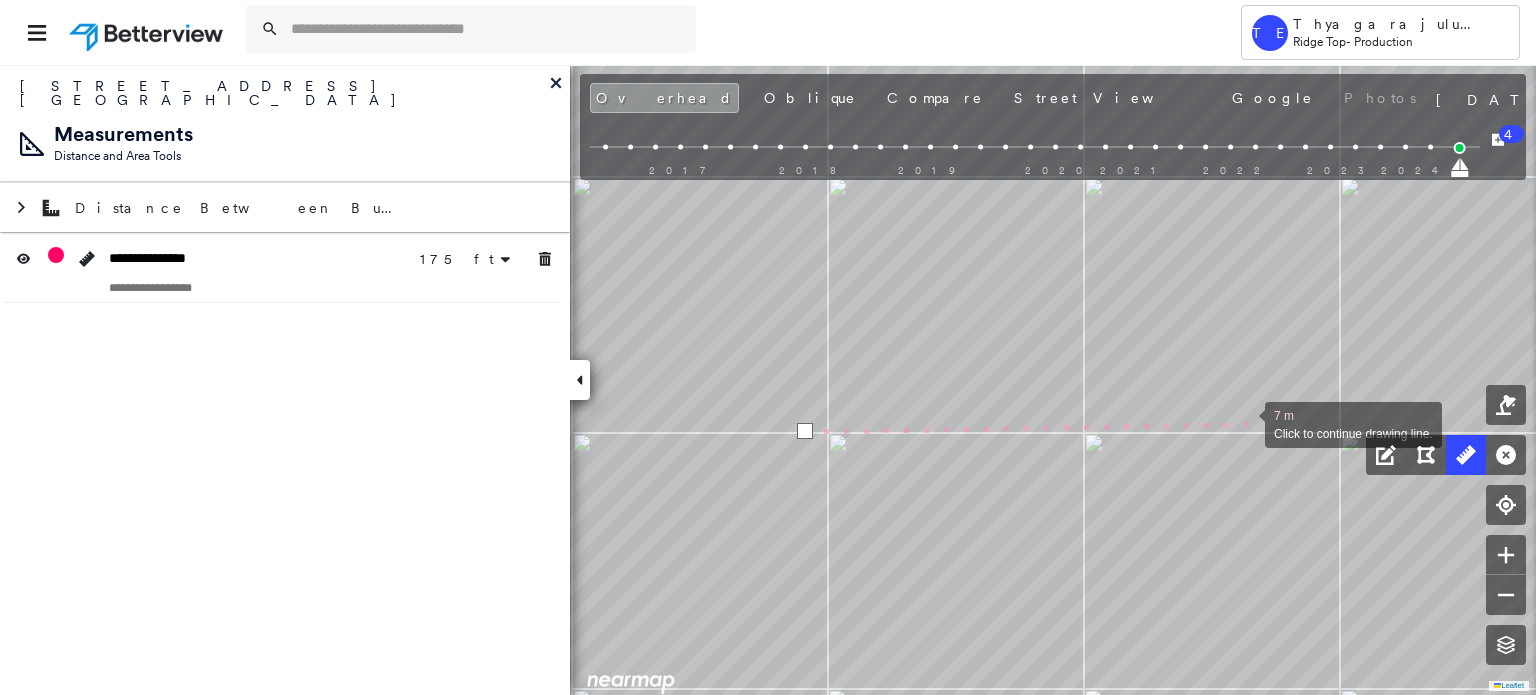click at bounding box center (1245, 423) 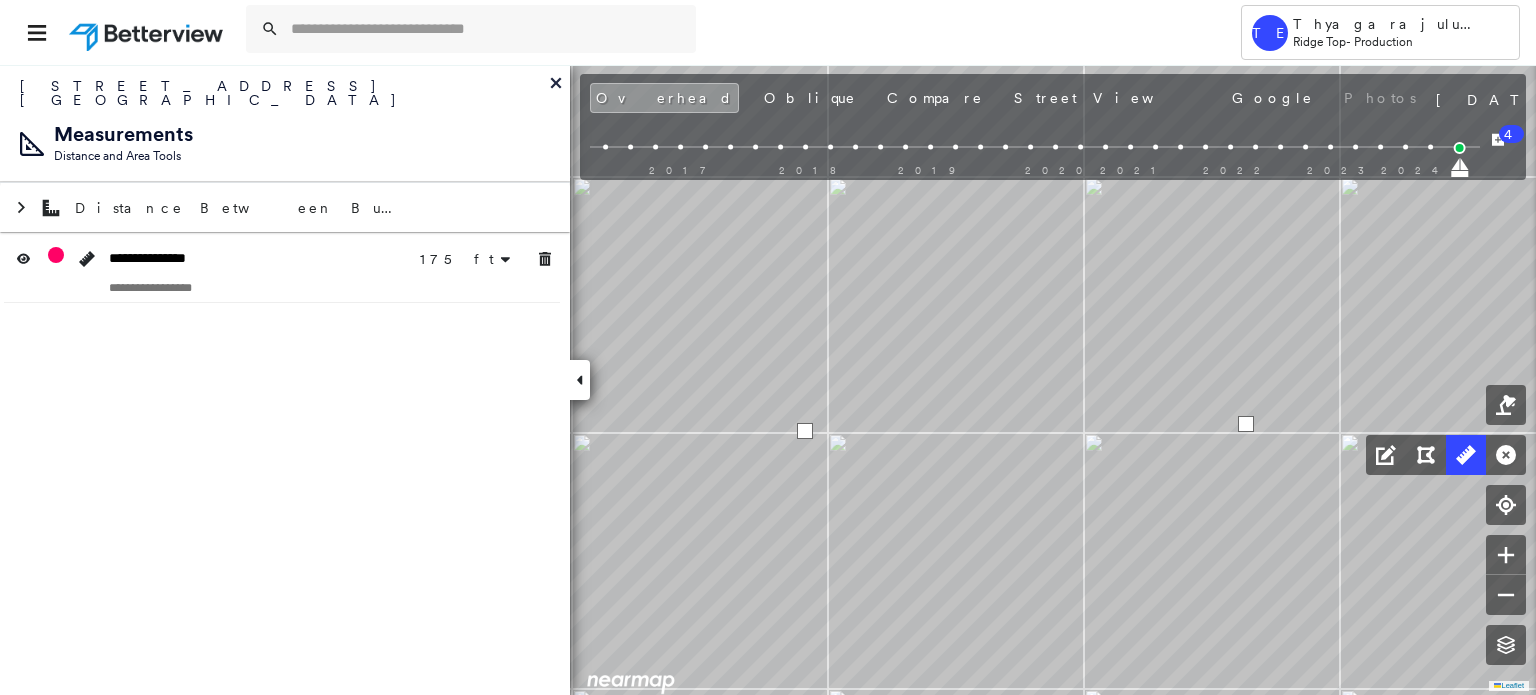 click at bounding box center (1246, 424) 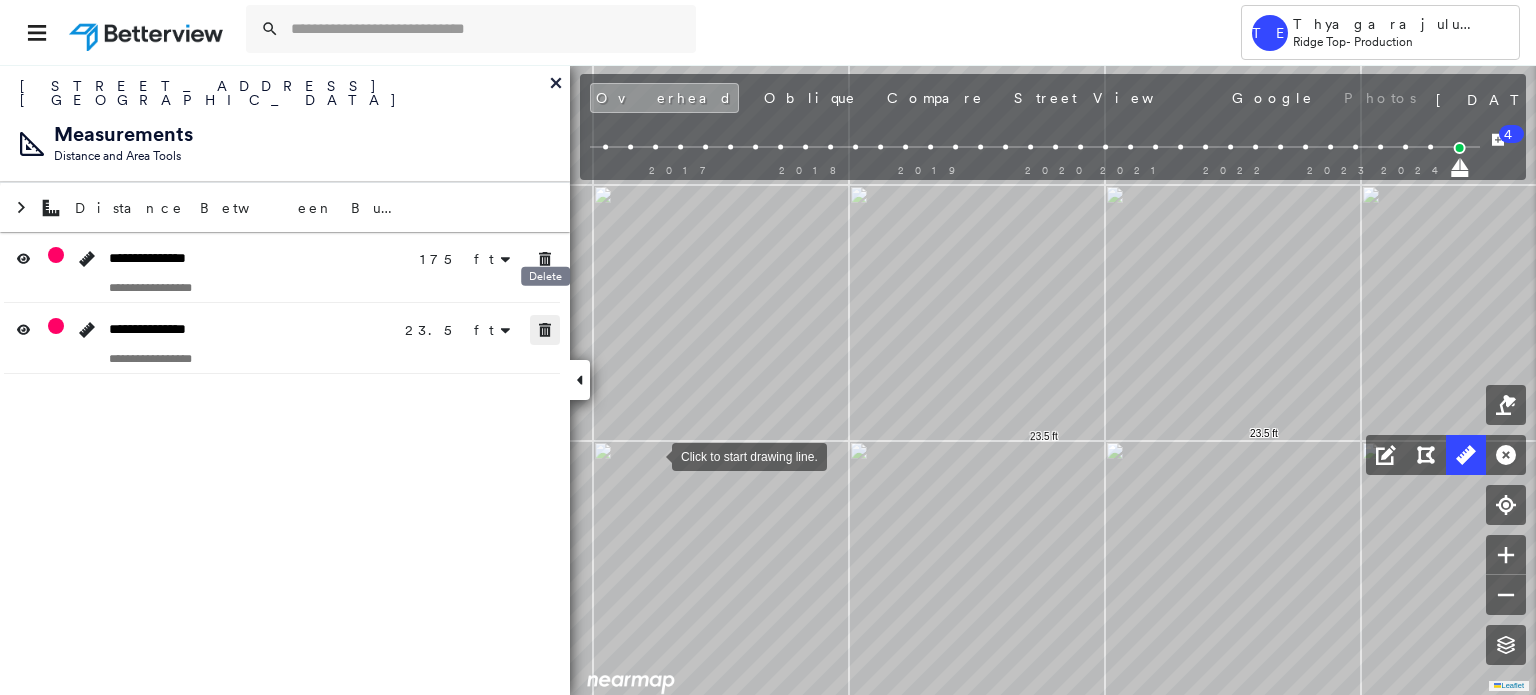 click 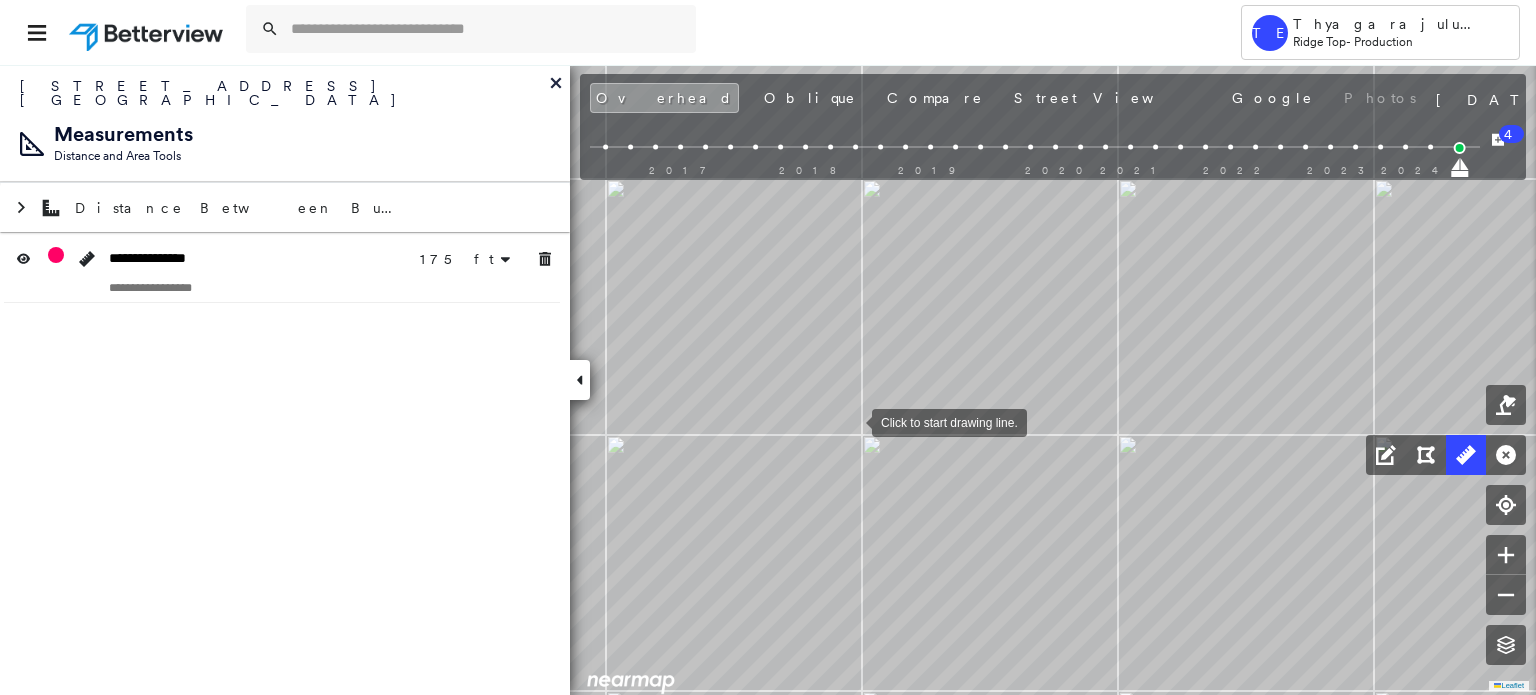 click at bounding box center [852, 421] 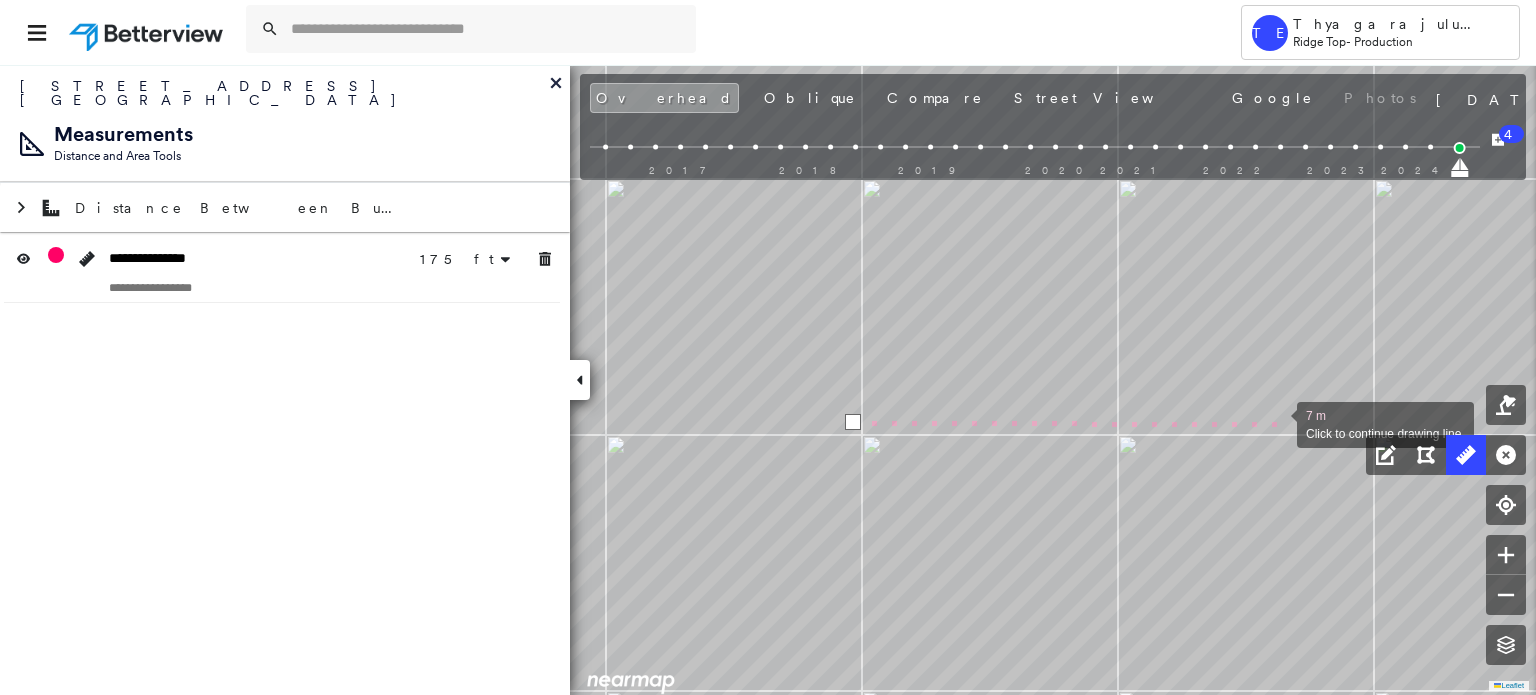 click at bounding box center [1277, 423] 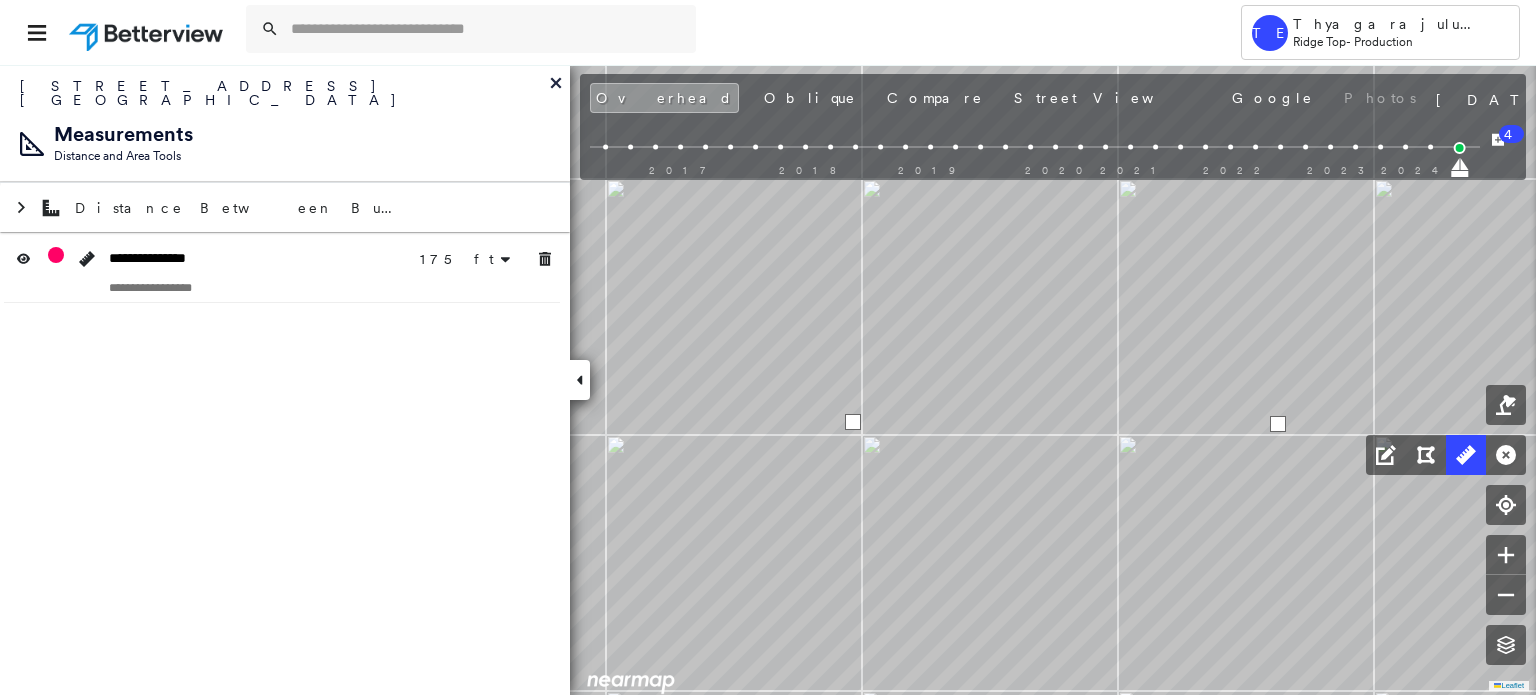 click at bounding box center (1278, 424) 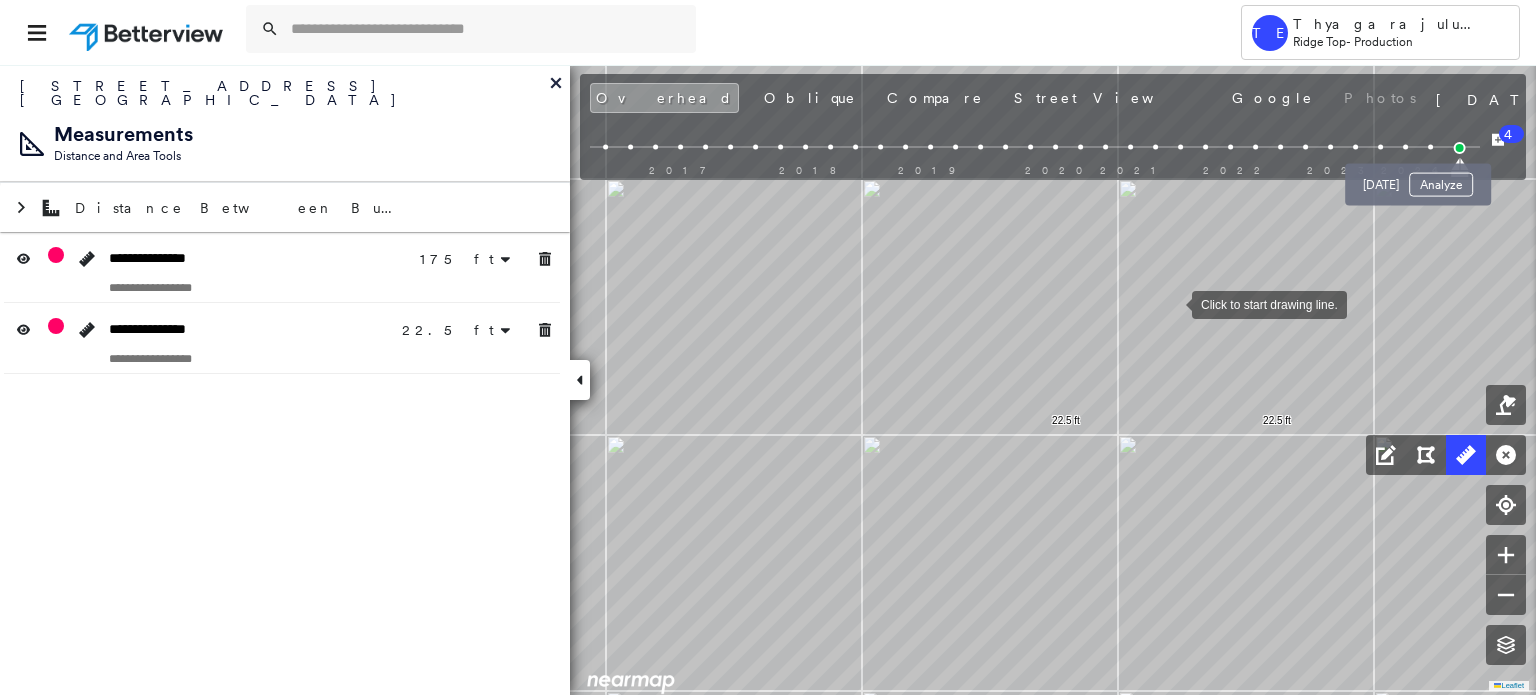 click at bounding box center [1430, 147] 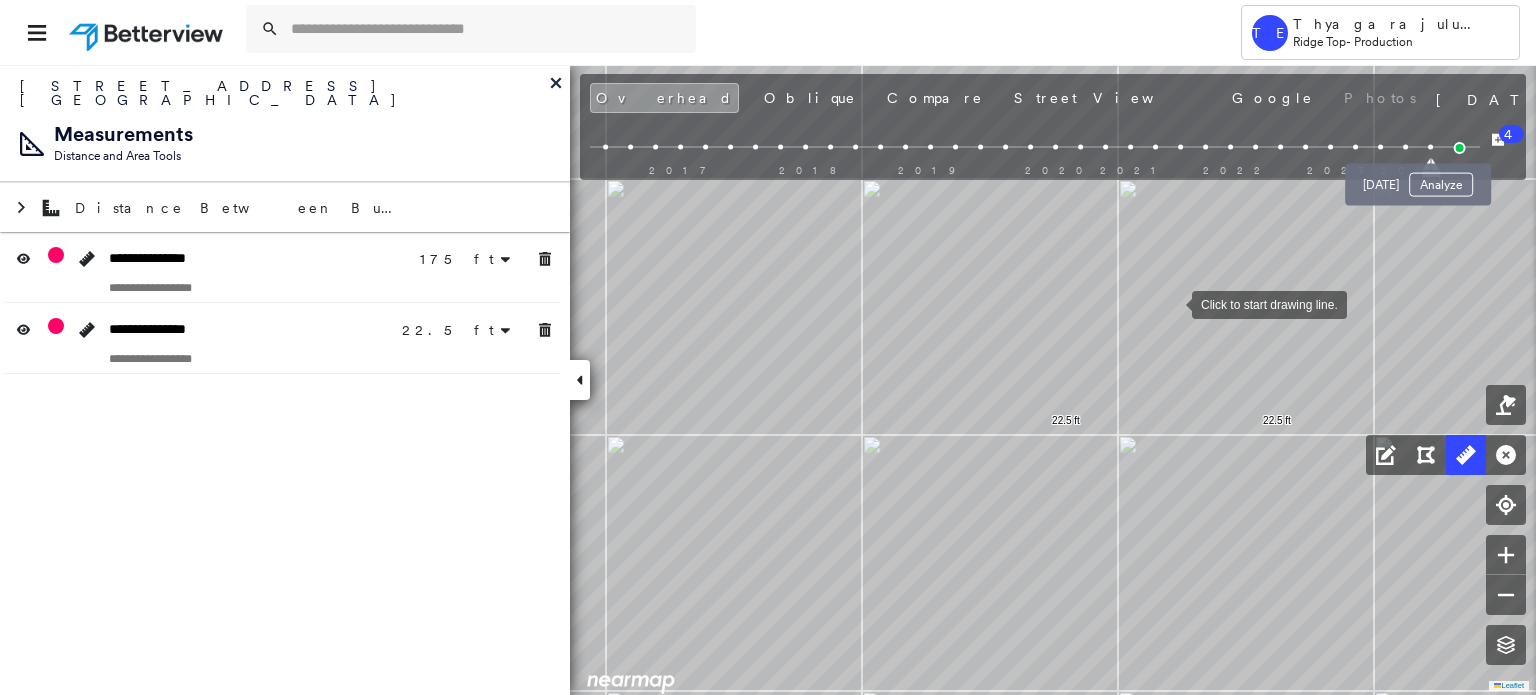 click on "Jan 7, 2025 Analyze" at bounding box center [1418, 179] 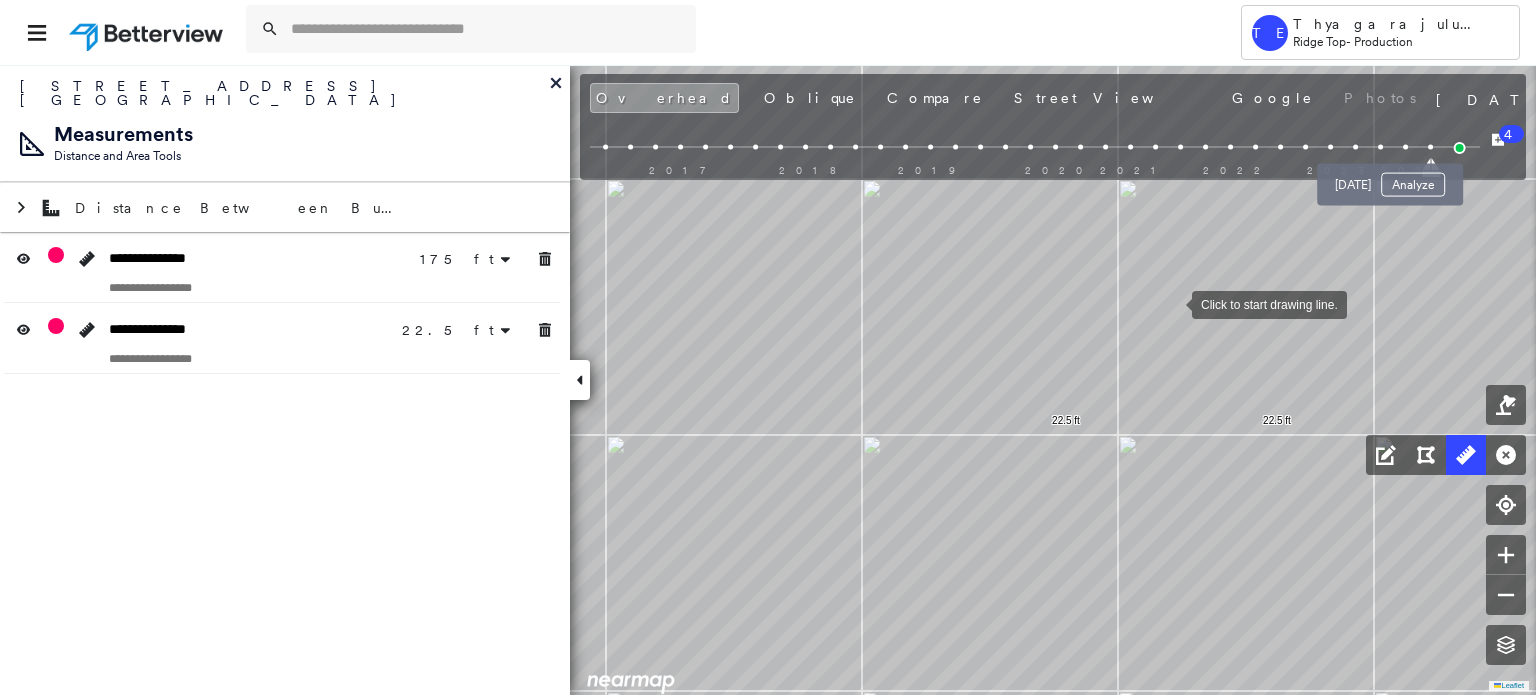click at bounding box center (1405, 147) 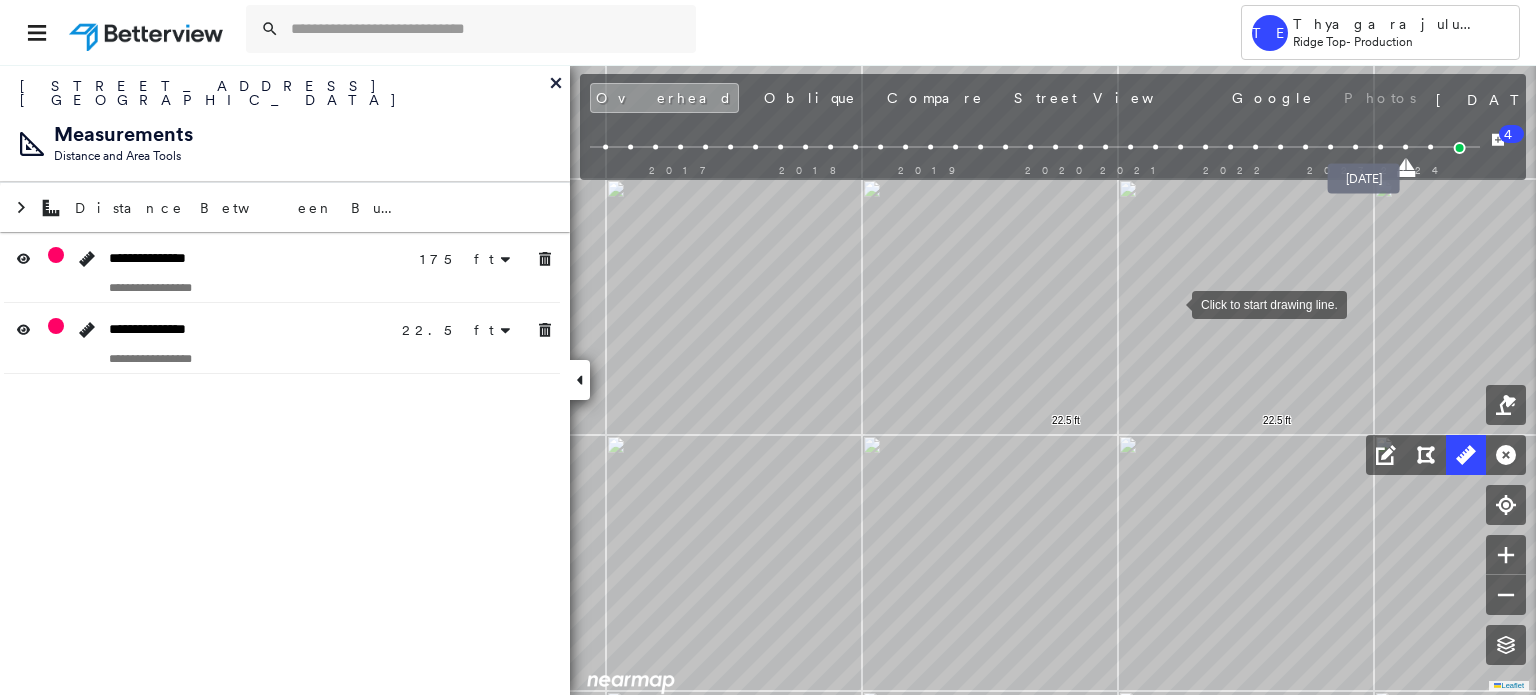 click at bounding box center (1380, 147) 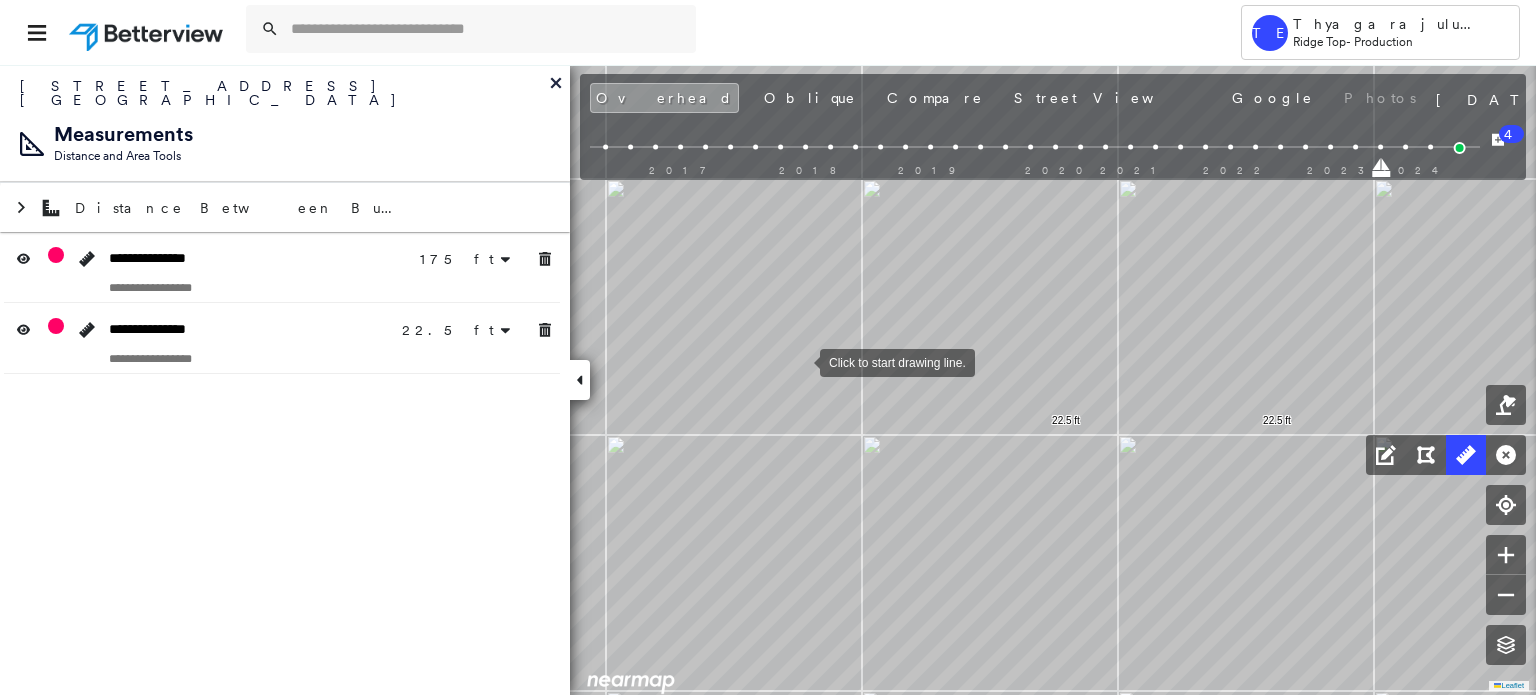 click at bounding box center [800, 361] 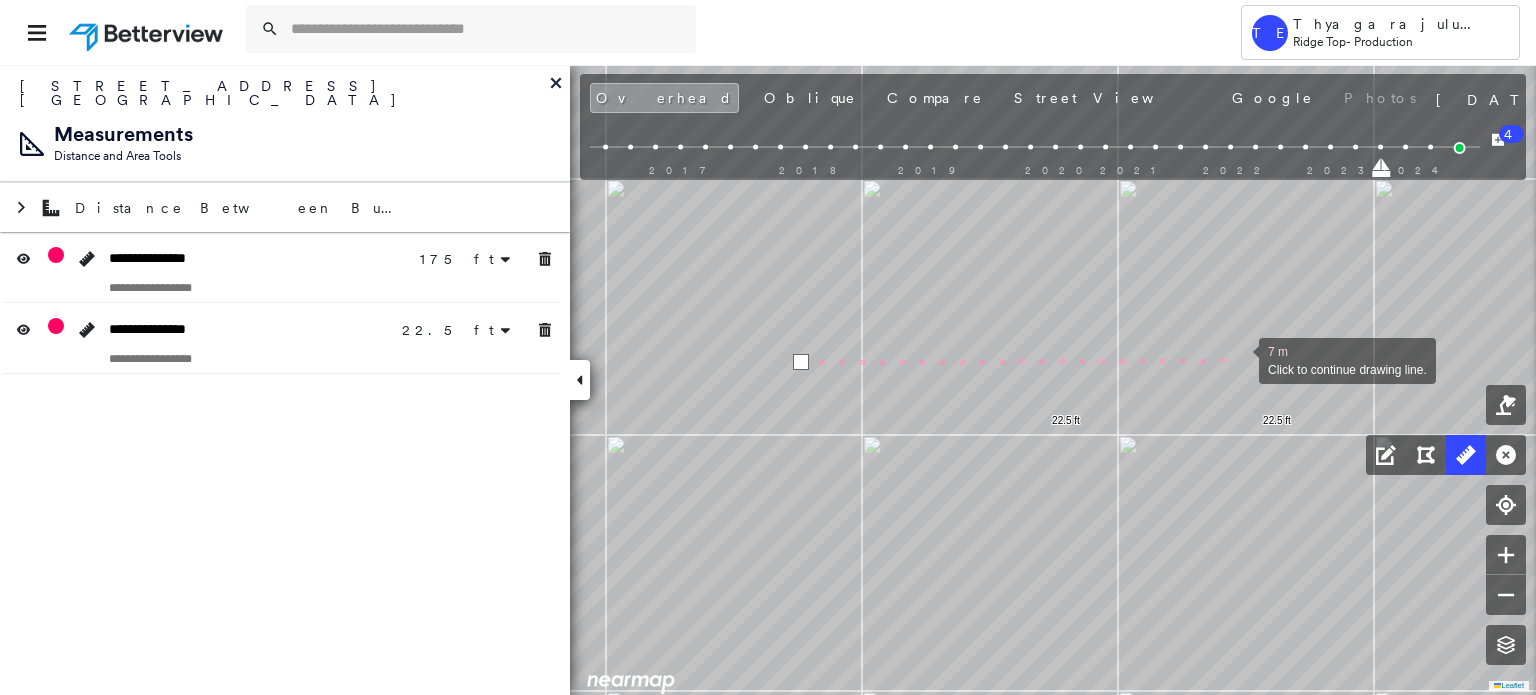 click at bounding box center [1239, 359] 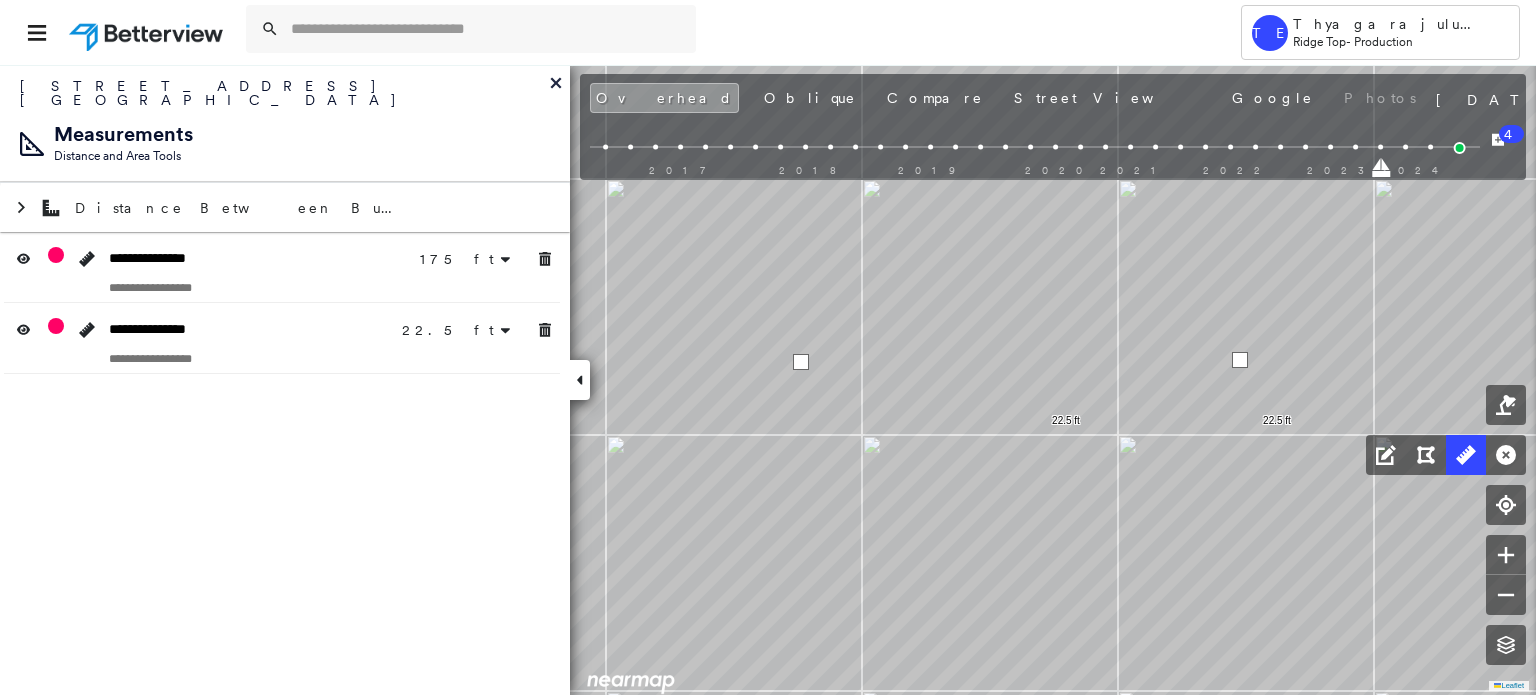 click at bounding box center (1240, 360) 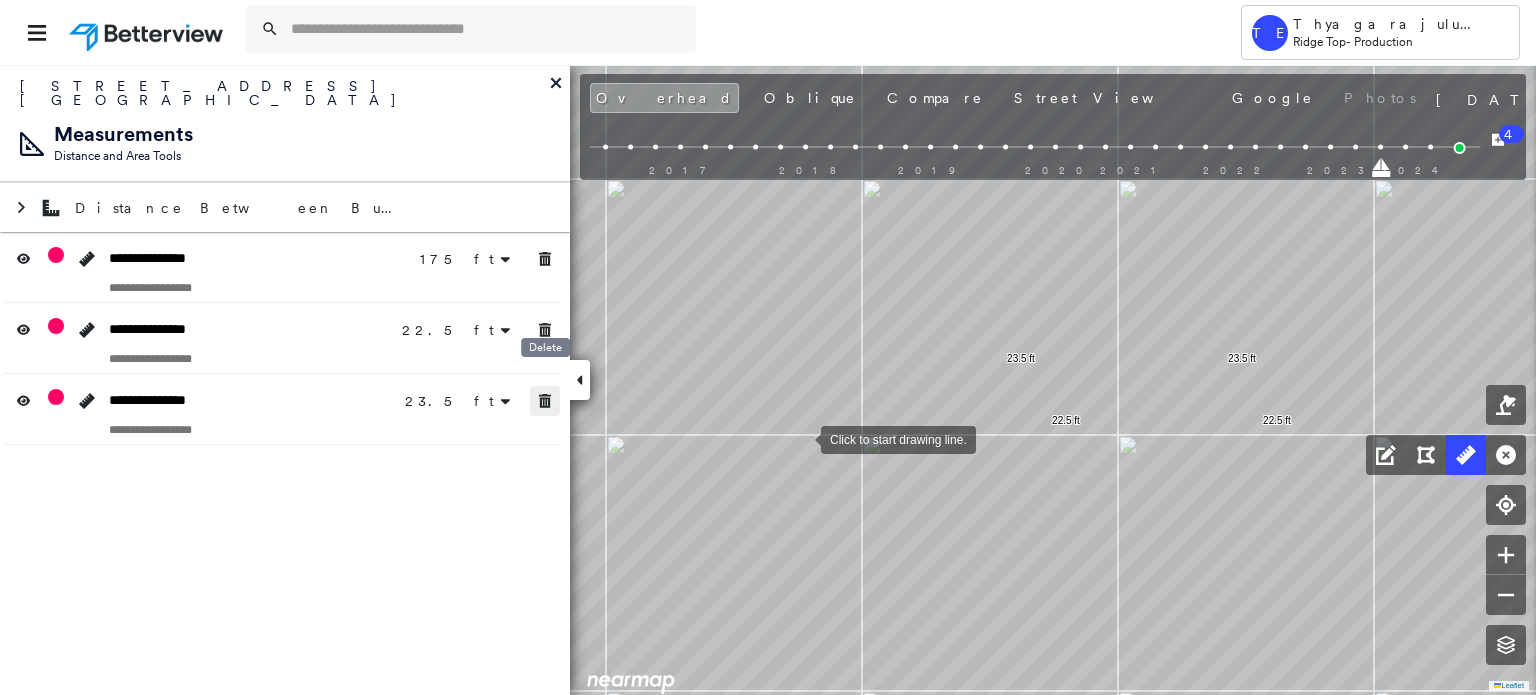click at bounding box center (545, 401) 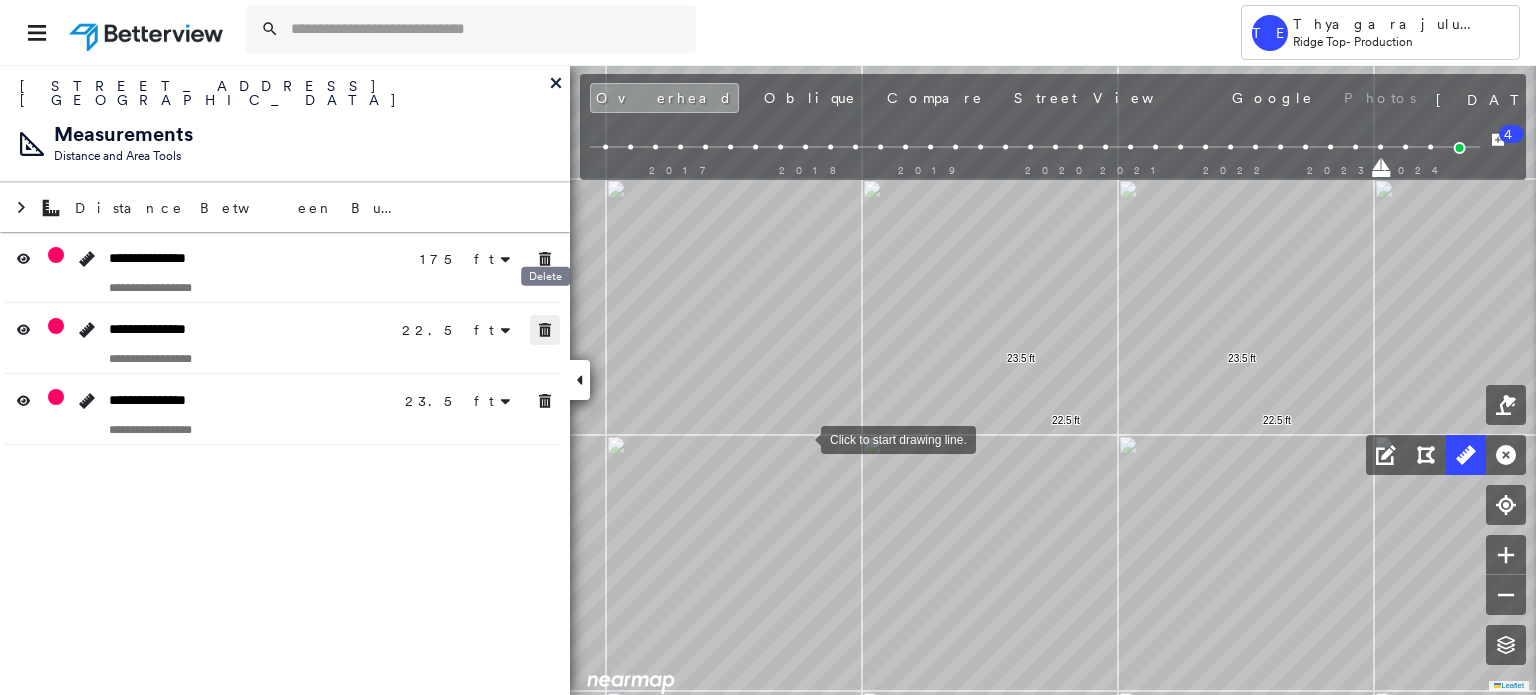 click 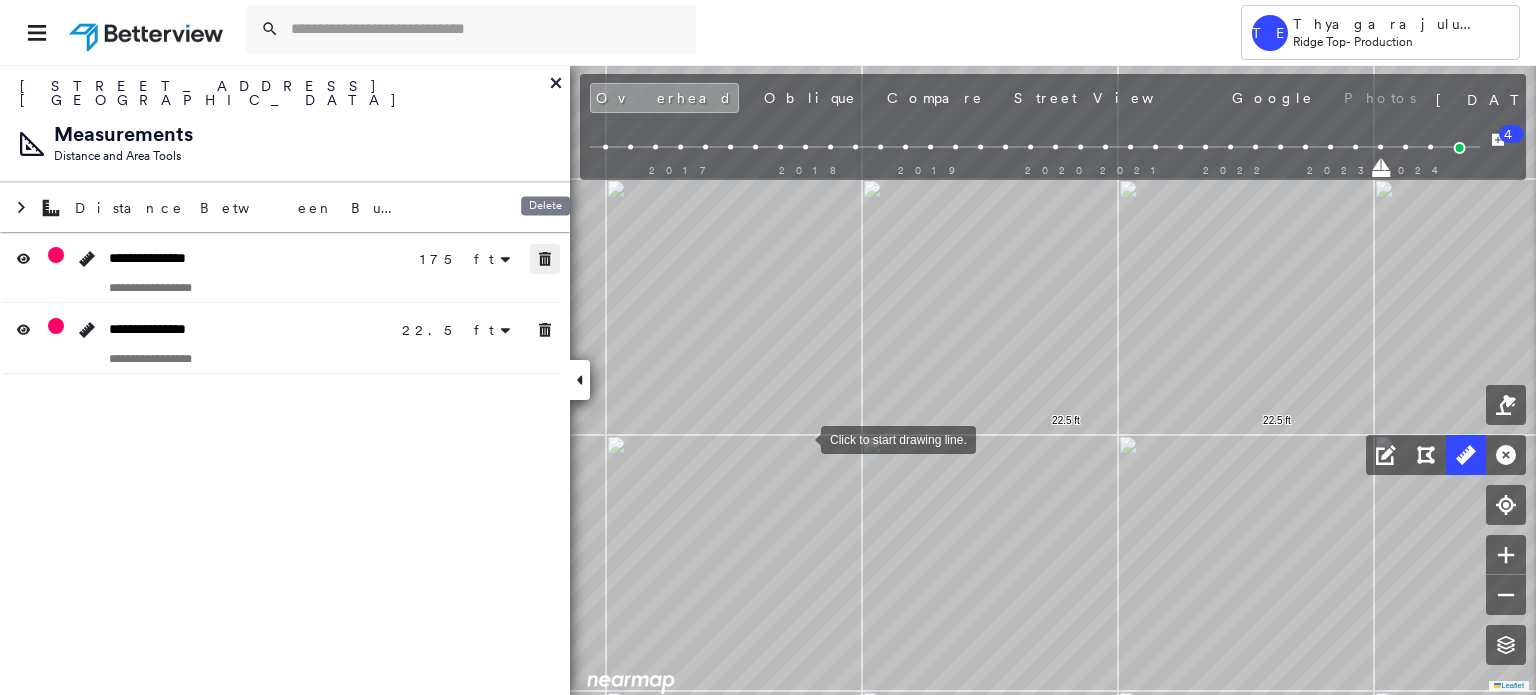 click 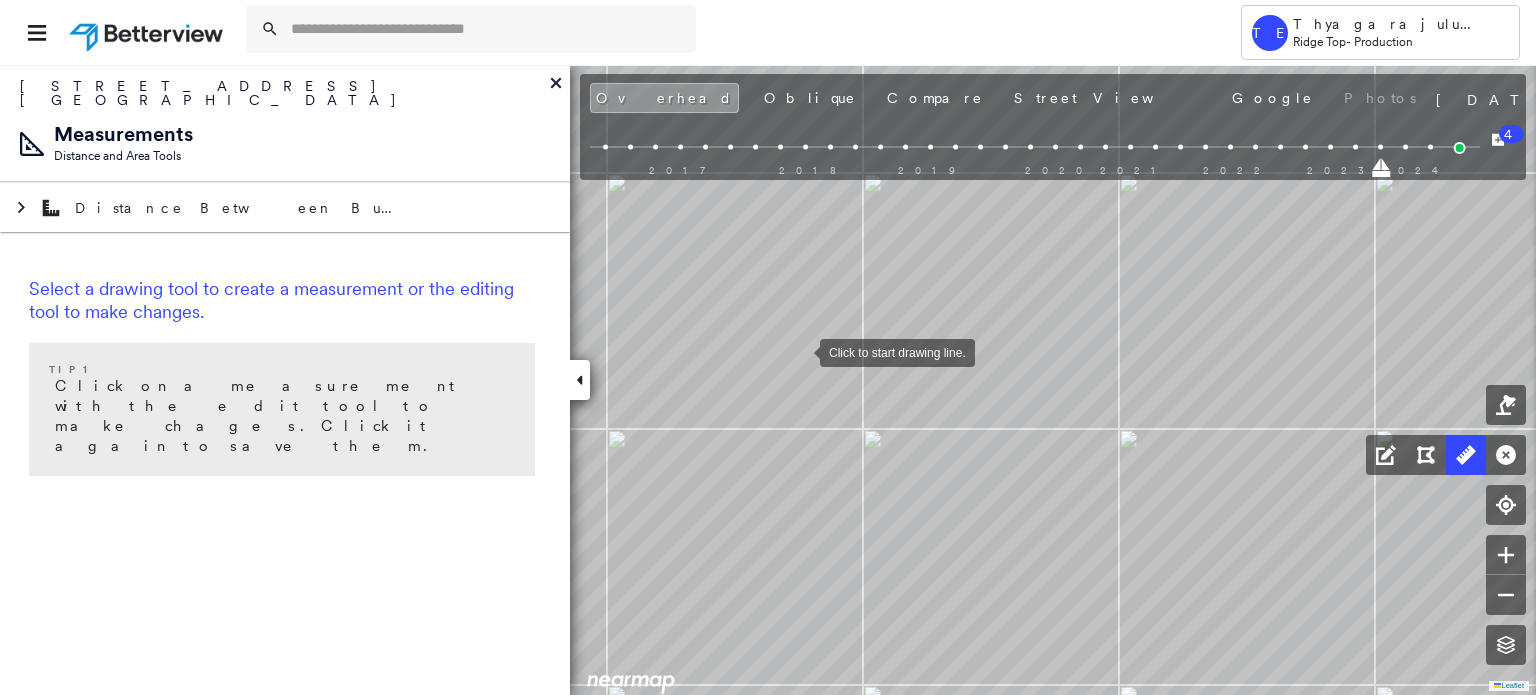 click at bounding box center [800, 351] 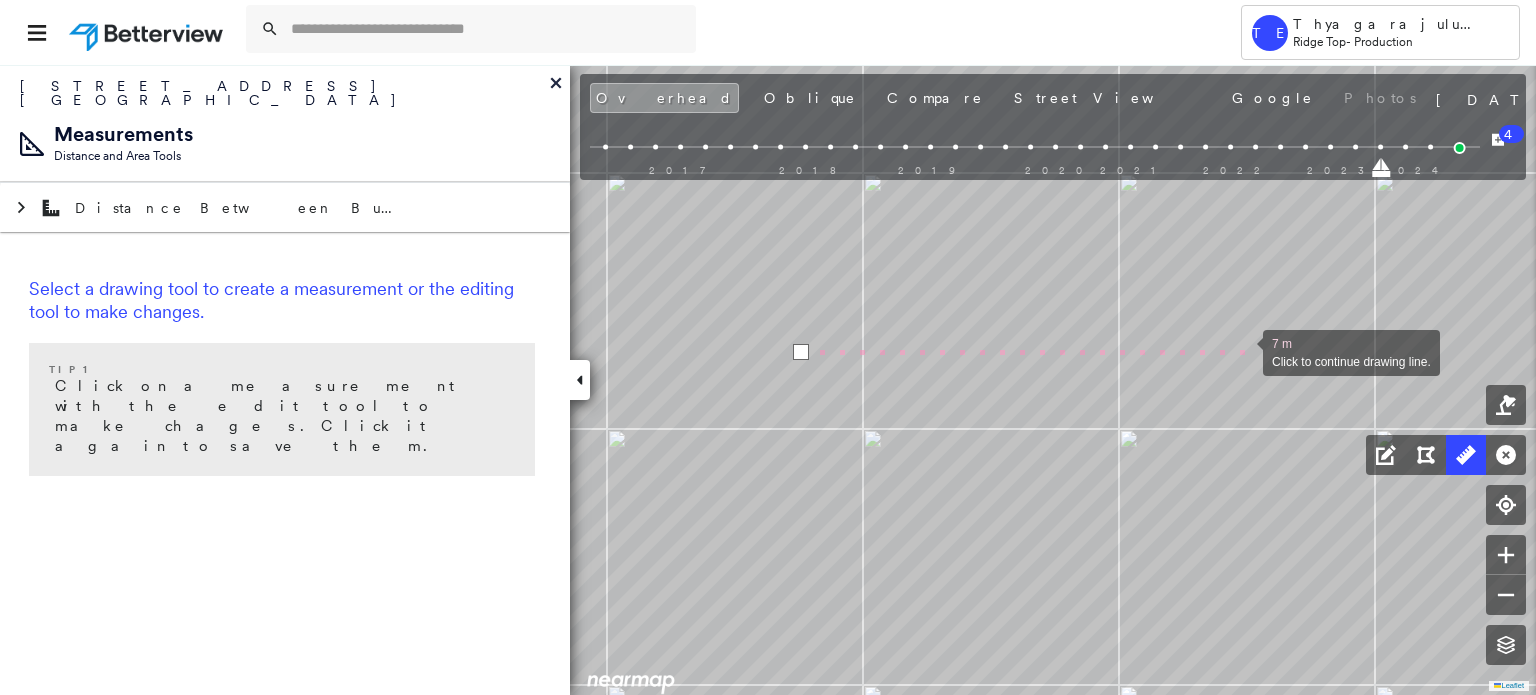 click at bounding box center (1243, 351) 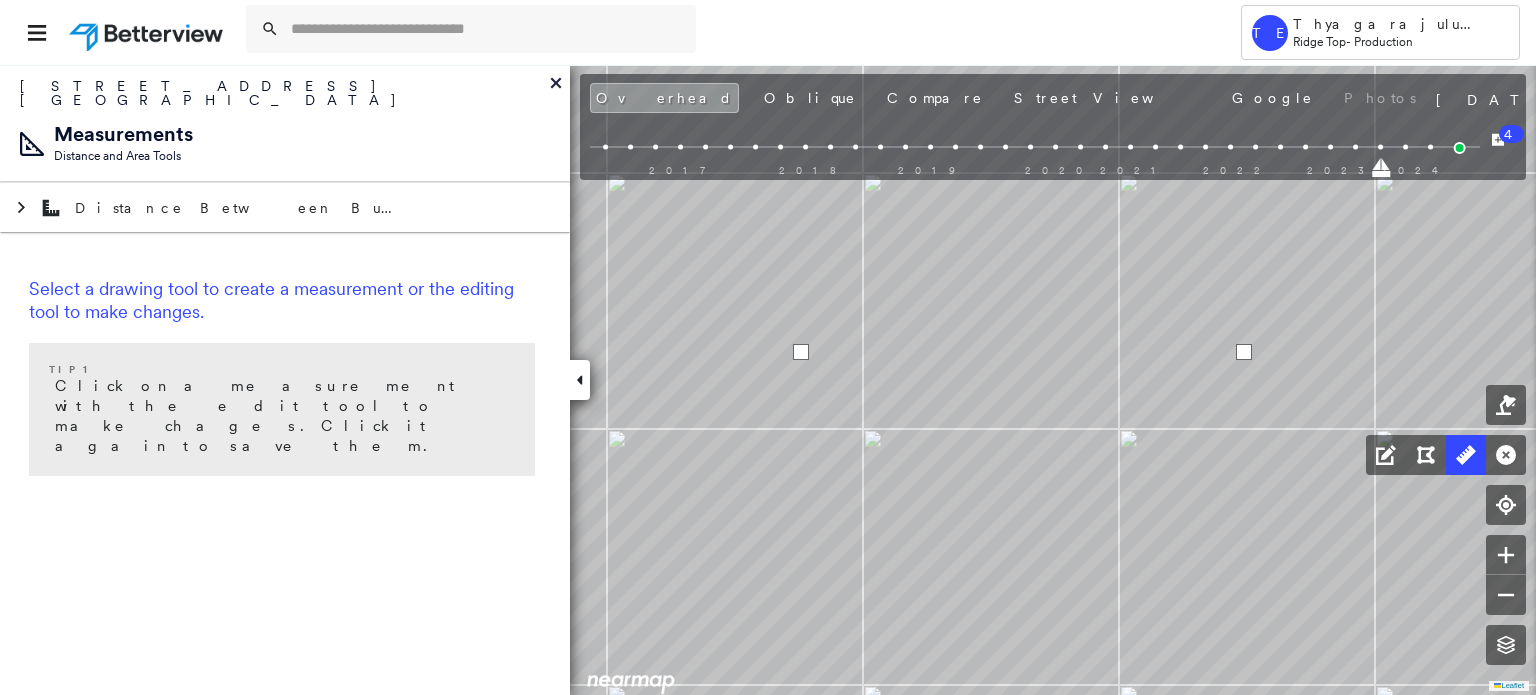 click at bounding box center (1244, 352) 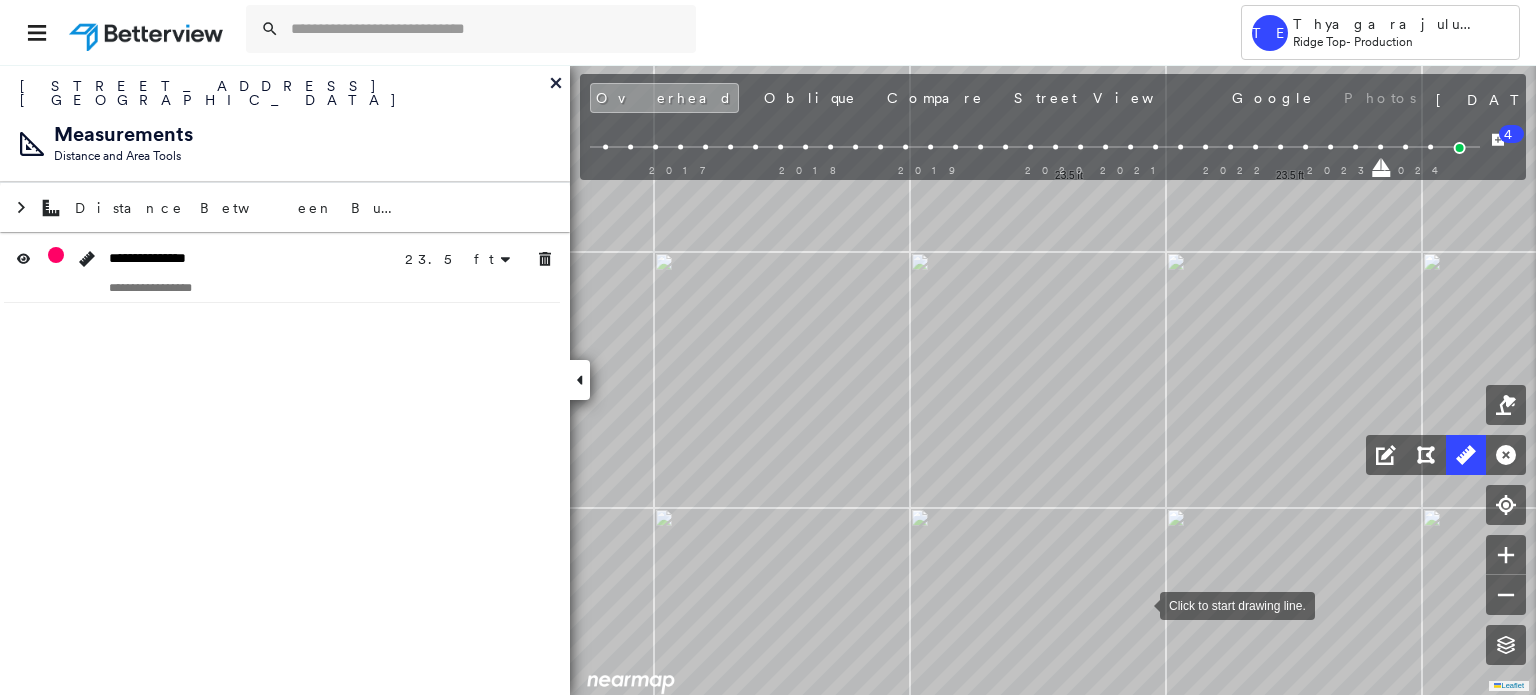 click at bounding box center [1140, 604] 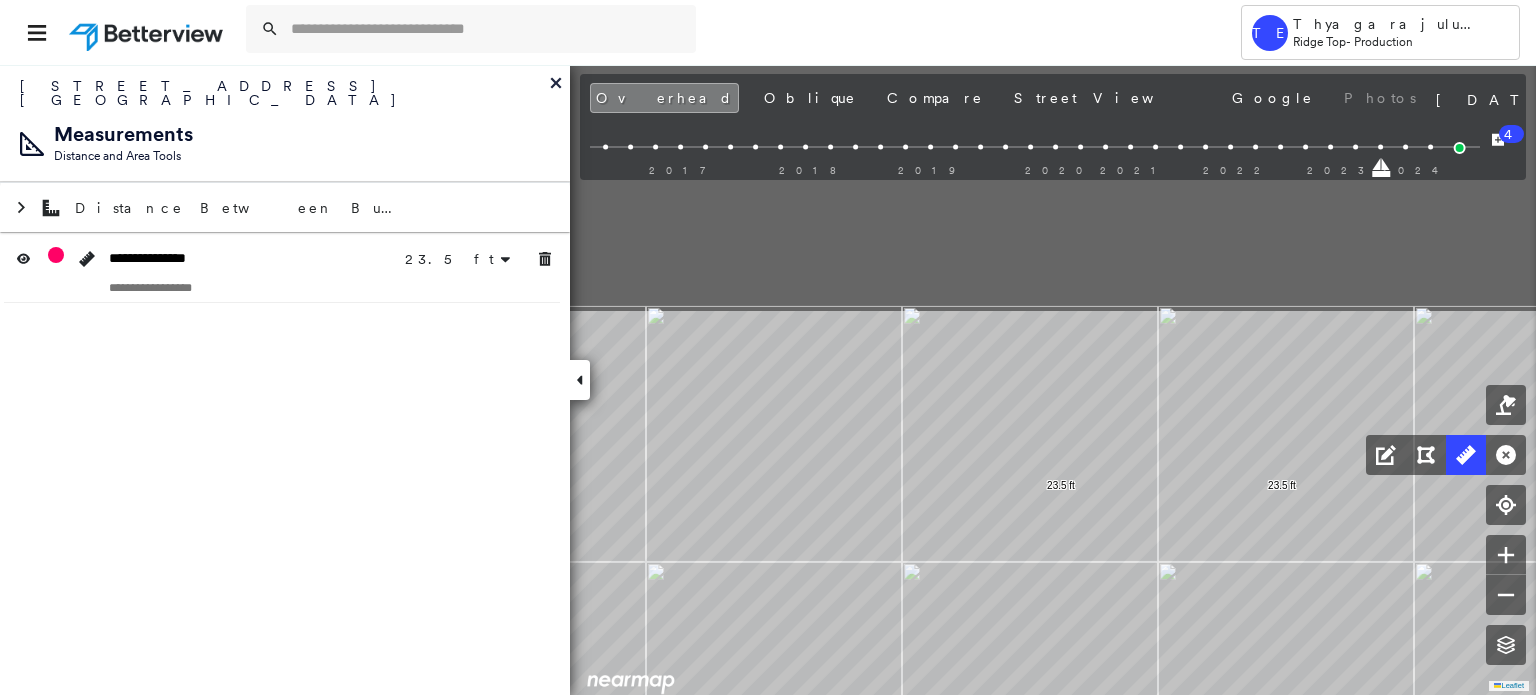drag, startPoint x: 1170, startPoint y: 402, endPoint x: 1164, endPoint y: 714, distance: 312.05768 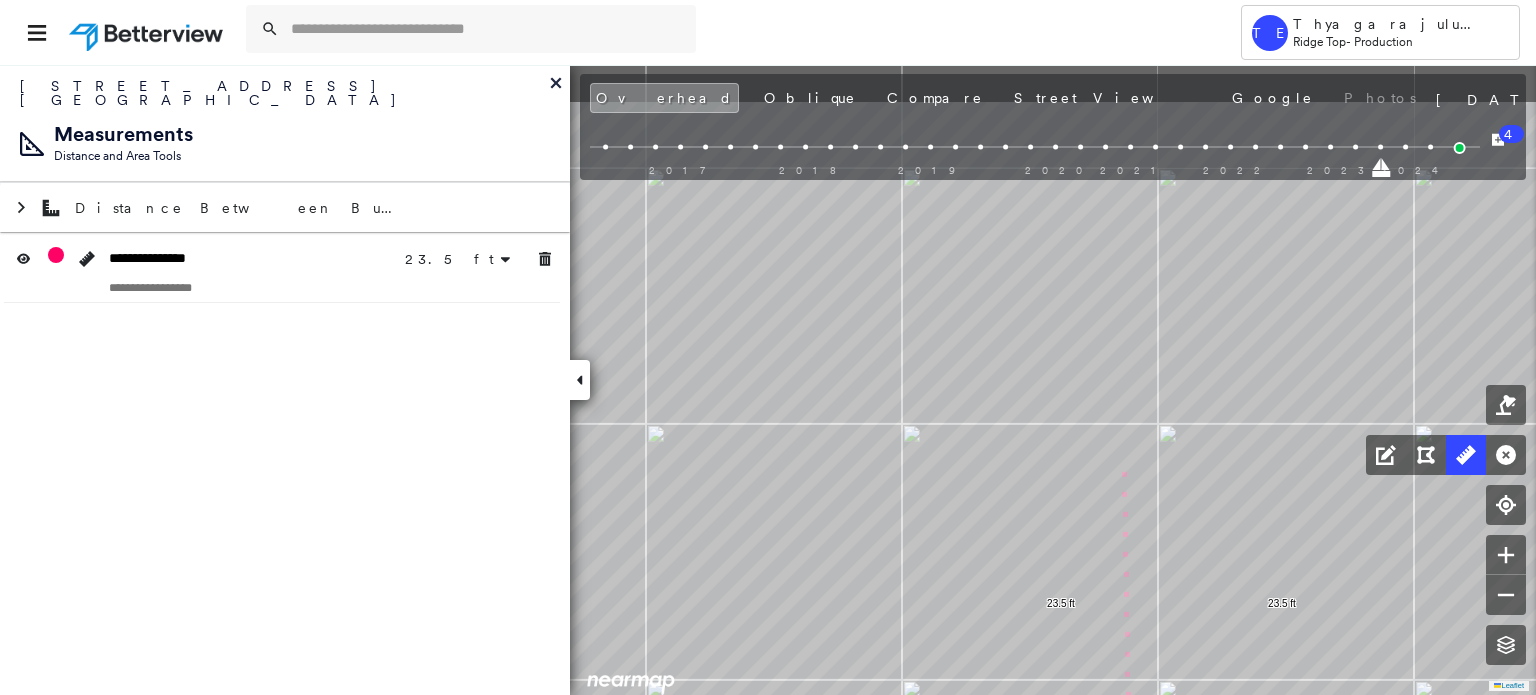 drag, startPoint x: 1122, startPoint y: 333, endPoint x: 1124, endPoint y: 578, distance: 245.00816 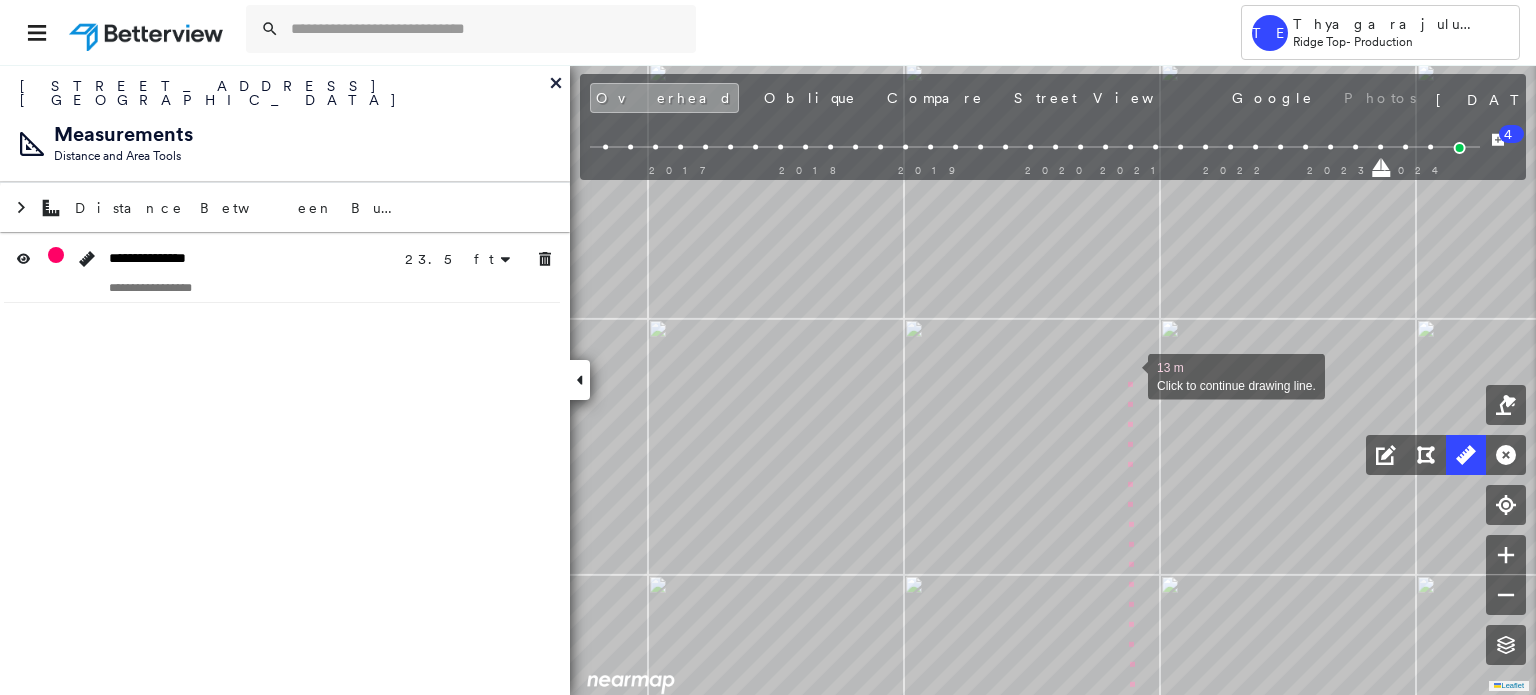 click at bounding box center (1128, 375) 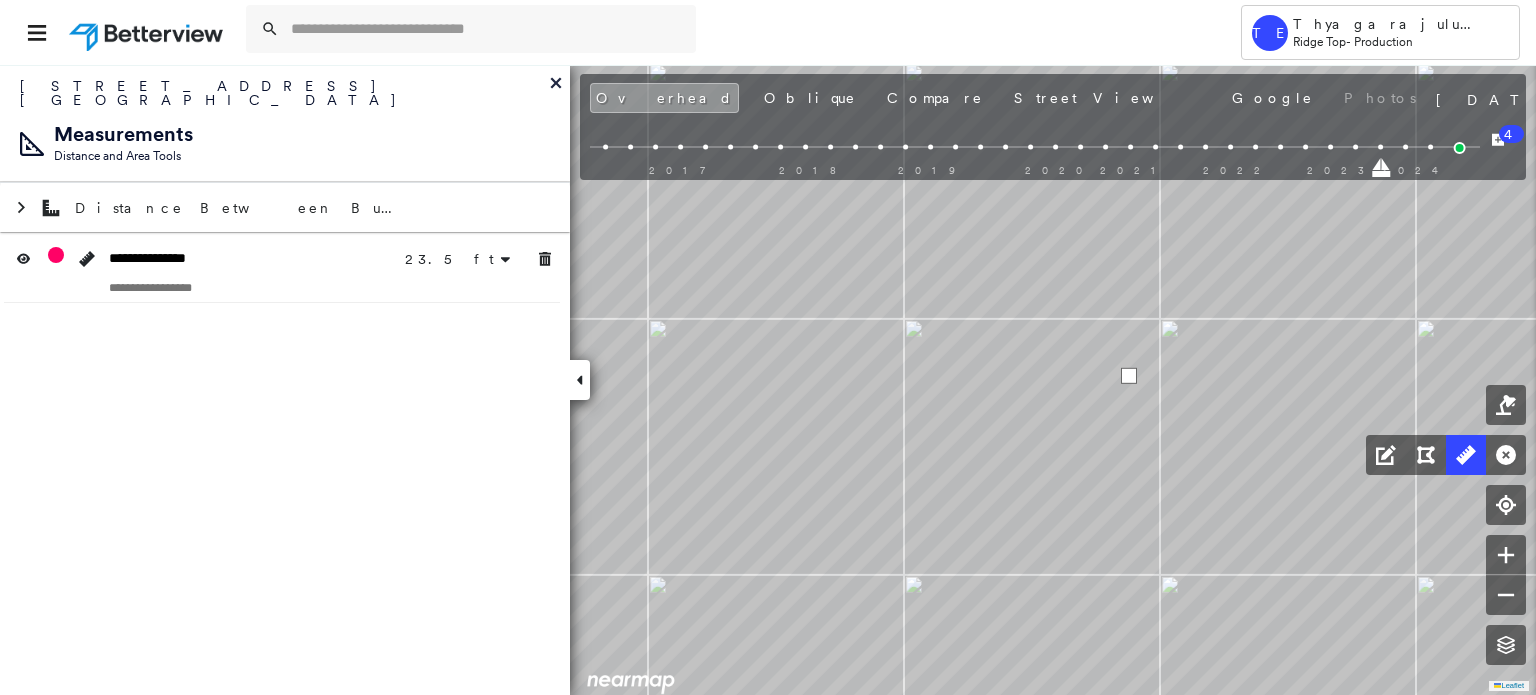 click at bounding box center [1129, 376] 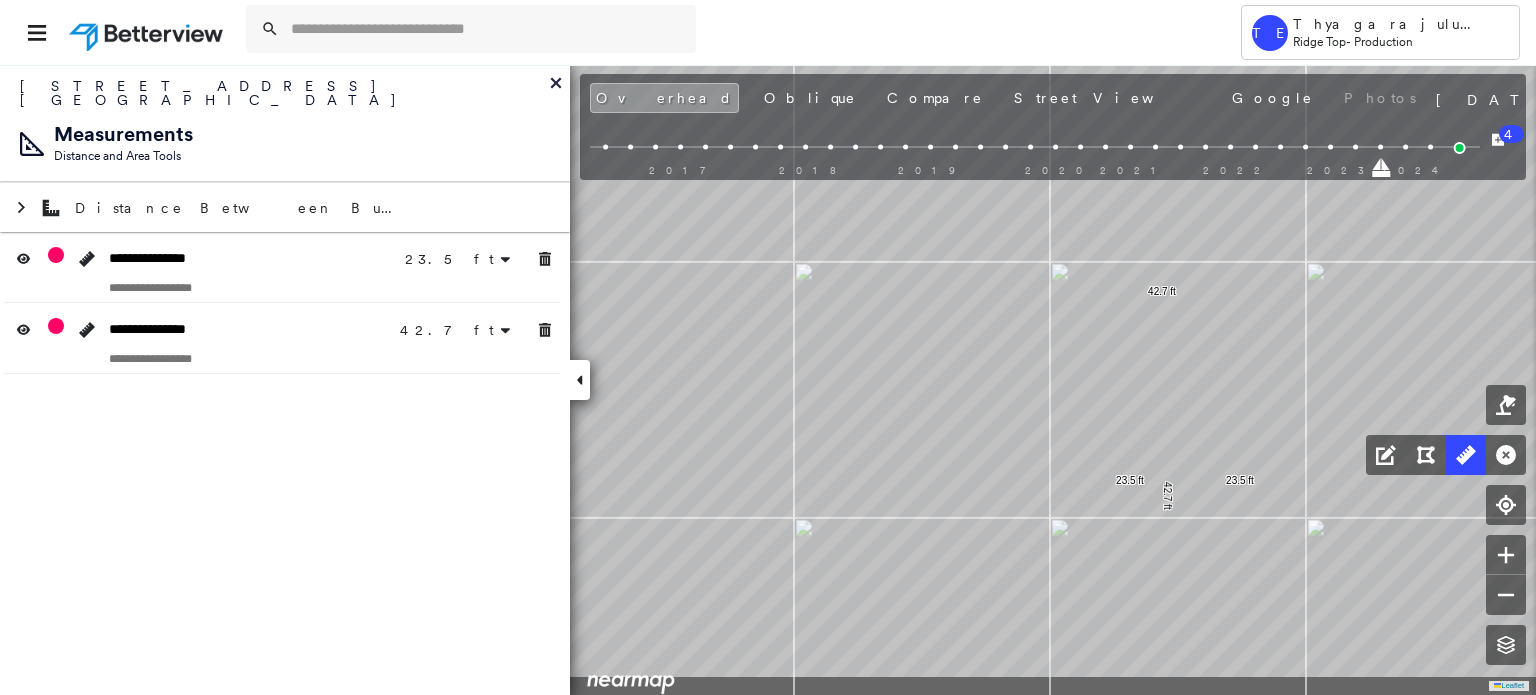 drag, startPoint x: 1259, startPoint y: 500, endPoint x: 1132, endPoint y: 321, distance: 219.47665 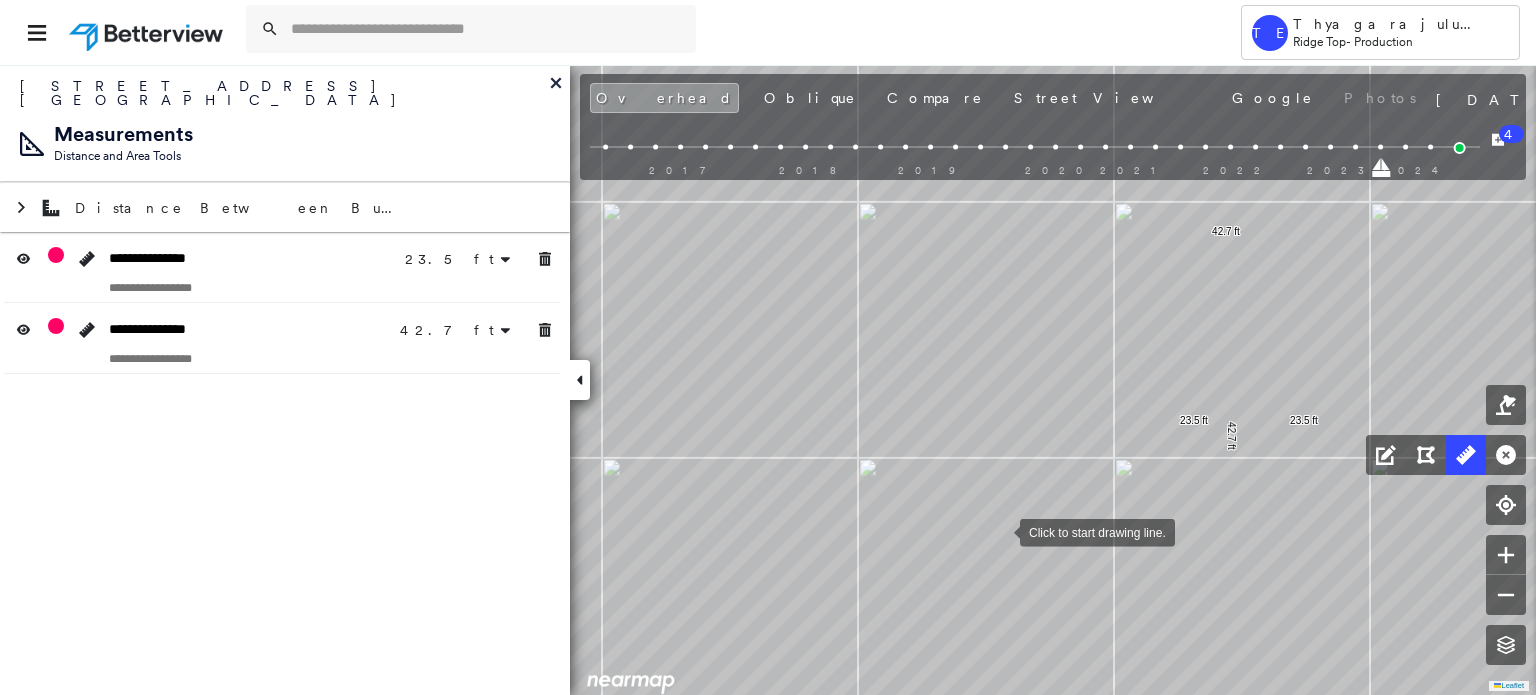 drag, startPoint x: 856, startPoint y: 468, endPoint x: 1000, endPoint y: 531, distance: 157.17824 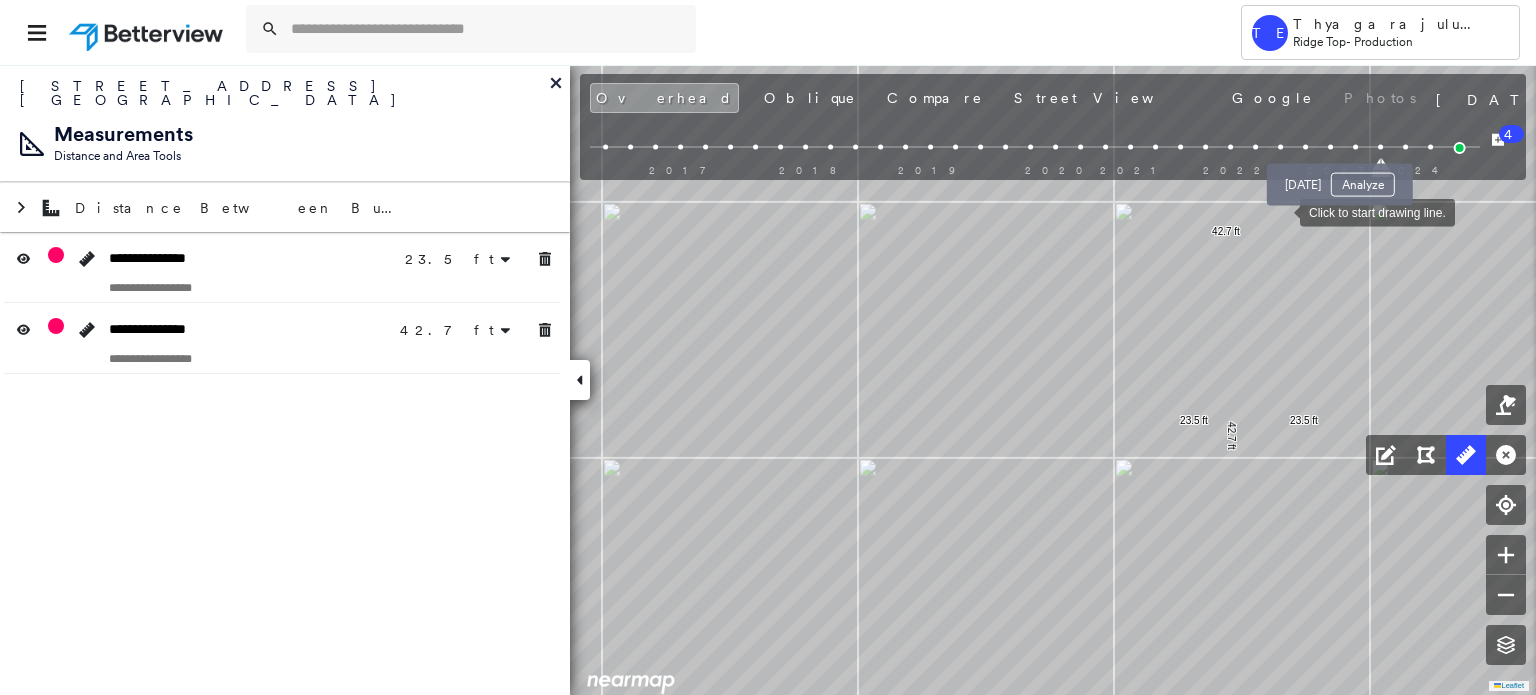 click at bounding box center (1355, 147) 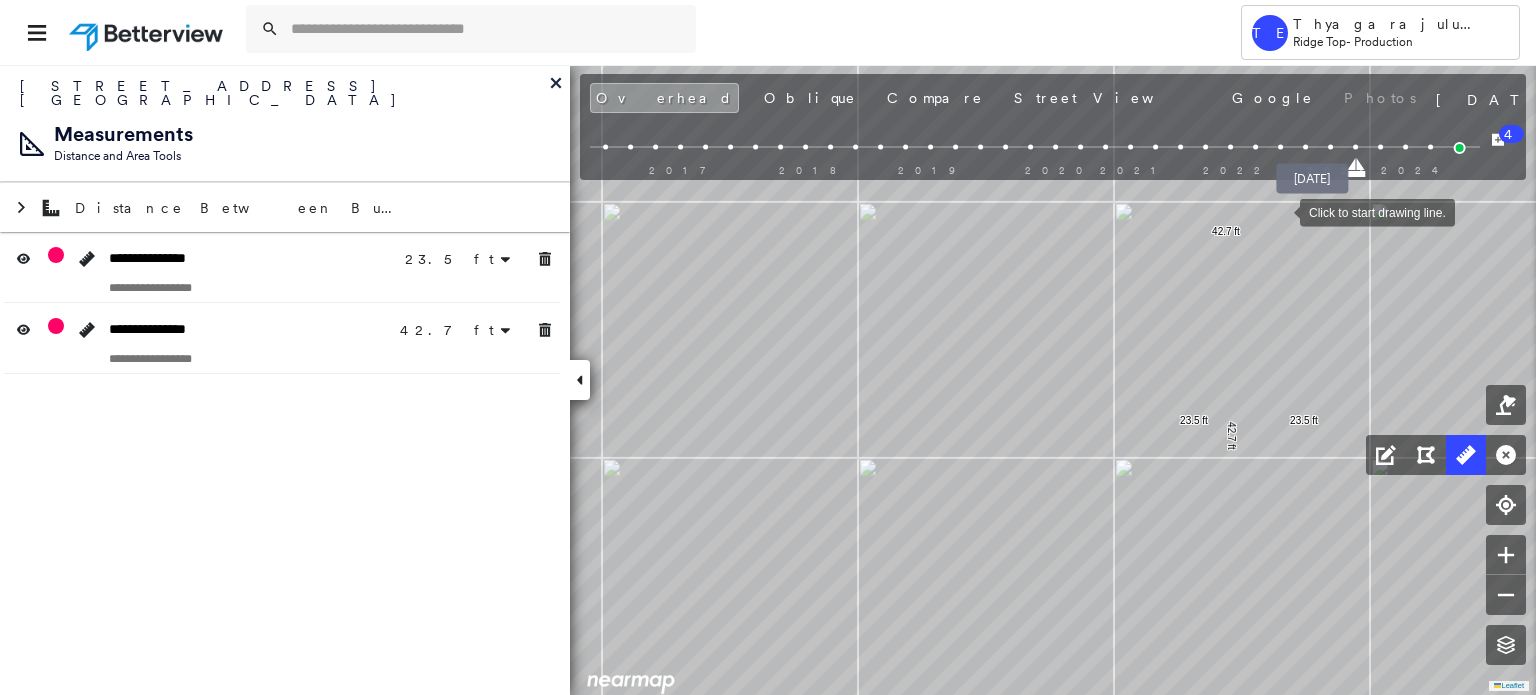 click at bounding box center (1330, 147) 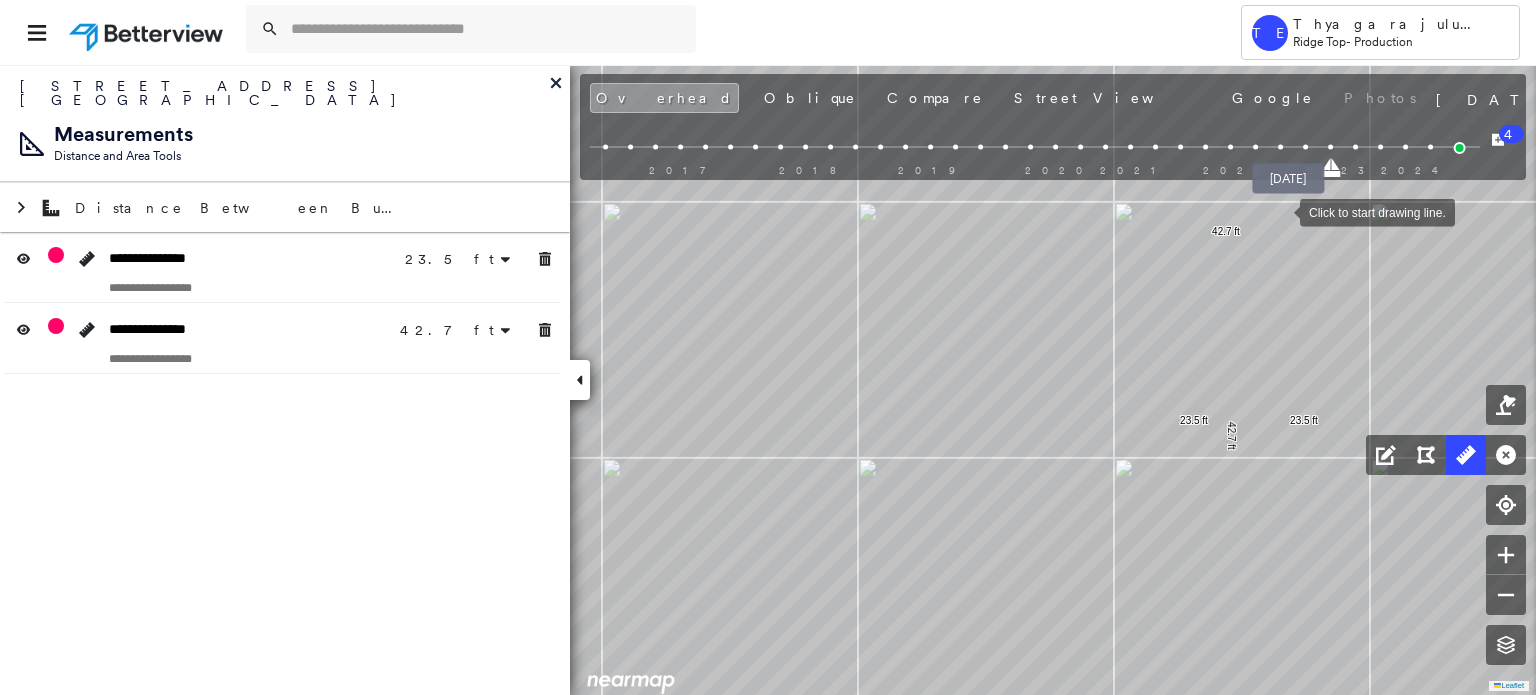 click at bounding box center (1305, 147) 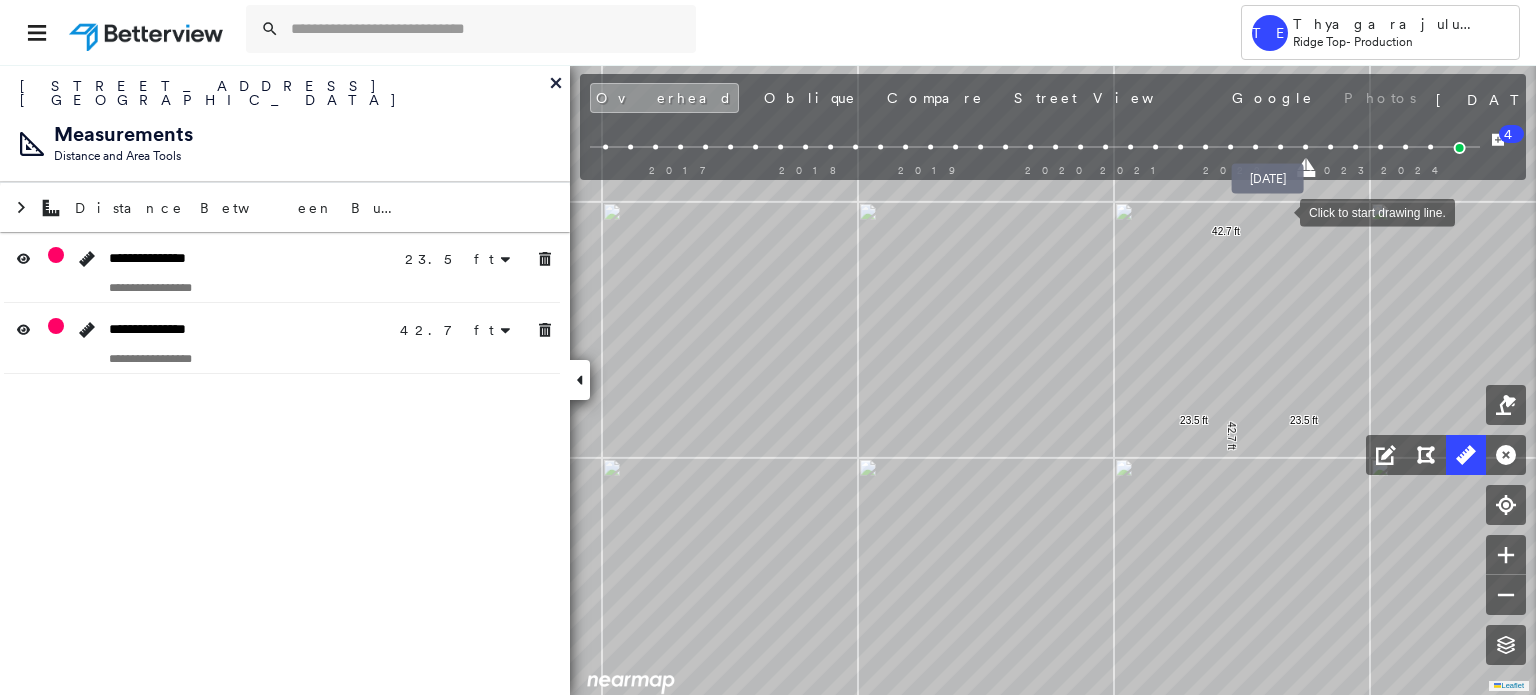 click at bounding box center (1280, 147) 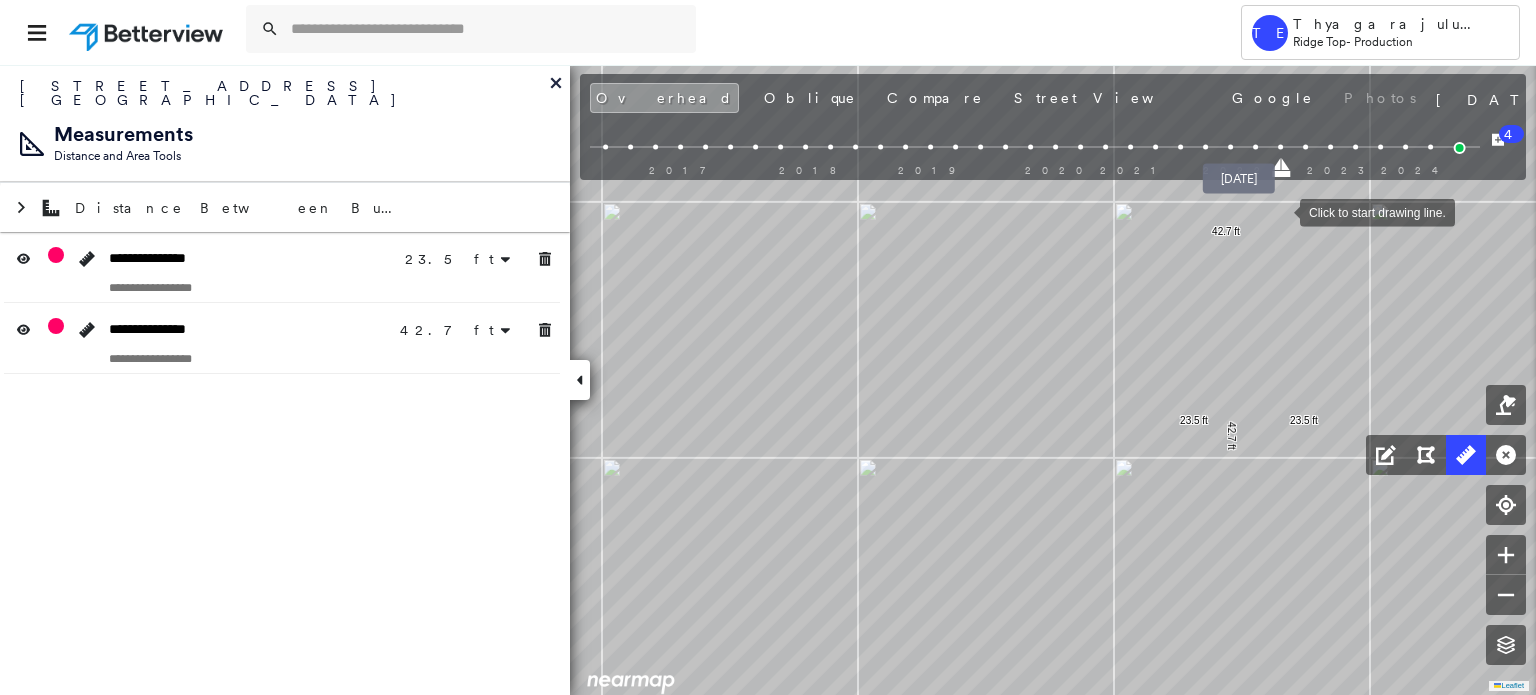 click at bounding box center [1255, 147] 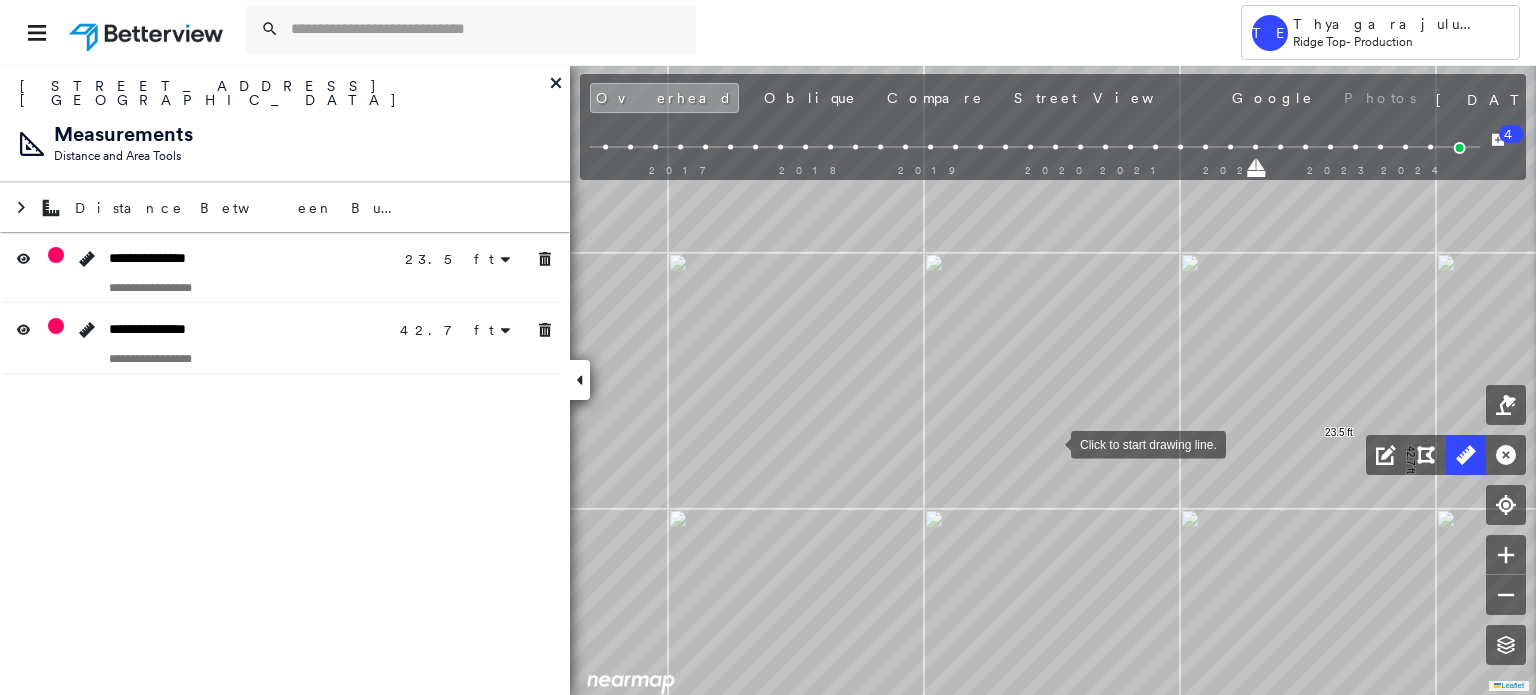 click at bounding box center (1051, 443) 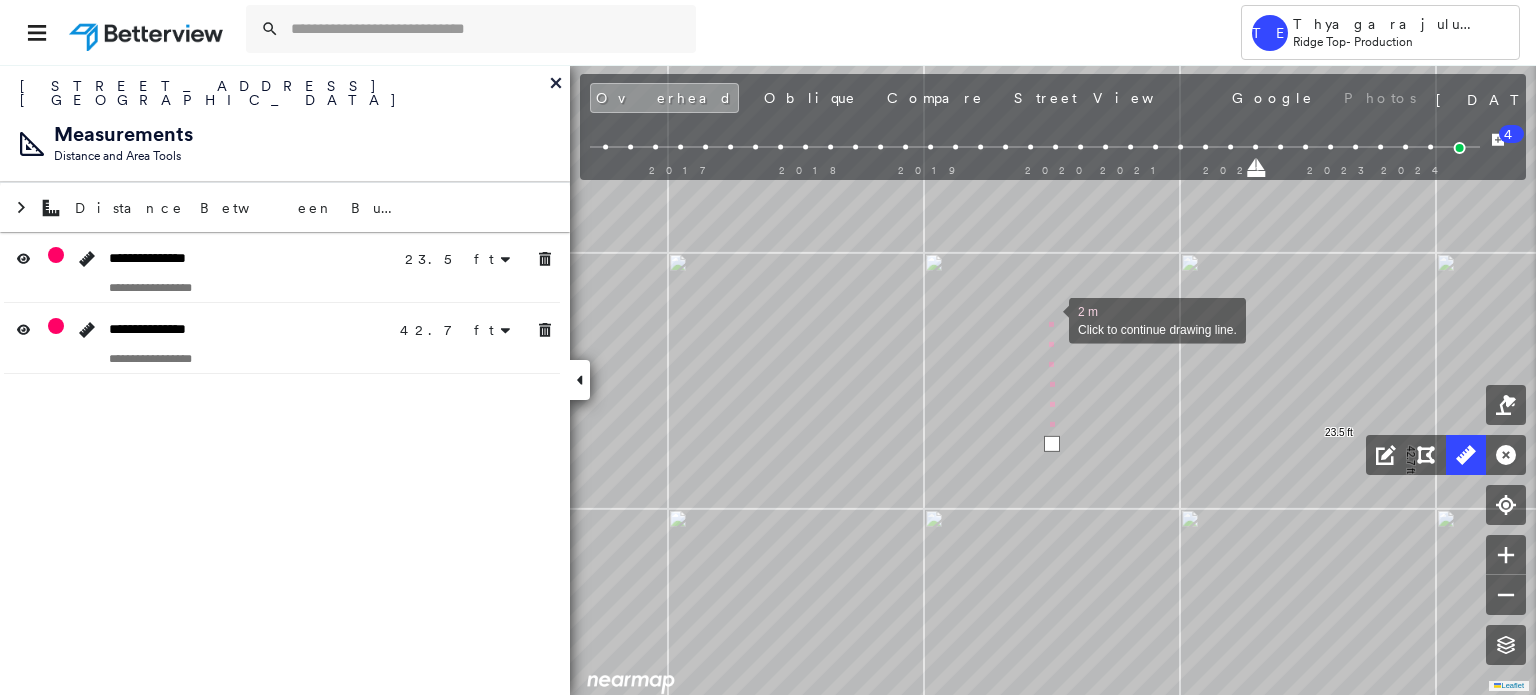 click at bounding box center [1049, 319] 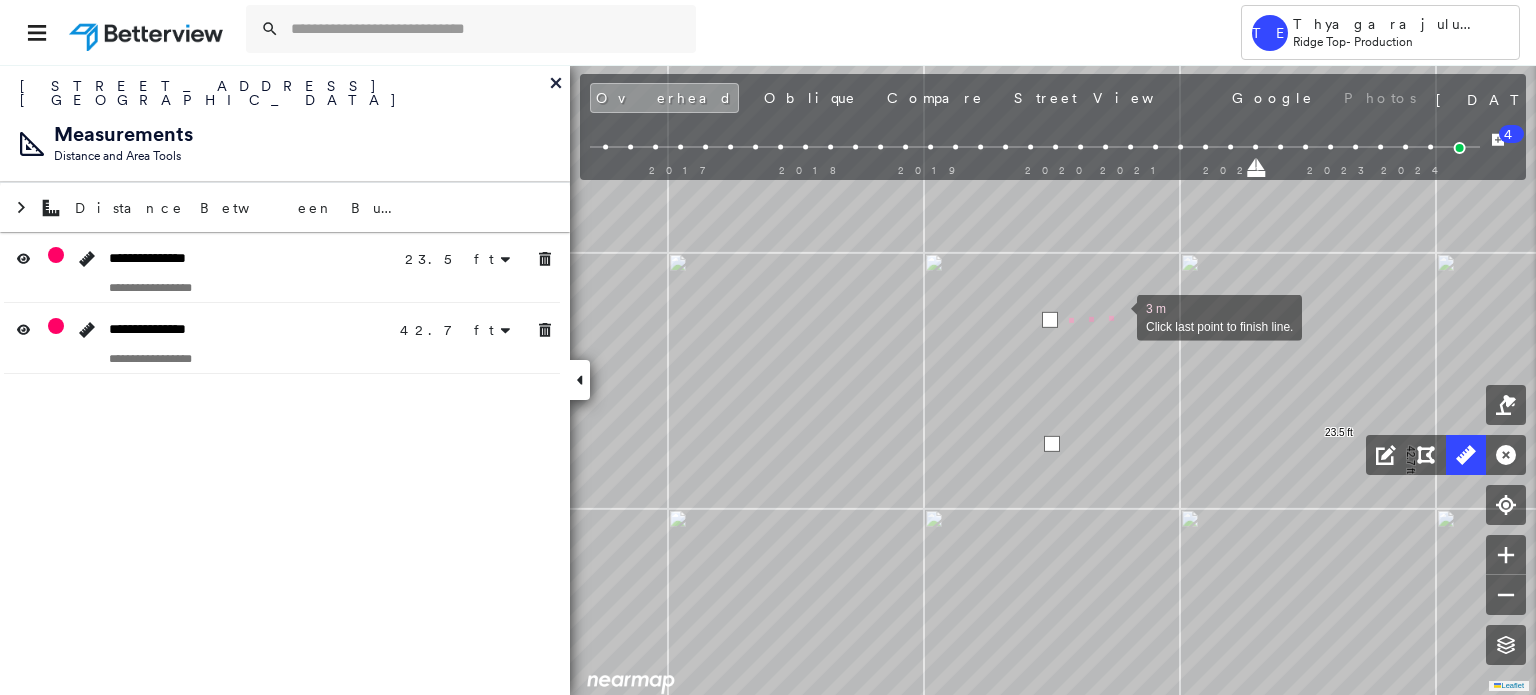 click at bounding box center [1117, 316] 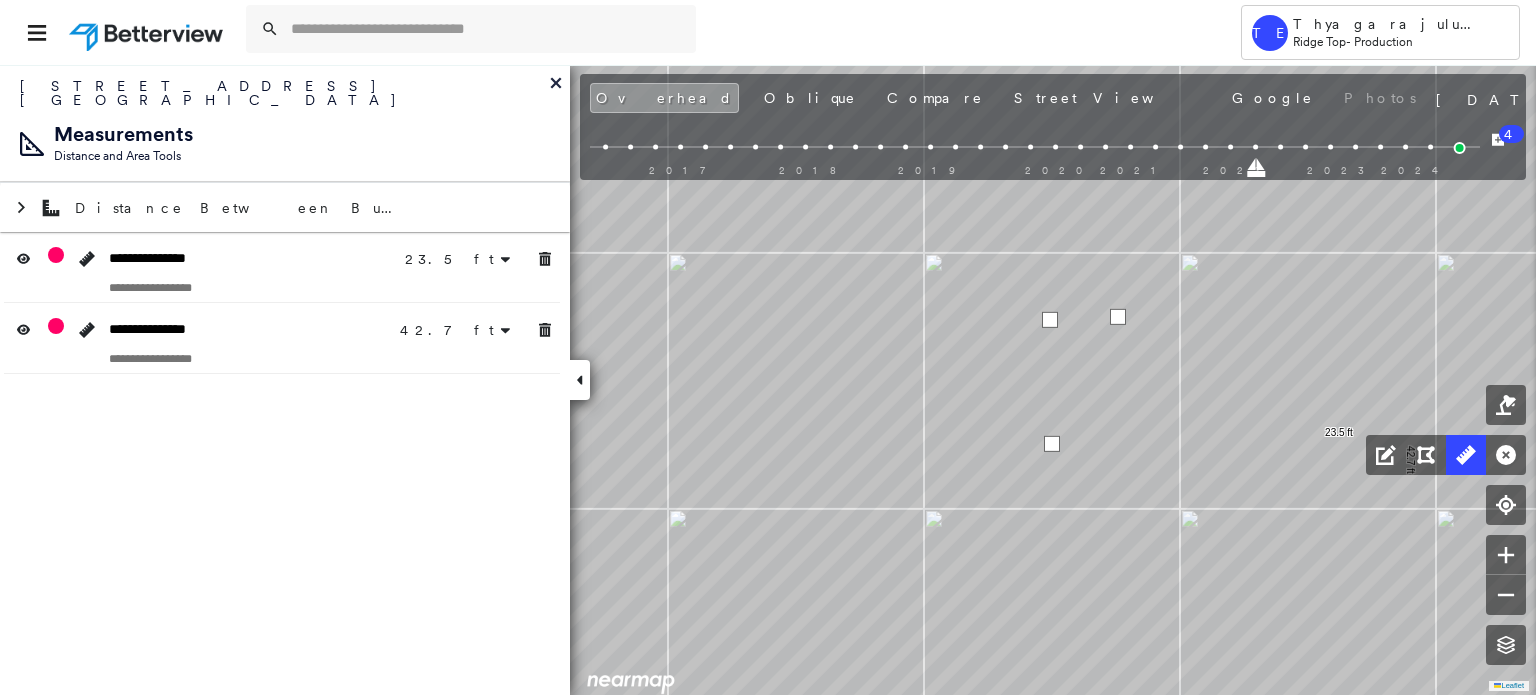 click at bounding box center [1118, 317] 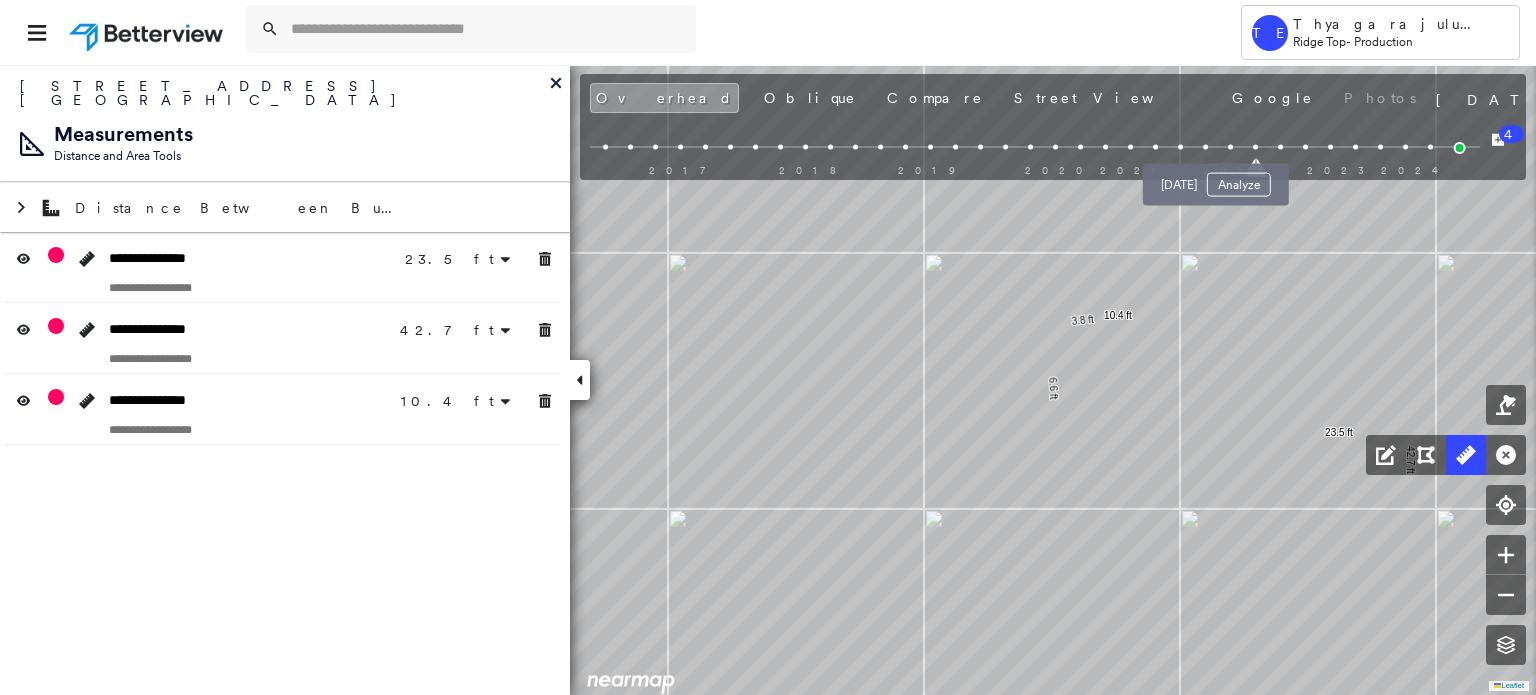 click at bounding box center [1230, 147] 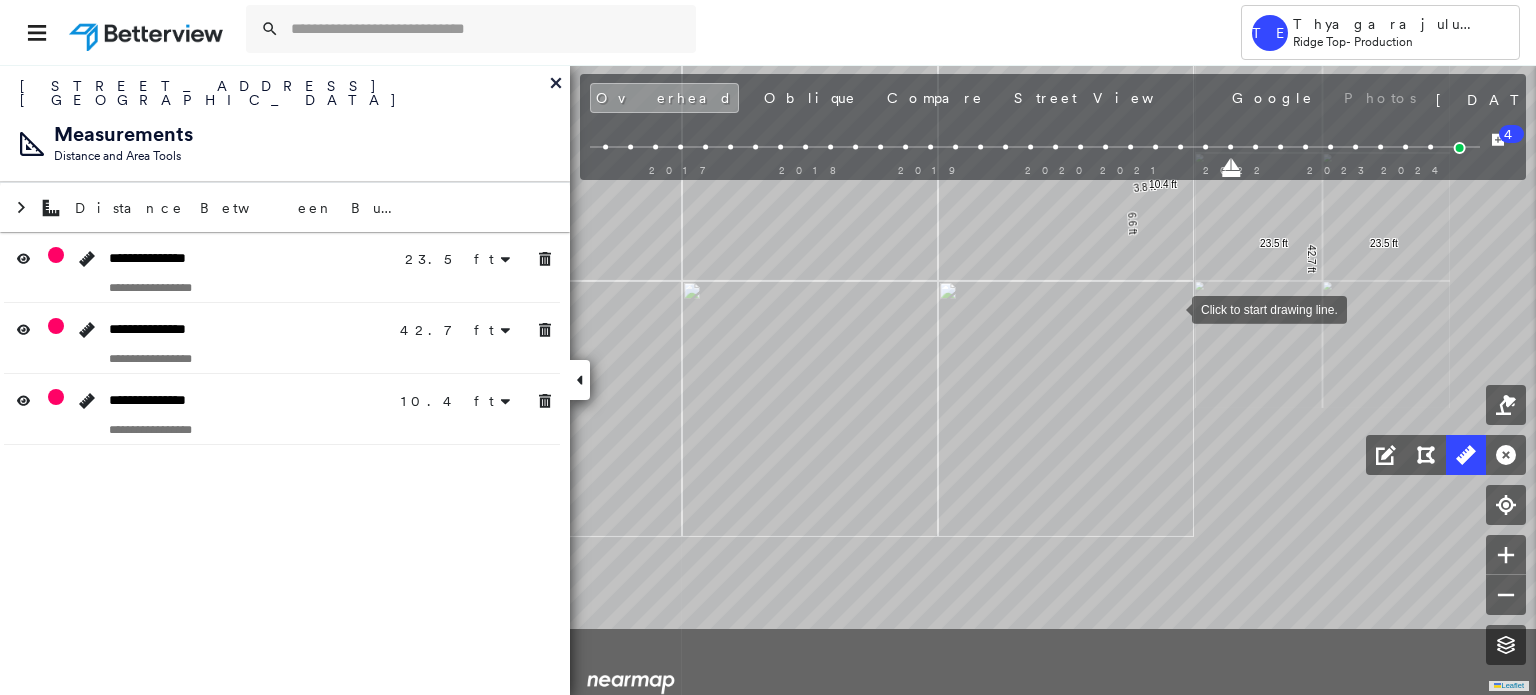 drag, startPoint x: 1131, startPoint y: 431, endPoint x: 1170, endPoint y: 309, distance: 128.082 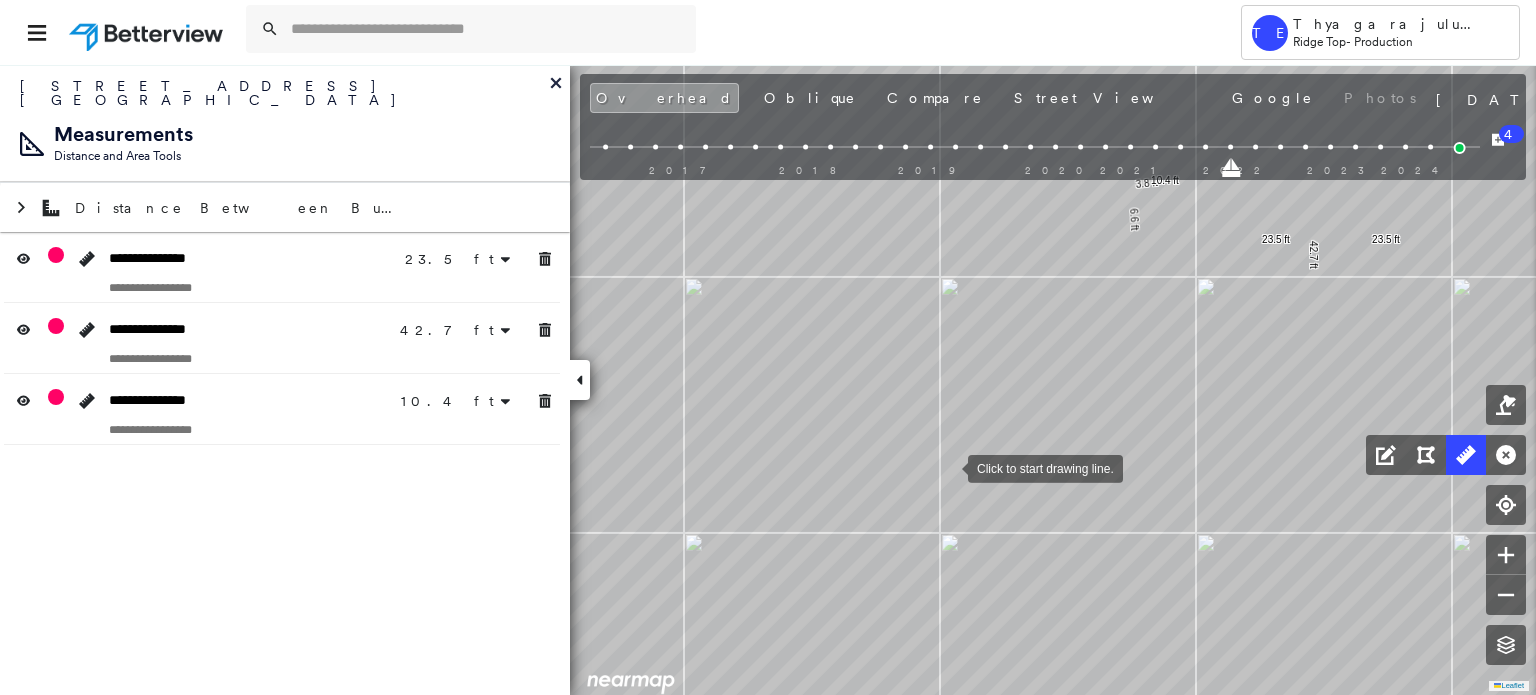 drag, startPoint x: 948, startPoint y: 467, endPoint x: 948, endPoint y: 440, distance: 27 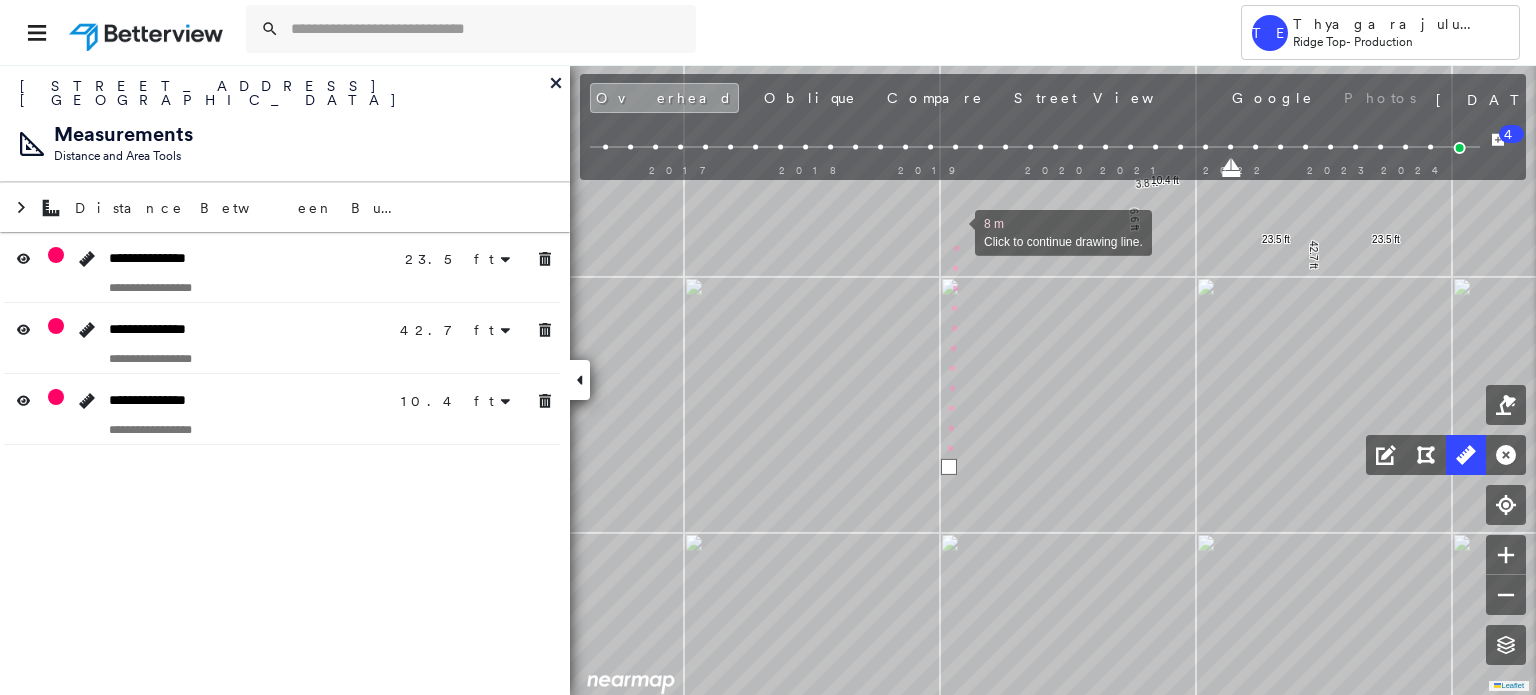 click at bounding box center [955, 231] 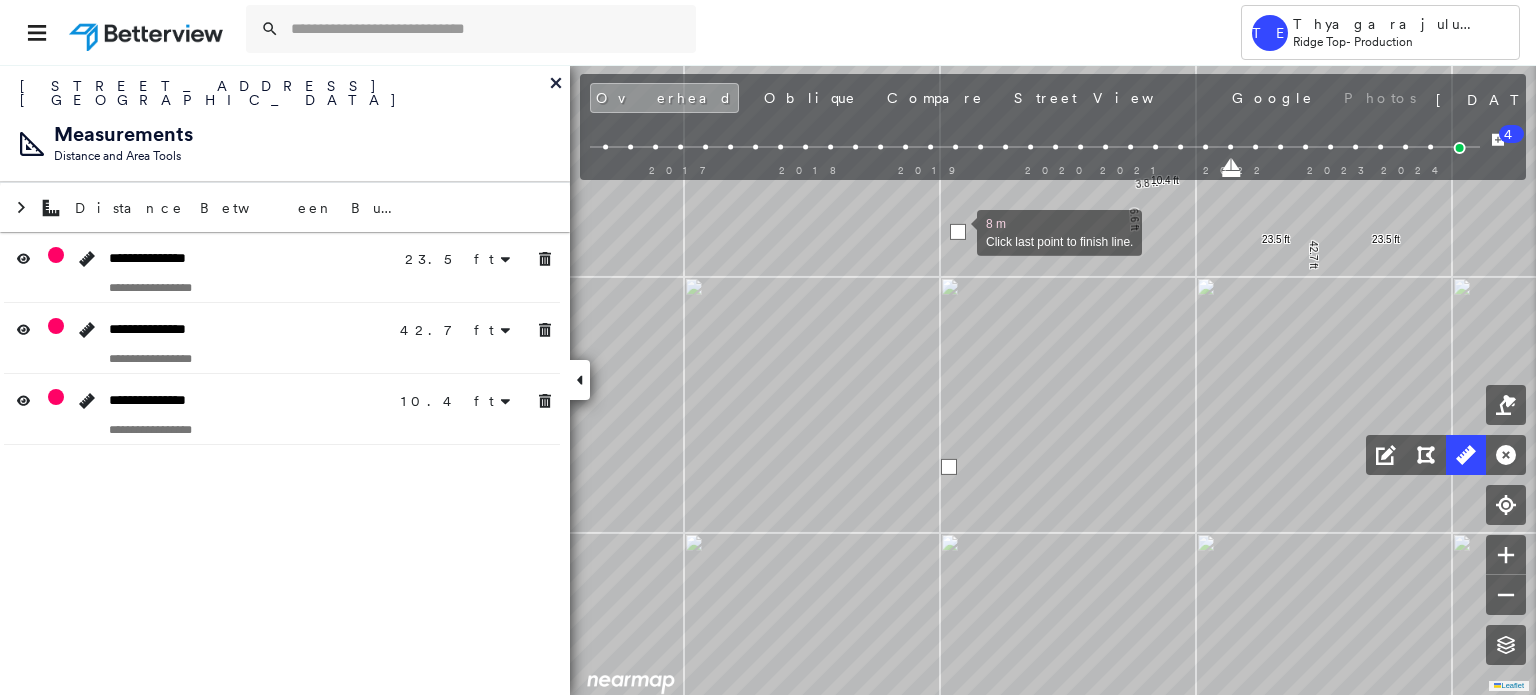 click at bounding box center [958, 232] 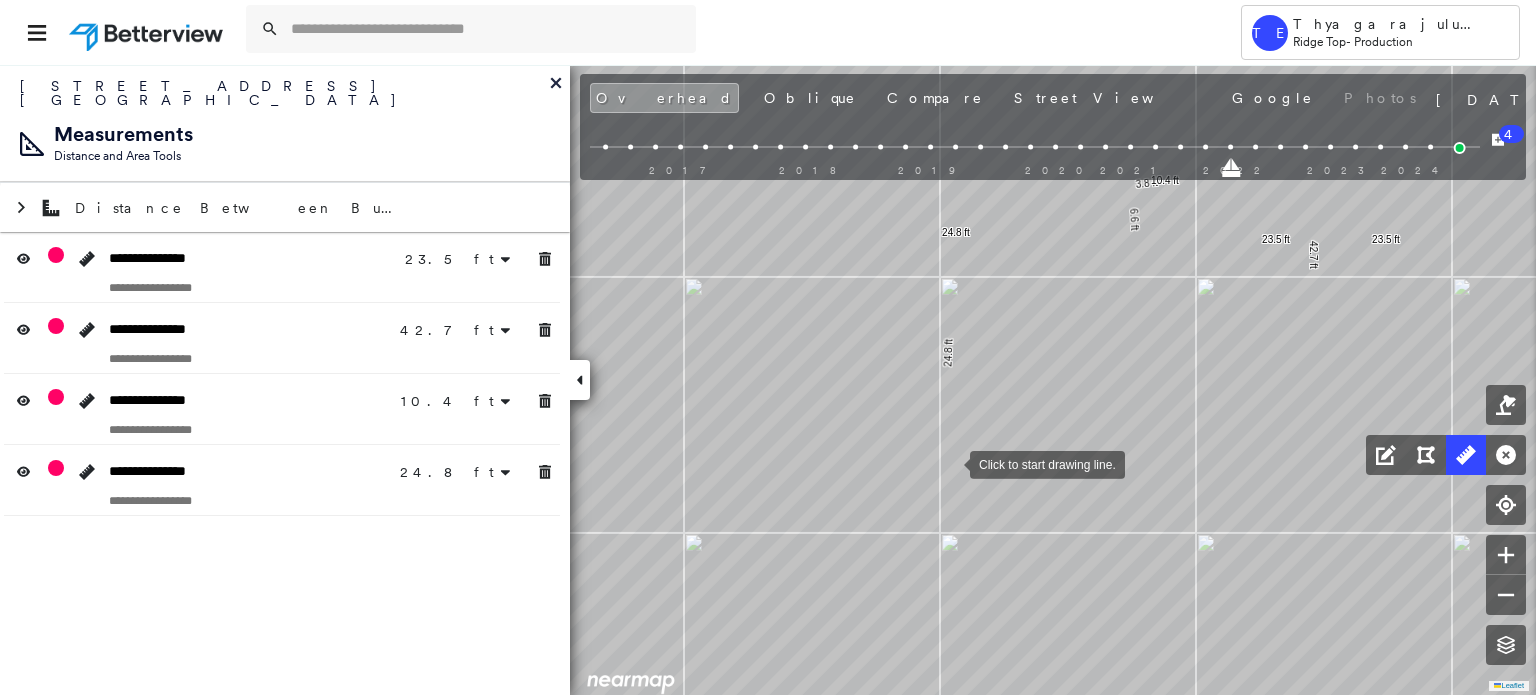 drag, startPoint x: 950, startPoint y: 463, endPoint x: 964, endPoint y: 471, distance: 16.124516 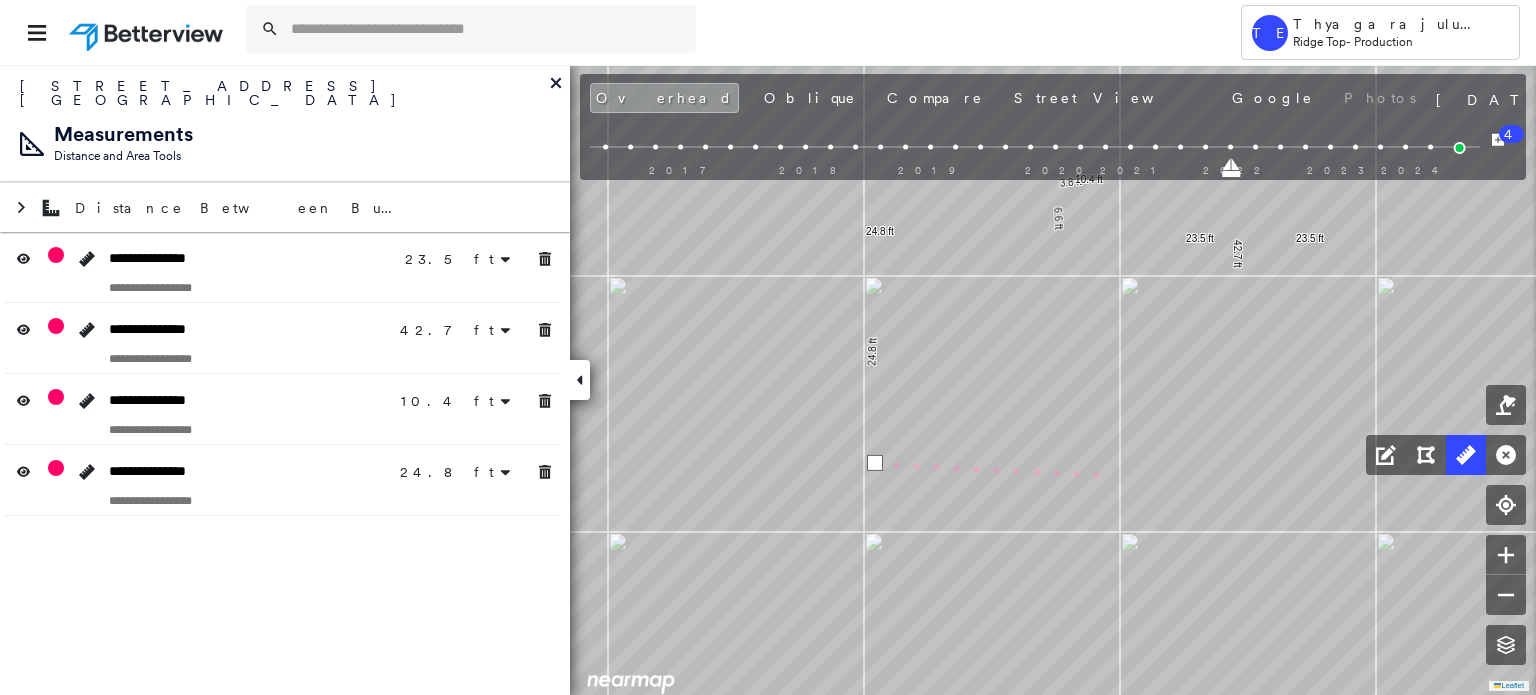 click on "23.5 ft 23.5 ft 42.7 ft 42.7 ft 6.6 ft 3.8 ft 10.4 ft 24.8 ft 24.8 ft 7 m Click to continue drawing line." at bounding box center [282, 223] 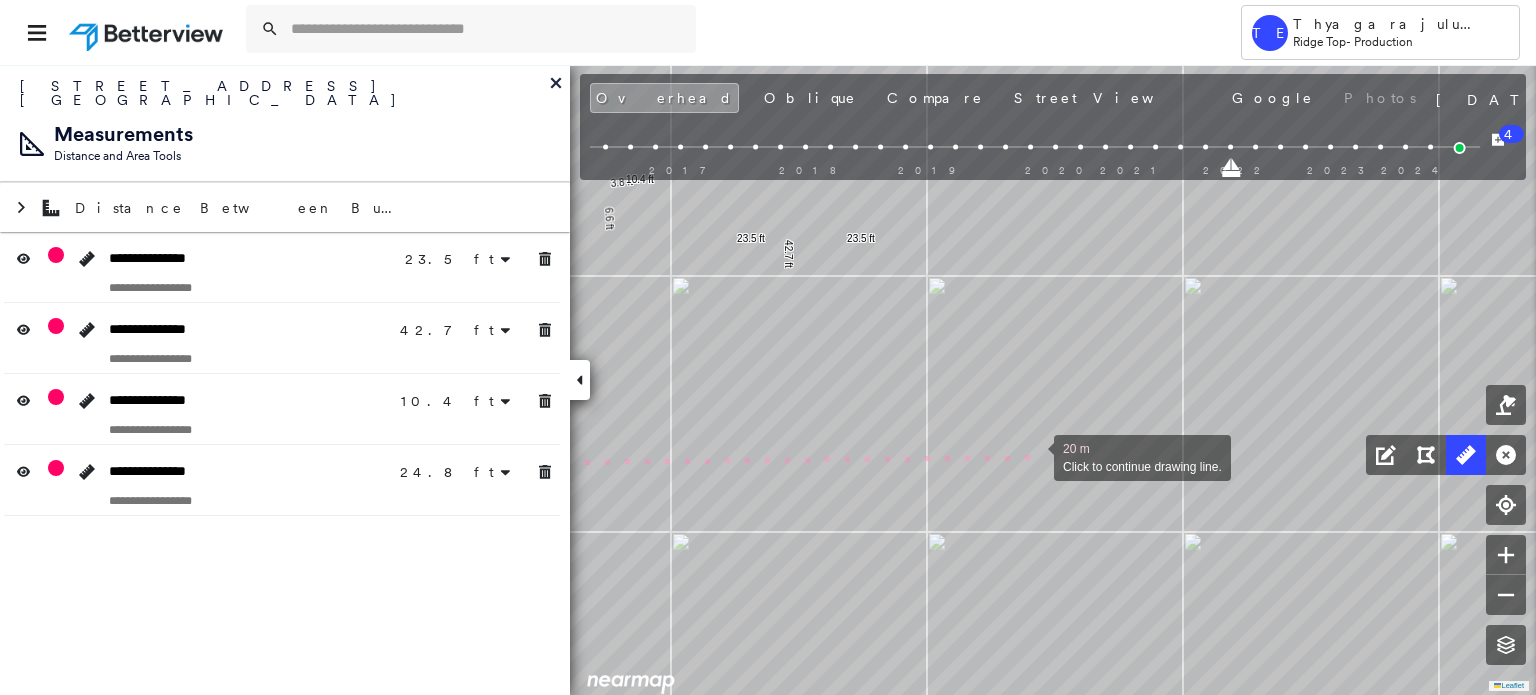 click at bounding box center [1034, 456] 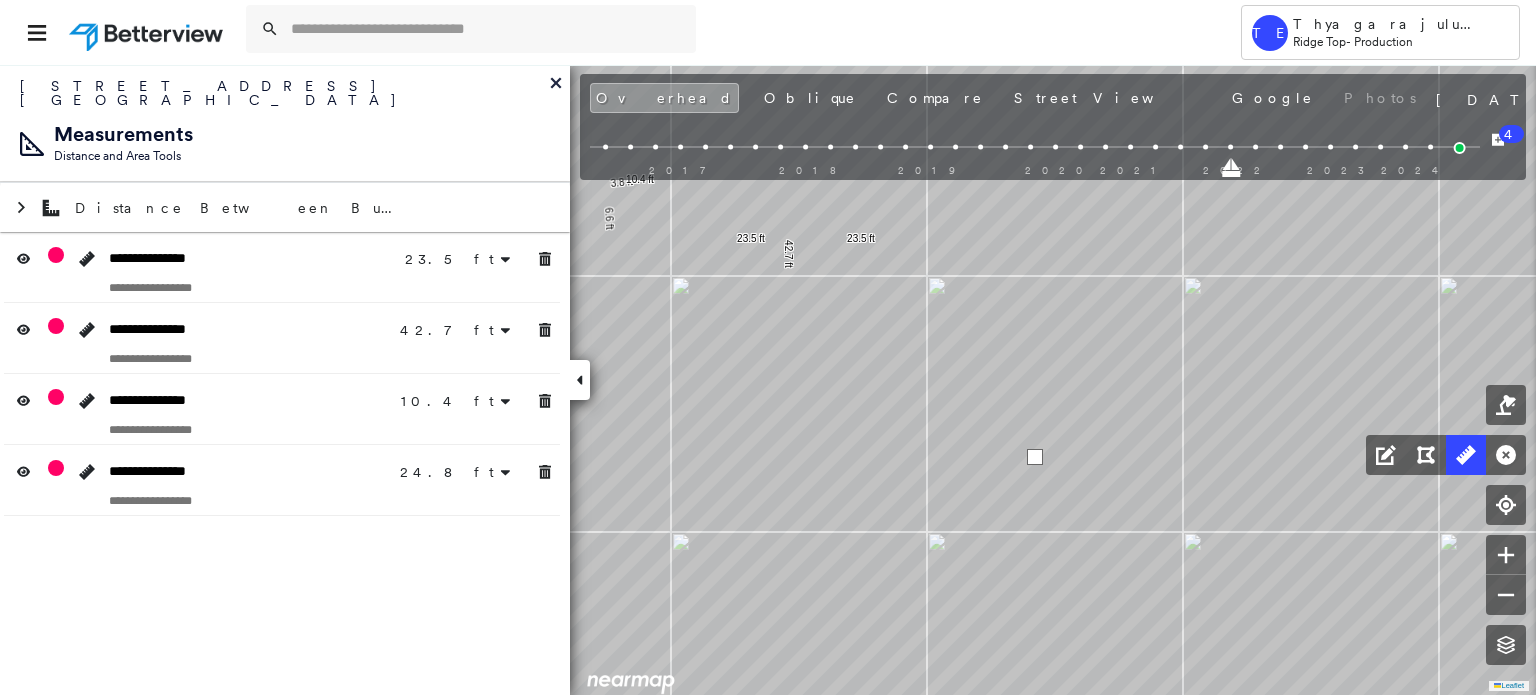 click at bounding box center (1035, 457) 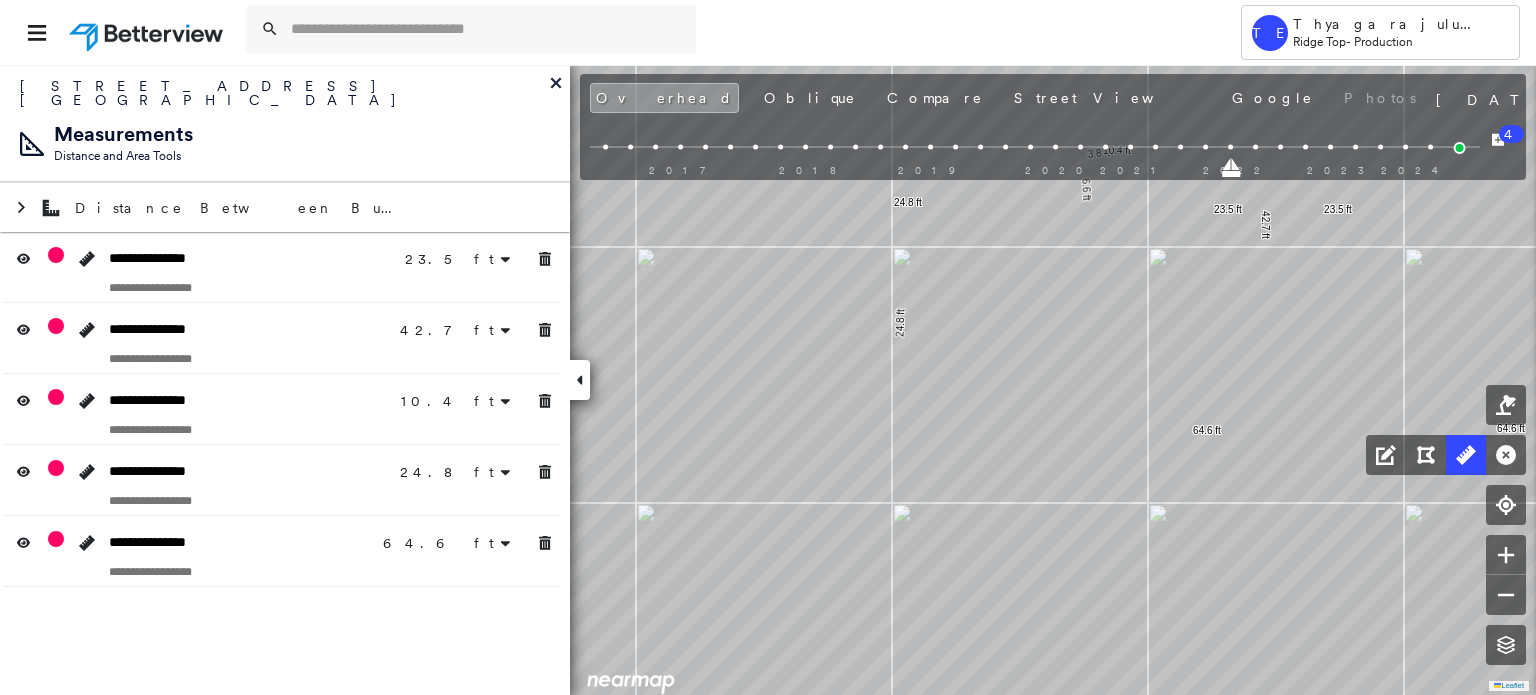 click on "23.5 ft 23.5 ft 42.7 ft 42.7 ft 6.6 ft 3.8 ft 10.4 ft 24.8 ft 24.8 ft 64.6 ft 64.6 ft Click to start drawing line." at bounding box center [310, 194] 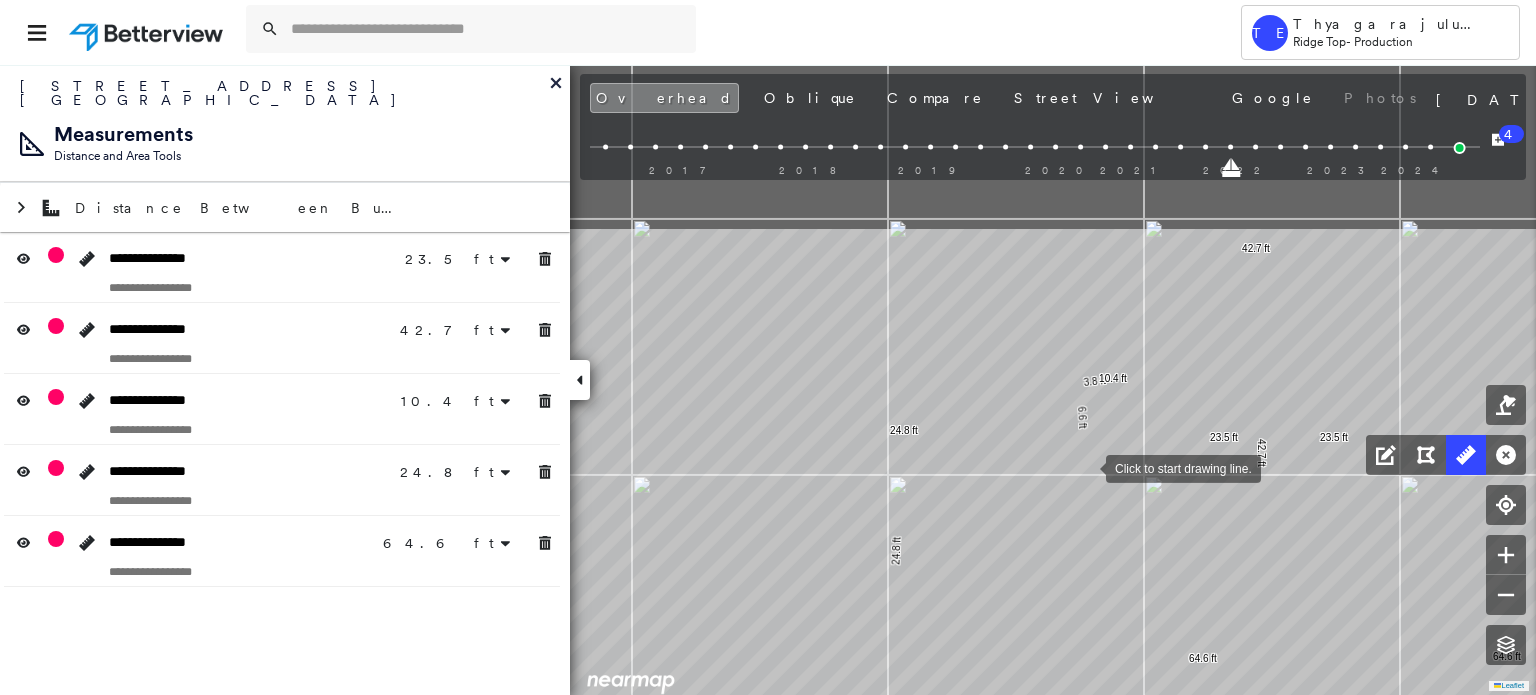 drag, startPoint x: 1088, startPoint y: 261, endPoint x: 1086, endPoint y: 467, distance: 206.0097 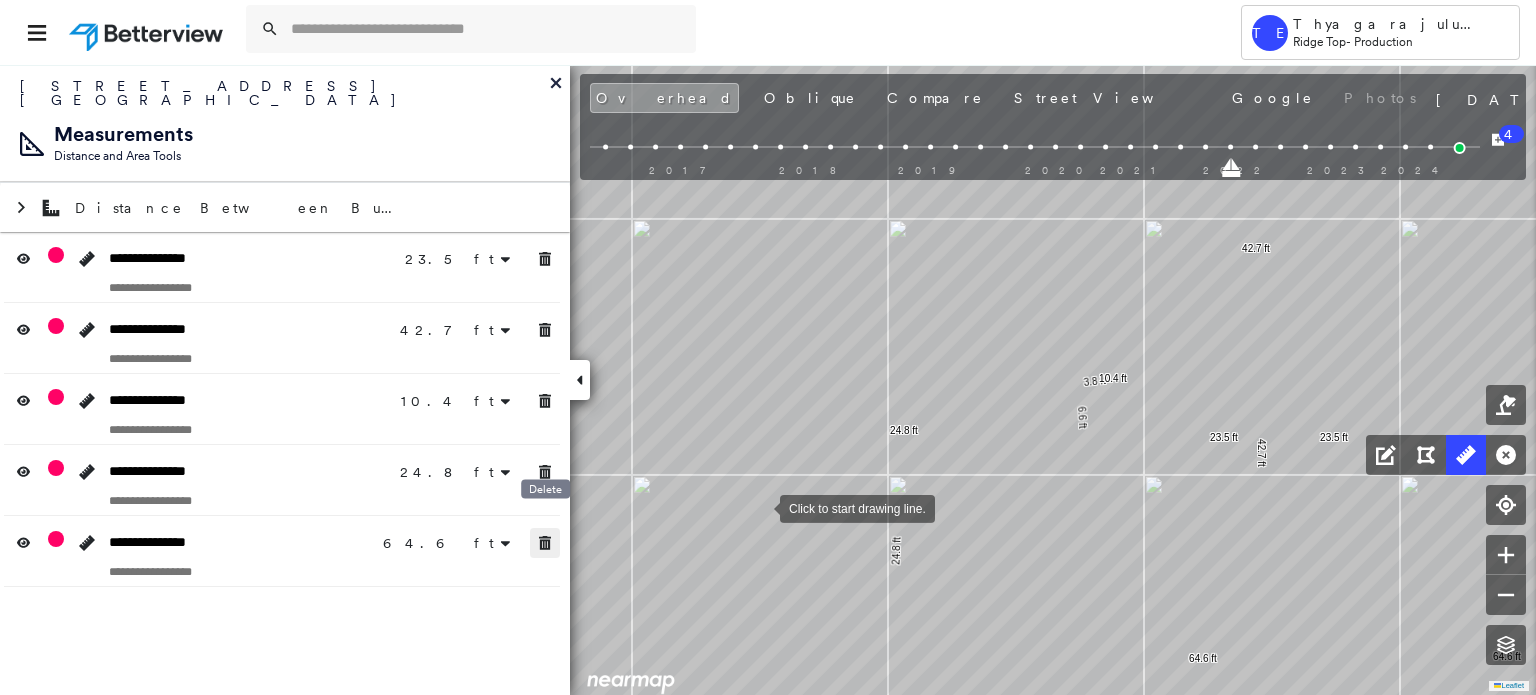 drag, startPoint x: 548, startPoint y: 527, endPoint x: 548, endPoint y: 499, distance: 28 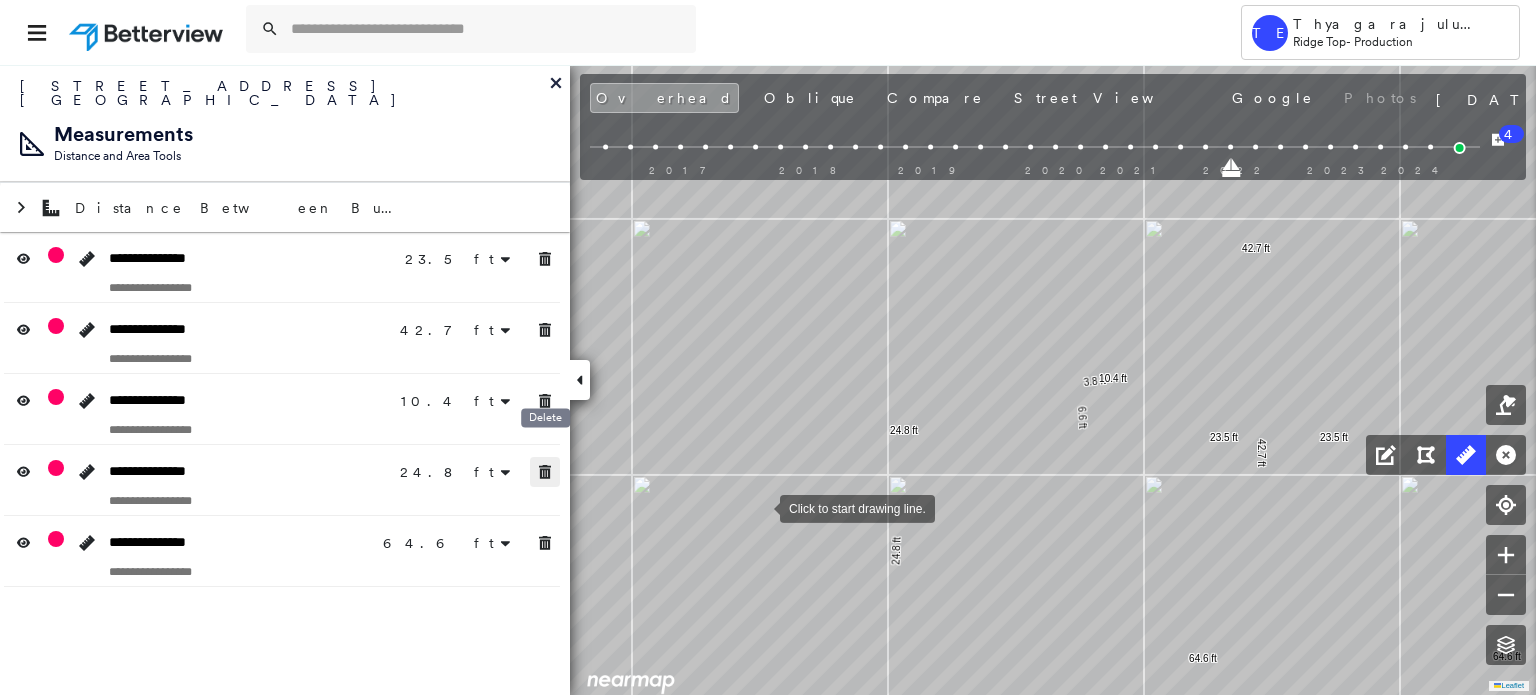 click 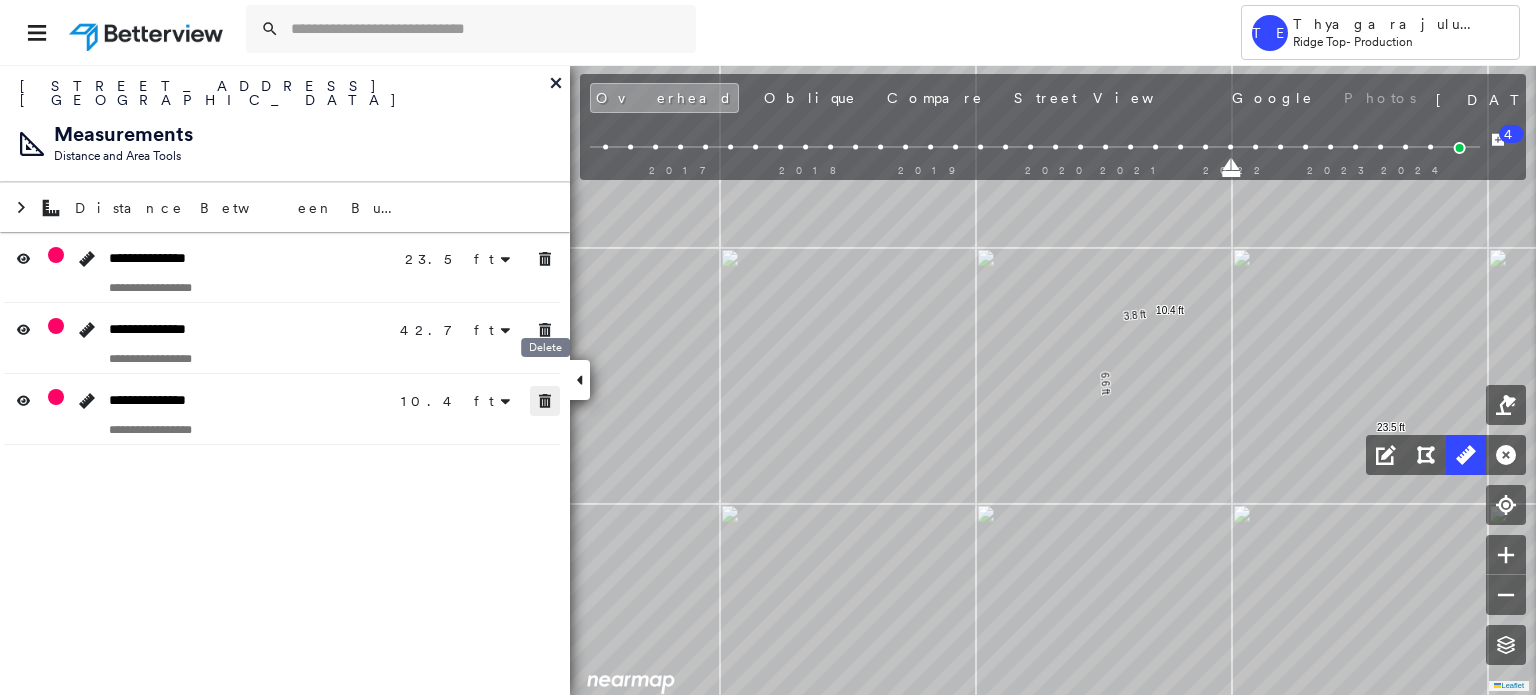 click 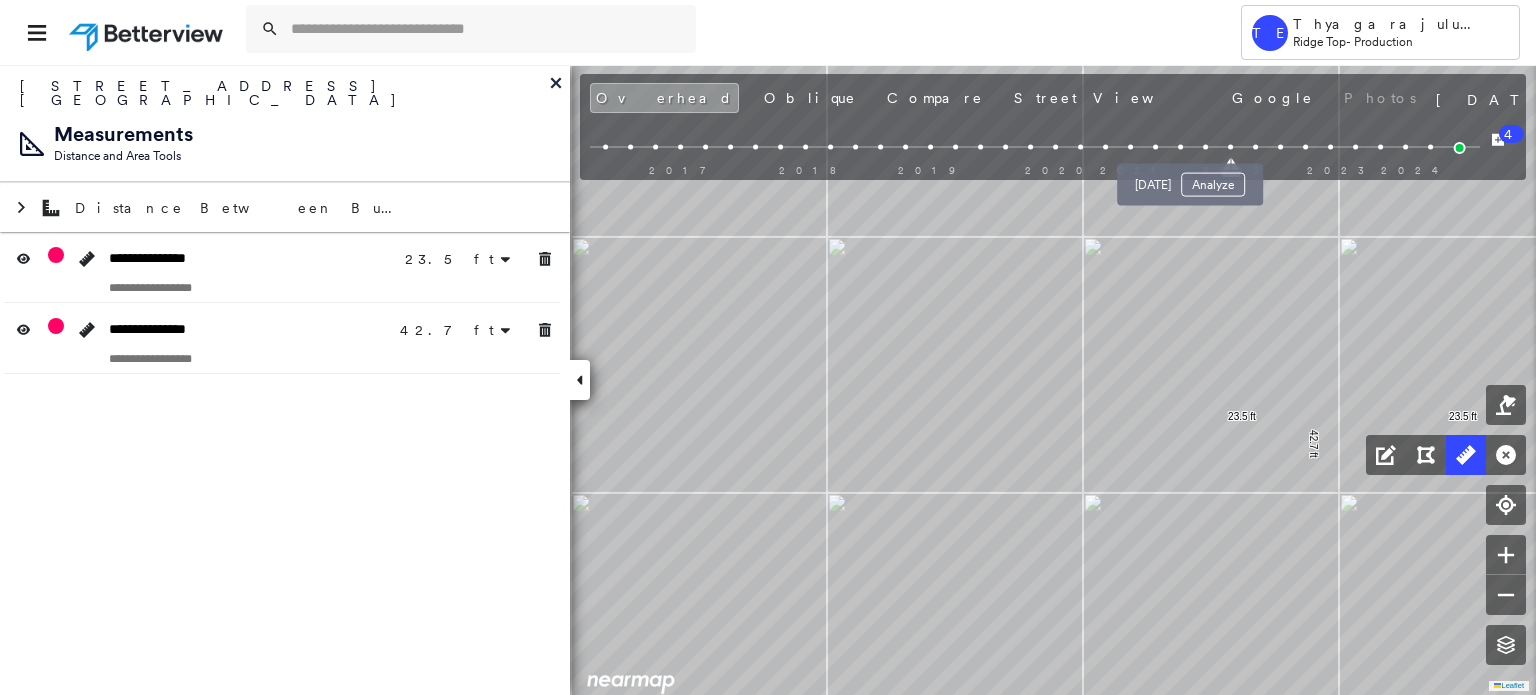click at bounding box center (1205, 147) 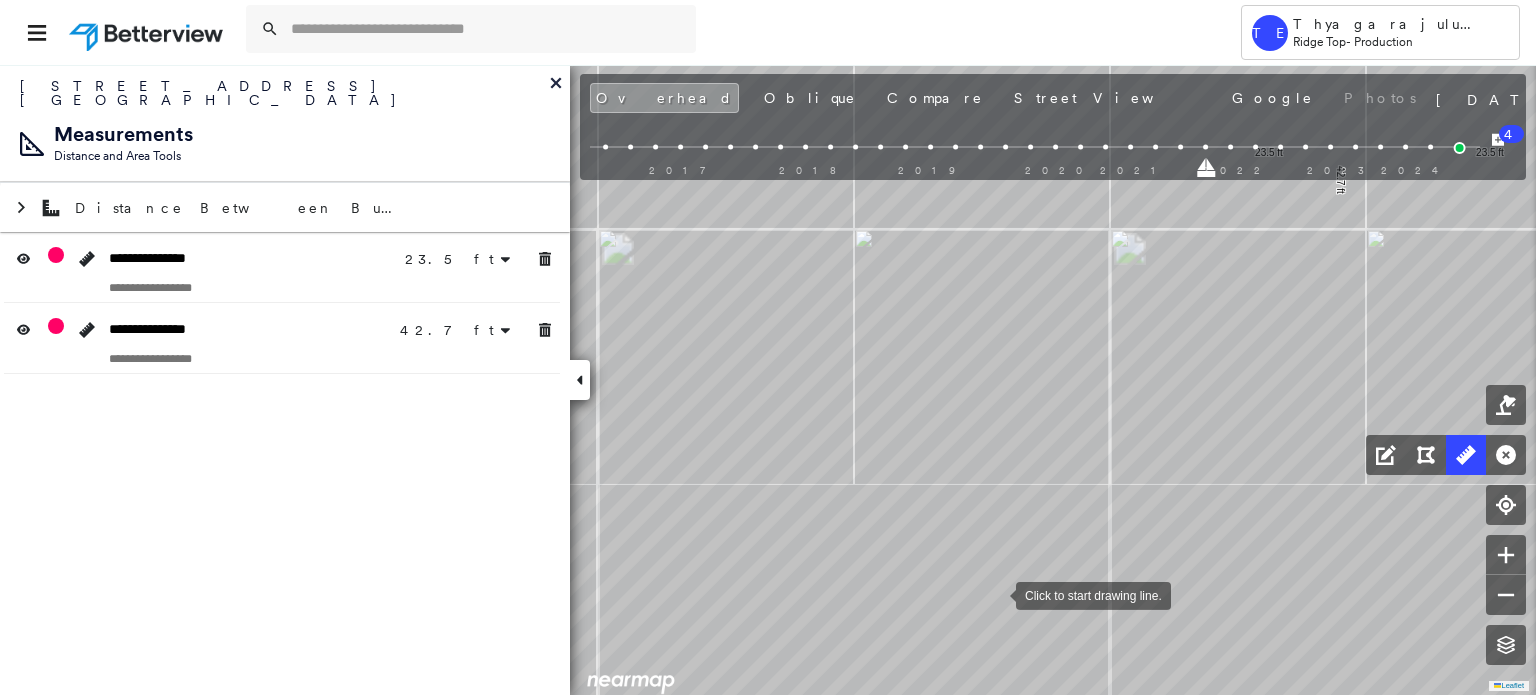 click at bounding box center (996, 594) 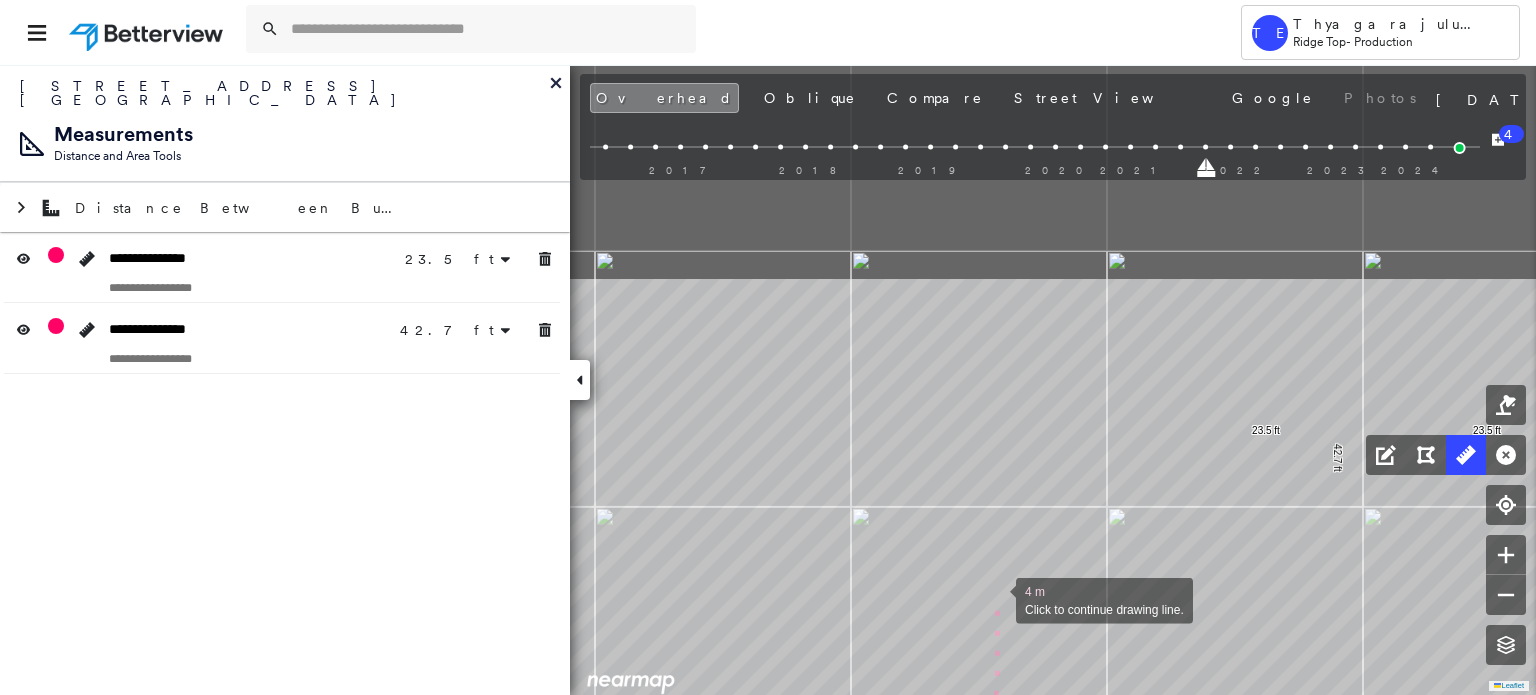 drag, startPoint x: 998, startPoint y: 331, endPoint x: 996, endPoint y: 597, distance: 266.0075 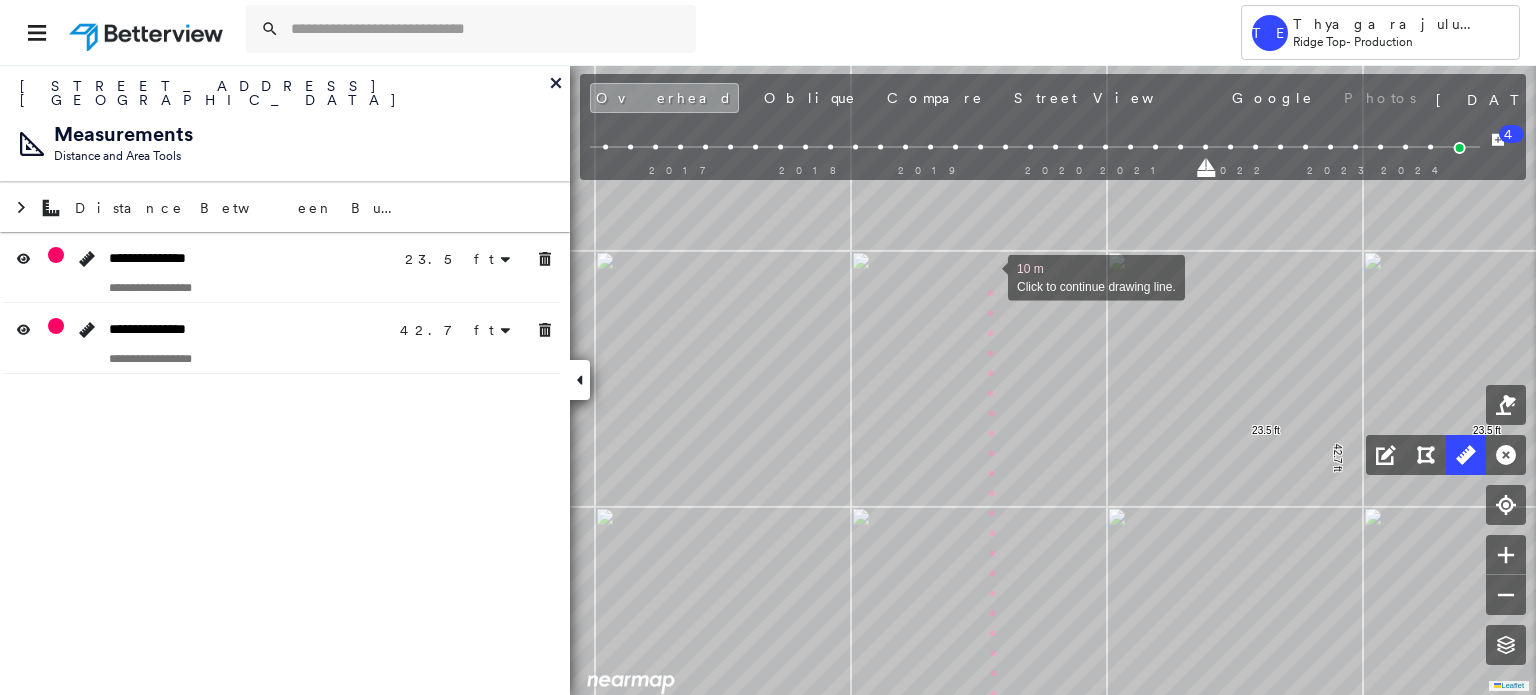 click at bounding box center (988, 276) 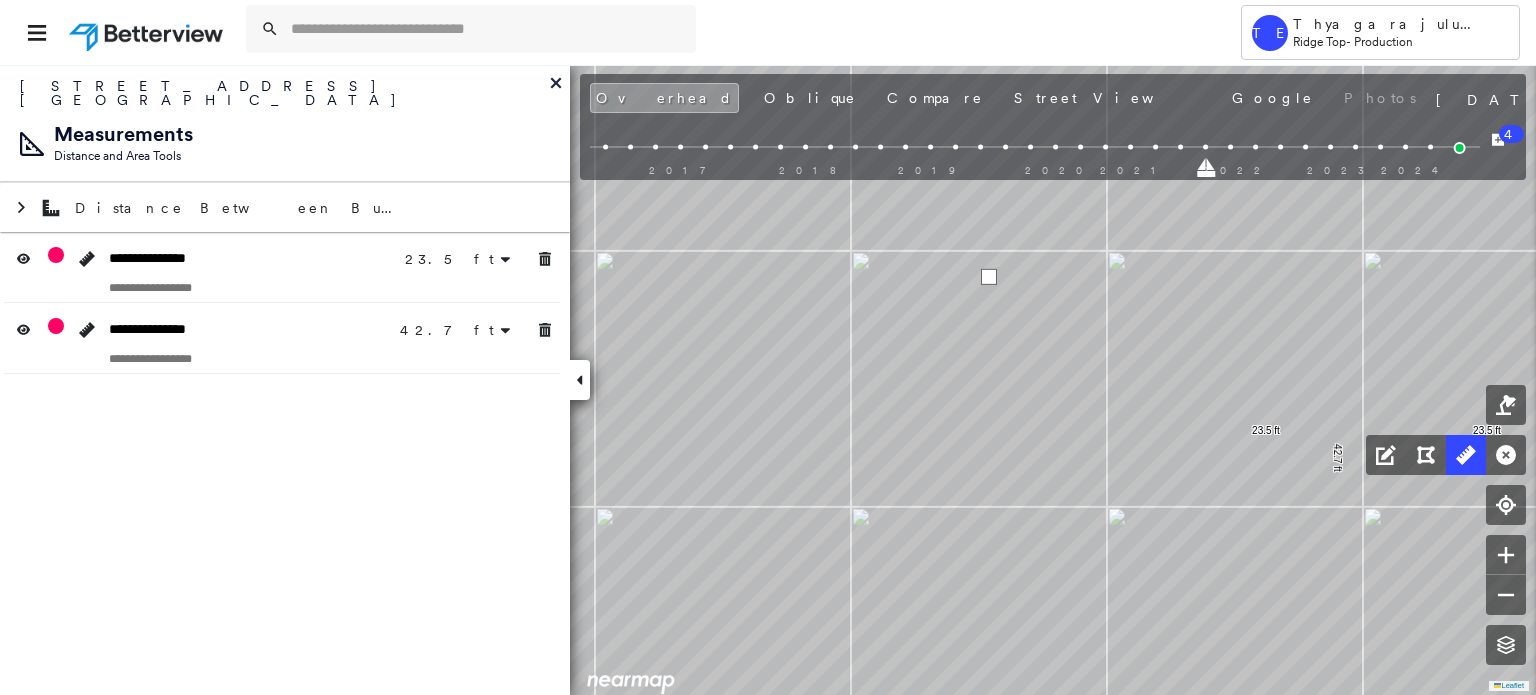 click at bounding box center [989, 277] 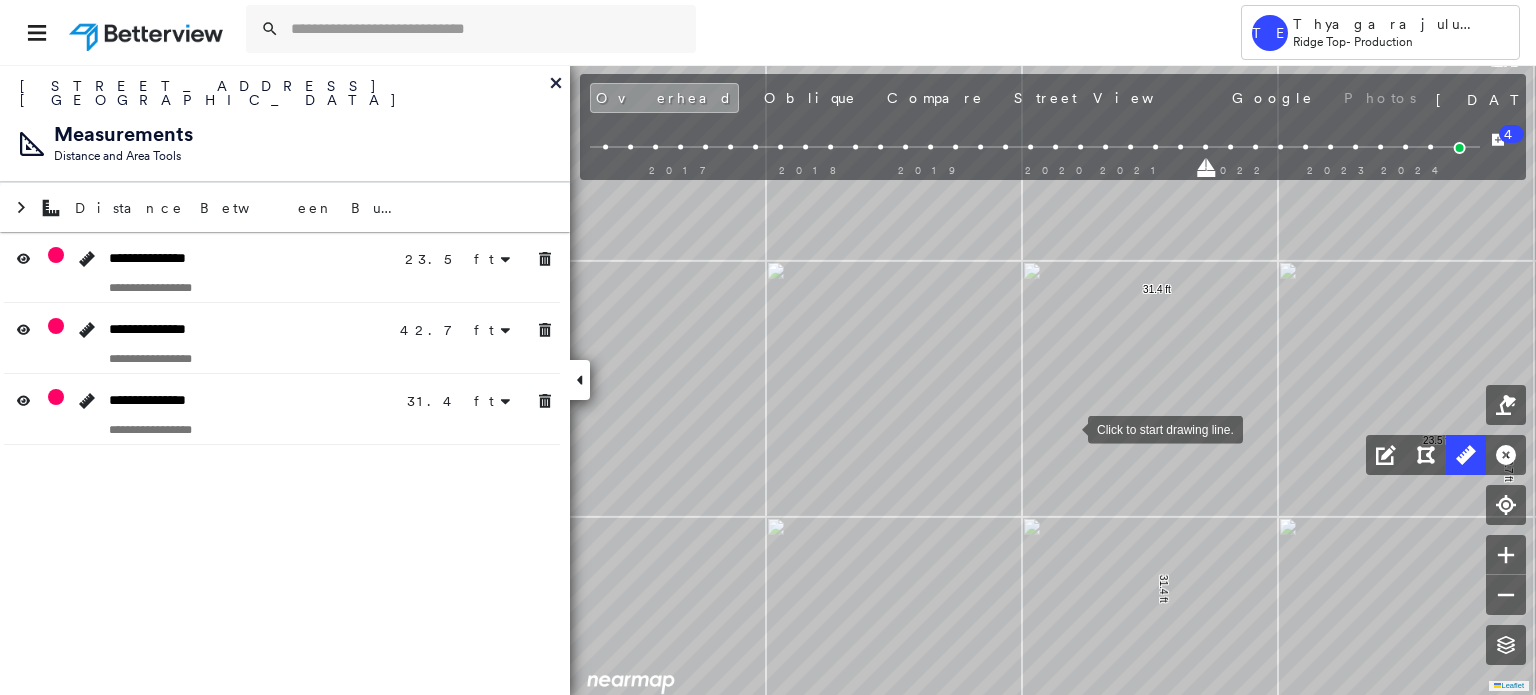 drag, startPoint x: 894, startPoint y: 418, endPoint x: 1065, endPoint y: 428, distance: 171.29214 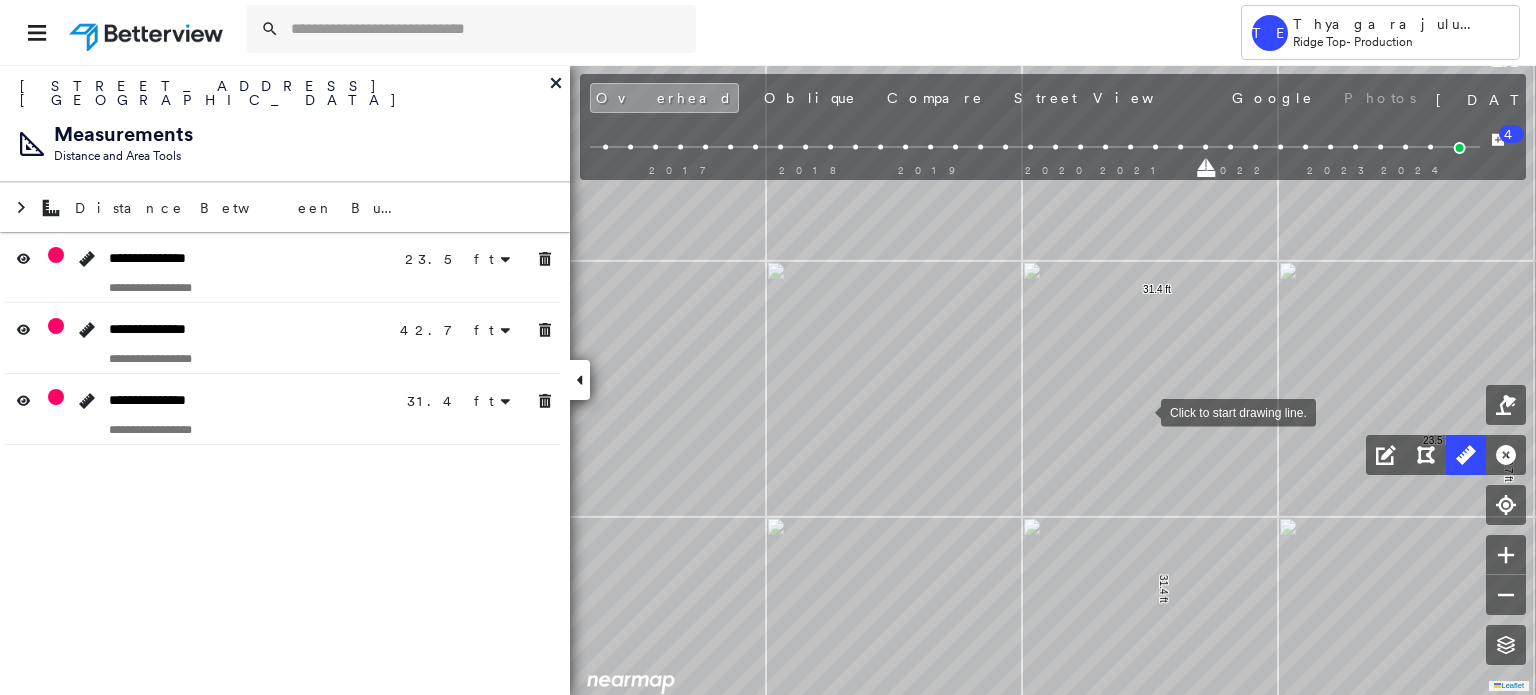 click at bounding box center [1141, 411] 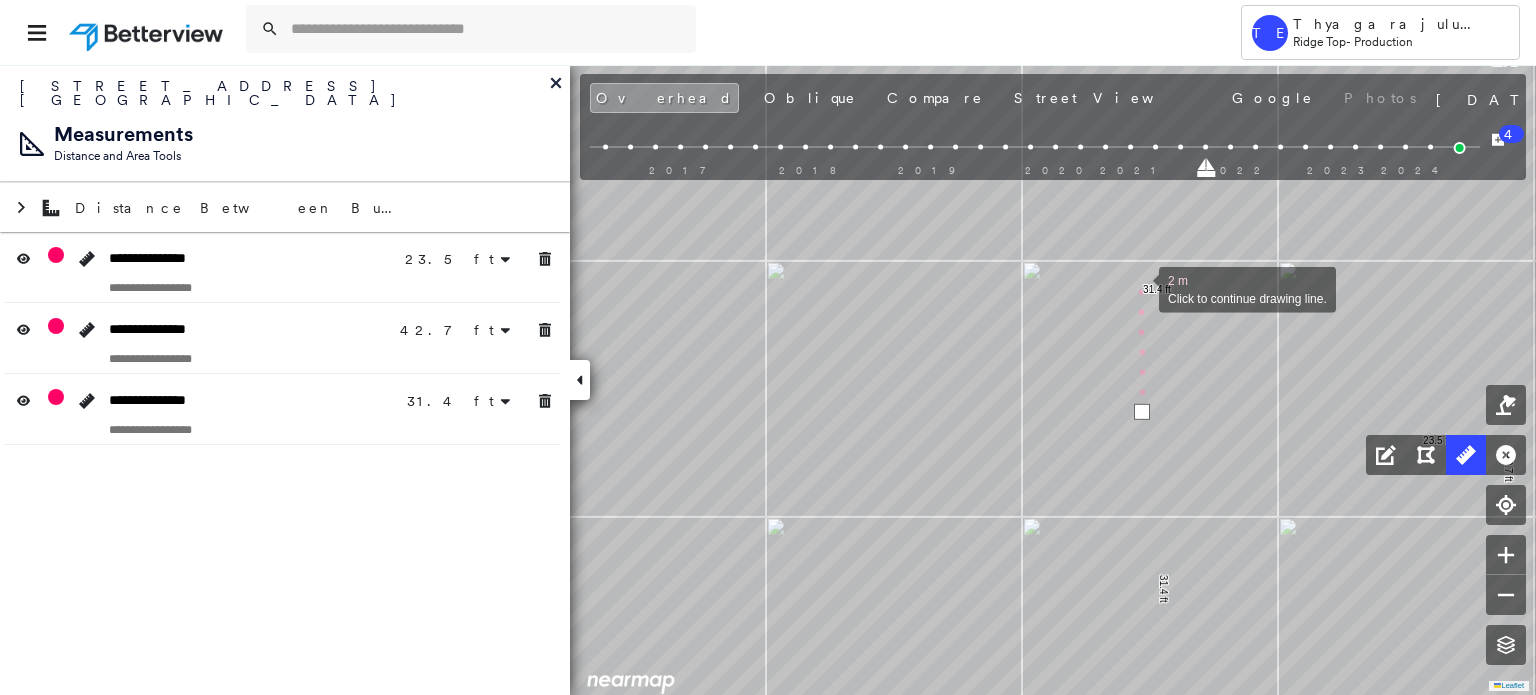 click at bounding box center (1139, 288) 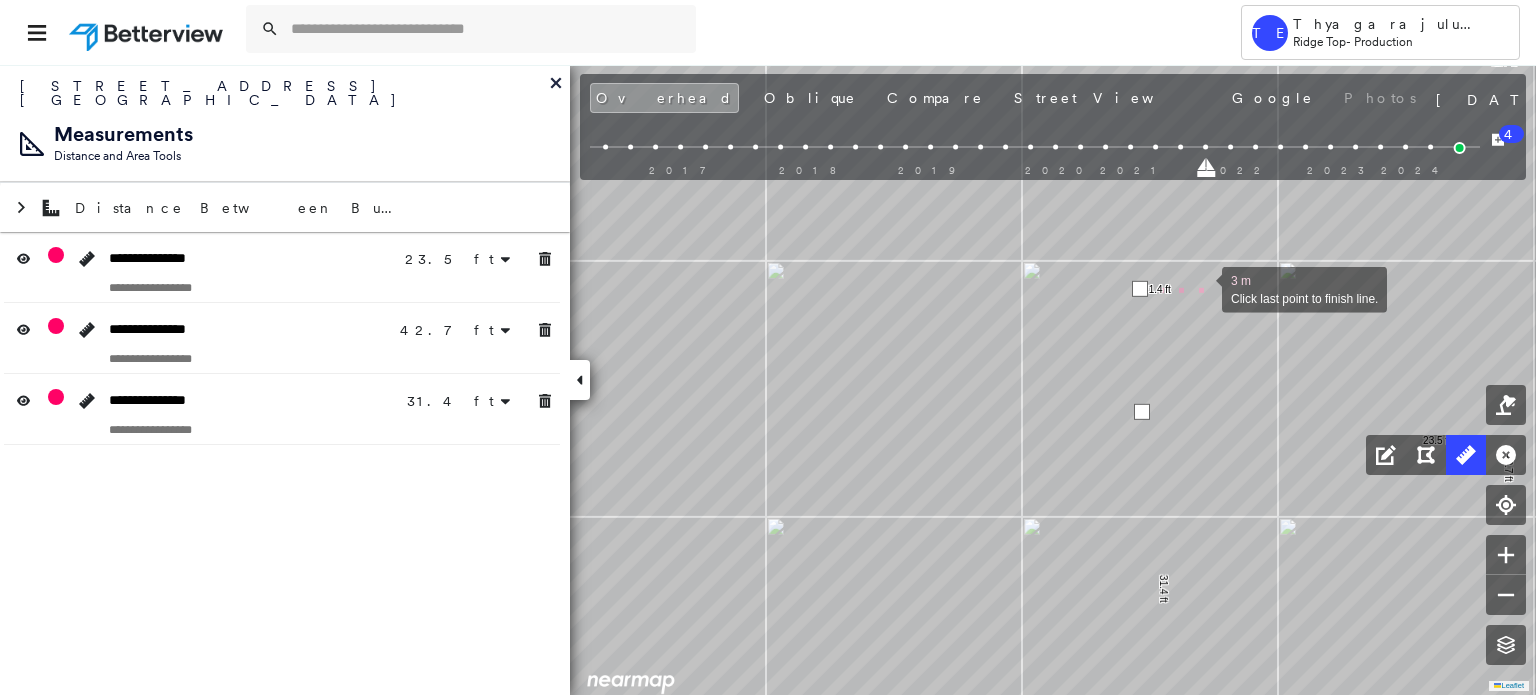 click at bounding box center [1202, 288] 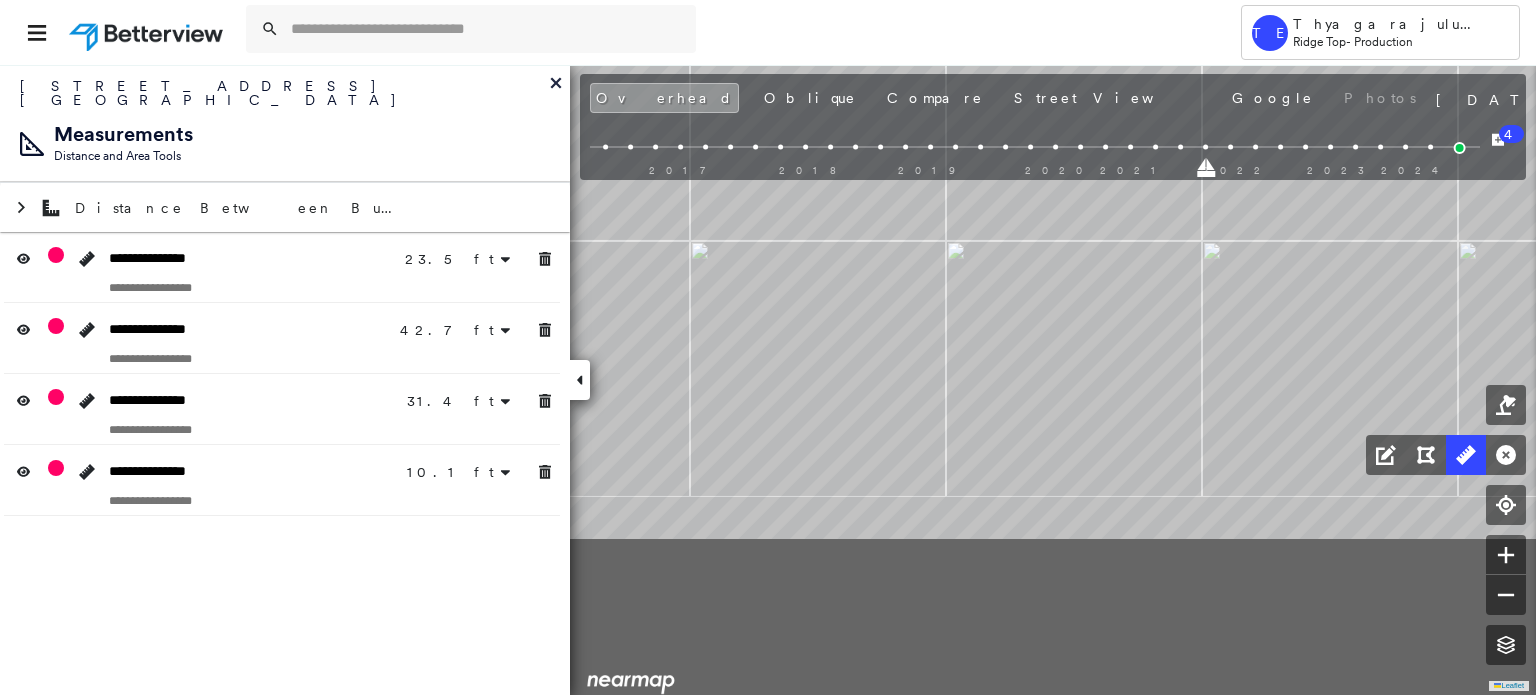 drag, startPoint x: 1016, startPoint y: 455, endPoint x: 1478, endPoint y: 274, distance: 496.1905 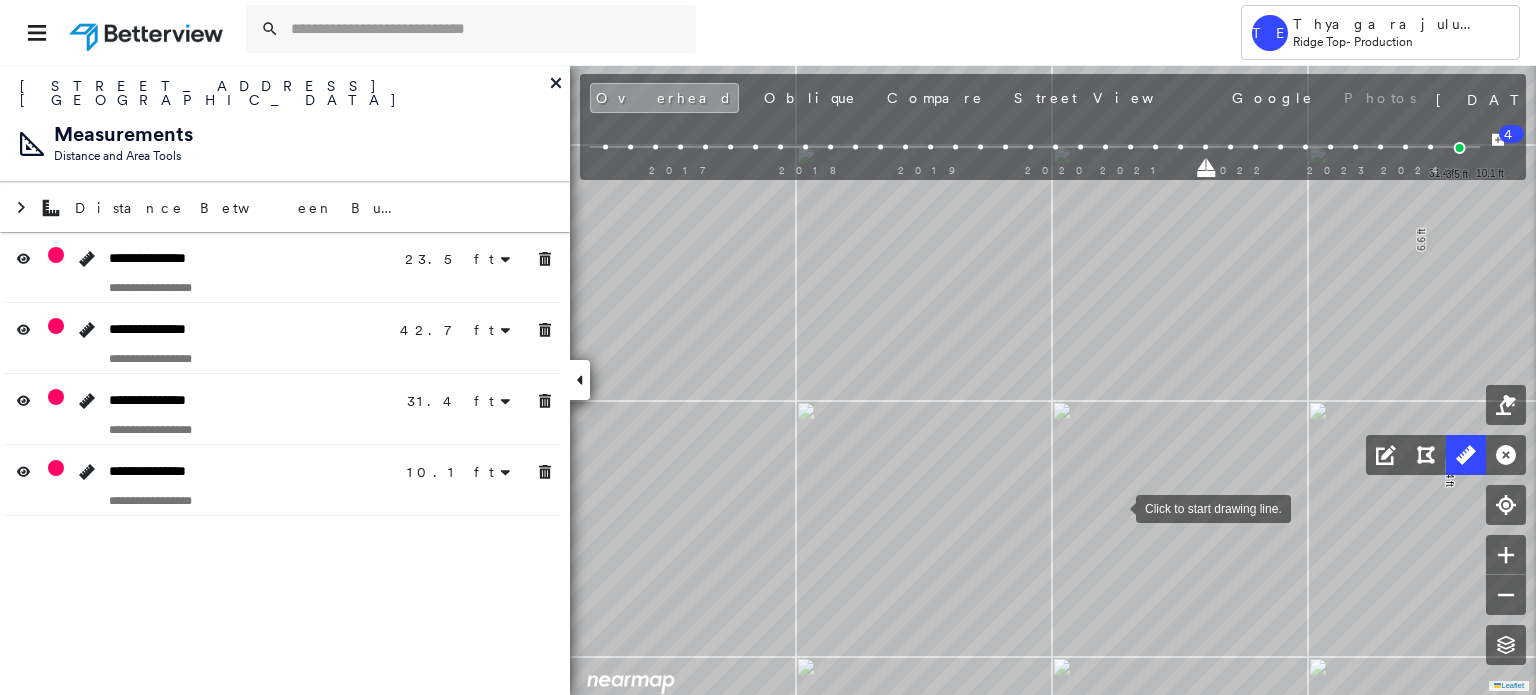 drag, startPoint x: 1116, startPoint y: 507, endPoint x: 1100, endPoint y: 356, distance: 151.84532 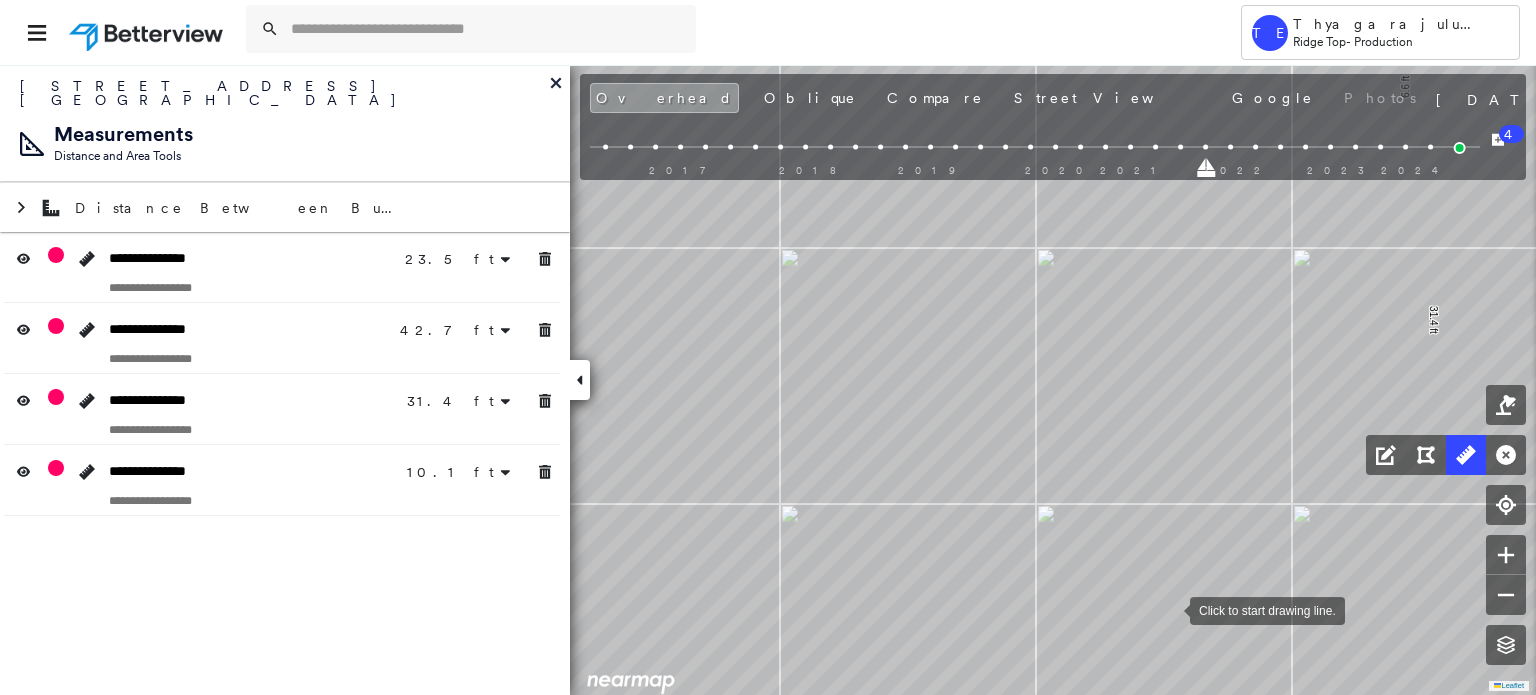 click at bounding box center (1170, 609) 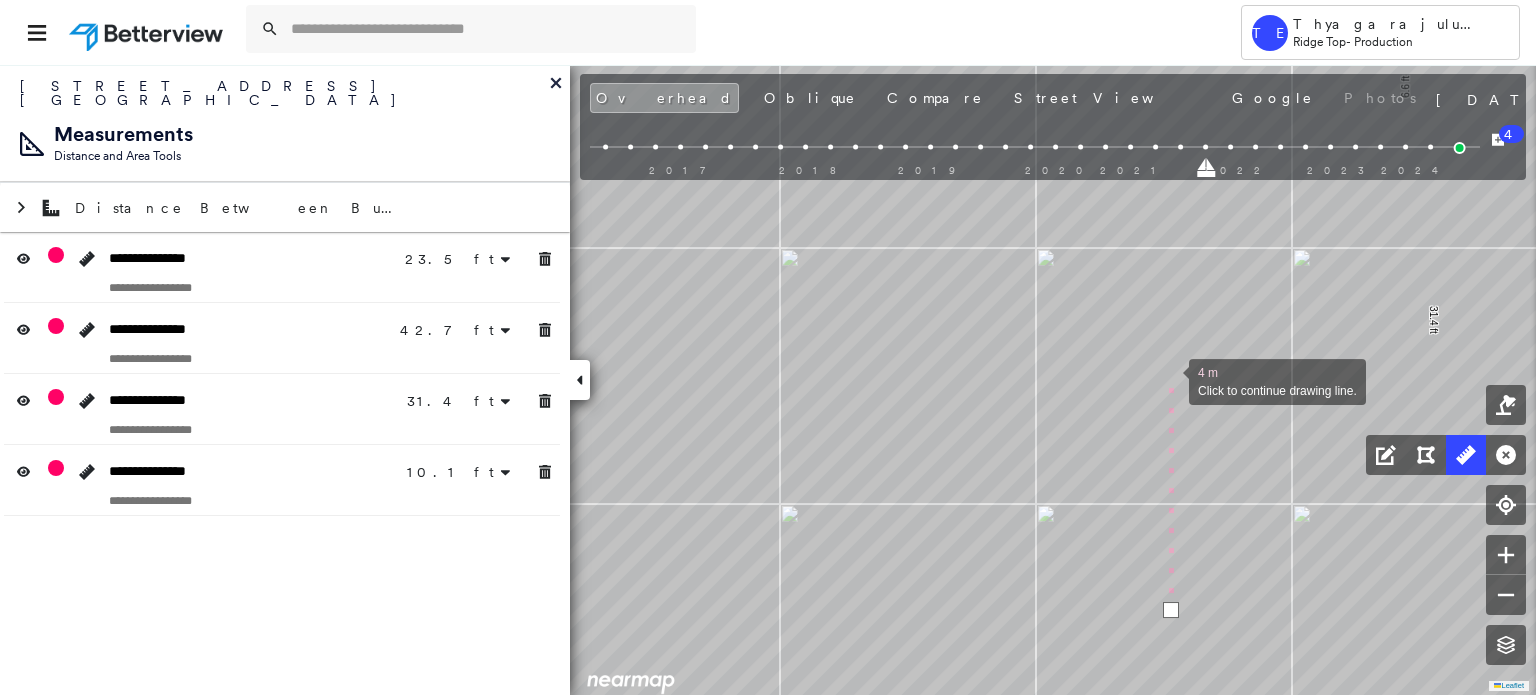 drag, startPoint x: 1169, startPoint y: 380, endPoint x: 1176, endPoint y: 581, distance: 201.12186 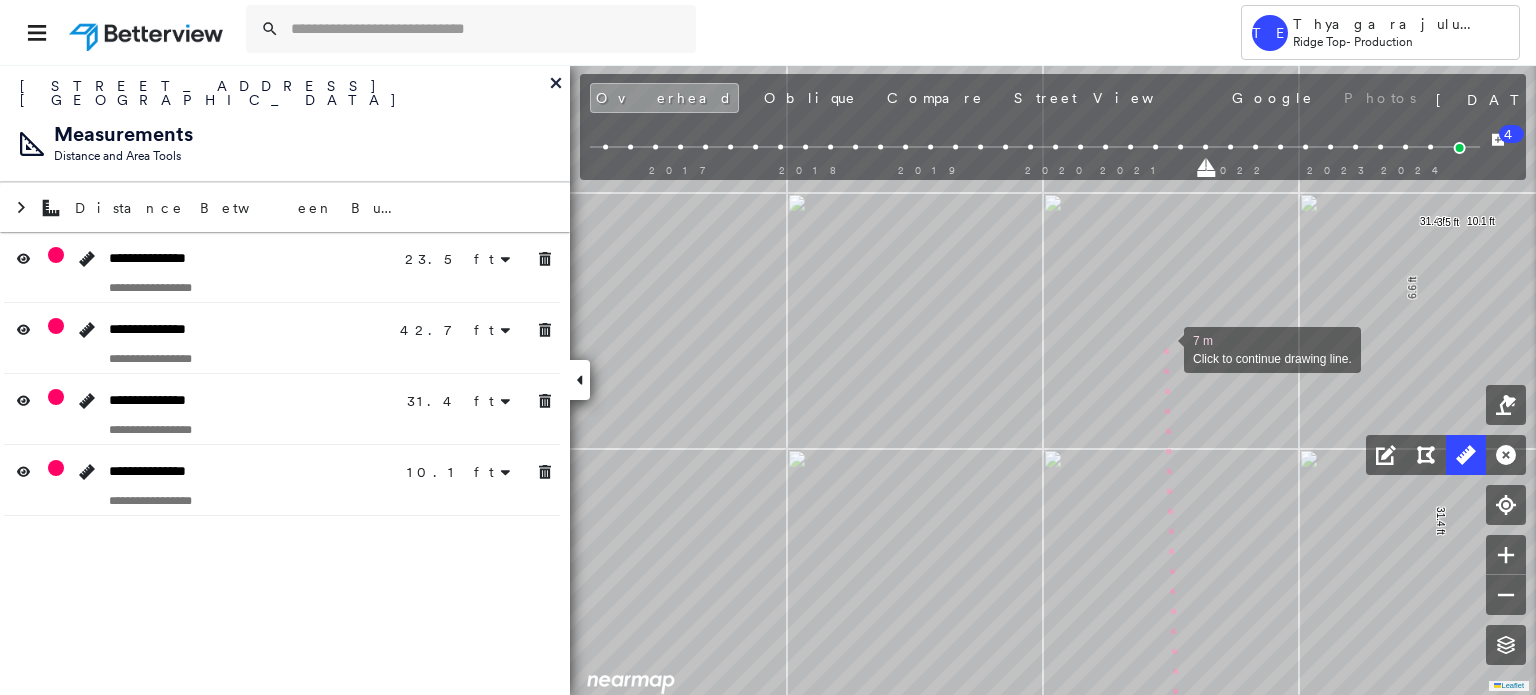 click at bounding box center [1164, 348] 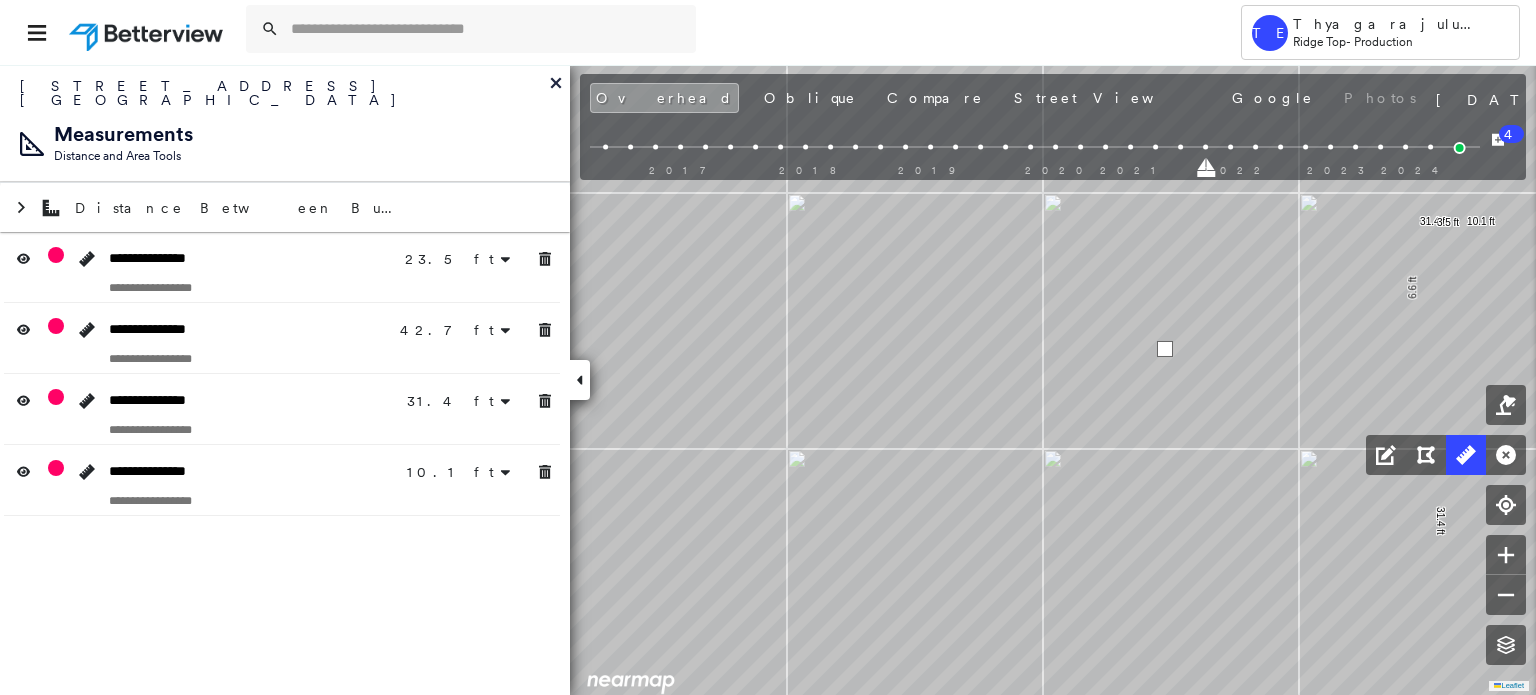 click at bounding box center (1165, 349) 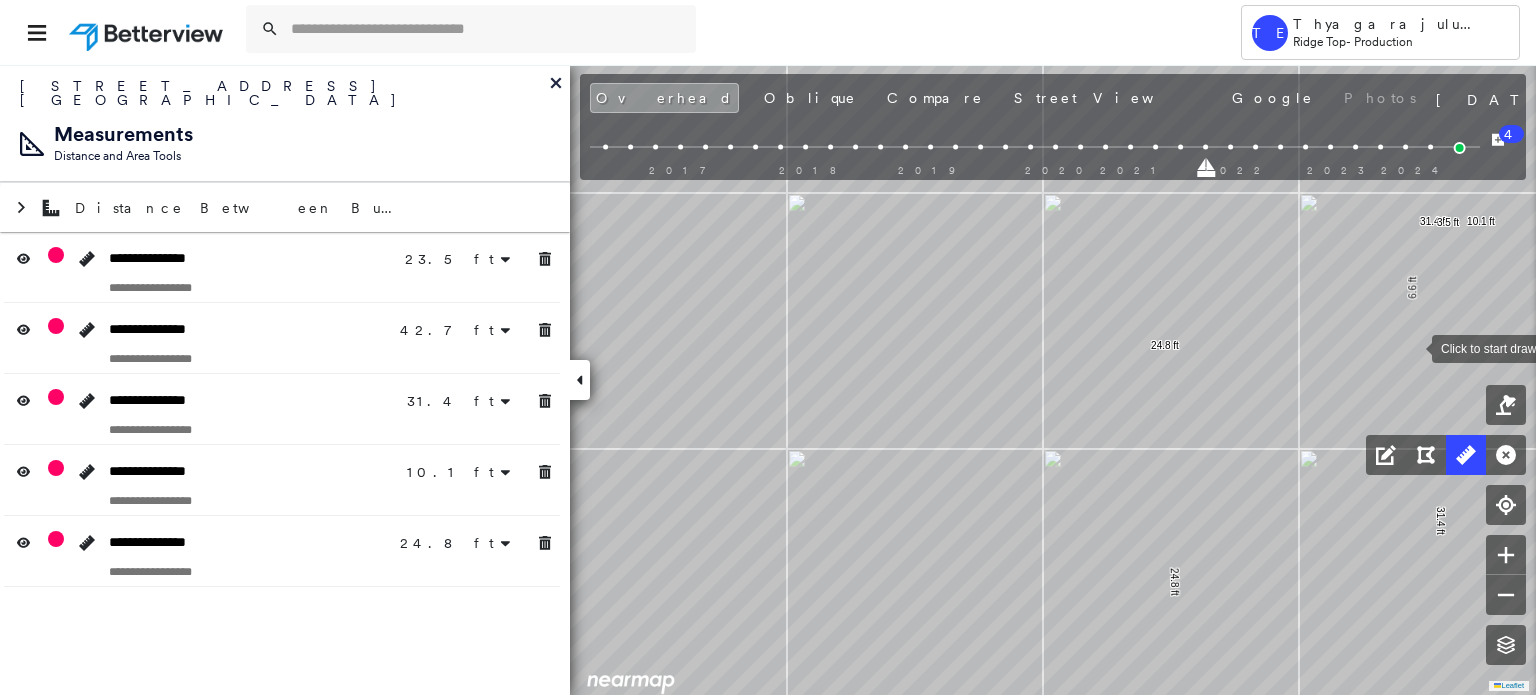 click at bounding box center (1412, 347) 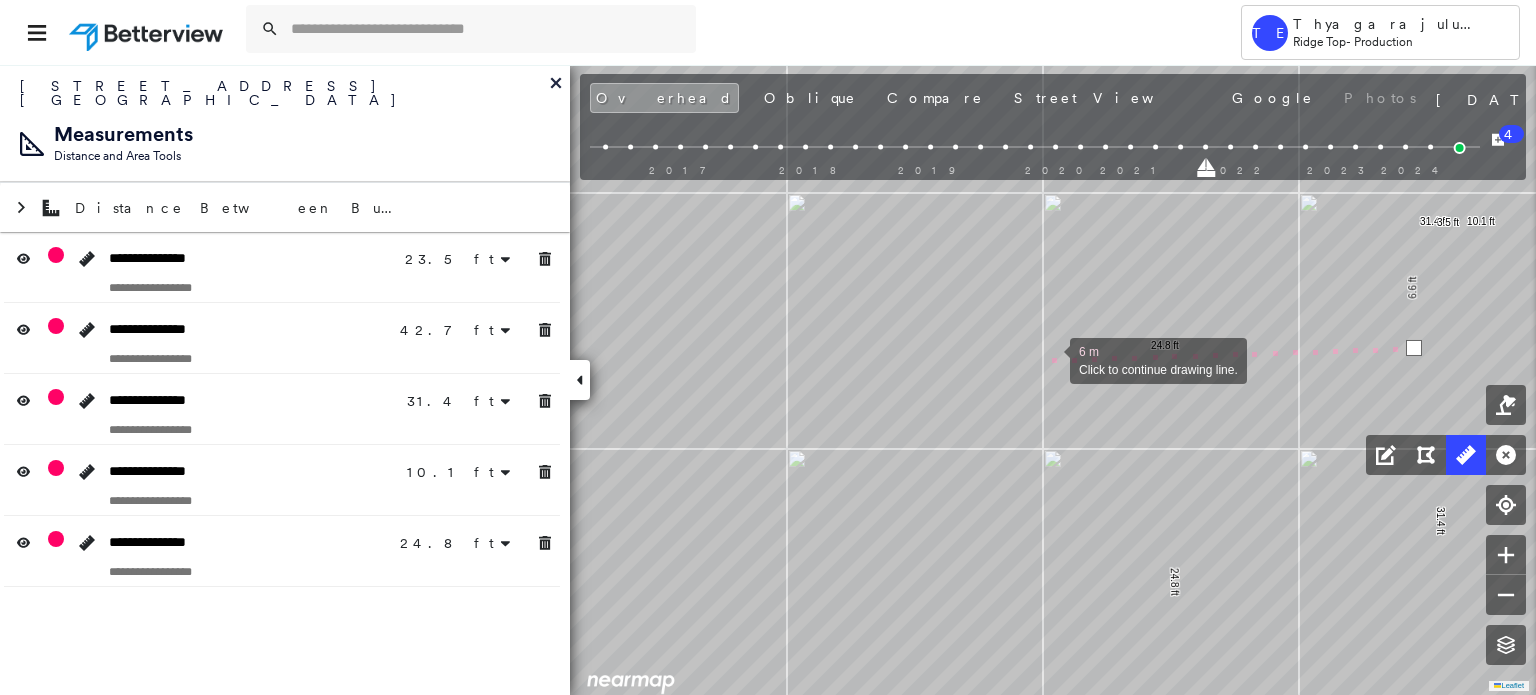 click at bounding box center (1050, 359) 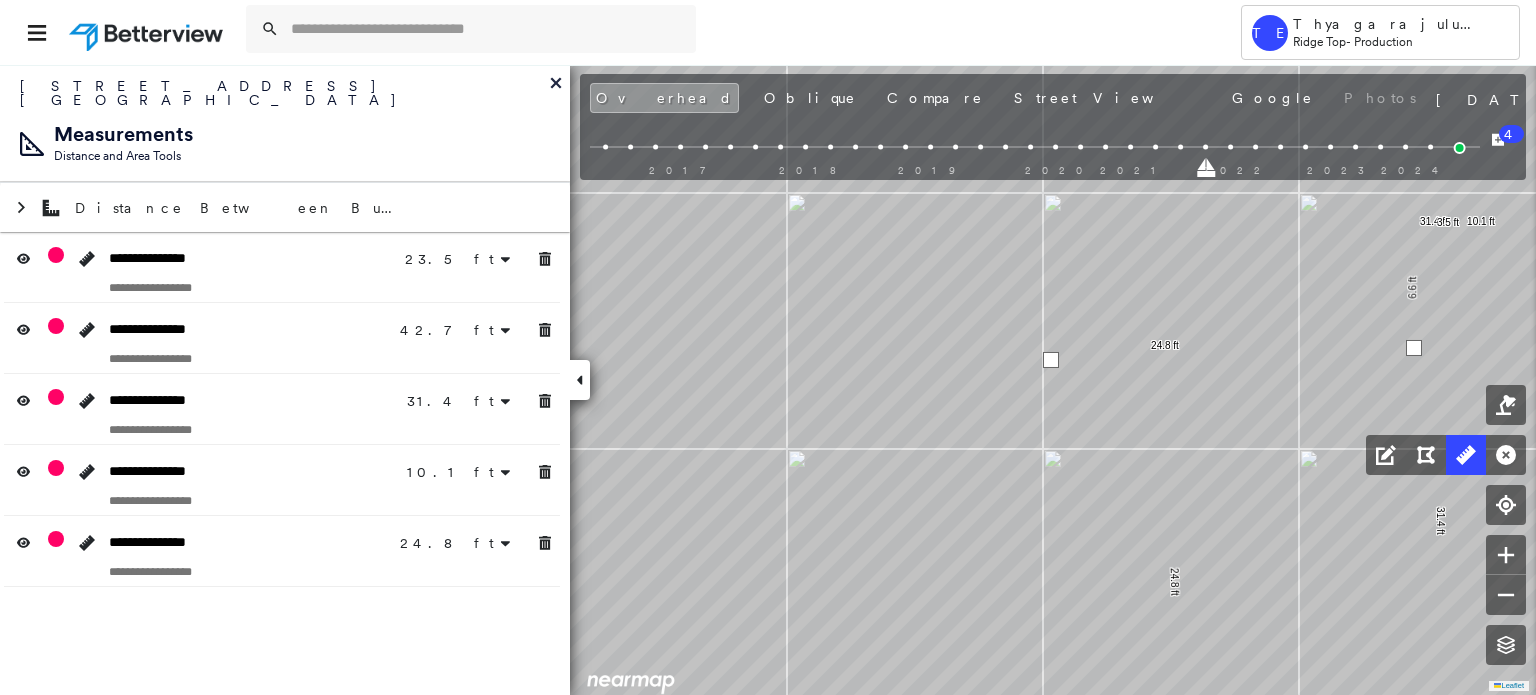 click at bounding box center (1051, 360) 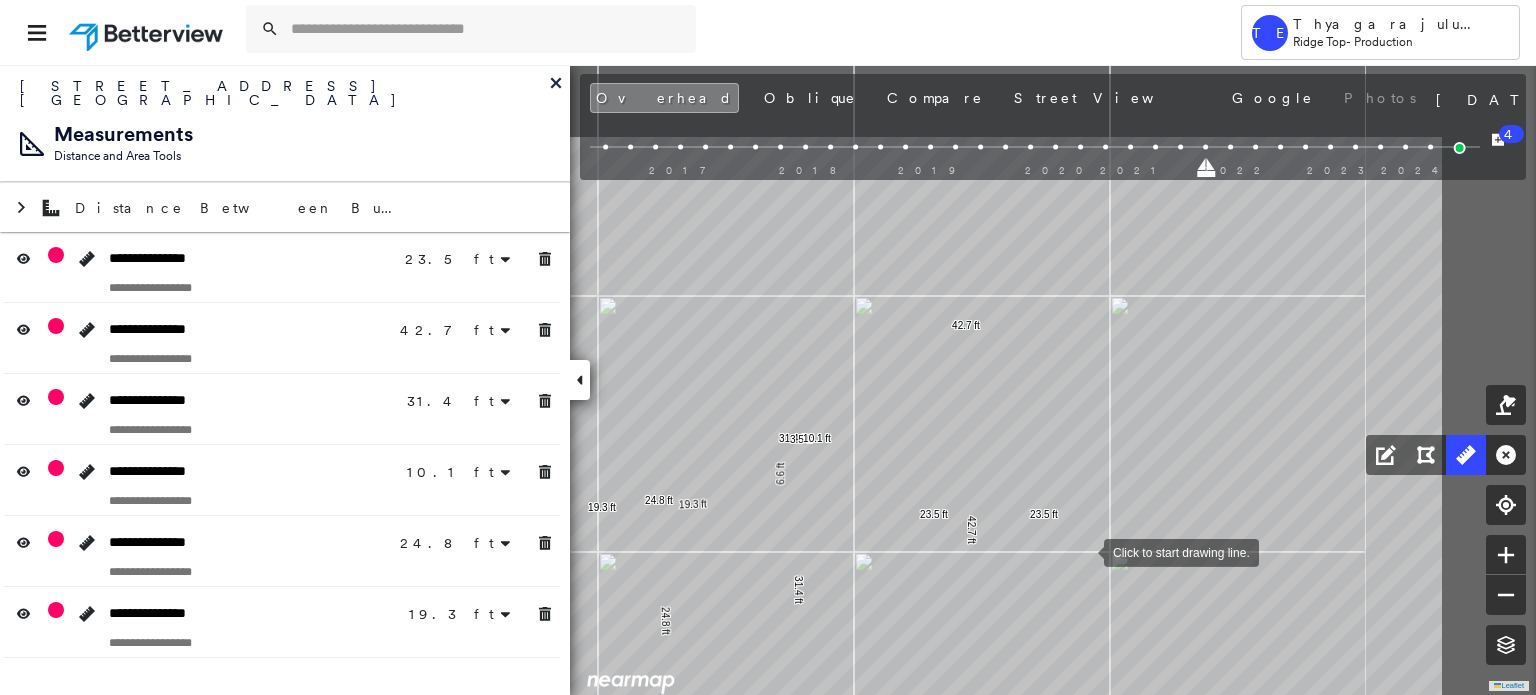 drag, startPoint x: 1330, startPoint y: 415, endPoint x: 1085, endPoint y: 547, distance: 278.2966 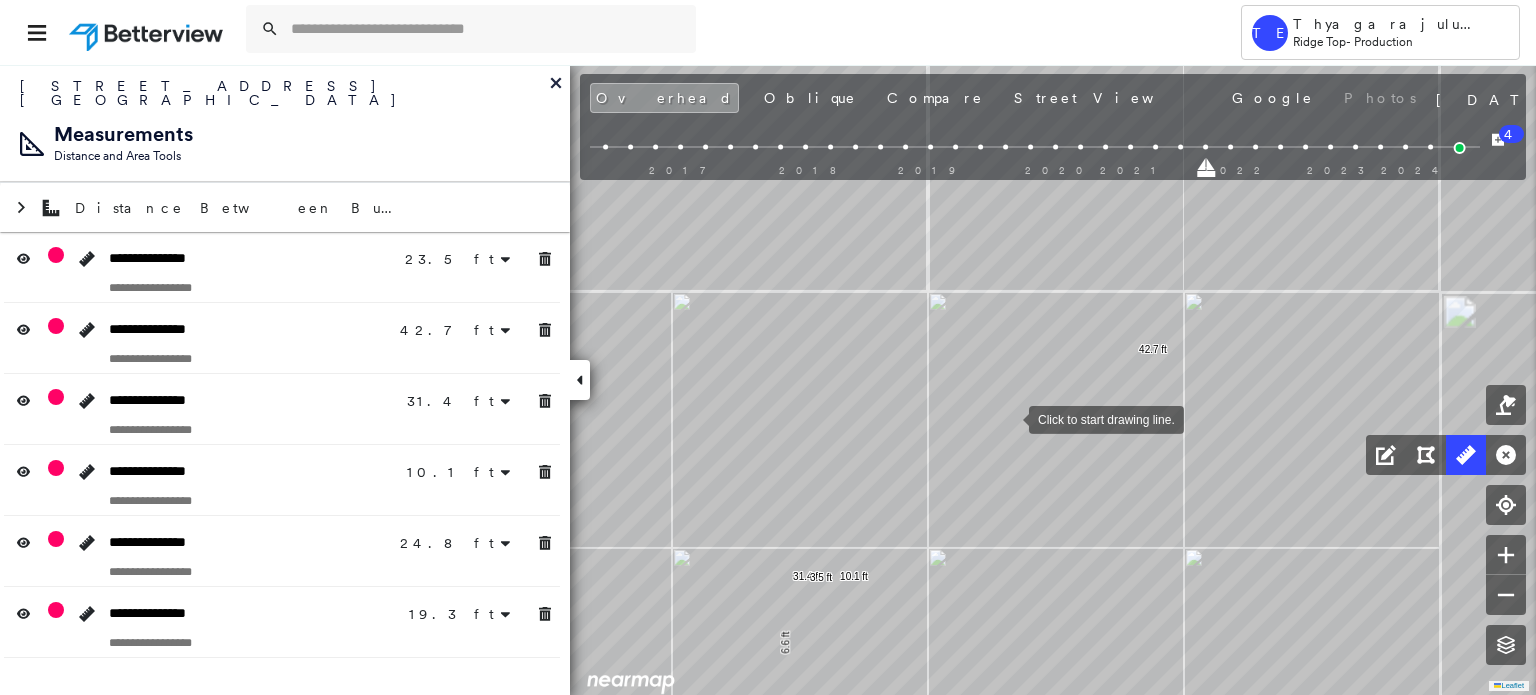 drag, startPoint x: 808, startPoint y: 387, endPoint x: 1004, endPoint y: 418, distance: 198.43639 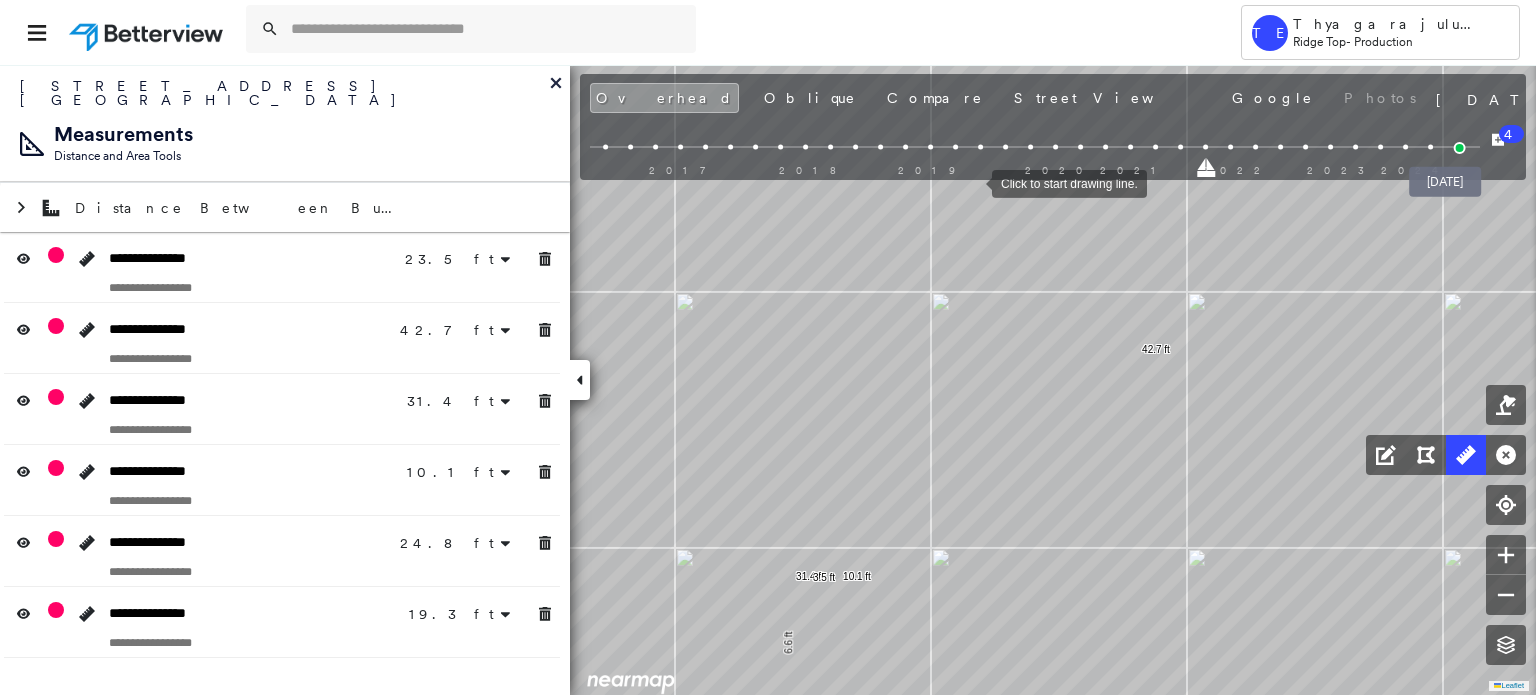 drag, startPoint x: 1459, startPoint y: 147, endPoint x: 1513, endPoint y: 143, distance: 54.147945 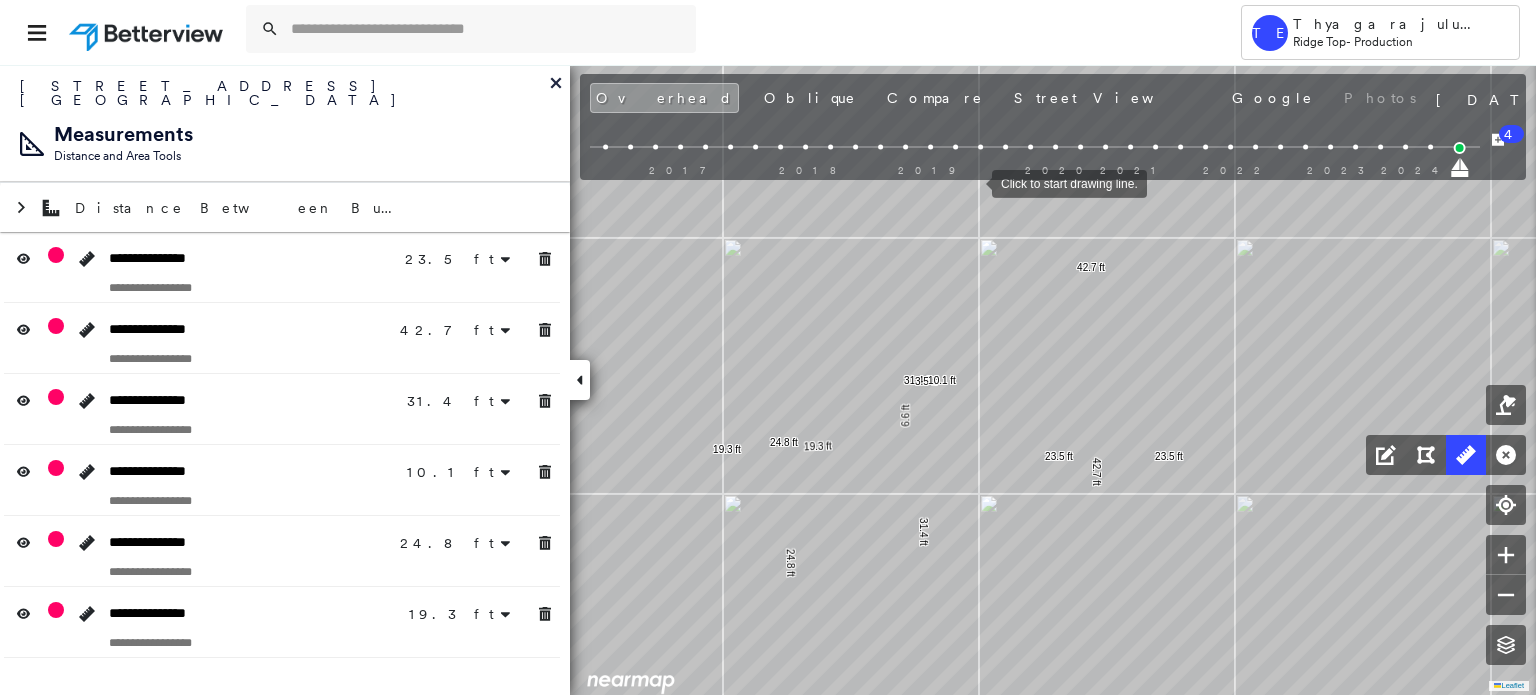 click 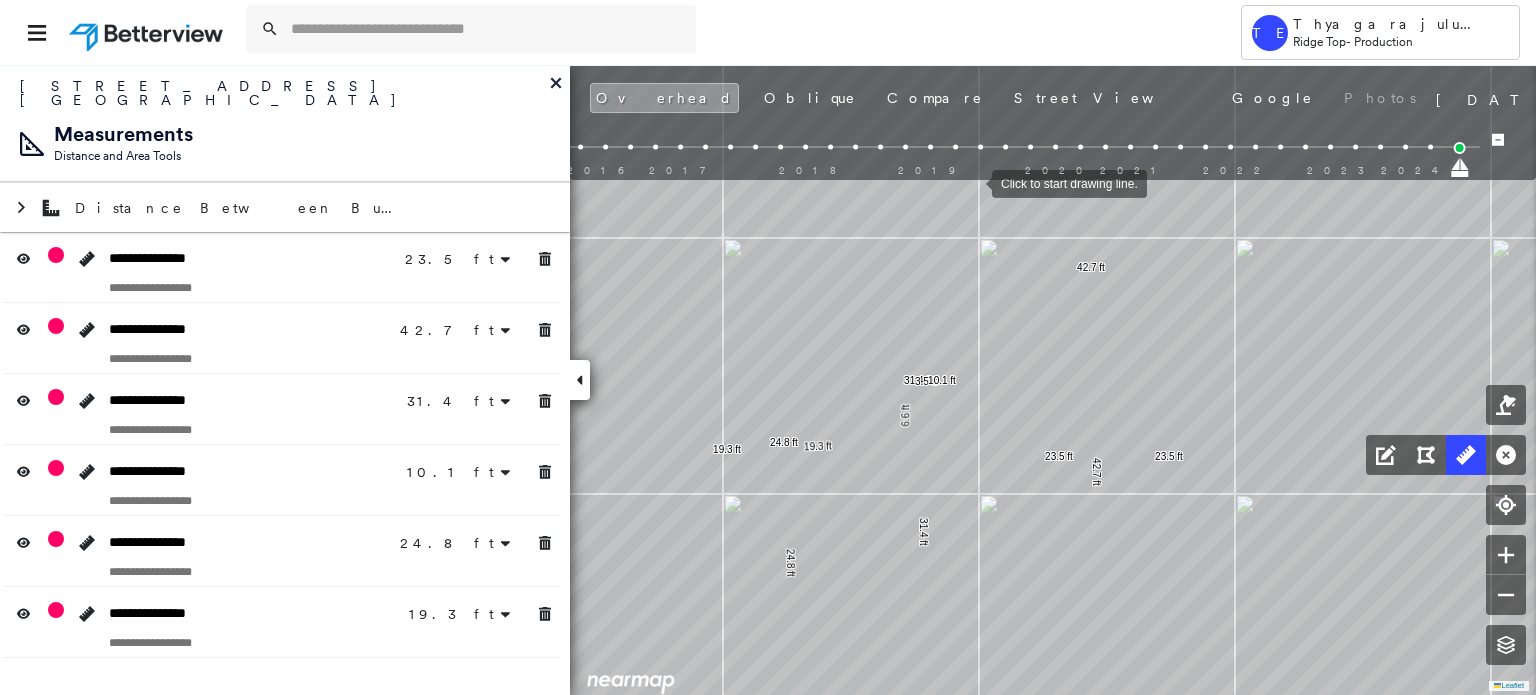click 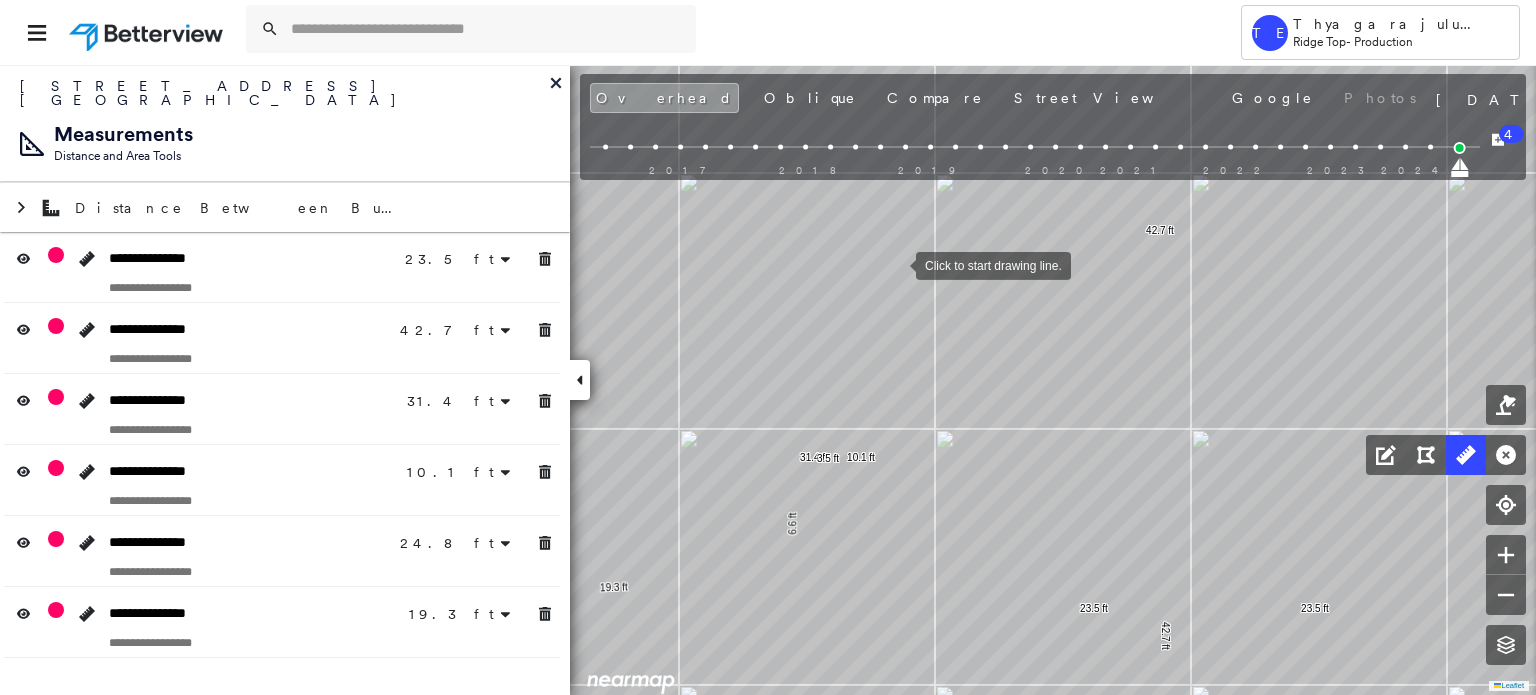 click at bounding box center (896, 264) 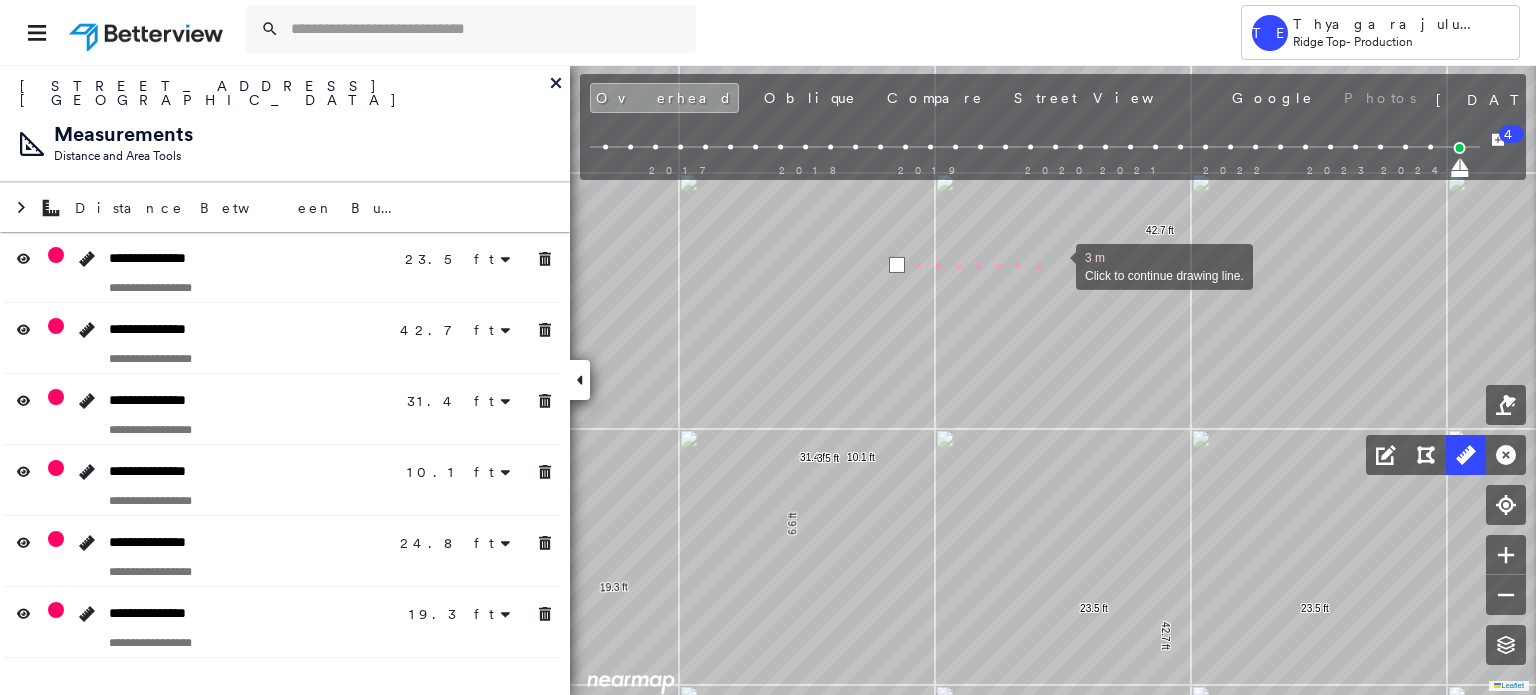 click at bounding box center [1056, 265] 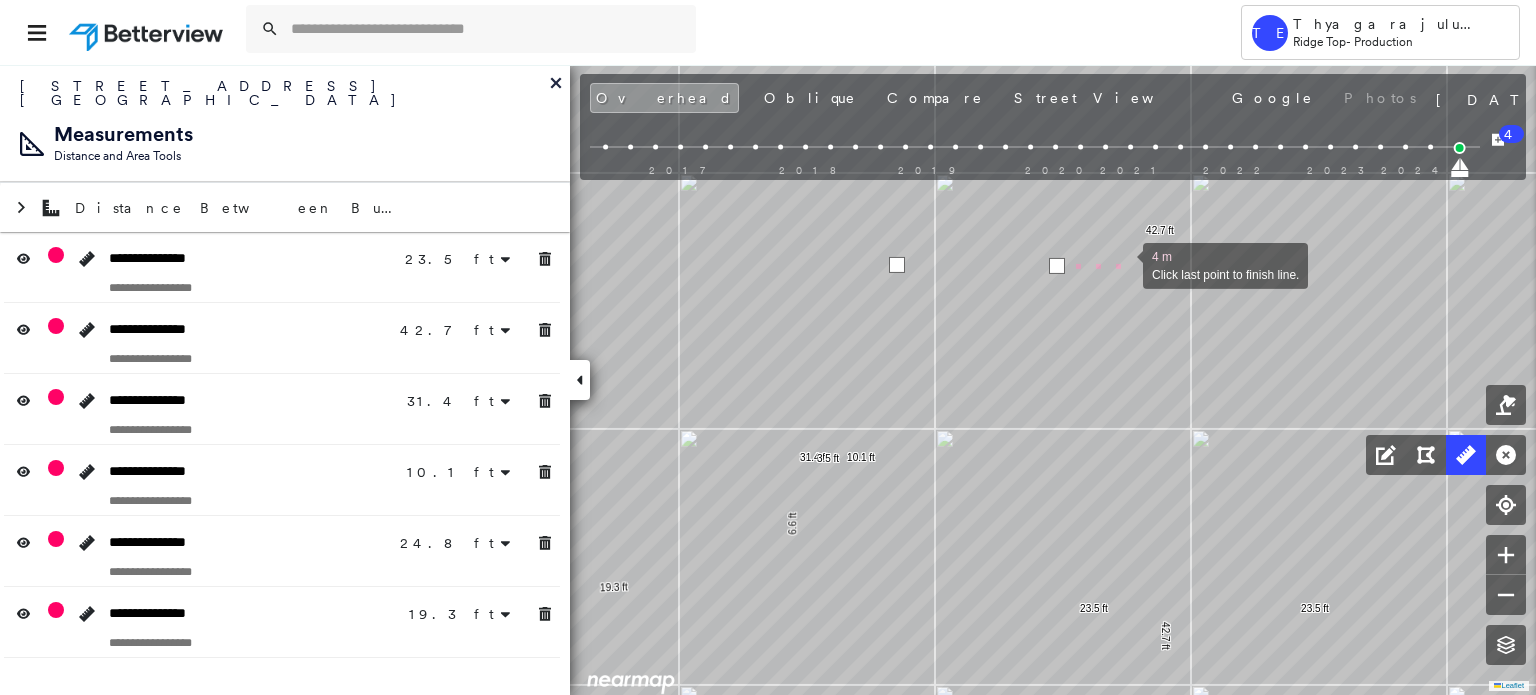 click at bounding box center [1123, 264] 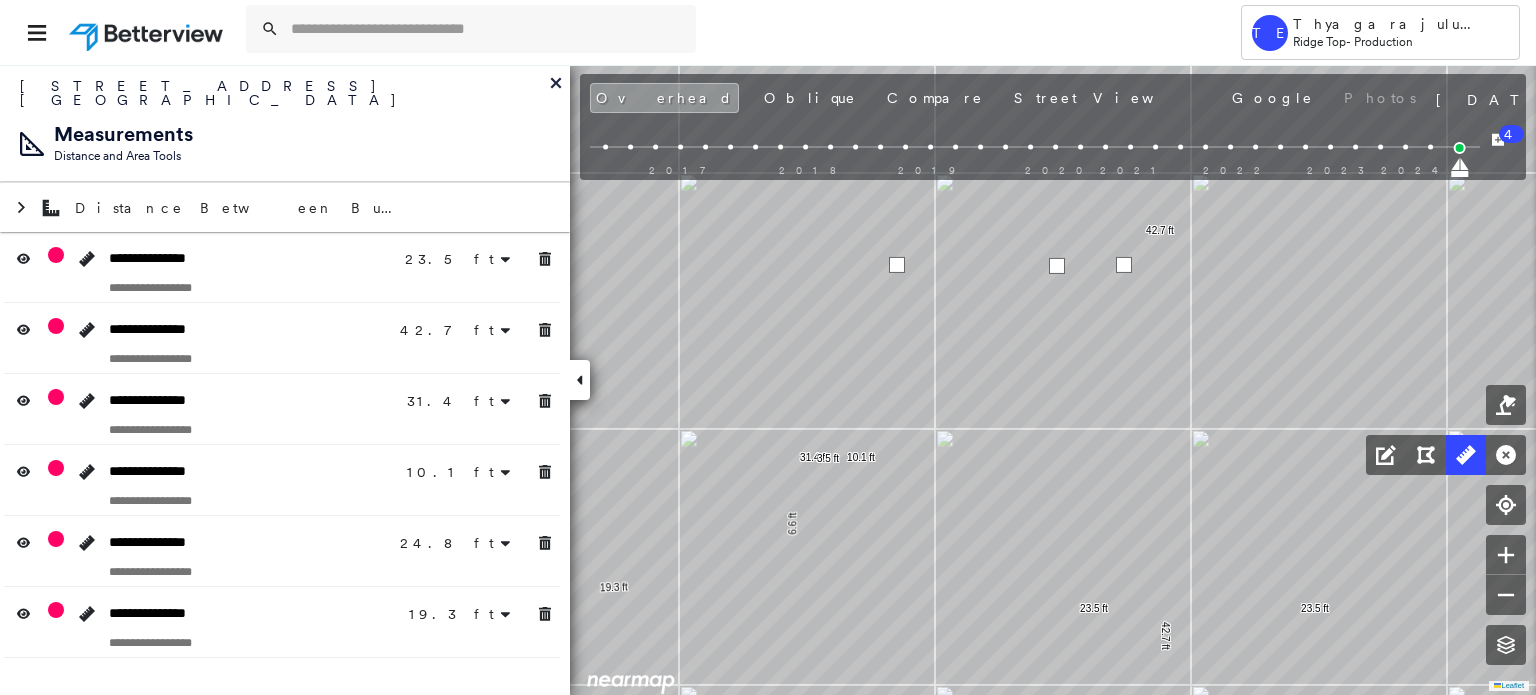 click at bounding box center (1124, 265) 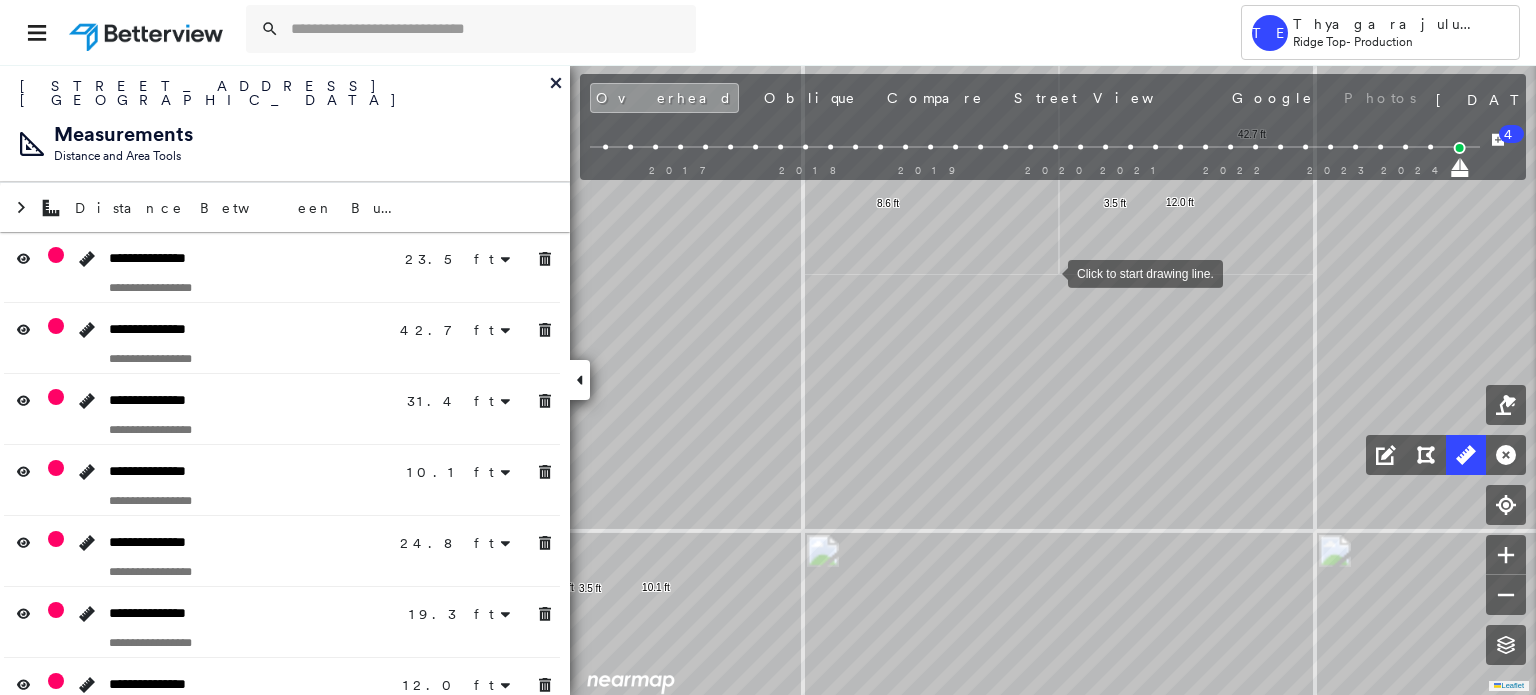 drag, startPoint x: 1048, startPoint y: 272, endPoint x: 1058, endPoint y: 271, distance: 10.049875 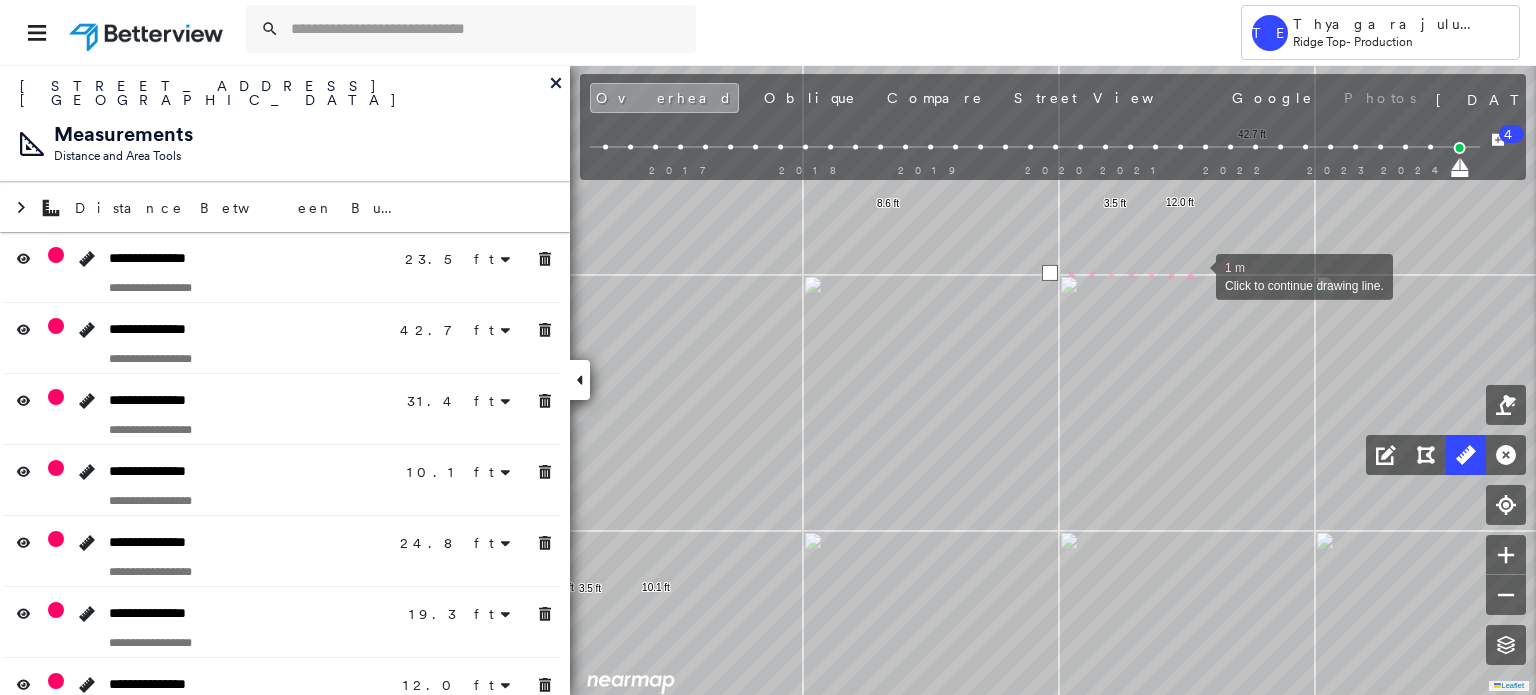 click at bounding box center (1196, 275) 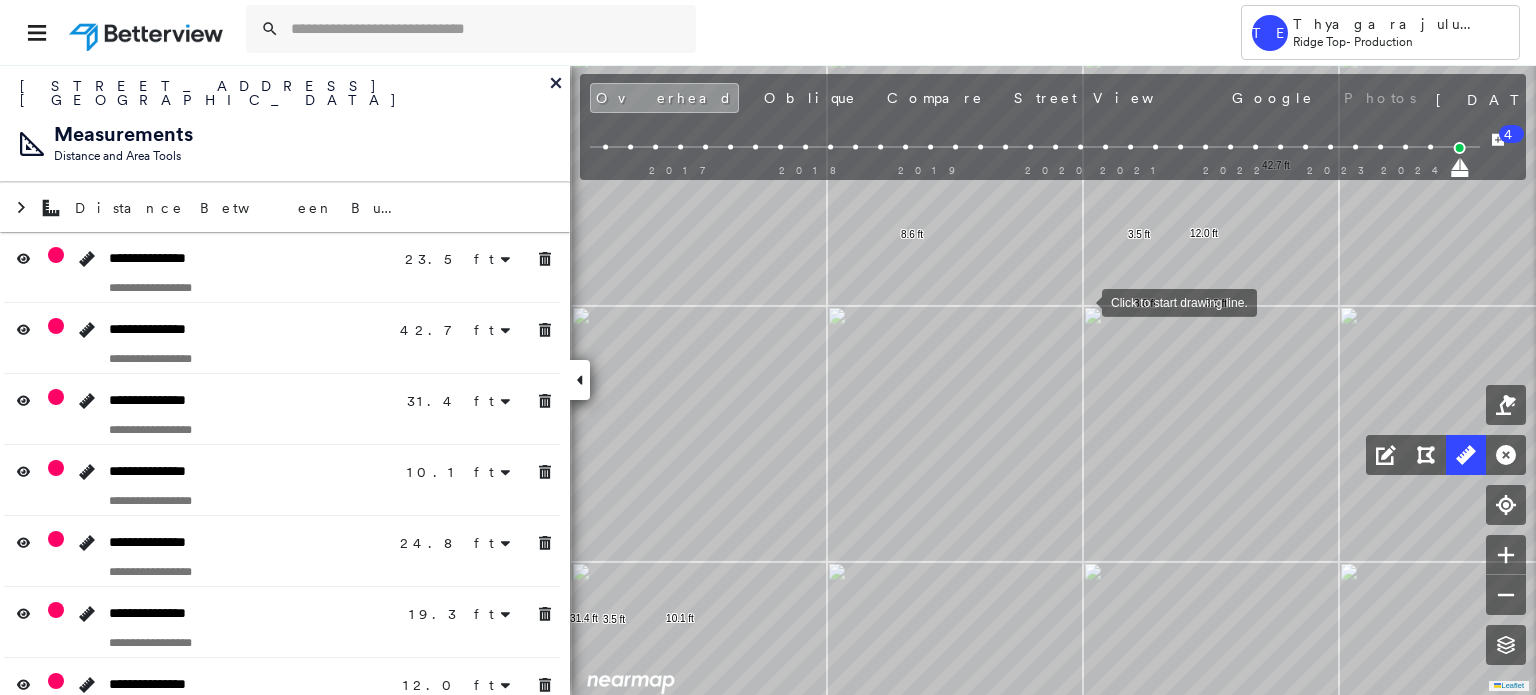 drag, startPoint x: 1082, startPoint y: 301, endPoint x: 1080, endPoint y: 291, distance: 10.198039 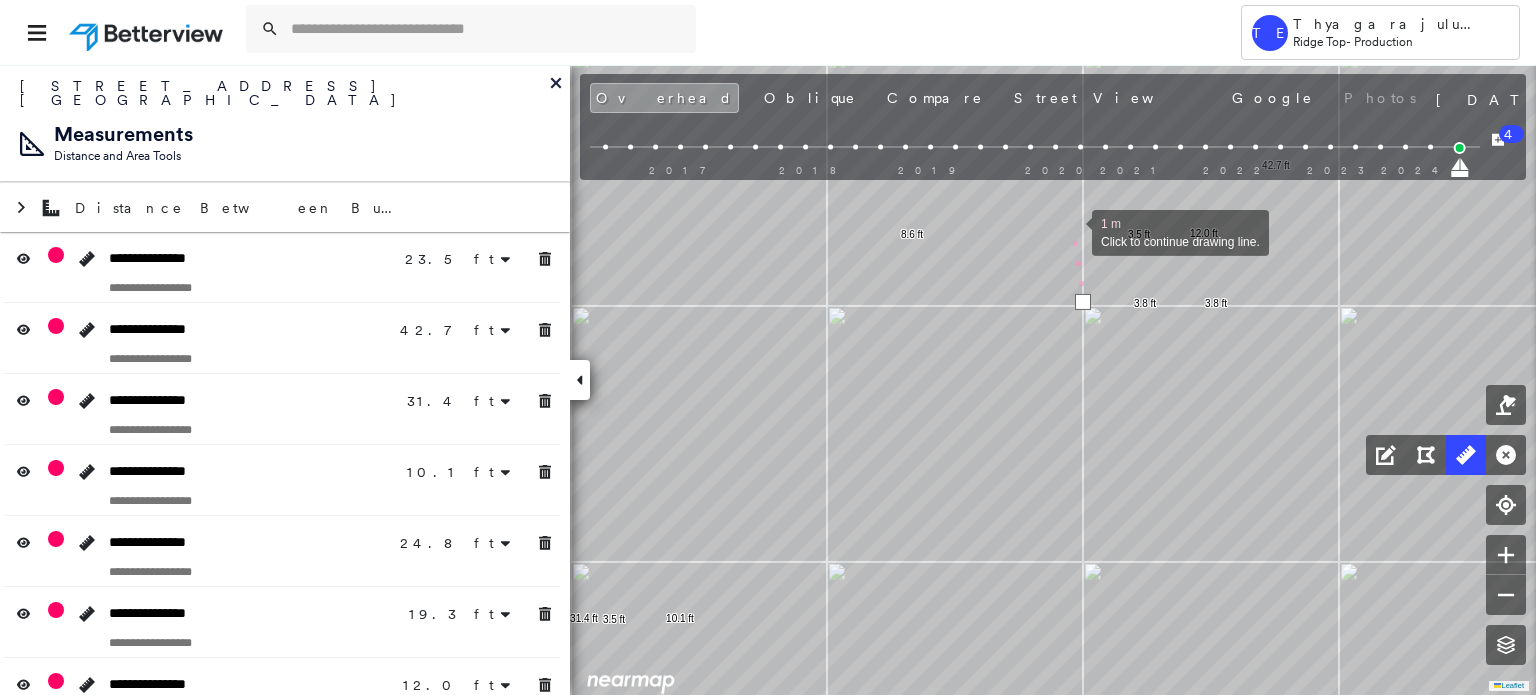 click at bounding box center (1072, 231) 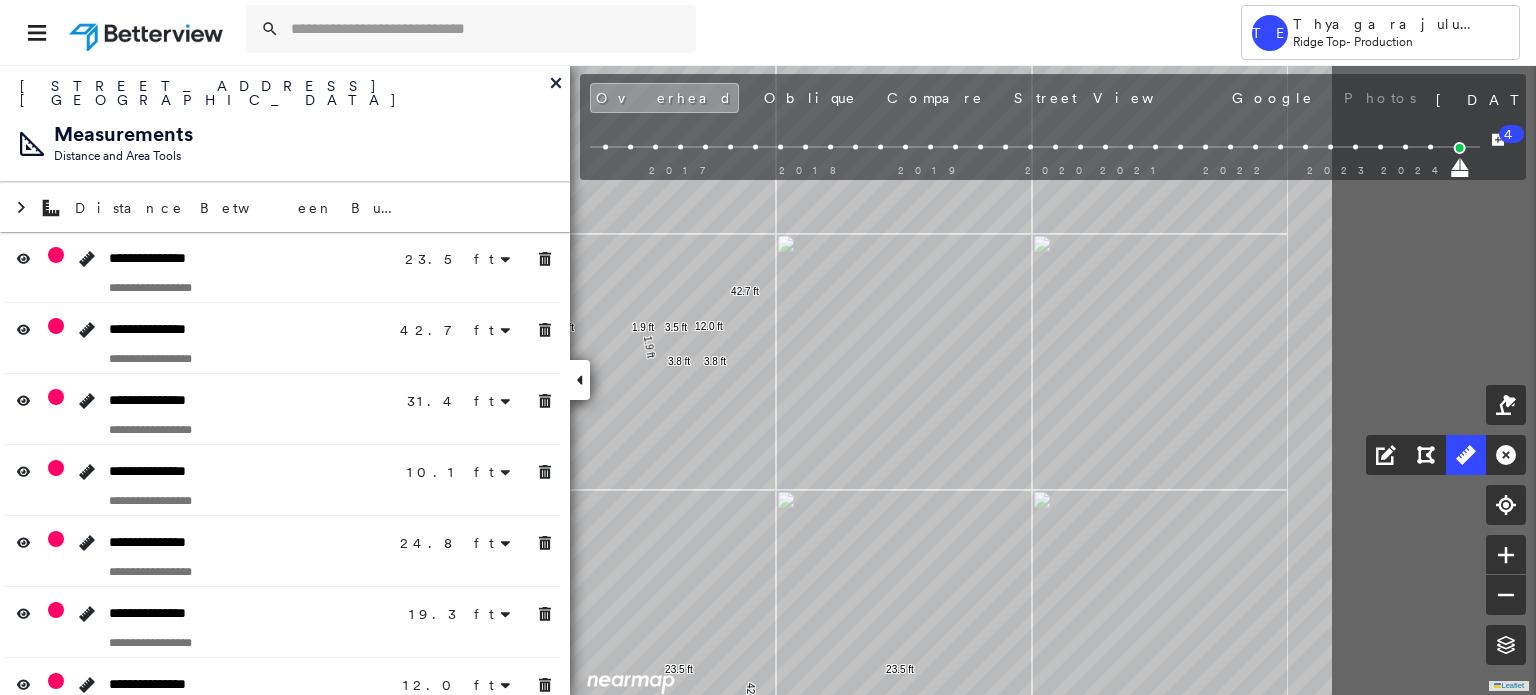 click on "23.5 ft 23.5 ft 42.7 ft 42.7 ft 31.4 ft 31.4 ft 6.6 ft 3.5 ft 10.1 ft 24.8 ft 24.8 ft 19.3 ft 19.3 ft 8.6 ft 3.5 ft 12.0 ft 3.8 ft 3.8 ft 1.9 ft 1.9 ft Click to start drawing line." at bounding box center [657, 759] 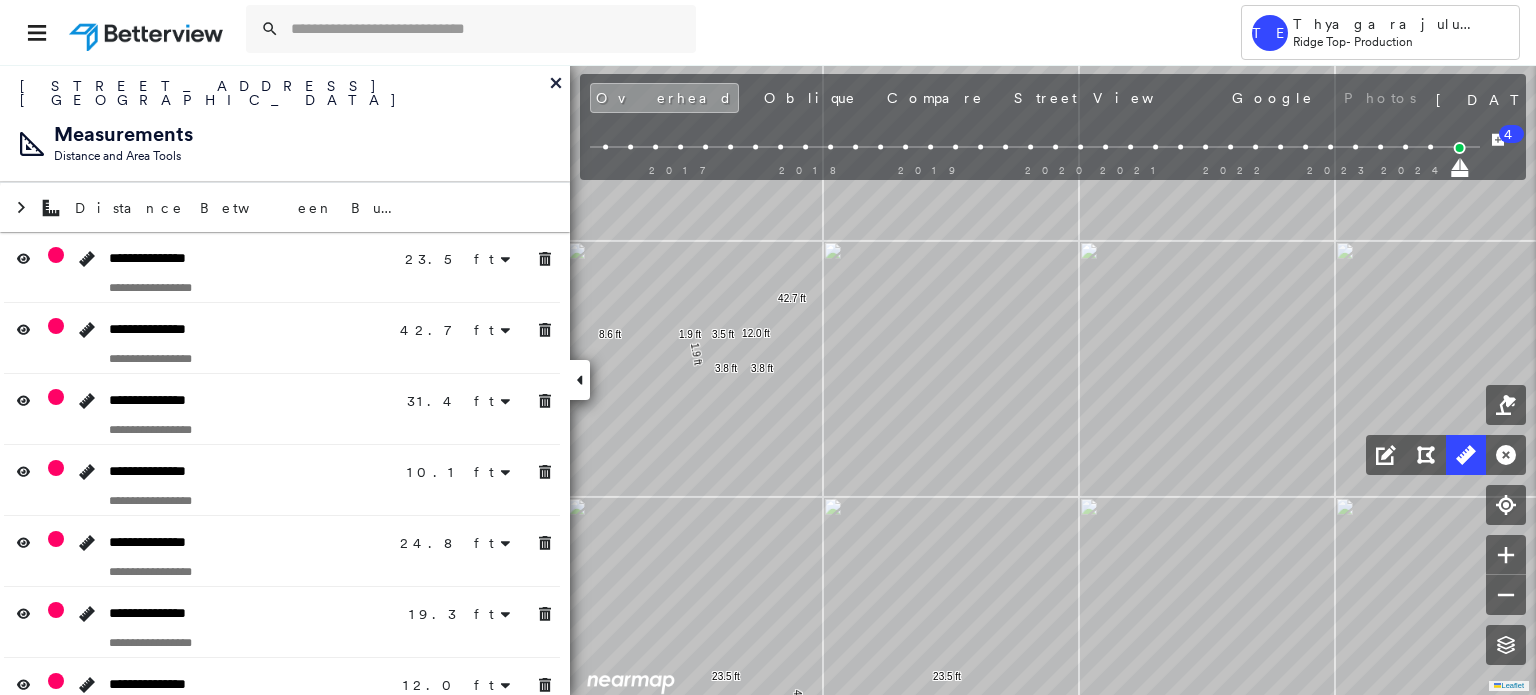 drag, startPoint x: 888, startPoint y: 323, endPoint x: 1032, endPoint y: 325, distance: 144.01389 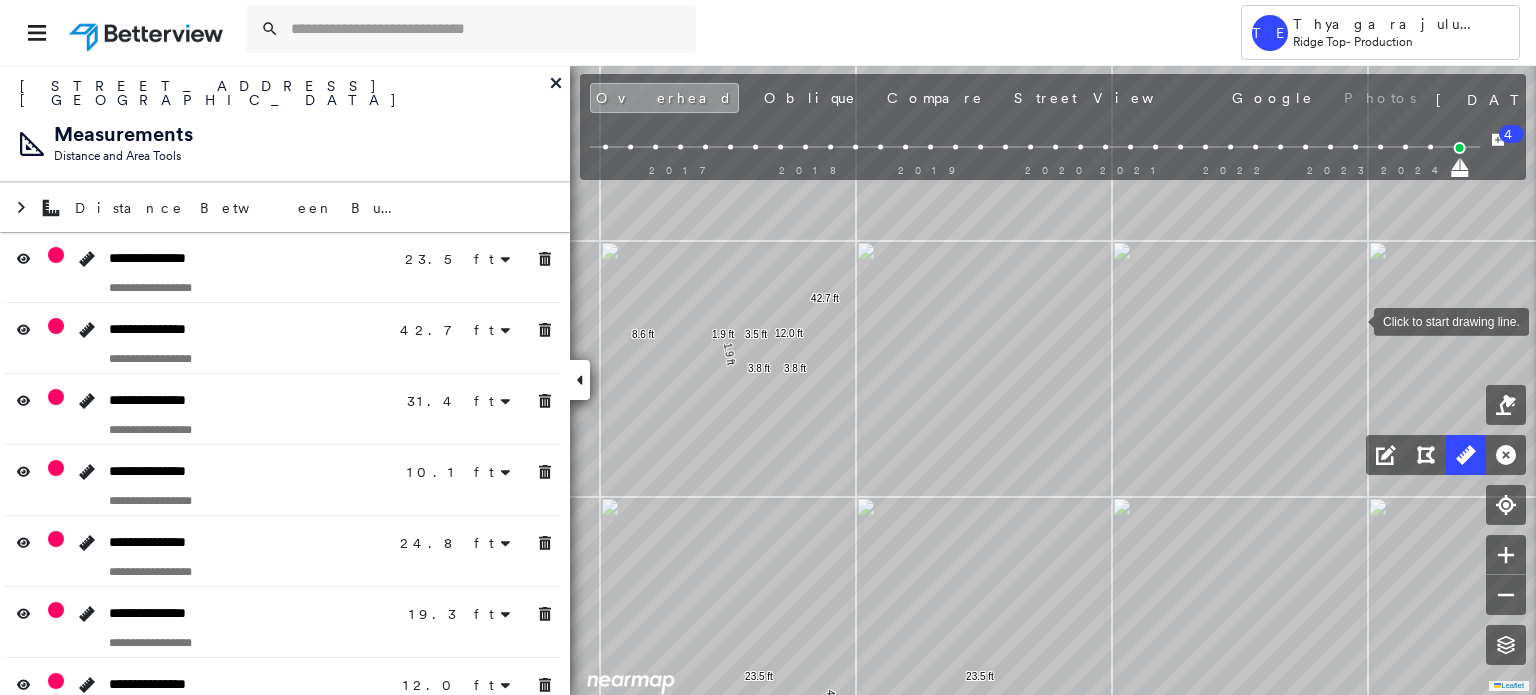 click at bounding box center (1354, 320) 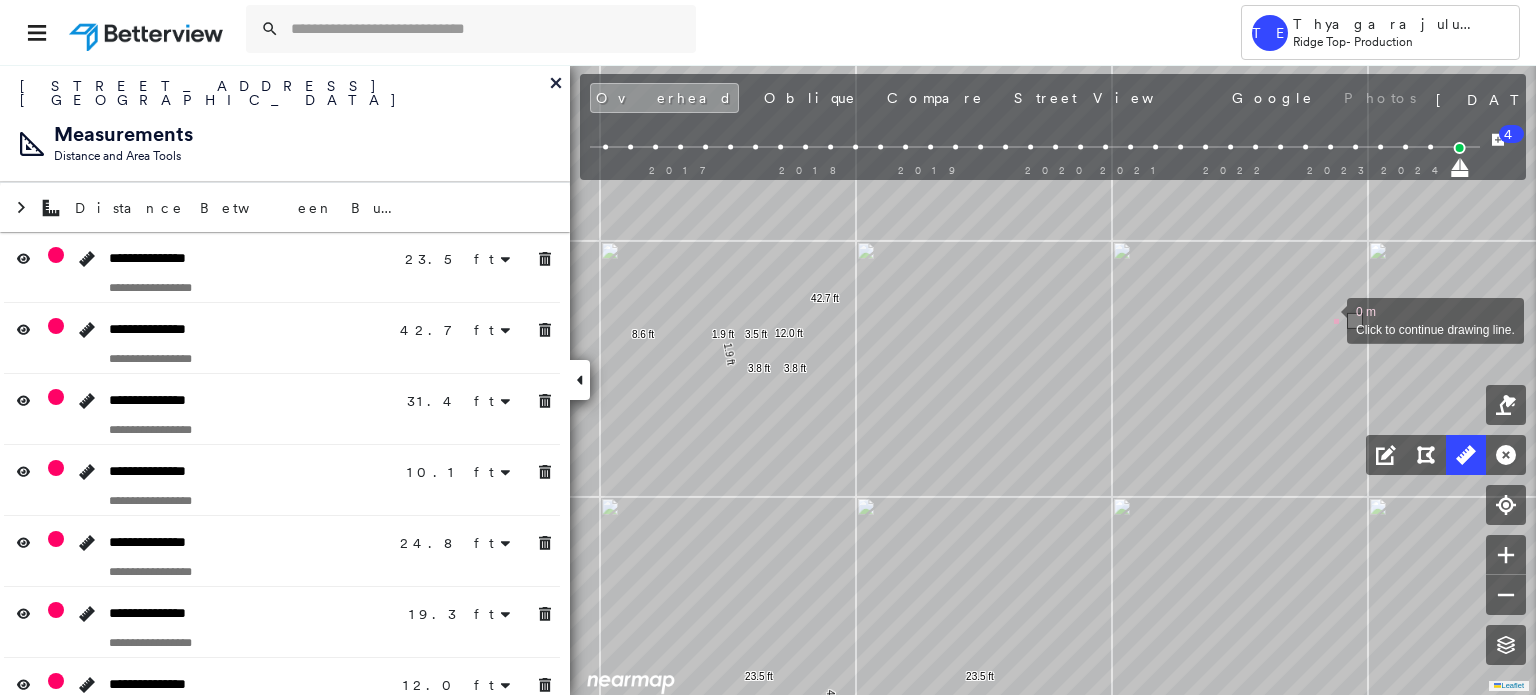 click at bounding box center (1327, 319) 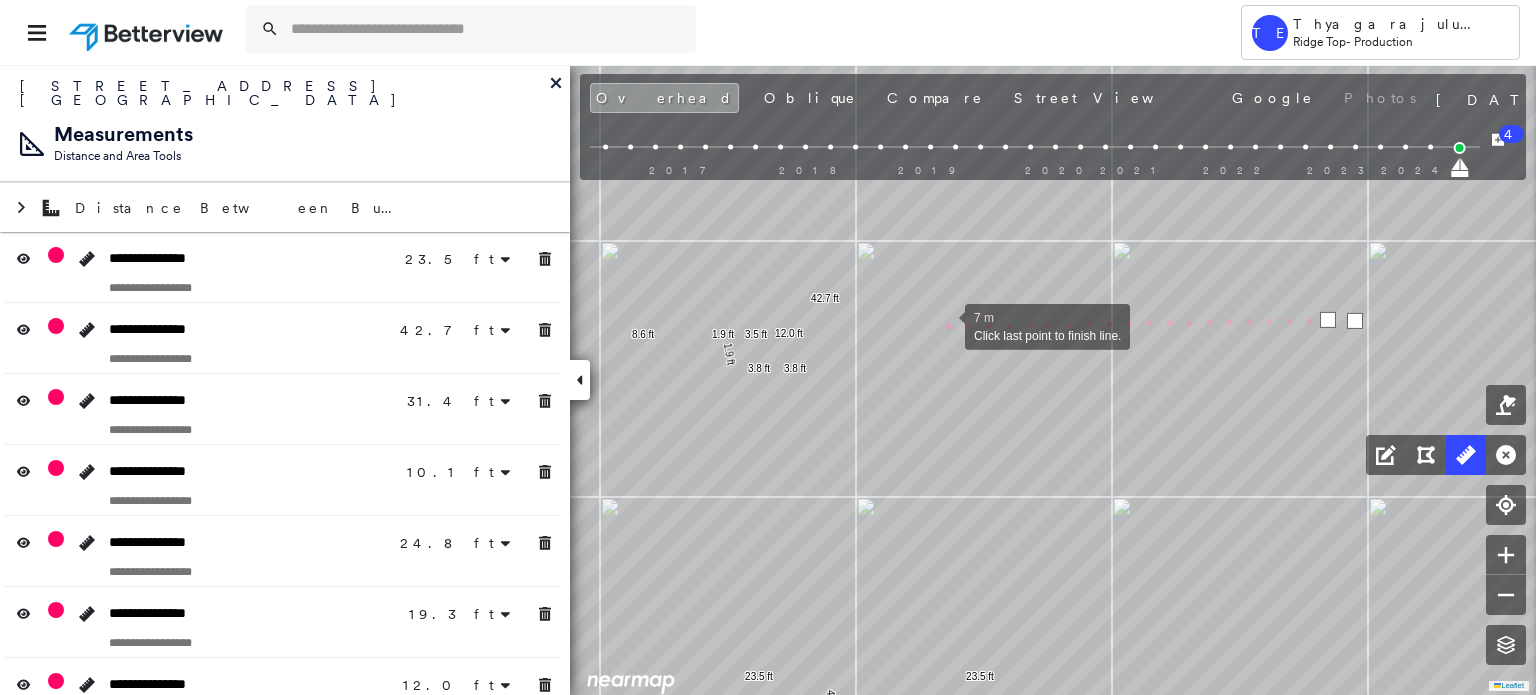 click at bounding box center [945, 325] 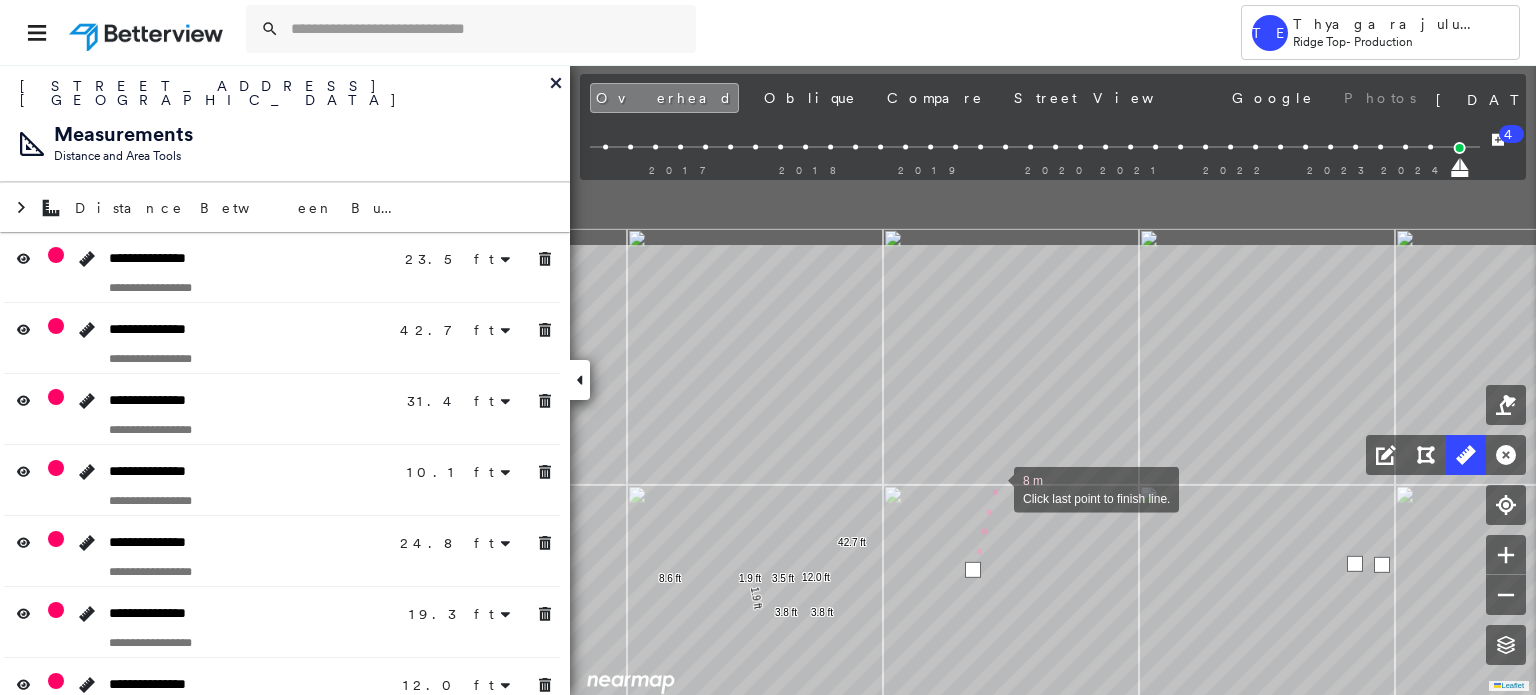 drag, startPoint x: 967, startPoint y: 243, endPoint x: 994, endPoint y: 487, distance: 245.4893 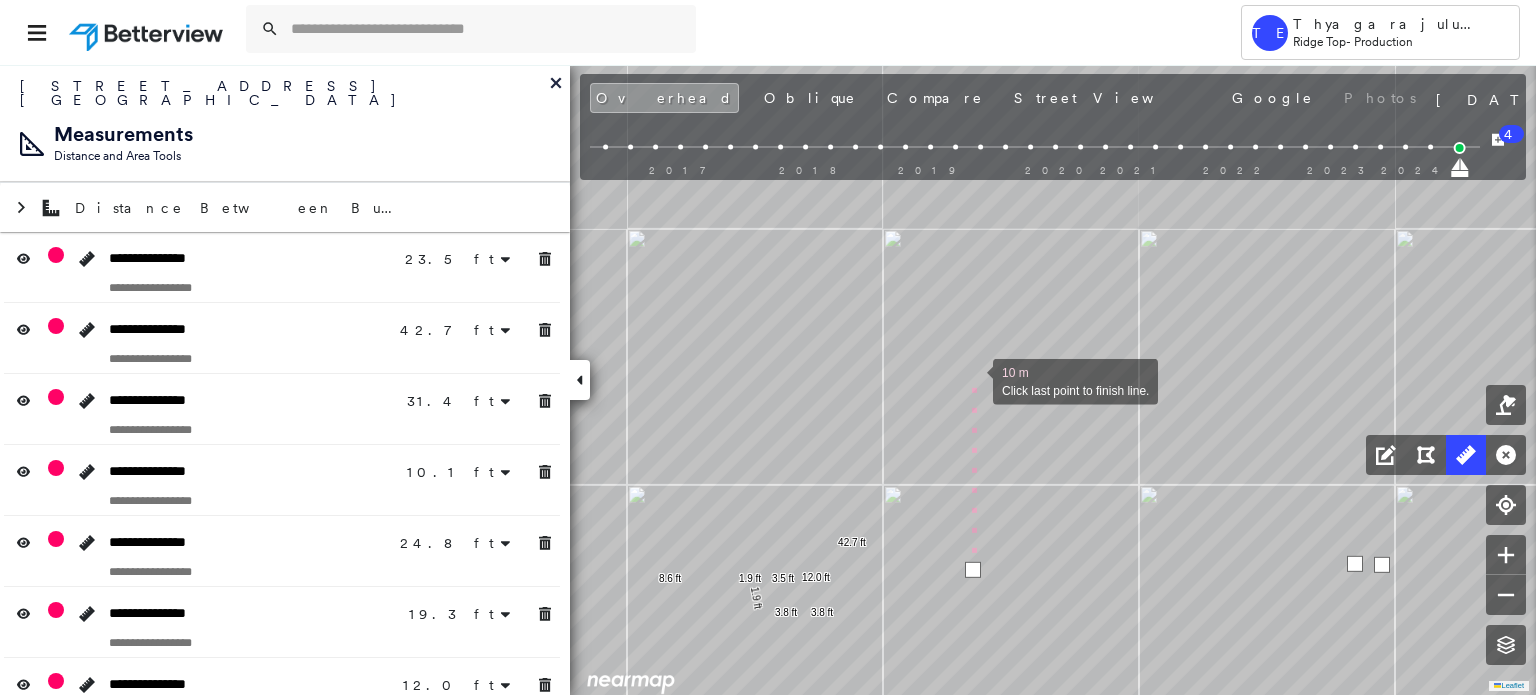 click at bounding box center (973, 380) 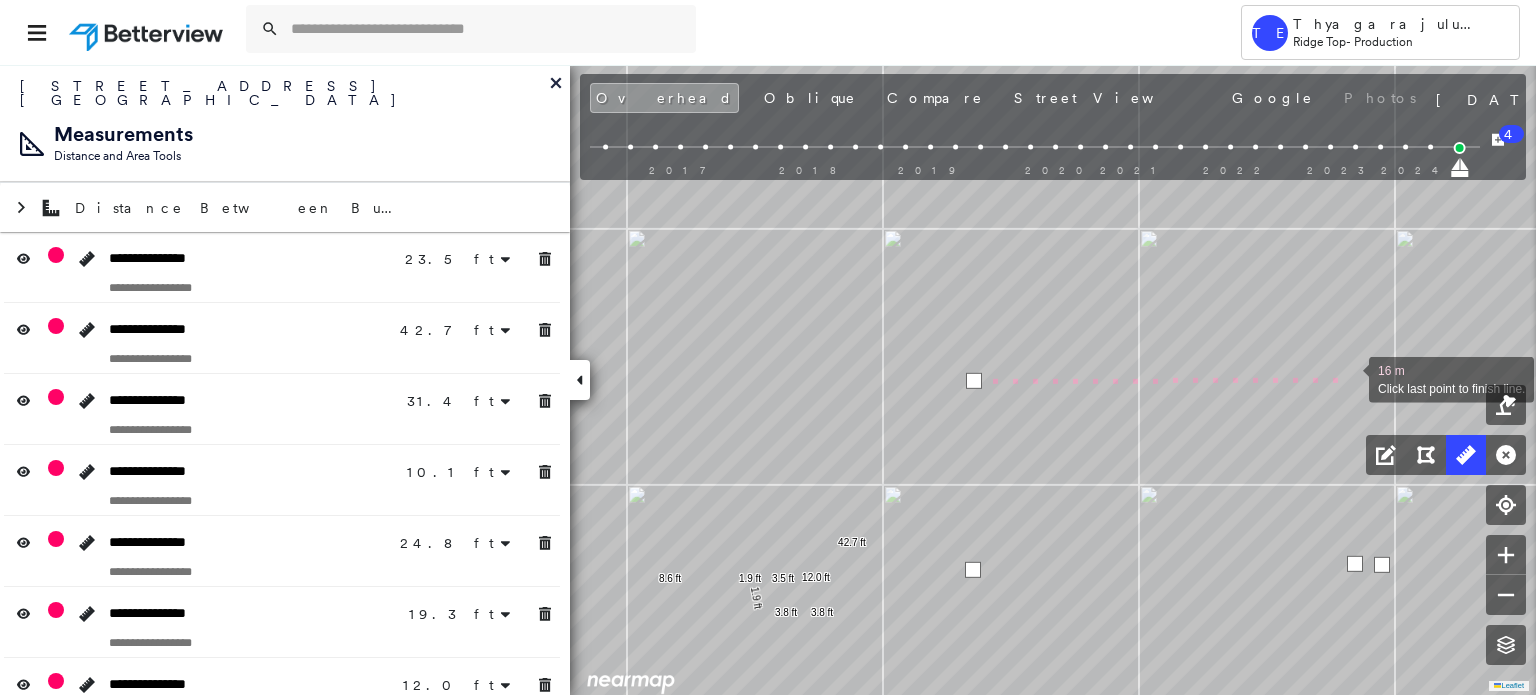 click at bounding box center [1349, 378] 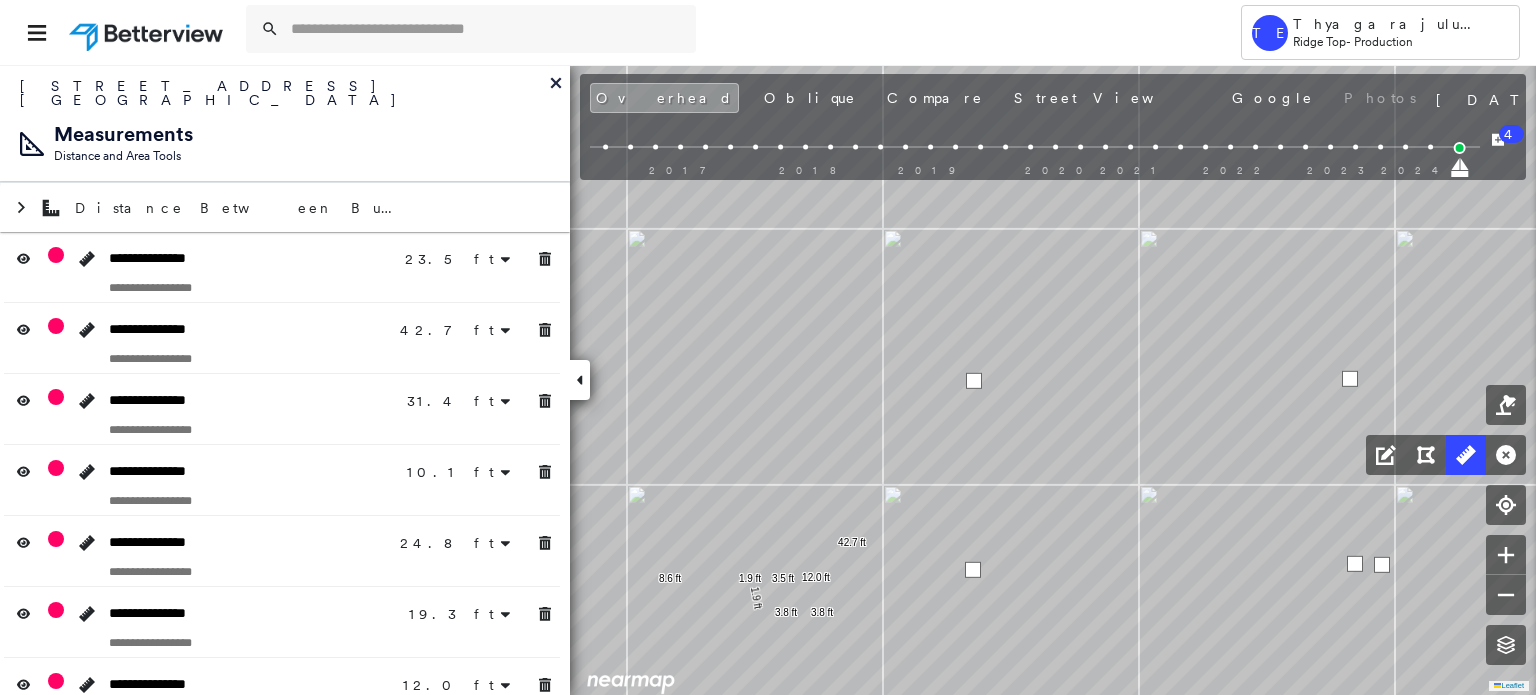 click at bounding box center [1350, 379] 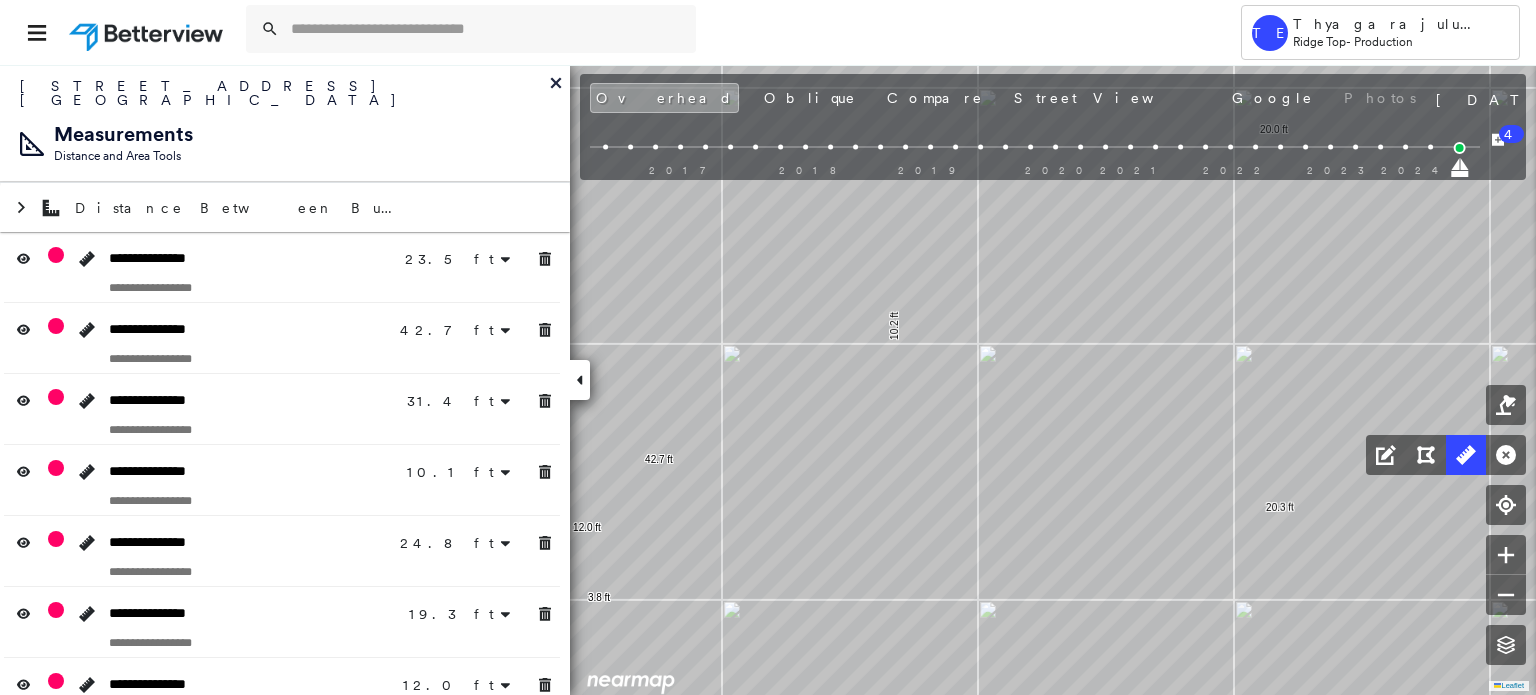 click on "23.5 ft 23.5 ft 42.7 ft 42.7 ft 31.4 ft 31.4 ft 6.6 ft 3.5 ft 10.1 ft 24.8 ft 24.8 ft 19.3 ft 19.3 ft 8.6 ft 3.5 ft 12.0 ft 3.8 ft 3.8 ft 1.9 ft 1.9 ft 1.6 ft 20.3 ft 10.2 ft 20.0 ft 52.0 ft Click to start drawing line." at bounding box center (1110, 971) 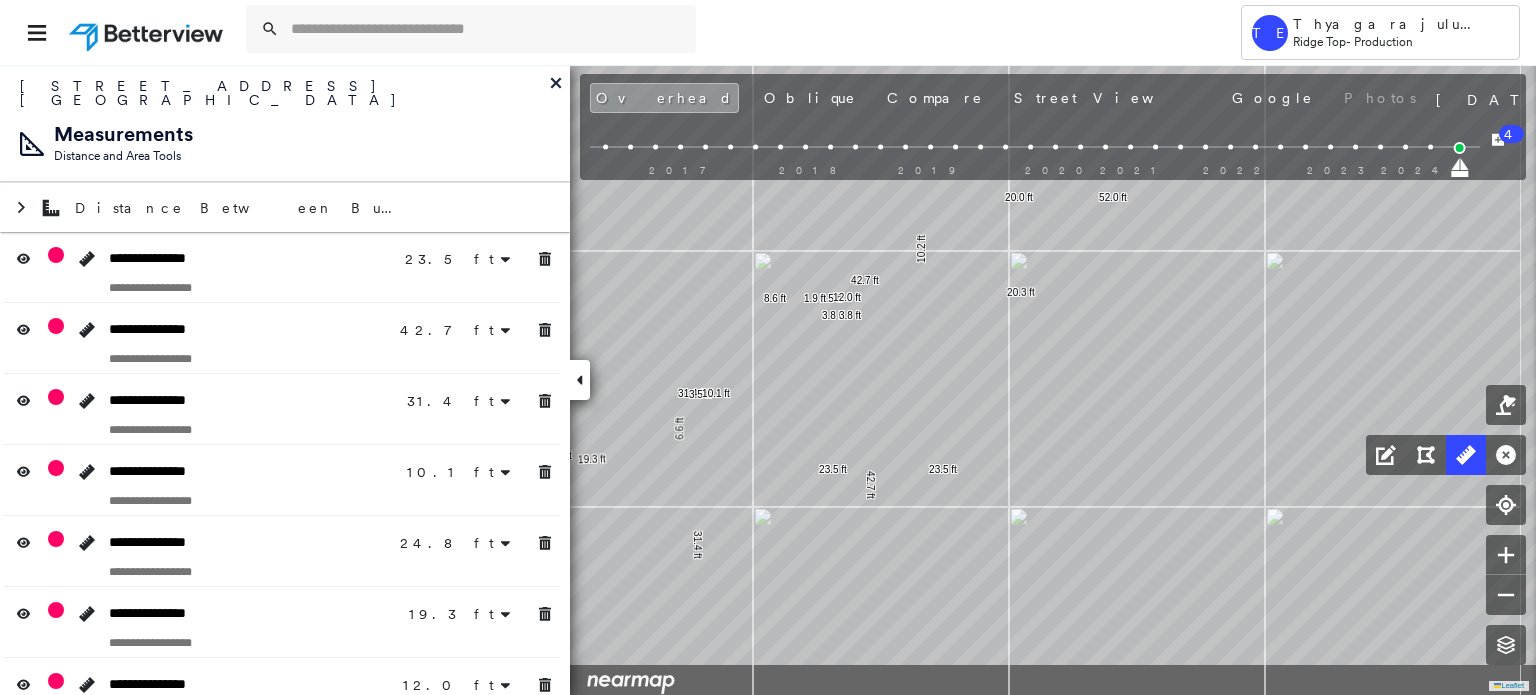 click on "23.5 ft 23.5 ft 42.7 ft 42.7 ft 31.4 ft 31.4 ft 6.6 ft 3.5 ft 10.1 ft 24.8 ft 24.8 ft 19.3 ft 19.3 ft 8.6 ft 3.5 ft 12.0 ft 3.8 ft 3.8 ft 1.9 ft 20.3 ft 10.2 ft 20.0 ft 52.0 ft Click to start drawing line." at bounding box center (1139, 878) 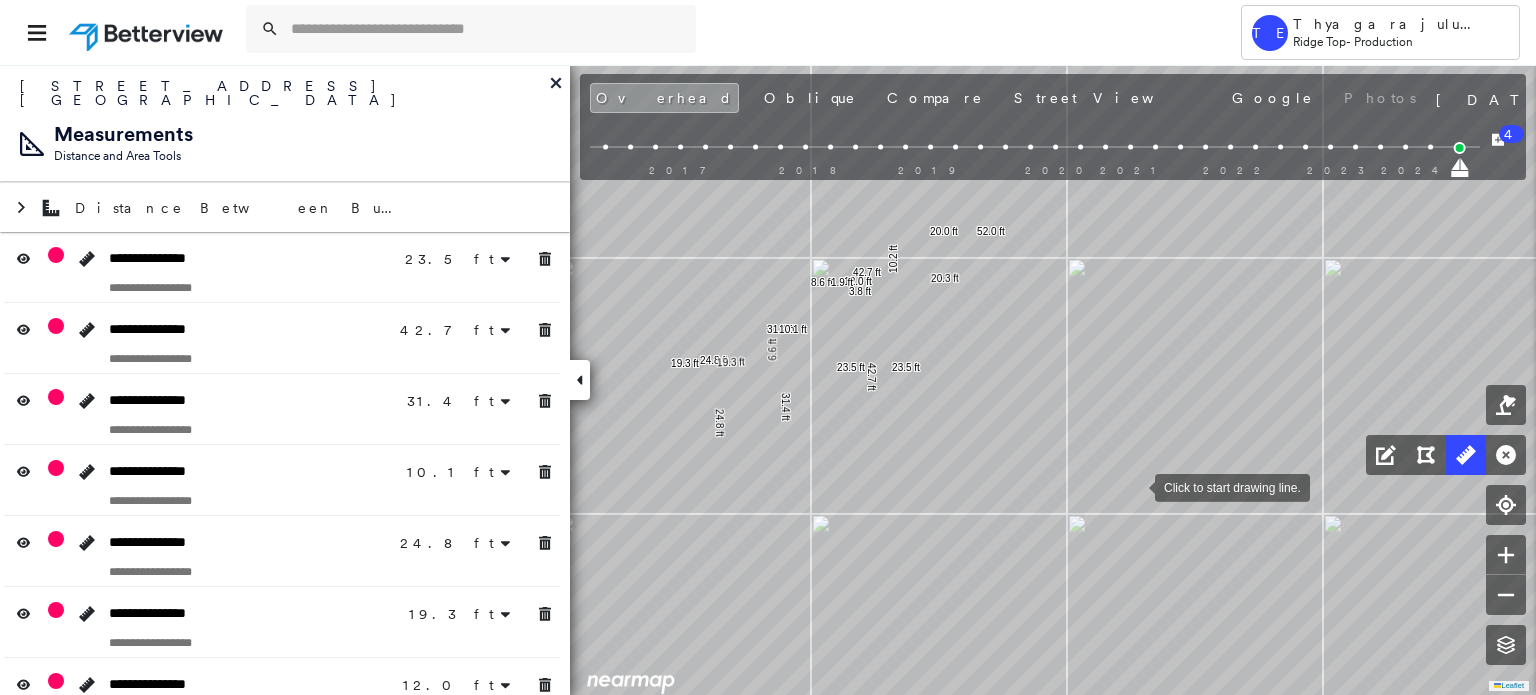drag, startPoint x: 1264, startPoint y: 436, endPoint x: 1133, endPoint y: 497, distance: 144.50606 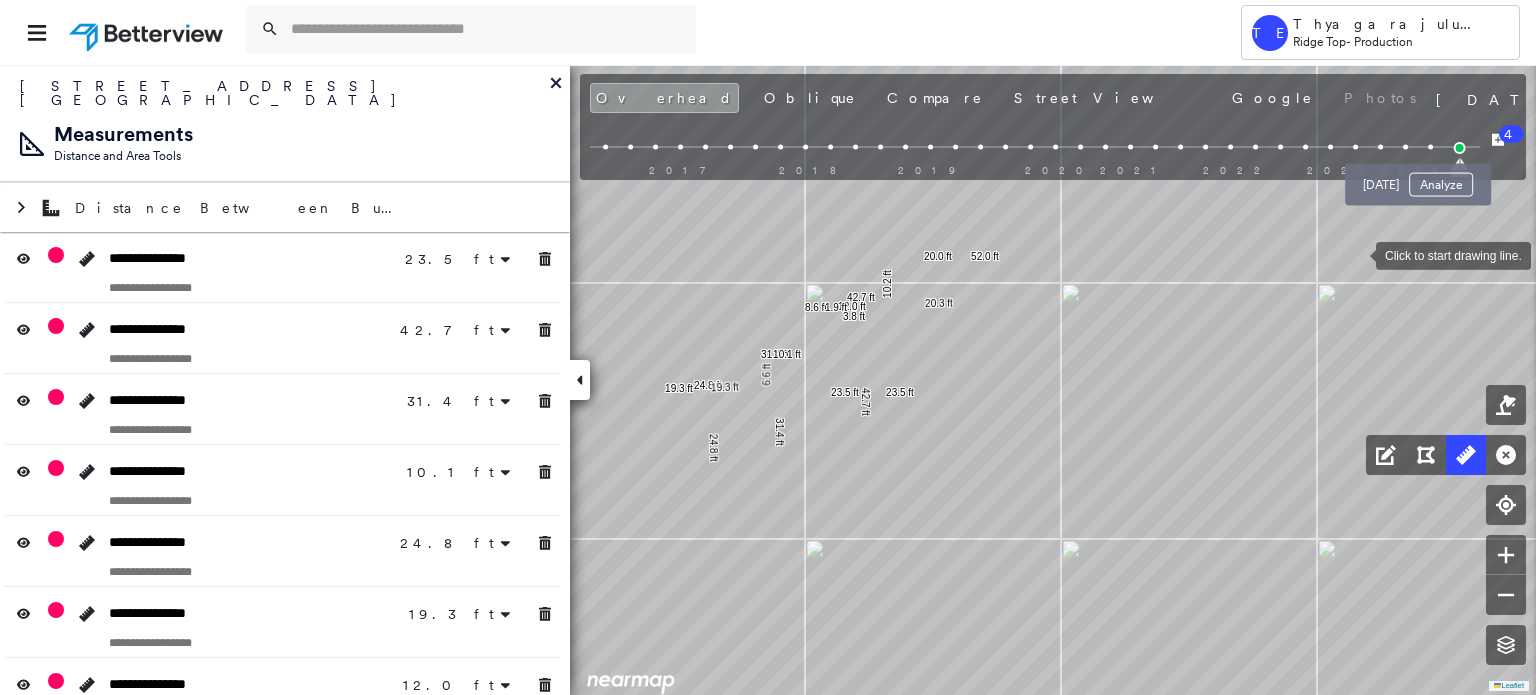 click at bounding box center (1430, 147) 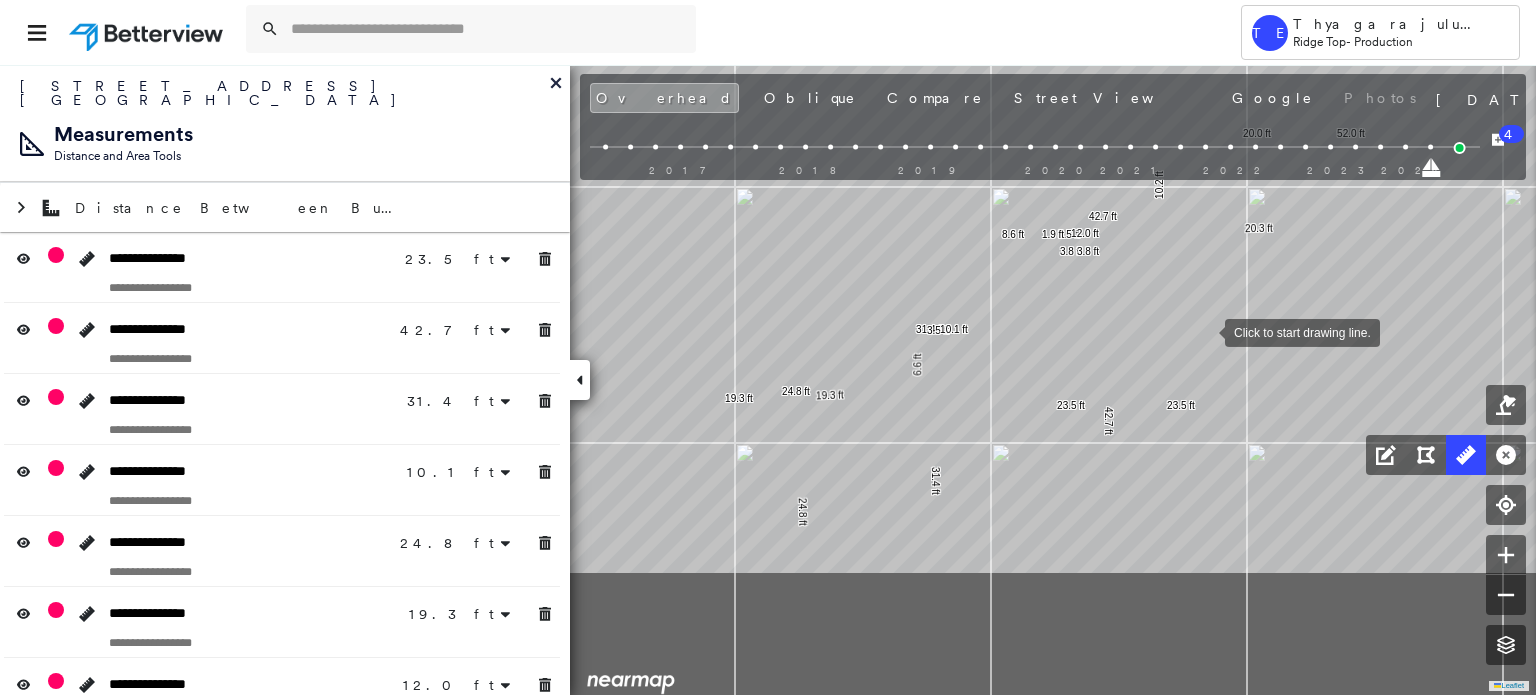 drag, startPoint x: 1104, startPoint y: 530, endPoint x: 1210, endPoint y: 310, distance: 244.20483 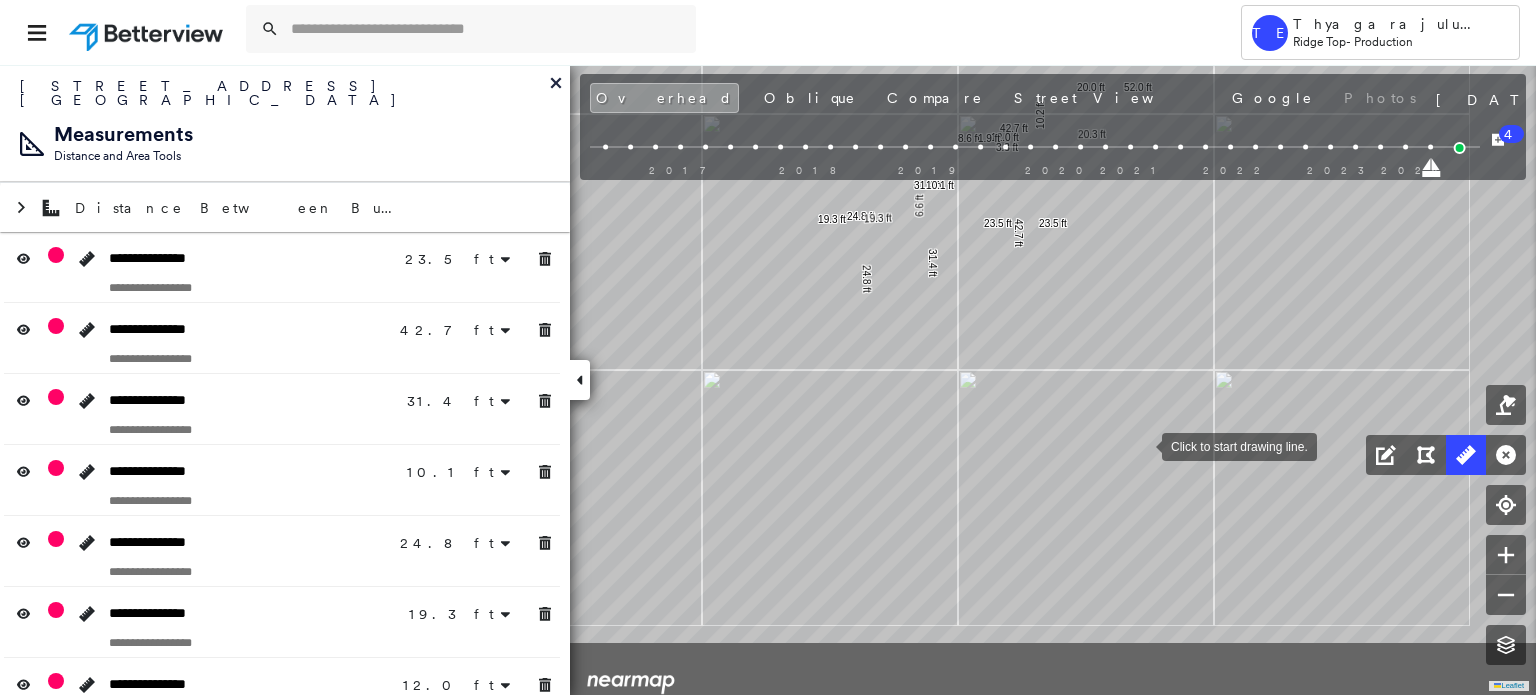 drag, startPoint x: 1210, startPoint y: 515, endPoint x: 1150, endPoint y: 422, distance: 110.6752 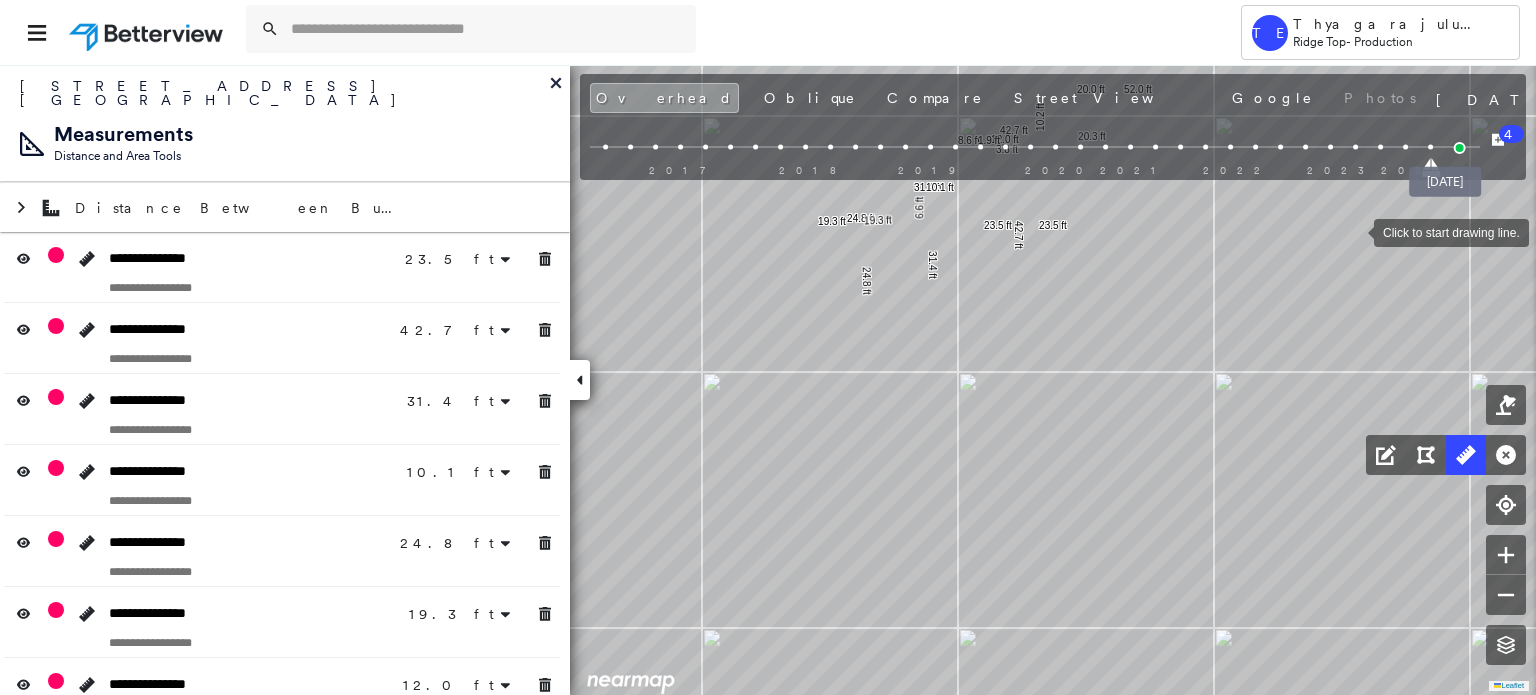 click at bounding box center [1459, 148] 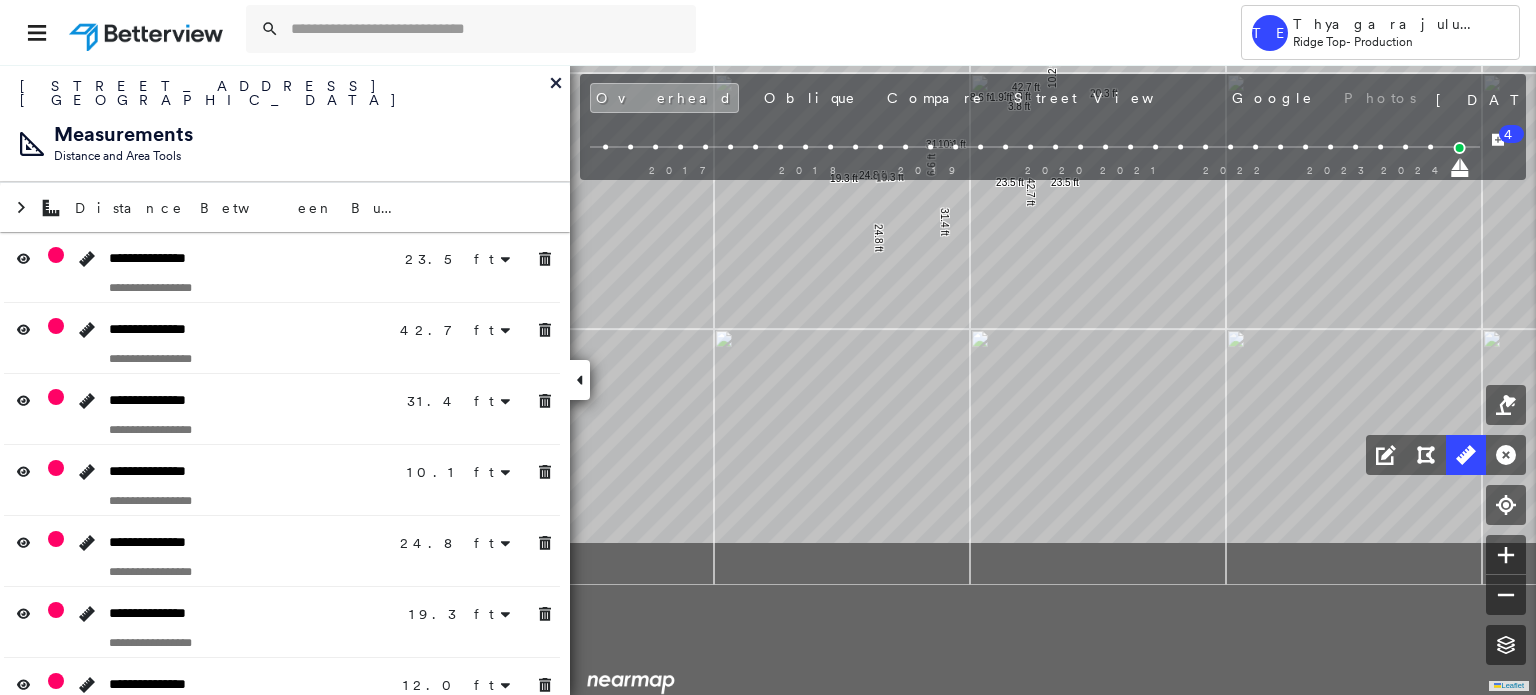 drag, startPoint x: 1035, startPoint y: 347, endPoint x: 1036, endPoint y: 241, distance: 106.004715 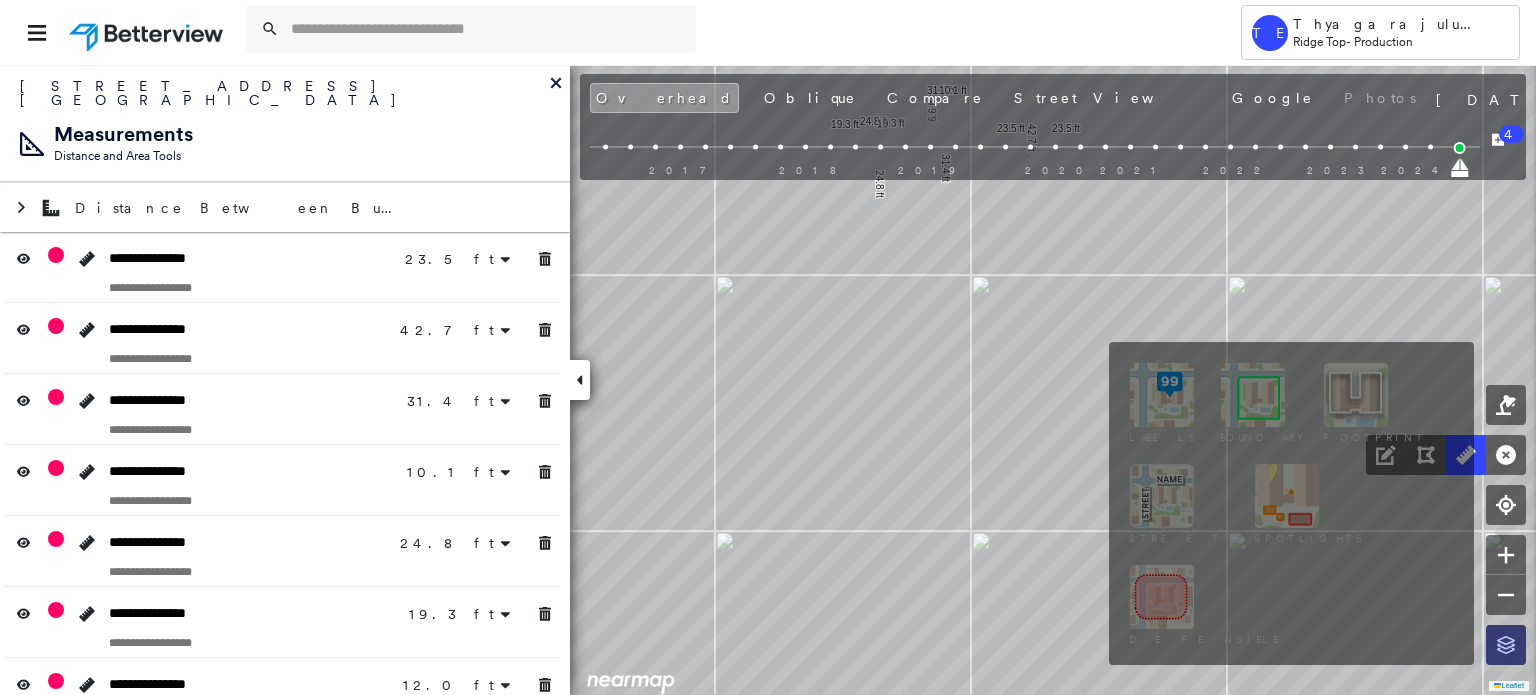 click 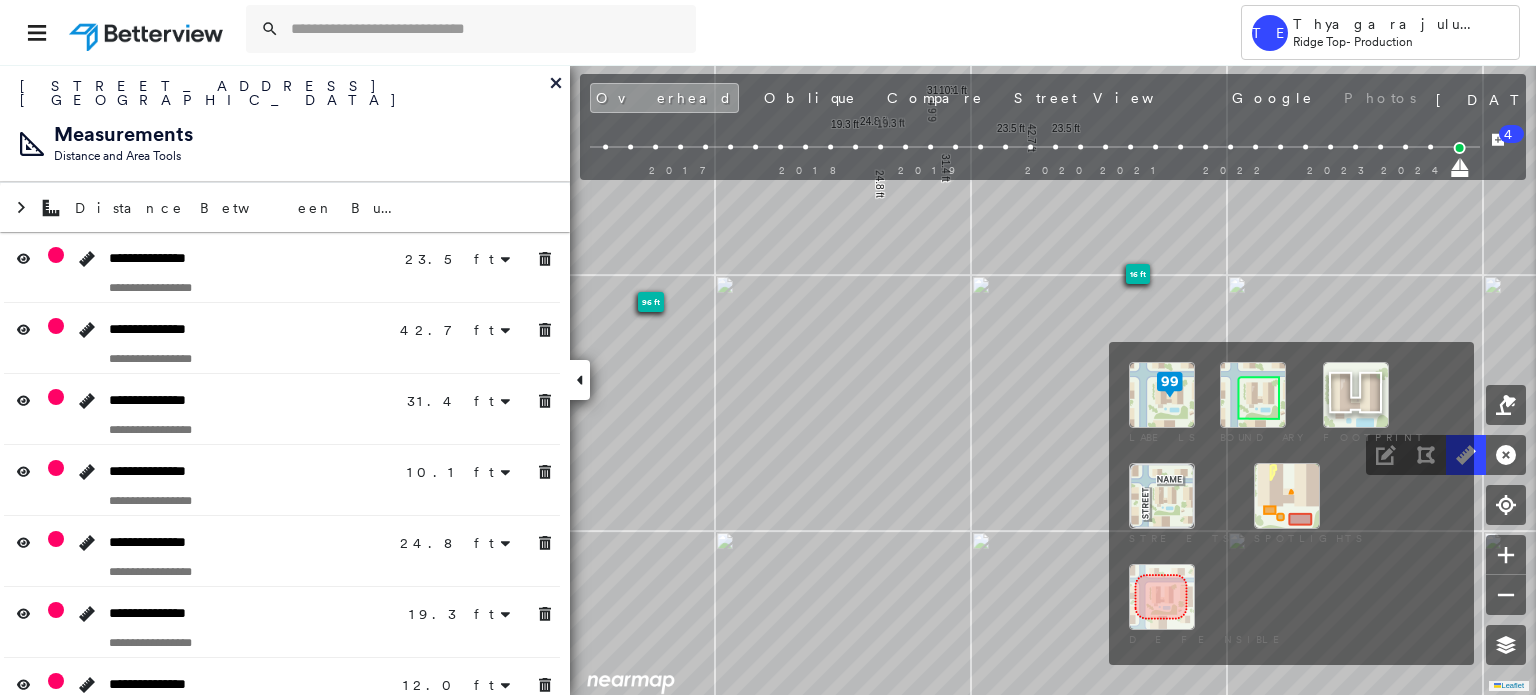 click at bounding box center (1253, 395) 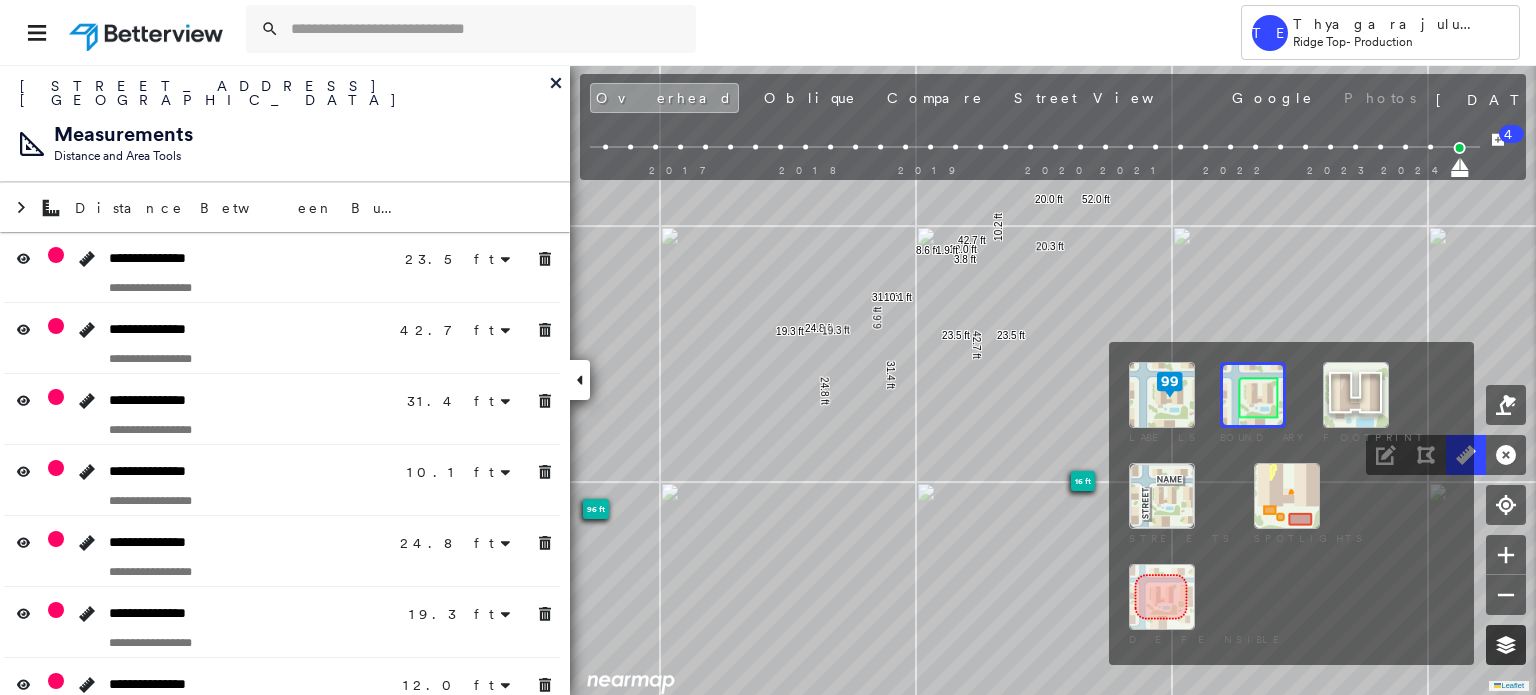 click 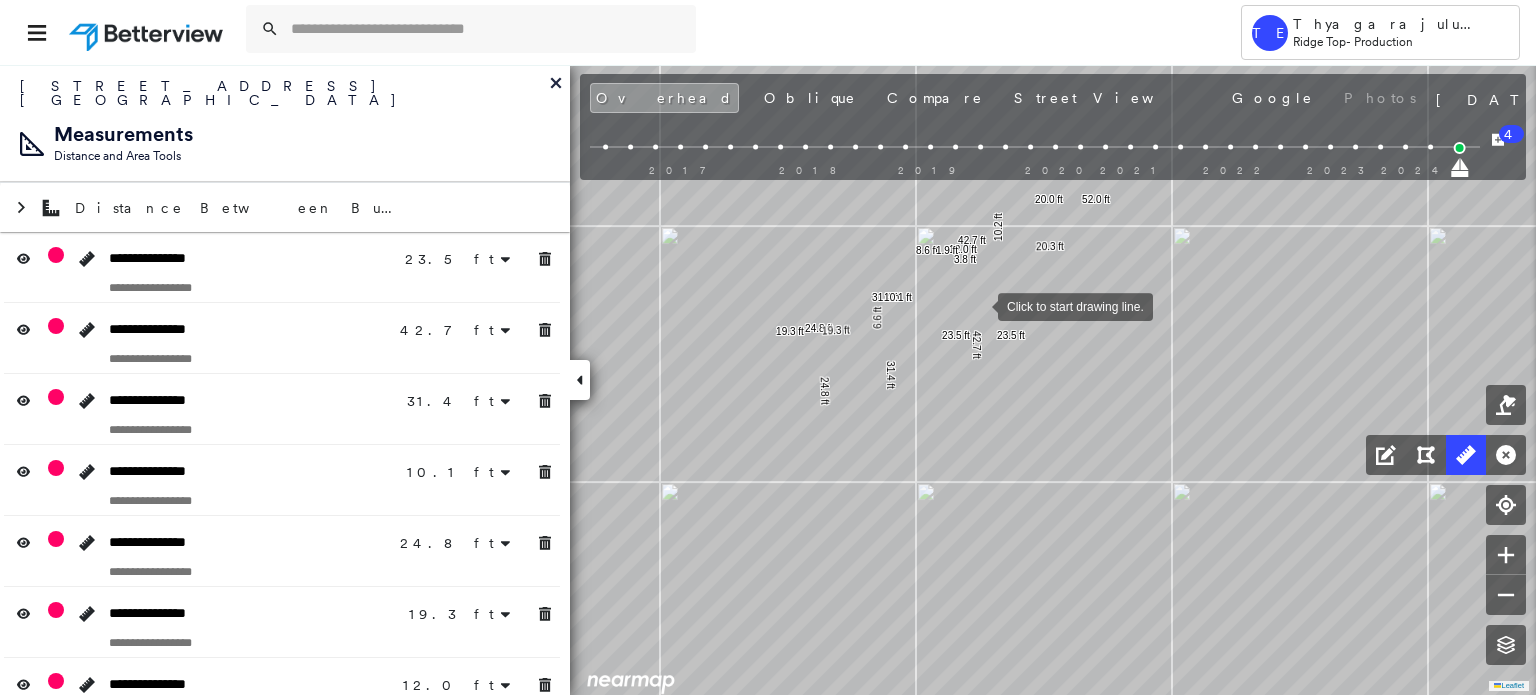 drag, startPoint x: 978, startPoint y: 303, endPoint x: 1022, endPoint y: 446, distance: 149.61618 